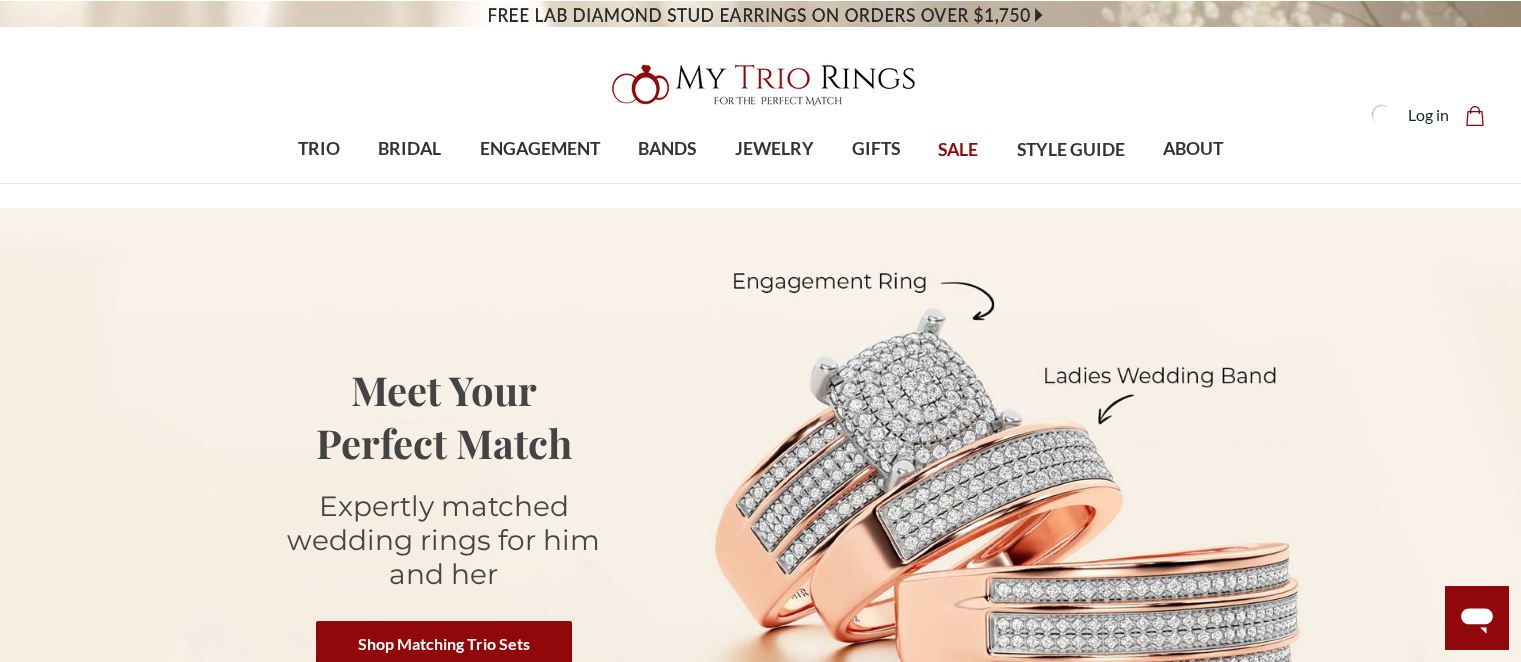 scroll, scrollTop: 0, scrollLeft: 0, axis: both 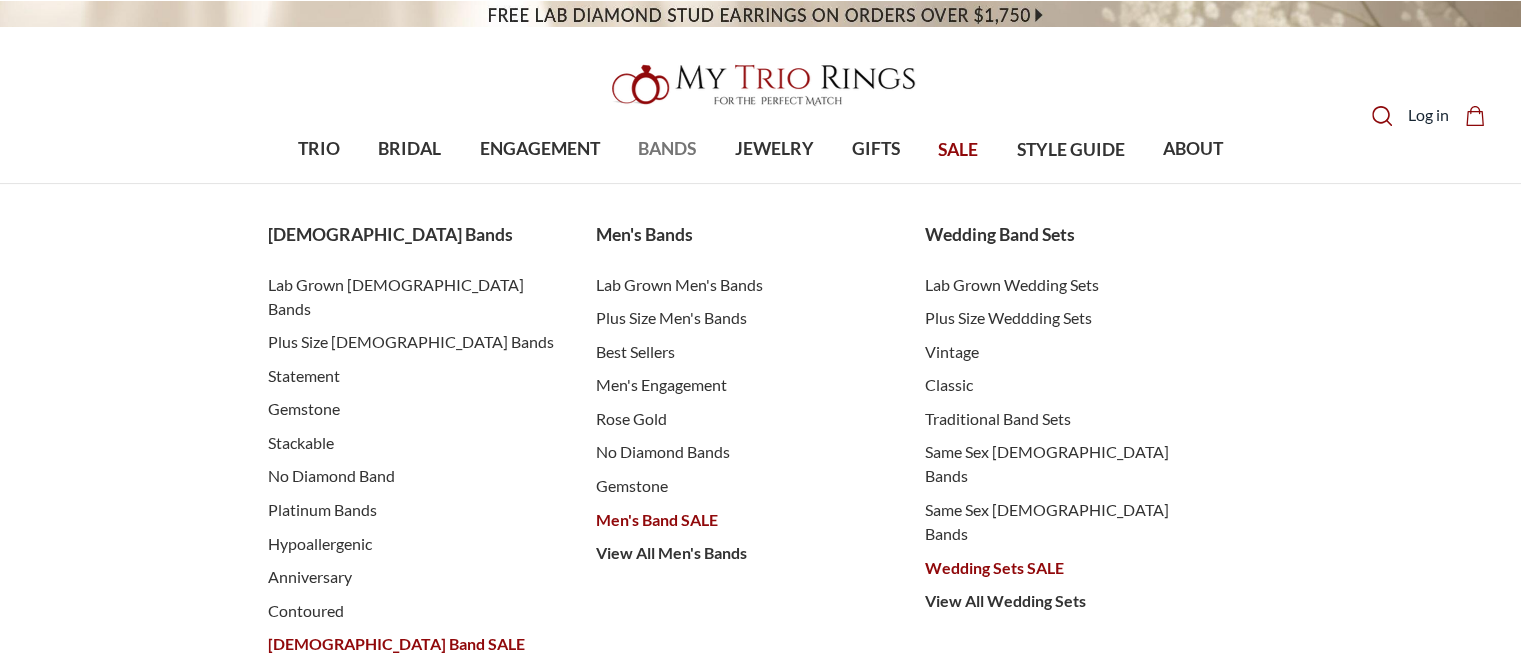 click on "BANDS" at bounding box center (667, 149) 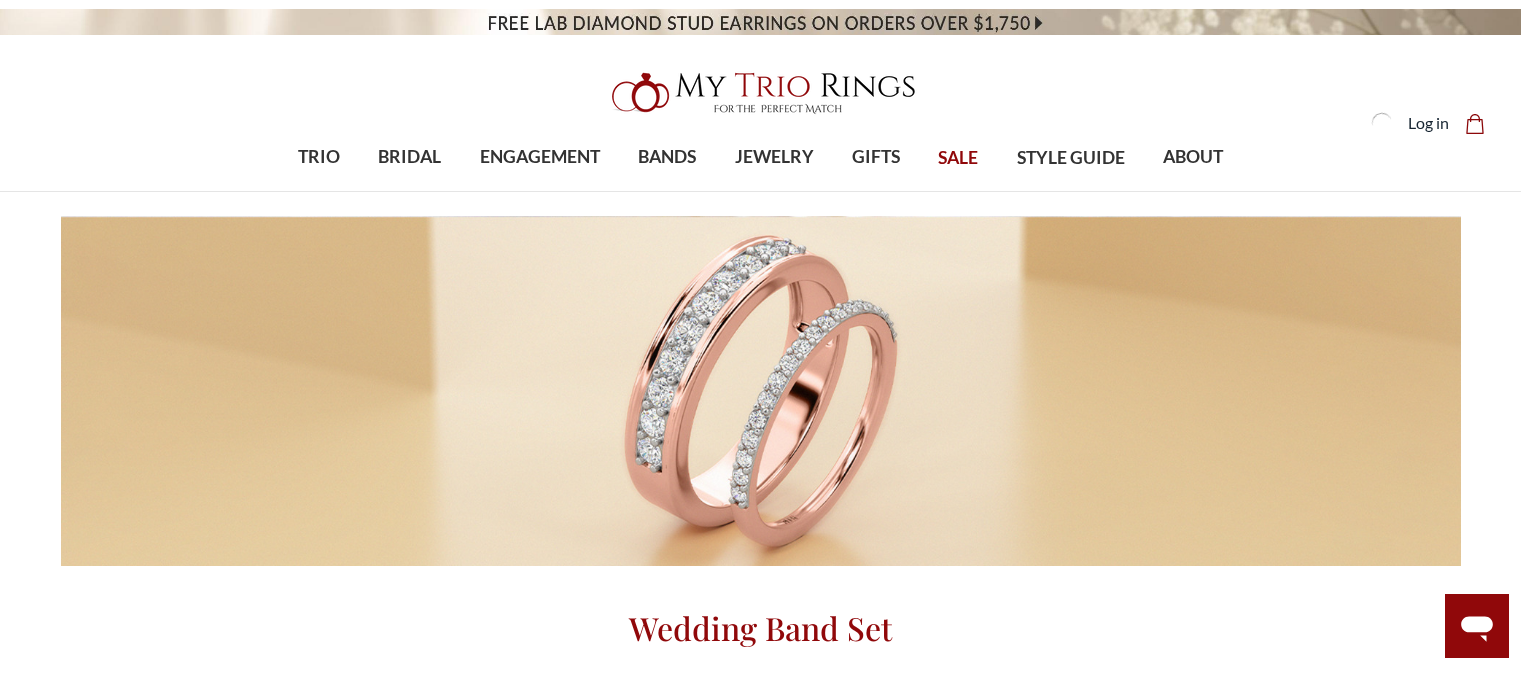 scroll, scrollTop: 0, scrollLeft: 0, axis: both 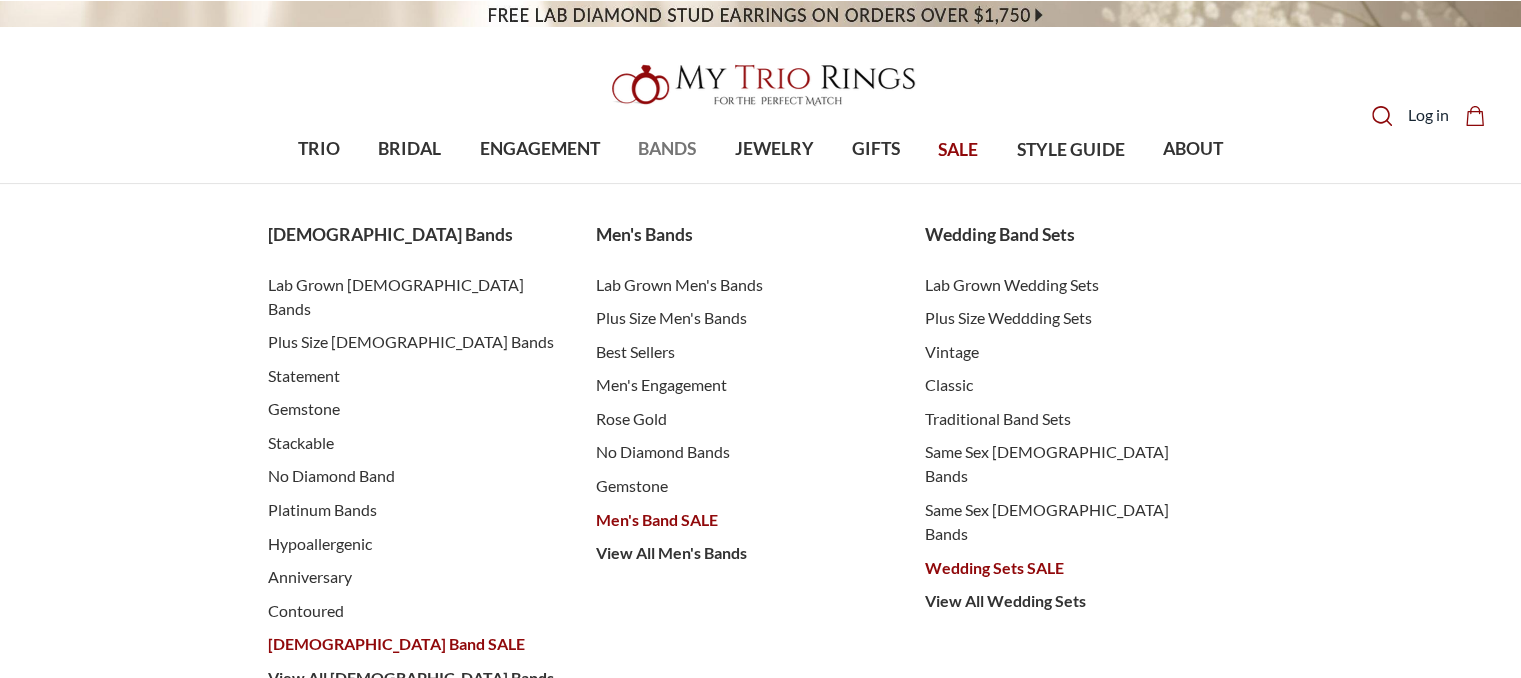 click on "BANDS" at bounding box center [667, 149] 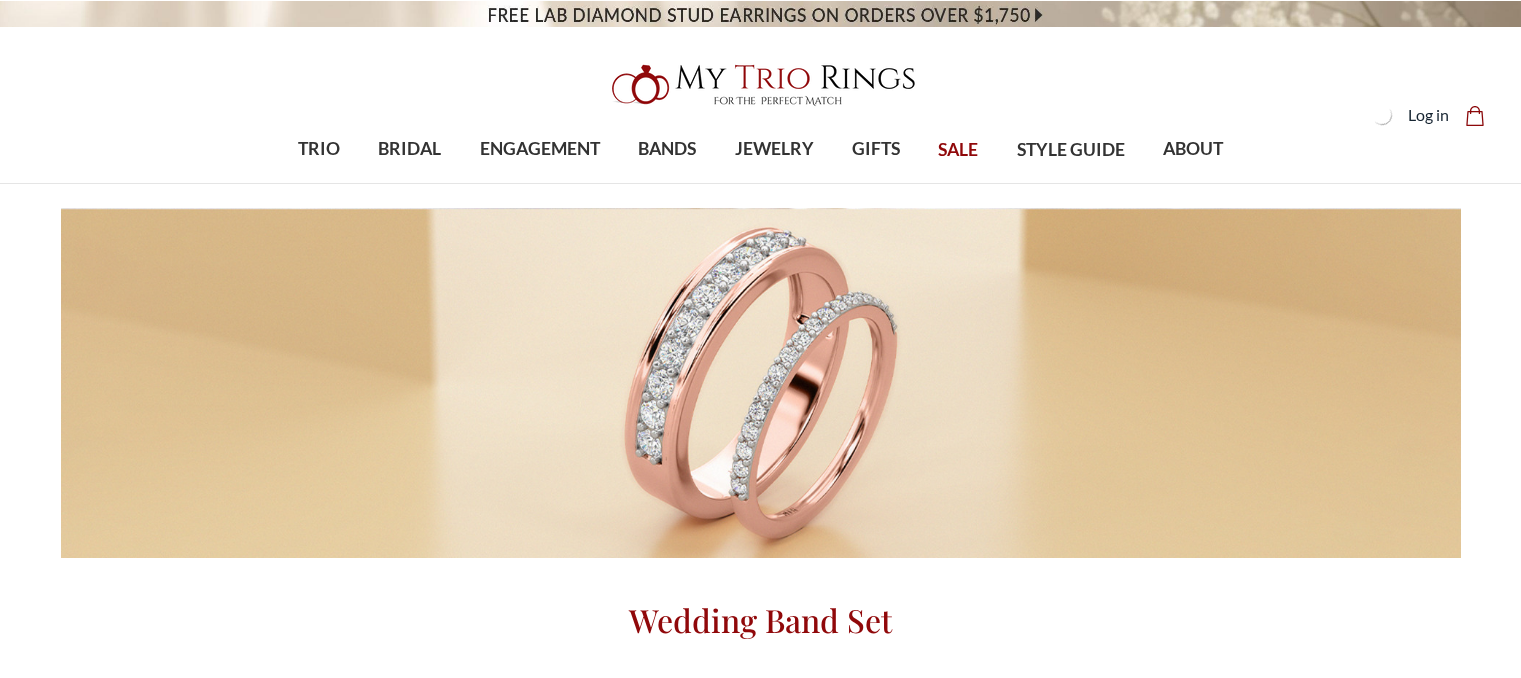 scroll, scrollTop: 0, scrollLeft: 0, axis: both 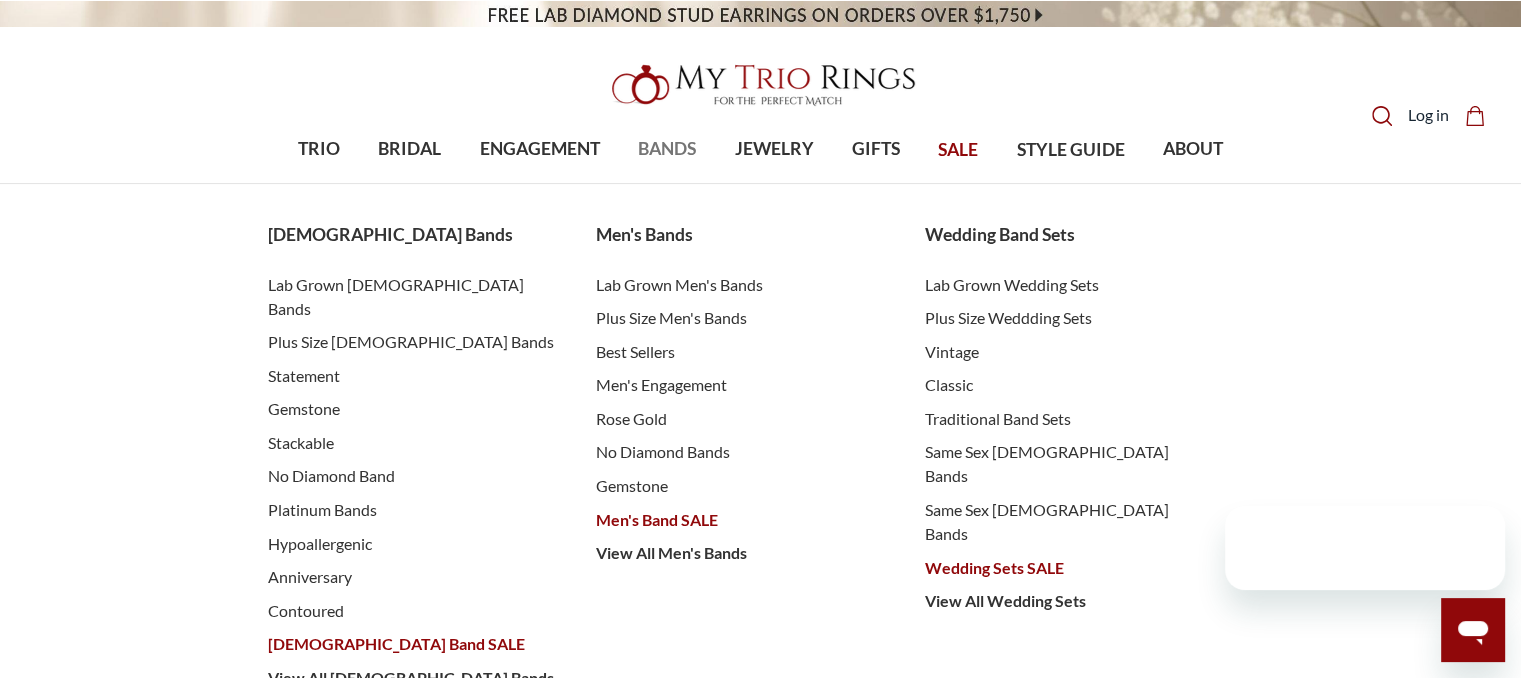 click on "BANDS" at bounding box center [667, 149] 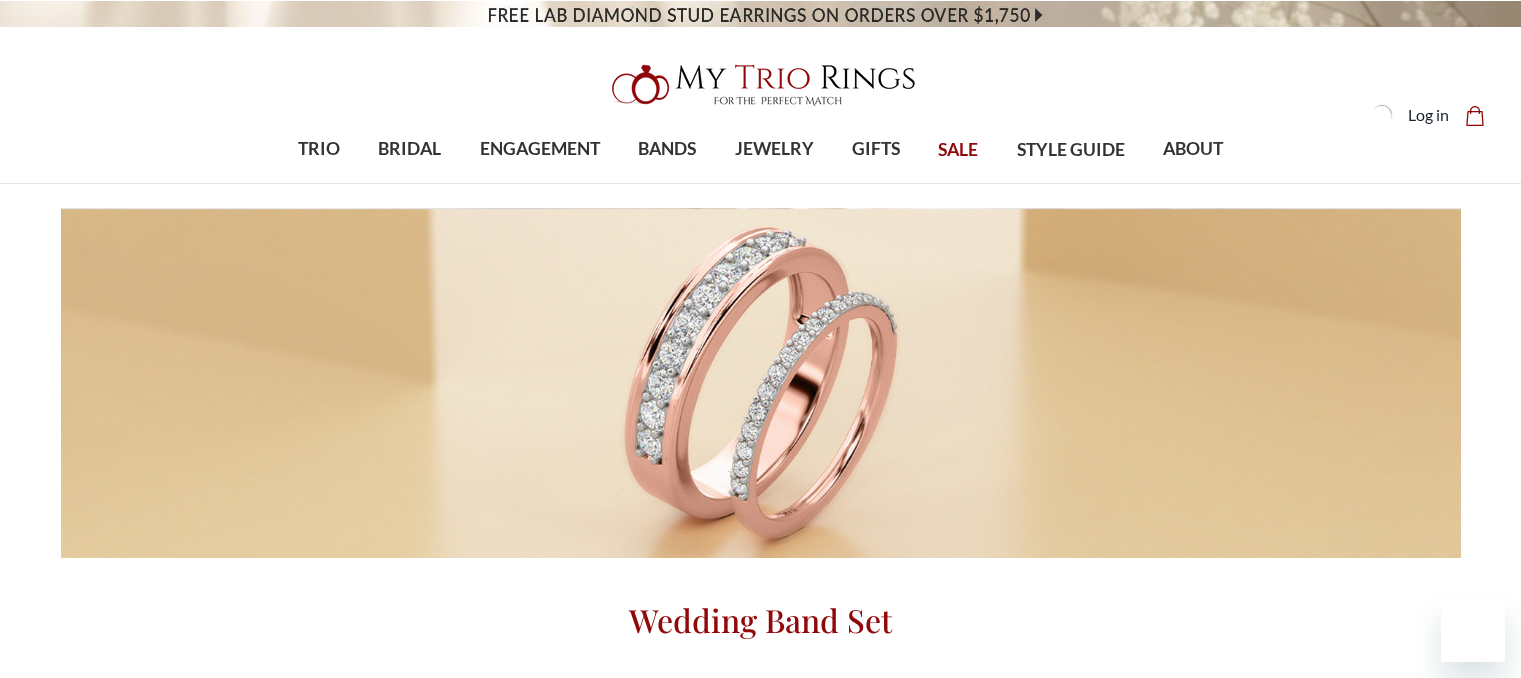 scroll, scrollTop: 0, scrollLeft: 0, axis: both 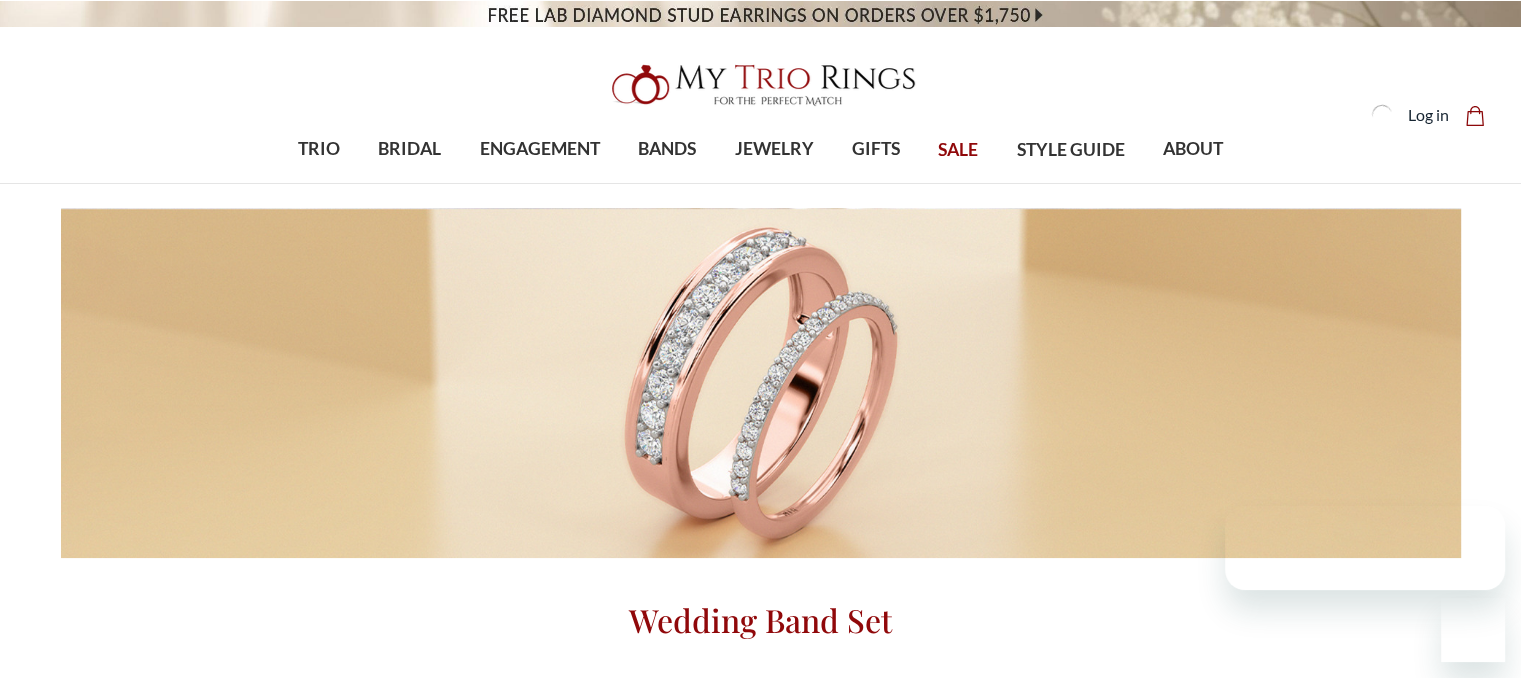 click at bounding box center [761, 383] 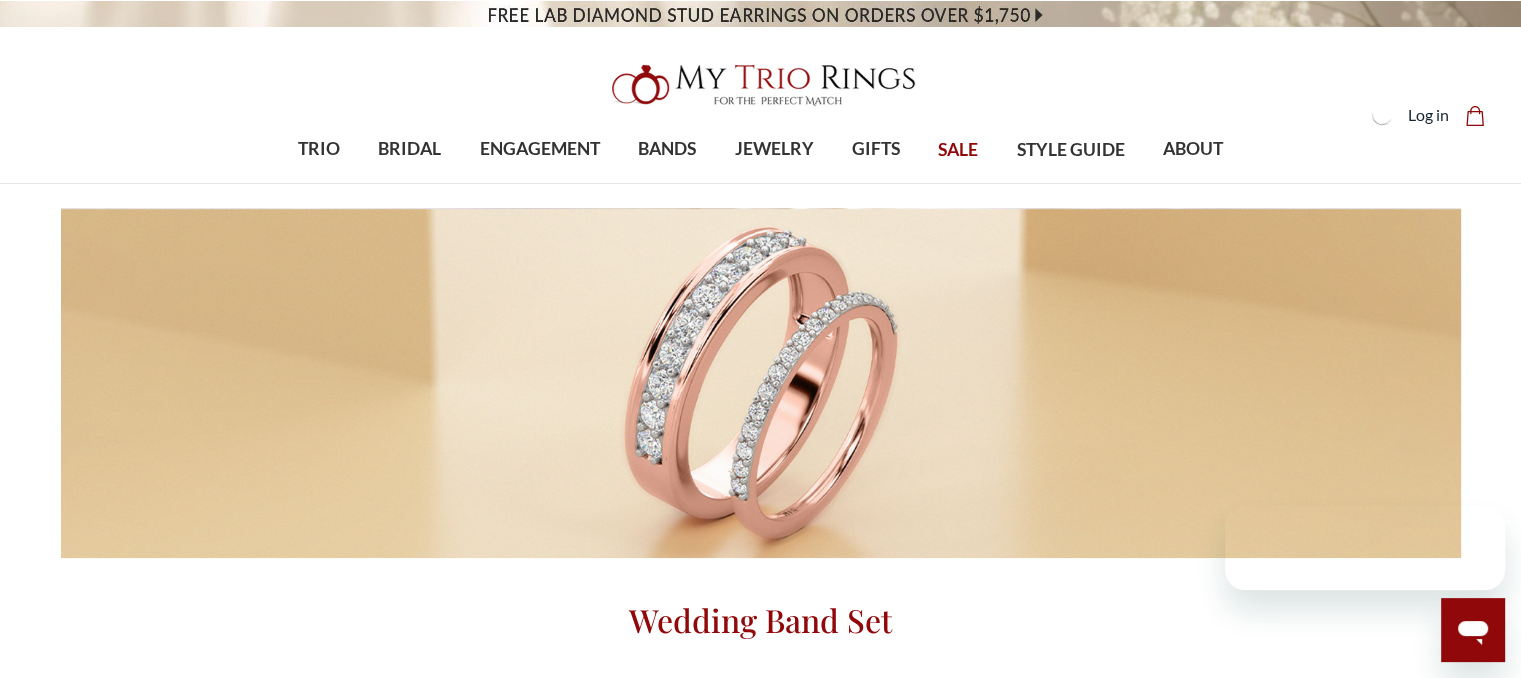 scroll, scrollTop: 0, scrollLeft: 0, axis: both 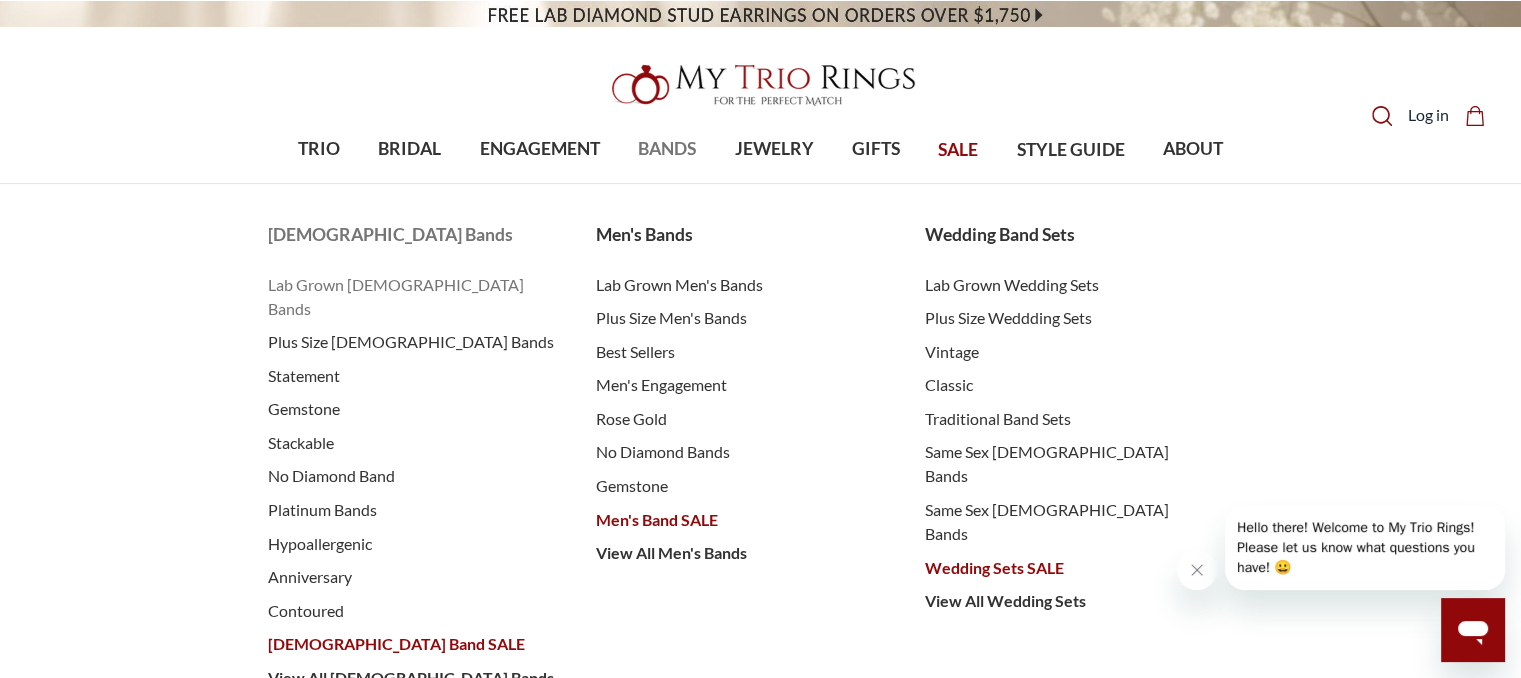 click on "Lab Grown [DEMOGRAPHIC_DATA] Bands" at bounding box center (412, 297) 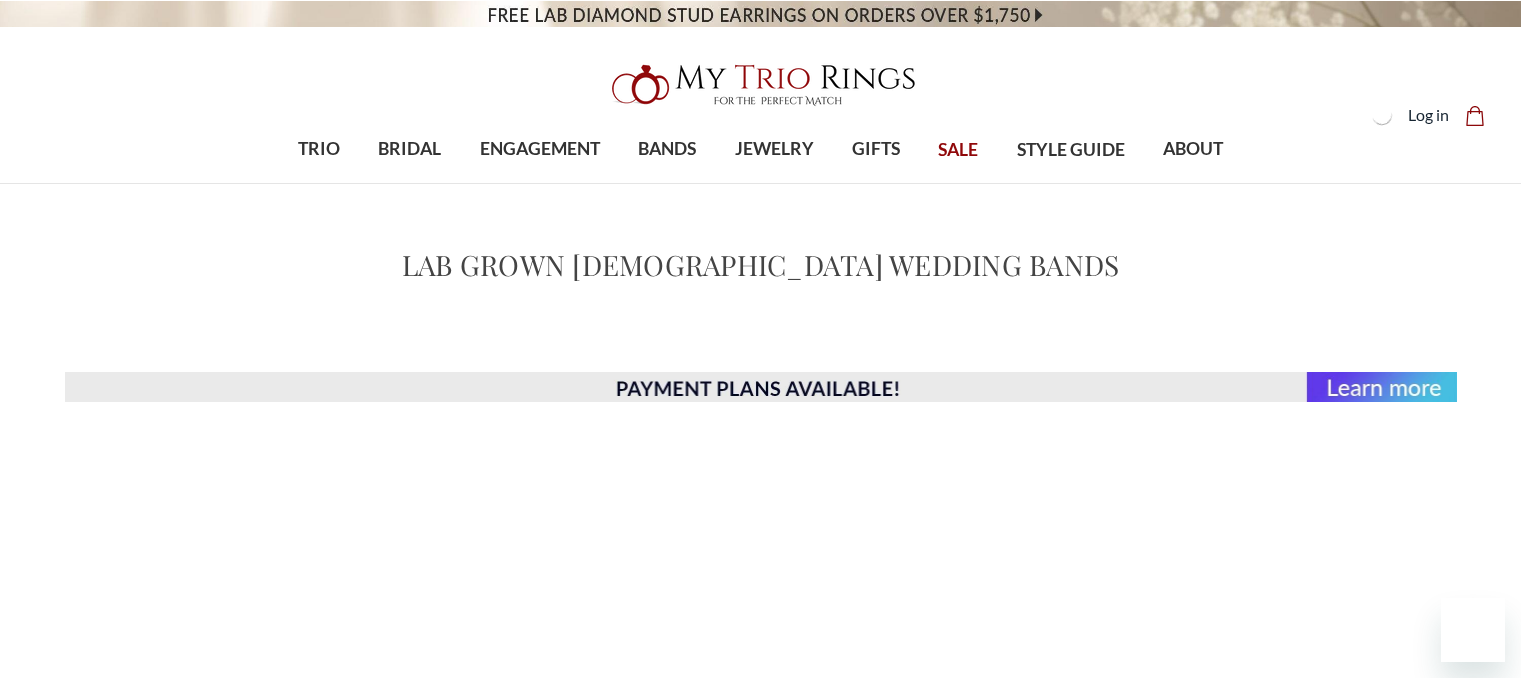 scroll, scrollTop: 0, scrollLeft: 0, axis: both 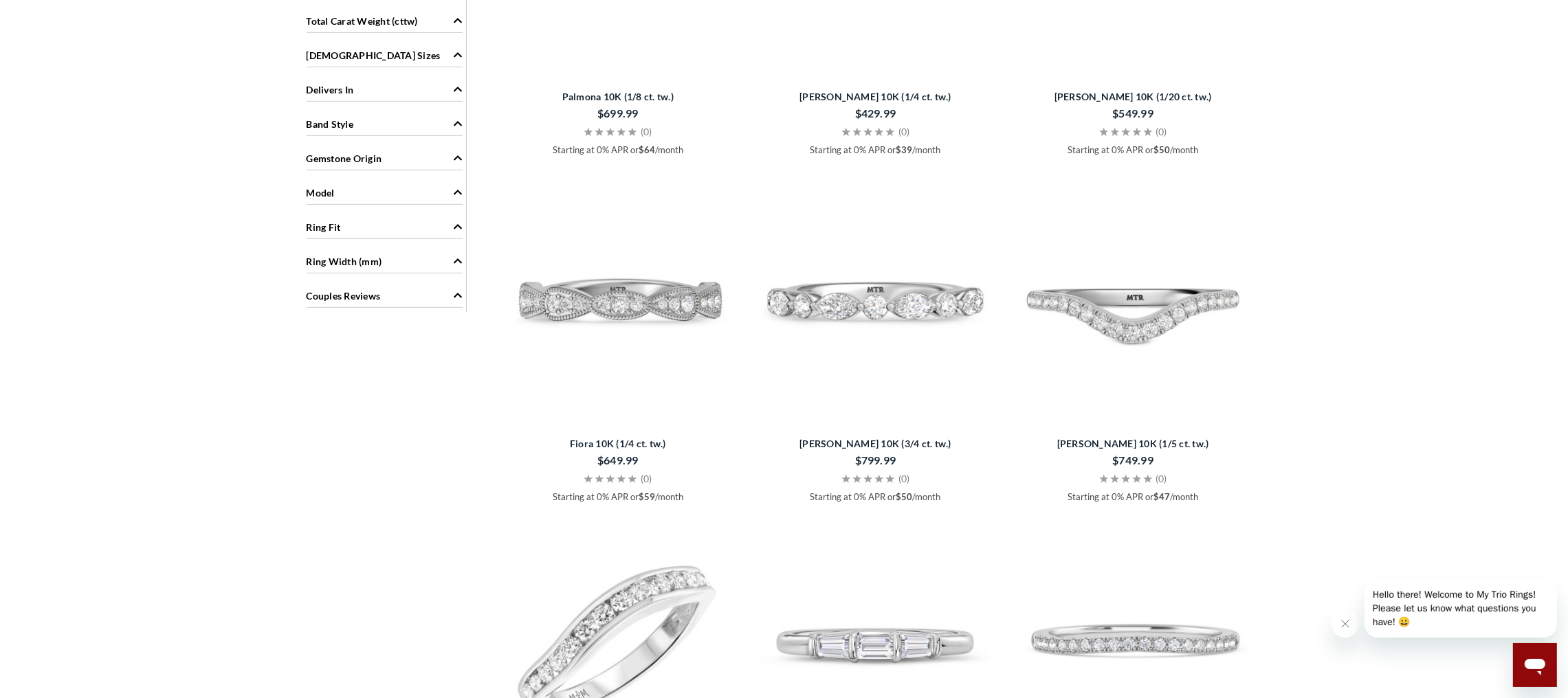 click on "Band Style" at bounding box center (384, 123) 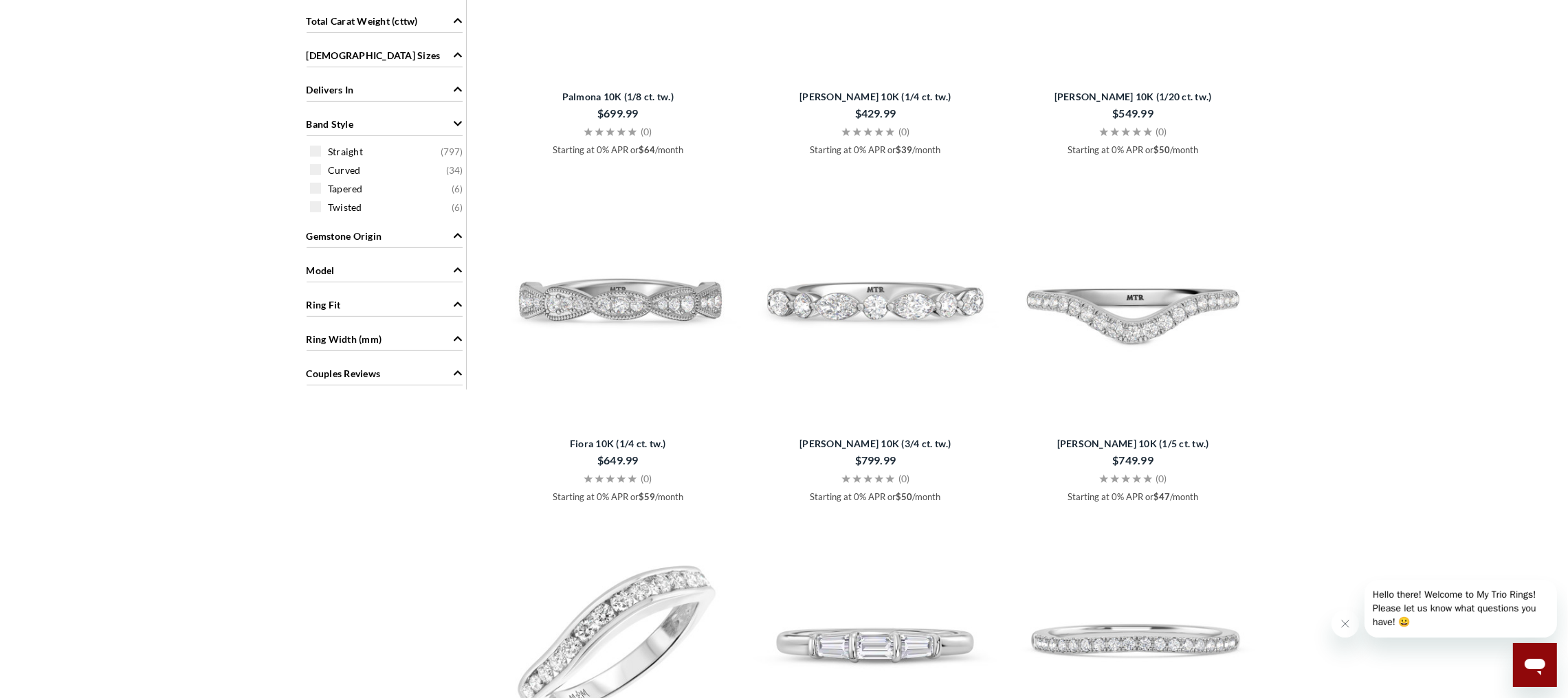 click on "Home
Ladies Wedding Bands
Lab Grown Ladies Wedding Bands
Lab Grown Ladies Wedding Bands" at bounding box center (784, 557) 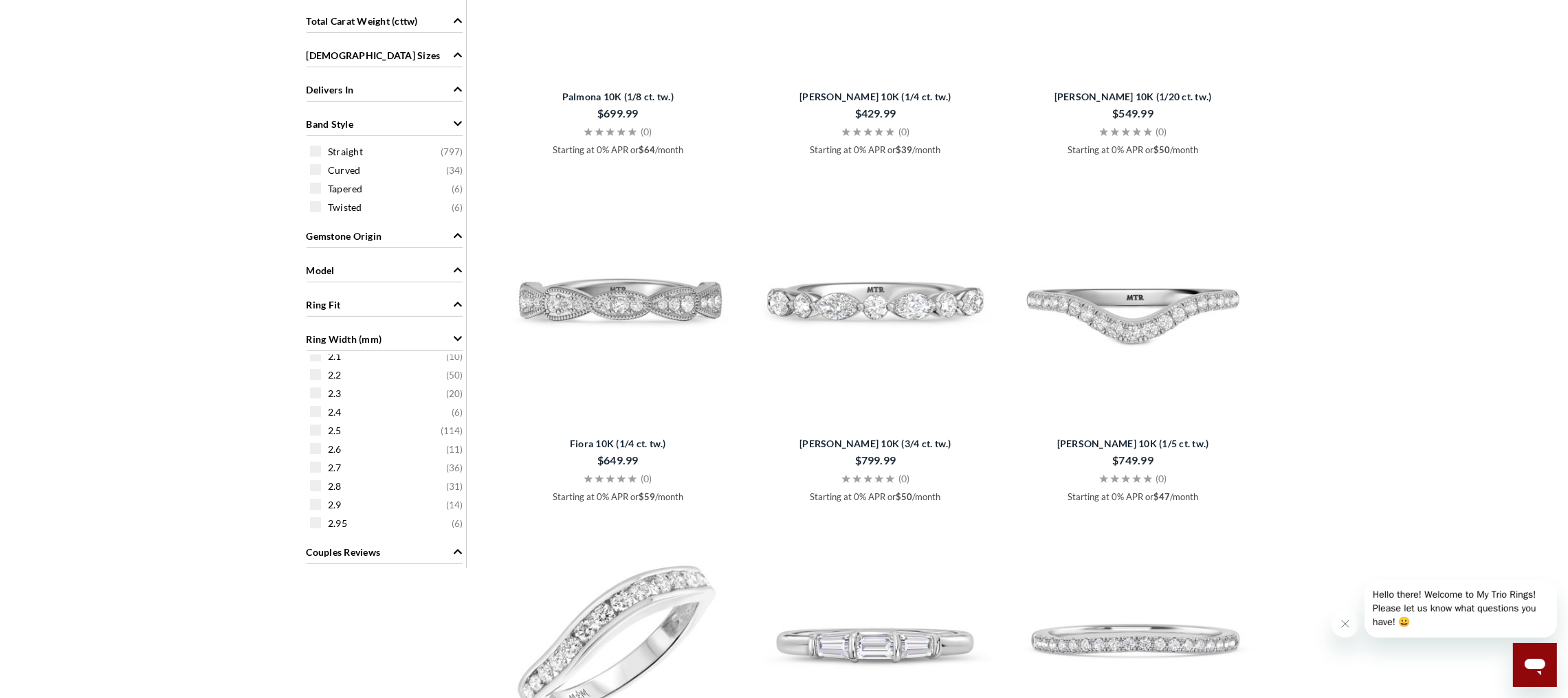 scroll, scrollTop: 206, scrollLeft: 0, axis: vertical 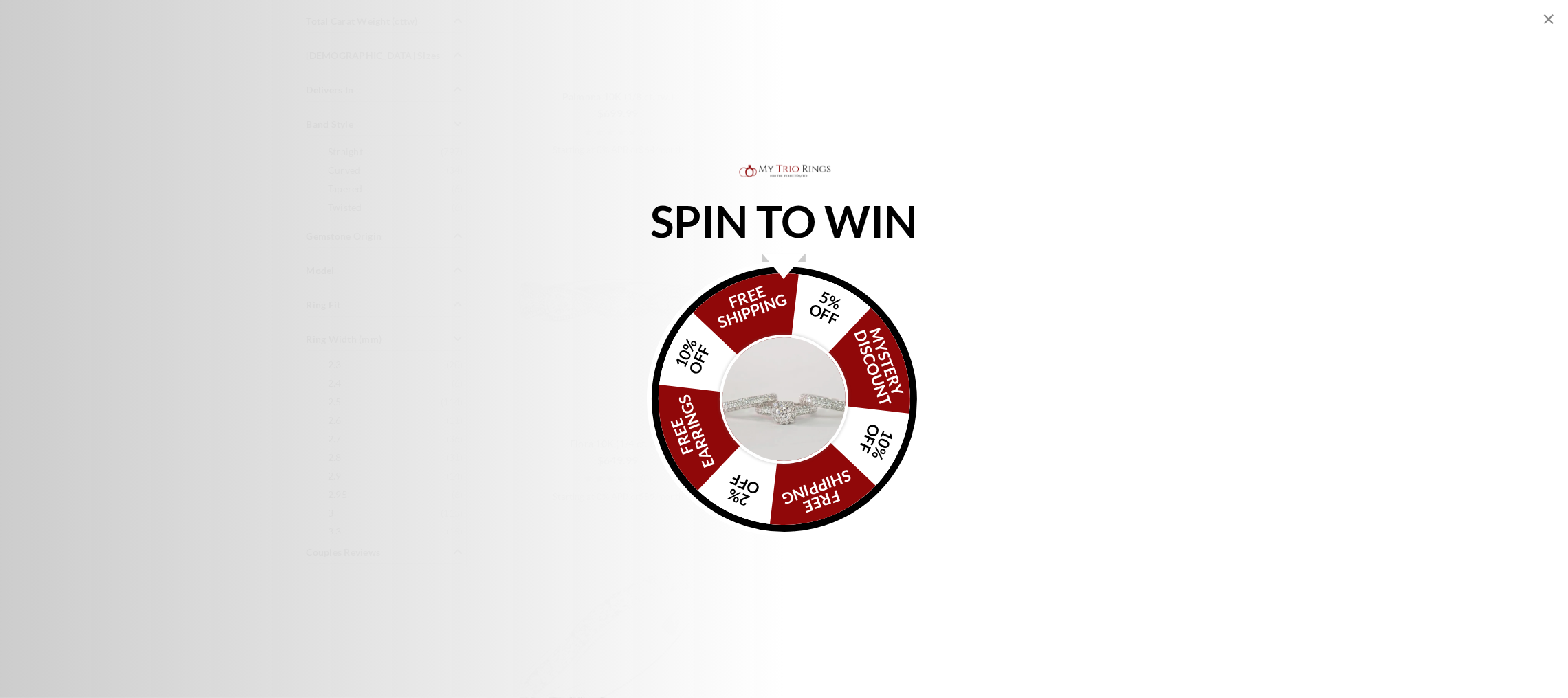 click at bounding box center [784, 399] 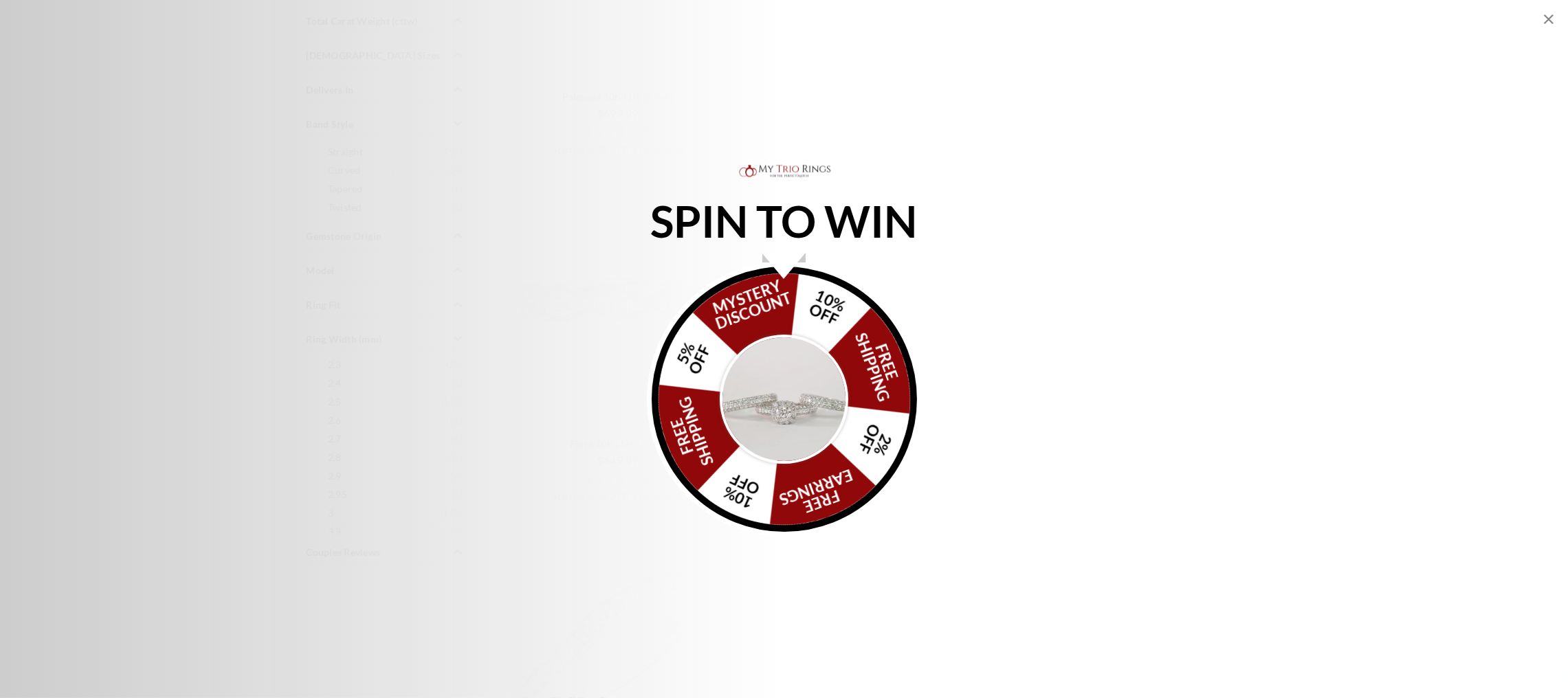 click 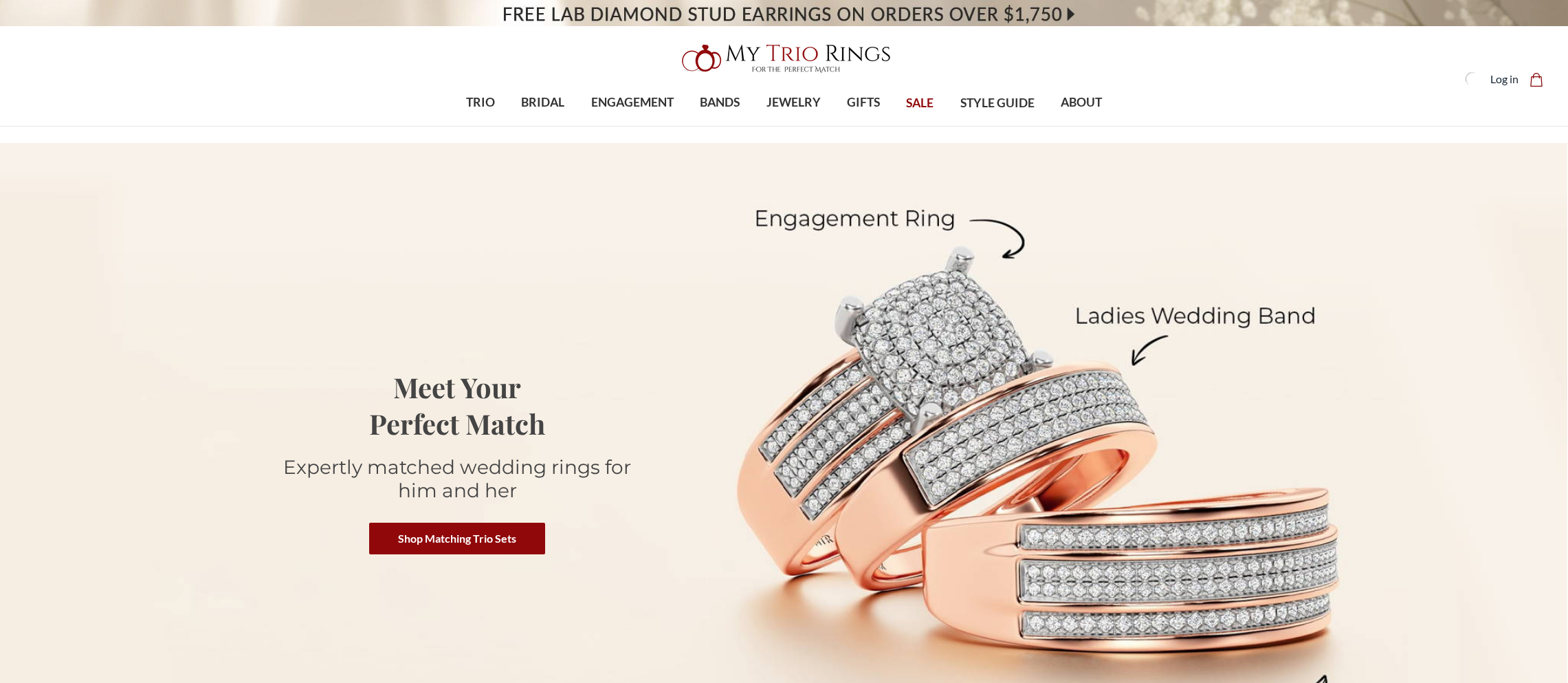 scroll, scrollTop: 0, scrollLeft: 0, axis: both 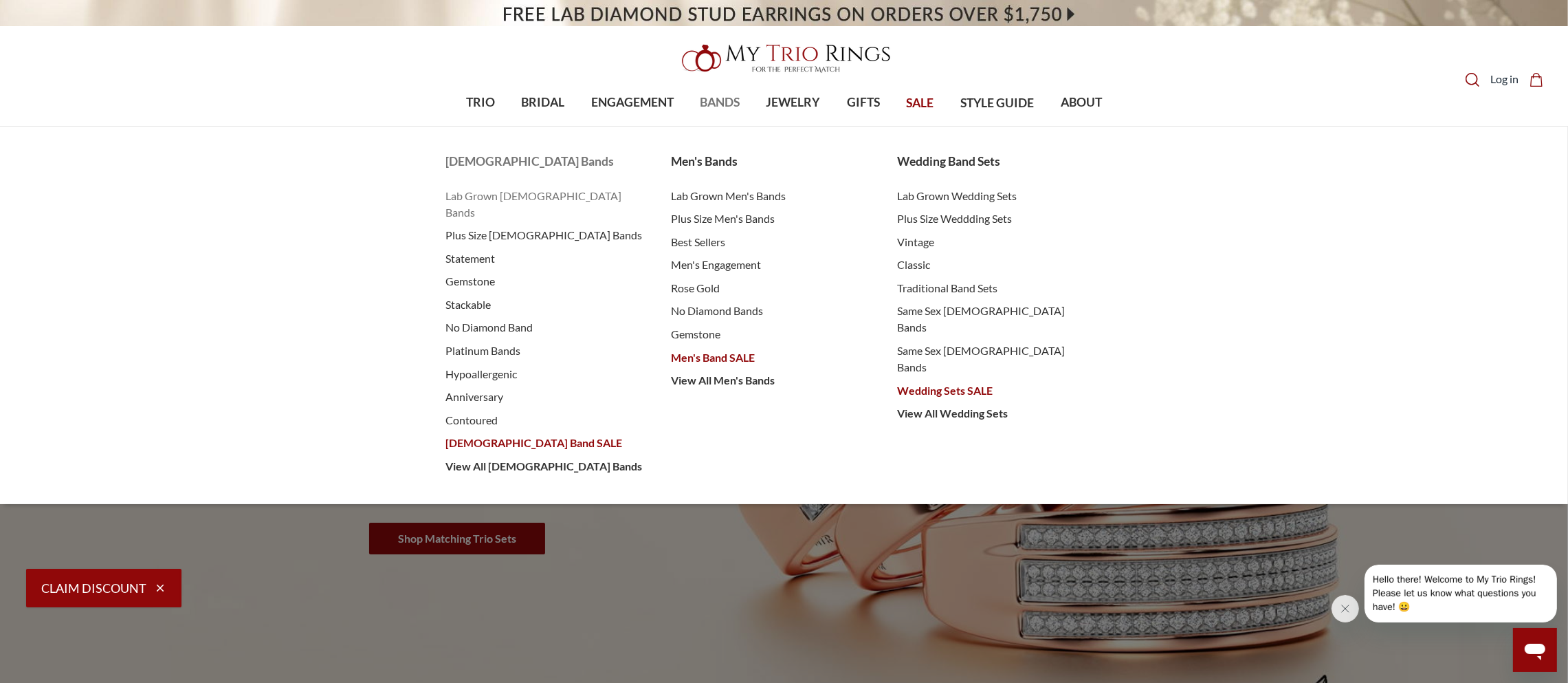 click on "Lab Grown [DEMOGRAPHIC_DATA] Bands" at bounding box center (544, 204) 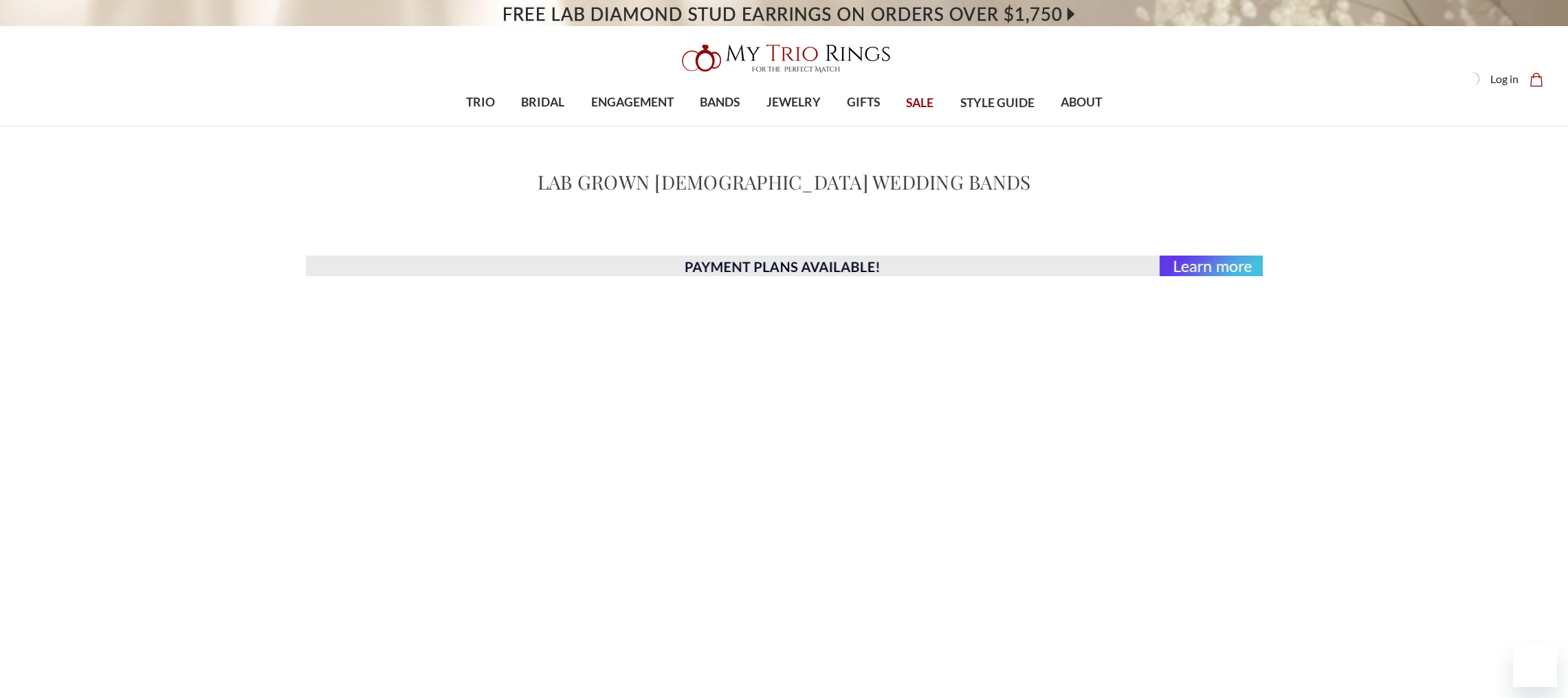 scroll, scrollTop: 0, scrollLeft: 0, axis: both 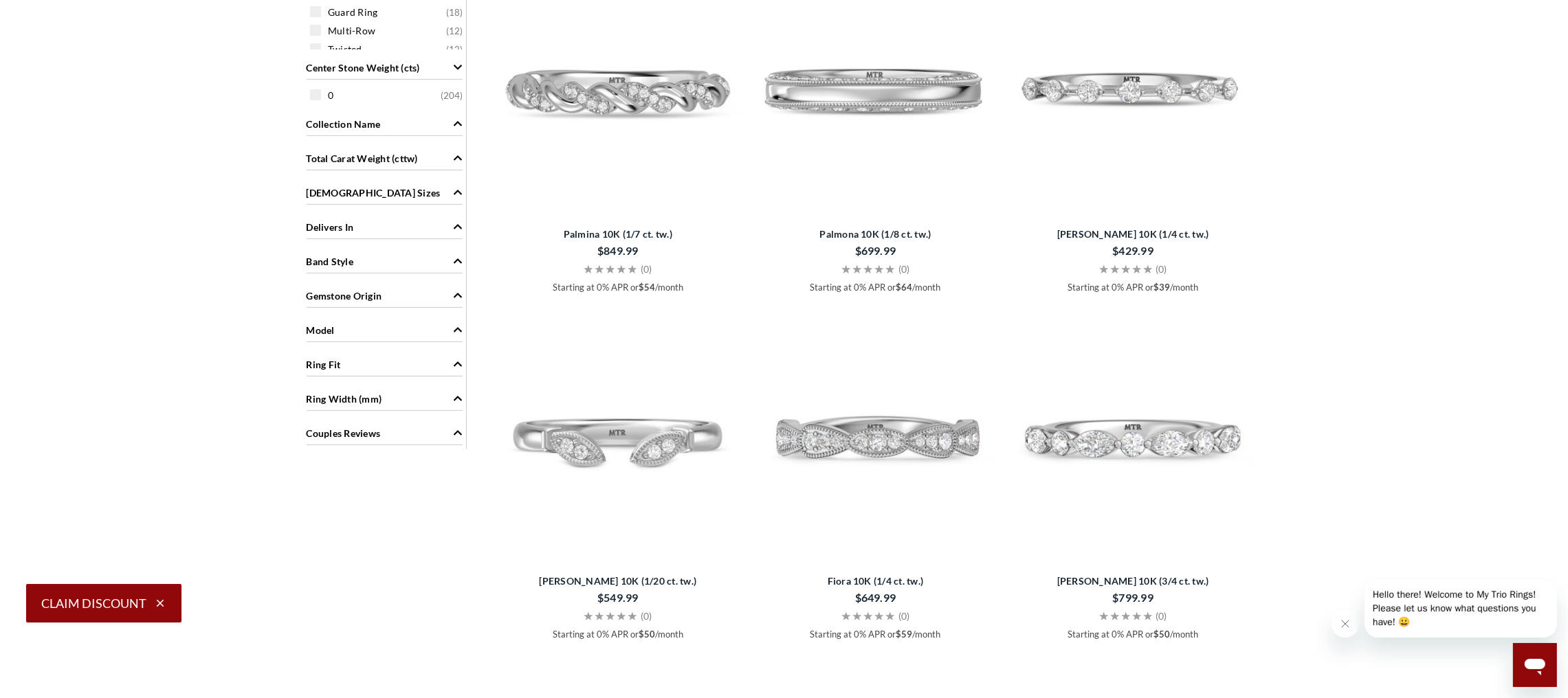 click on "Claim Discount" at bounding box center (104, 603) 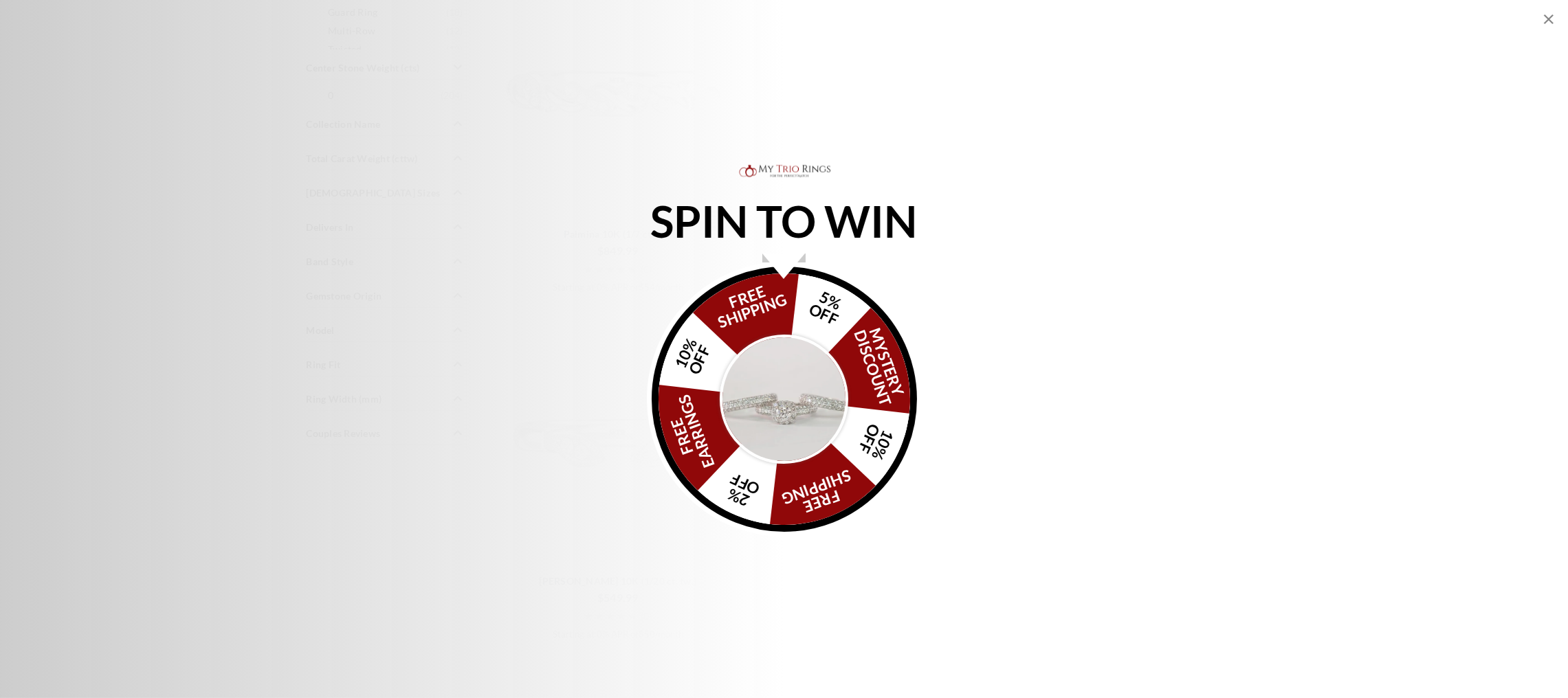 click at bounding box center (784, 399) 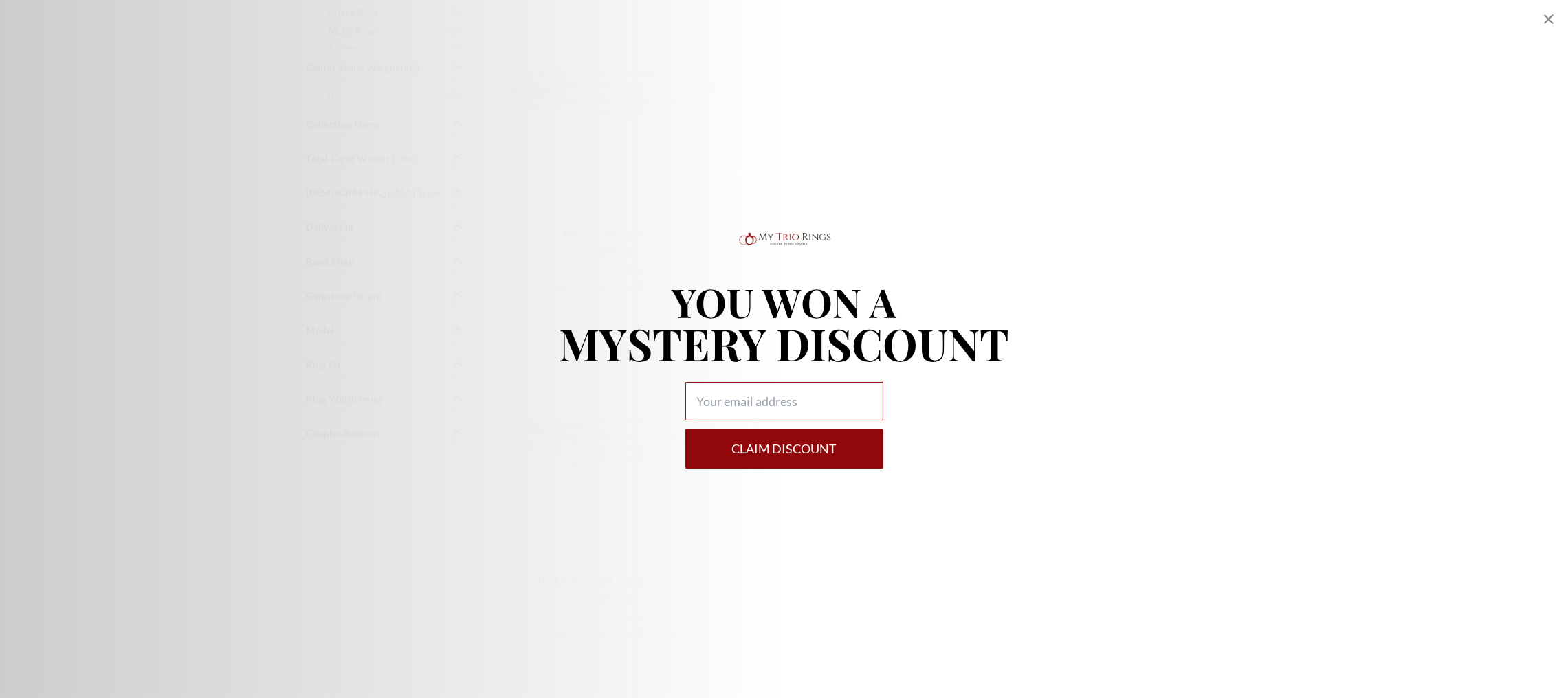 click at bounding box center (784, 401) 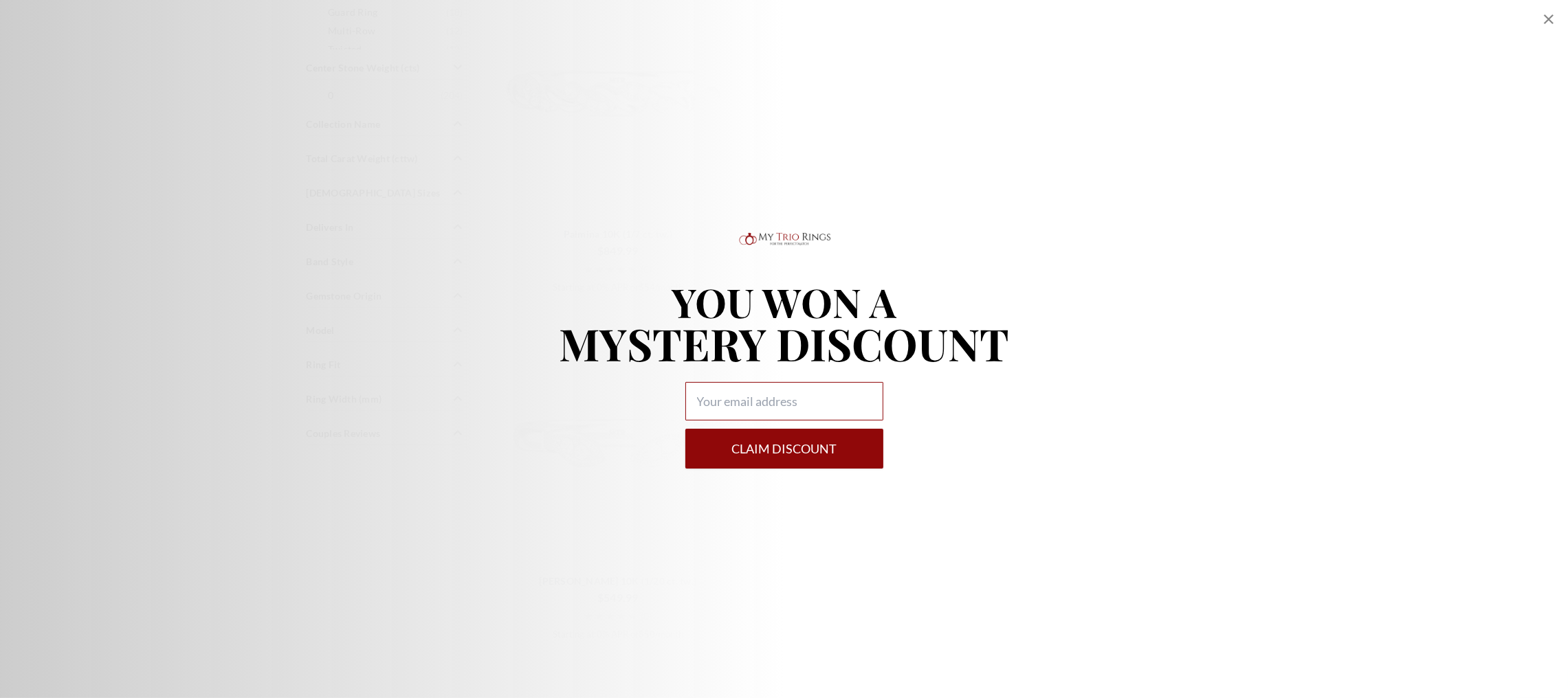 type on "[EMAIL_ADDRESS][DOMAIN_NAME]" 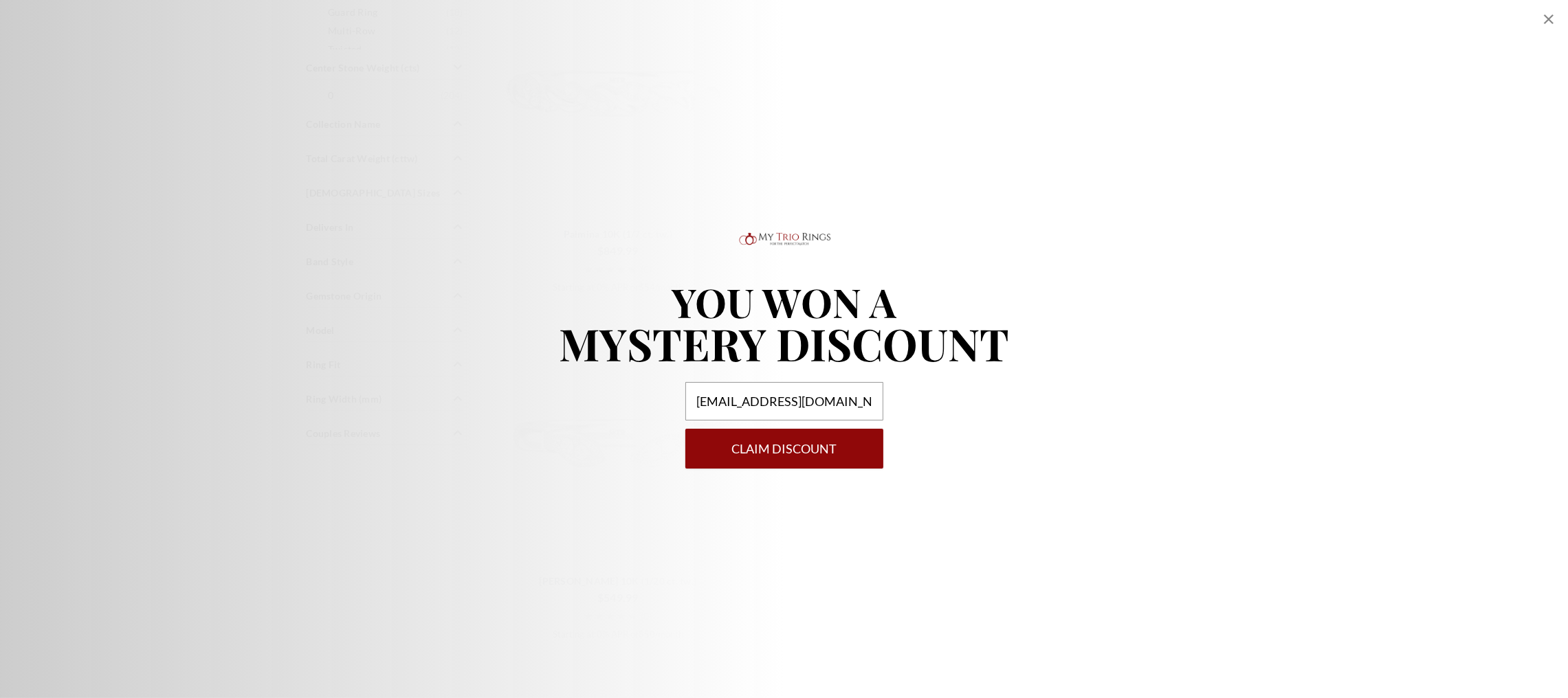 click on "Claim DISCOUNT" at bounding box center [784, 449] 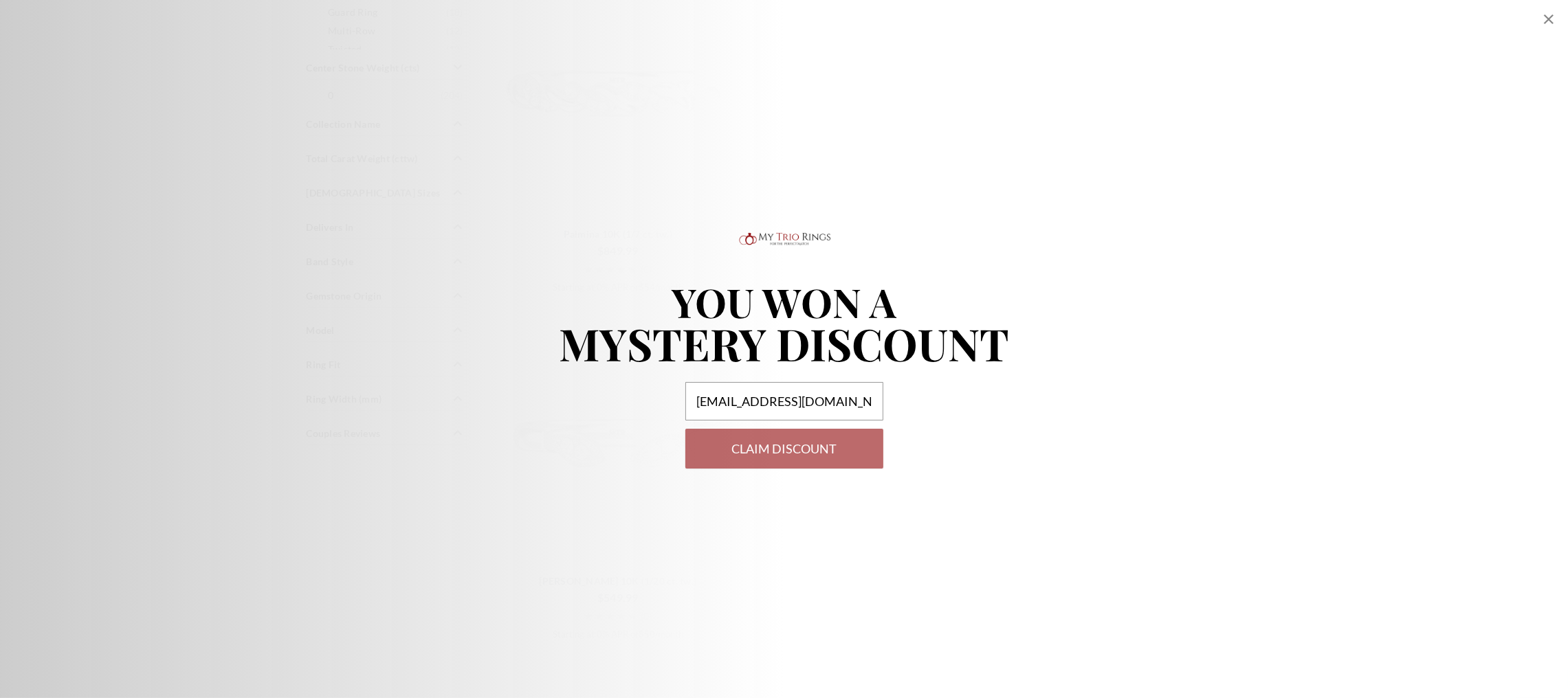 select on "US" 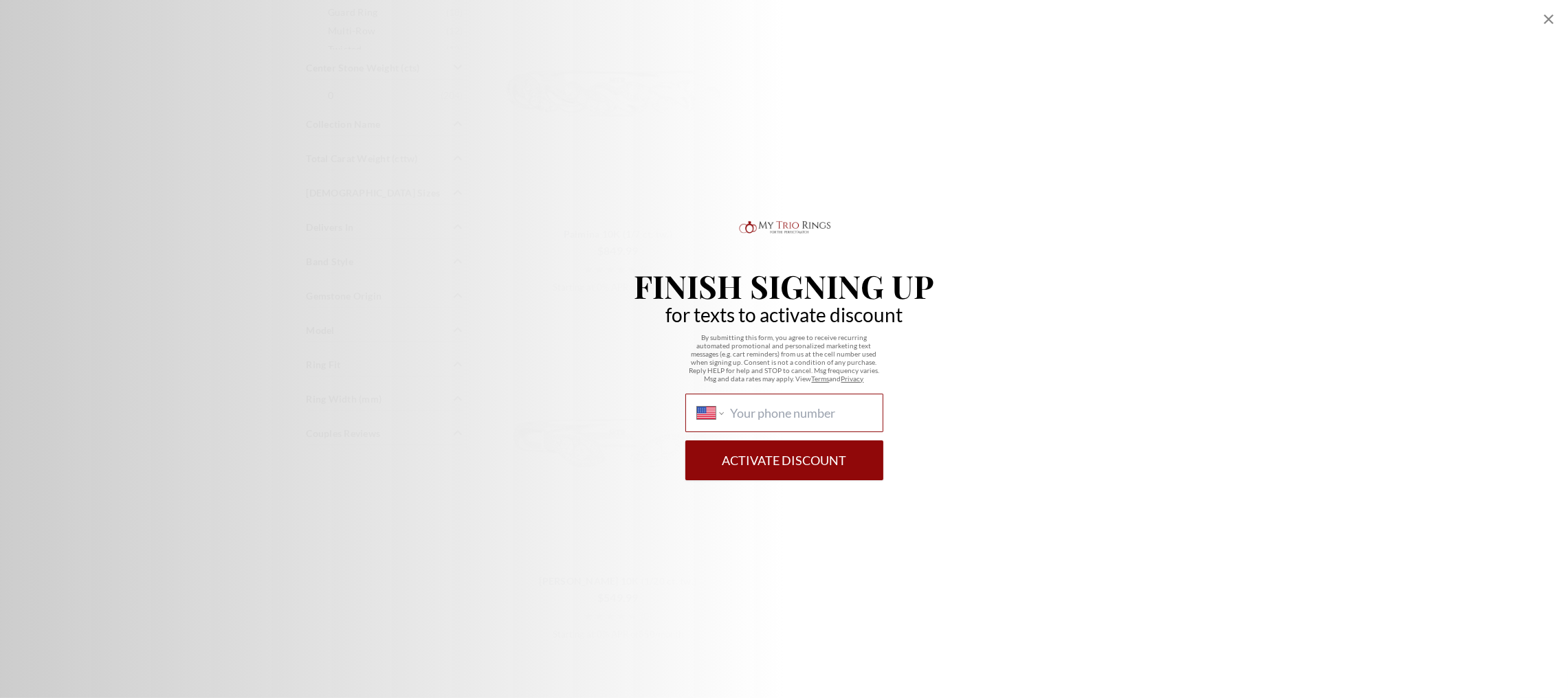 click on "International Afghanistan Åland Islands Albania Algeria American Samoa Andorra Angola Anguilla Antigua and Barbuda Argentina Armenia Aruba Ascension Island Australia Austria Azerbaijan Bahamas Bahrain Bangladesh Barbados Belarus Belgium Belize Benin Bermuda Bhutan Bolivia Bonaire, Sint Eustatius and Saba Bosnia and Herzegovina Botswana Brazil British Indian Ocean Territory Brunei Darussalam Bulgaria Burkina Faso Burundi Cambodia Cameroon Canada Cape Verde Cayman Islands Central African Republic Chad Chile China Christmas Island Cocos (Keeling) Islands Colombia Comoros Congo Congo, Democratic Republic of the Cook Islands Costa Rica Cote d'Ivoire Croatia Cuba Curaçao Cyprus Czech Republic Denmark Djibouti Dominica Dominican Republic Ecuador Egypt El Salvador Equatorial Guinea Eritrea Estonia Ethiopia Falkland Islands Faroe Islands Federated States of Micronesia Fiji Finland France French Guiana French Polynesia Gabon Gambia Georgia Germany Ghana Gibraltar Greece Greenland Grenada Guadeloupe Guam Guatemala" at bounding box center (800, 413) 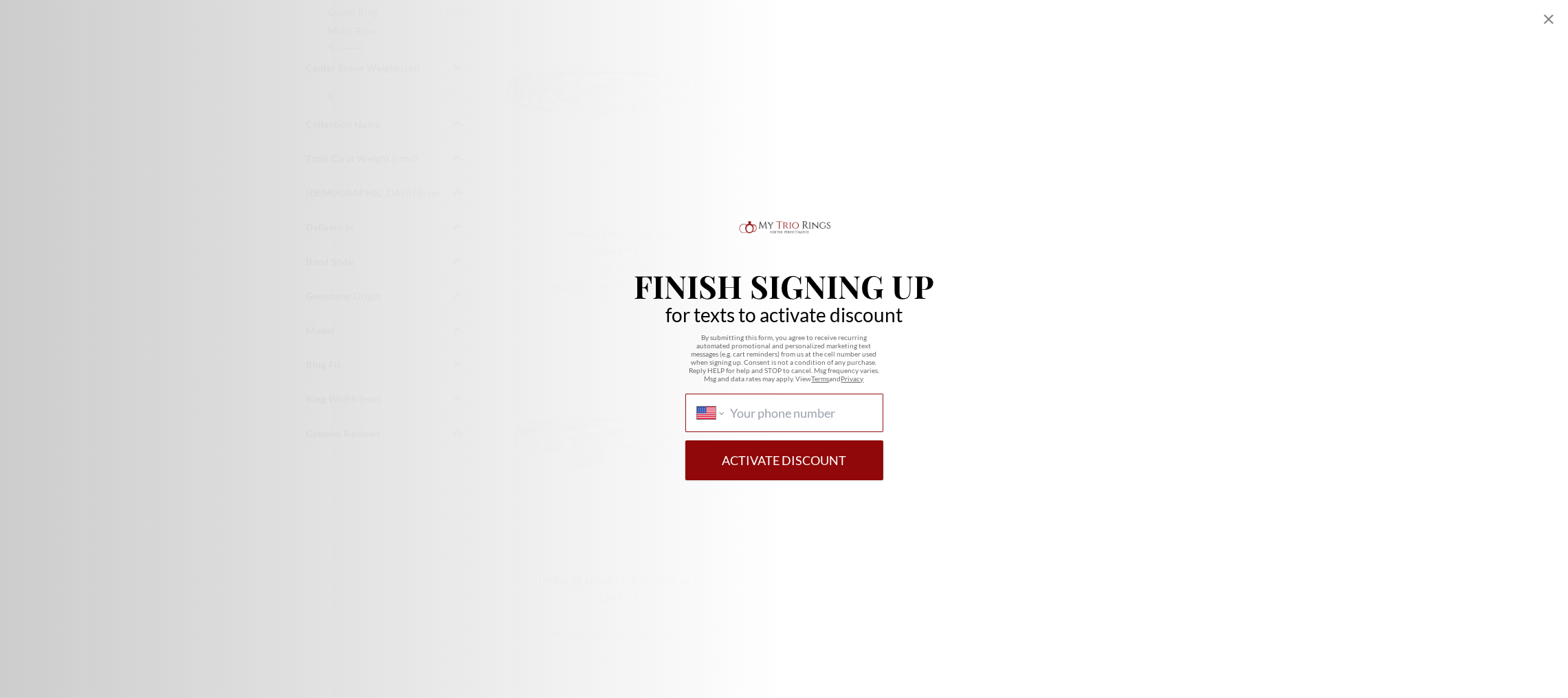 type on "1 (469) 855-5966" 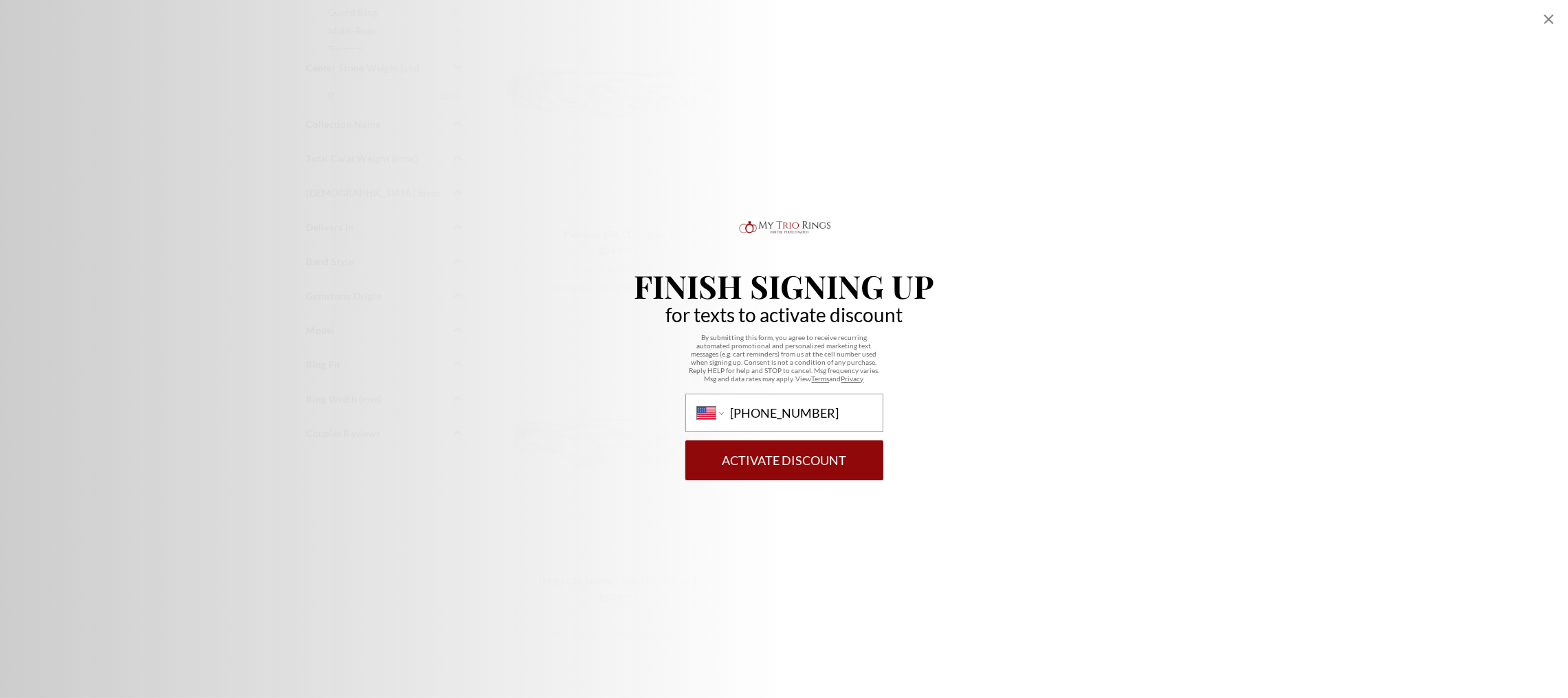 click on "Activate Discount" at bounding box center (784, 460) 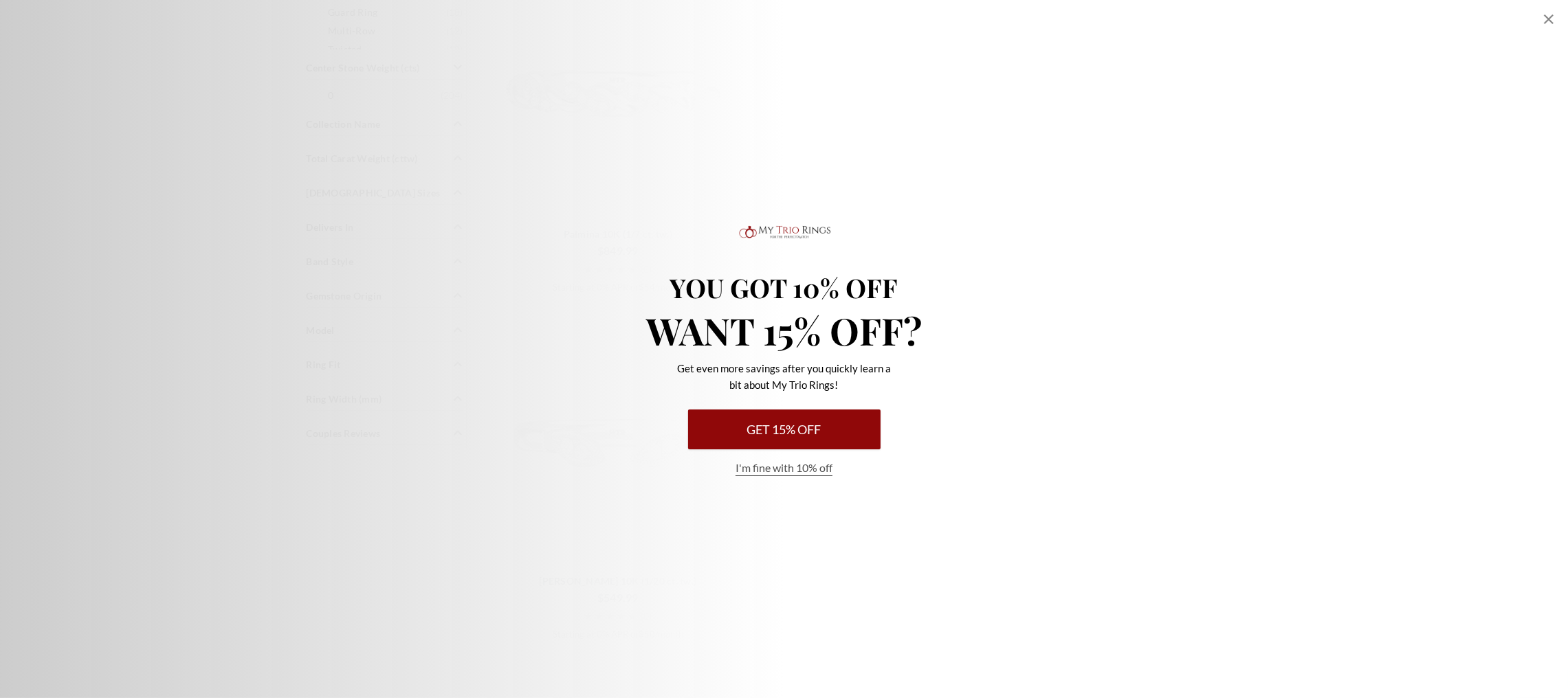 click on "Get 15% Off" at bounding box center (784, 429) 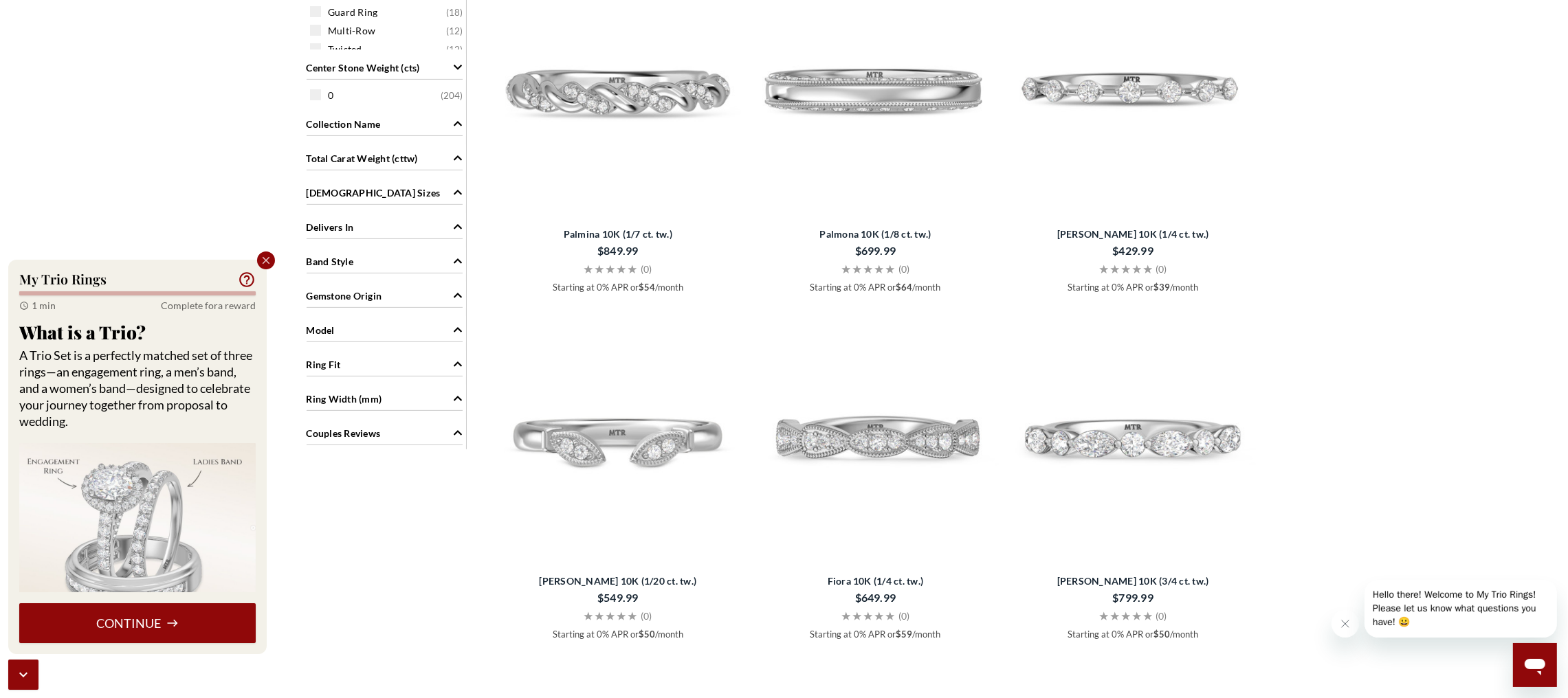 click on "Continue" at bounding box center [137, 623] 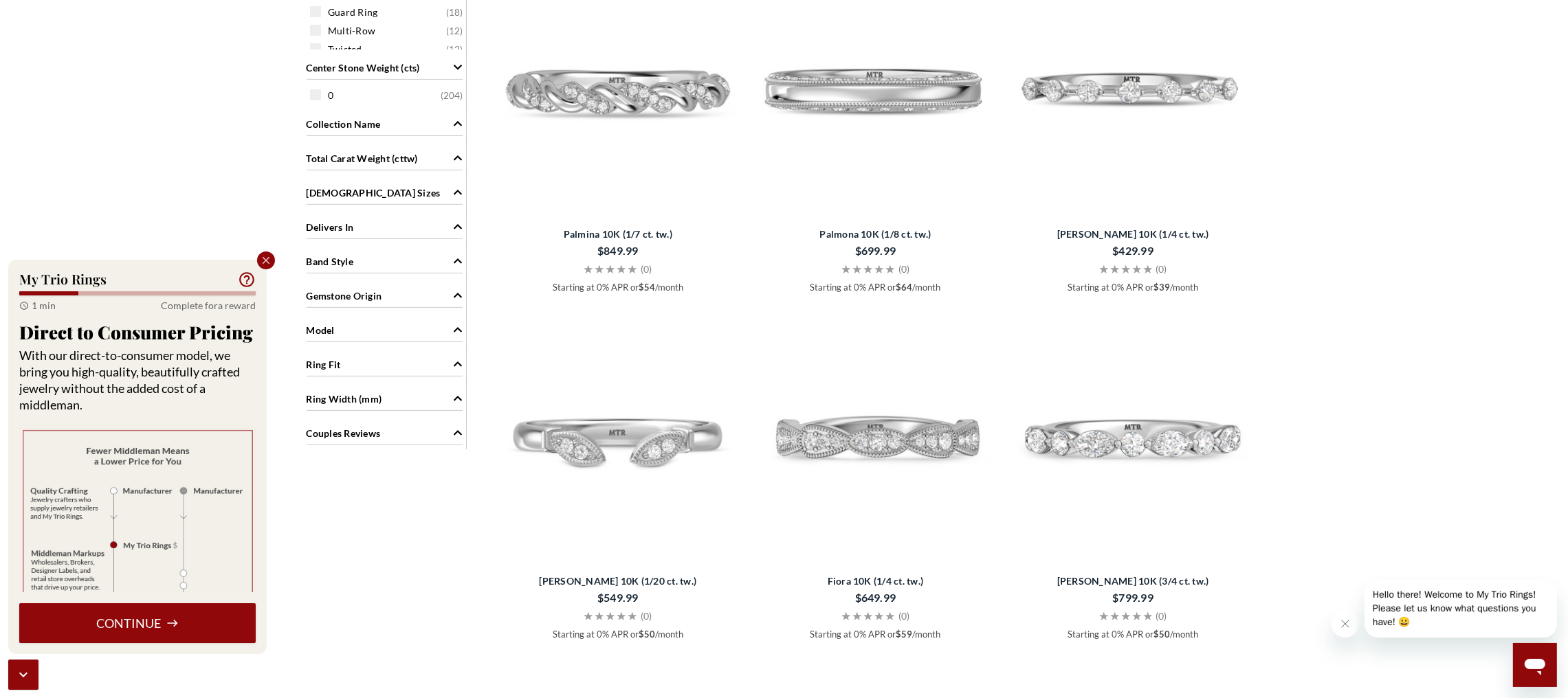 click on "Continue" at bounding box center (137, 623) 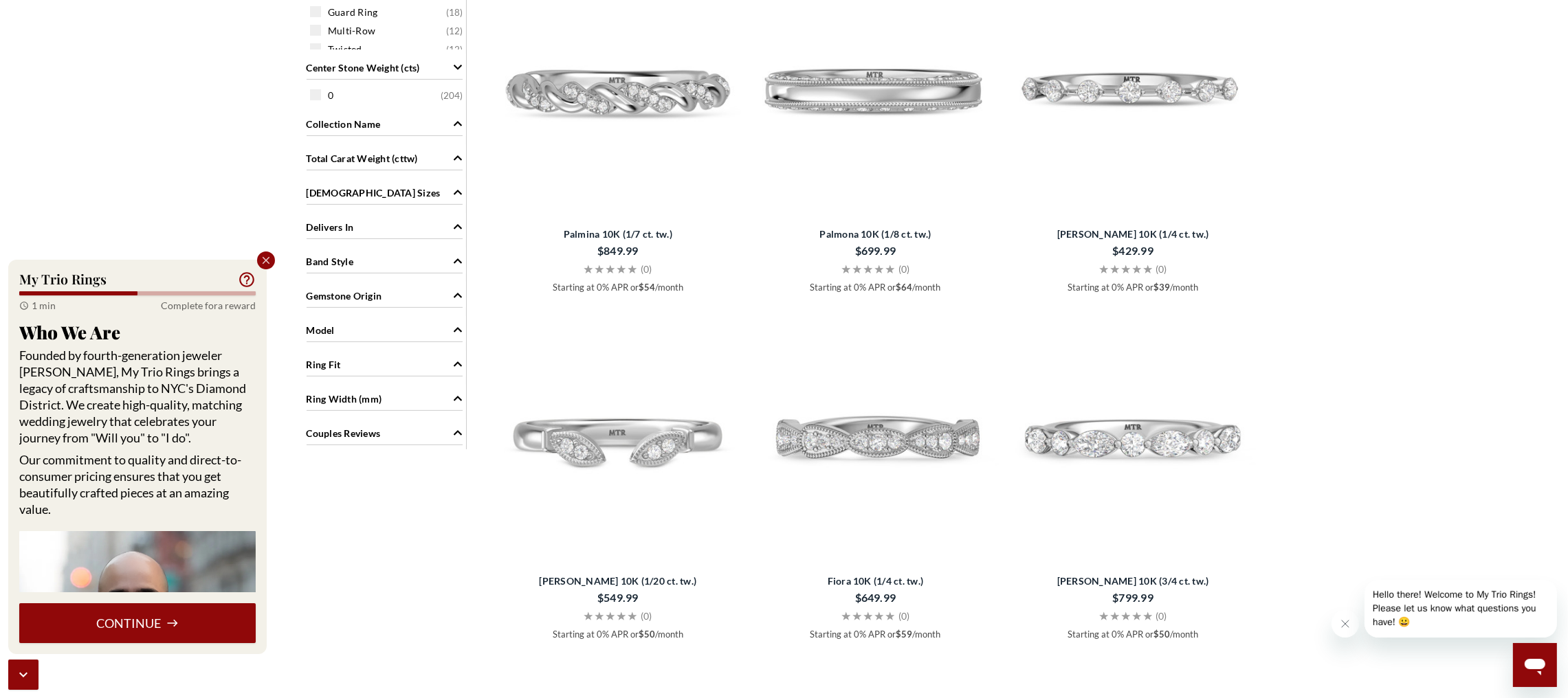 click on "Continue" at bounding box center [137, 623] 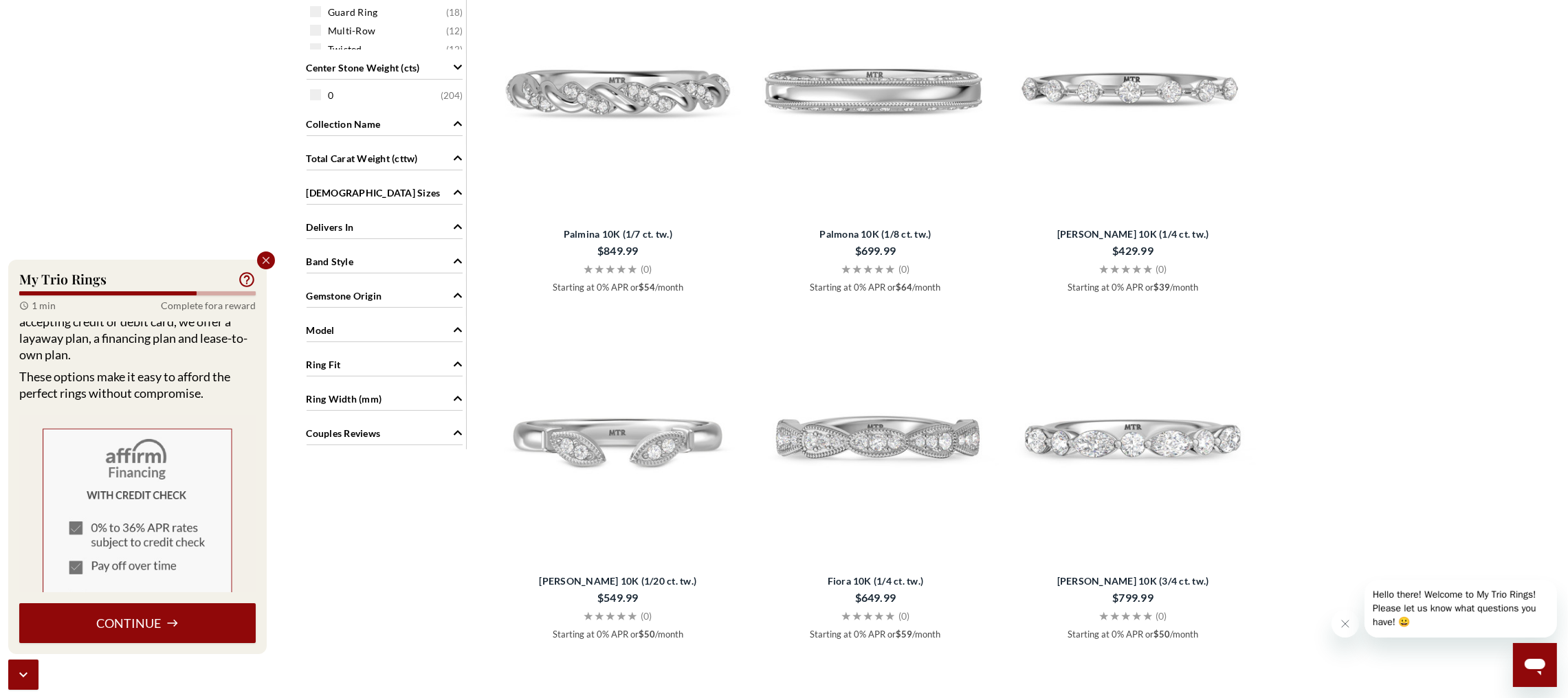 scroll, scrollTop: 206, scrollLeft: 0, axis: vertical 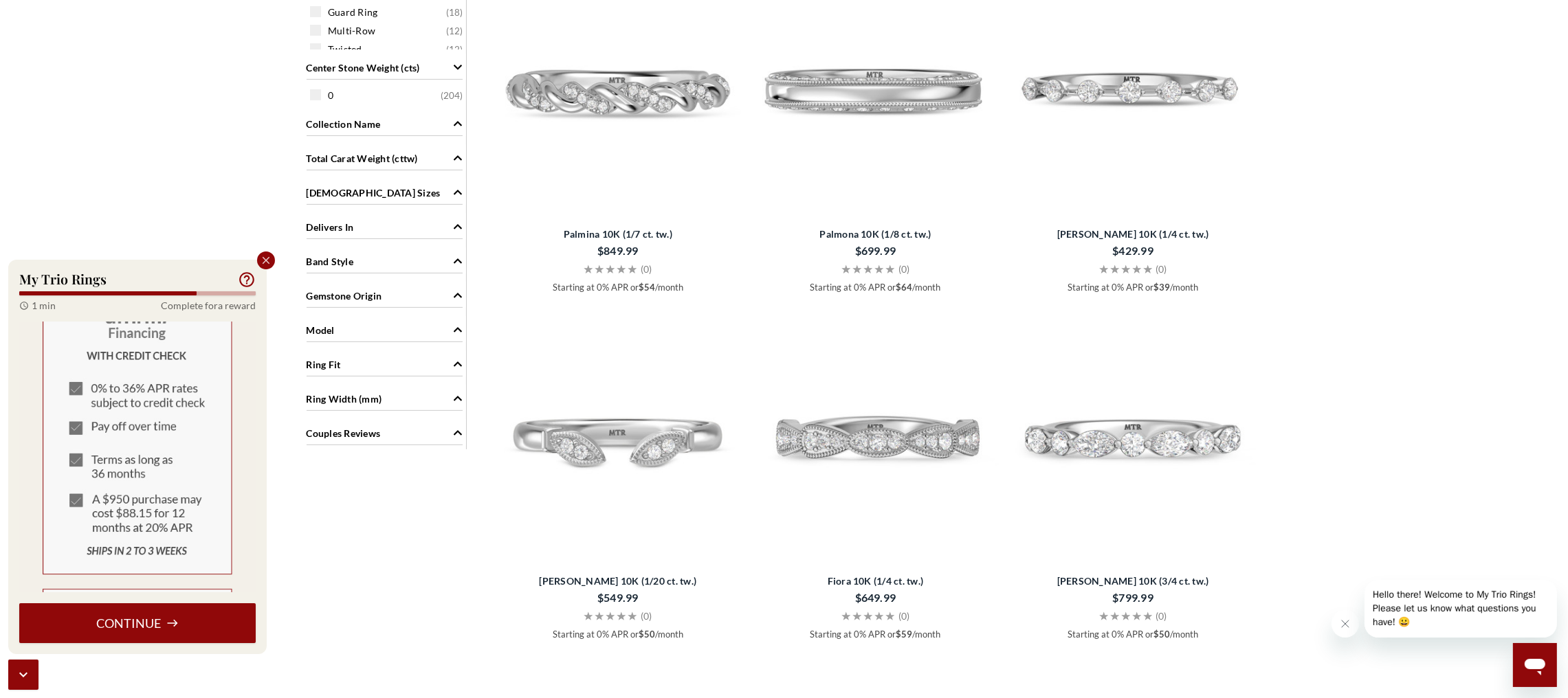 click on "Continue" at bounding box center [137, 623] 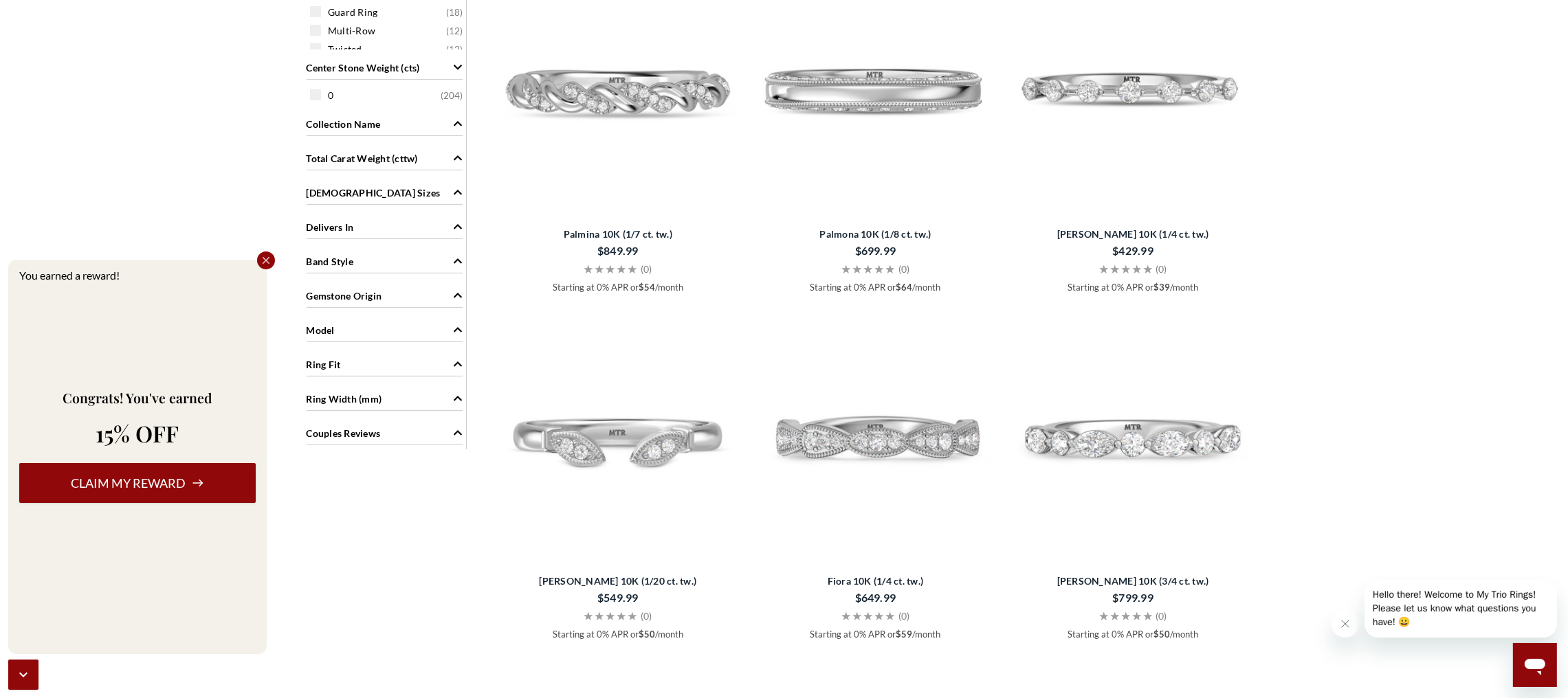 click on "Claim my reward" at bounding box center (137, 483) 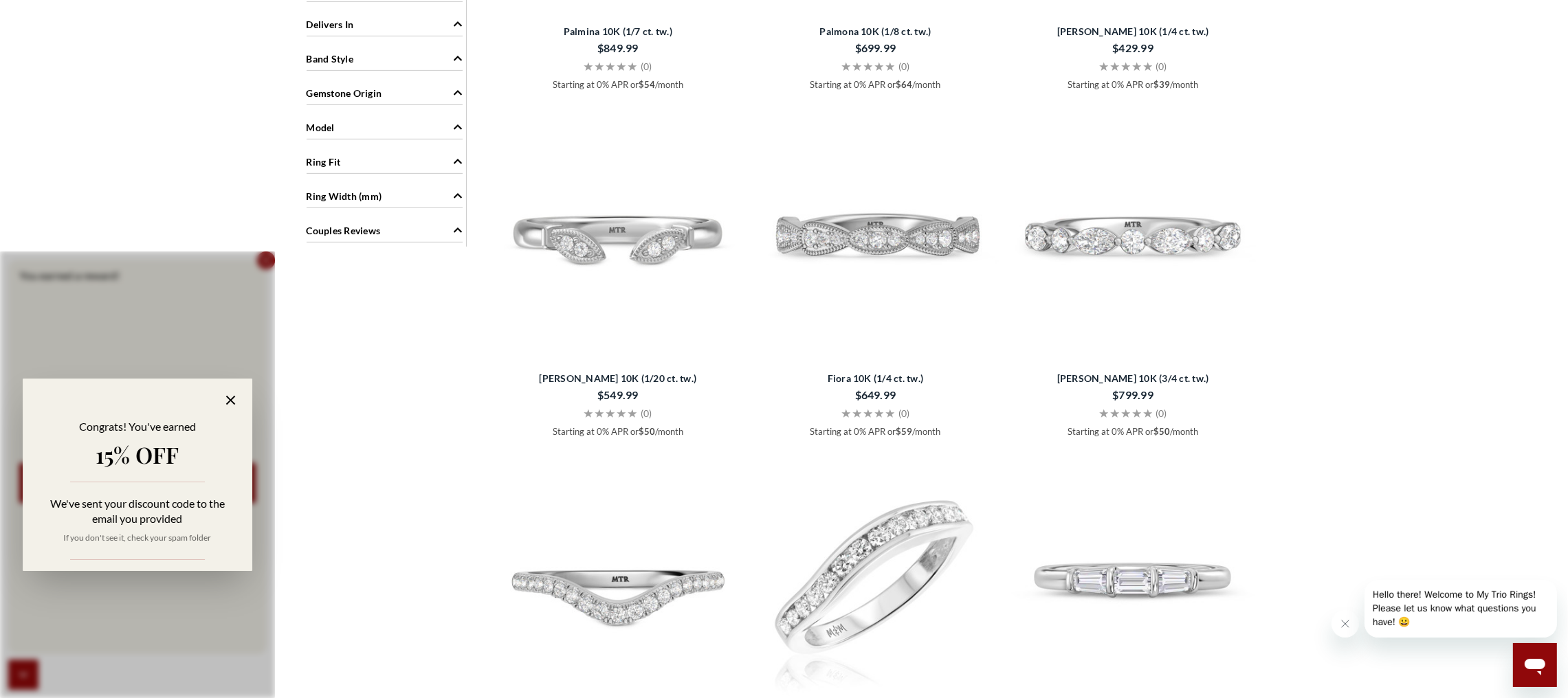 scroll, scrollTop: 927, scrollLeft: 0, axis: vertical 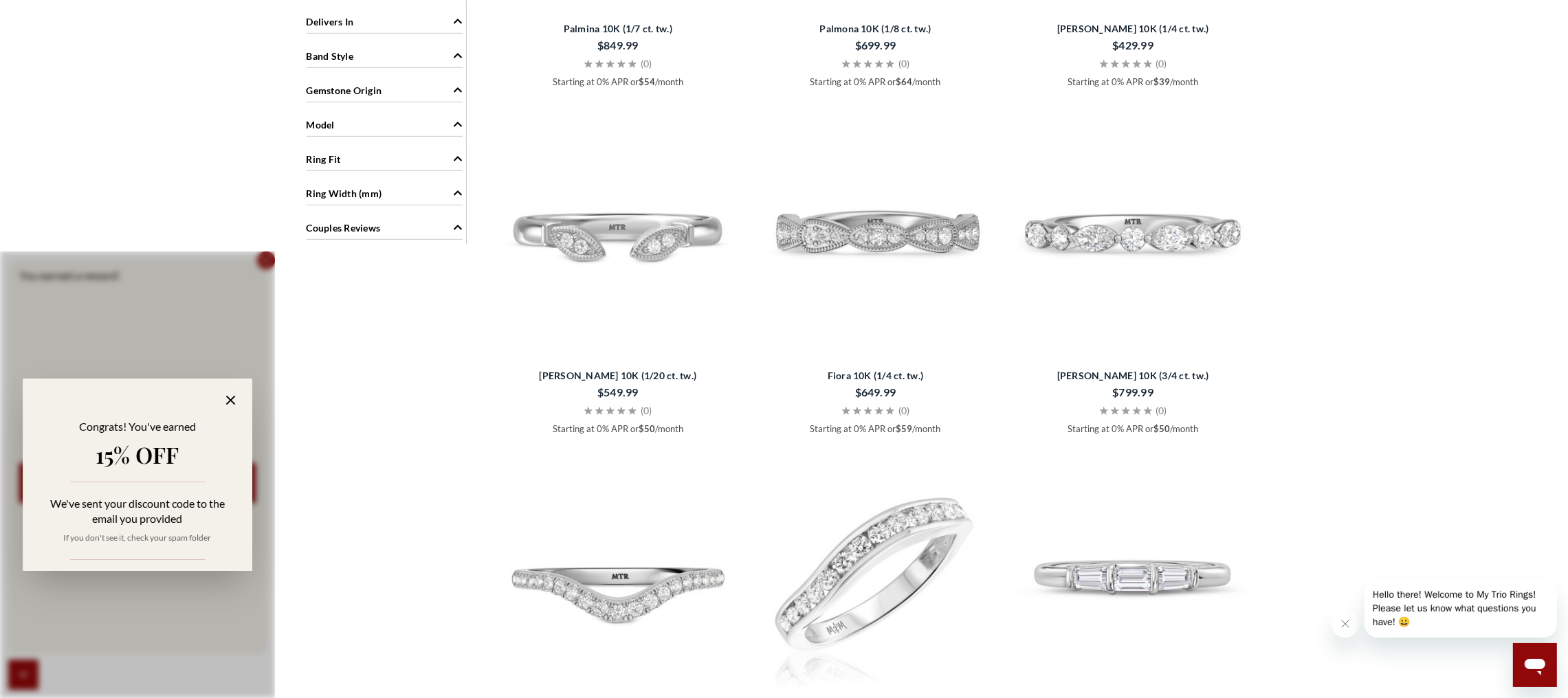 click 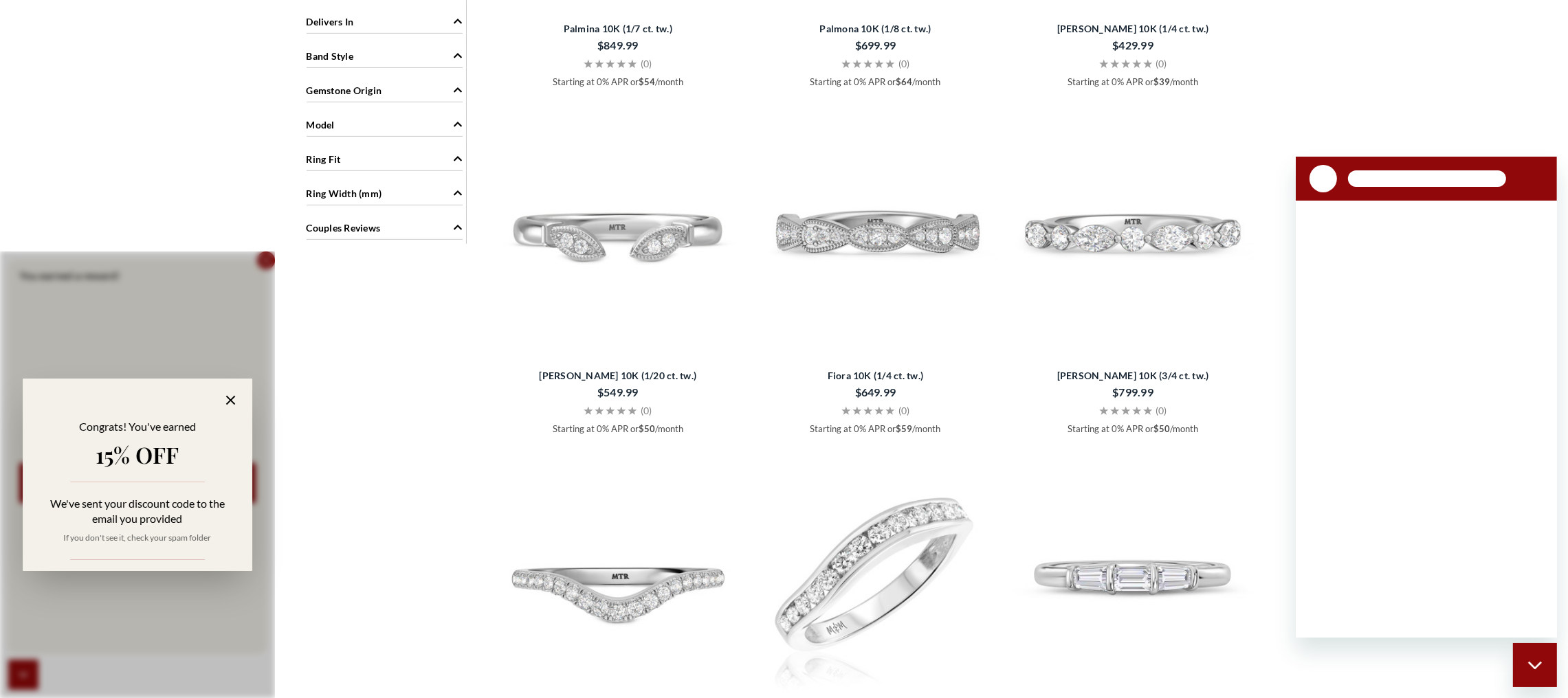 scroll, scrollTop: 0, scrollLeft: 0, axis: both 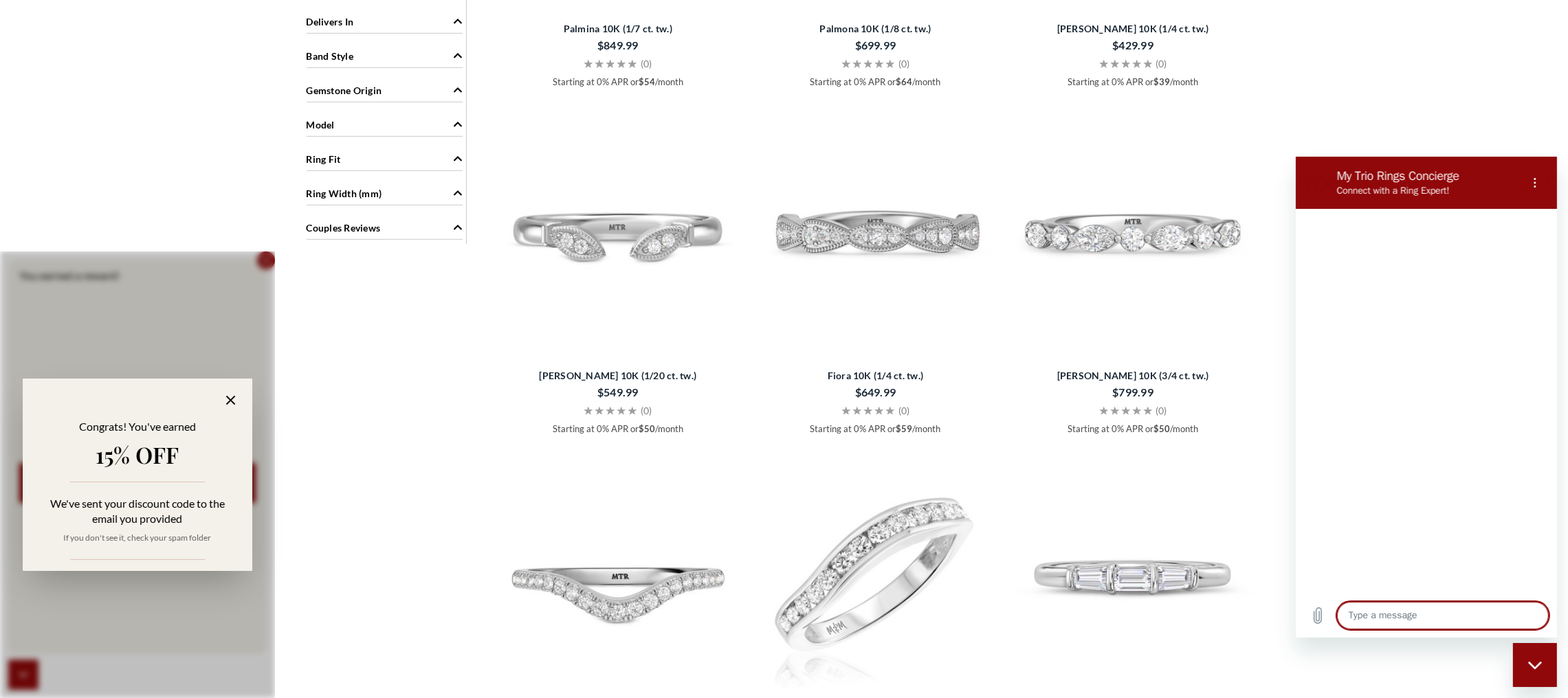 click at bounding box center [1442, 615] 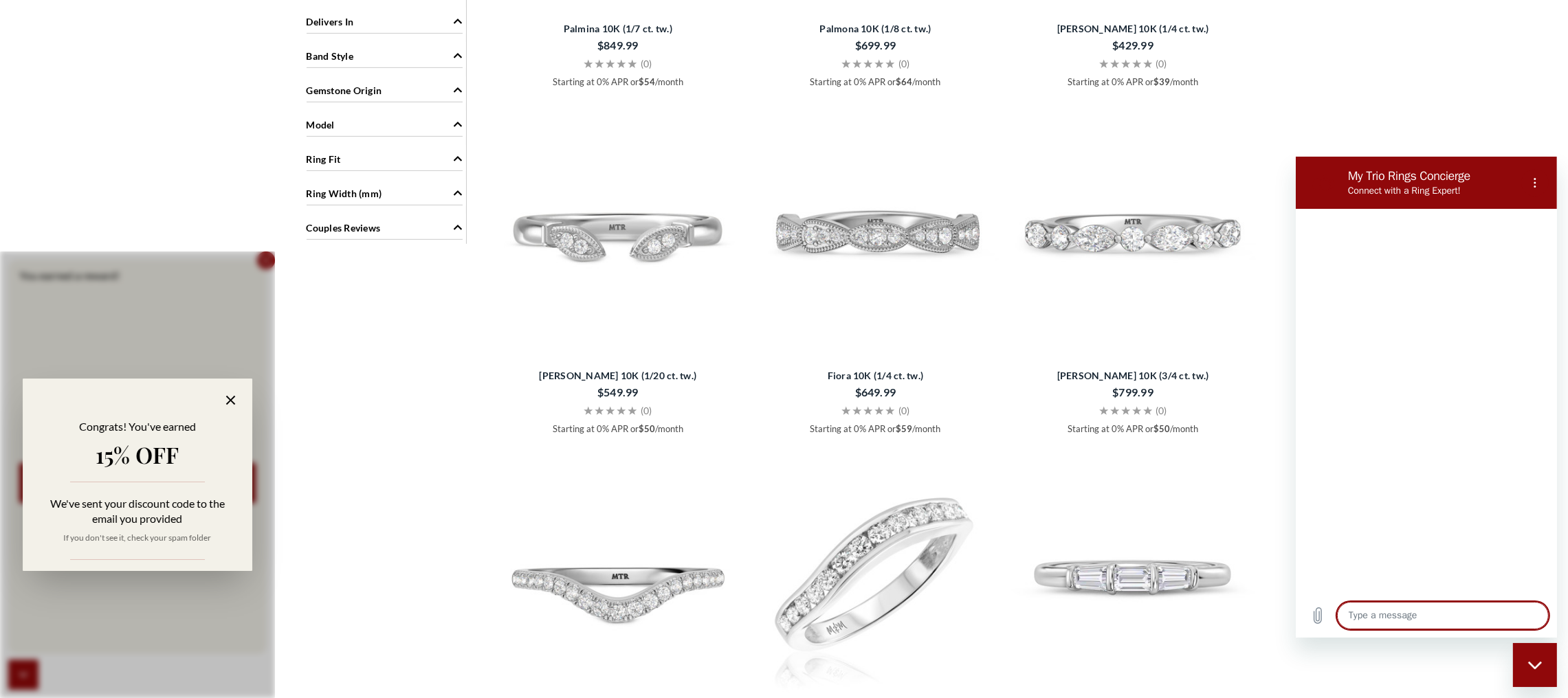 type on "x" 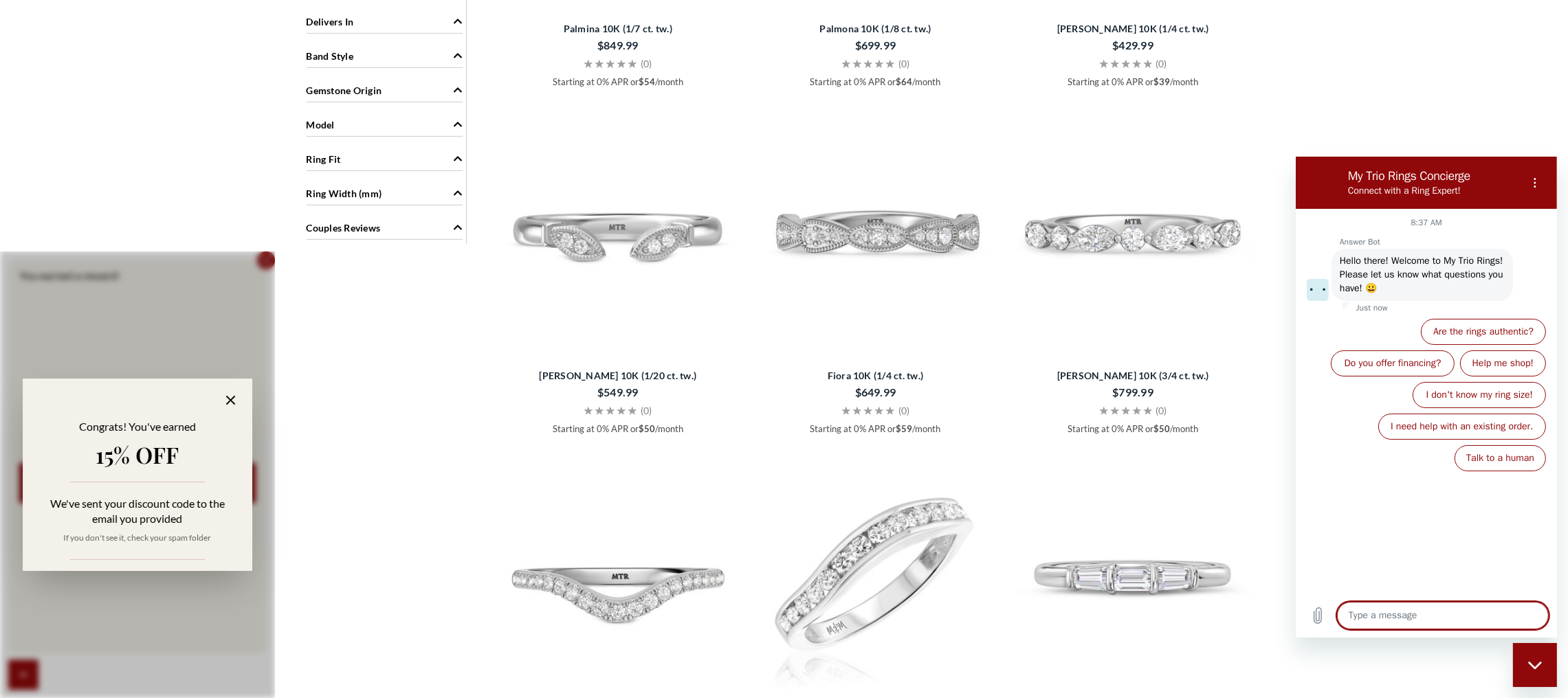 type on "I" 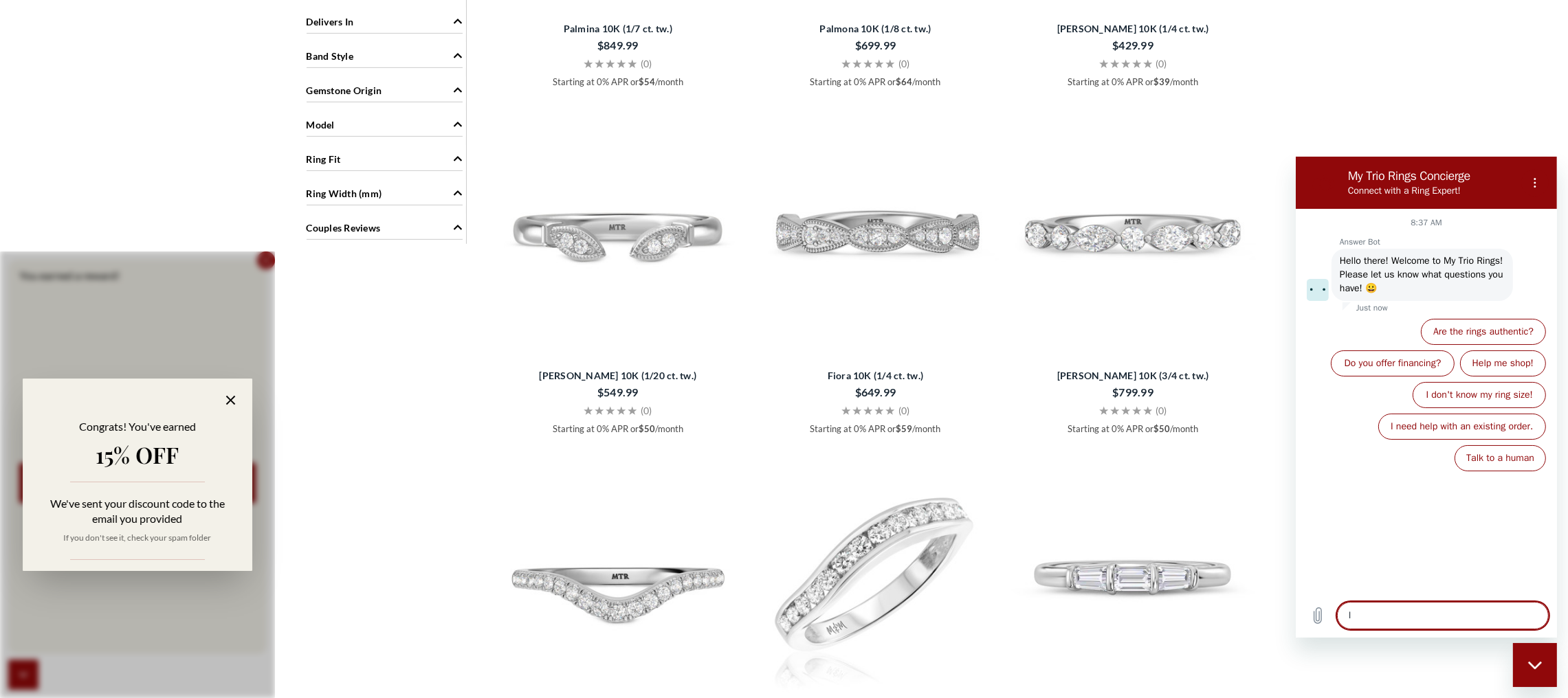 type on "I" 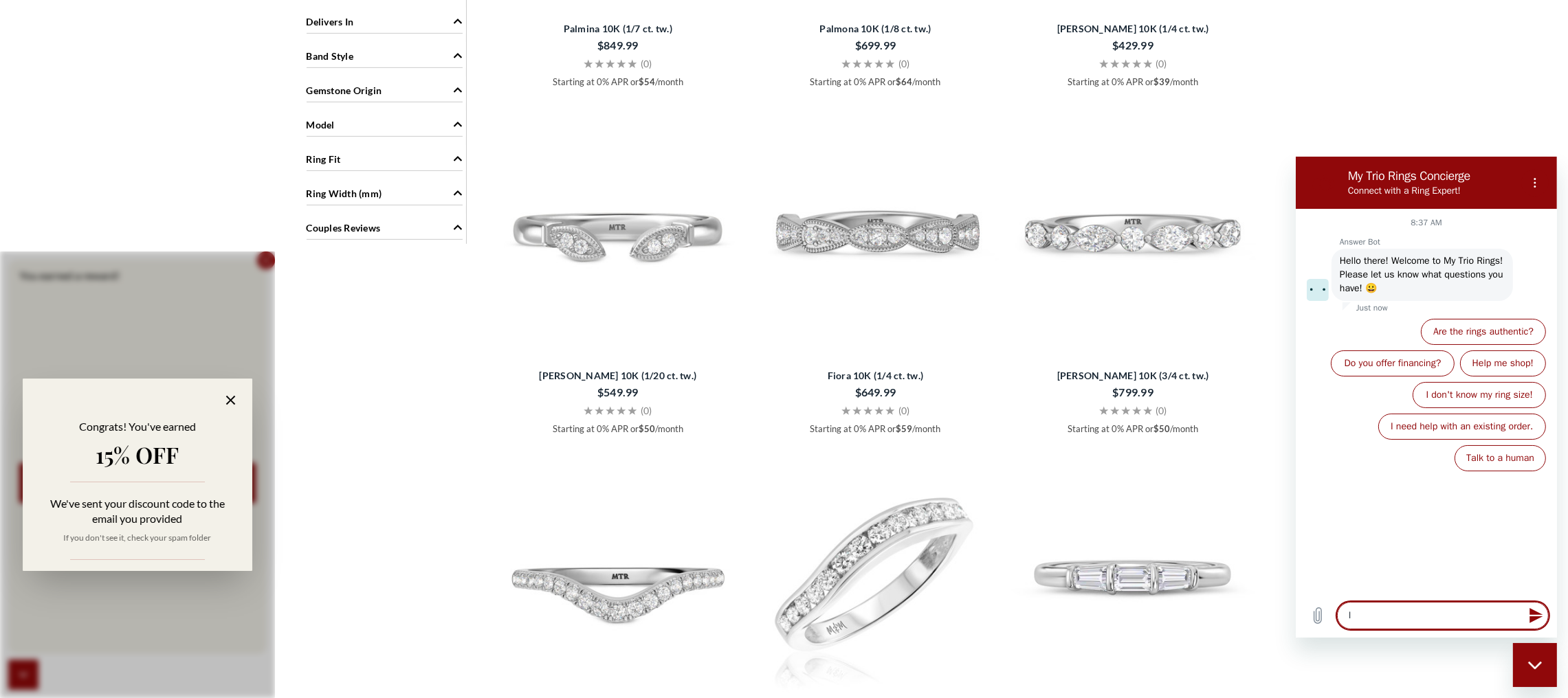 type on "I a" 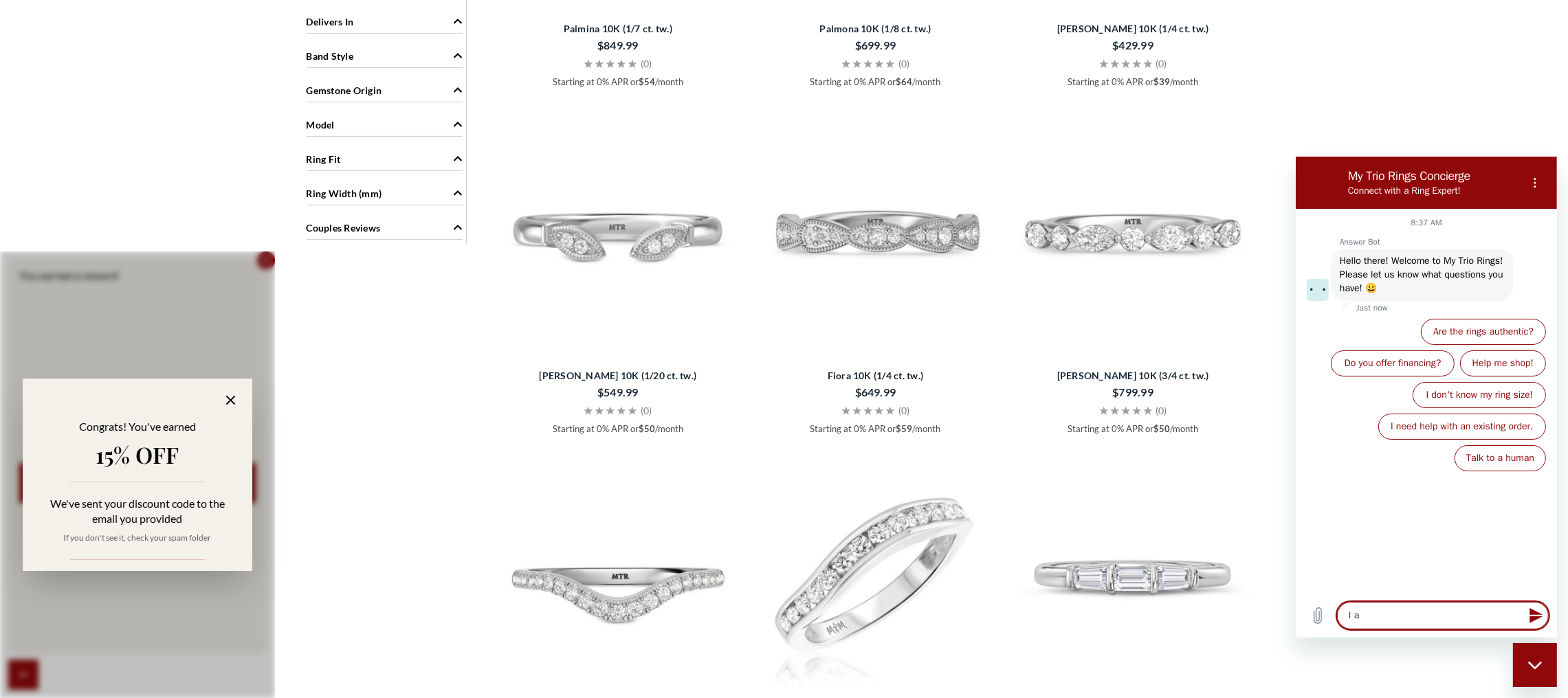 type on "I am" 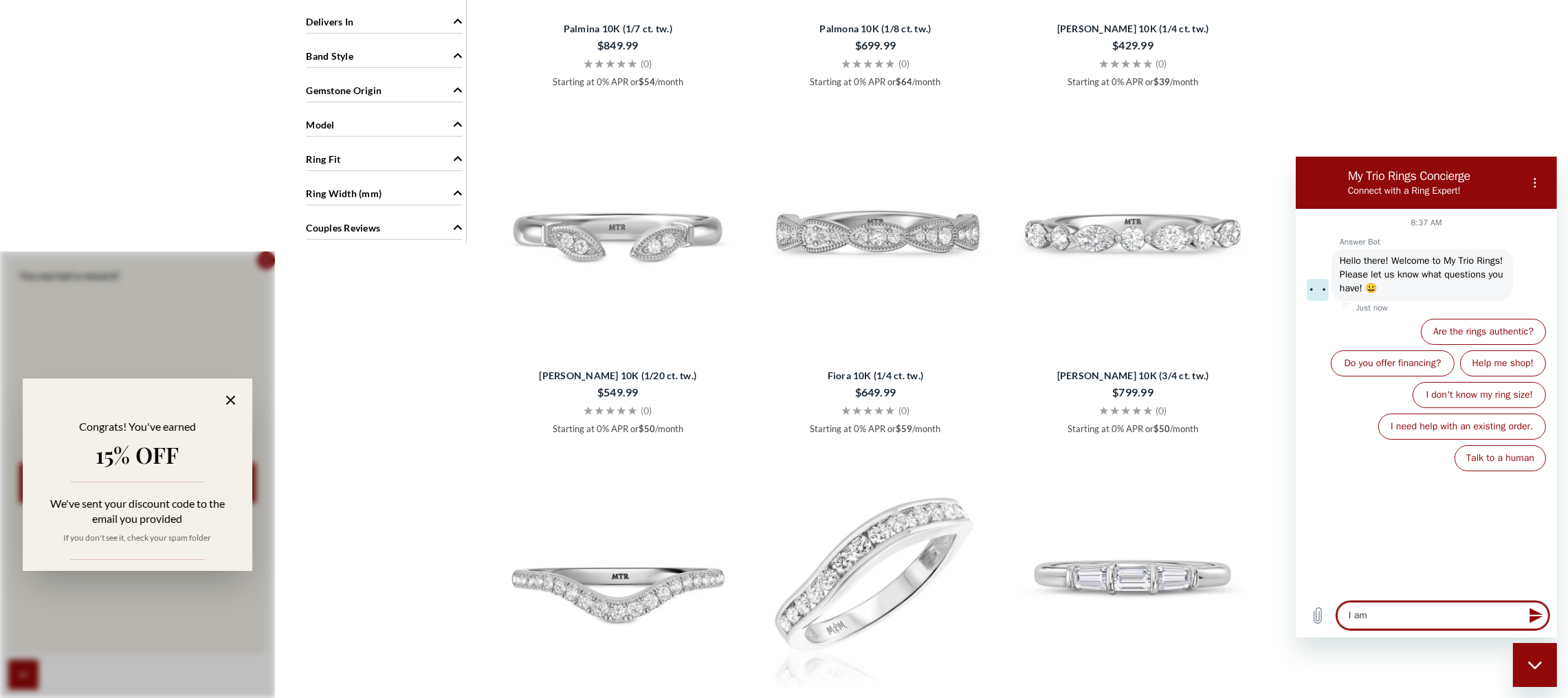 type on "I am" 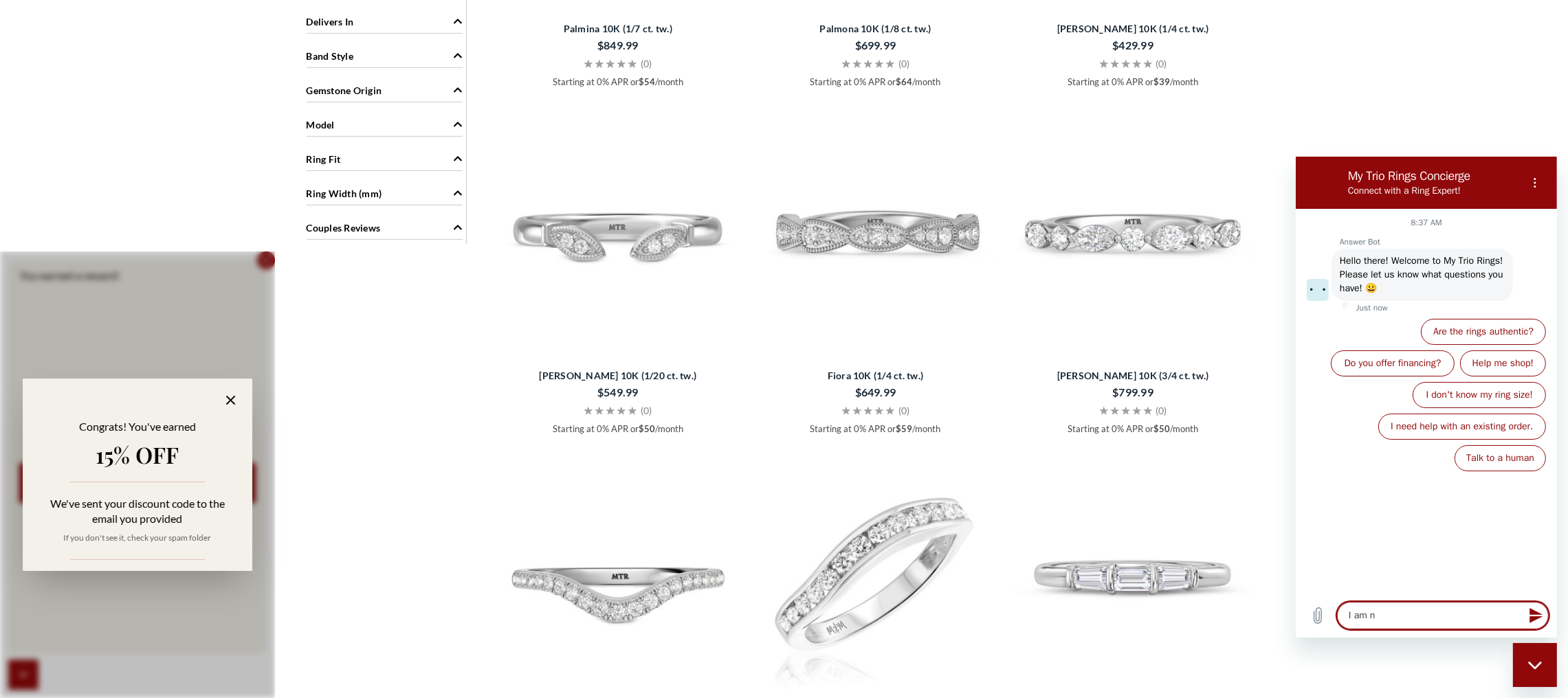 type on "I am no" 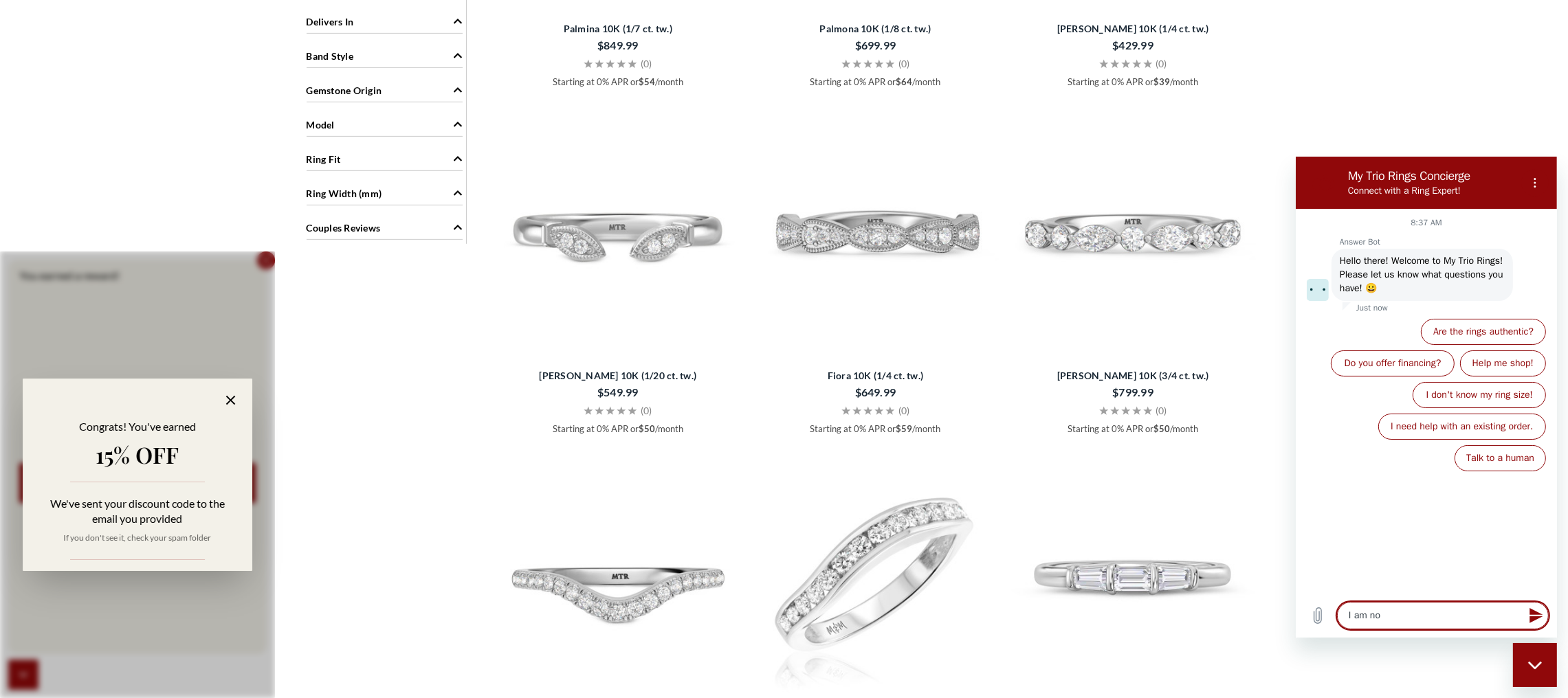 type on "I am not" 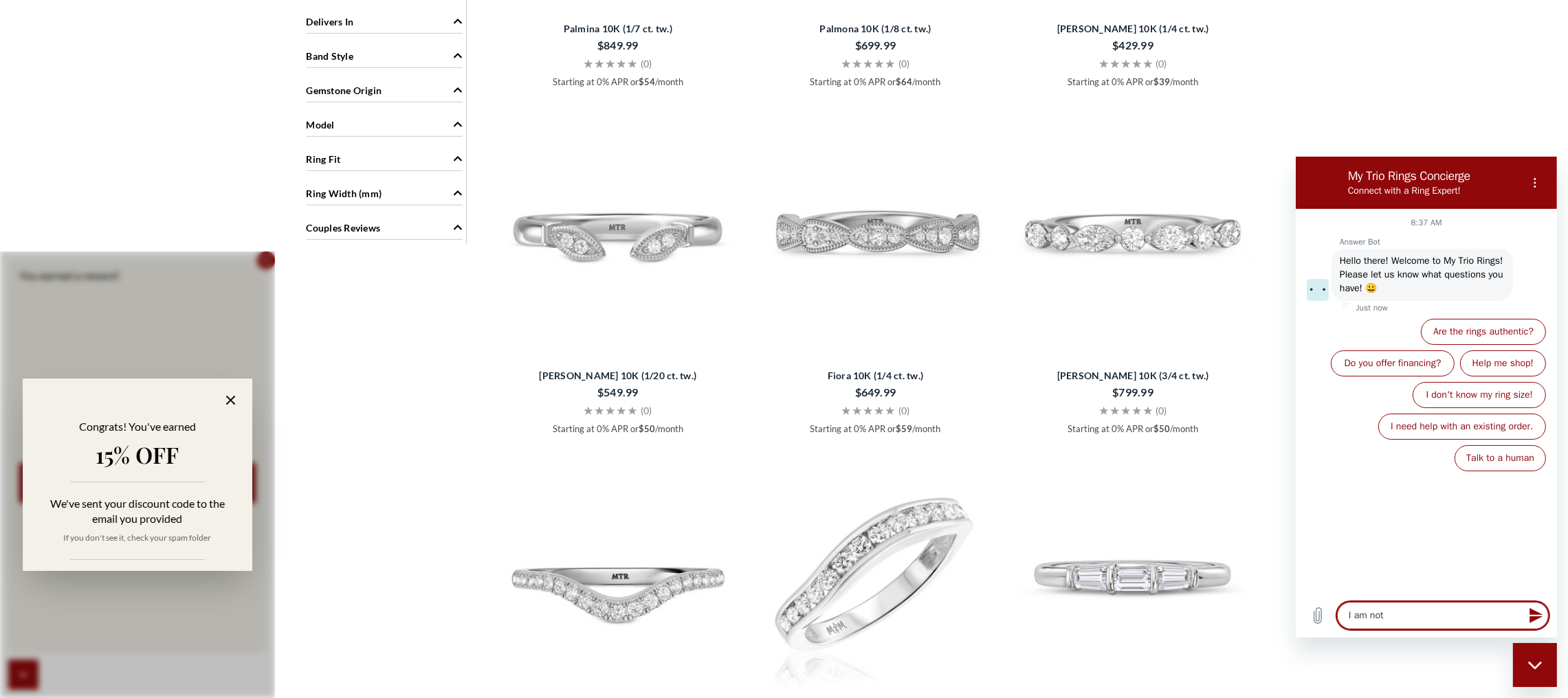 type on "I am not" 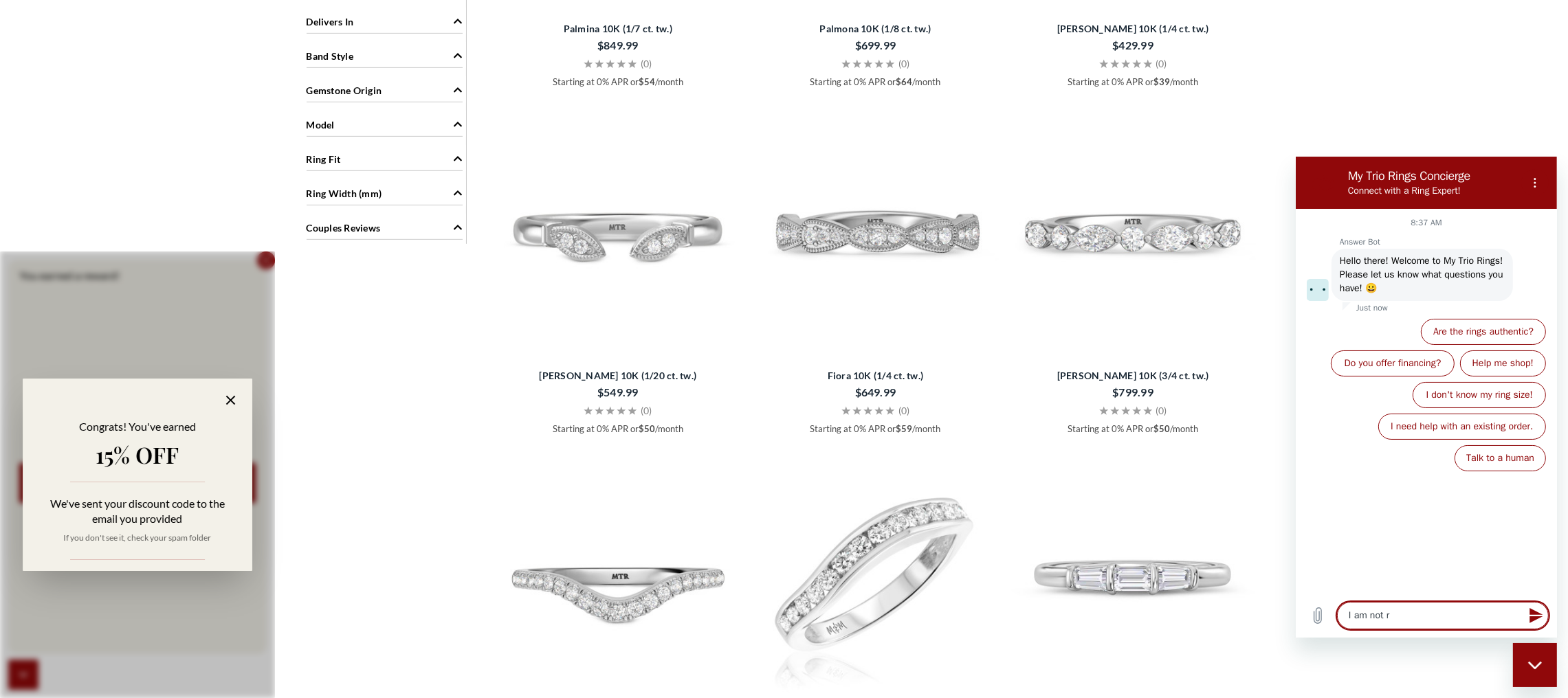 type on "I am not re" 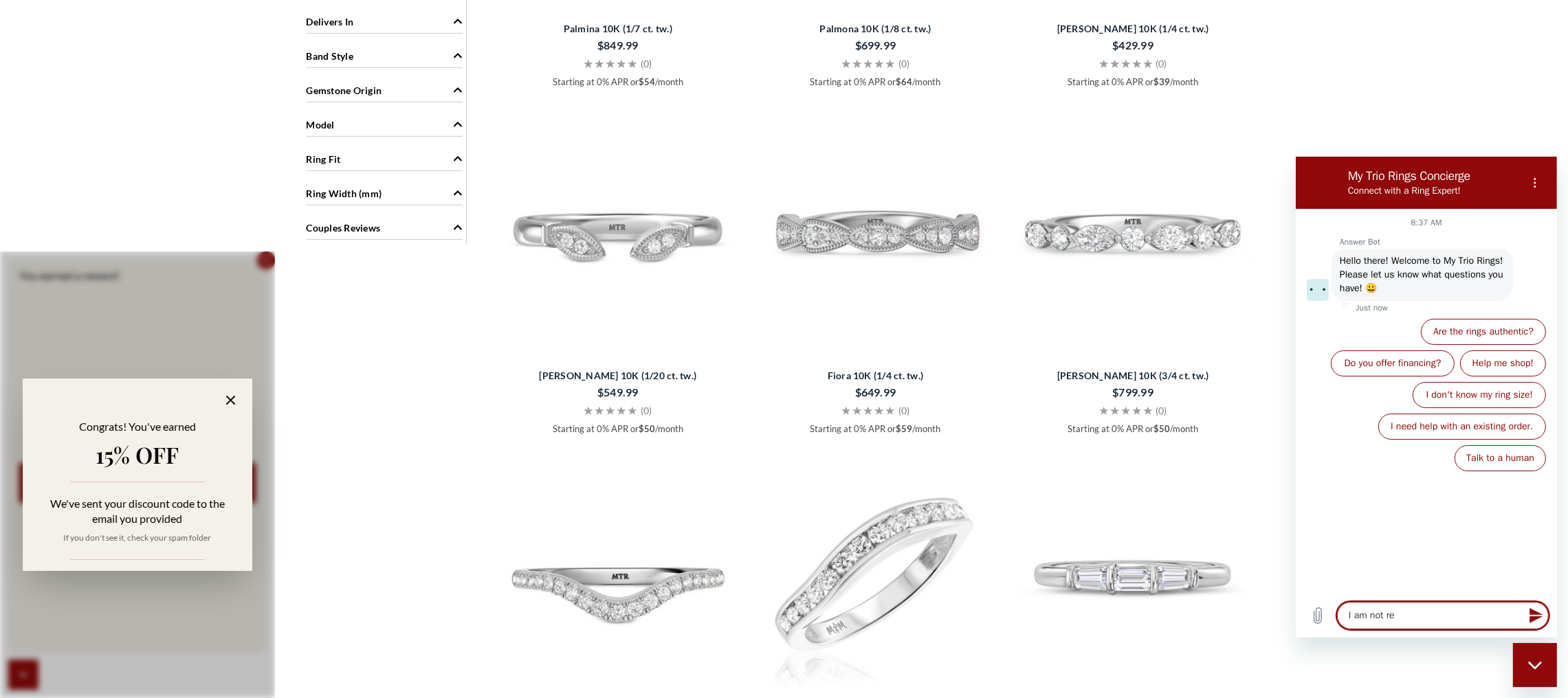 type on "I am not rec" 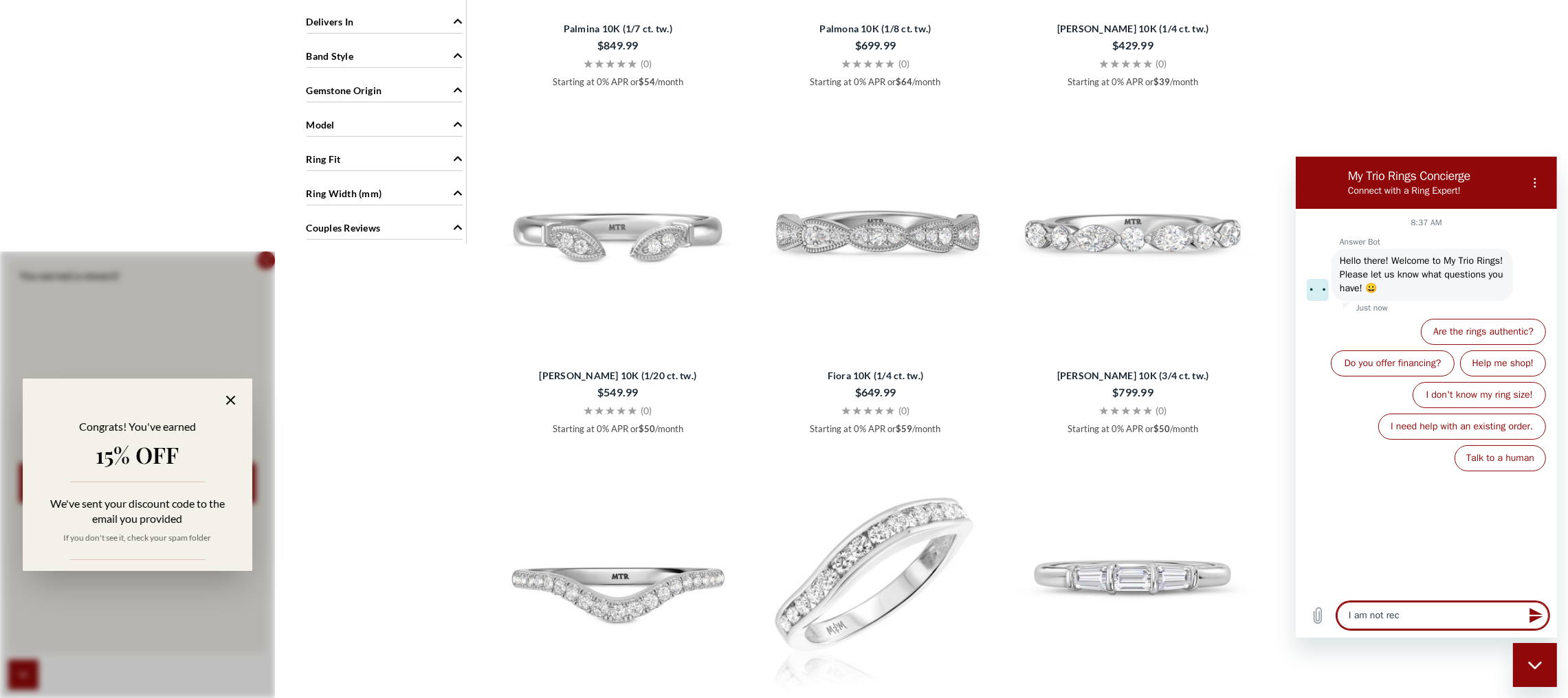 type on "I am not reci" 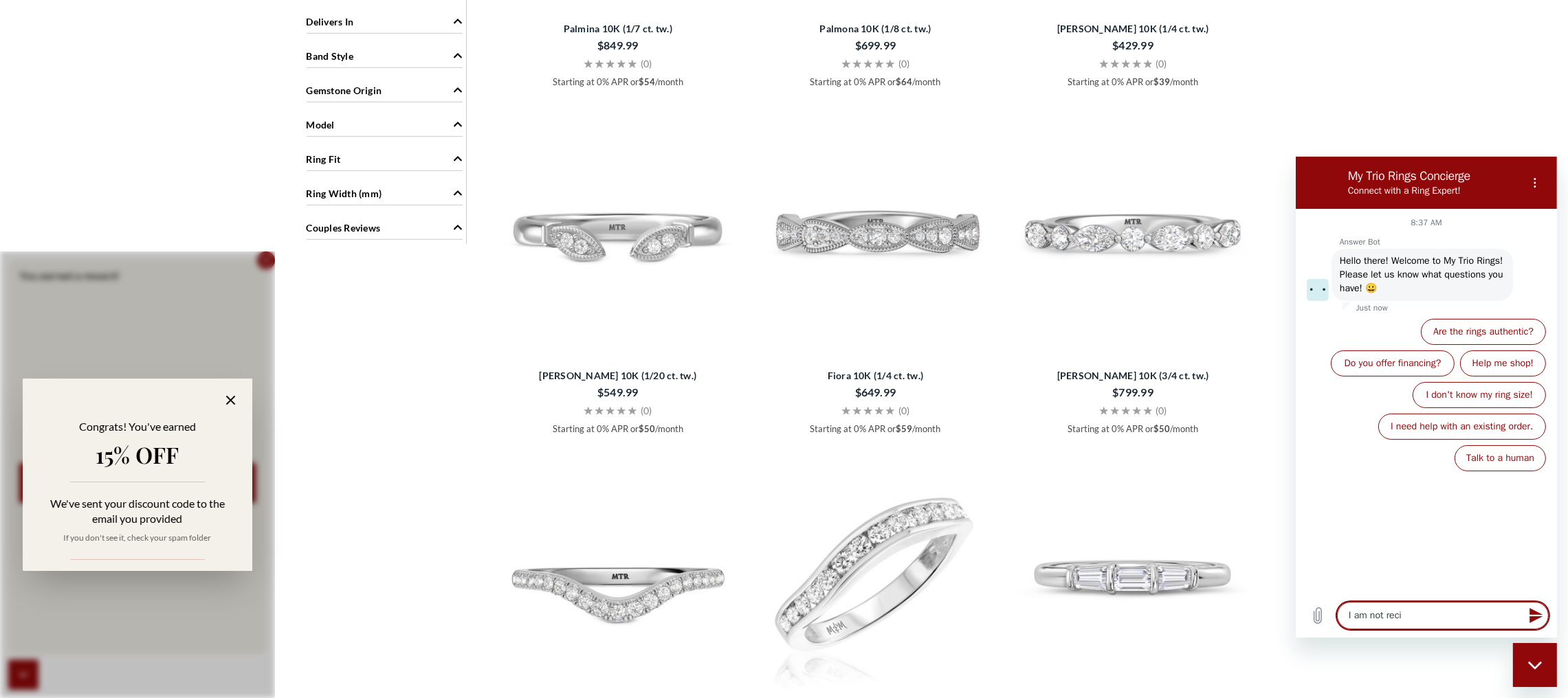 type on "I am not recie" 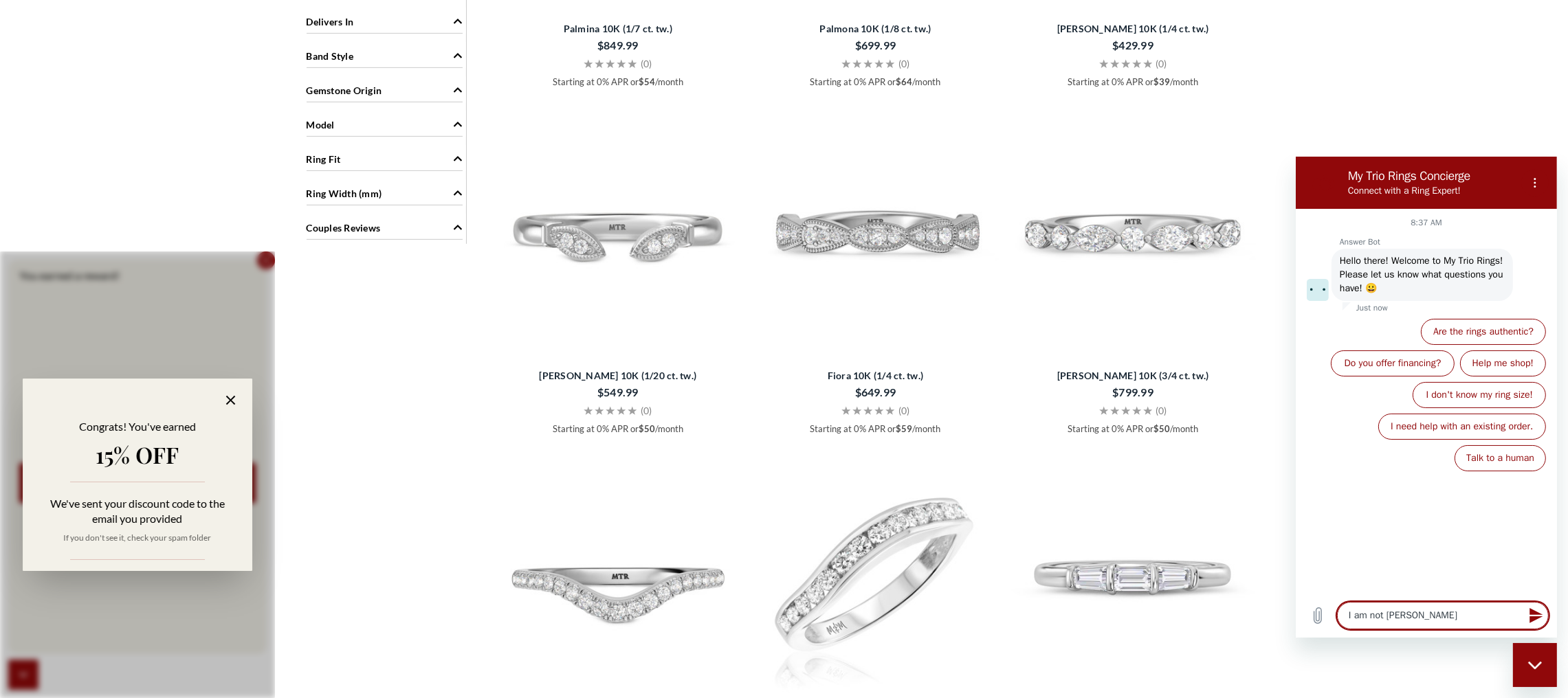 type on "I am not reciev" 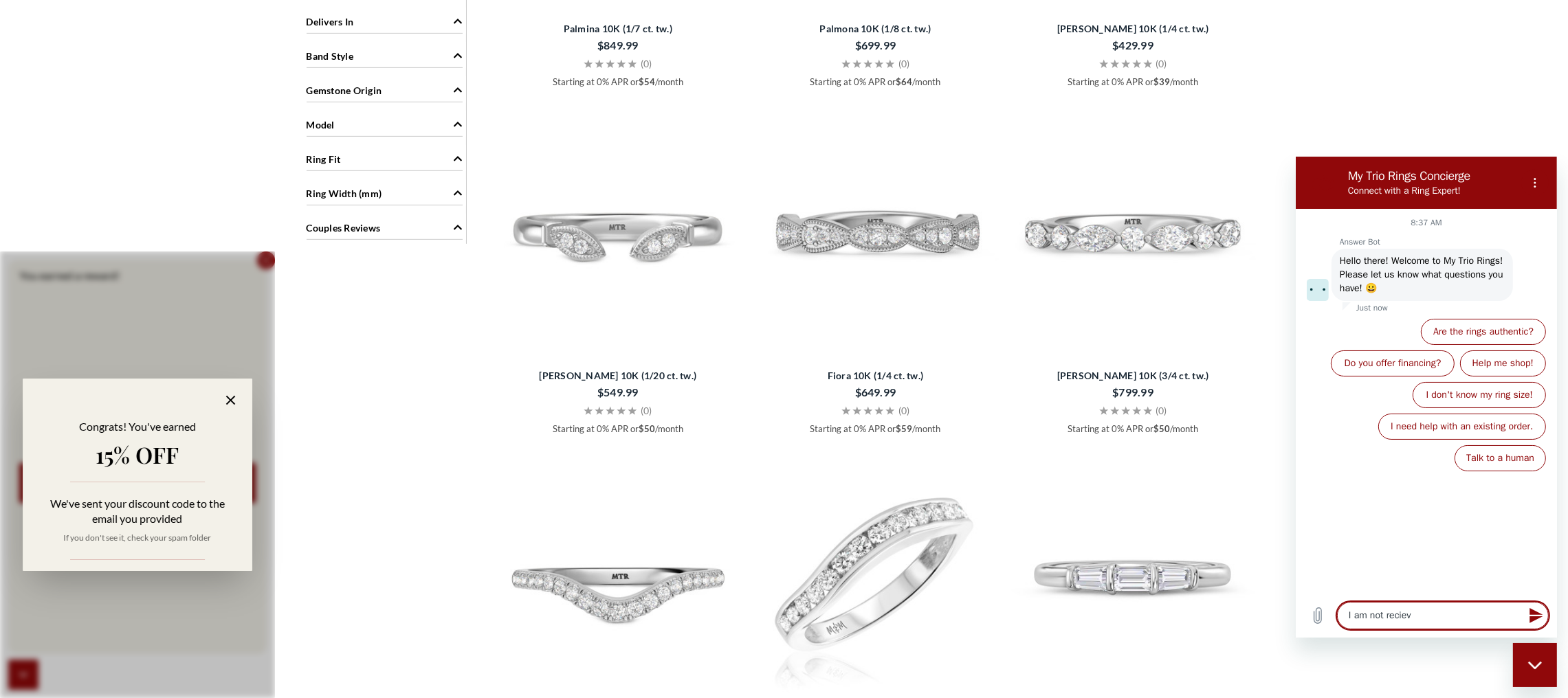 type on "I am not recievi" 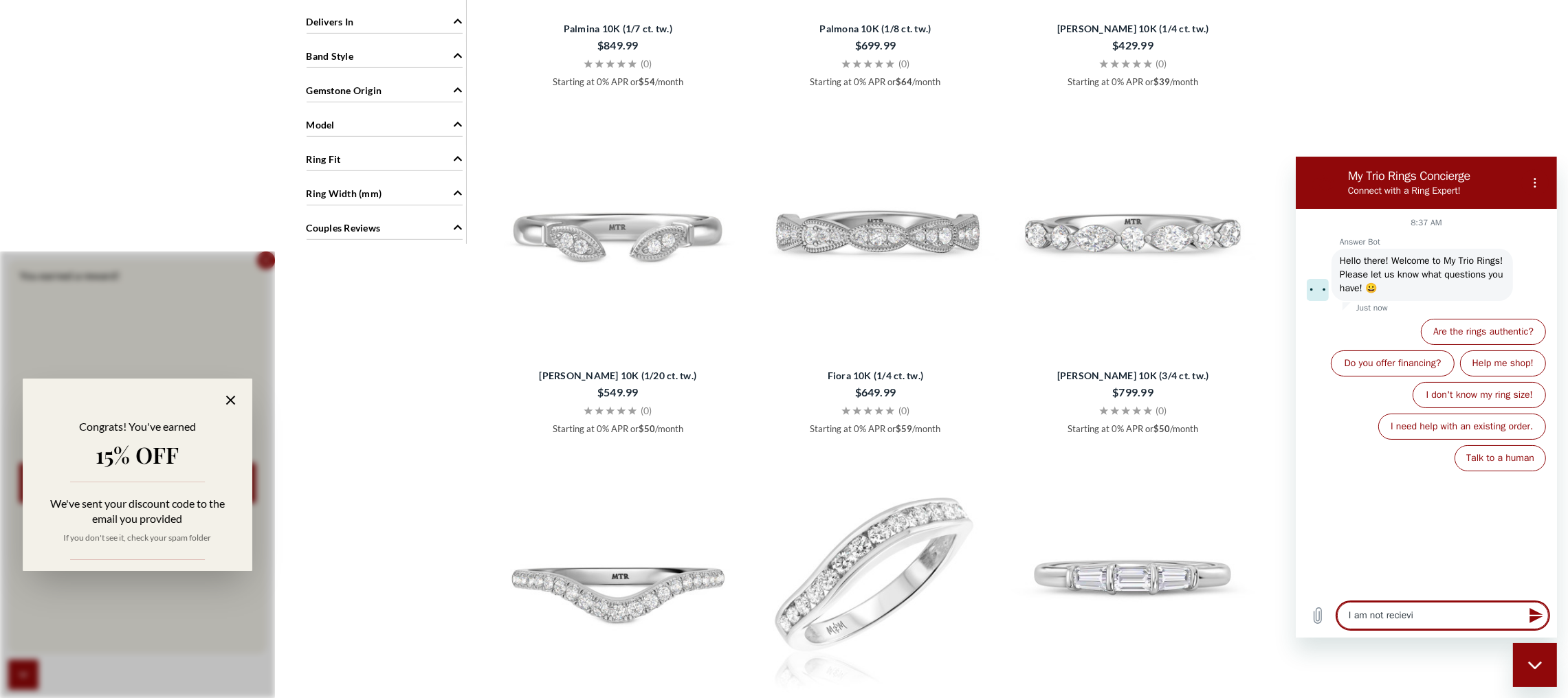 type on "I am not recievin" 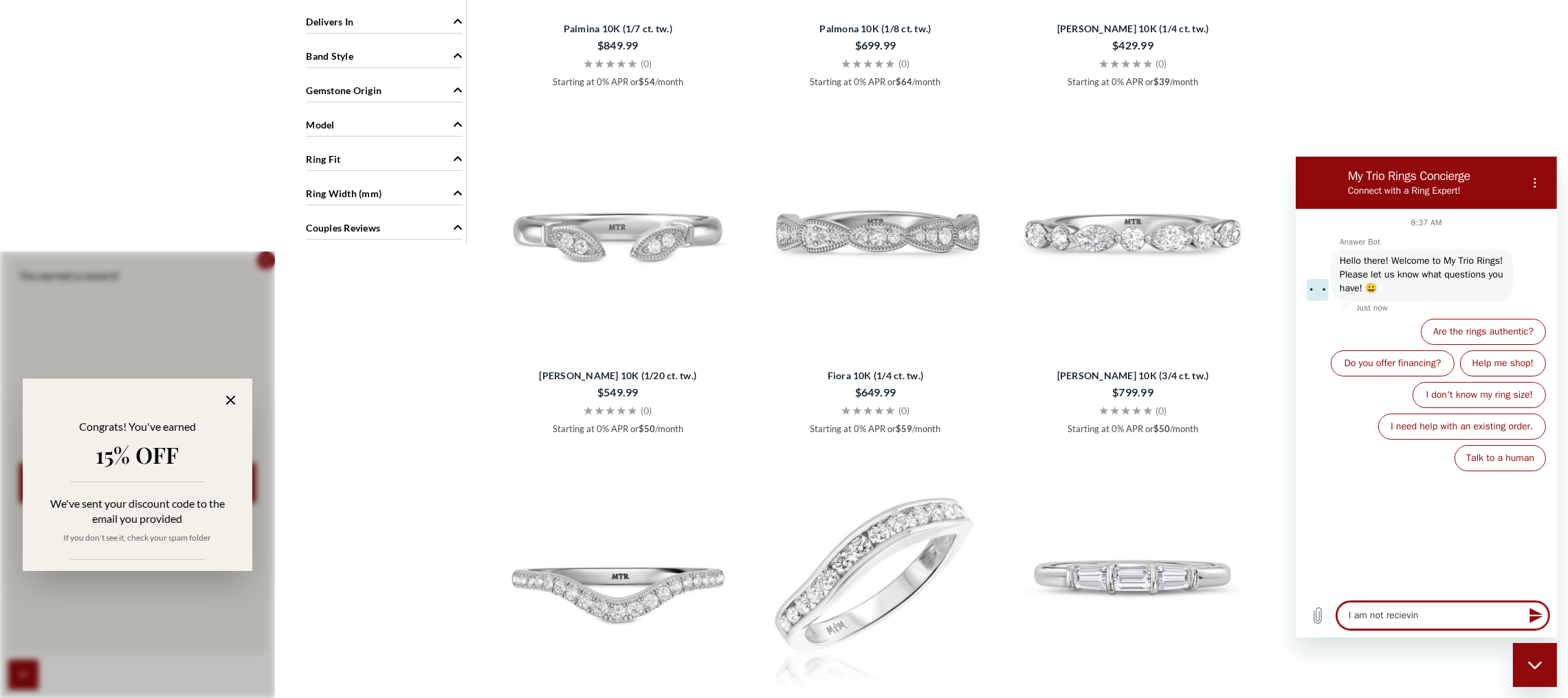 type on "I am not recieving" 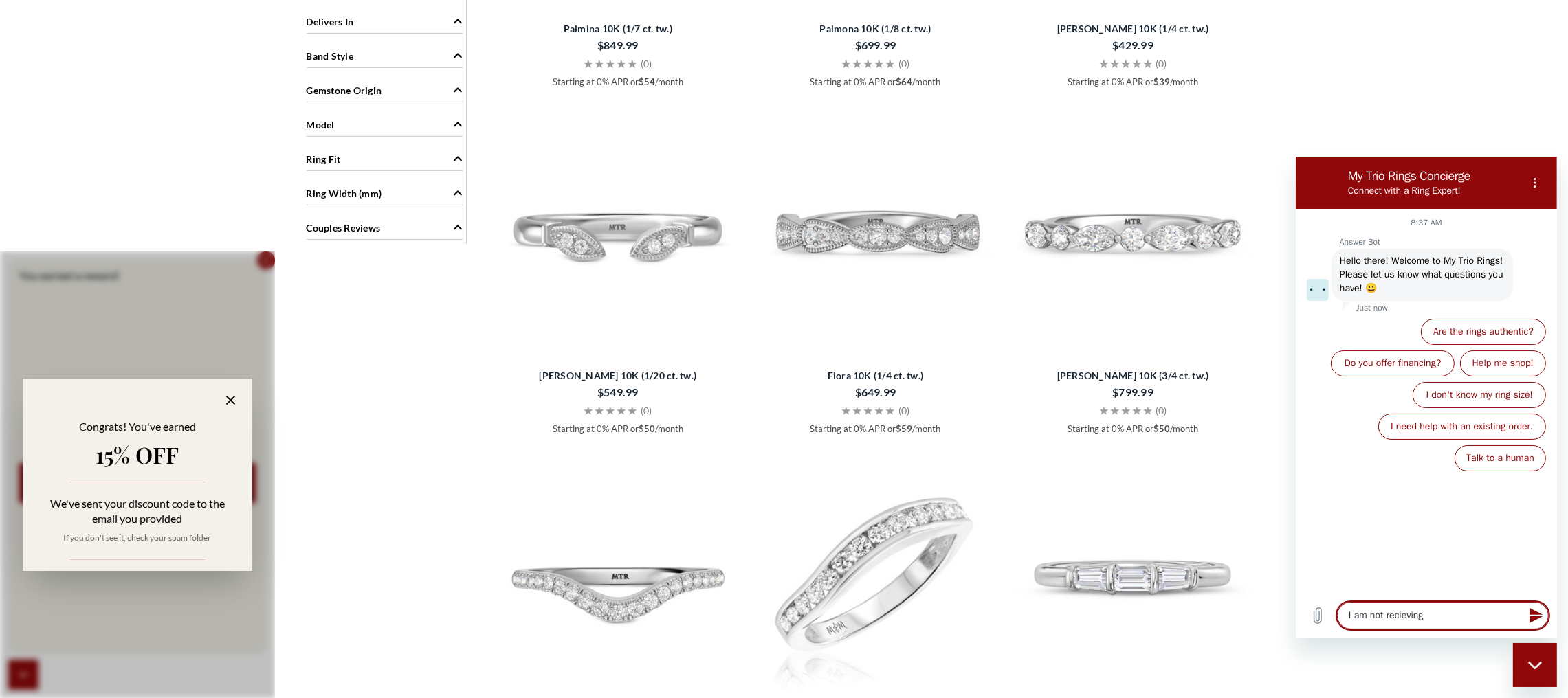 type on "I am not recieving" 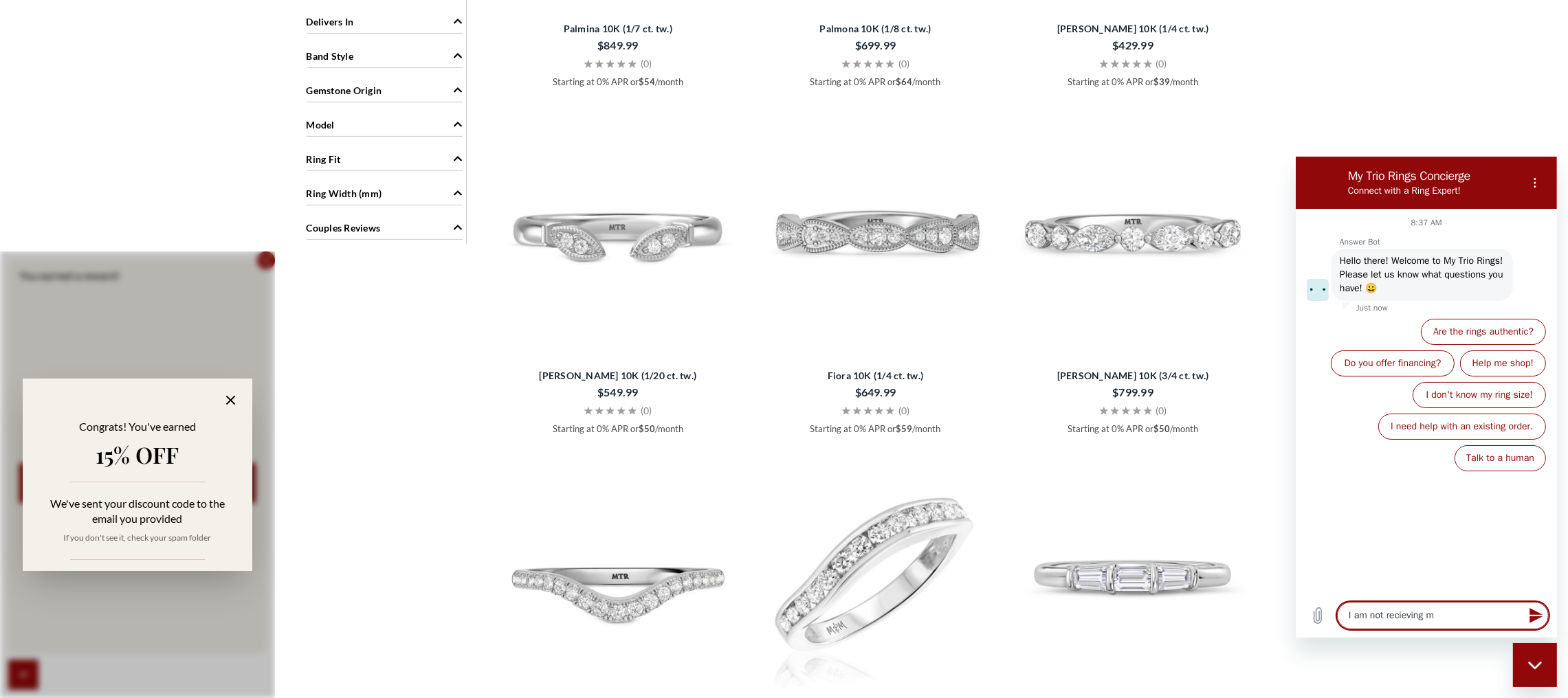 type on "I am not recieving my" 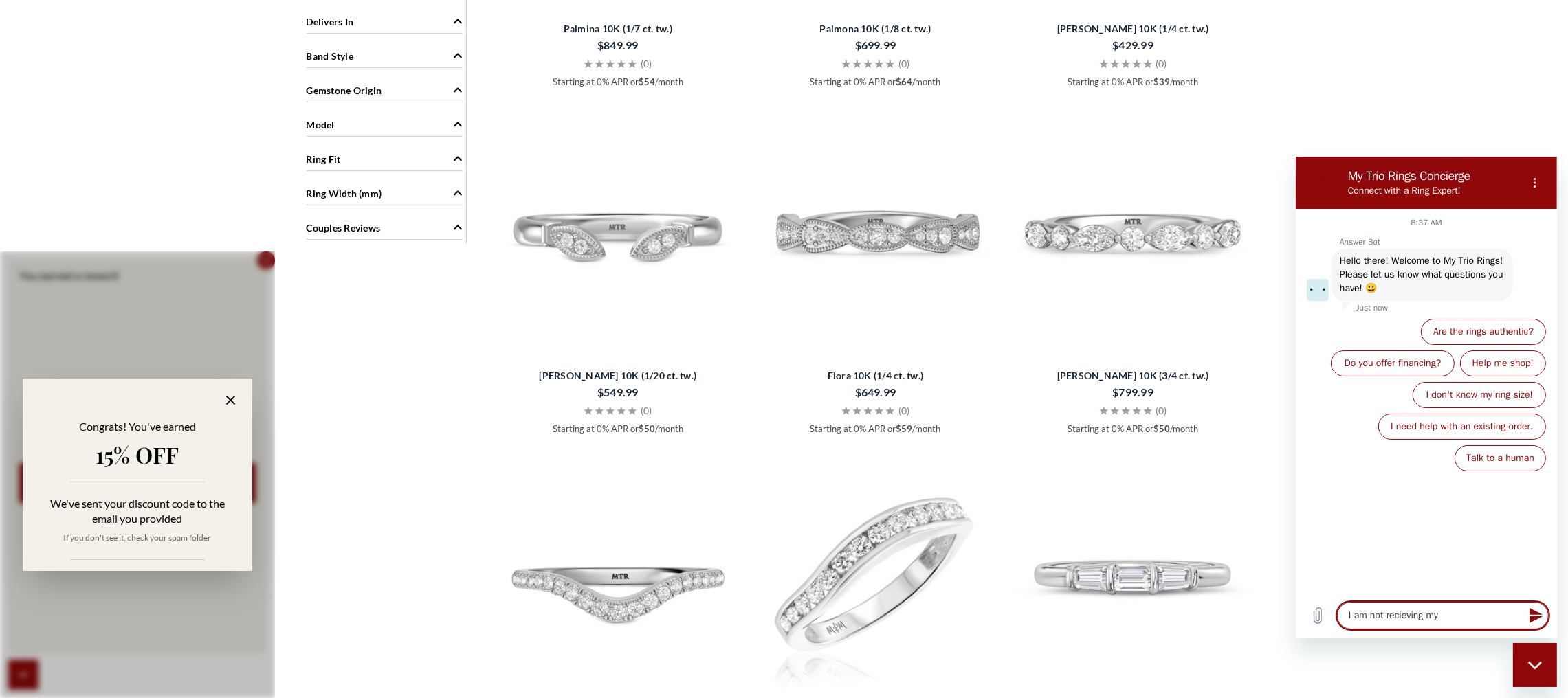 type on "I am not recieving my" 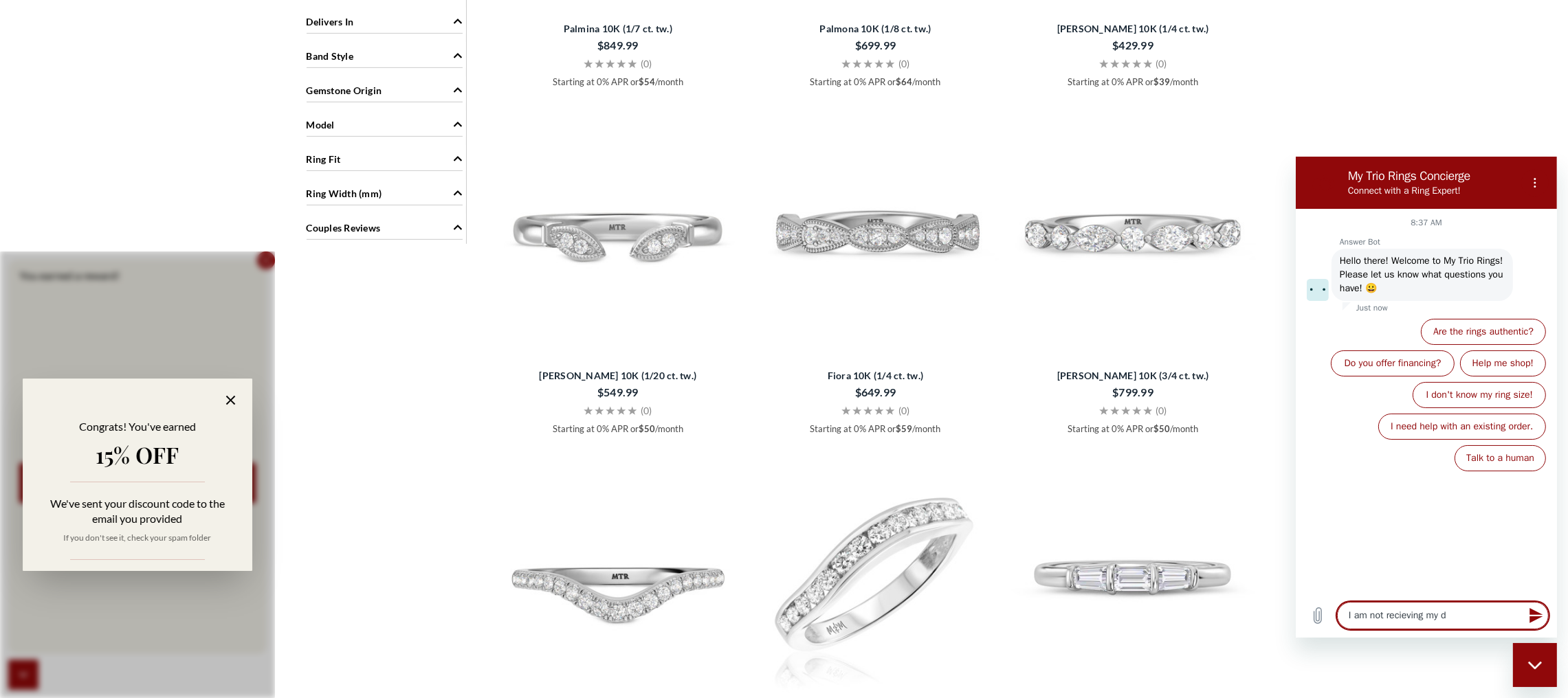 type on "I am not recieving my di" 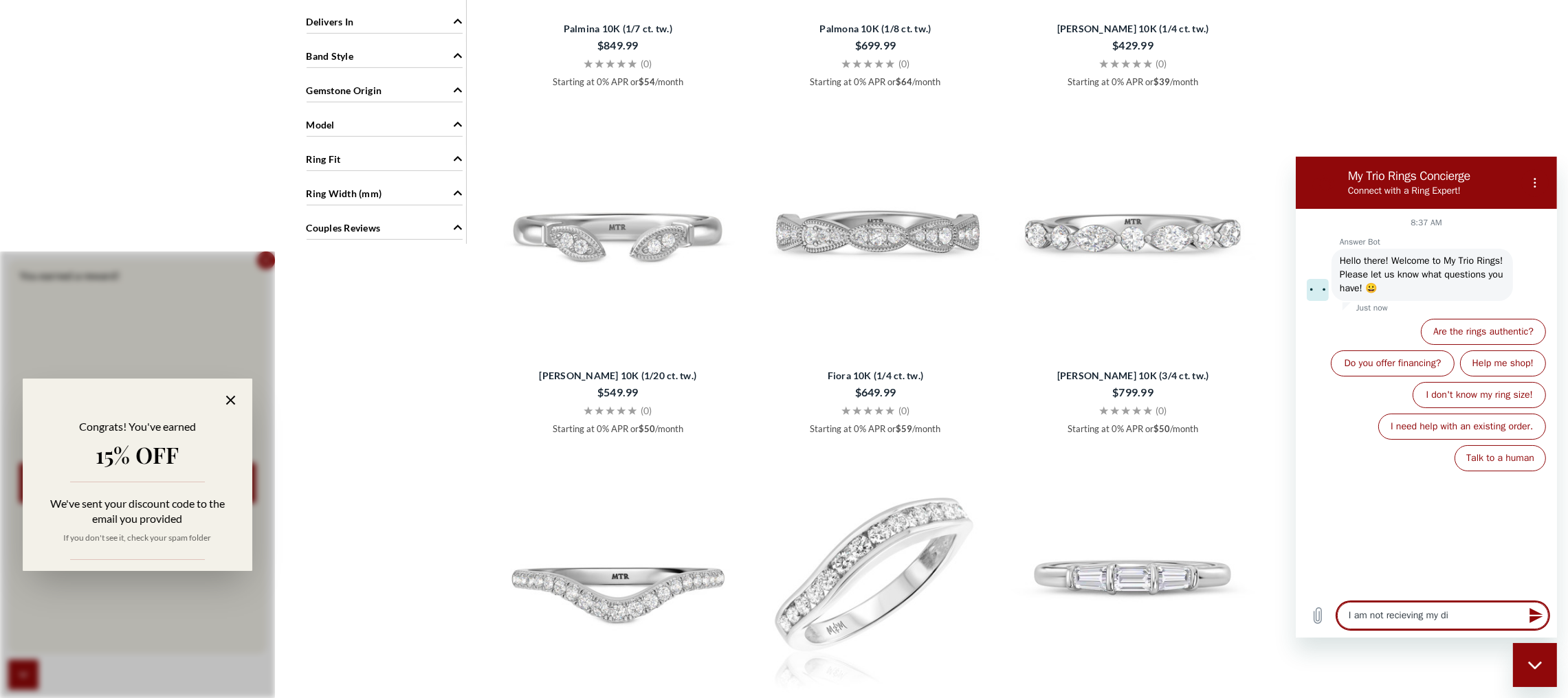 type on "I am not recieving my dis" 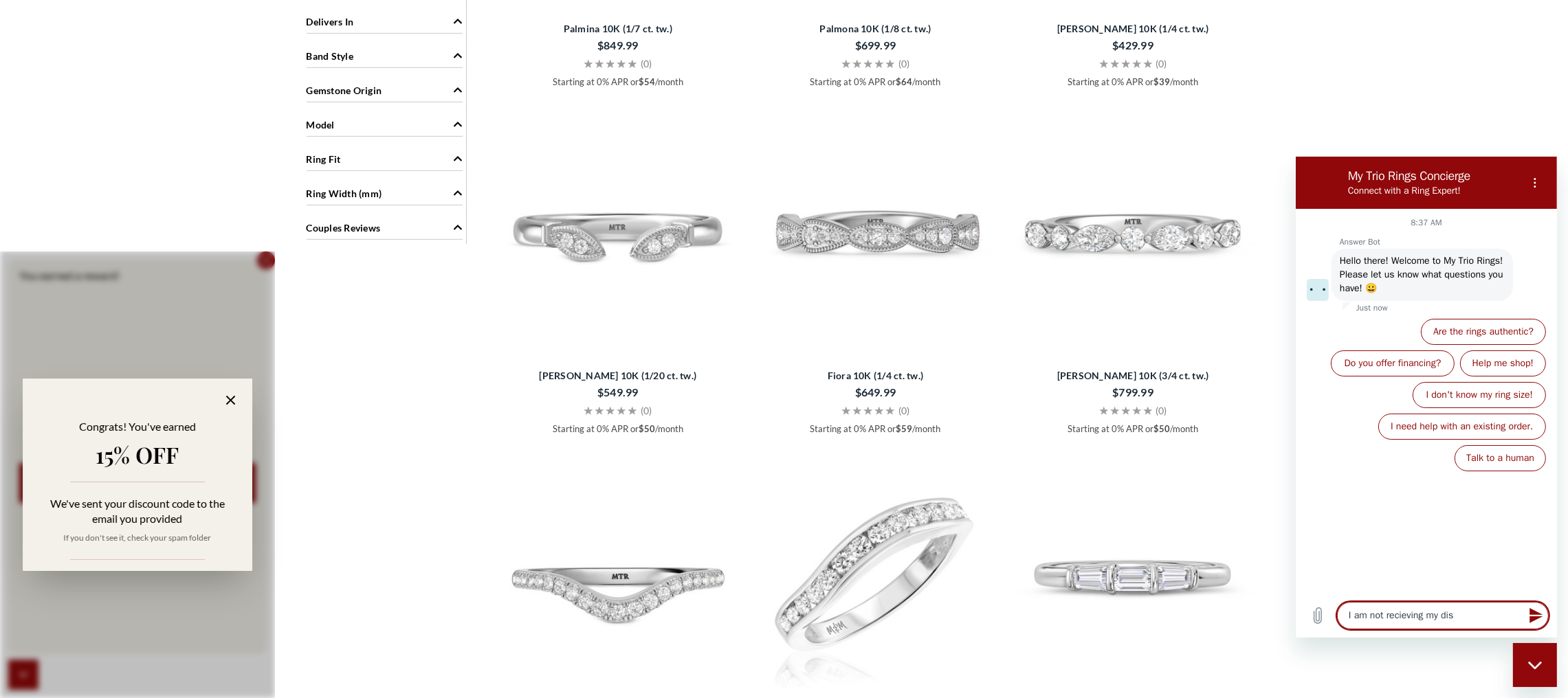 type on "I am not recieving my disc" 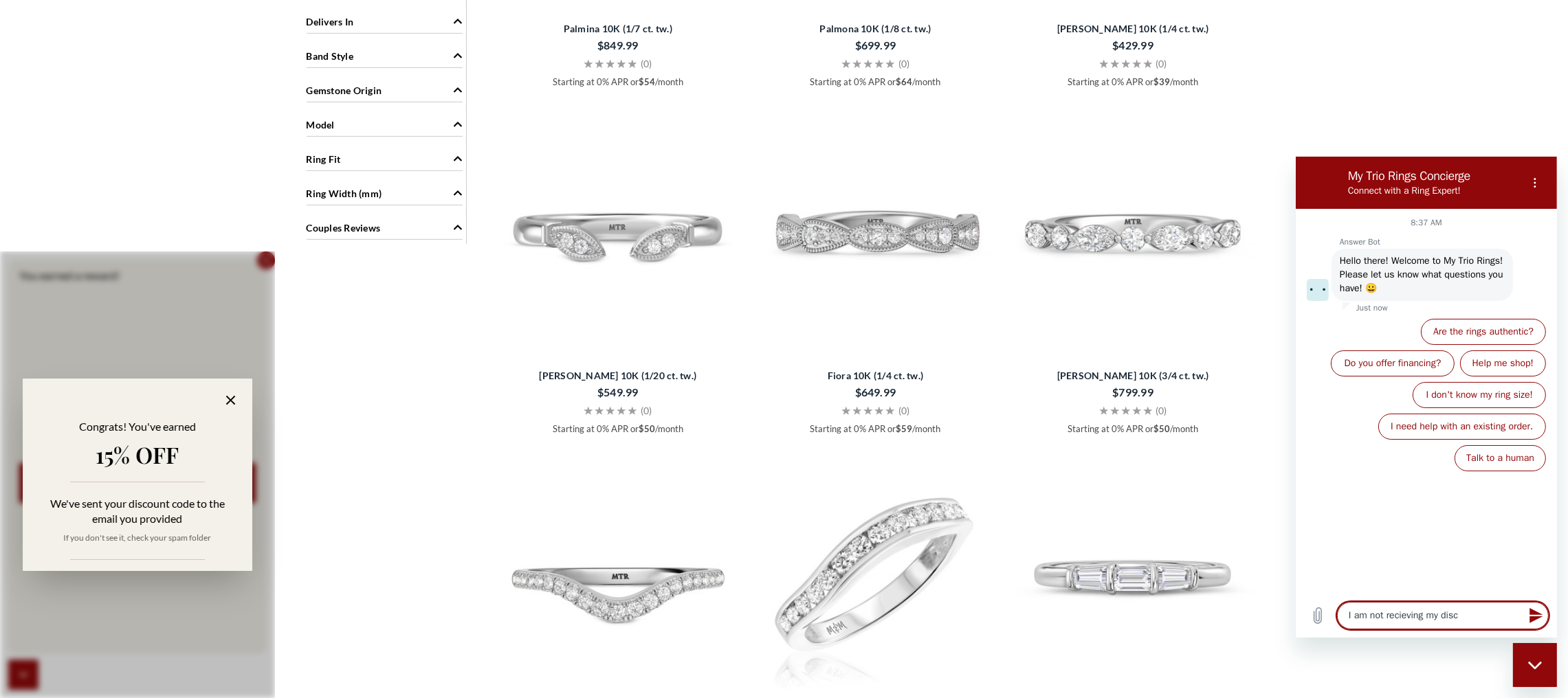 type on "I am not recieving my disco" 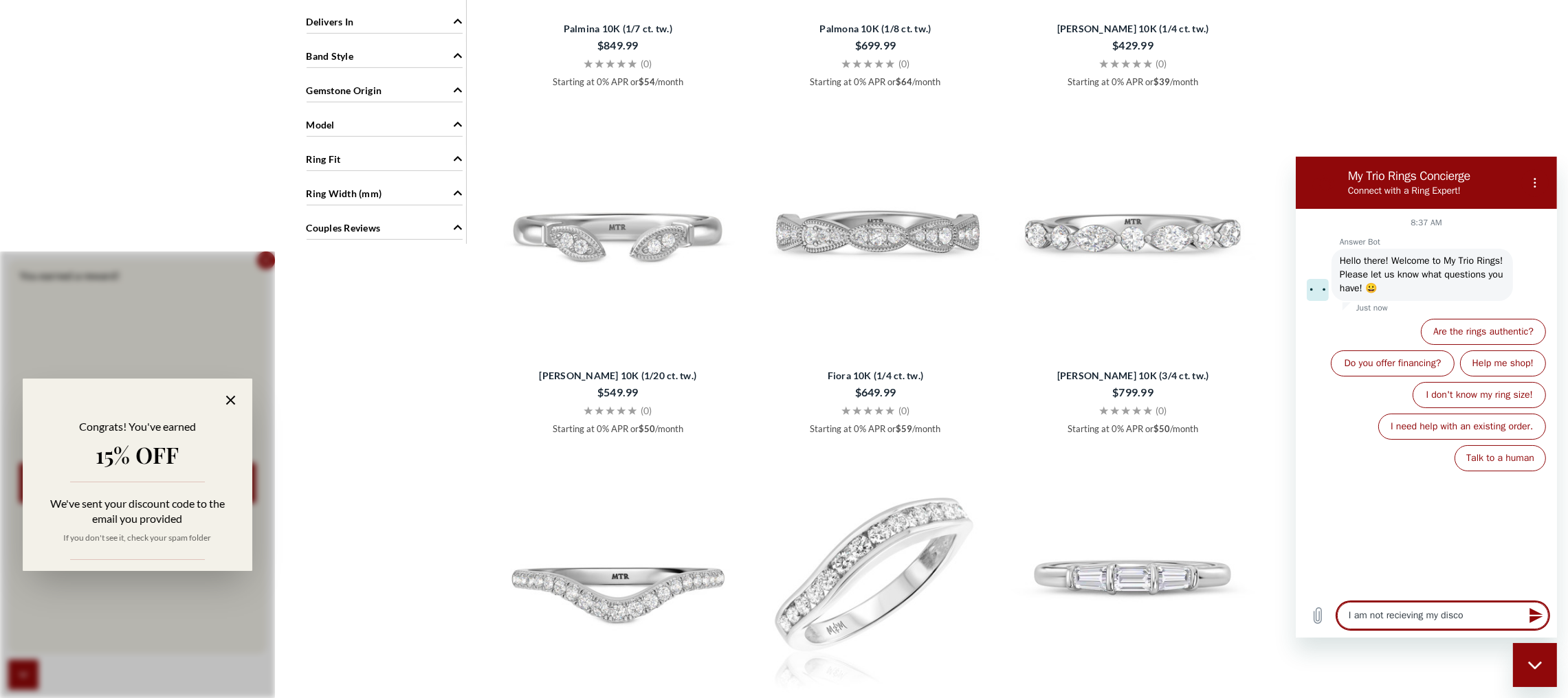 type on "I am not recieving my discou" 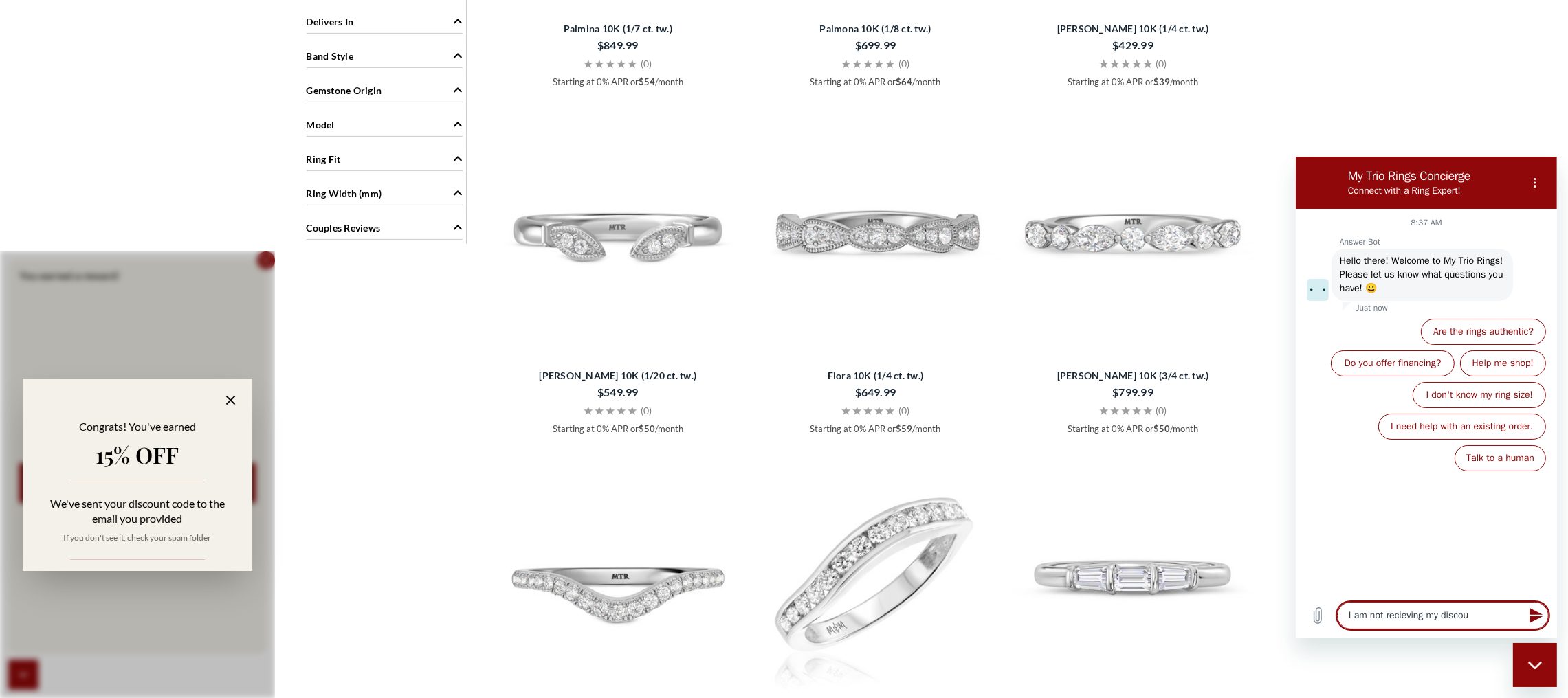 type on "x" 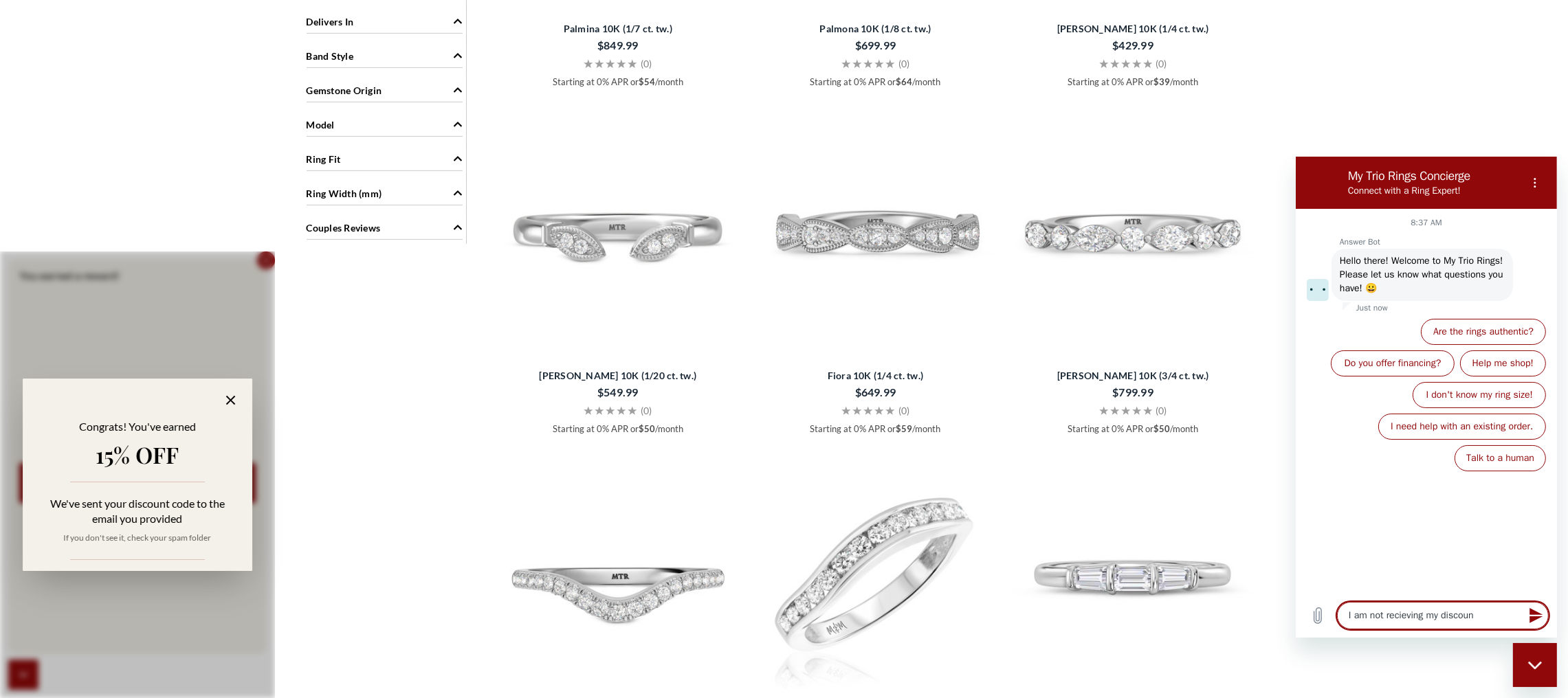 type on "I am not recieving my discount" 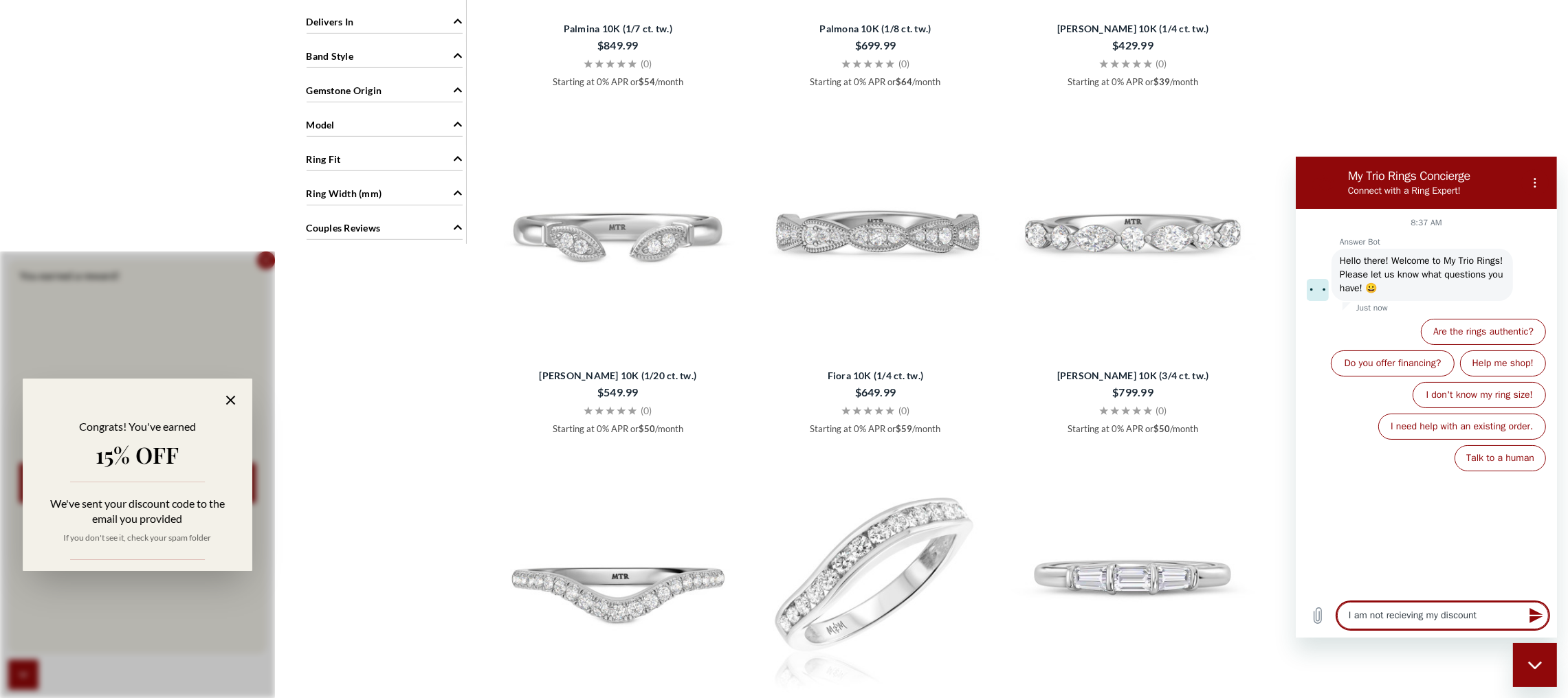 type on "x" 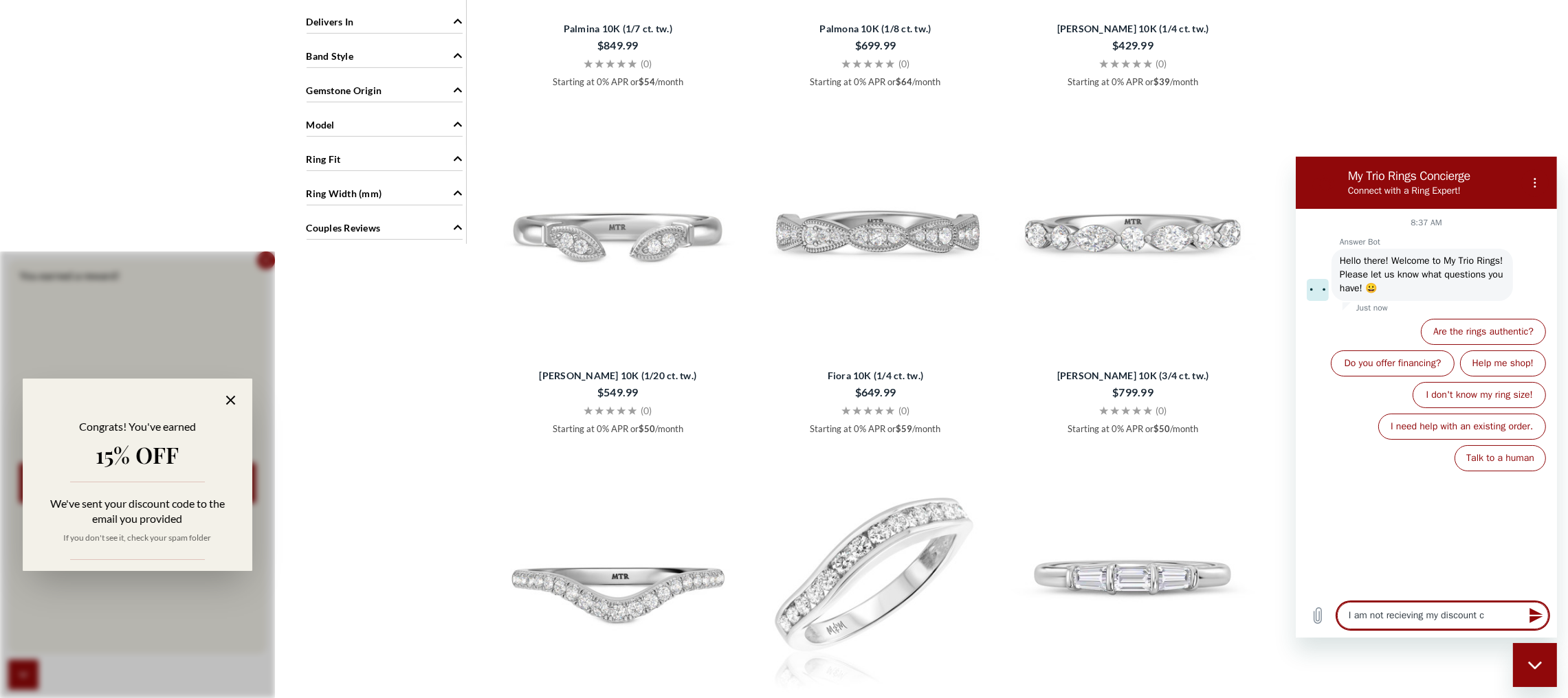 type on "x" 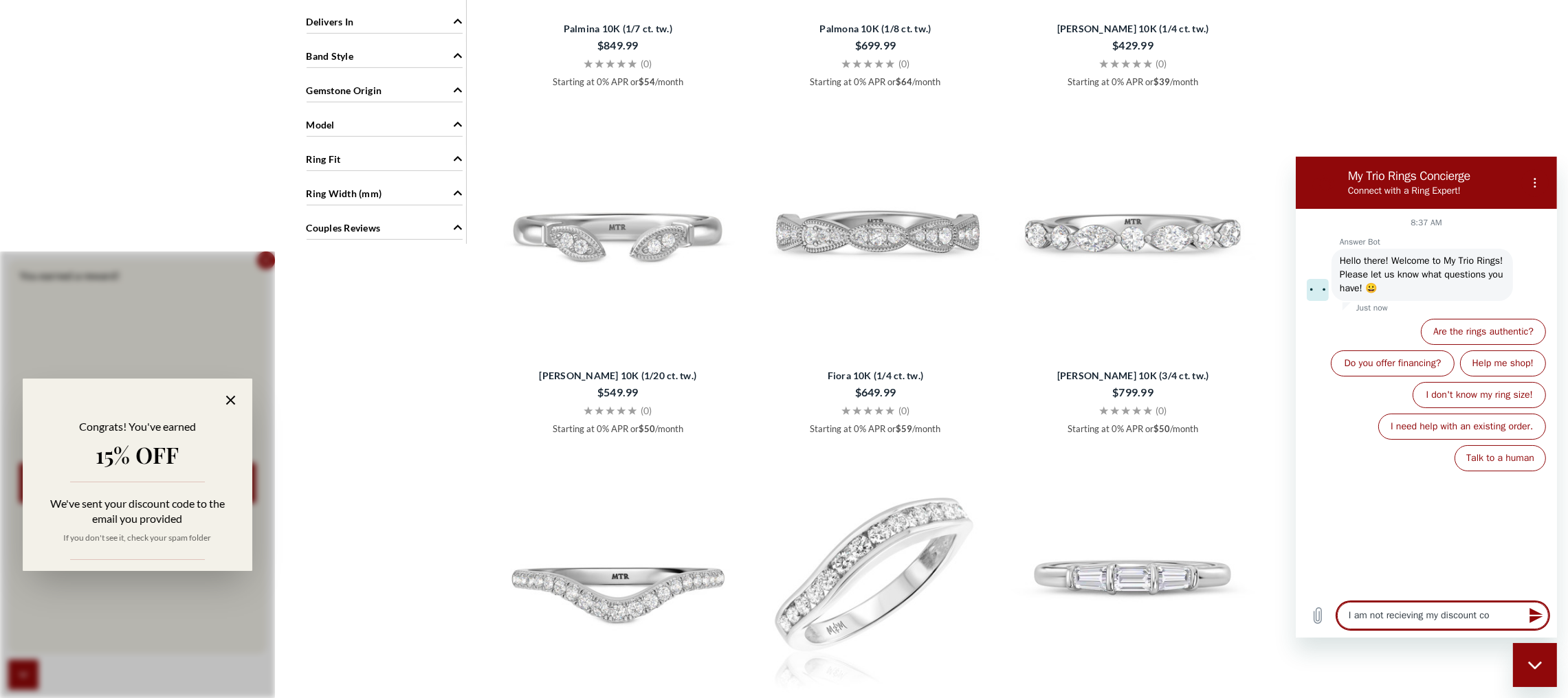 type on "I am not recieving my discount cod" 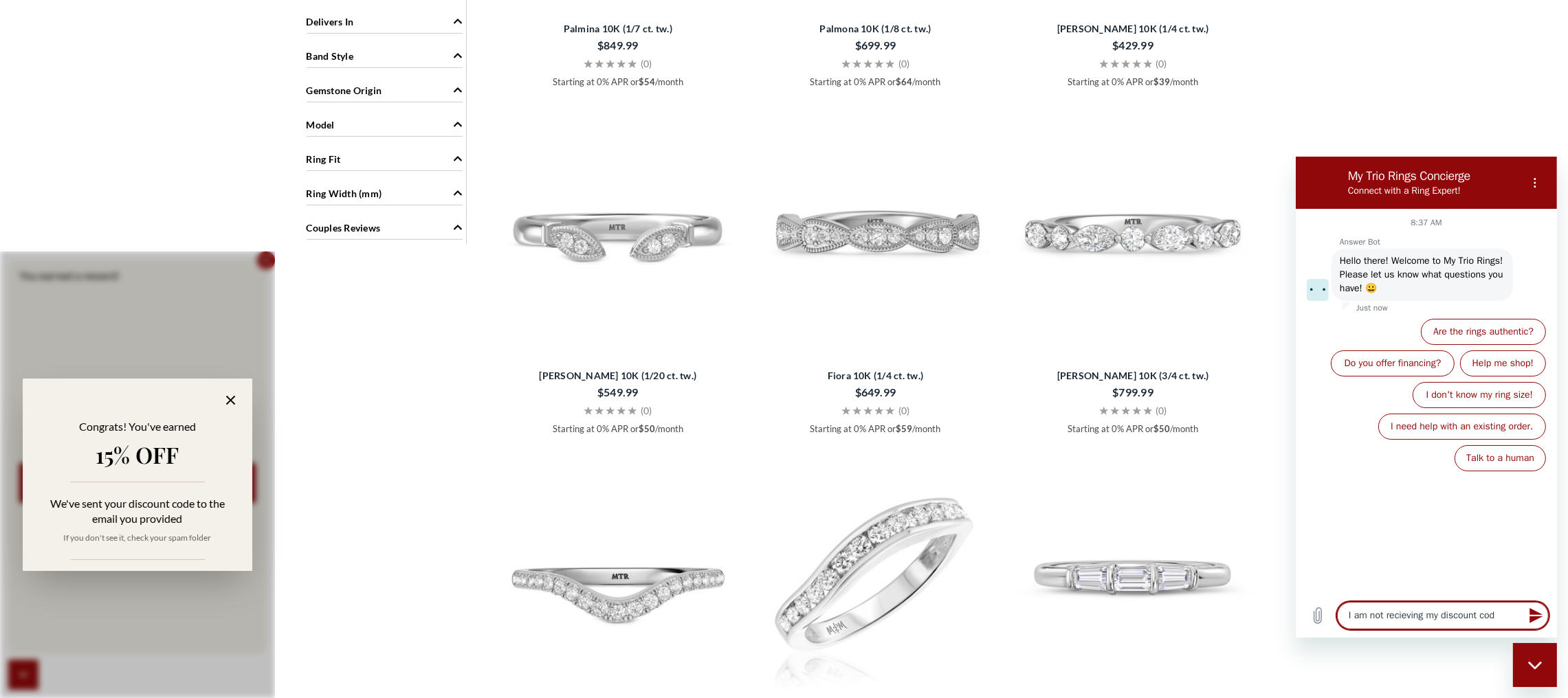 type on "I am not recieving my discount code" 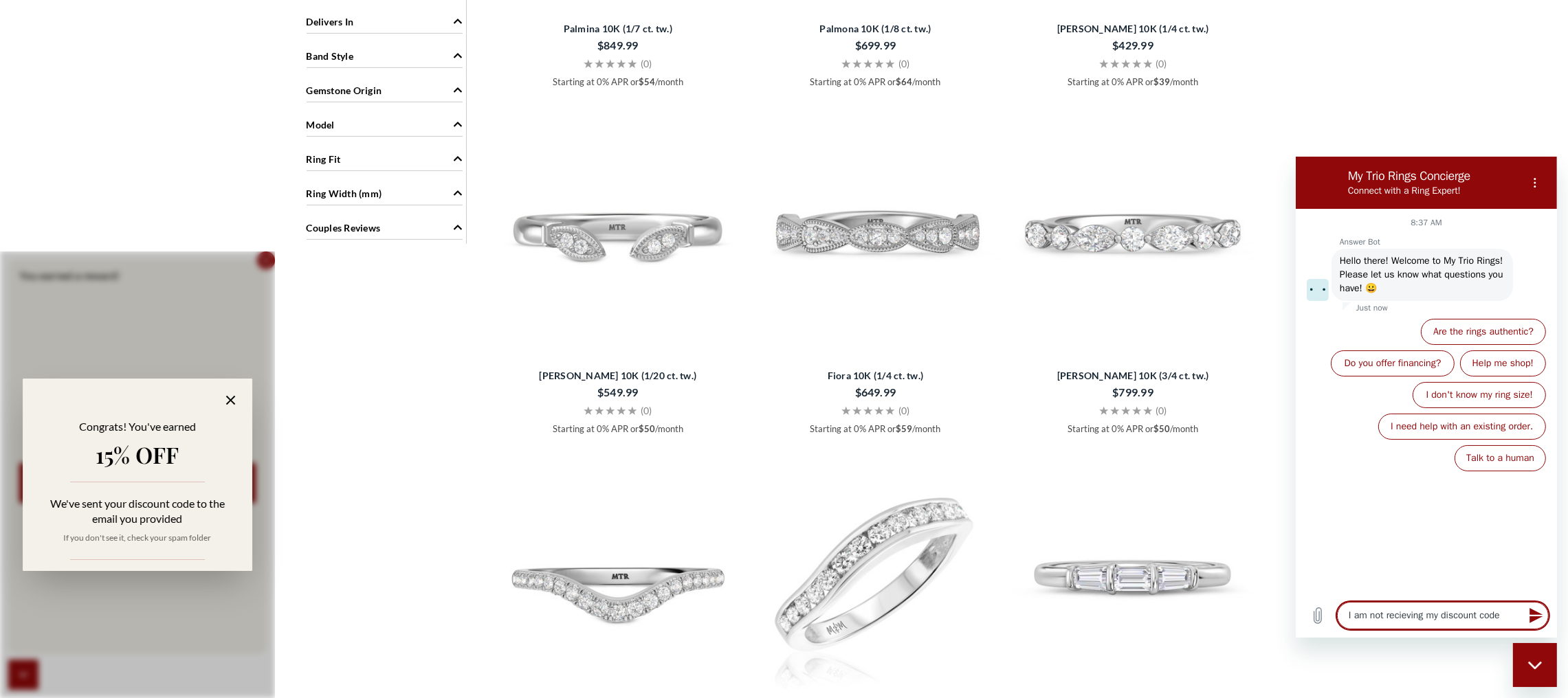 type 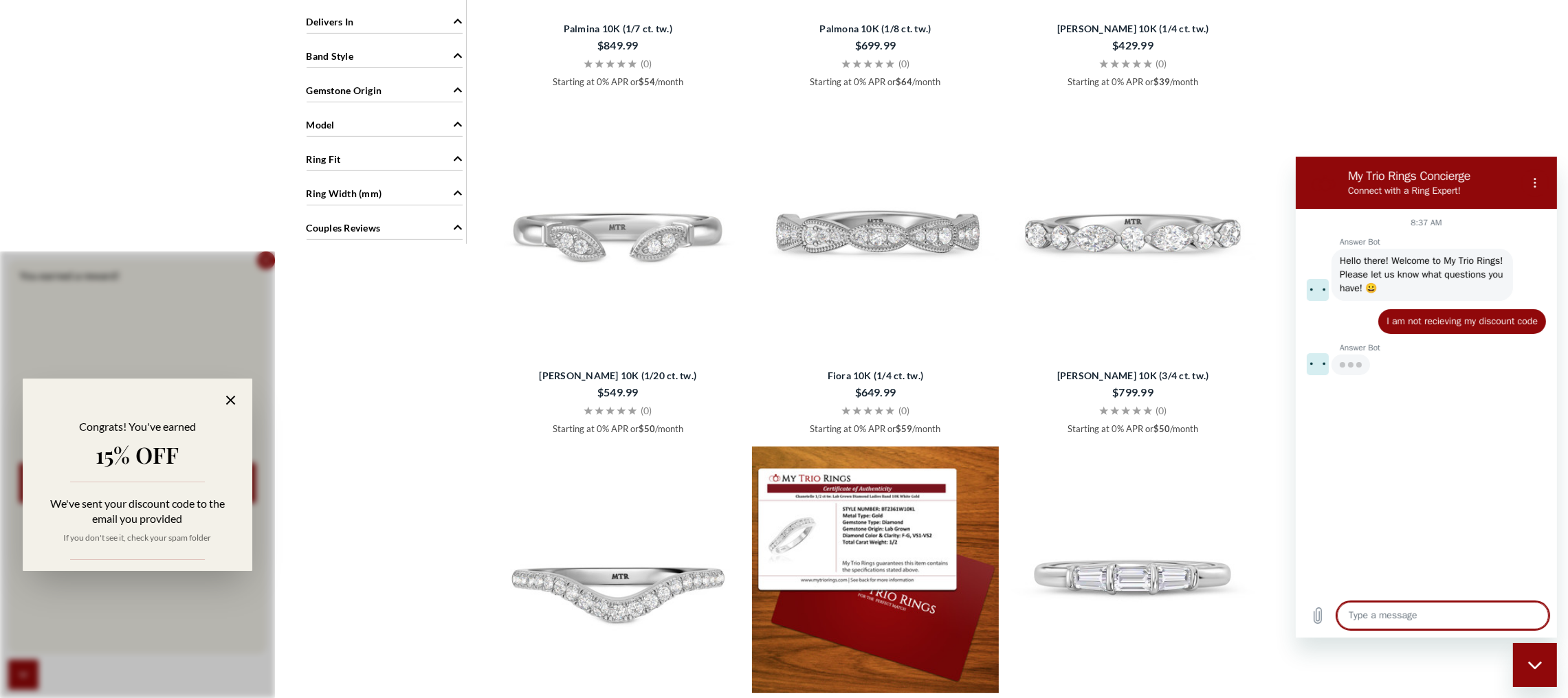 type on "x" 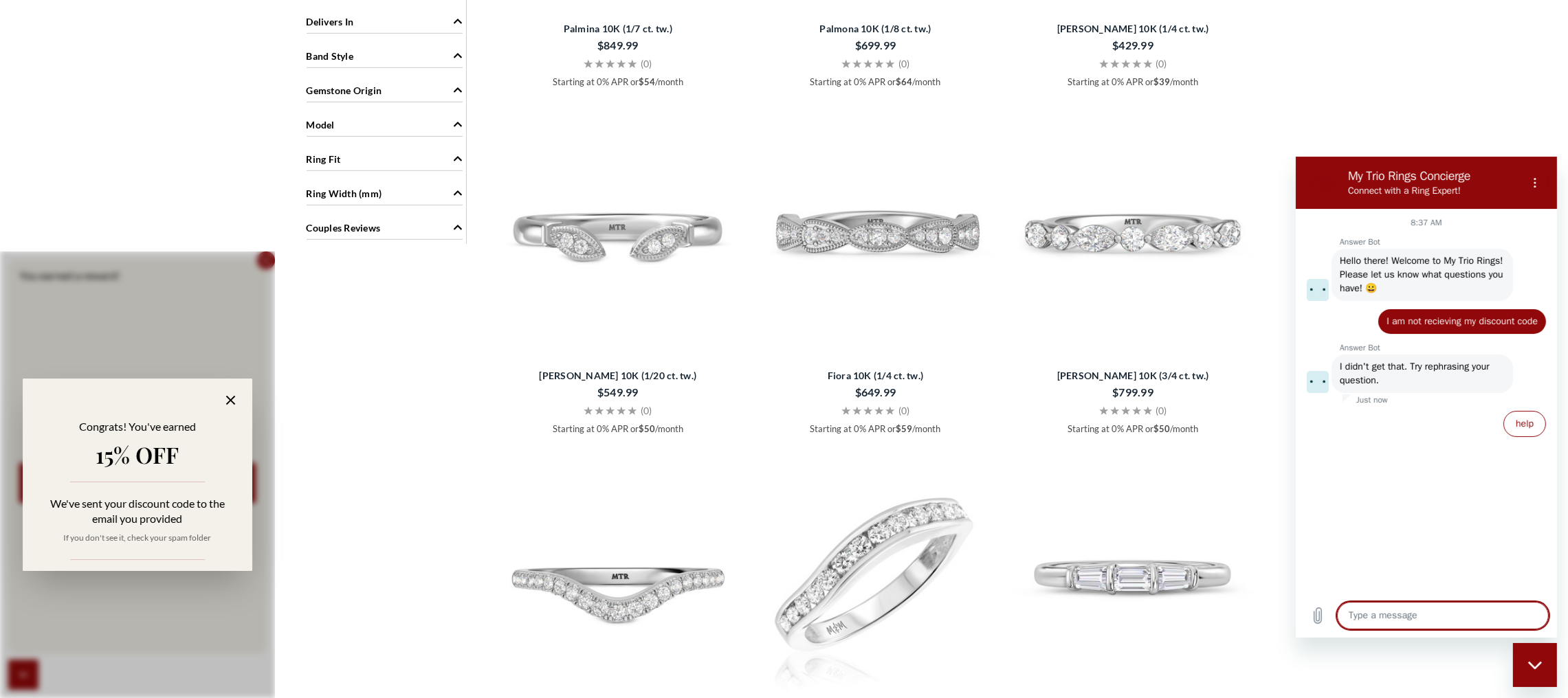 click on "Type a message x" at bounding box center [1426, 615] 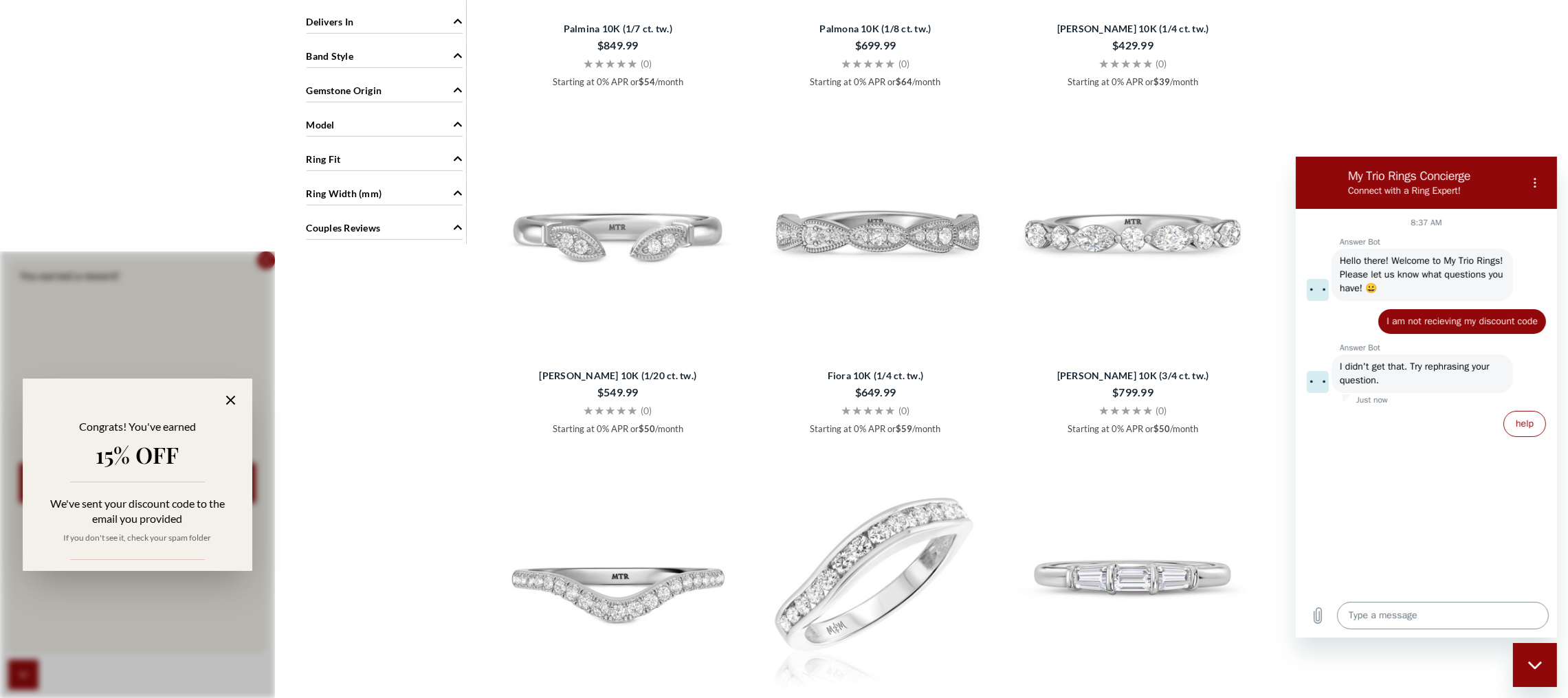 click at bounding box center (1442, 615) 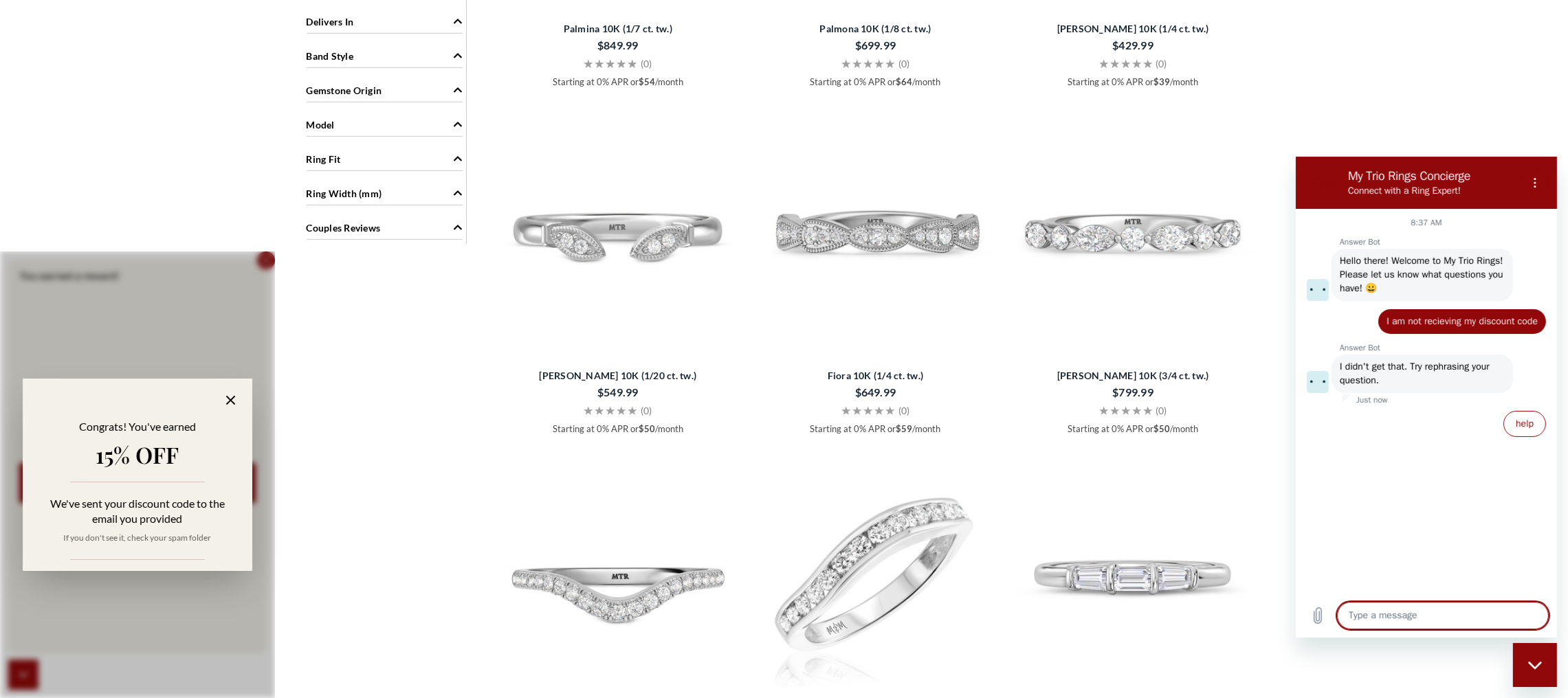 type on "I" 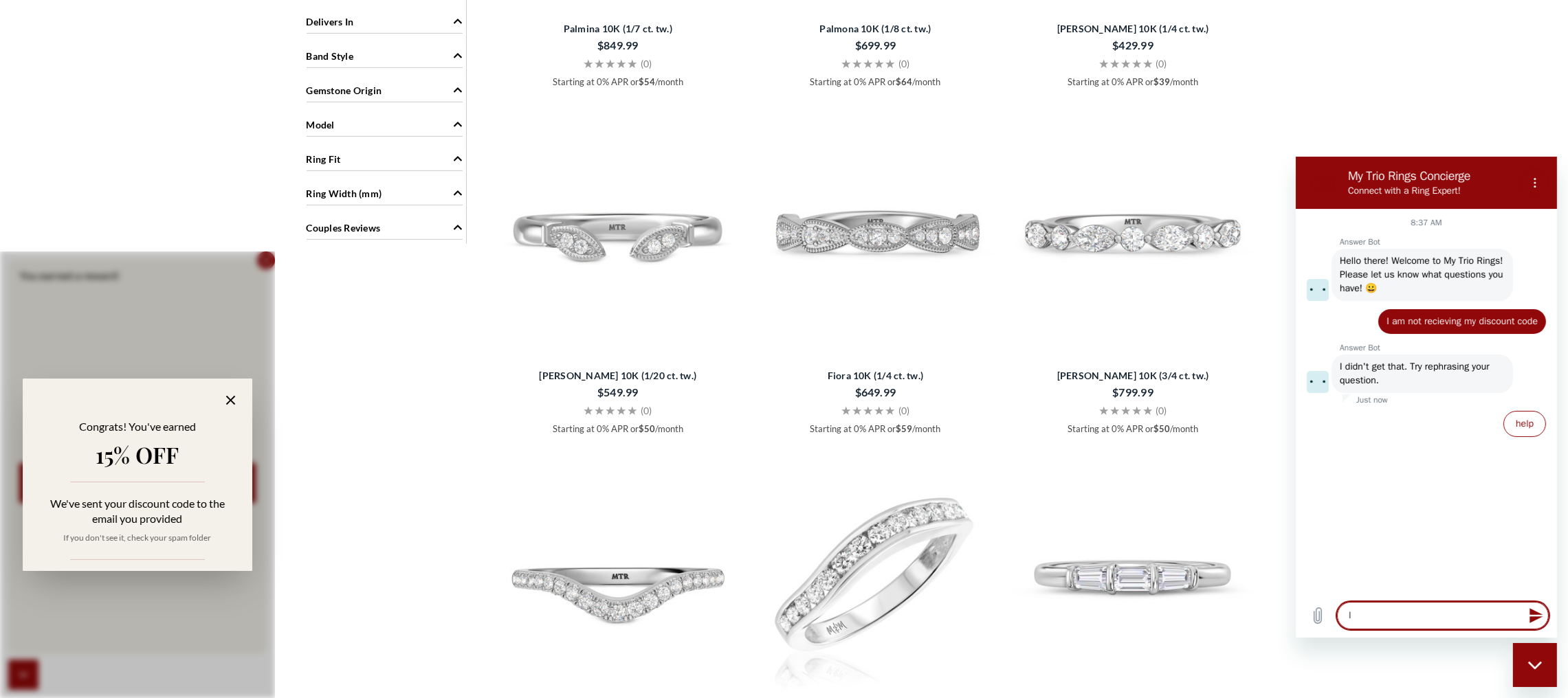type on "I" 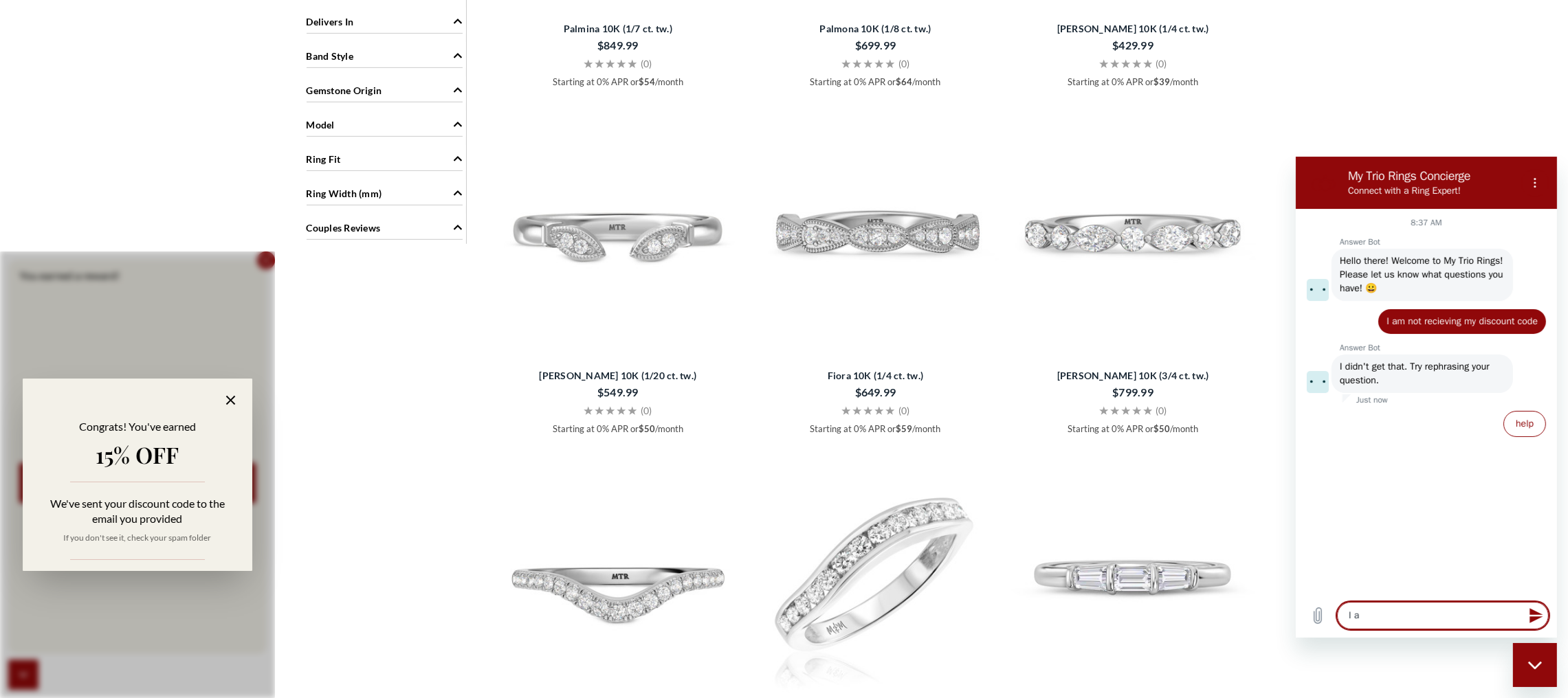 type on "I am" 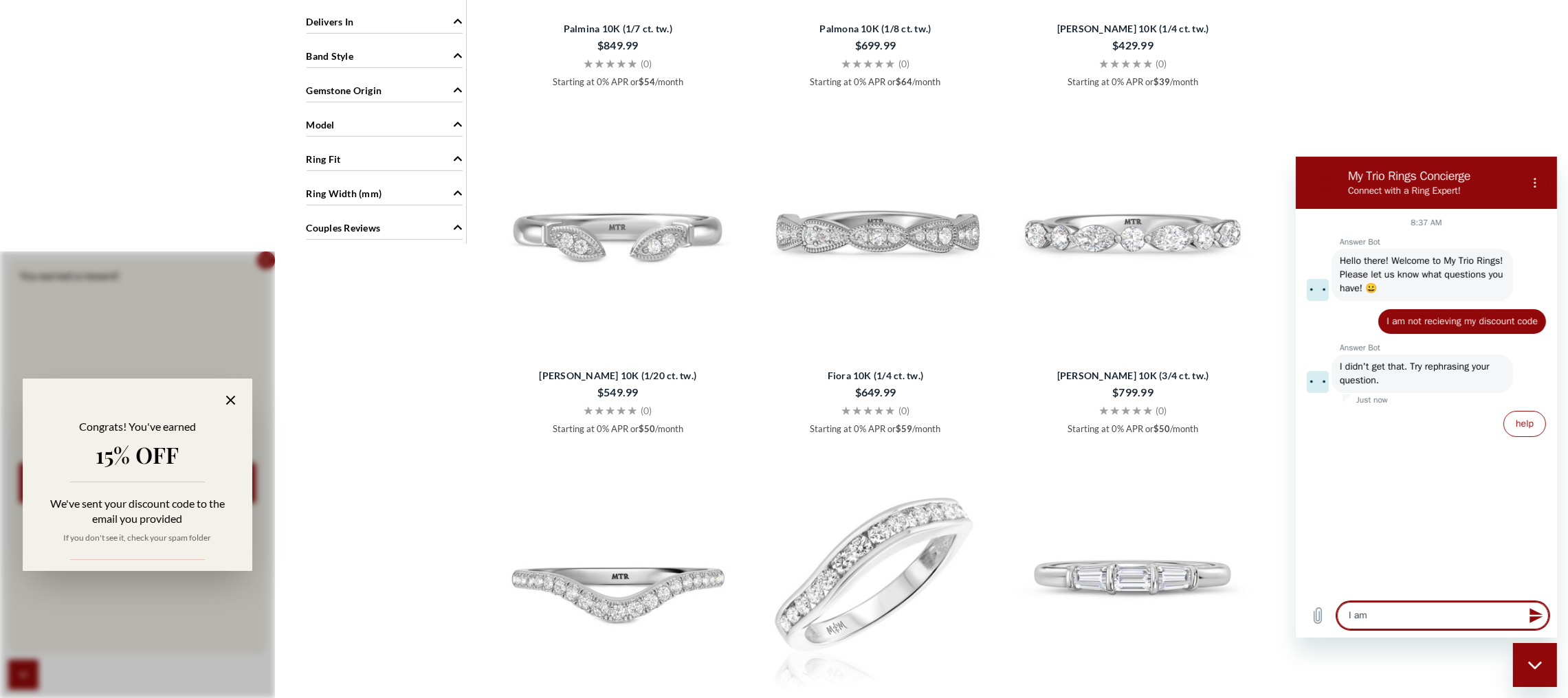 type on "I am" 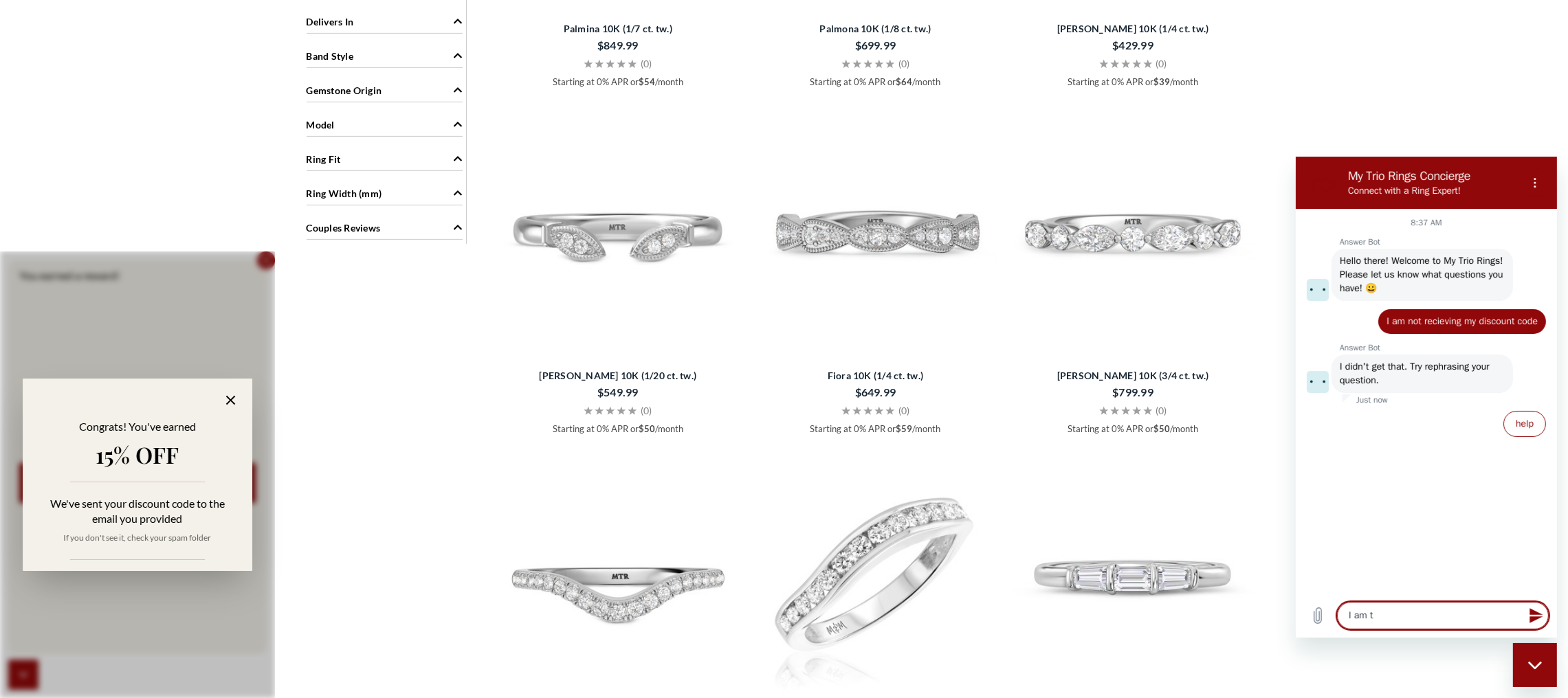 type on "I am tr" 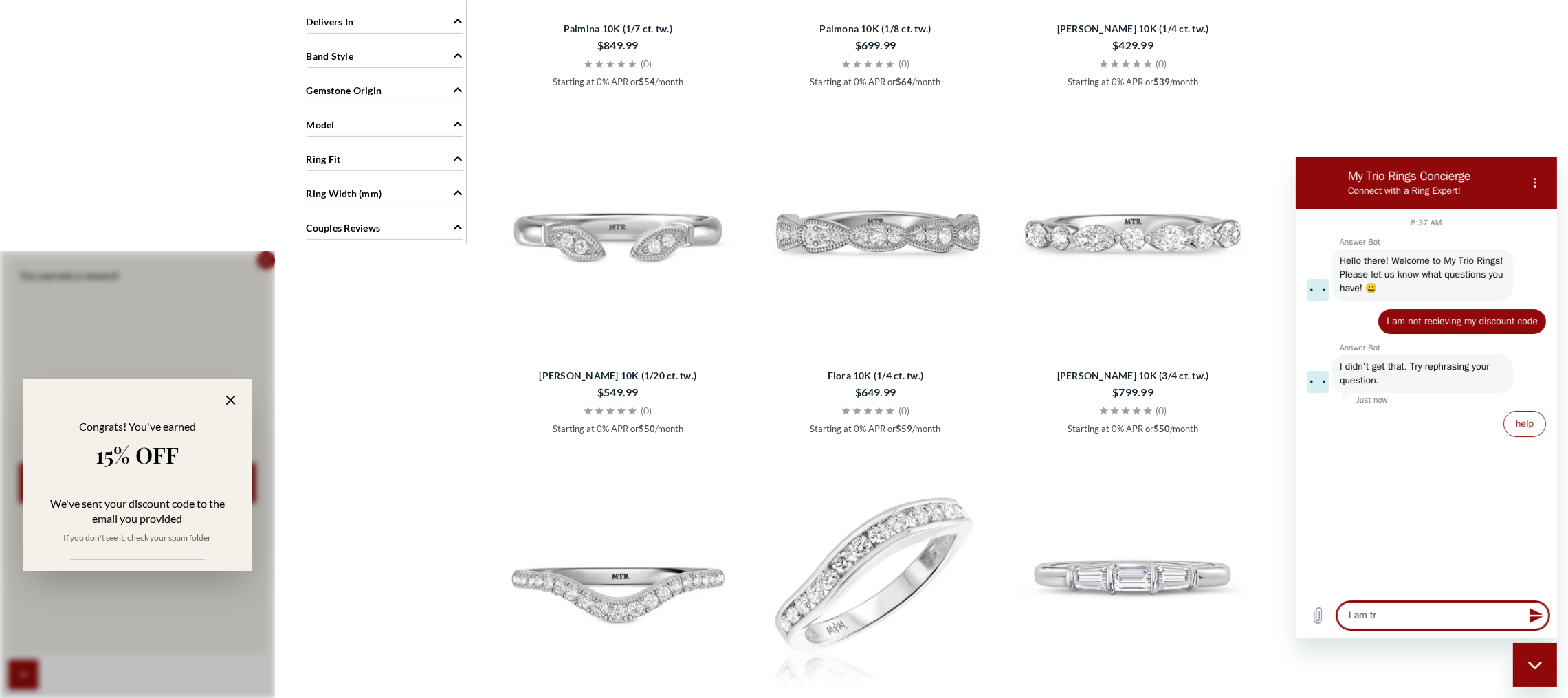 type on "I am try" 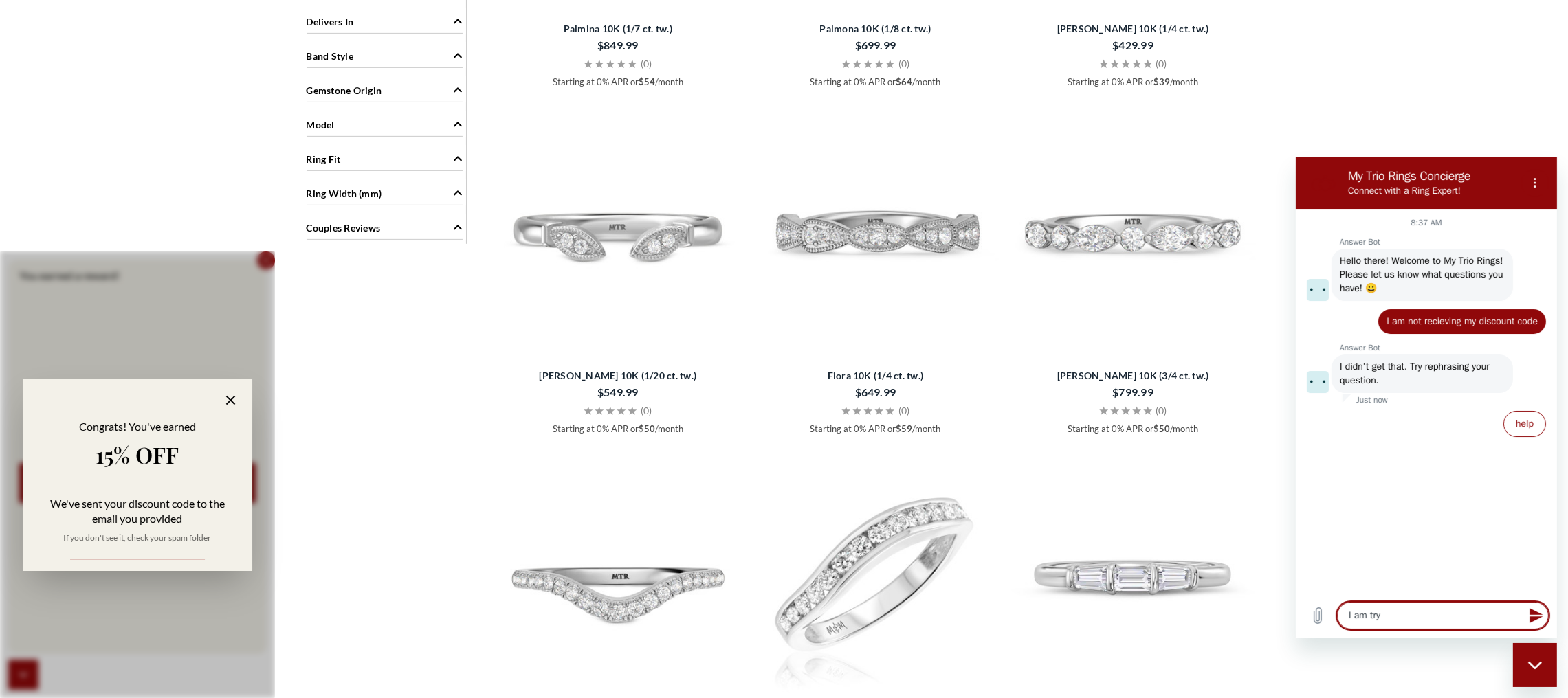 type on "I am tryi" 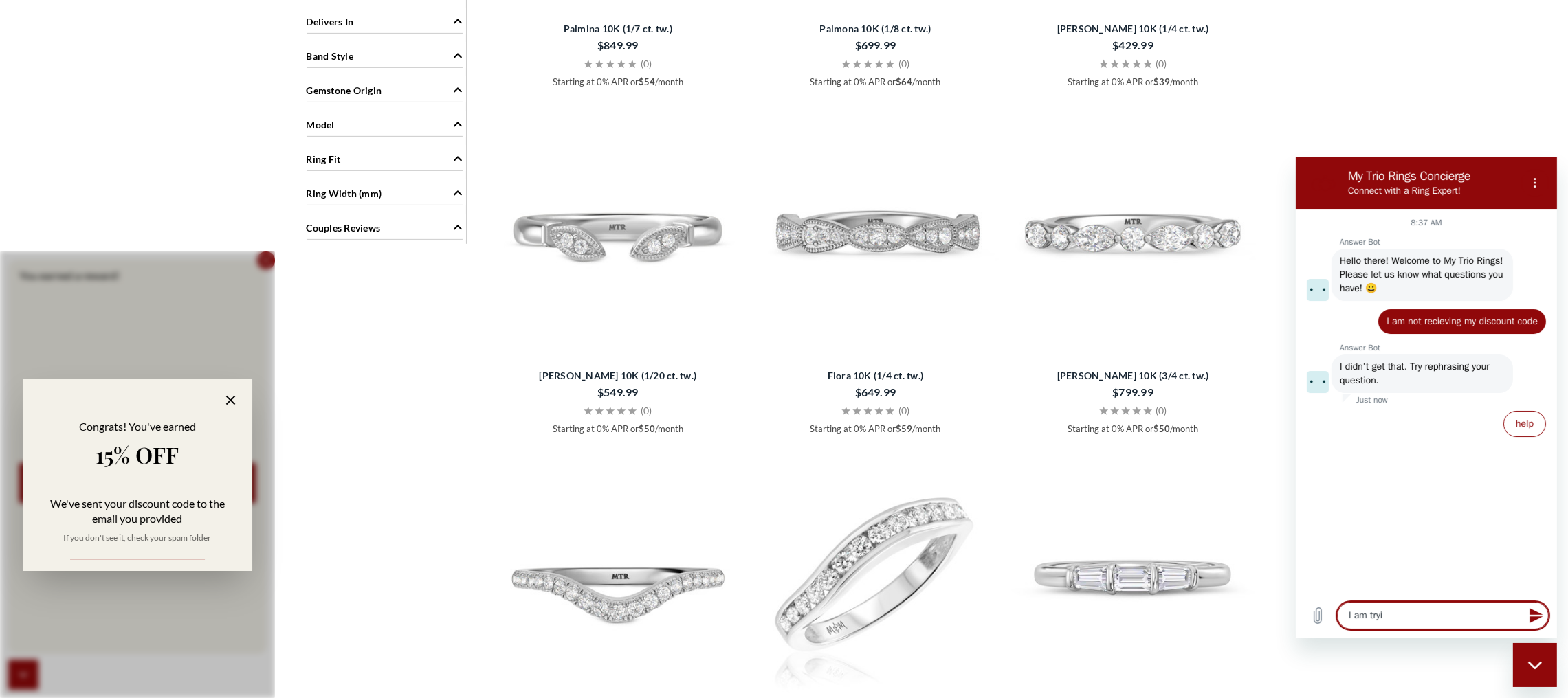 type on "I am tryin" 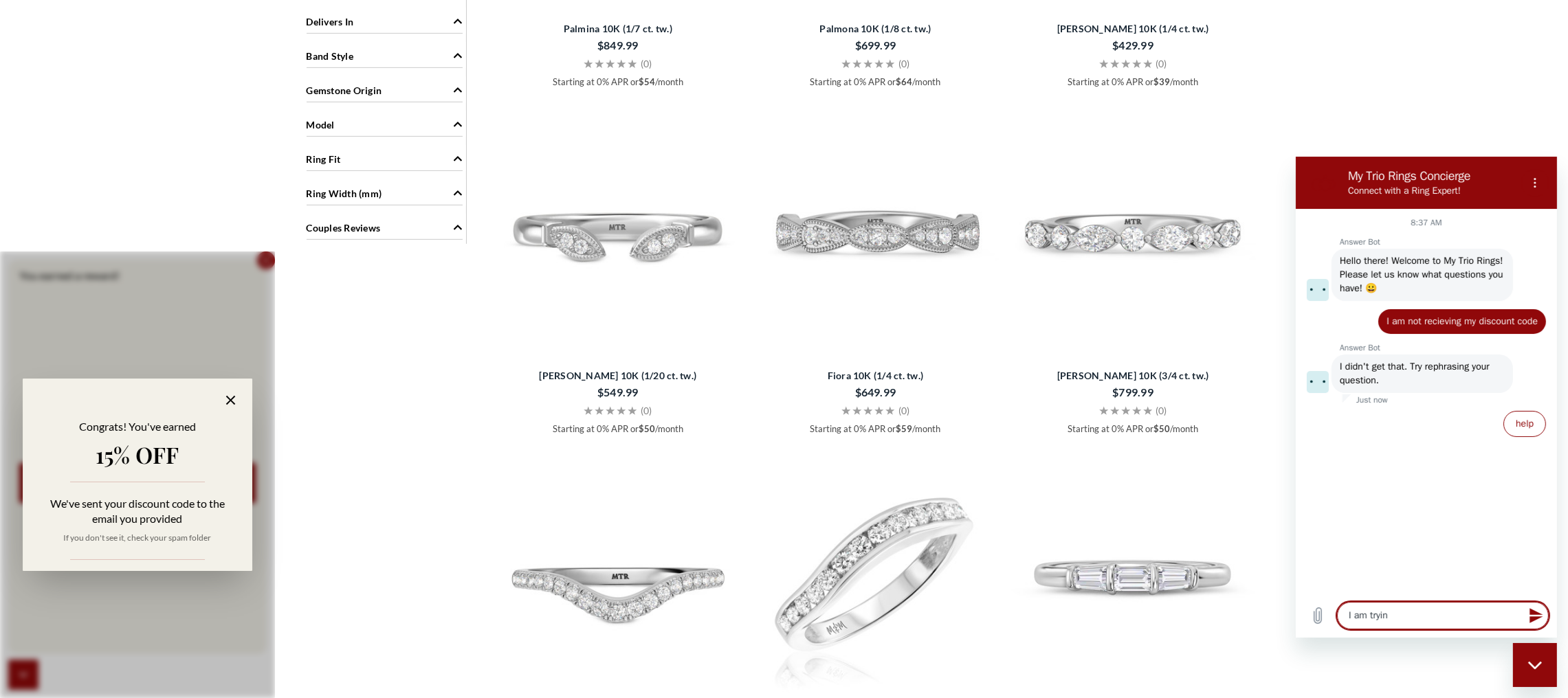 type on "I am trying" 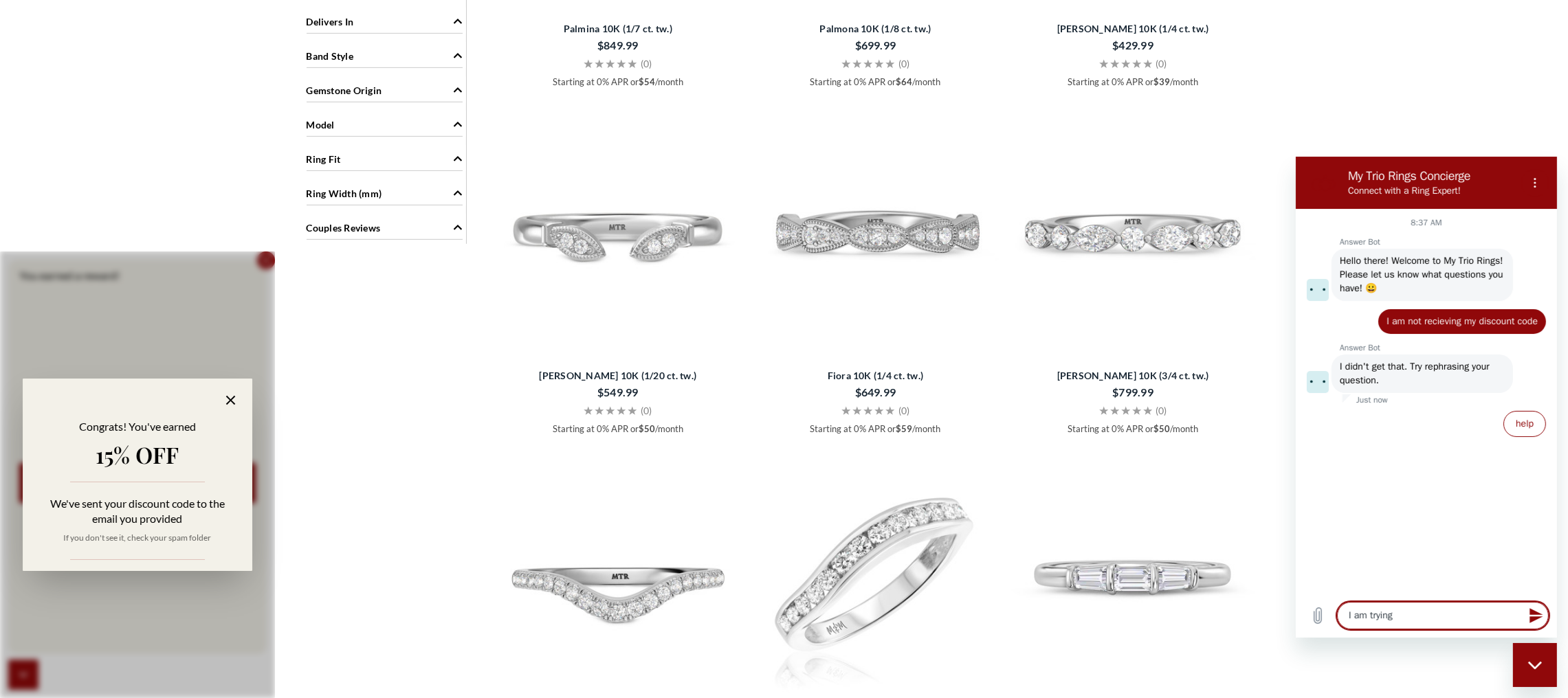 type on "I am trying" 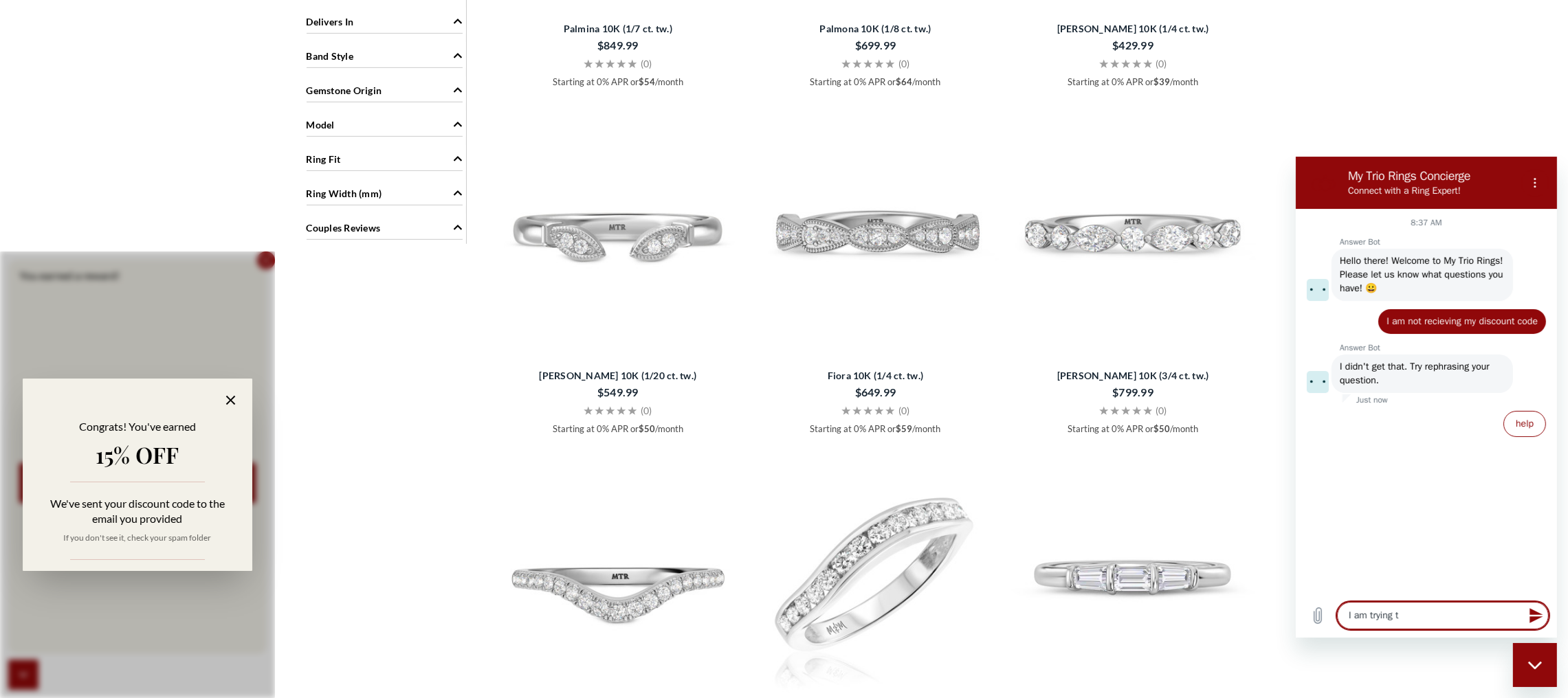 type on "I am trying to" 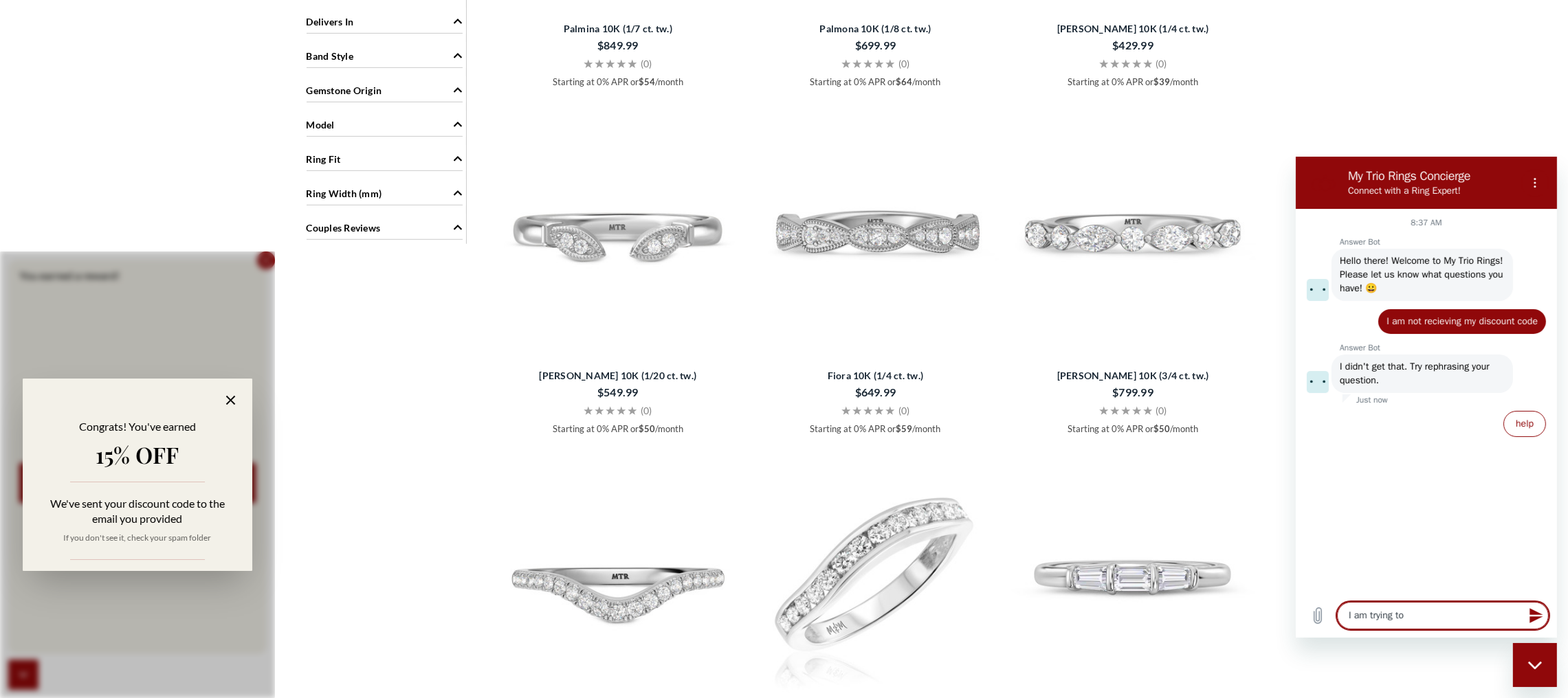 type on "I am trying to" 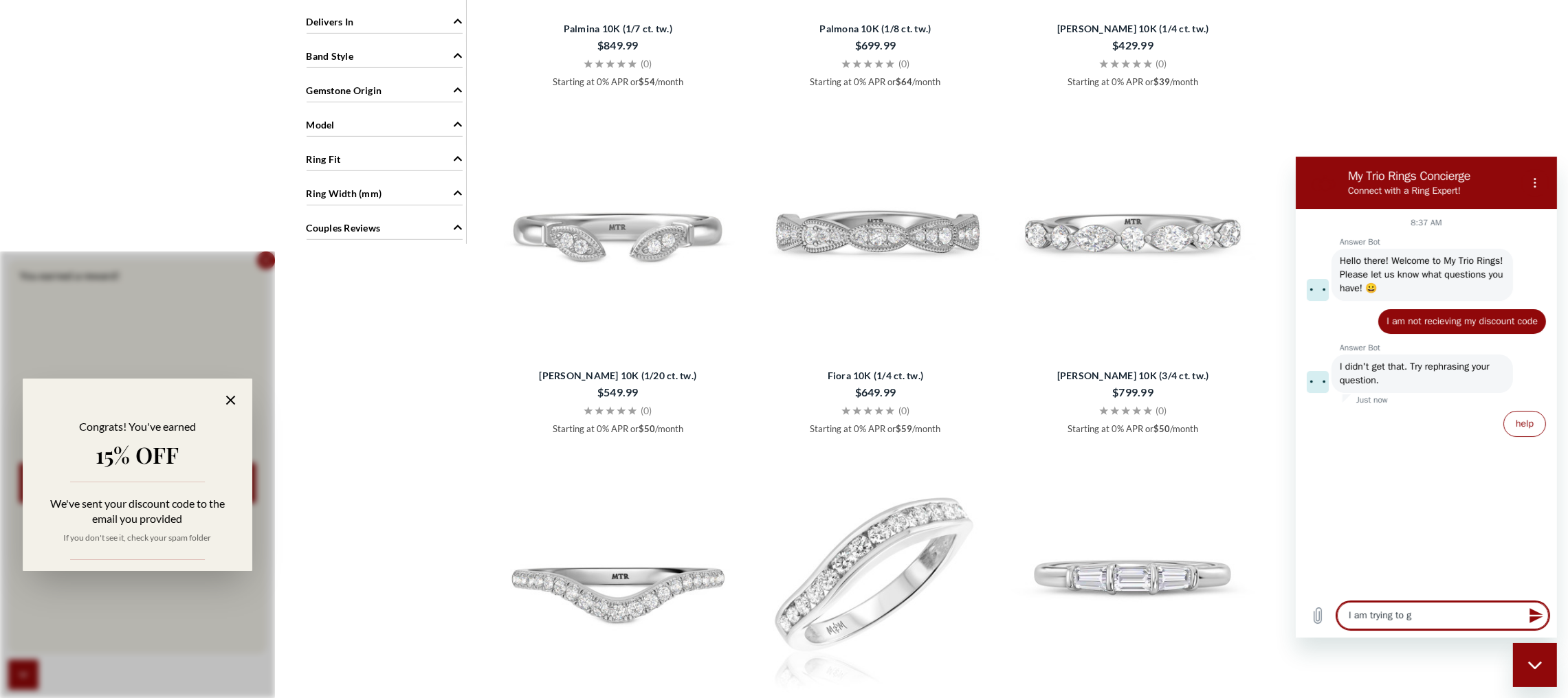 type on "x" 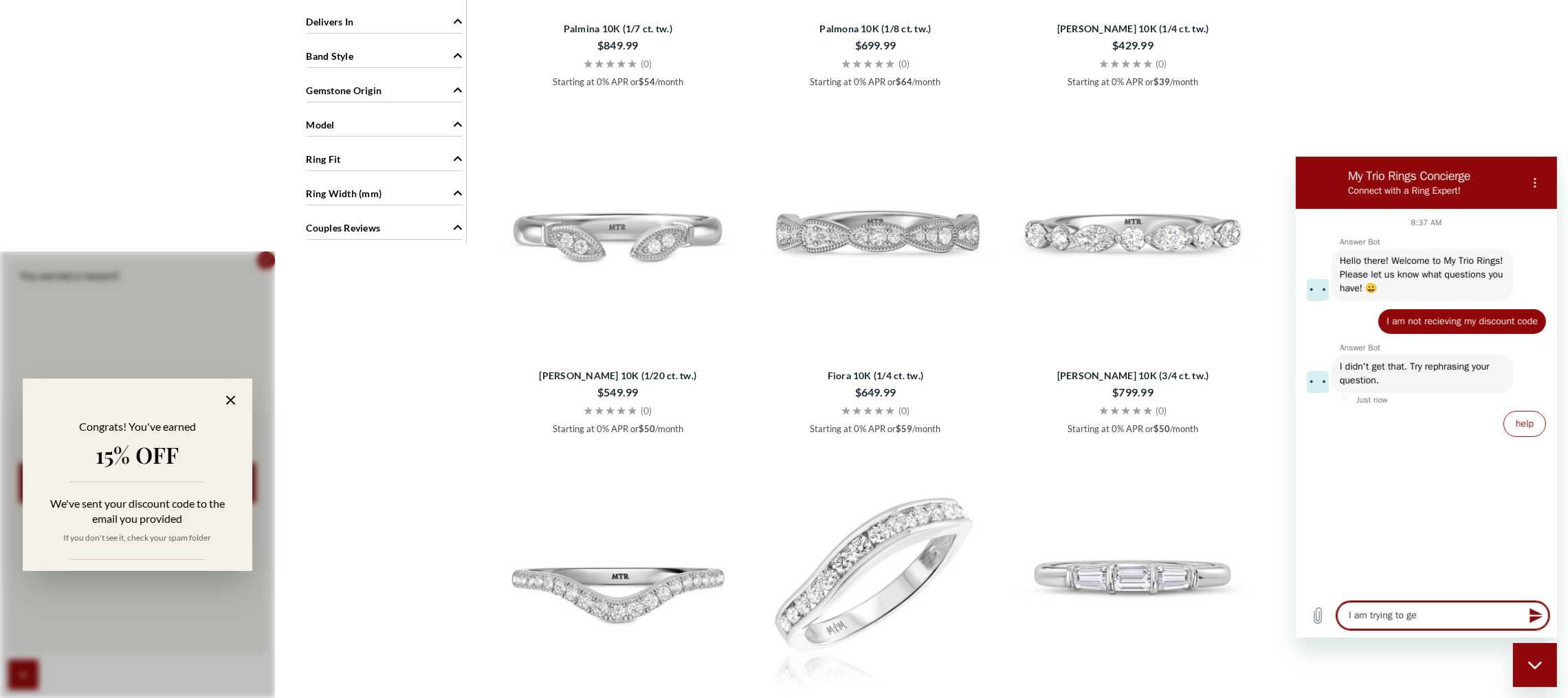 type on "I am trying to get" 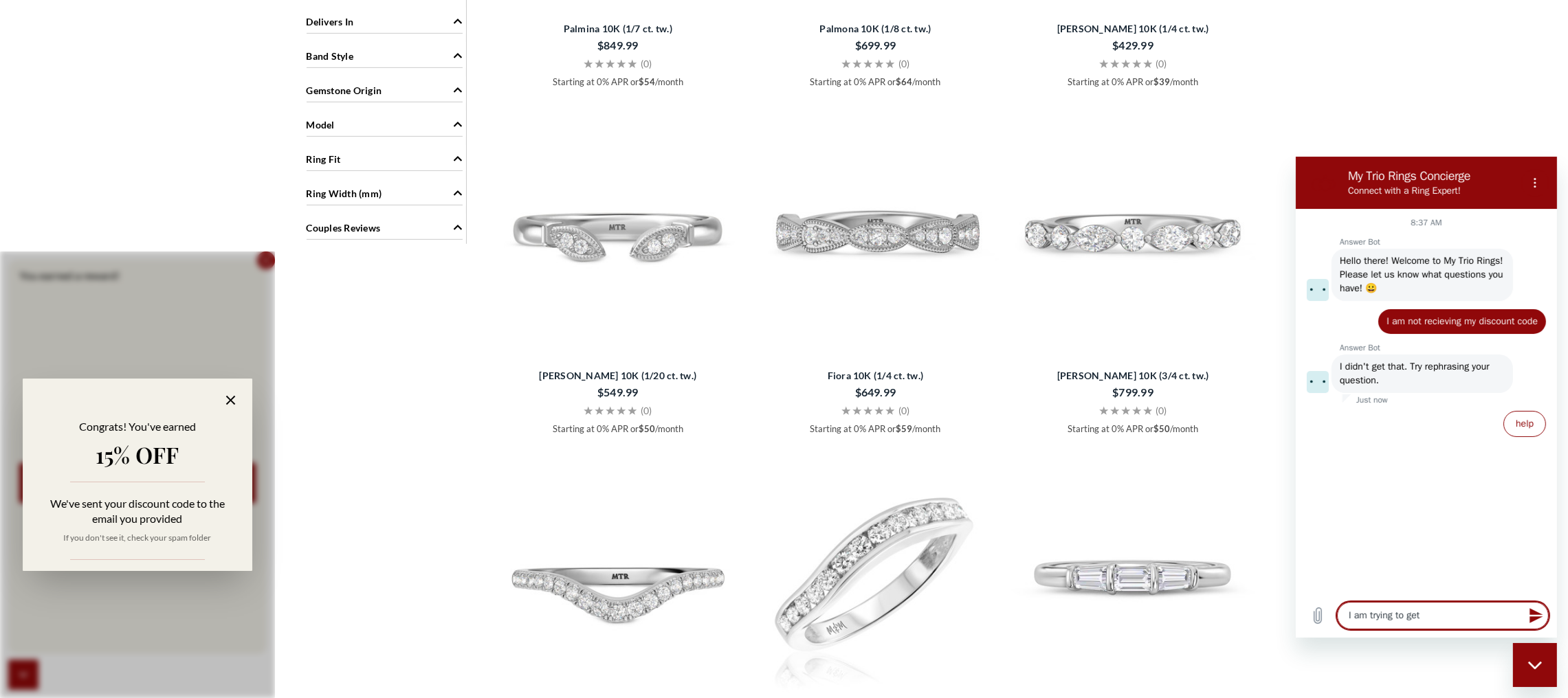 type on "I am trying to get" 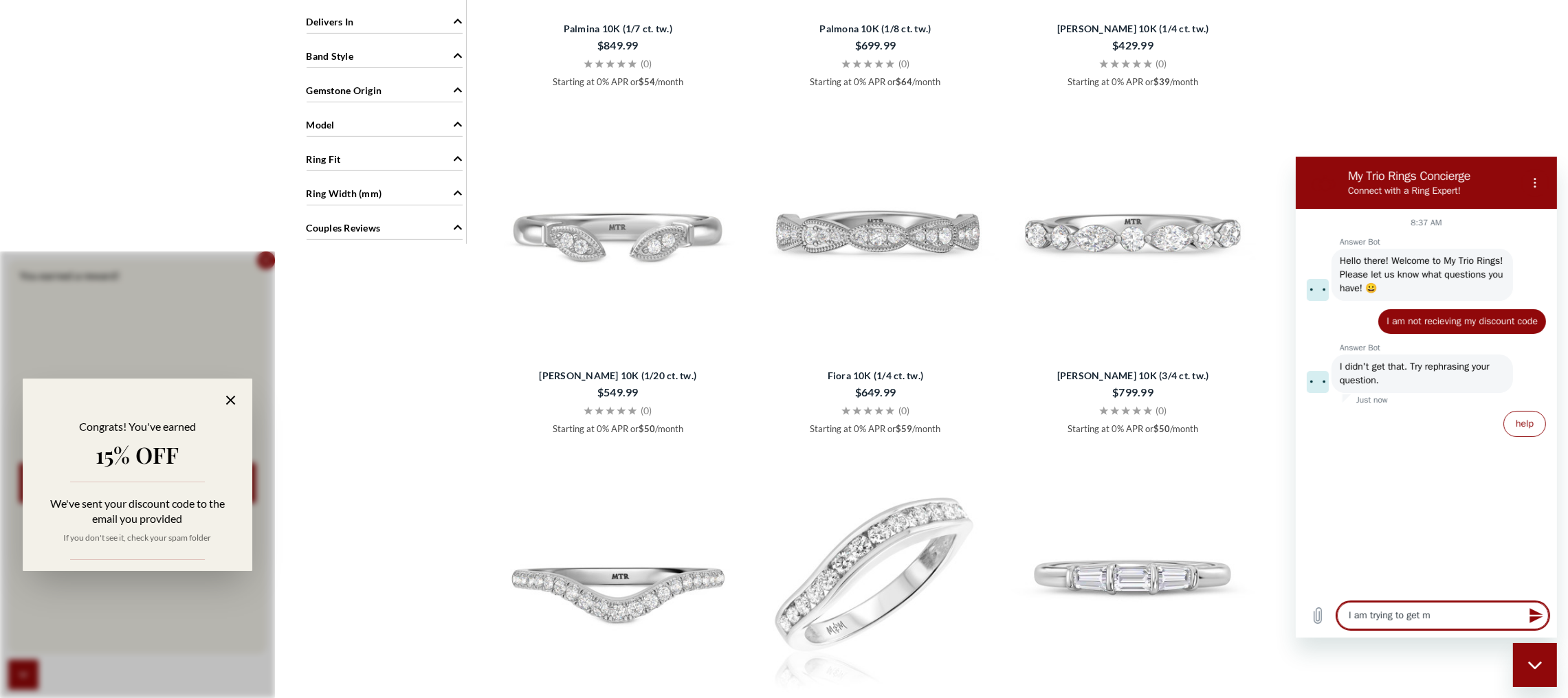type on "I am trying to get my" 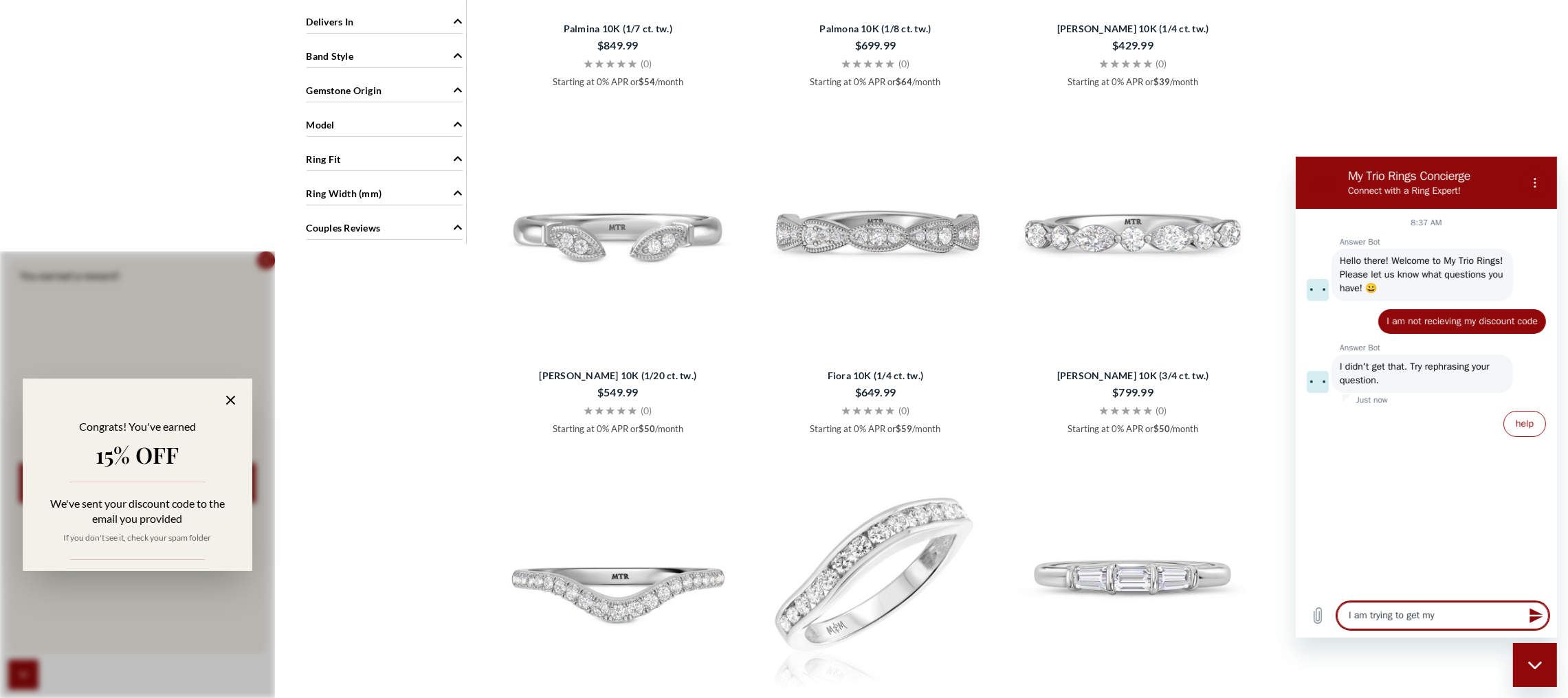 type on "I am trying to get my" 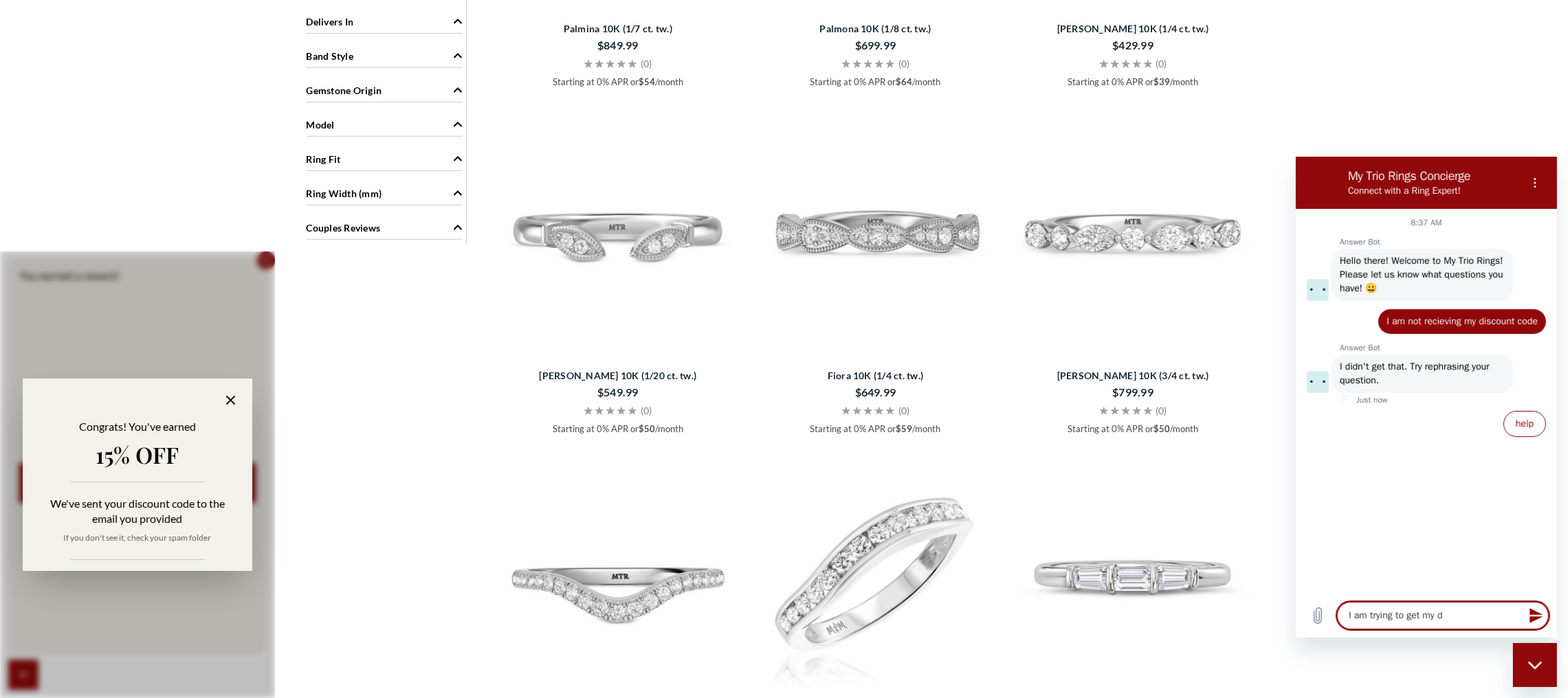 type on "I am trying to get my di" 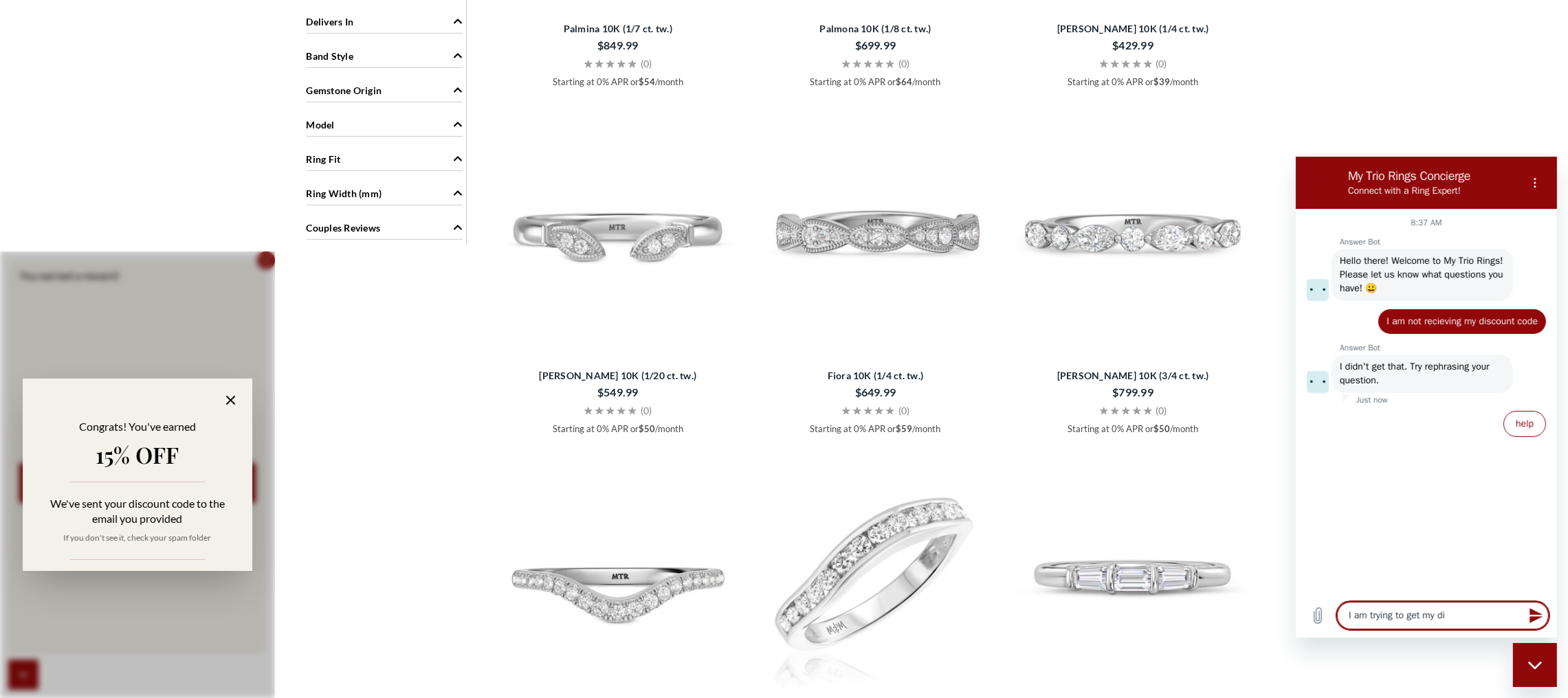 type on "I am trying to get my dis" 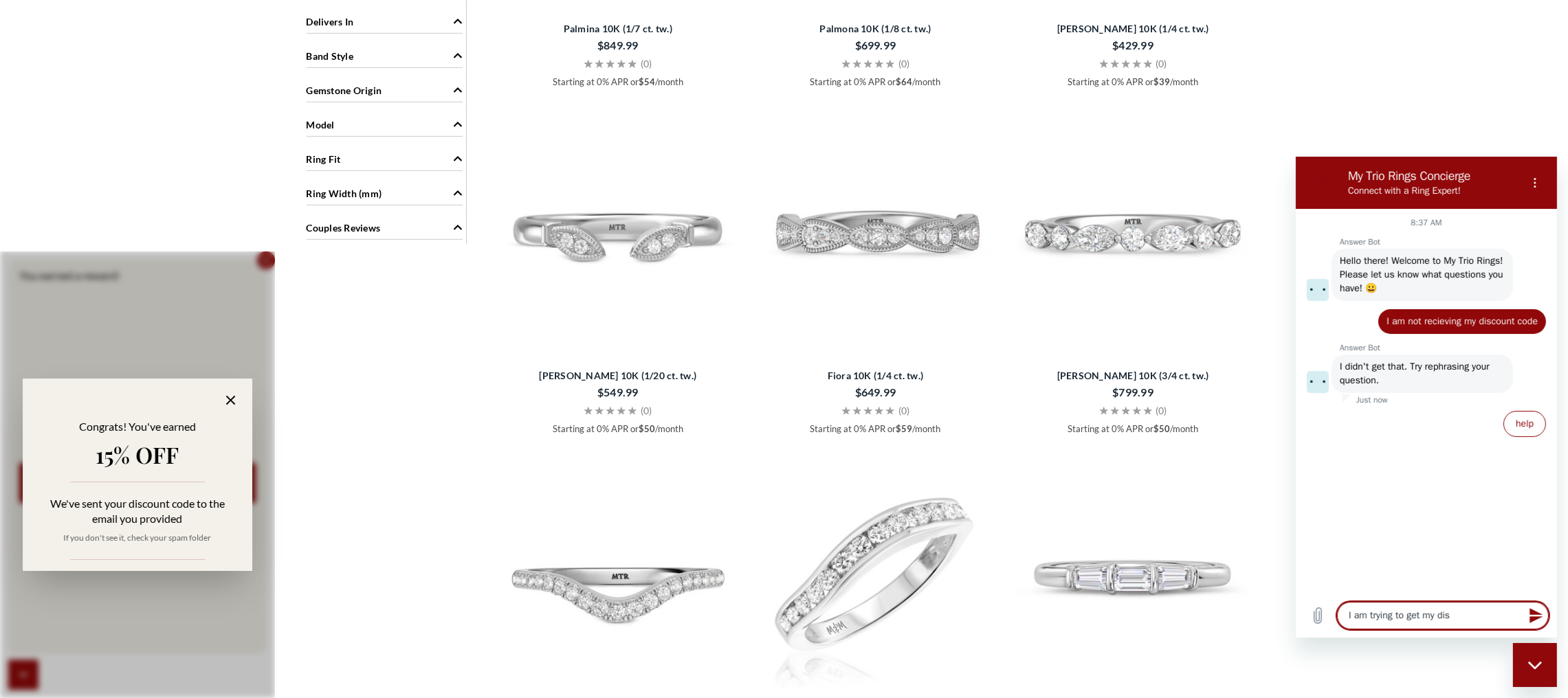 type on "I am trying to get my disc" 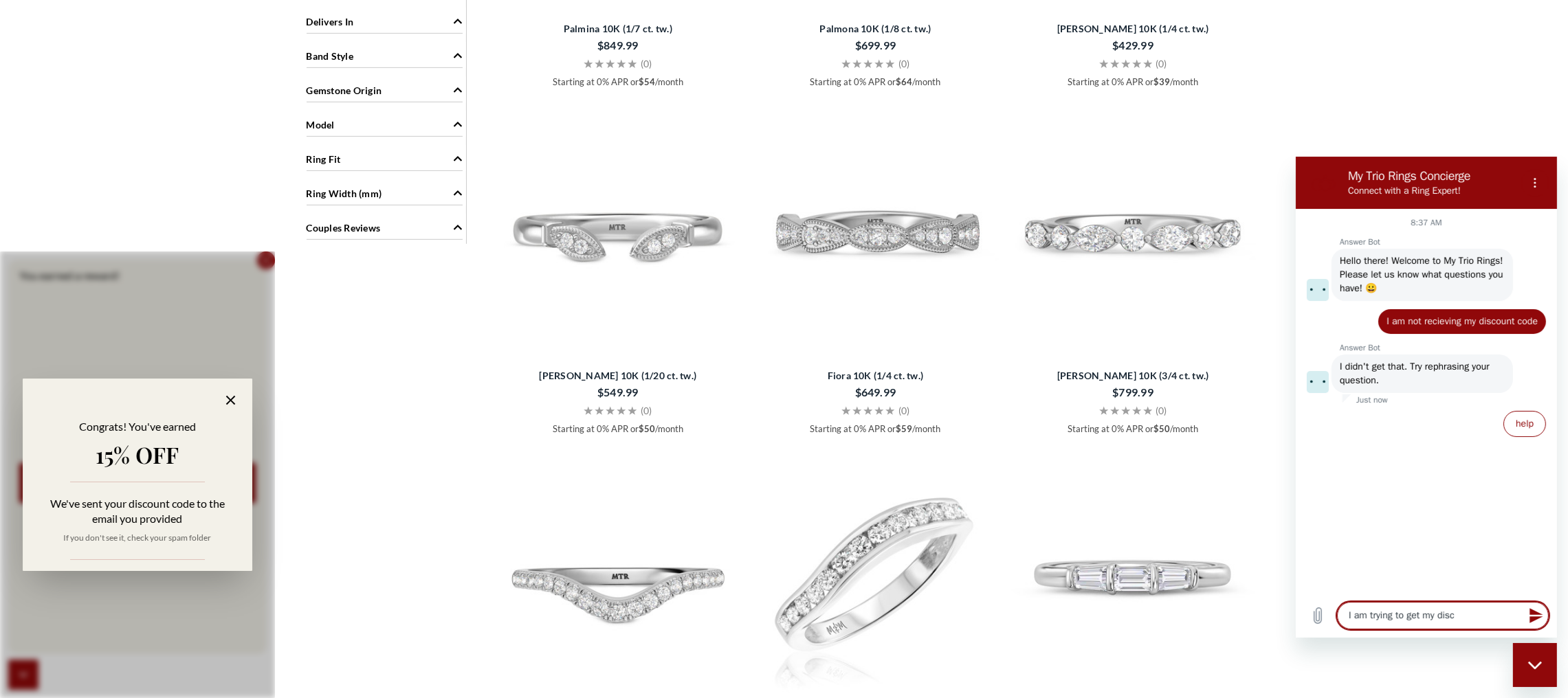 type on "x" 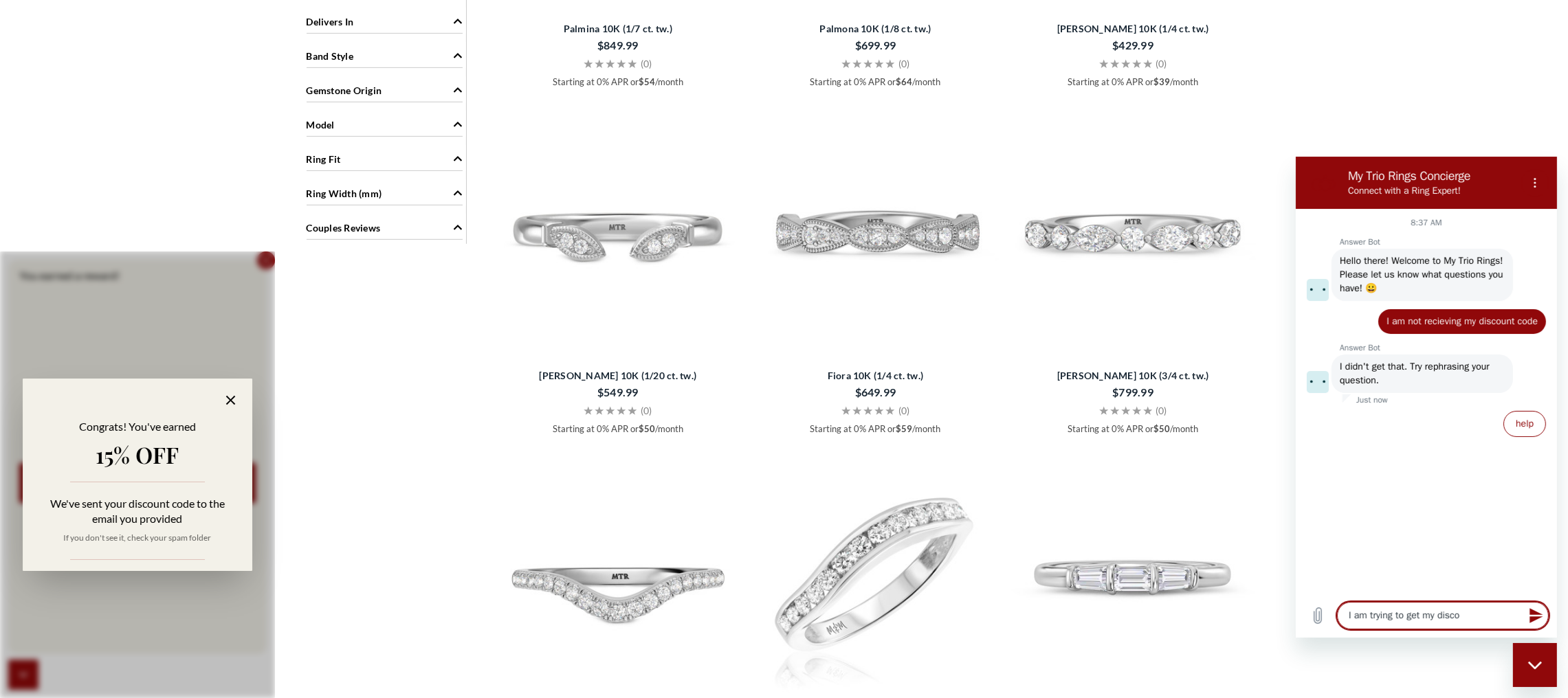 type on "I am trying to get my discou" 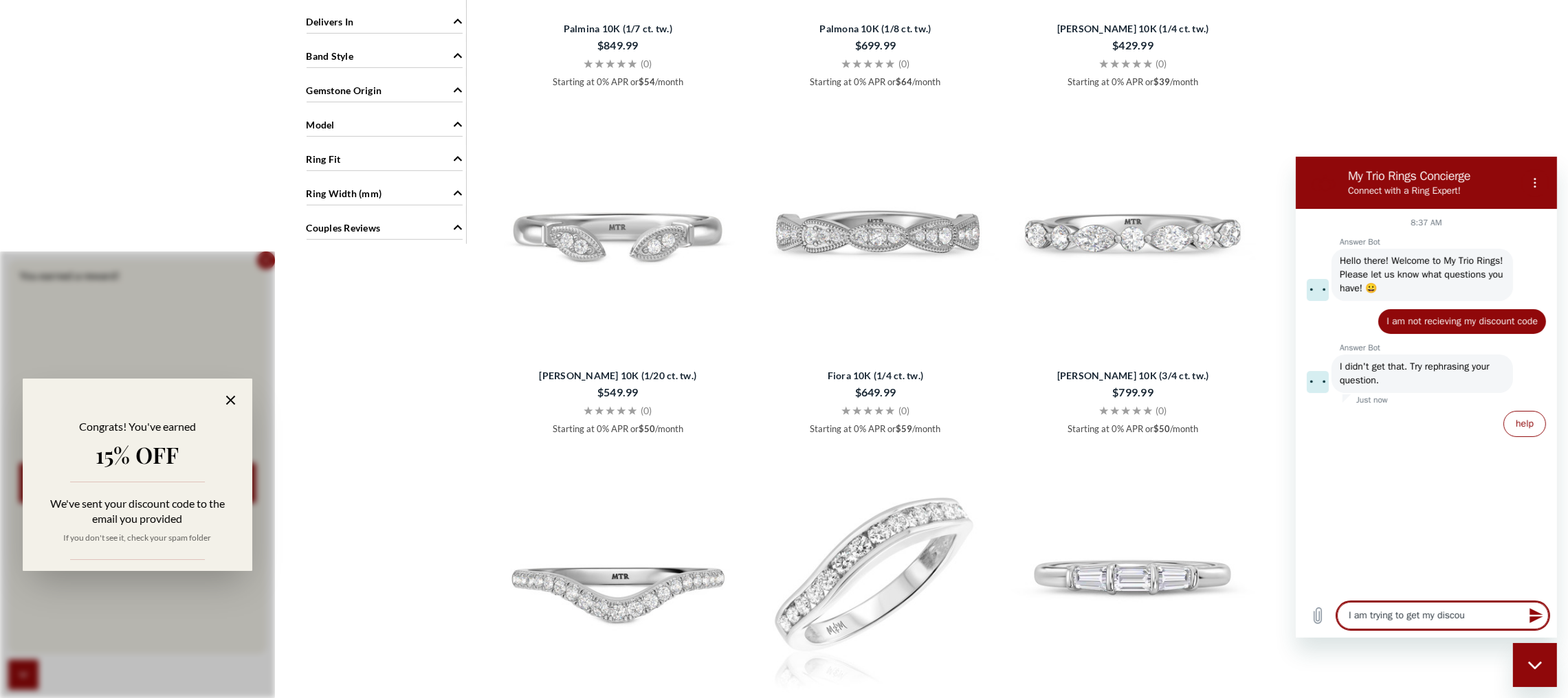 type on "I am trying to get my discoun" 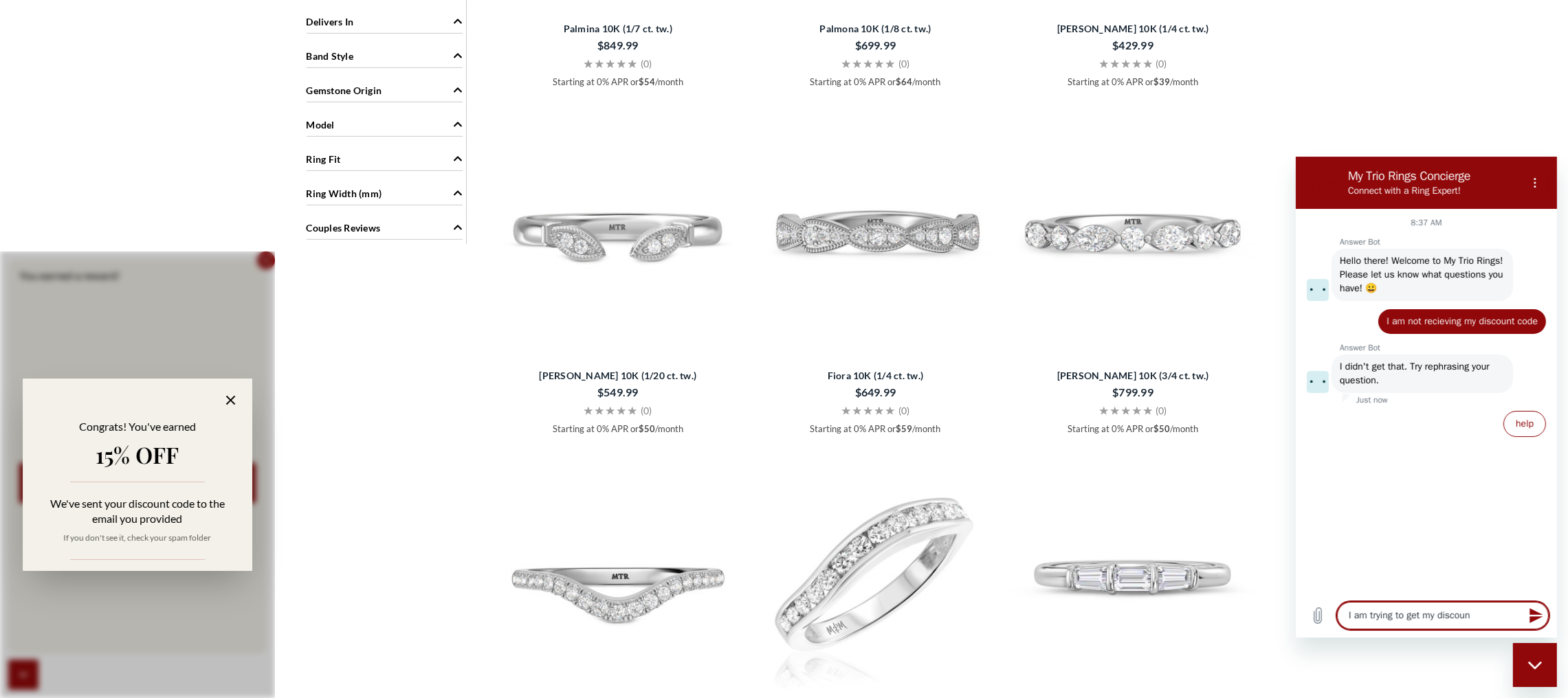 type on "I am trying to get my discount" 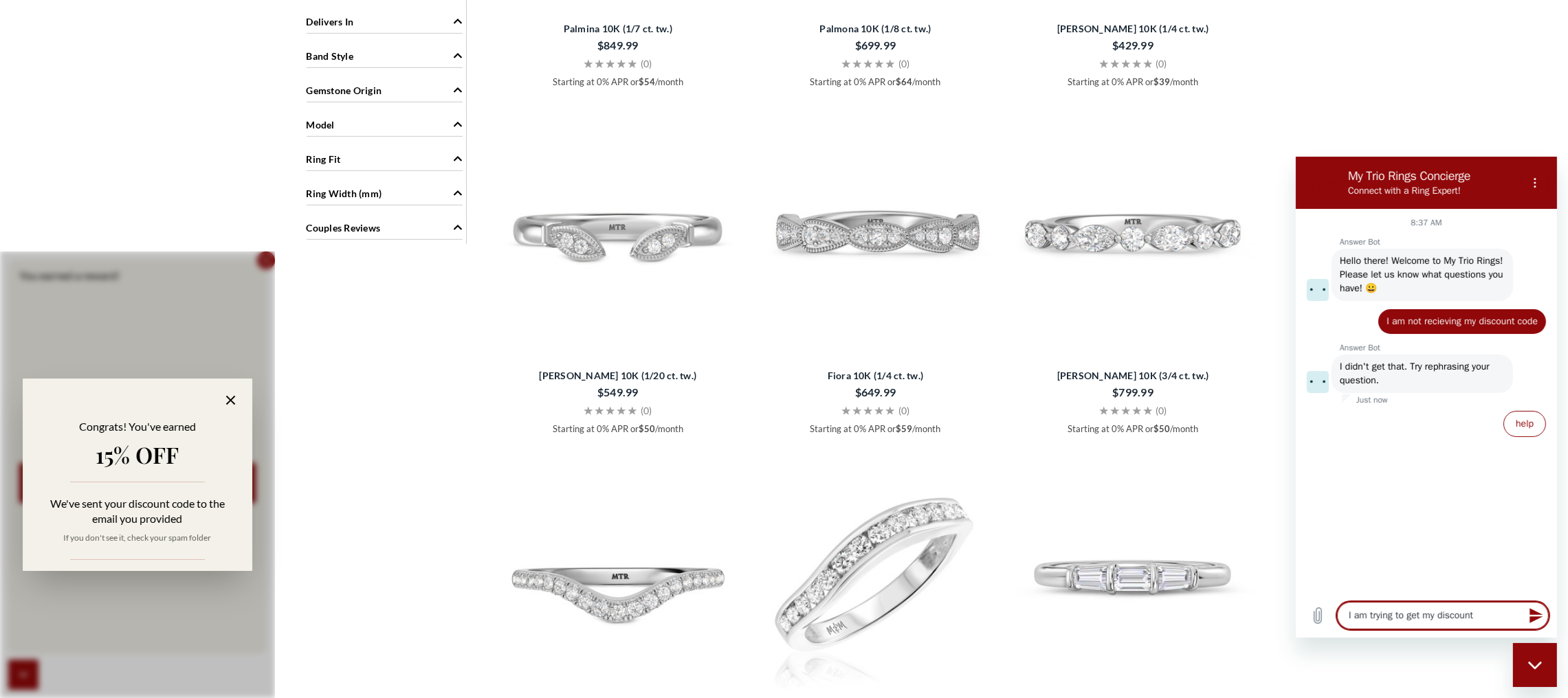 type on "x" 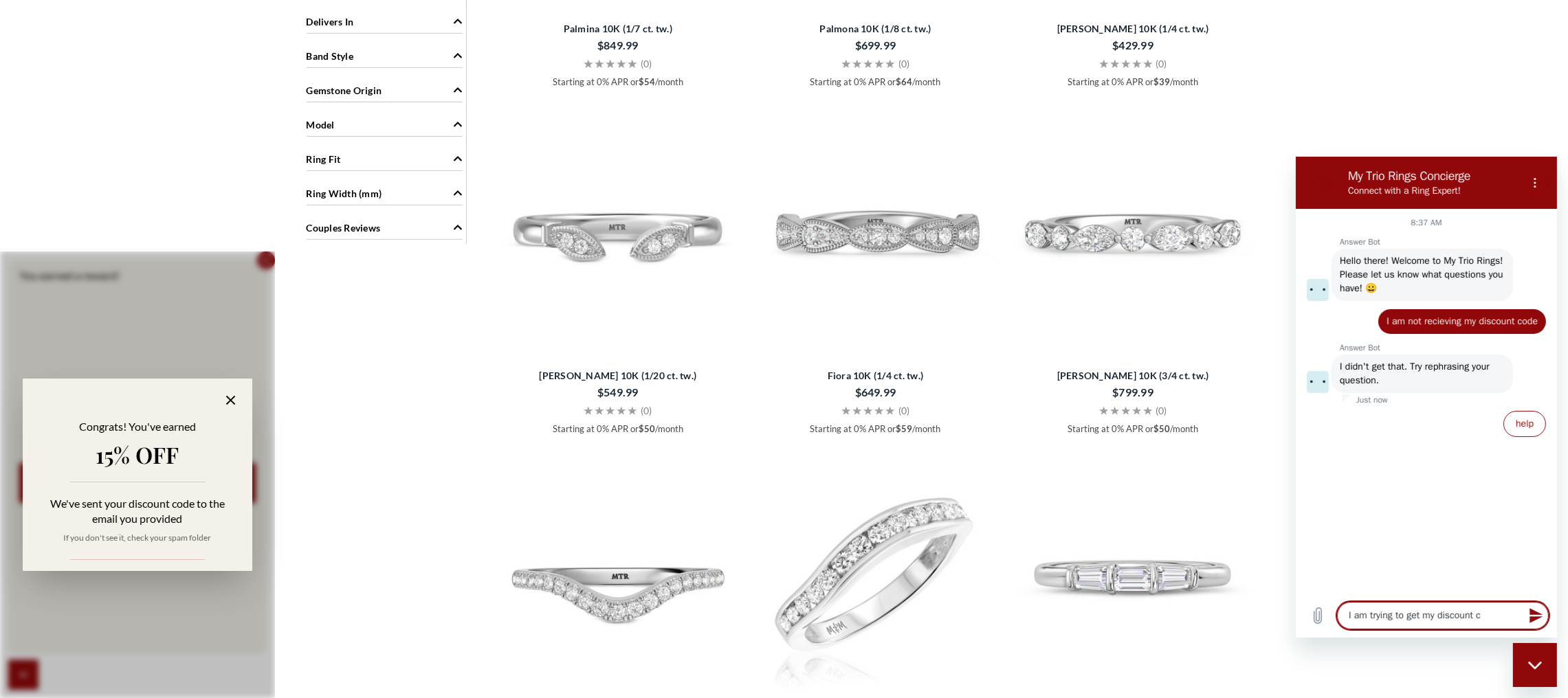 type on "I am trying to get my discount co" 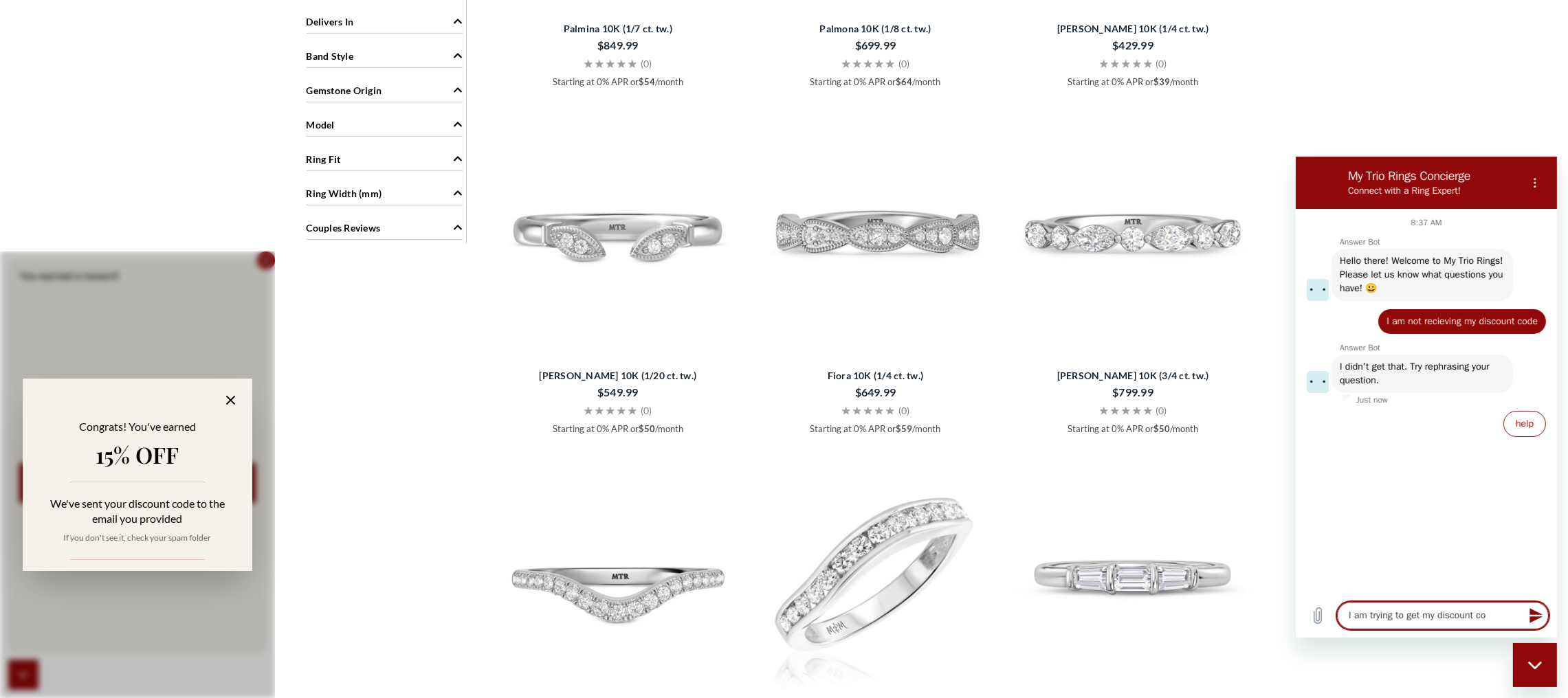 type on "I am trying to get my discount cod" 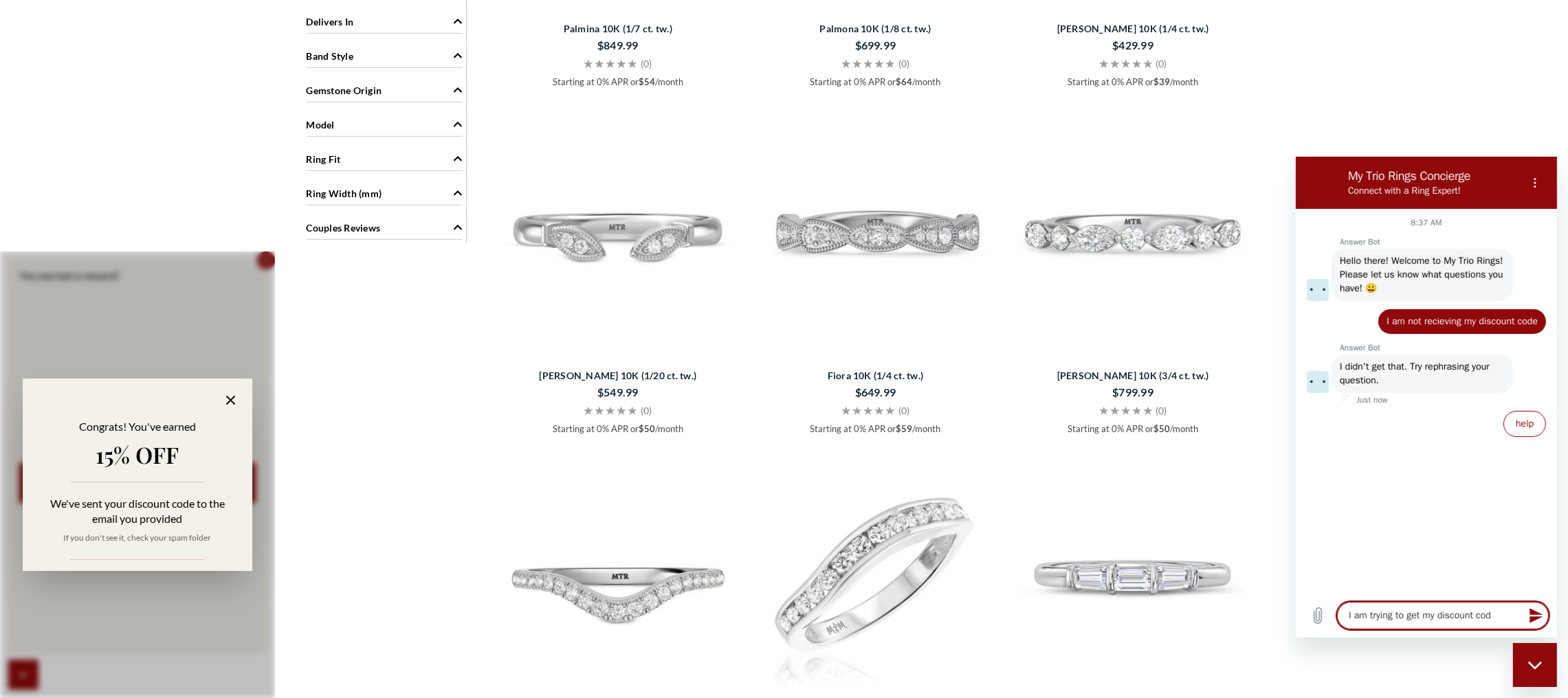 type on "I am trying to get my discount code" 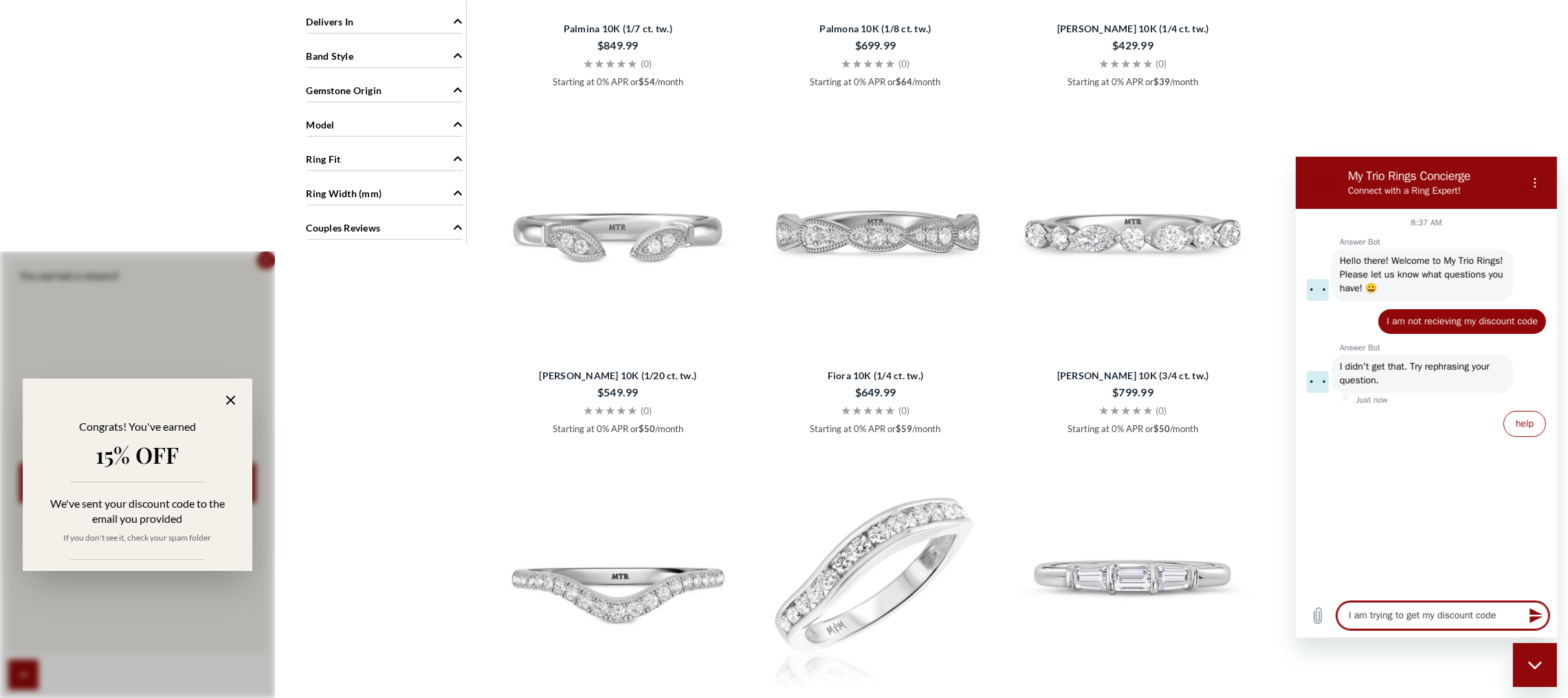 type on "I am trying to get my discount code" 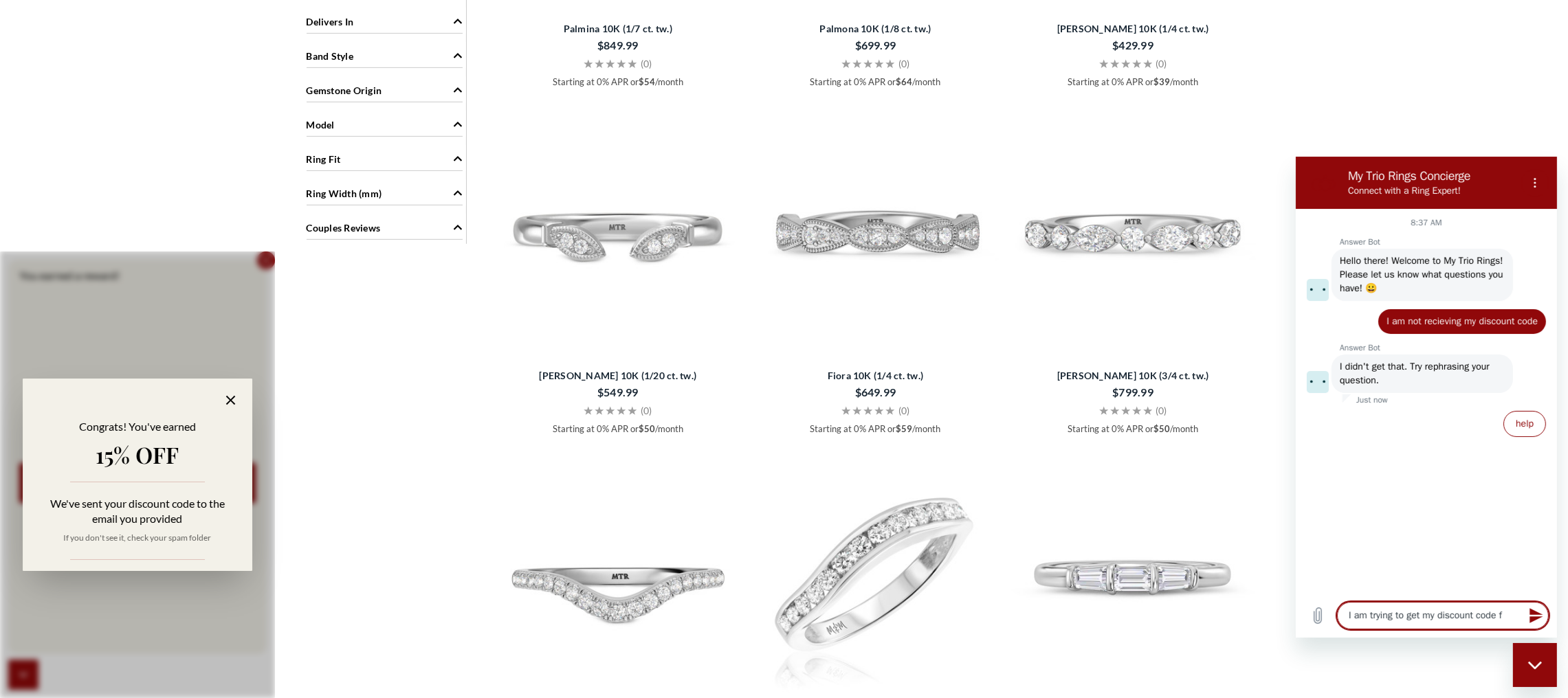 type on "I am trying to get my discount code fo" 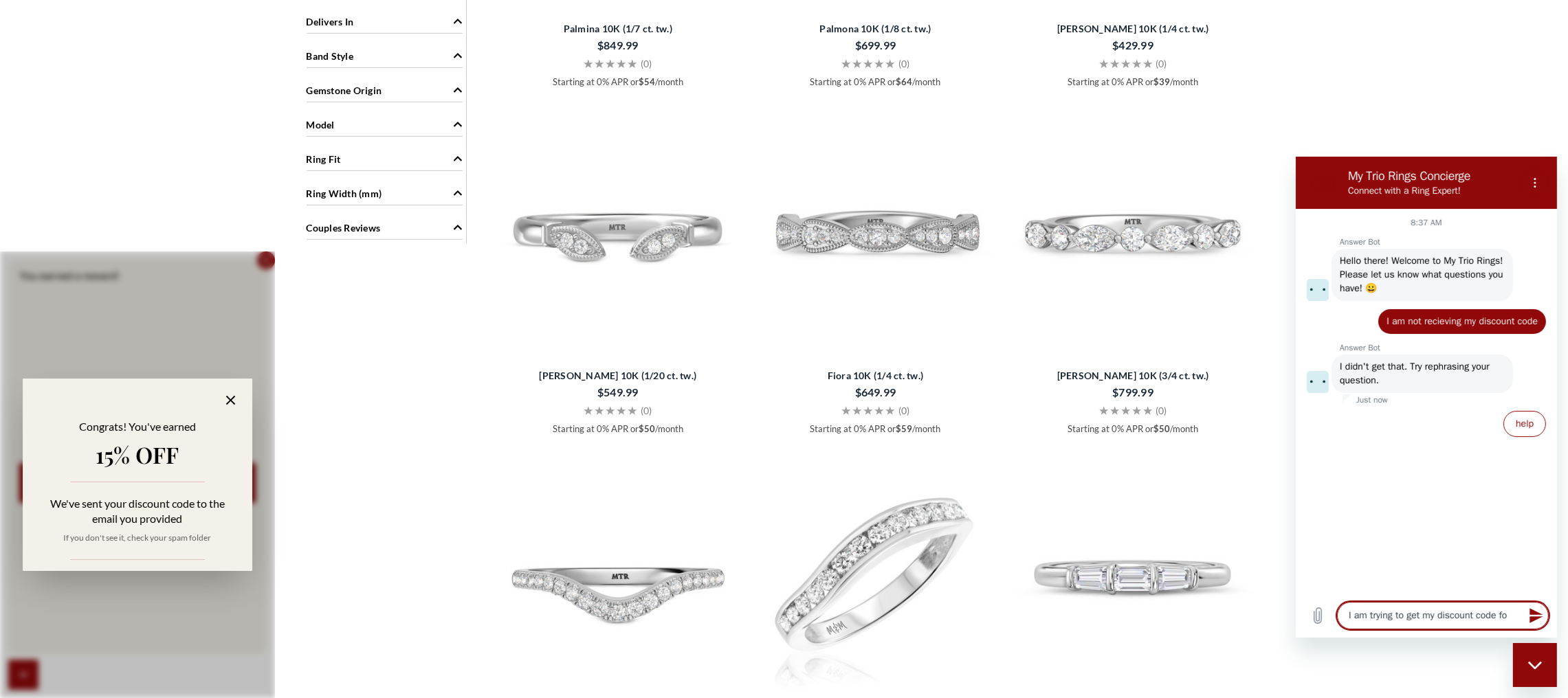 type on "I am trying to get my discount code for" 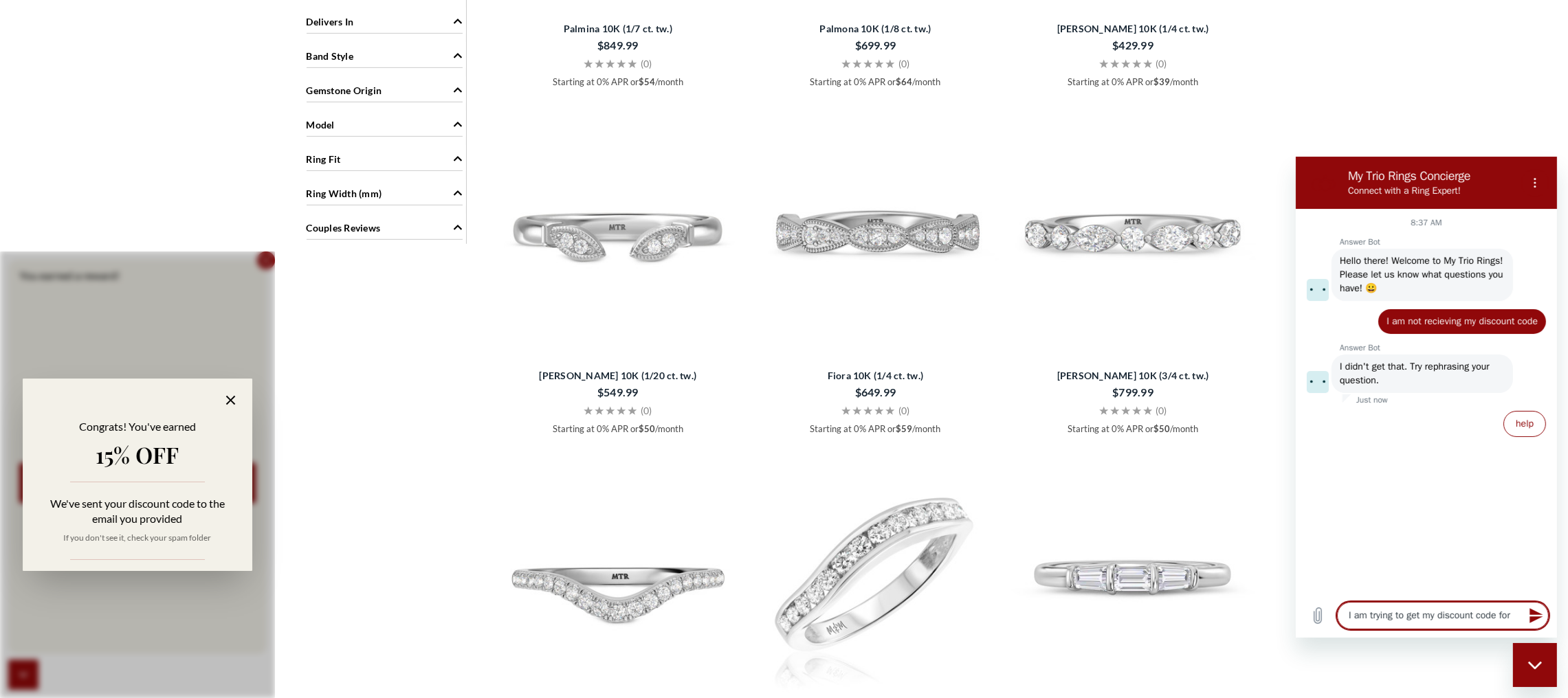 type on "I am trying to get my discount code for" 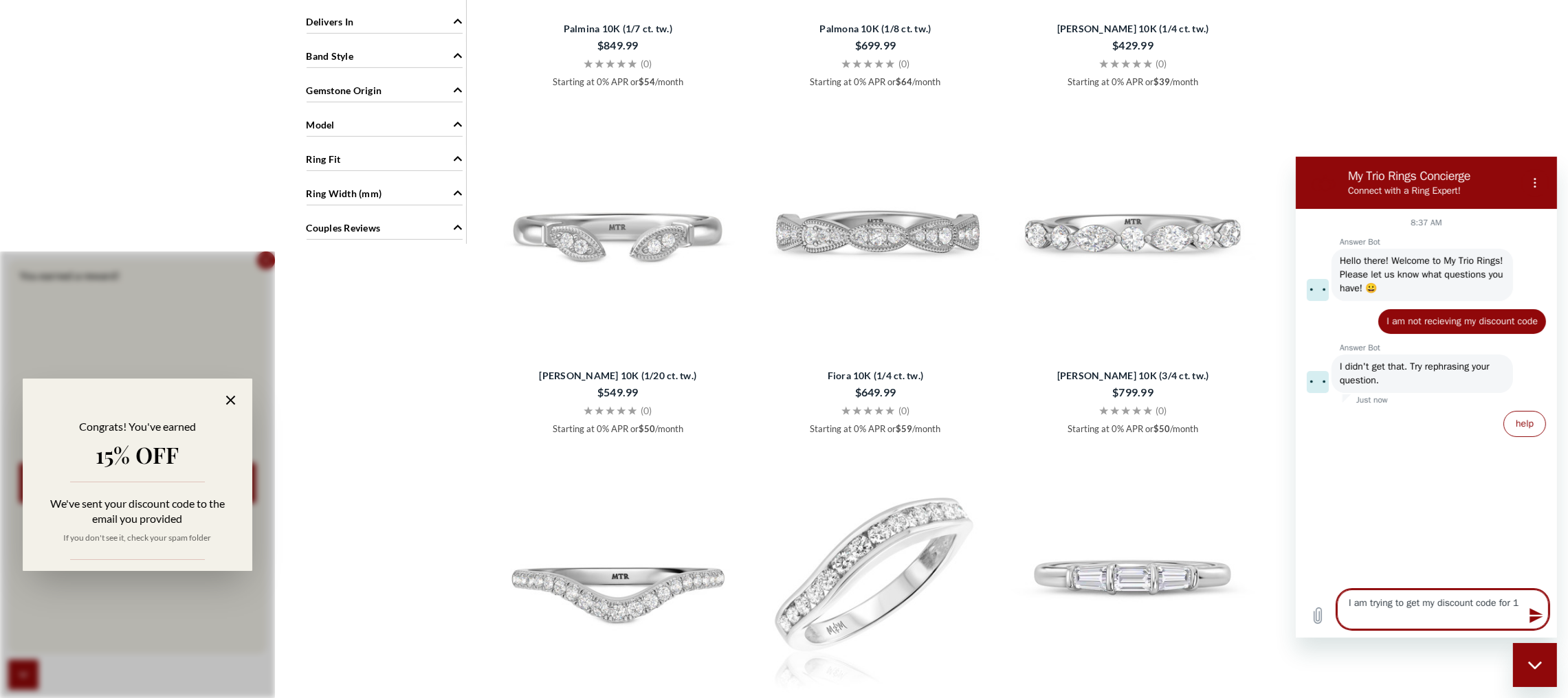 type on "I am trying to get my discount code for 15" 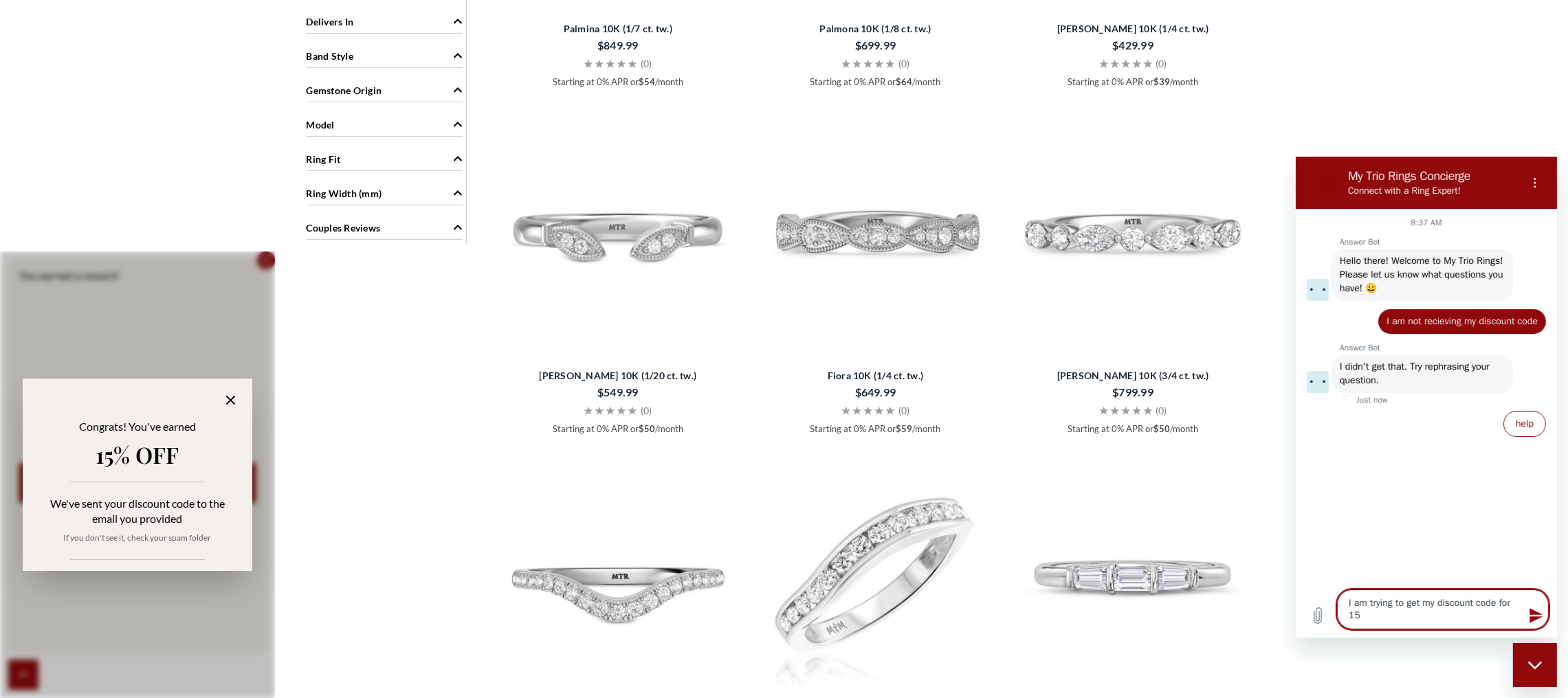 type on "I am trying to get my discount code for 15%" 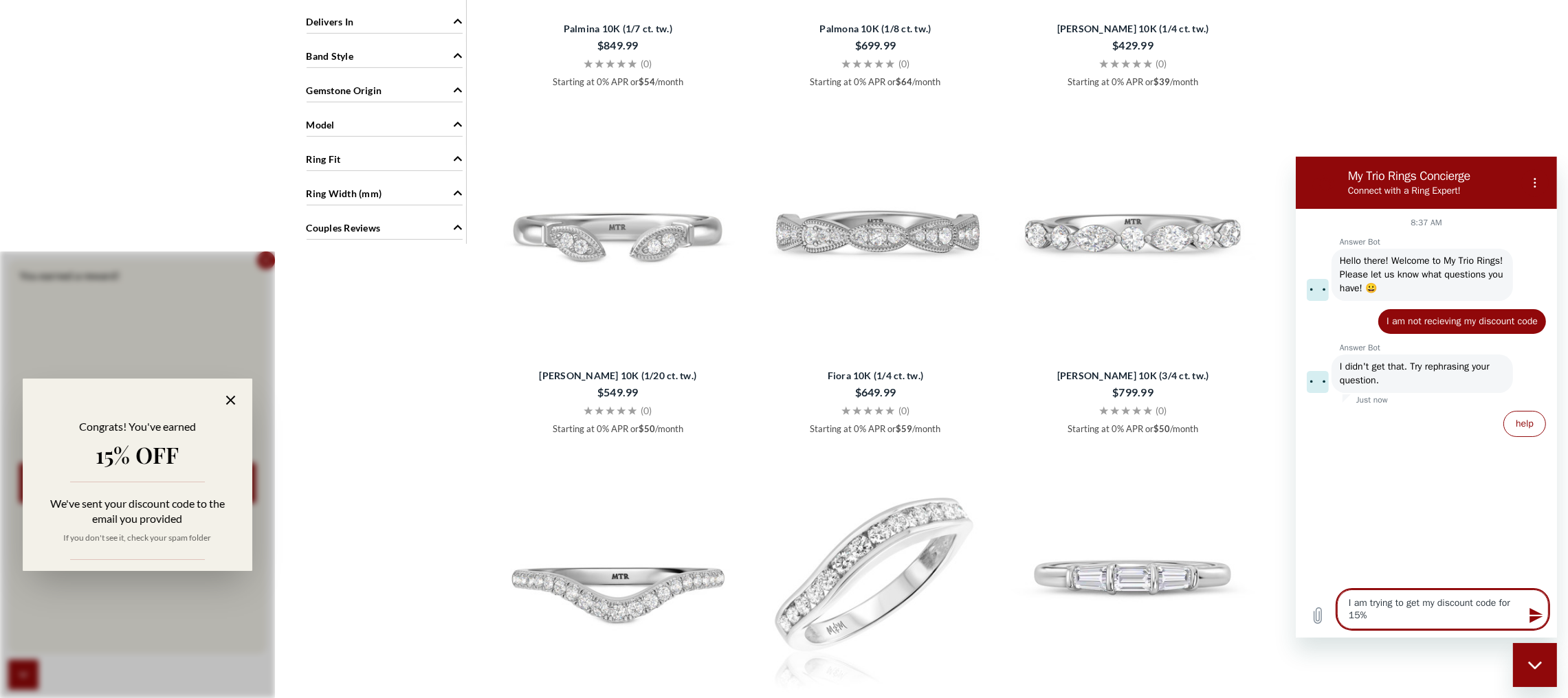 type 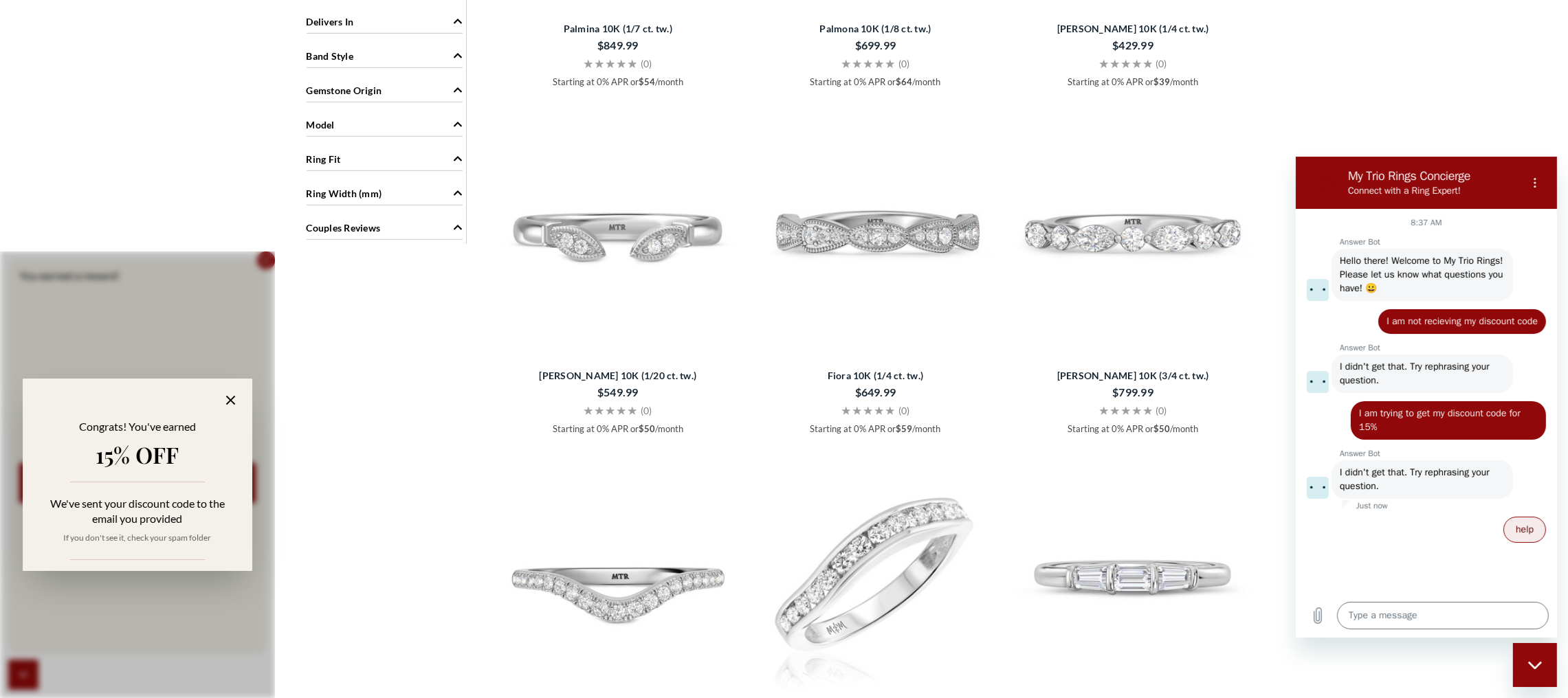 click on "help" at bounding box center (1524, 529) 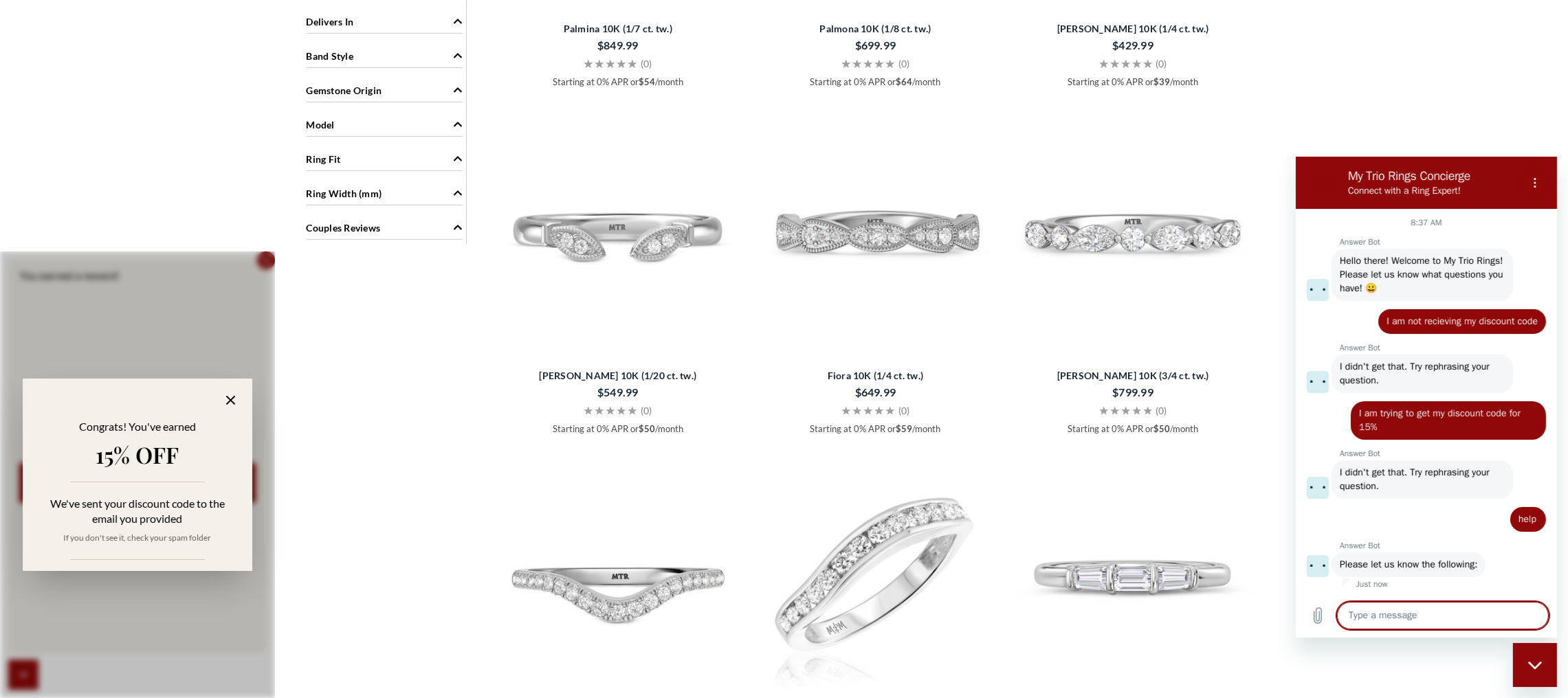 type on "x" 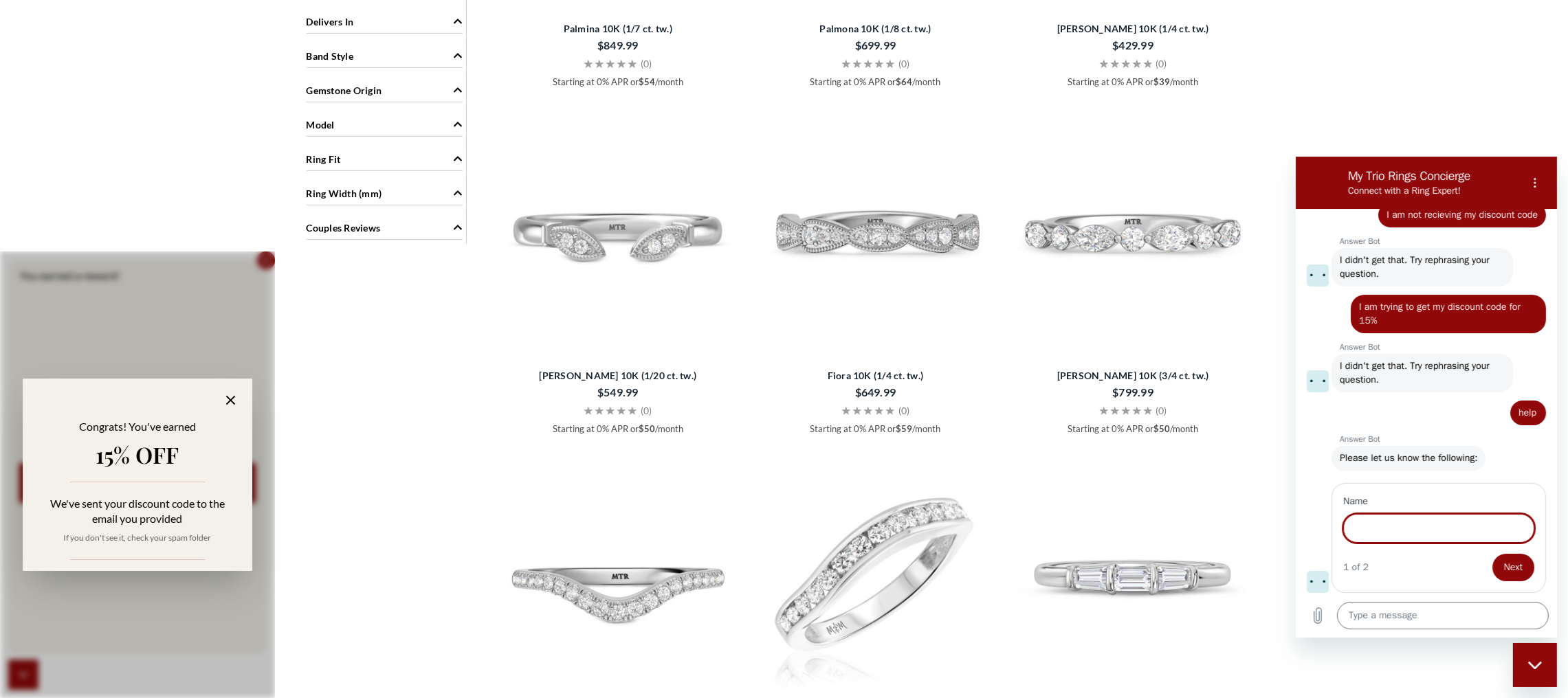 scroll, scrollTop: 106, scrollLeft: 0, axis: vertical 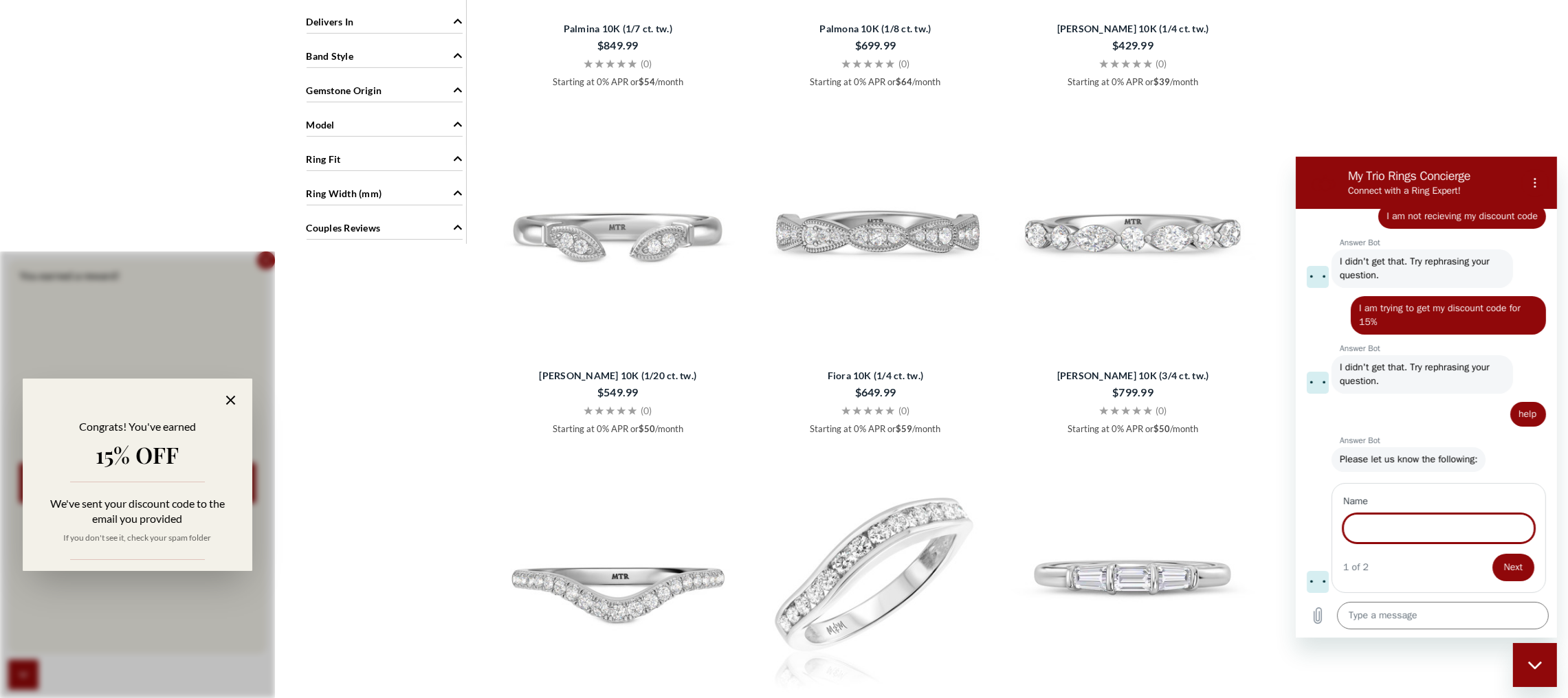 click on "Name" at bounding box center [1438, 528] 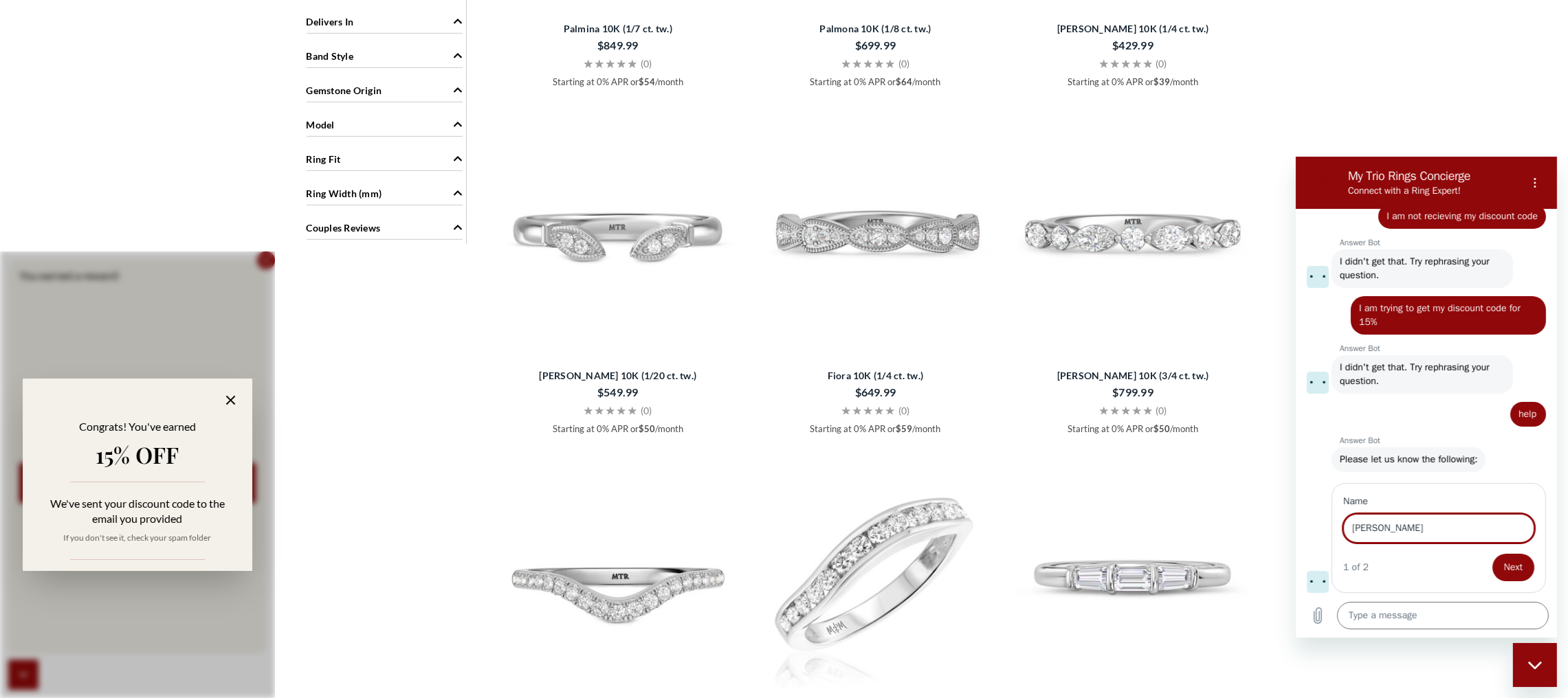 type on "Justin Richard" 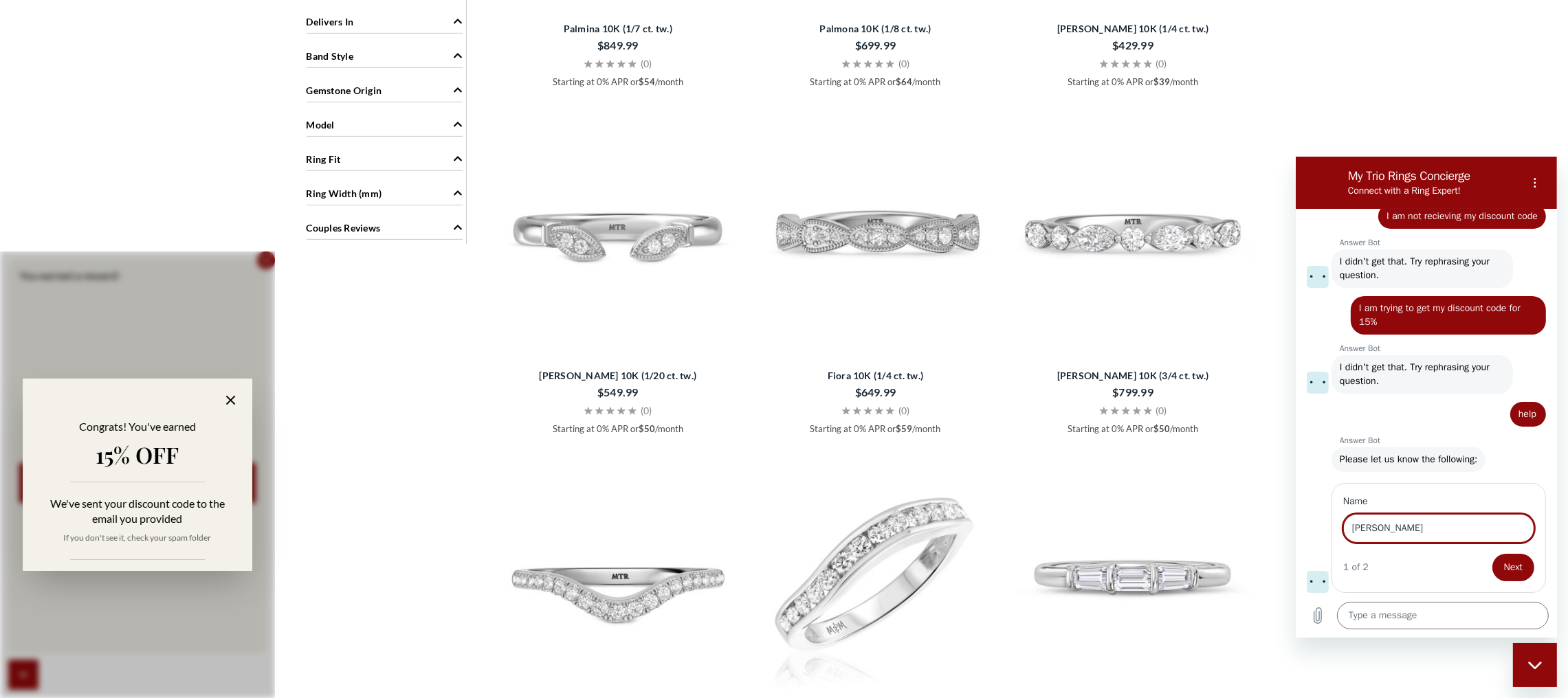 type on "x" 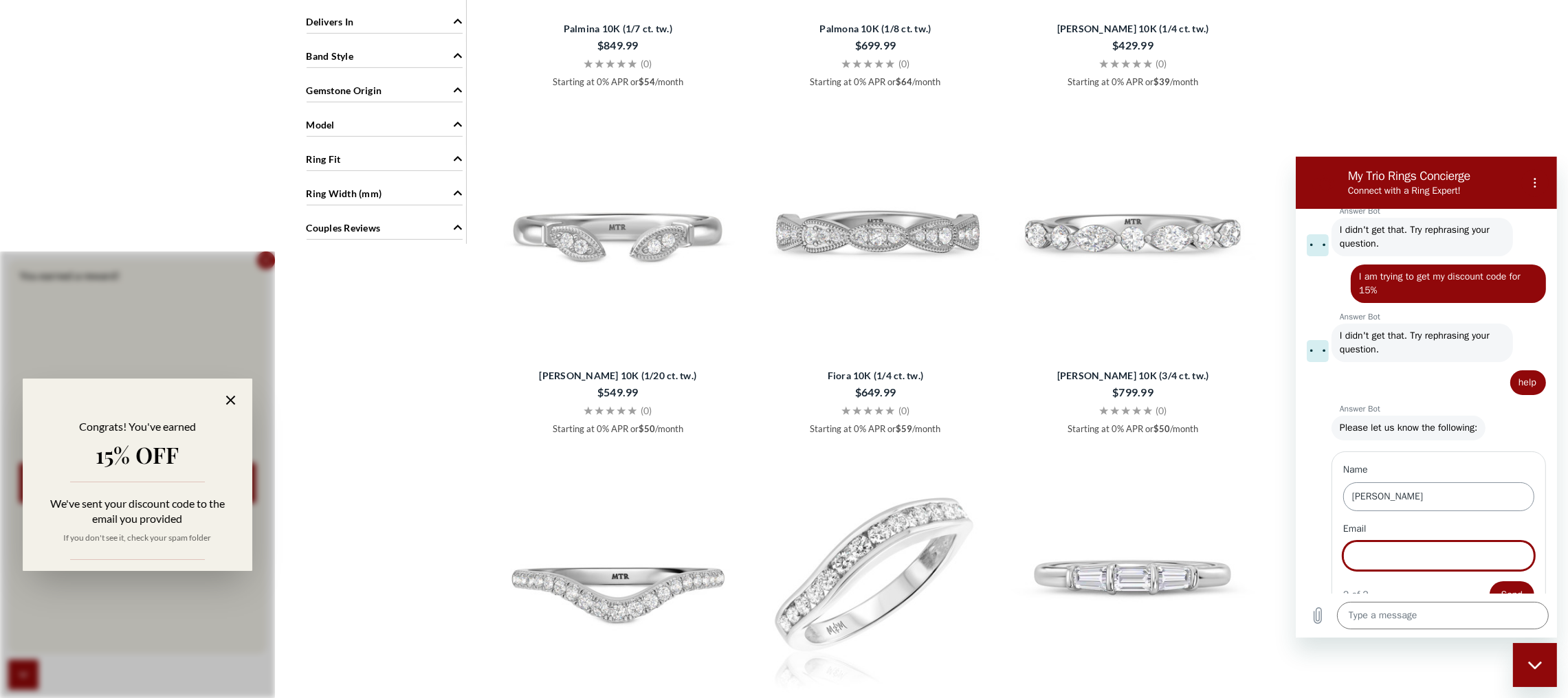 scroll, scrollTop: 164, scrollLeft: 0, axis: vertical 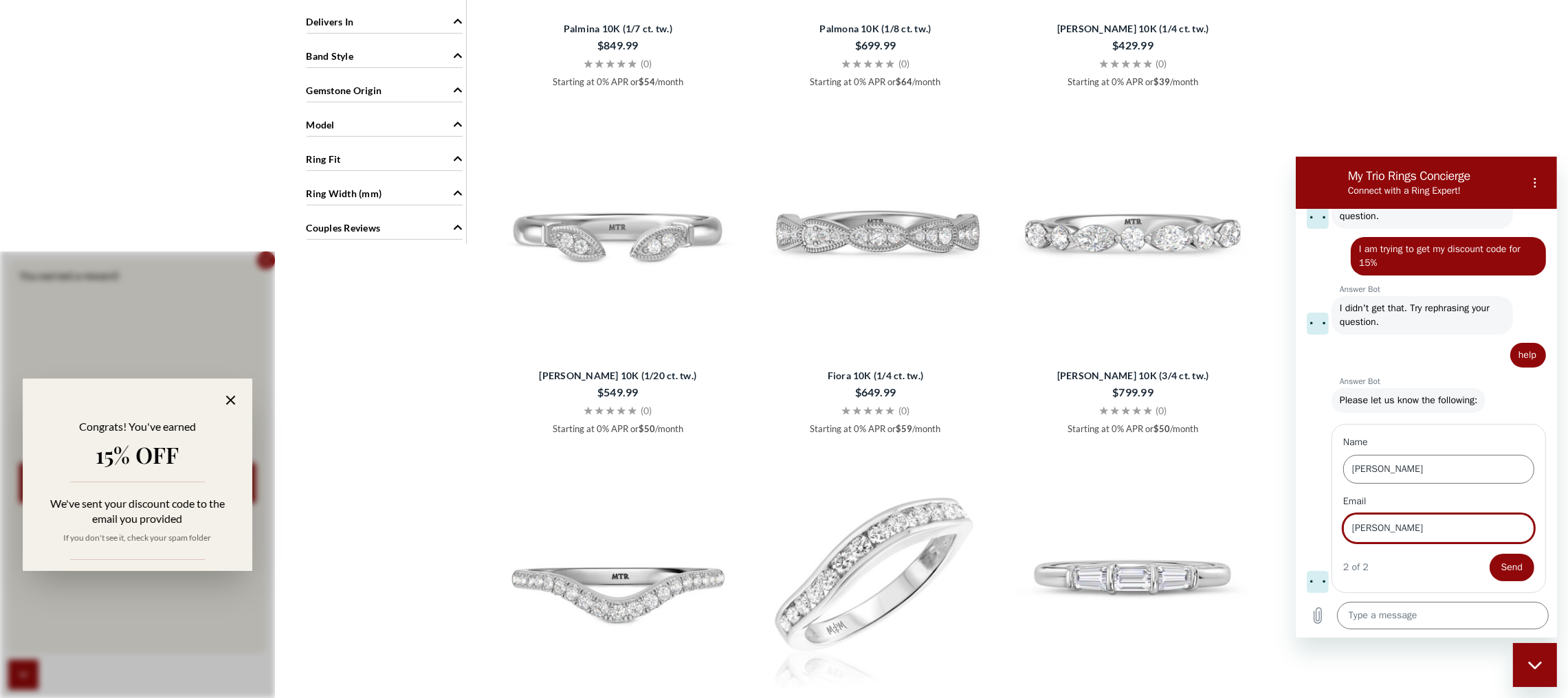 type on "[EMAIL_ADDRESS][DOMAIN_NAME]" 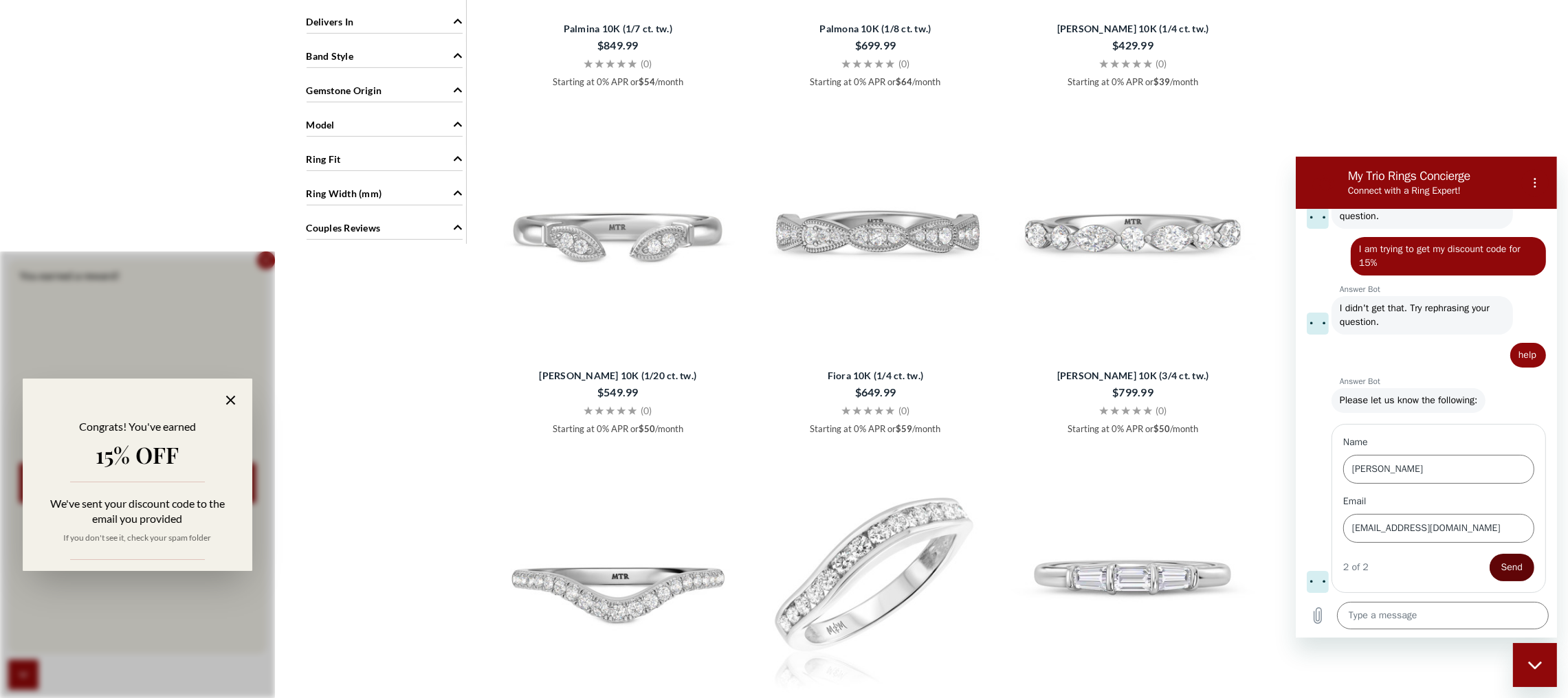 click on "Send" at bounding box center [1511, 567] 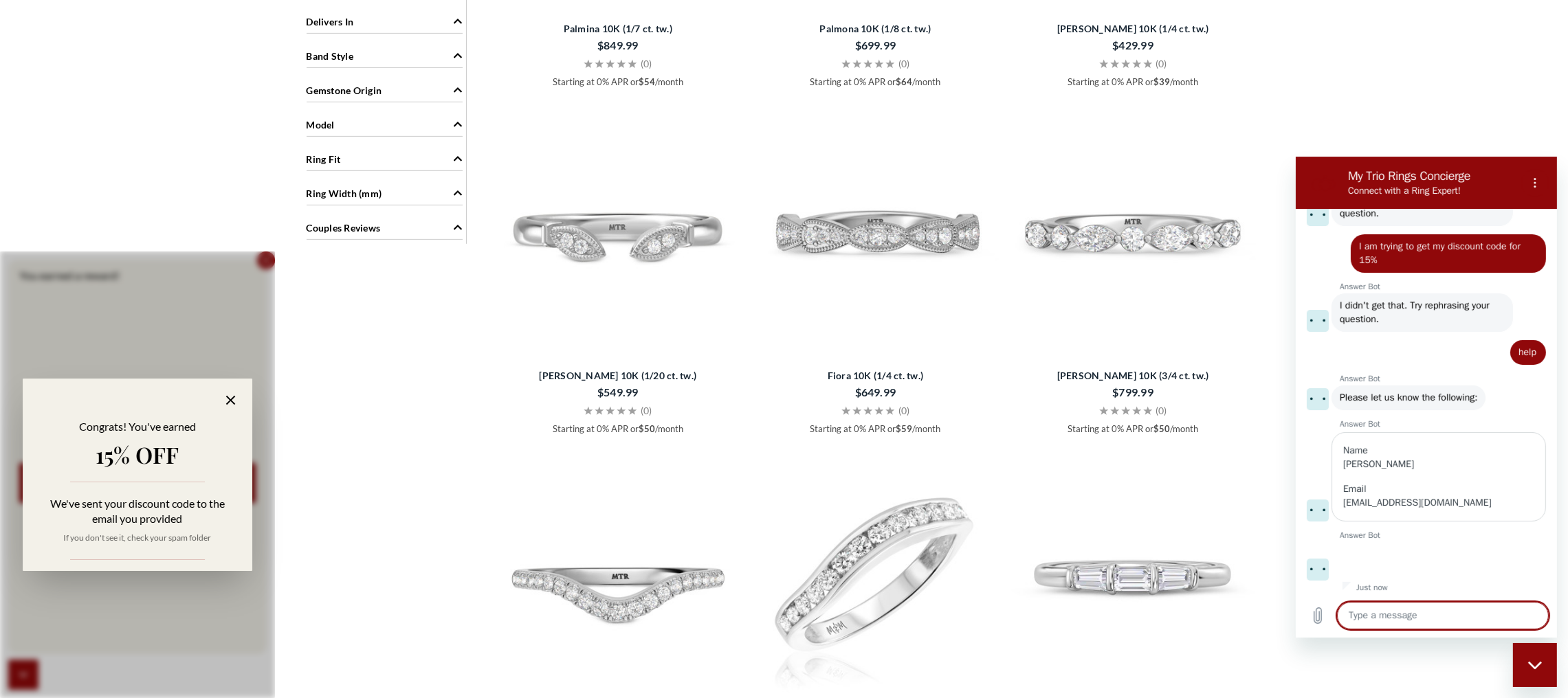 scroll, scrollTop: 170, scrollLeft: 0, axis: vertical 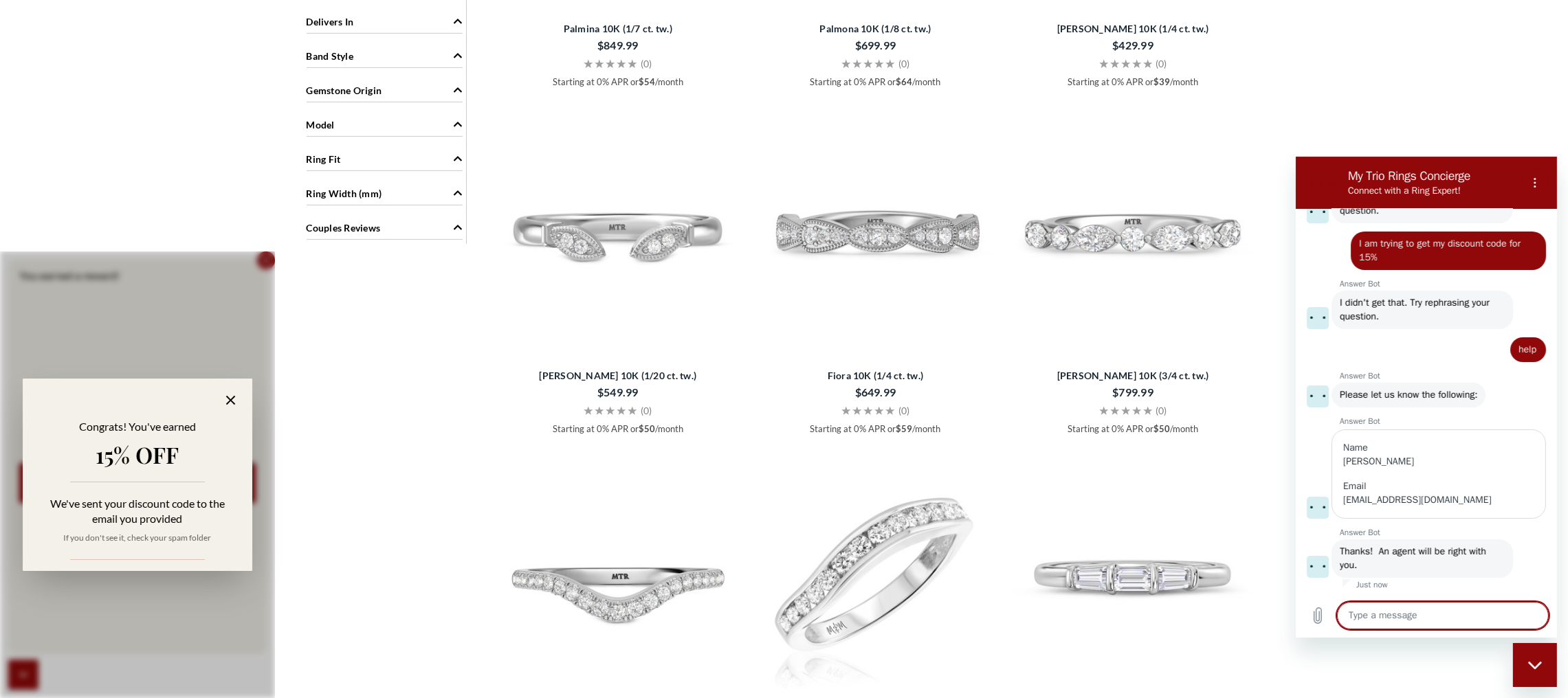 click on "Ring Width (mm)" at bounding box center (344, 193) 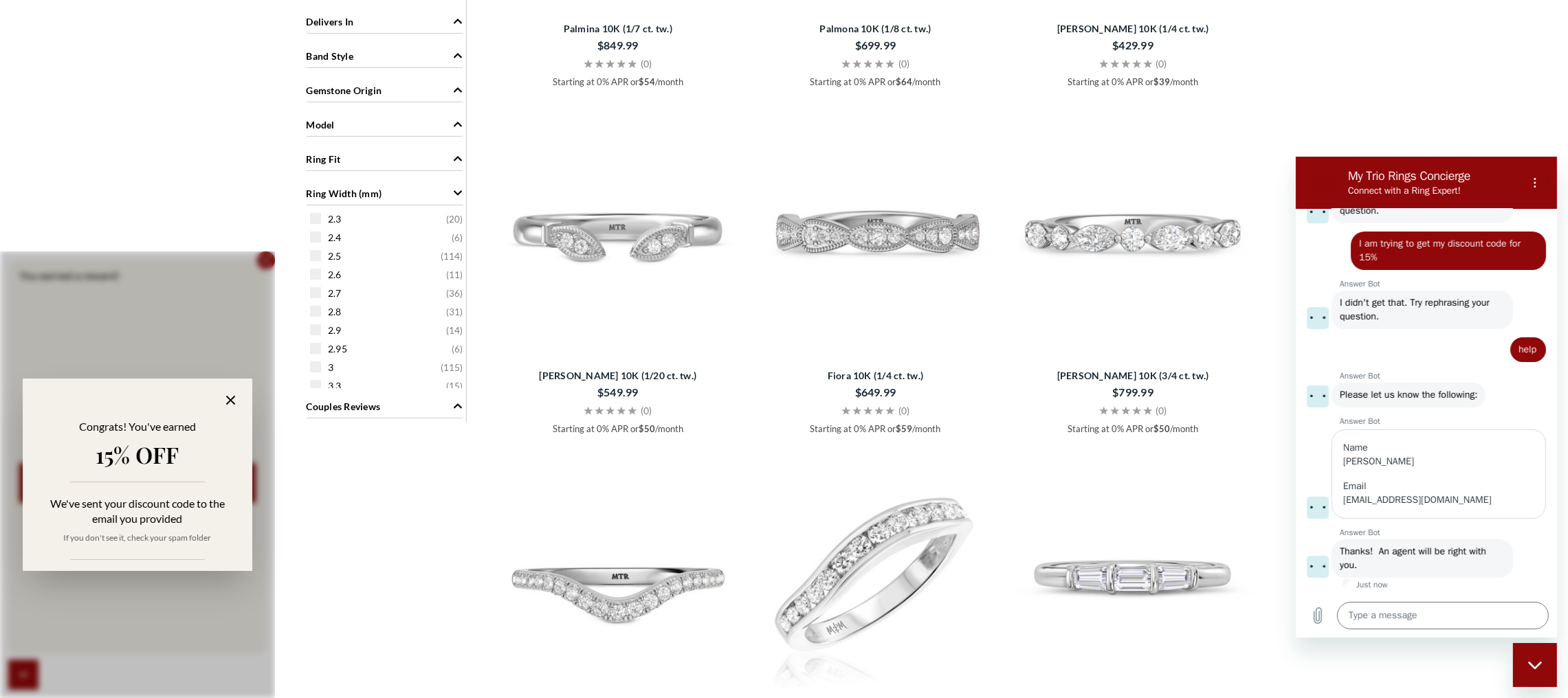 scroll, scrollTop: 103, scrollLeft: 0, axis: vertical 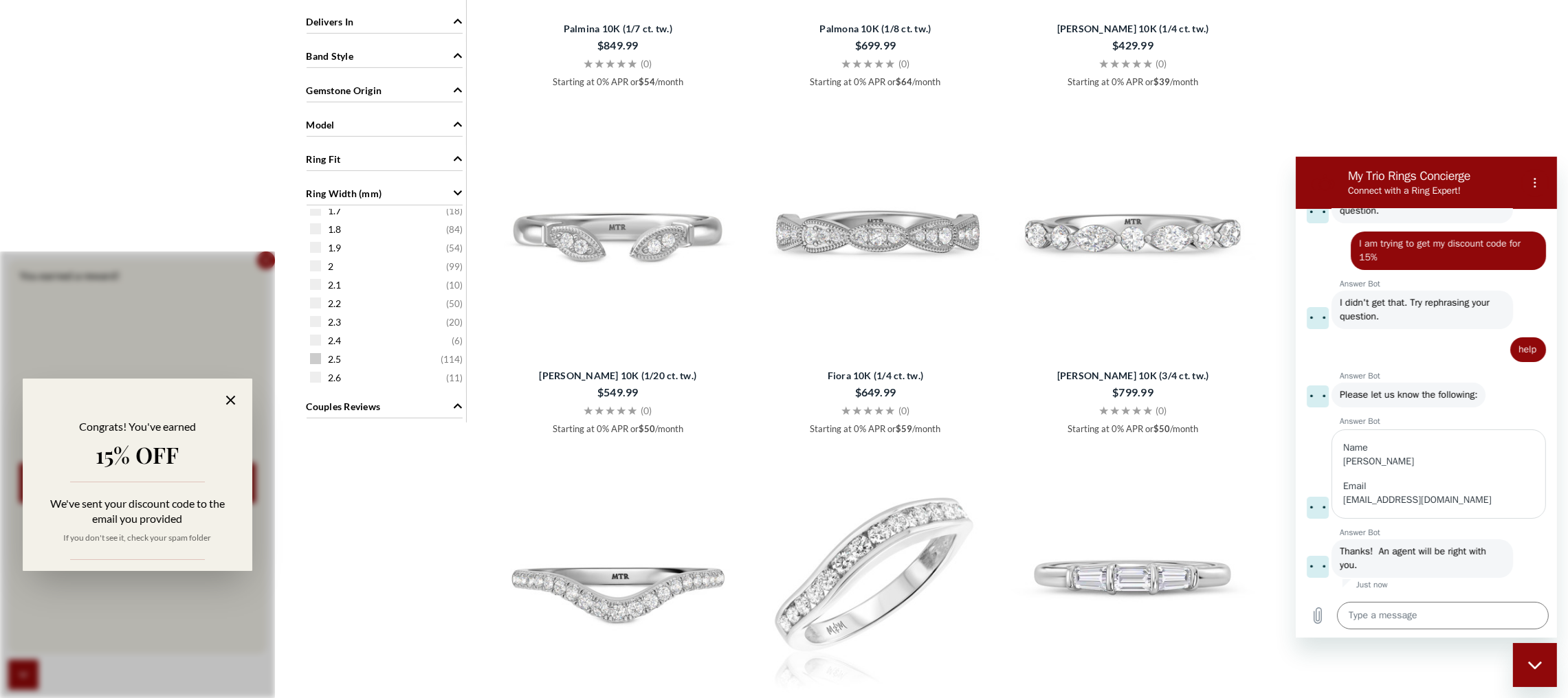click at bounding box center (316, 359) 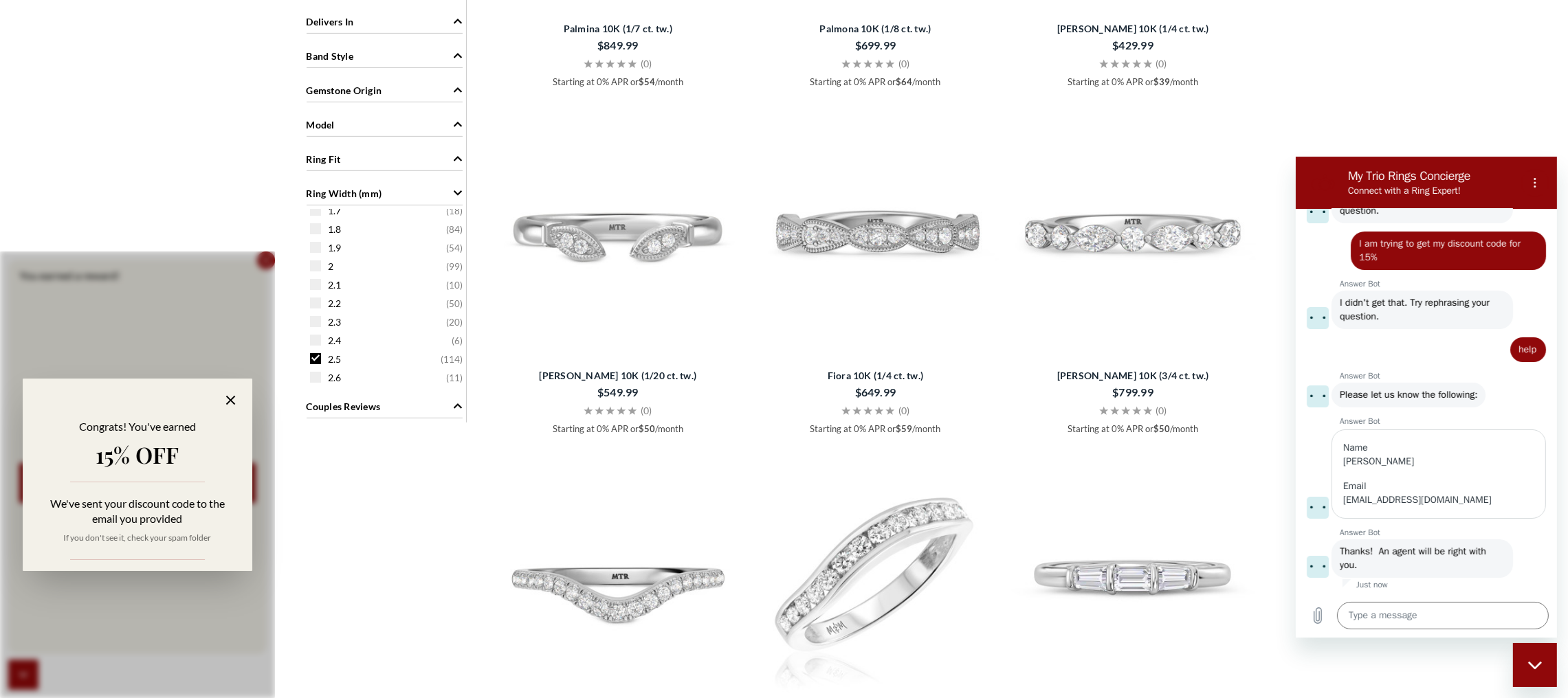scroll, scrollTop: 30, scrollLeft: 0, axis: vertical 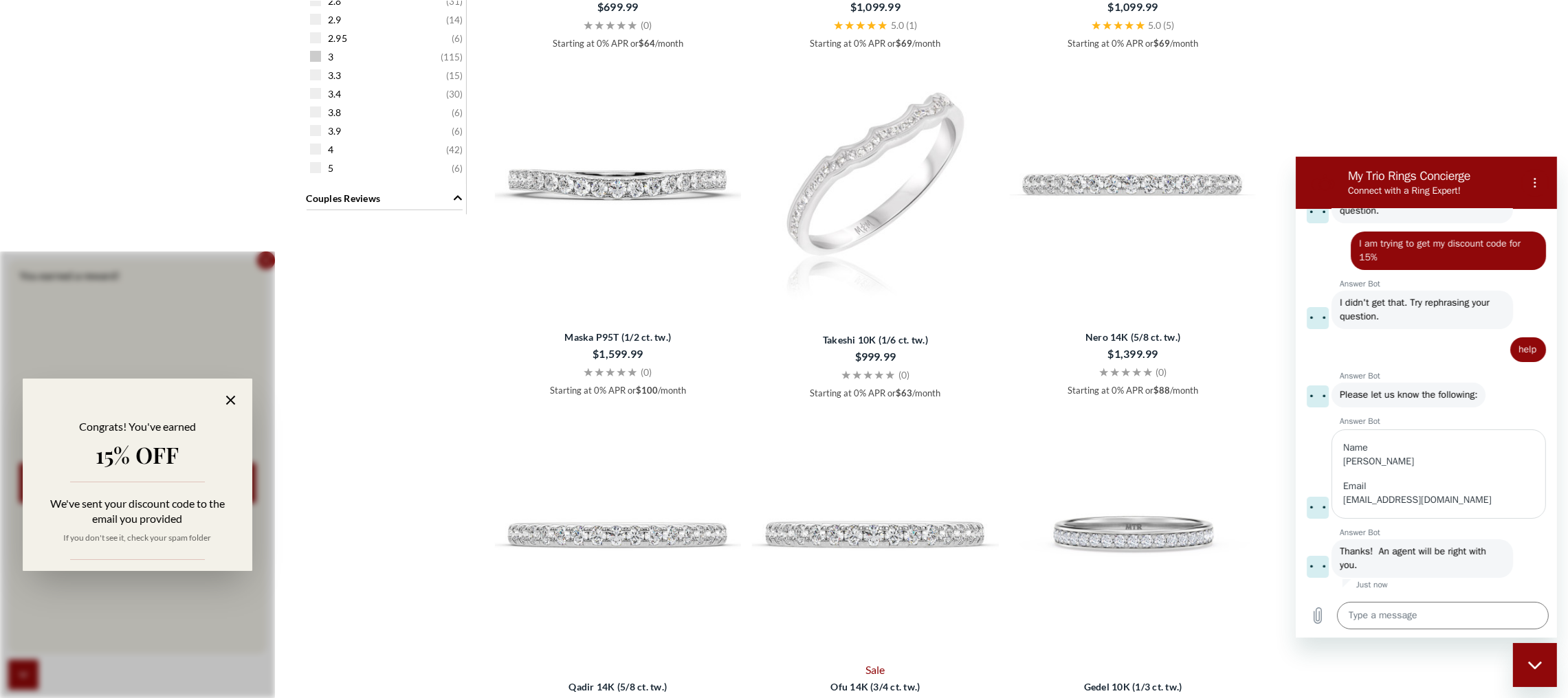 click at bounding box center [316, 56] 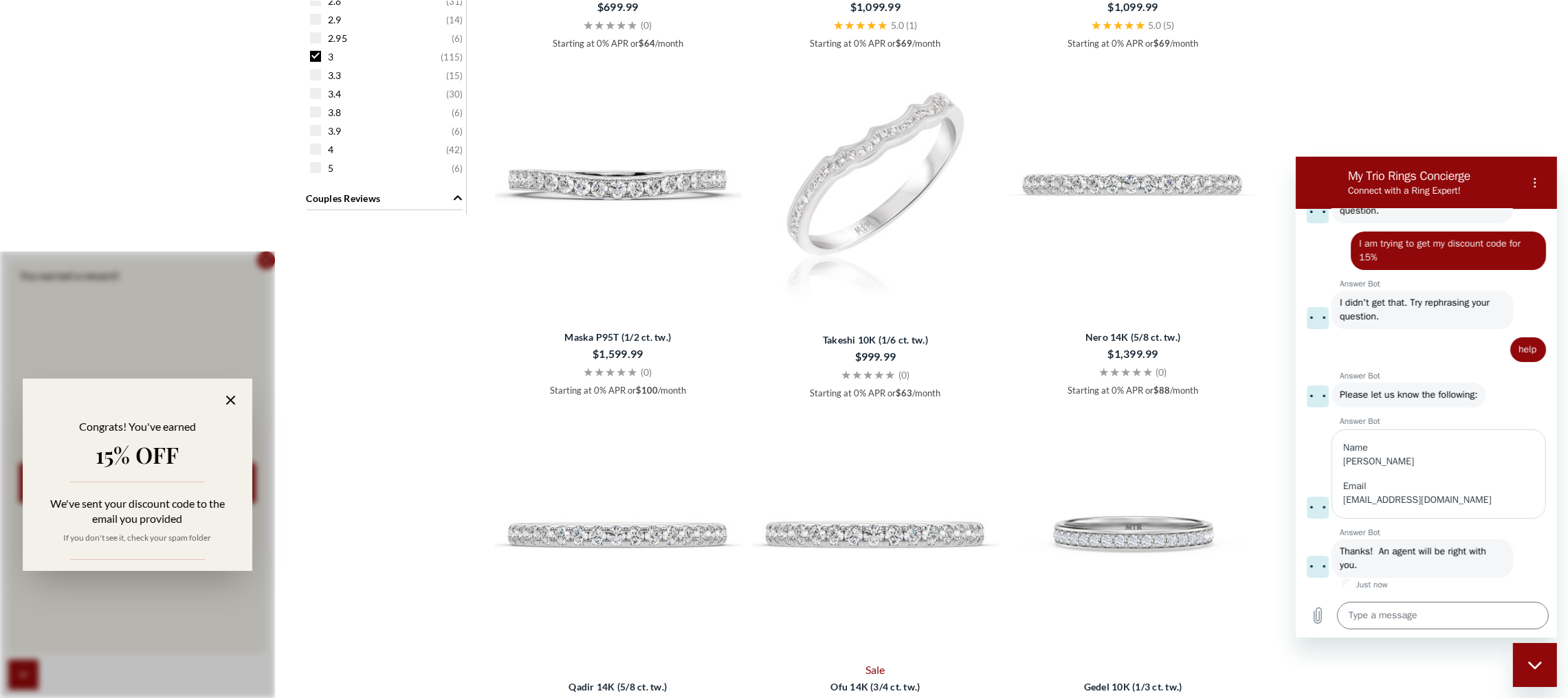 scroll, scrollTop: 225, scrollLeft: 0, axis: vertical 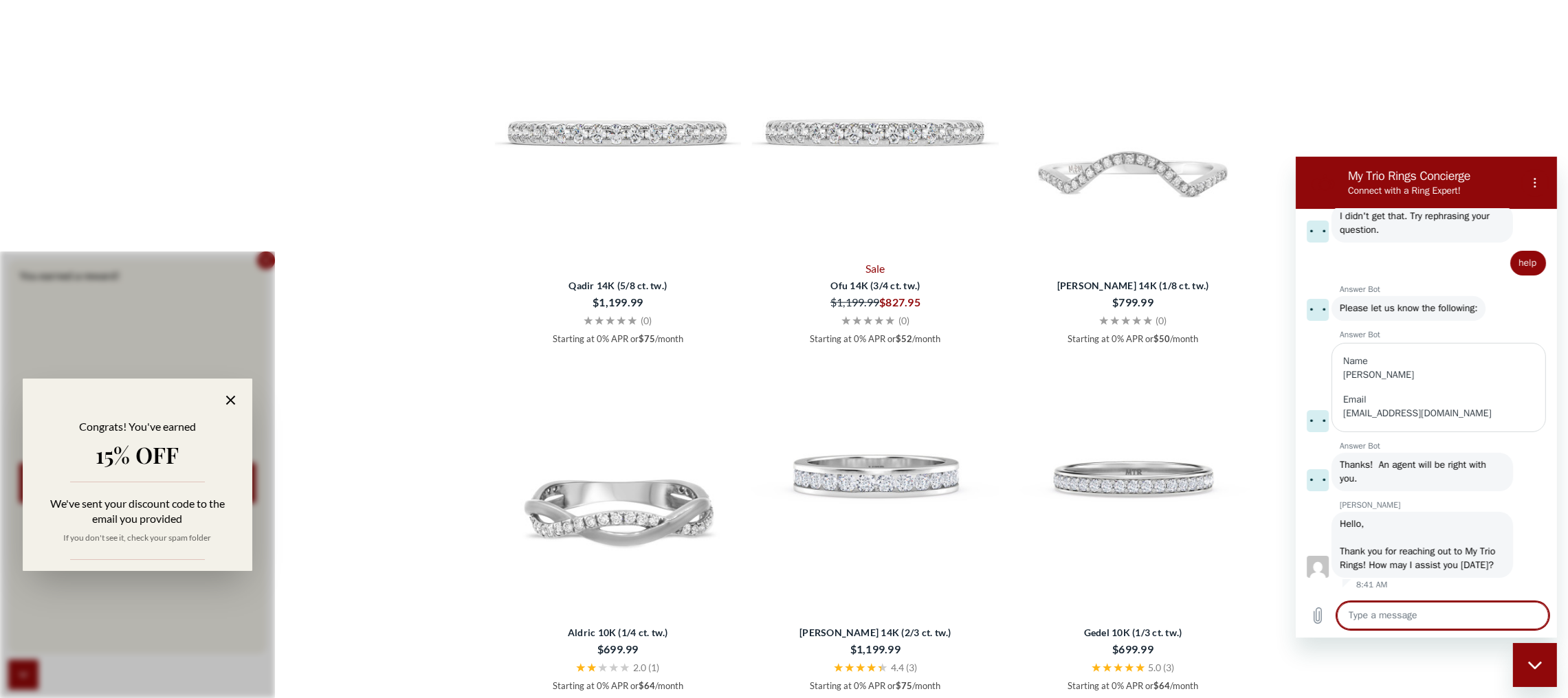 type on "x" 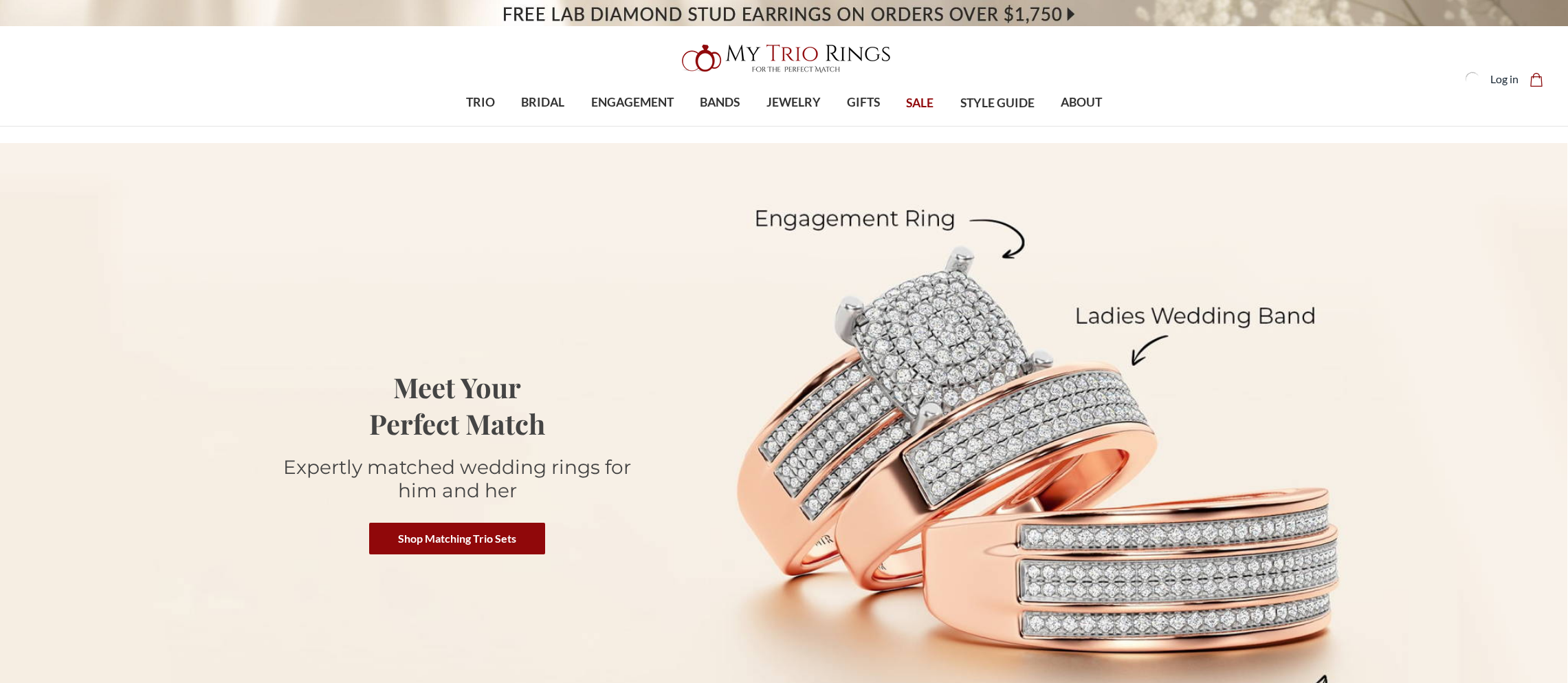 scroll, scrollTop: 0, scrollLeft: 0, axis: both 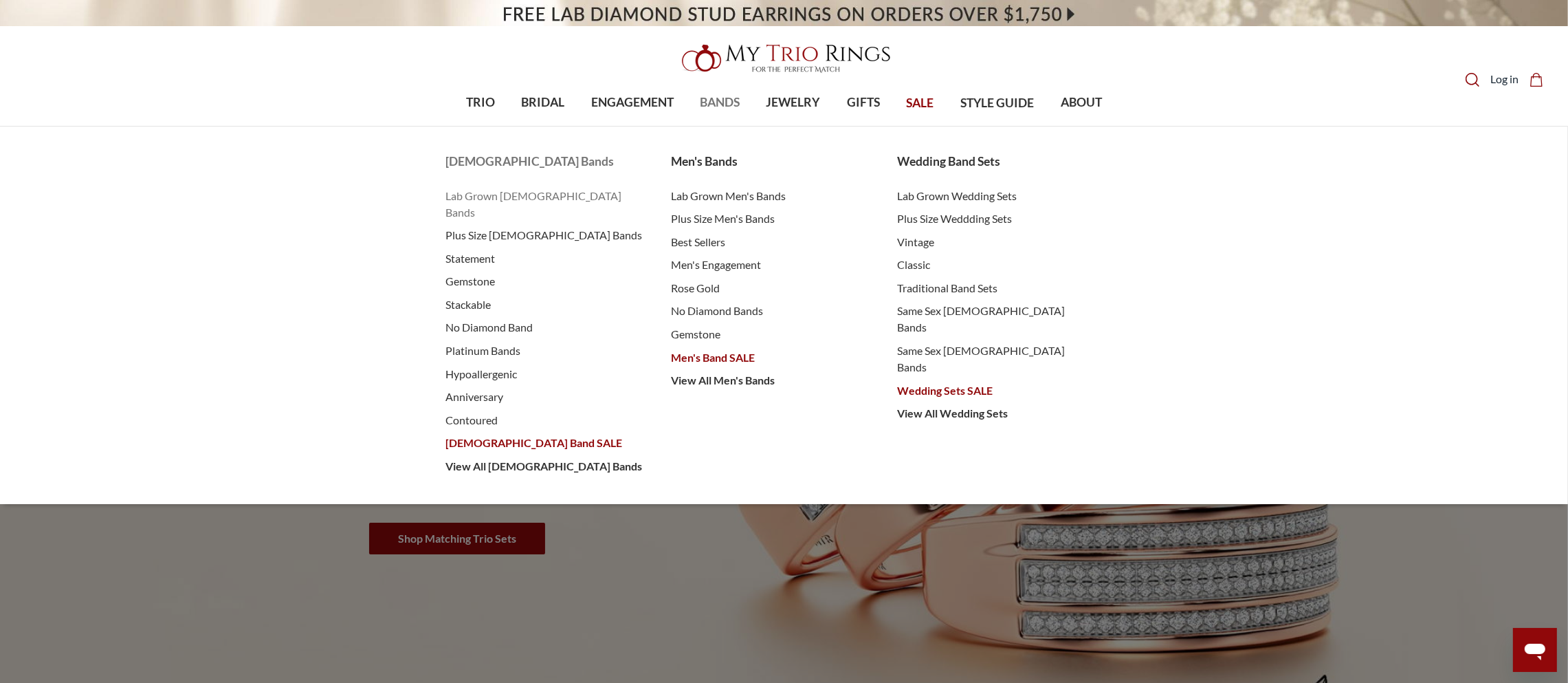 click on "Lab Grown [DEMOGRAPHIC_DATA] Bands" at bounding box center (544, 204) 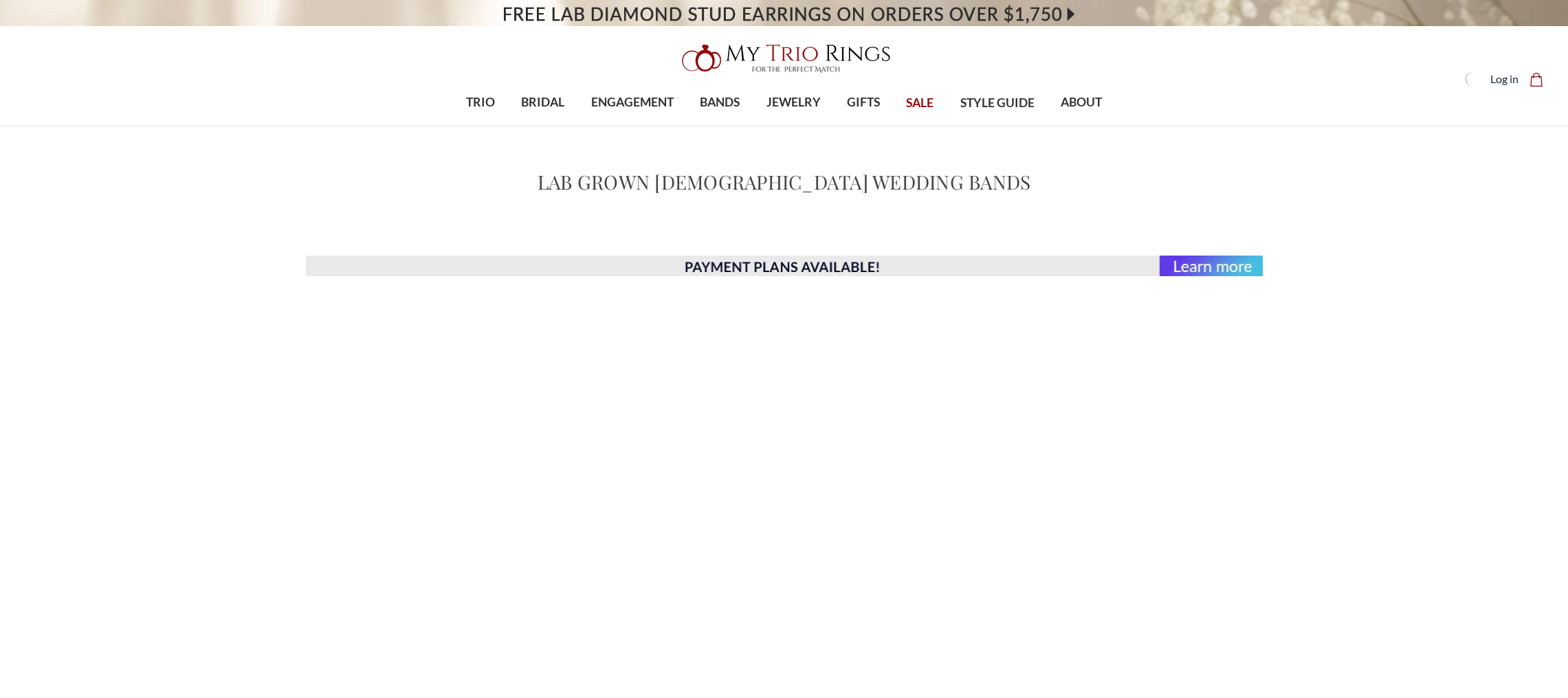 scroll, scrollTop: 0, scrollLeft: 0, axis: both 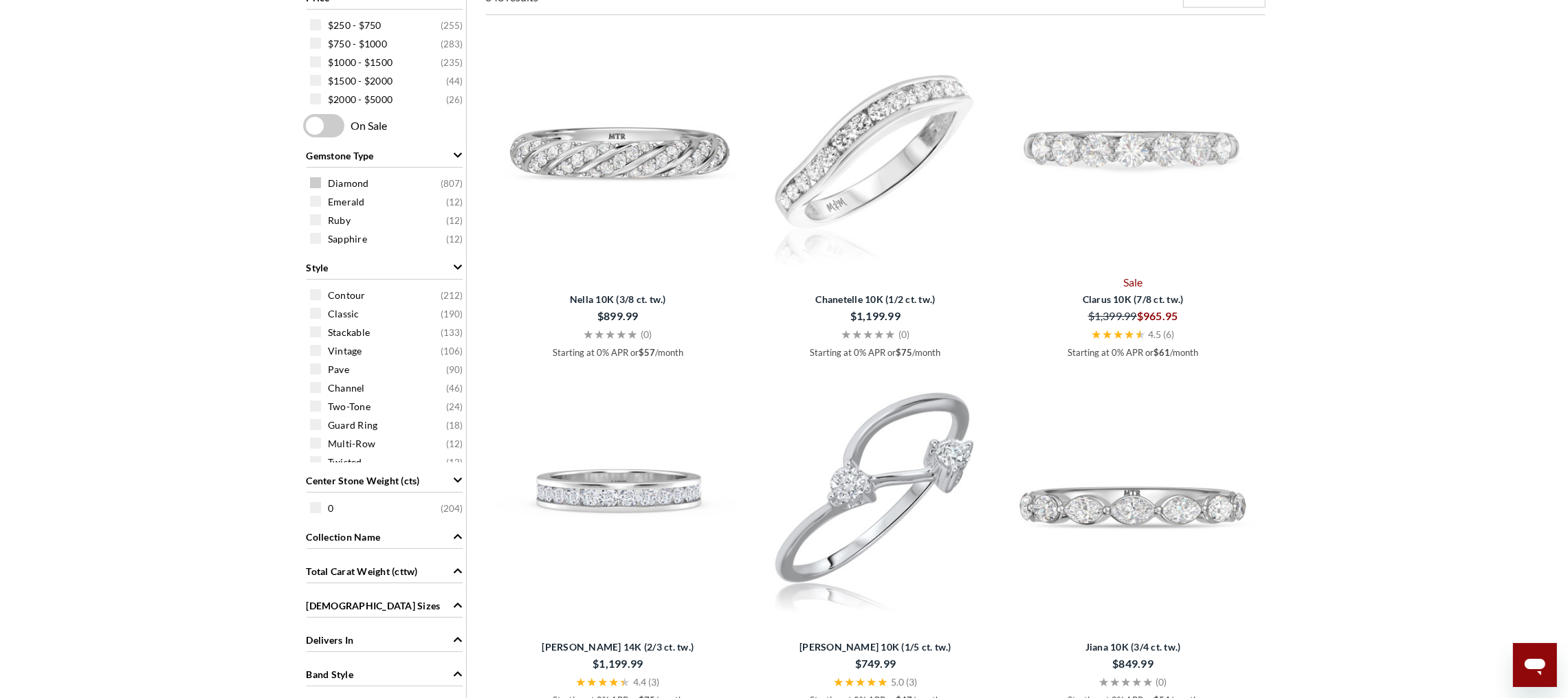 click on "Diamond   ( 807 )" at bounding box center [388, 183] 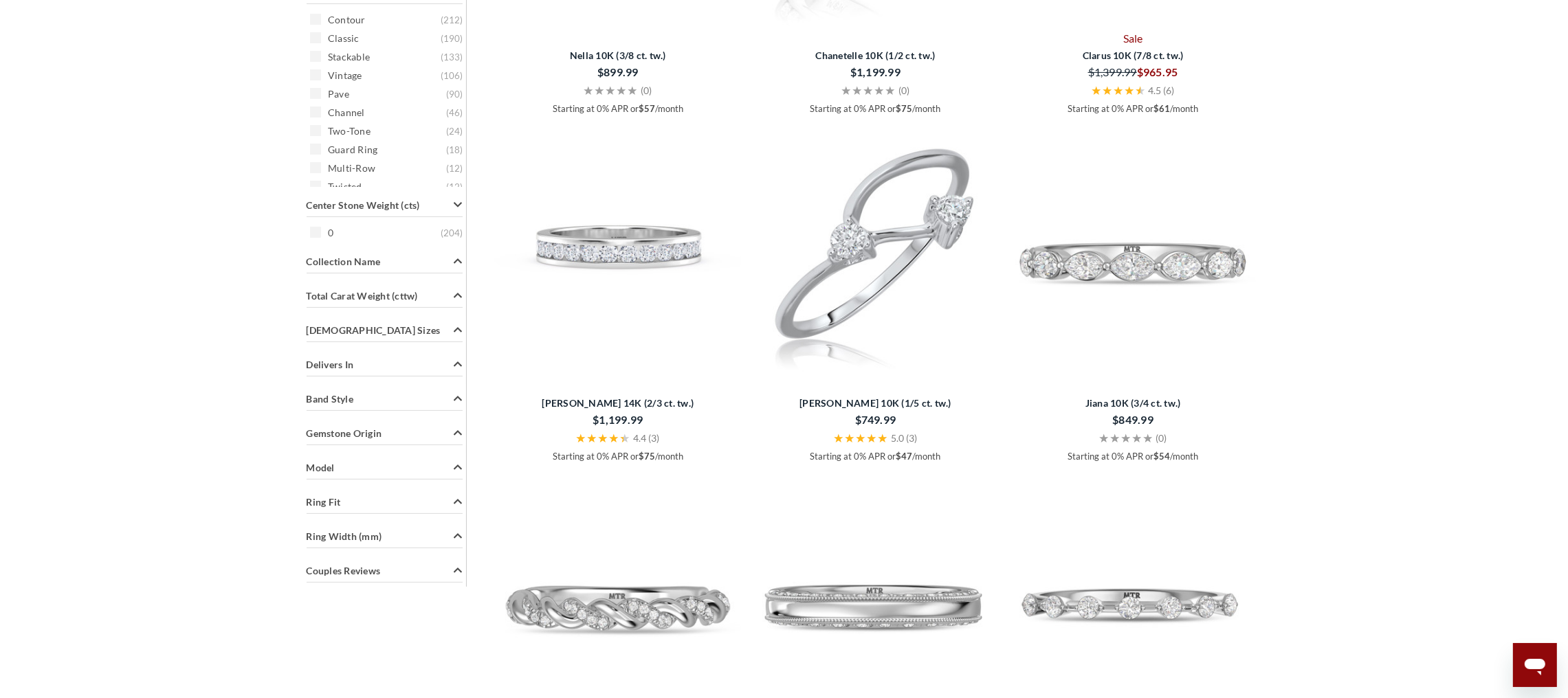 scroll, scrollTop: 585, scrollLeft: 0, axis: vertical 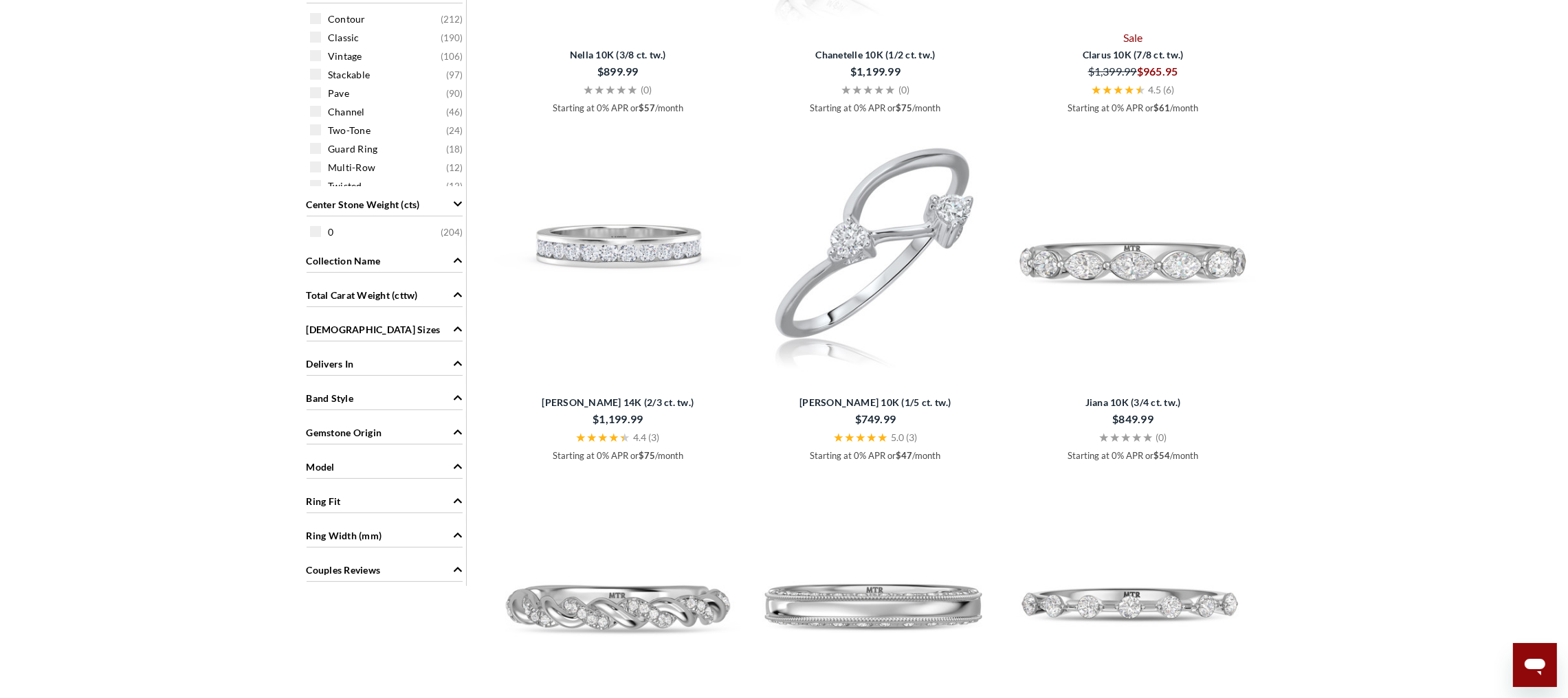 click on "Ring Width (mm)" at bounding box center (384, 534) 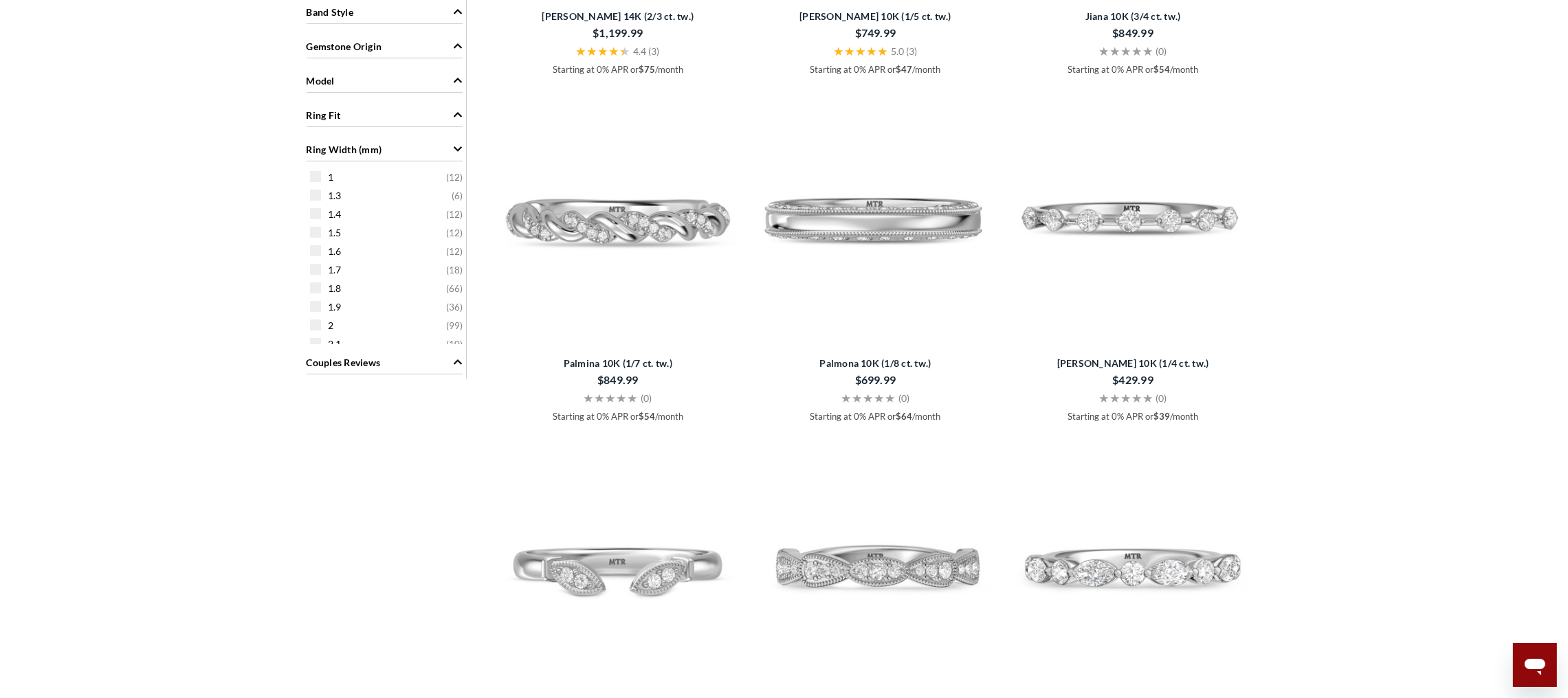 scroll, scrollTop: 997, scrollLeft: 0, axis: vertical 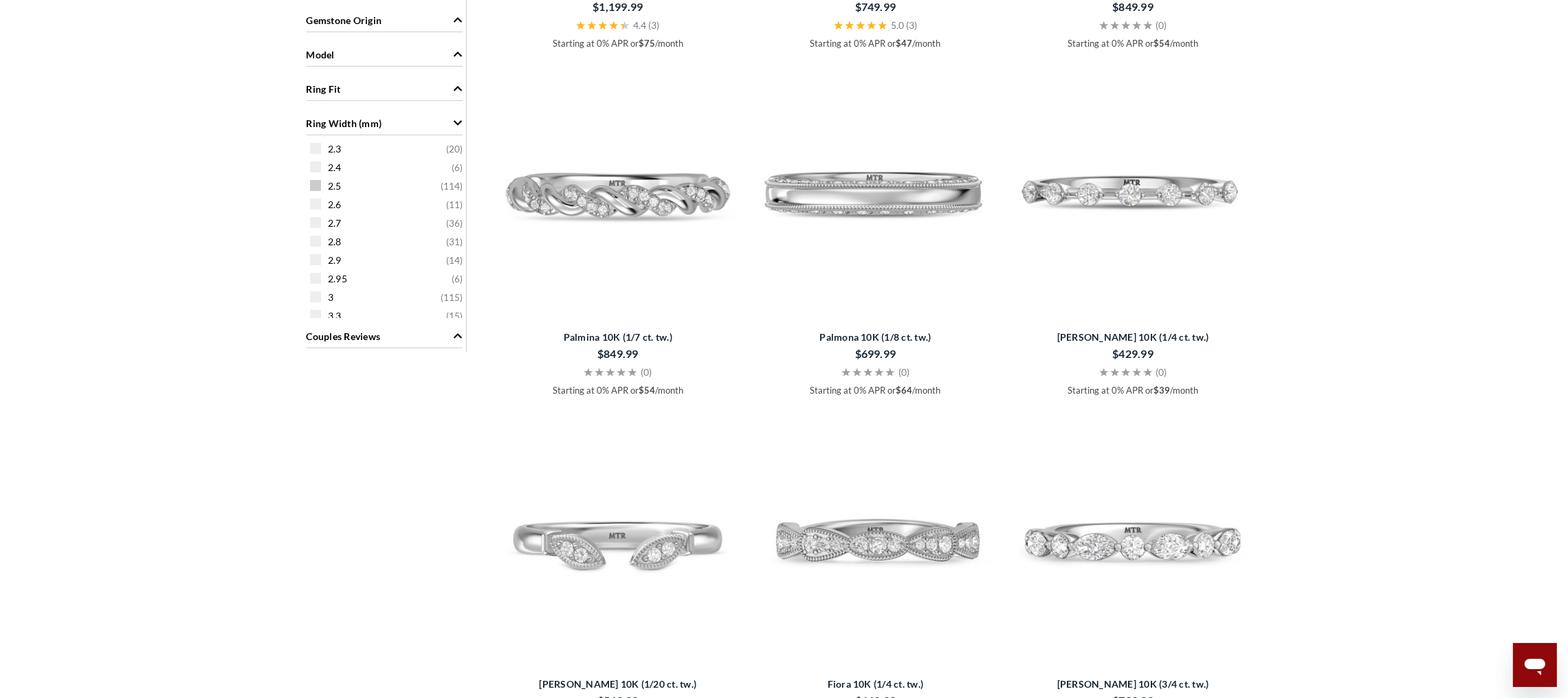 click at bounding box center [316, 185] 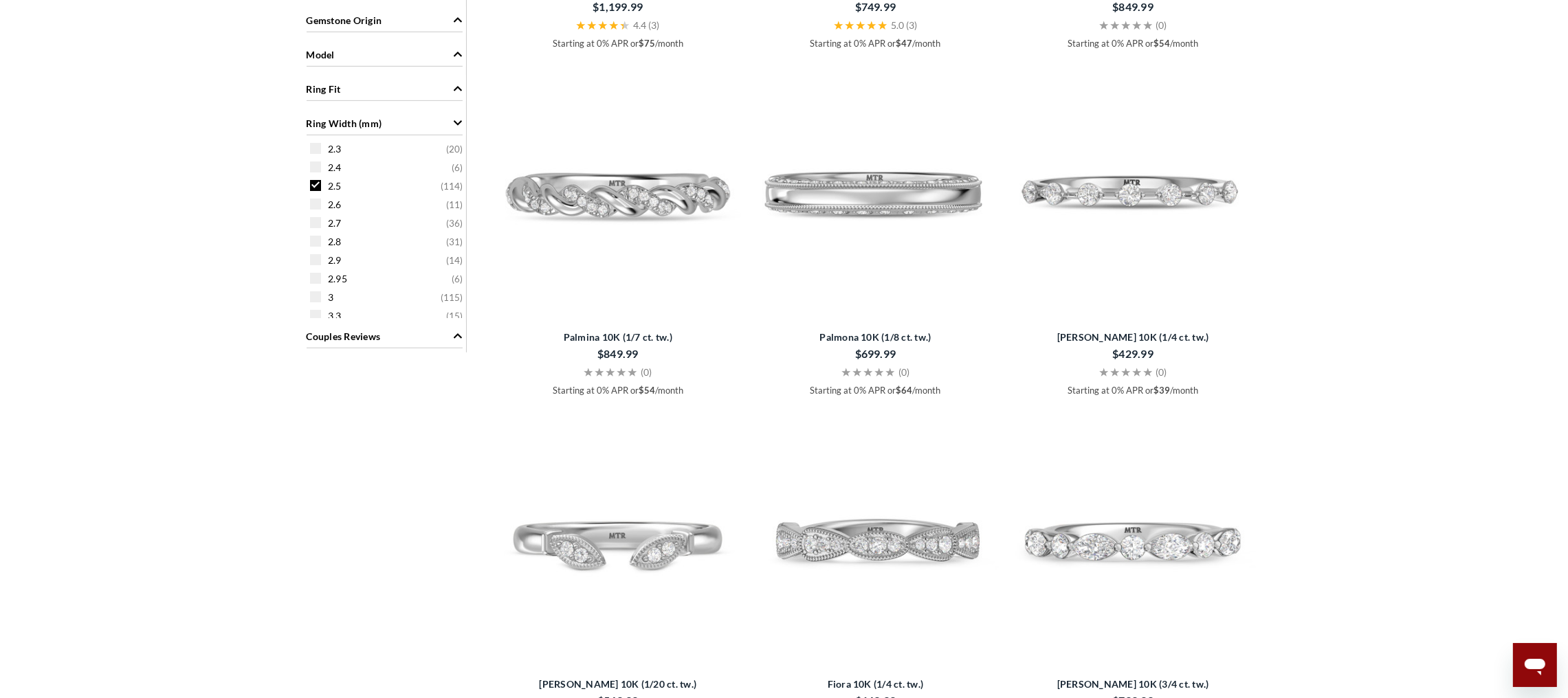 scroll, scrollTop: 123, scrollLeft: 0, axis: vertical 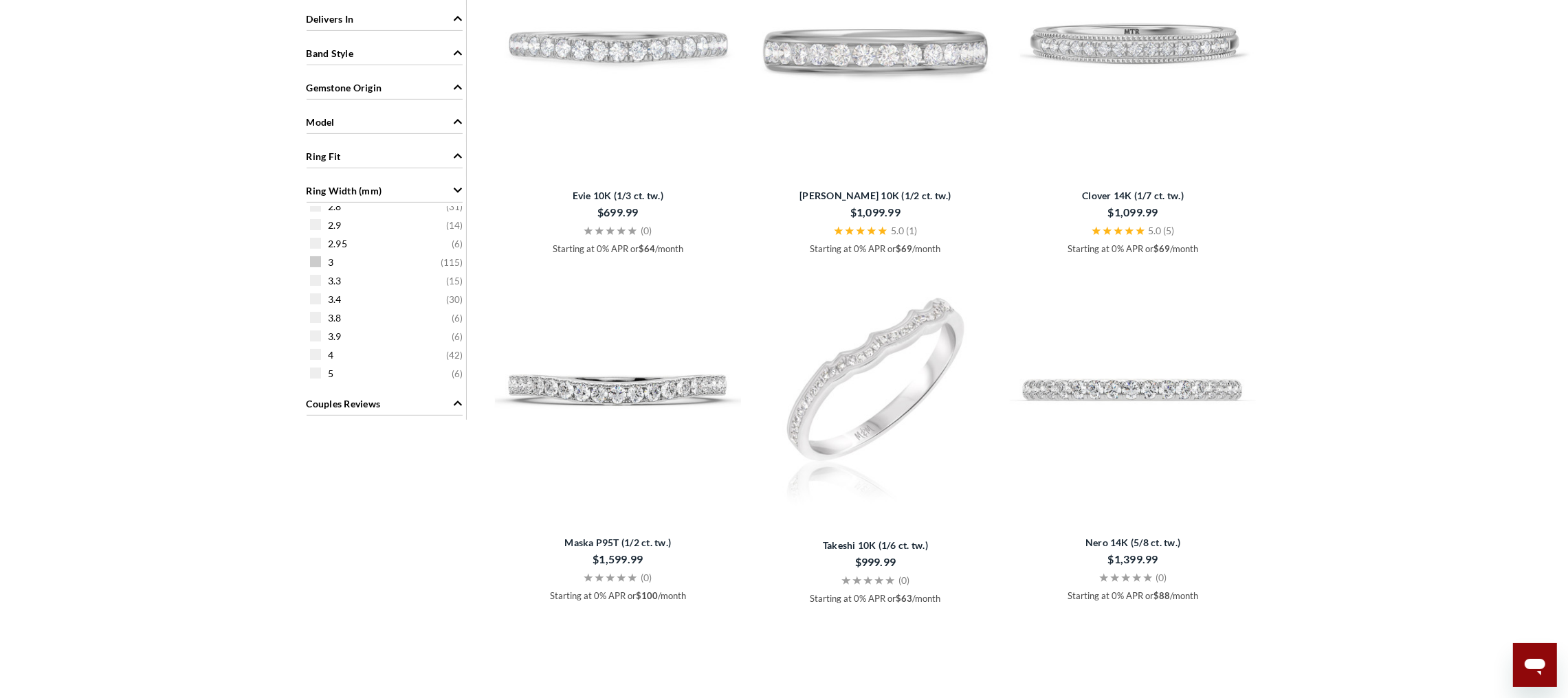 click at bounding box center [316, 262] 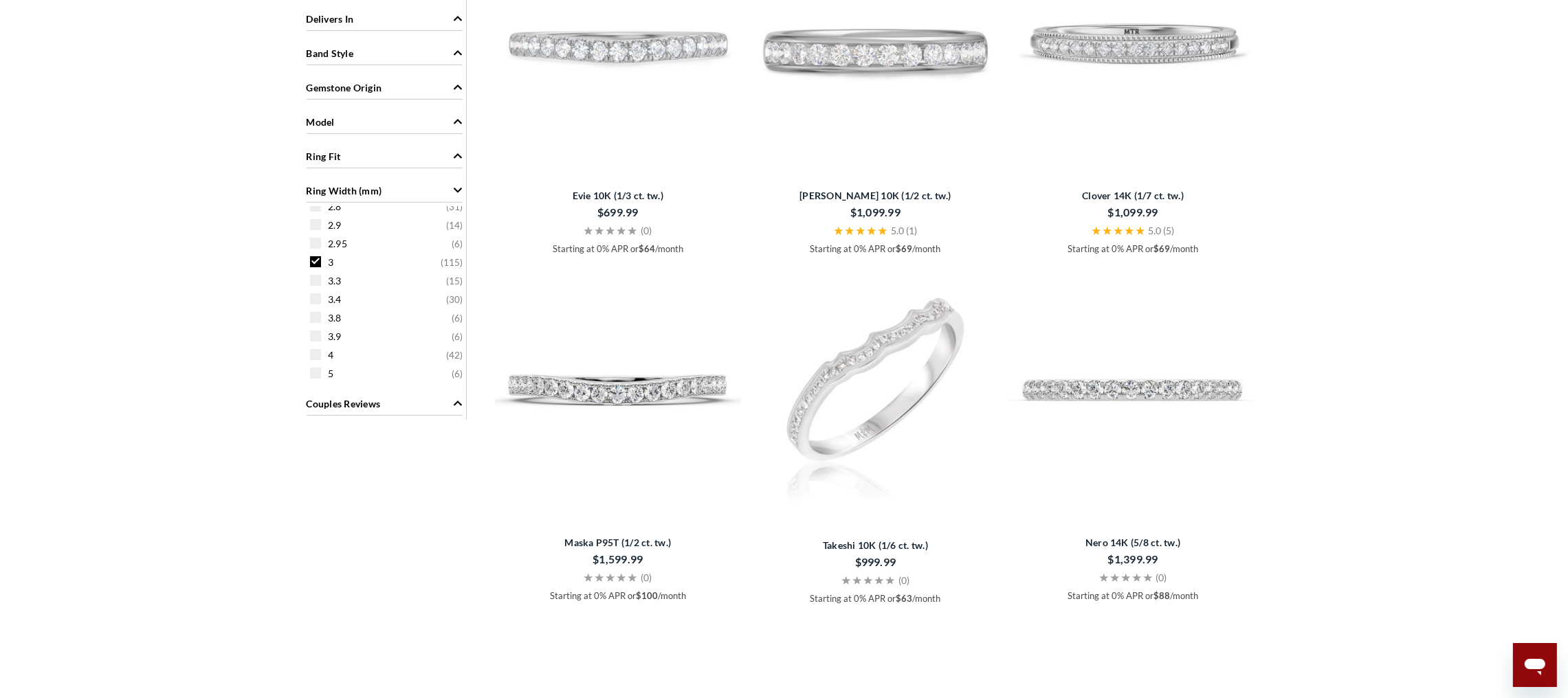 scroll, scrollTop: 225, scrollLeft: 0, axis: vertical 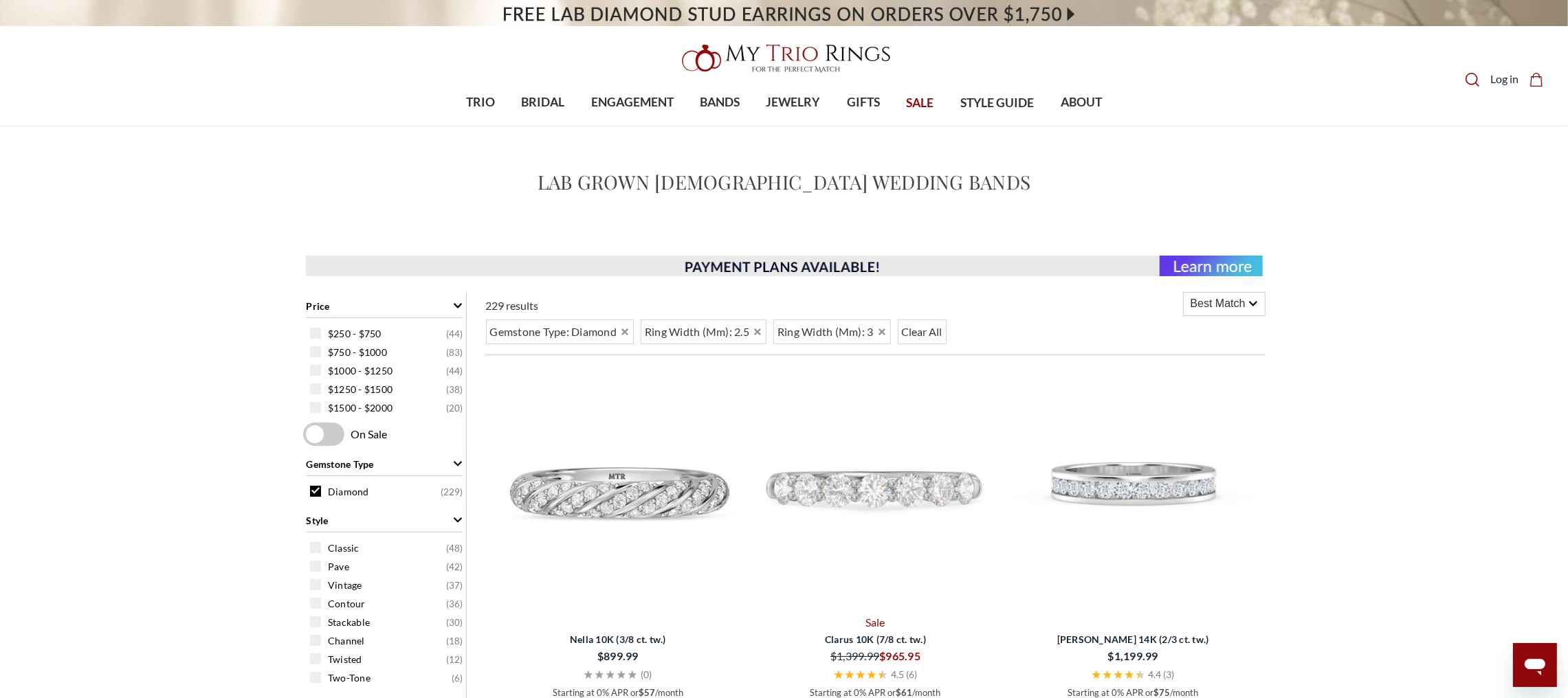 click on "Search
Search" 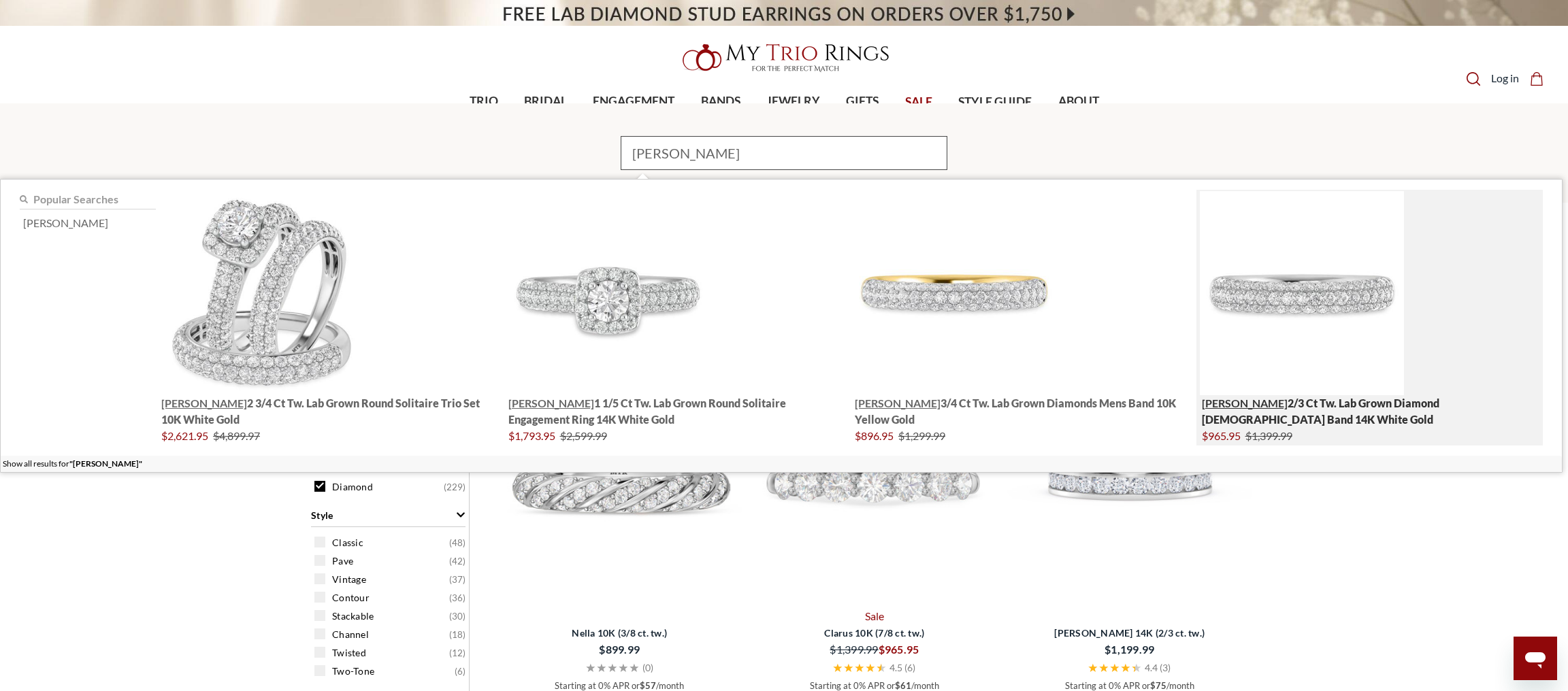 type on "[PERSON_NAME]" 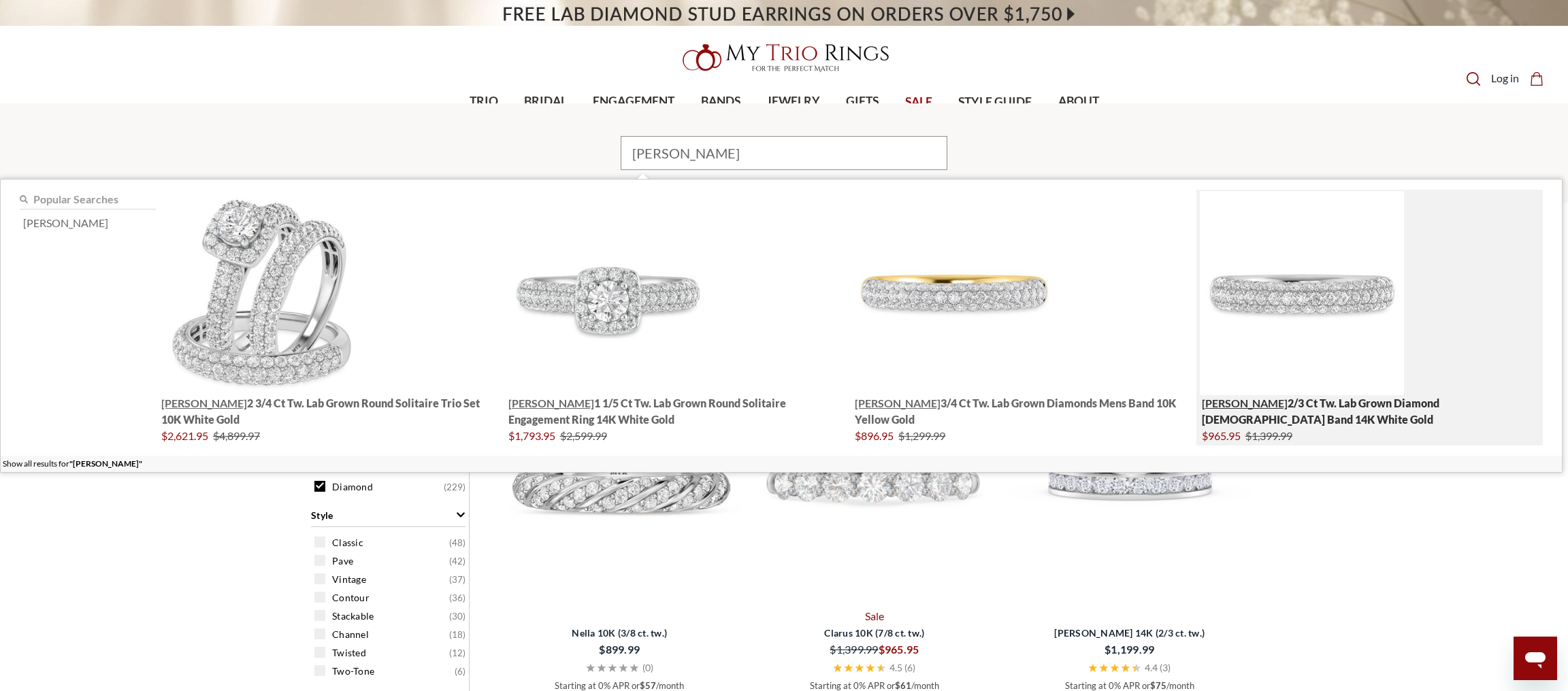 click at bounding box center (1302, 293) 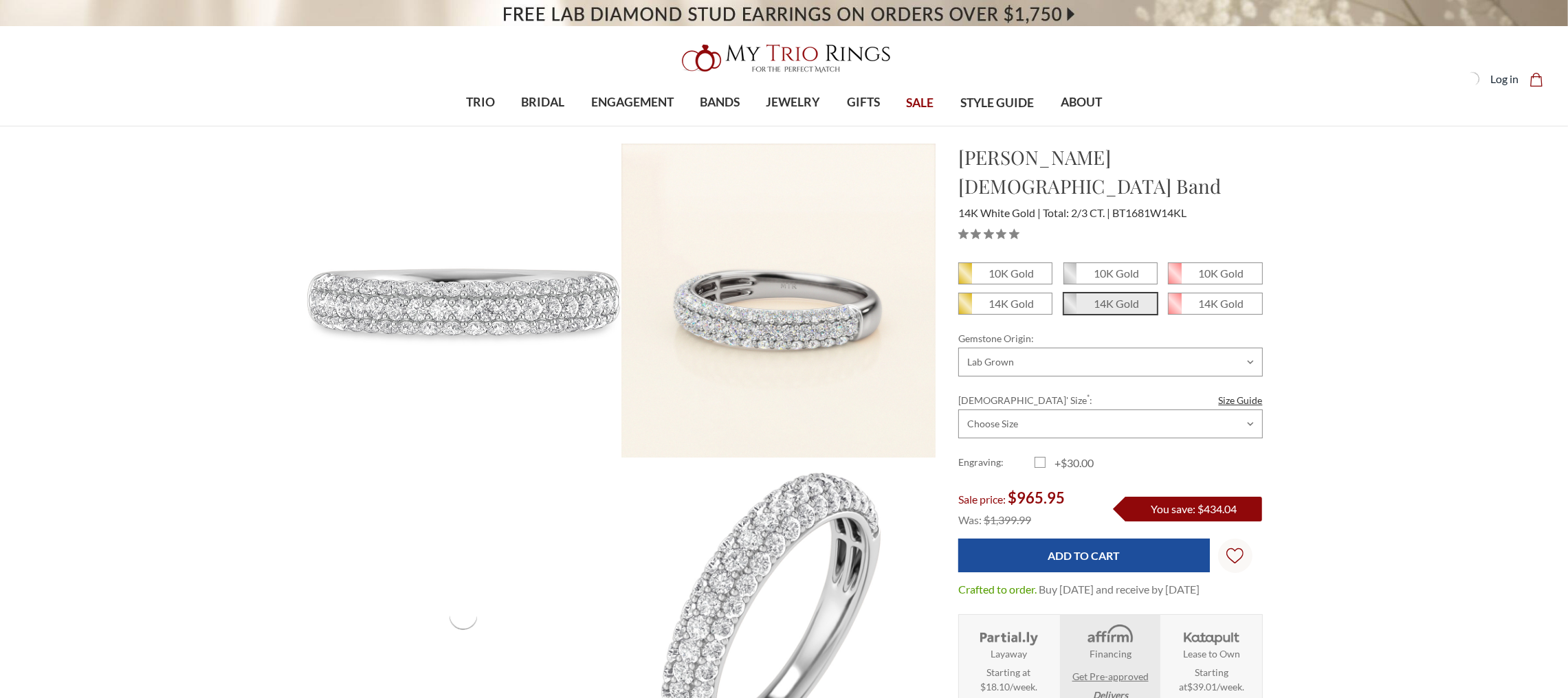 scroll, scrollTop: 0, scrollLeft: 0, axis: both 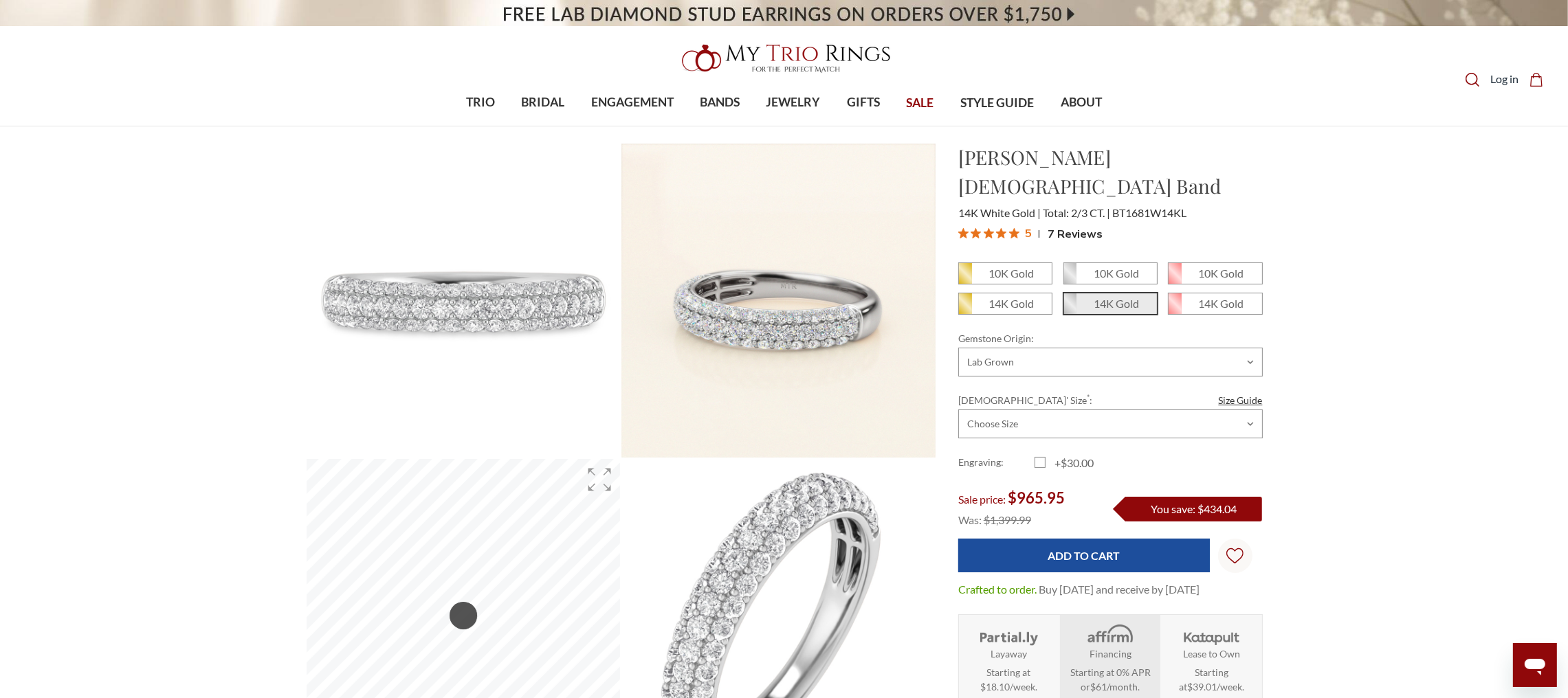 click 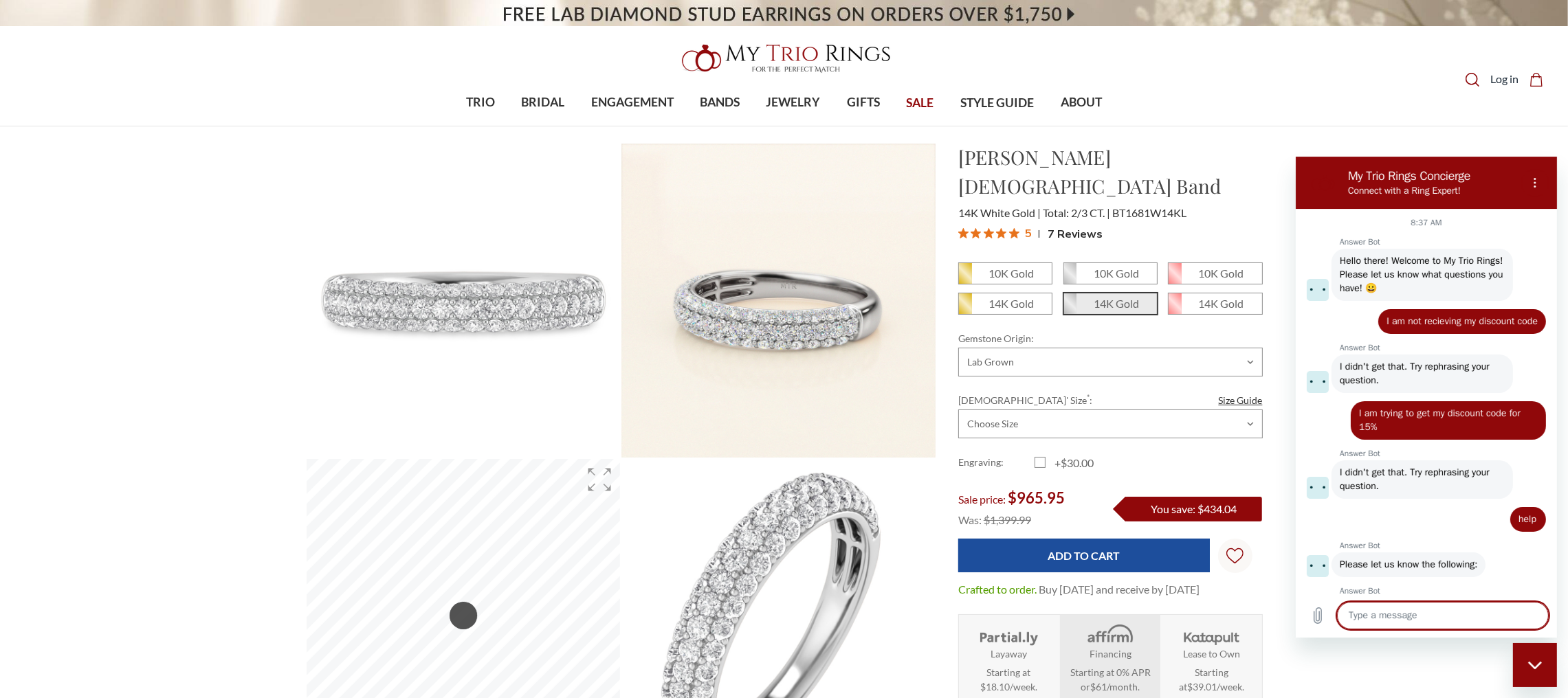 scroll, scrollTop: 0, scrollLeft: 0, axis: both 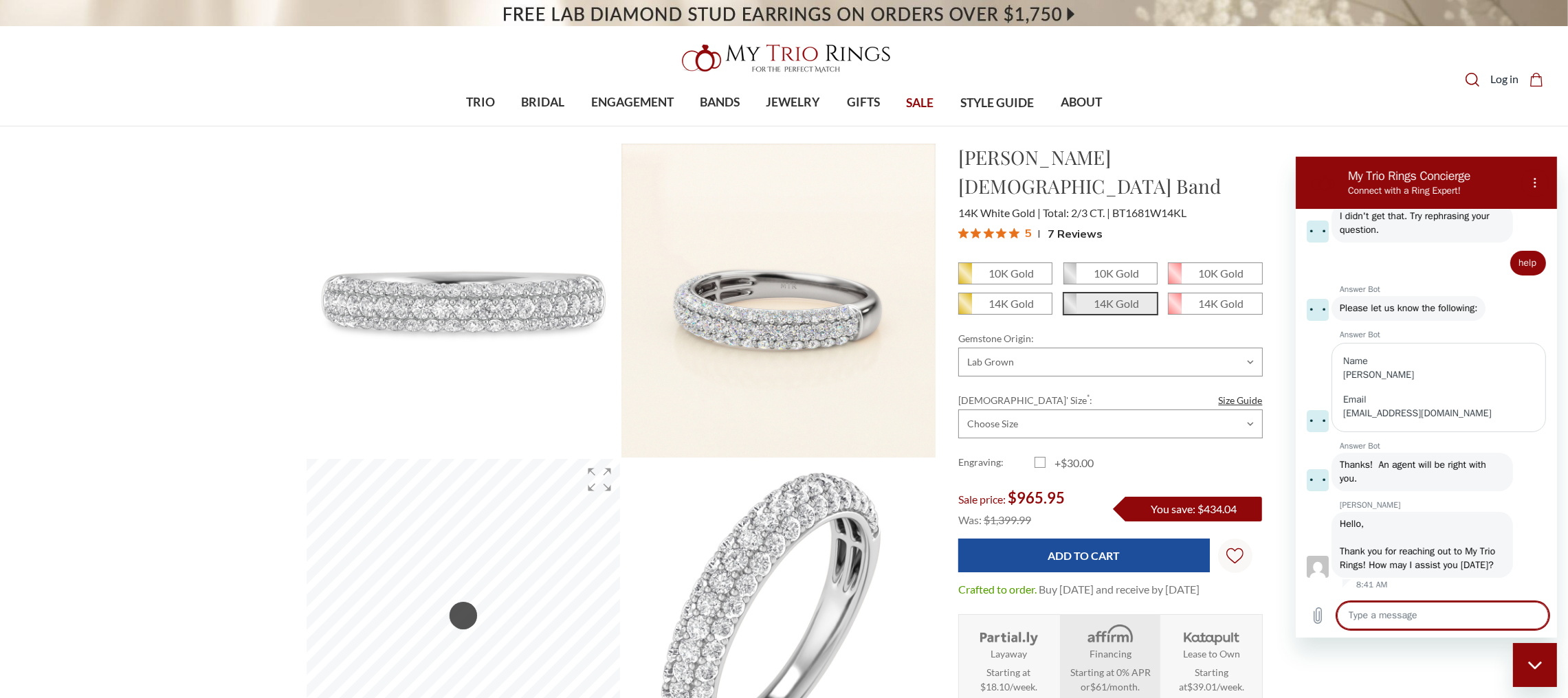 click at bounding box center (1442, 615) 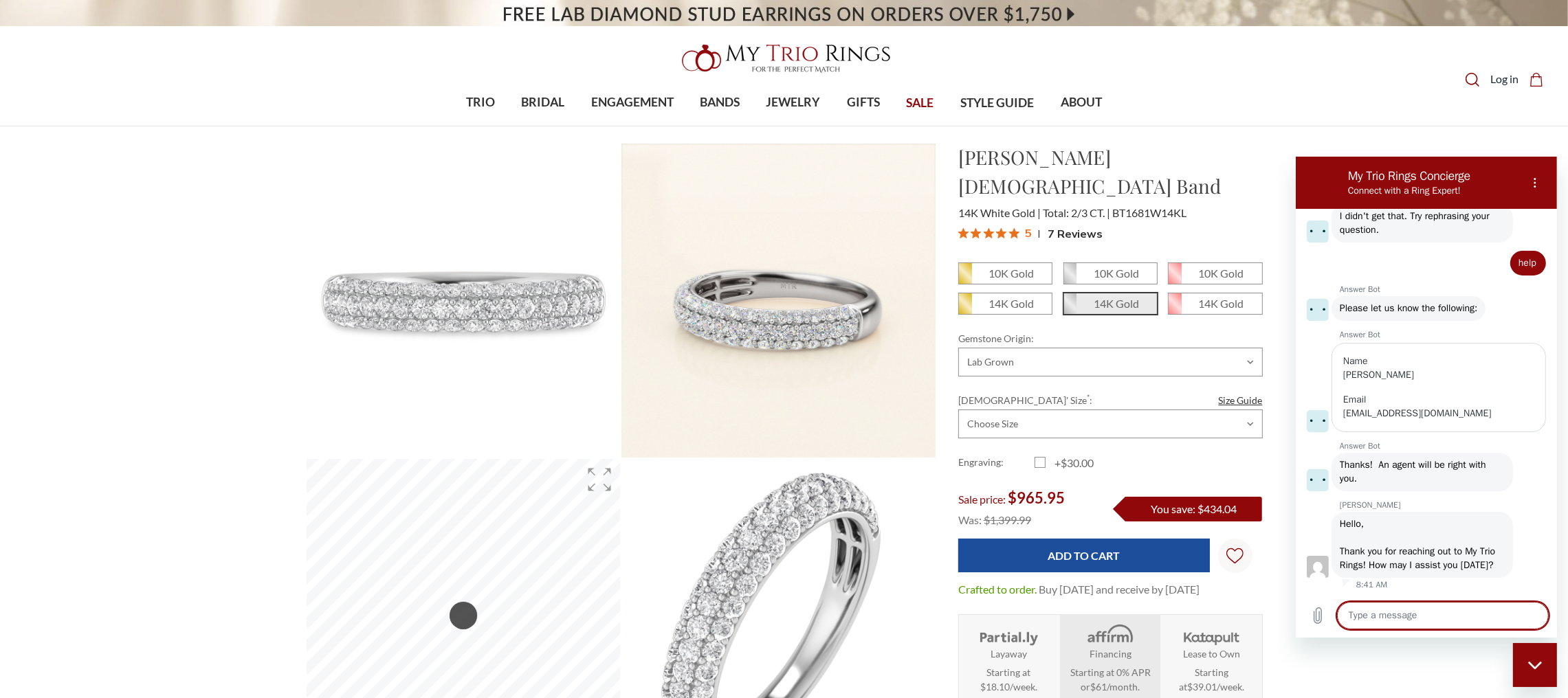 type on "I" 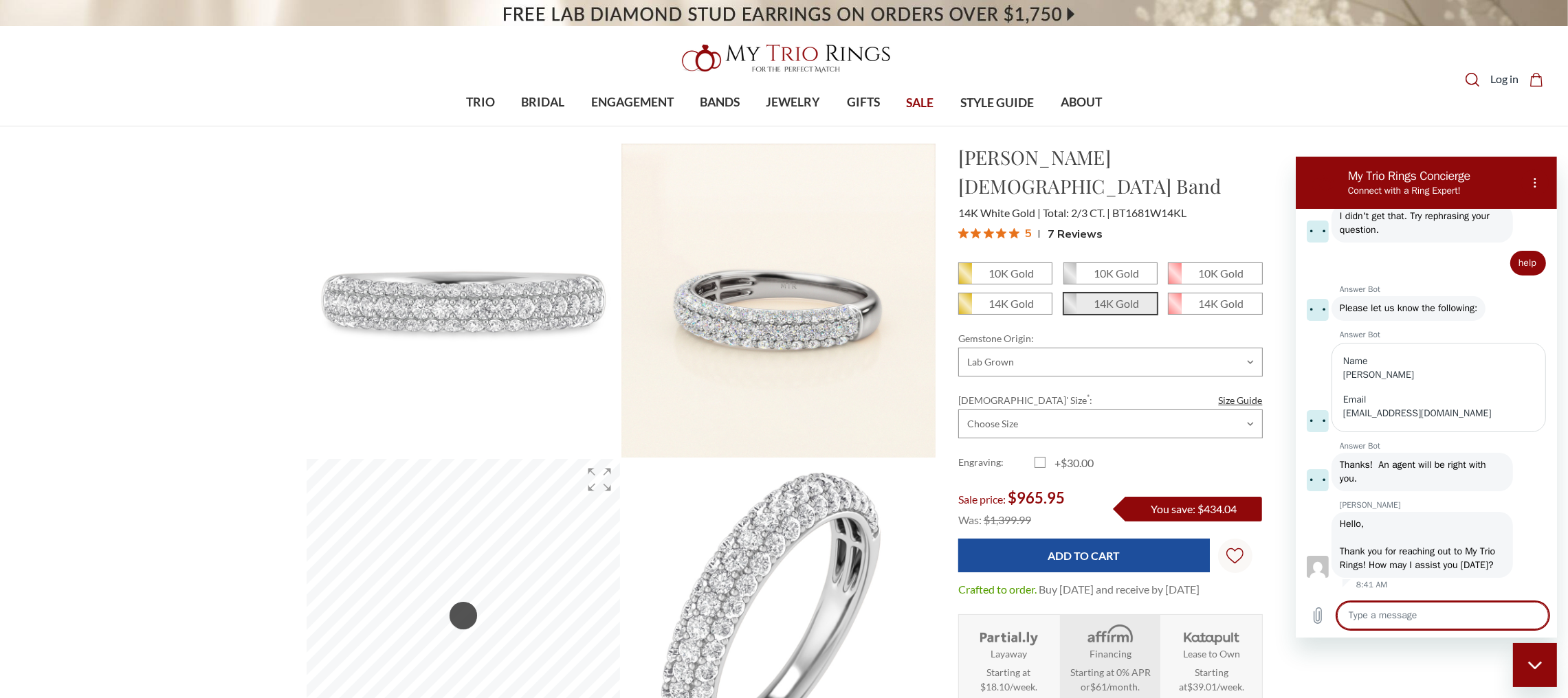 type on "x" 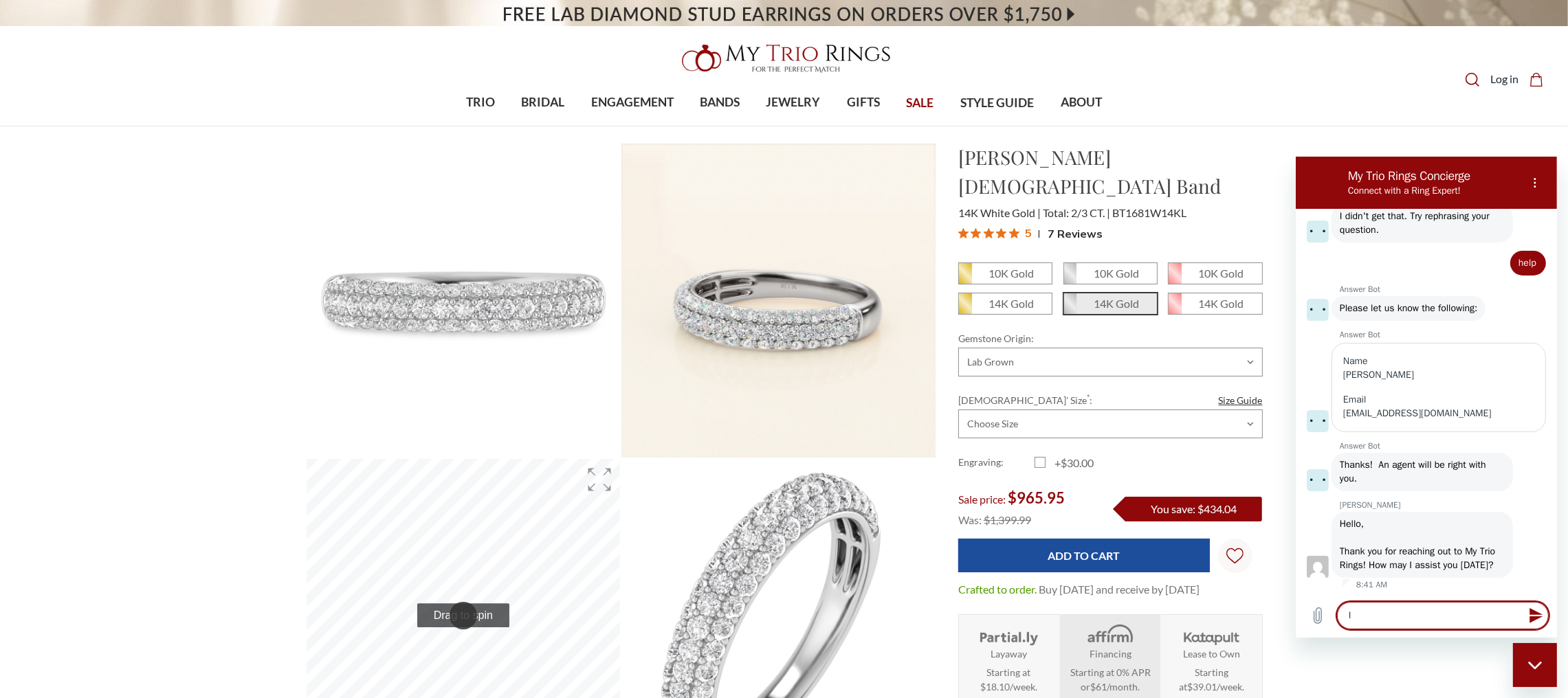 type on "I" 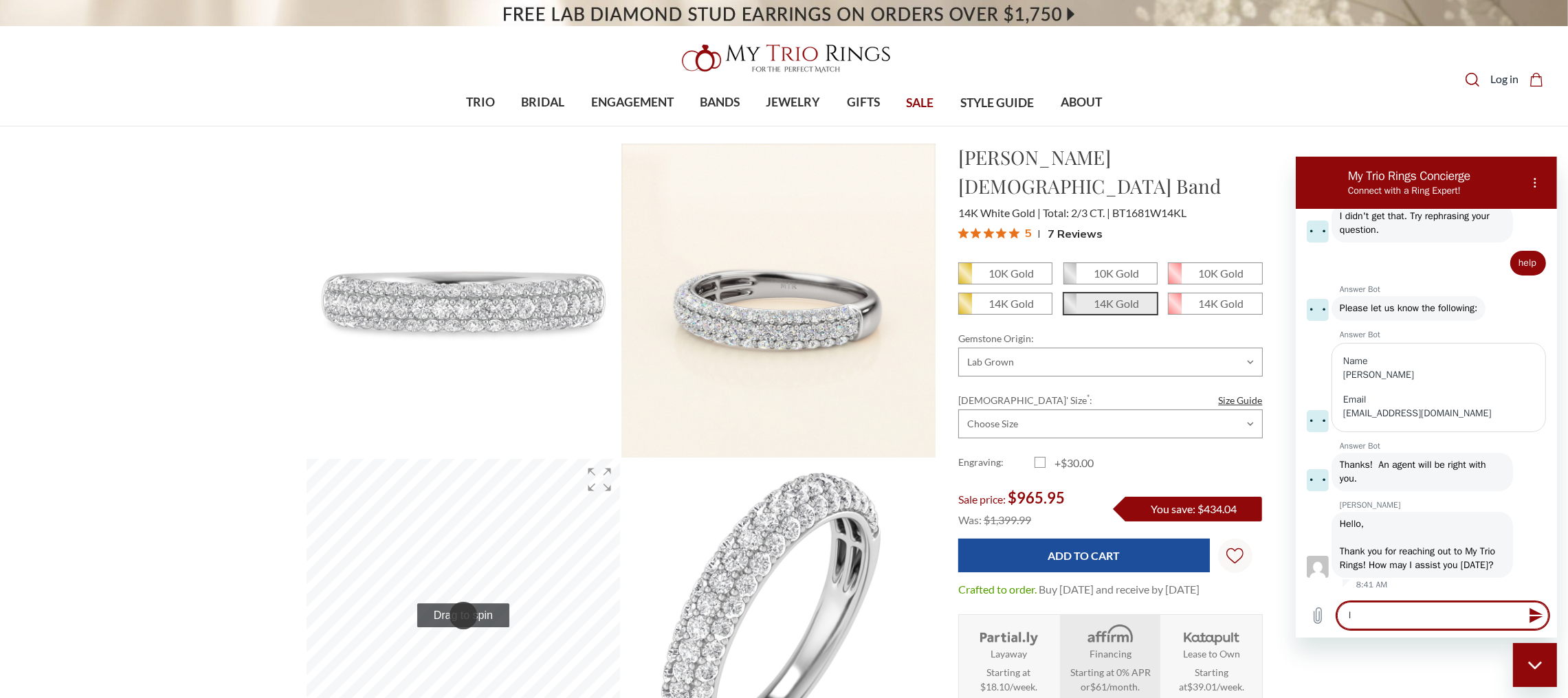 type on "x" 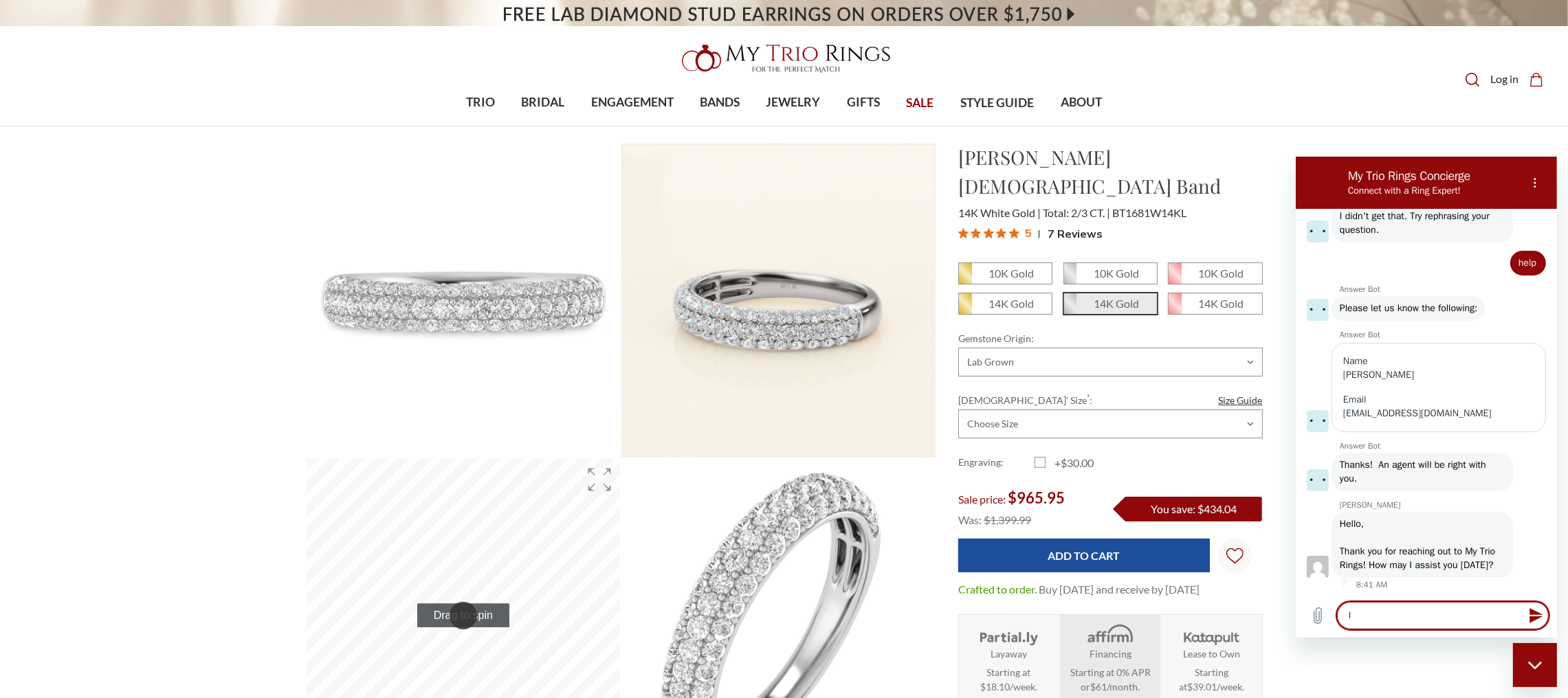 type on "I a" 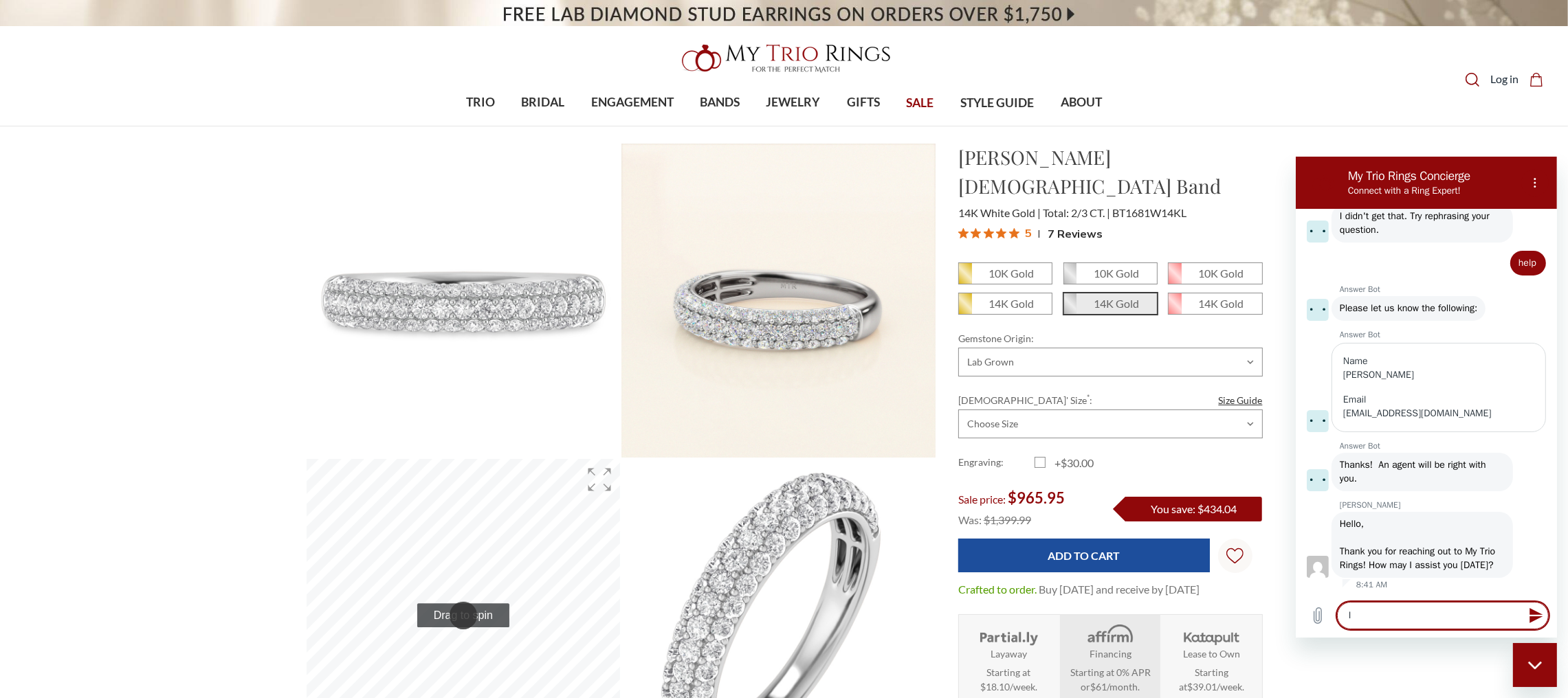 type on "x" 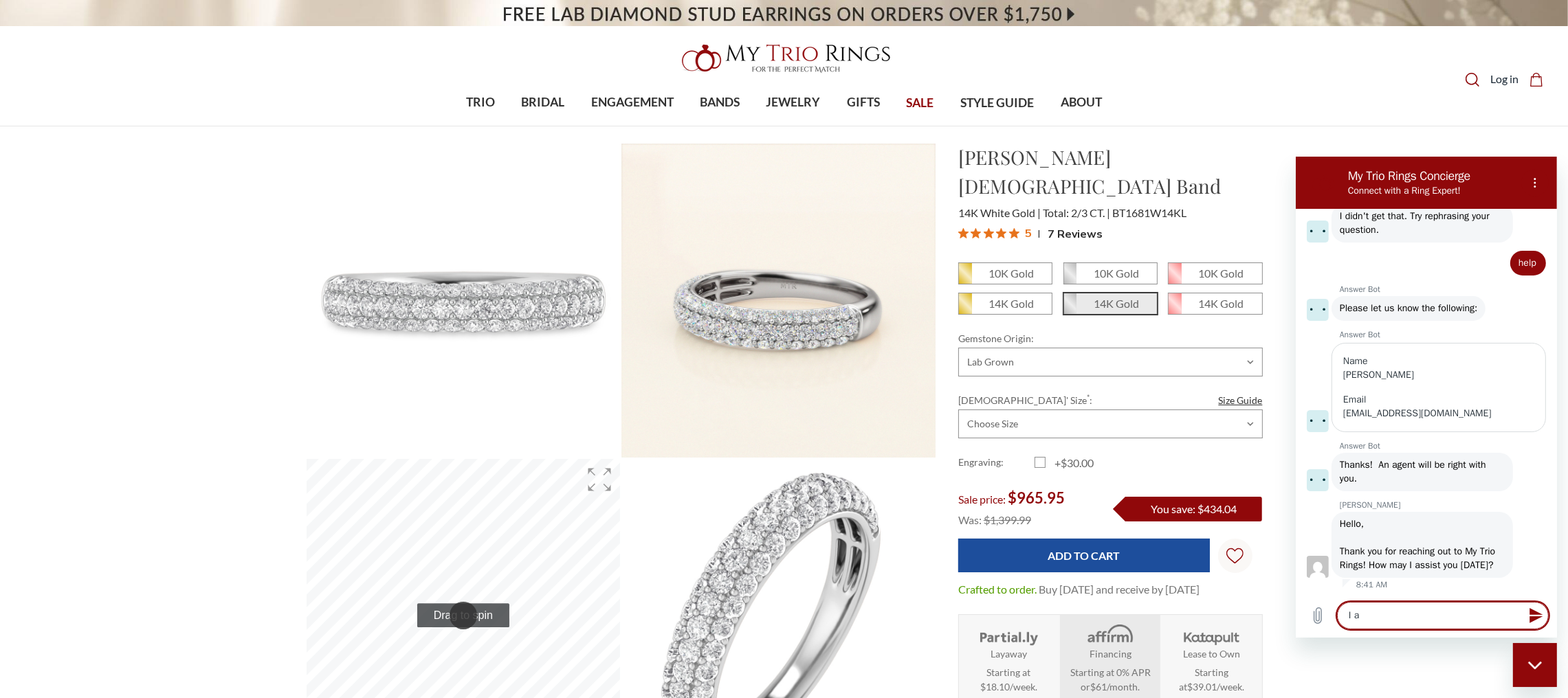 type on "I am" 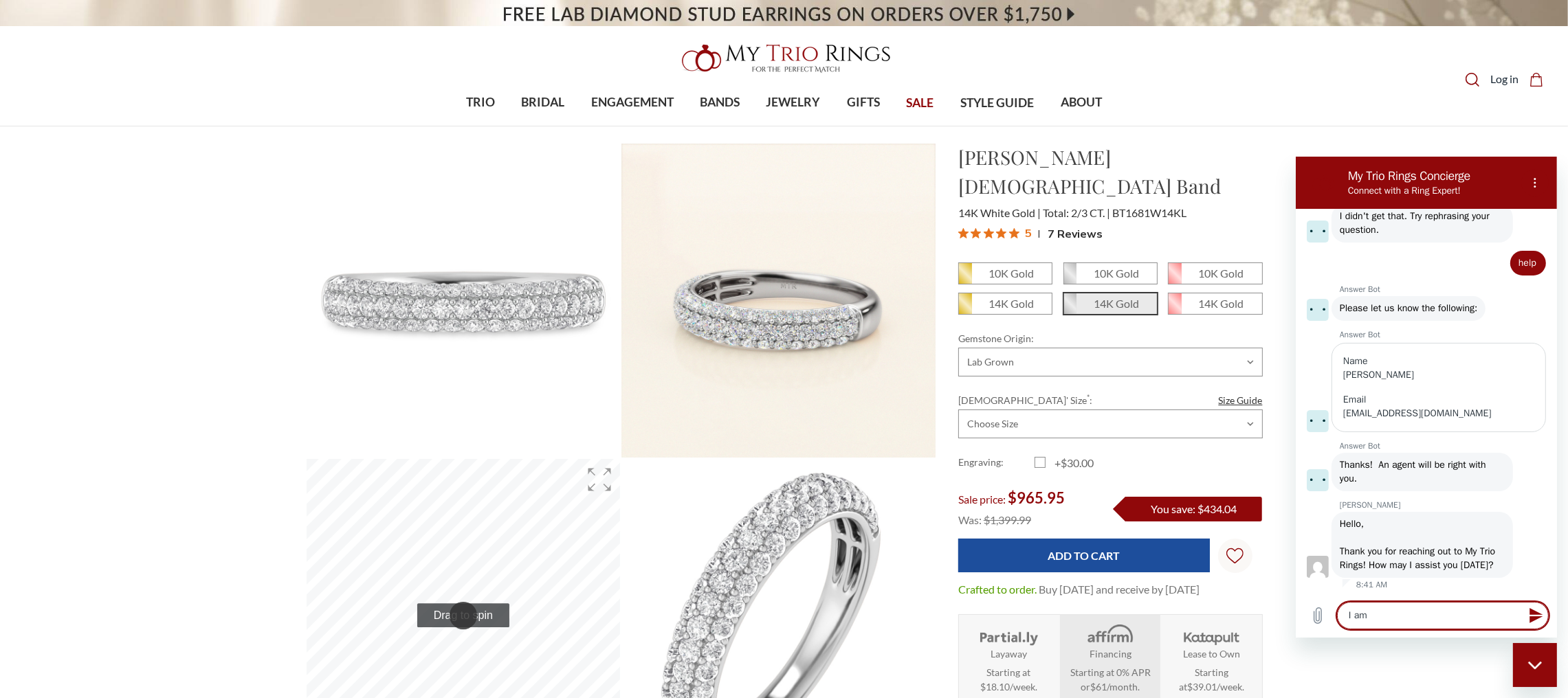 type on "x" 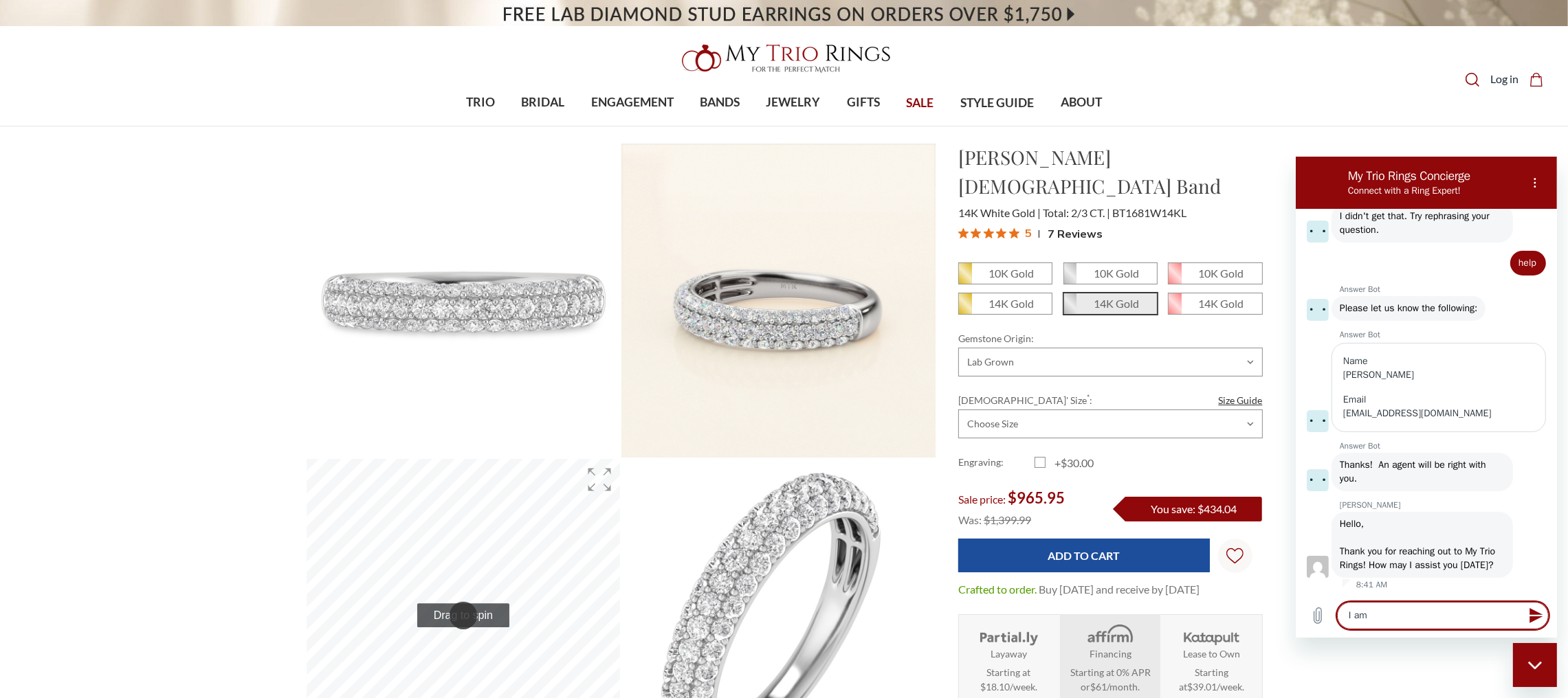 type on "I am" 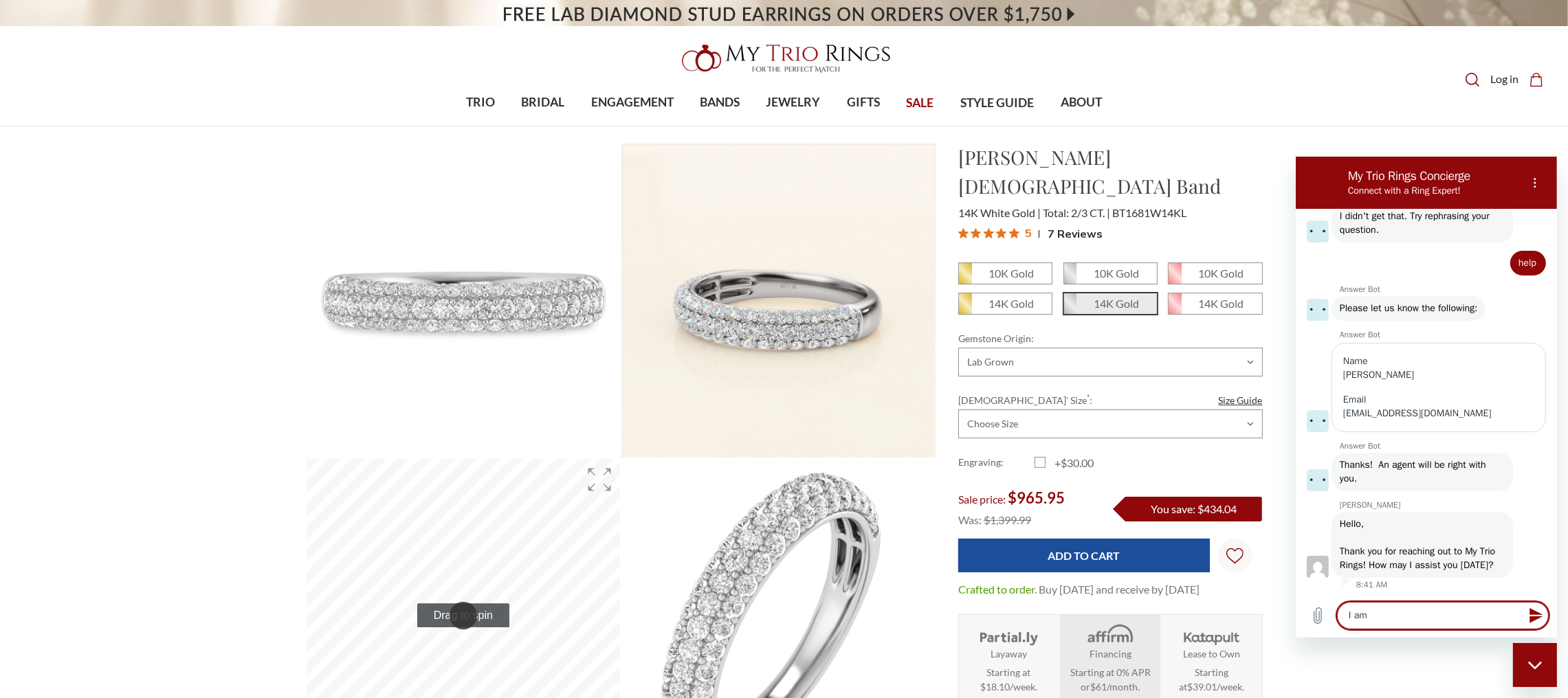 type on "x" 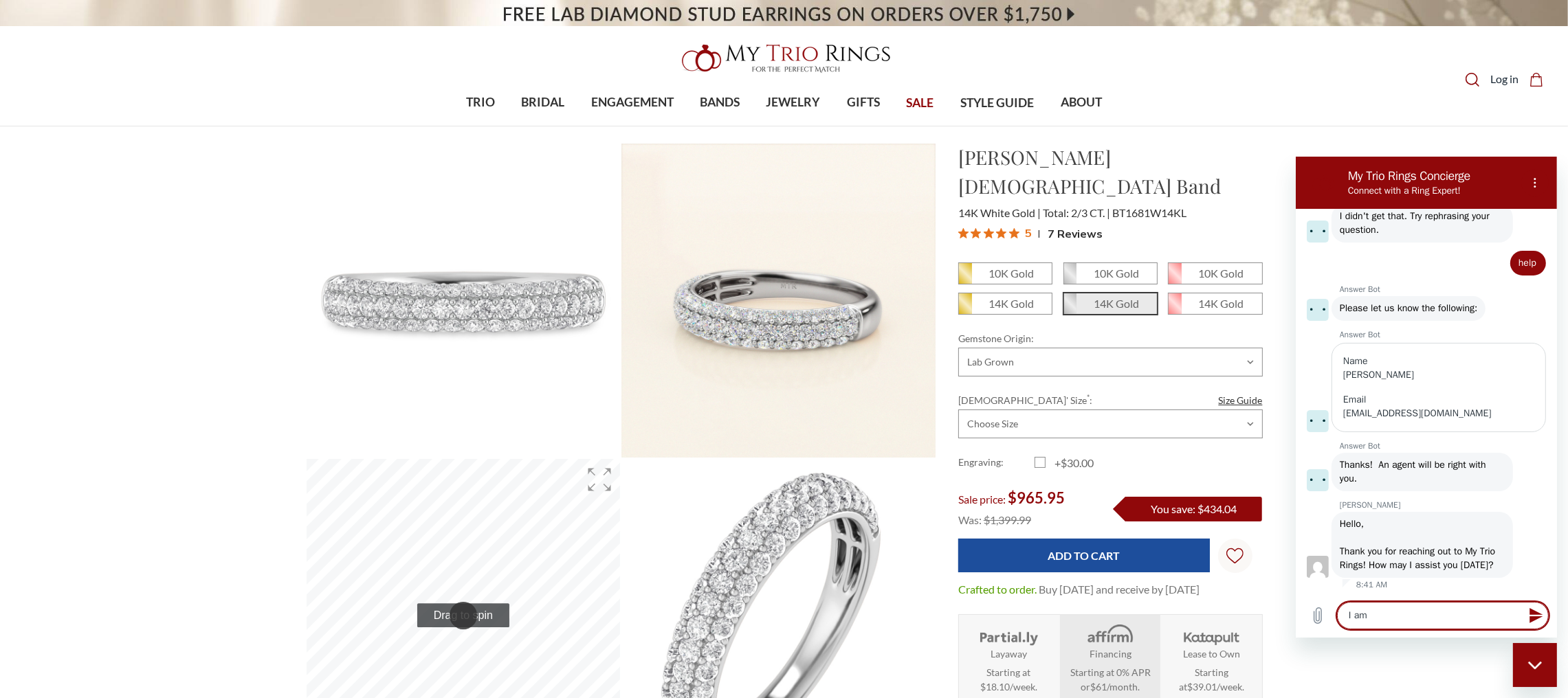 type on "I am n" 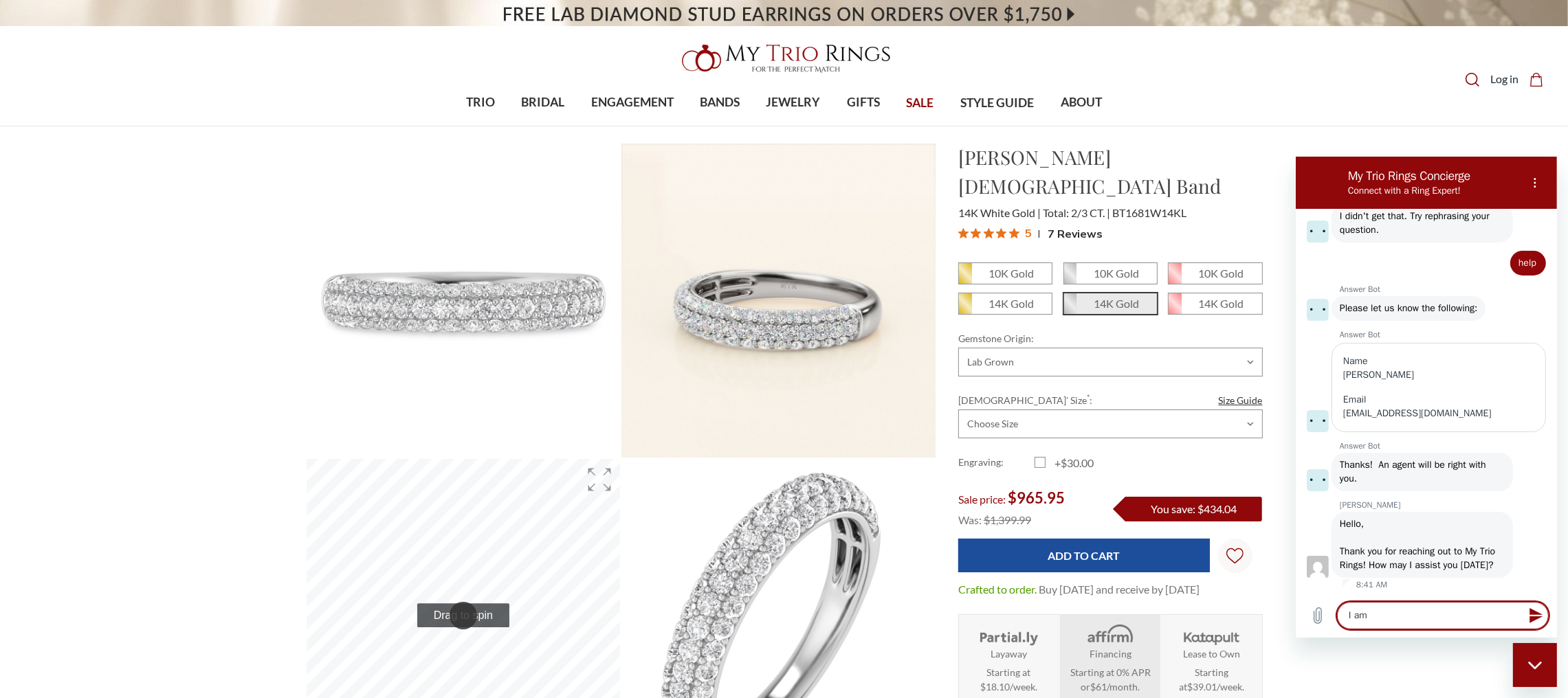 type on "x" 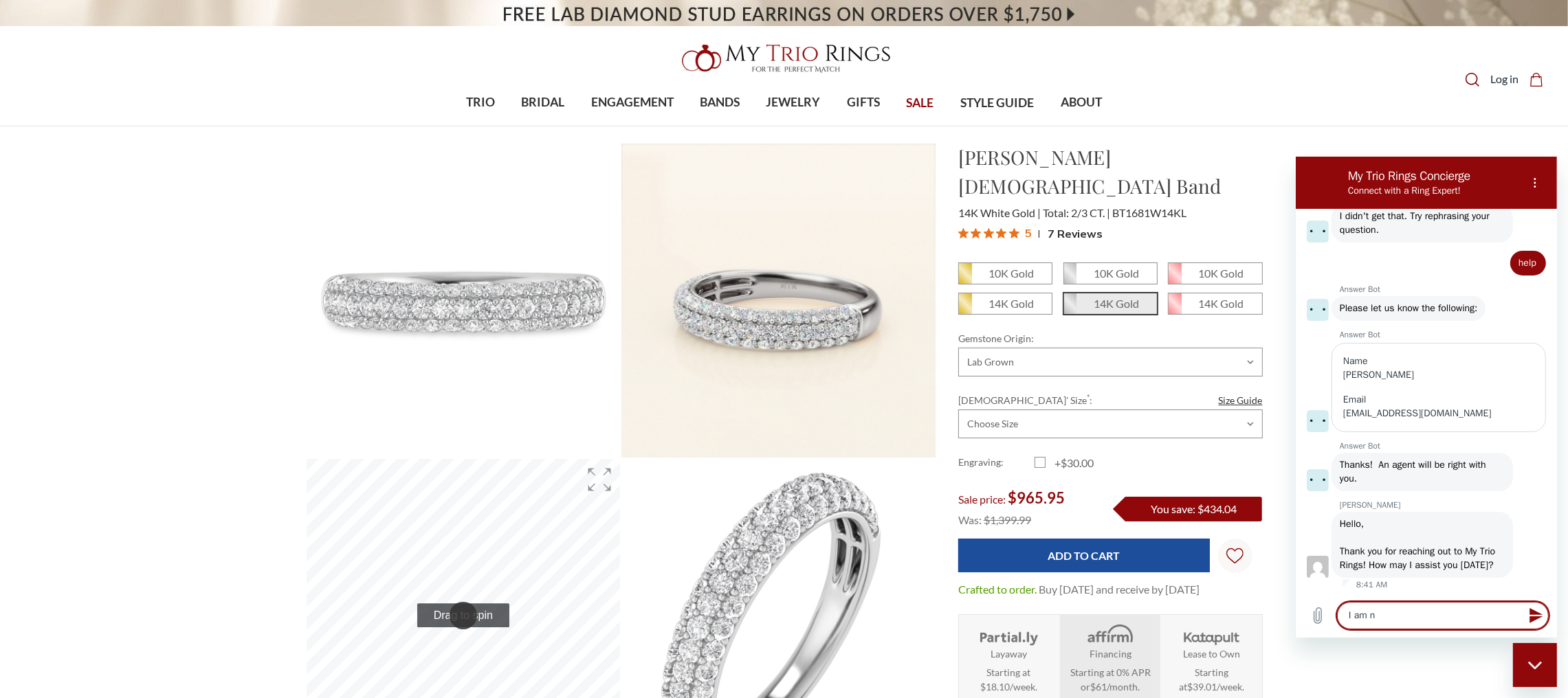 type on "I am no" 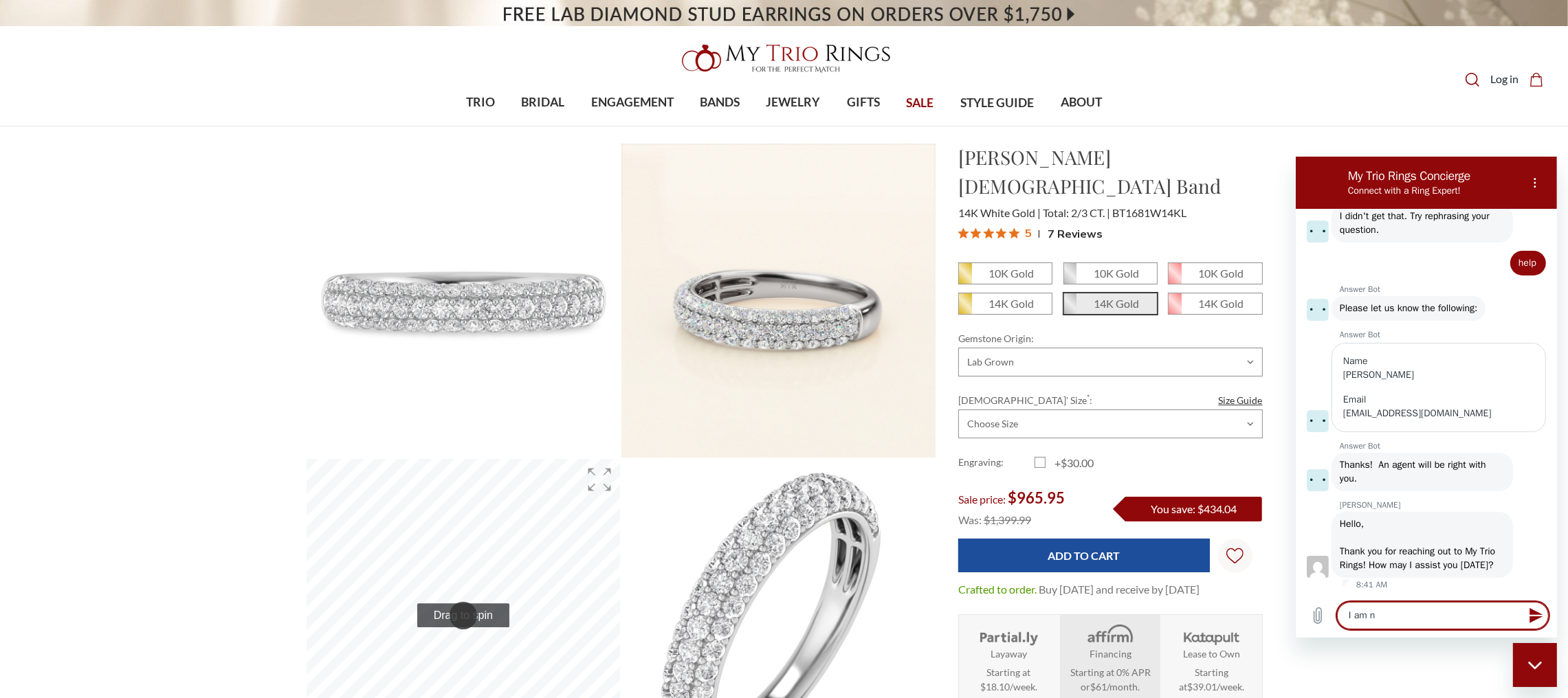 type on "x" 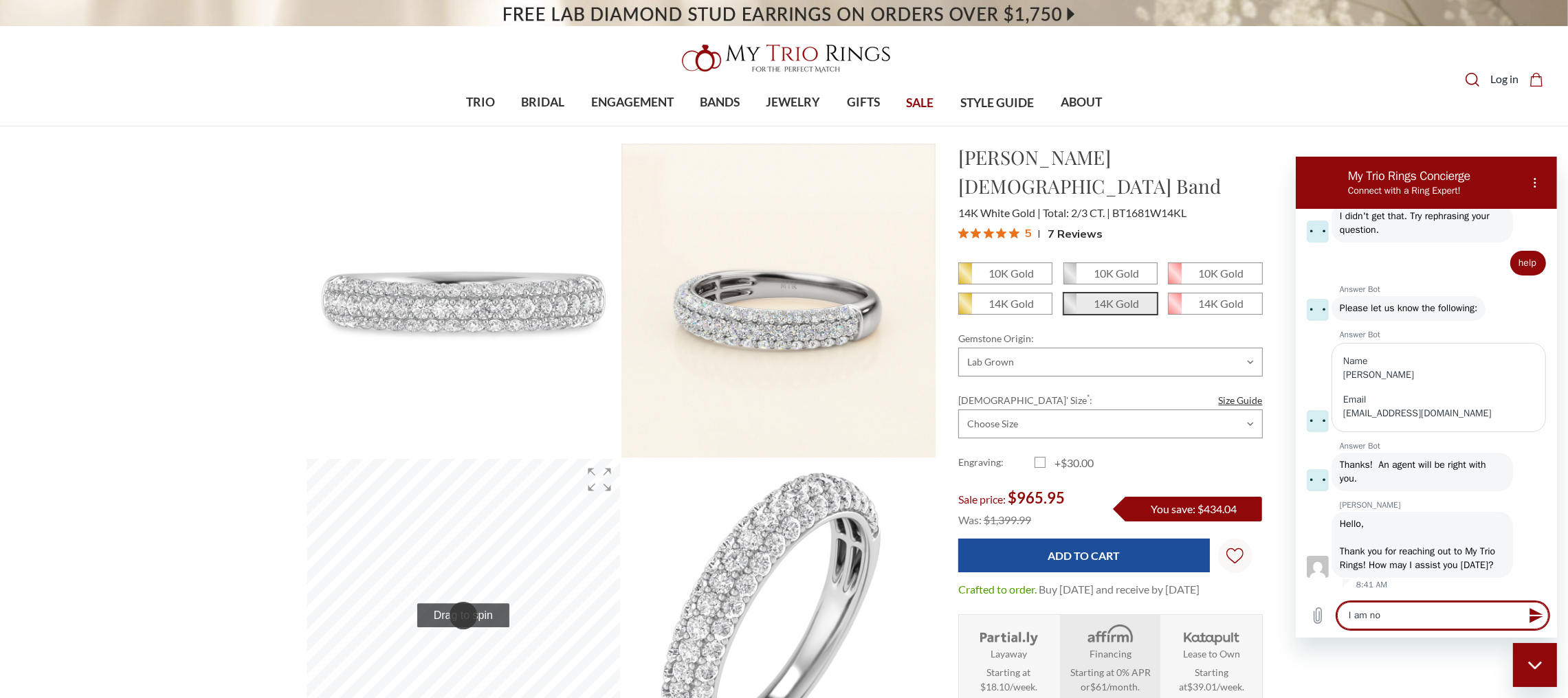 type on "I am not" 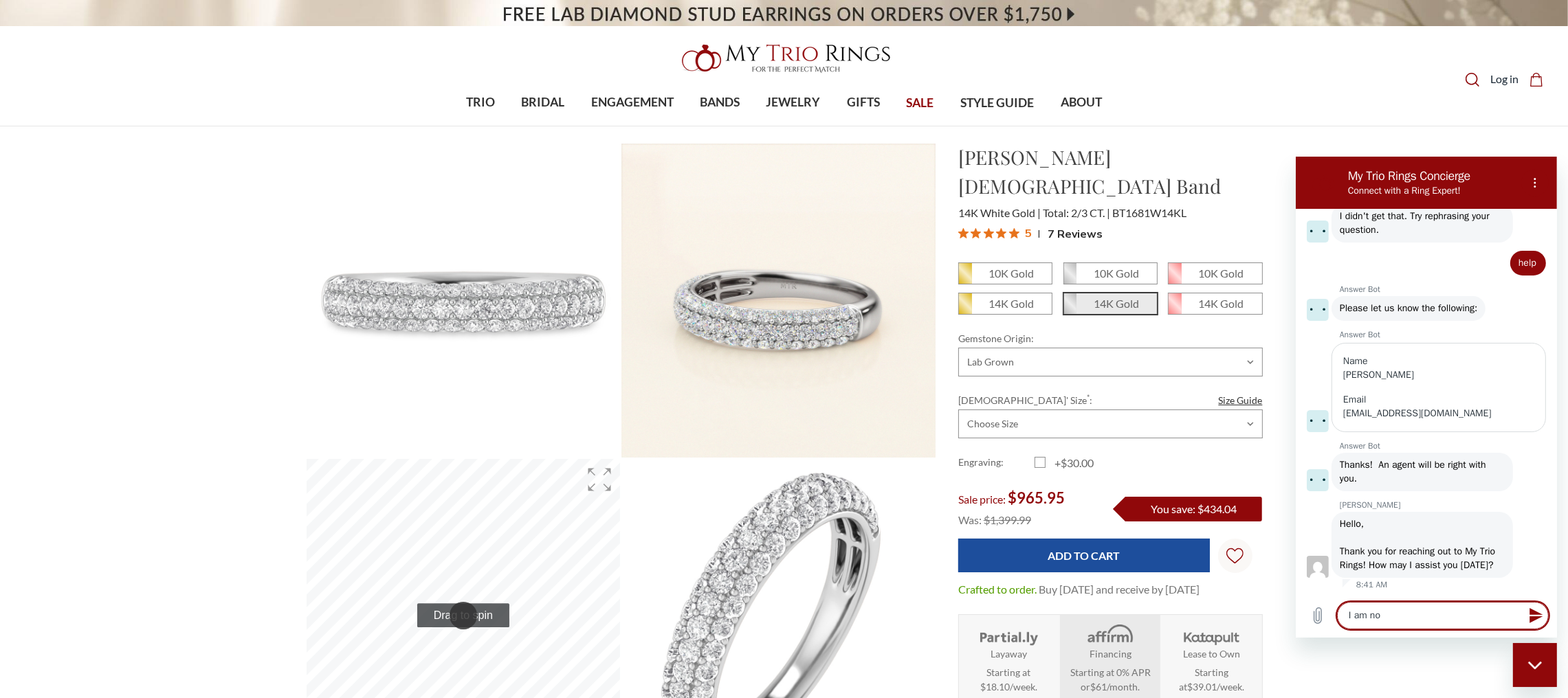 type on "x" 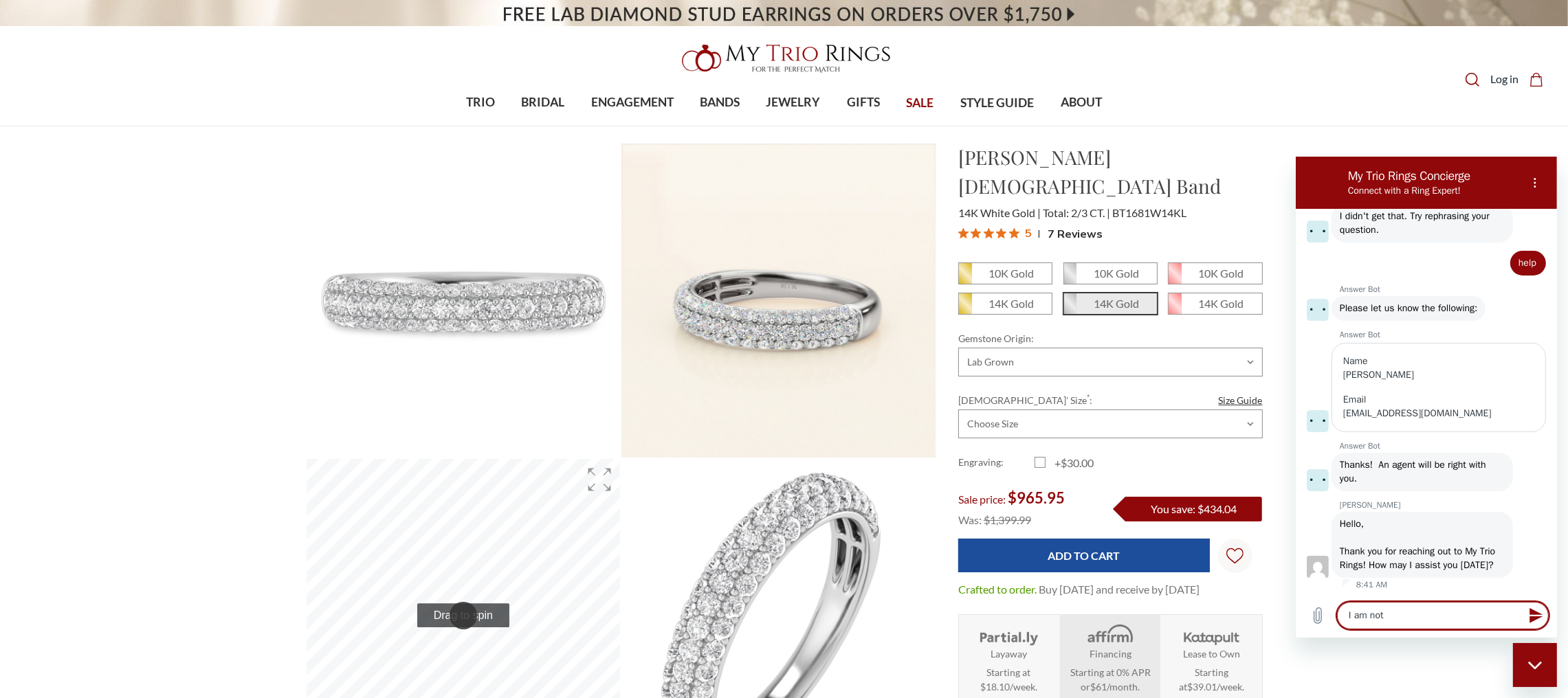 type on "I am not" 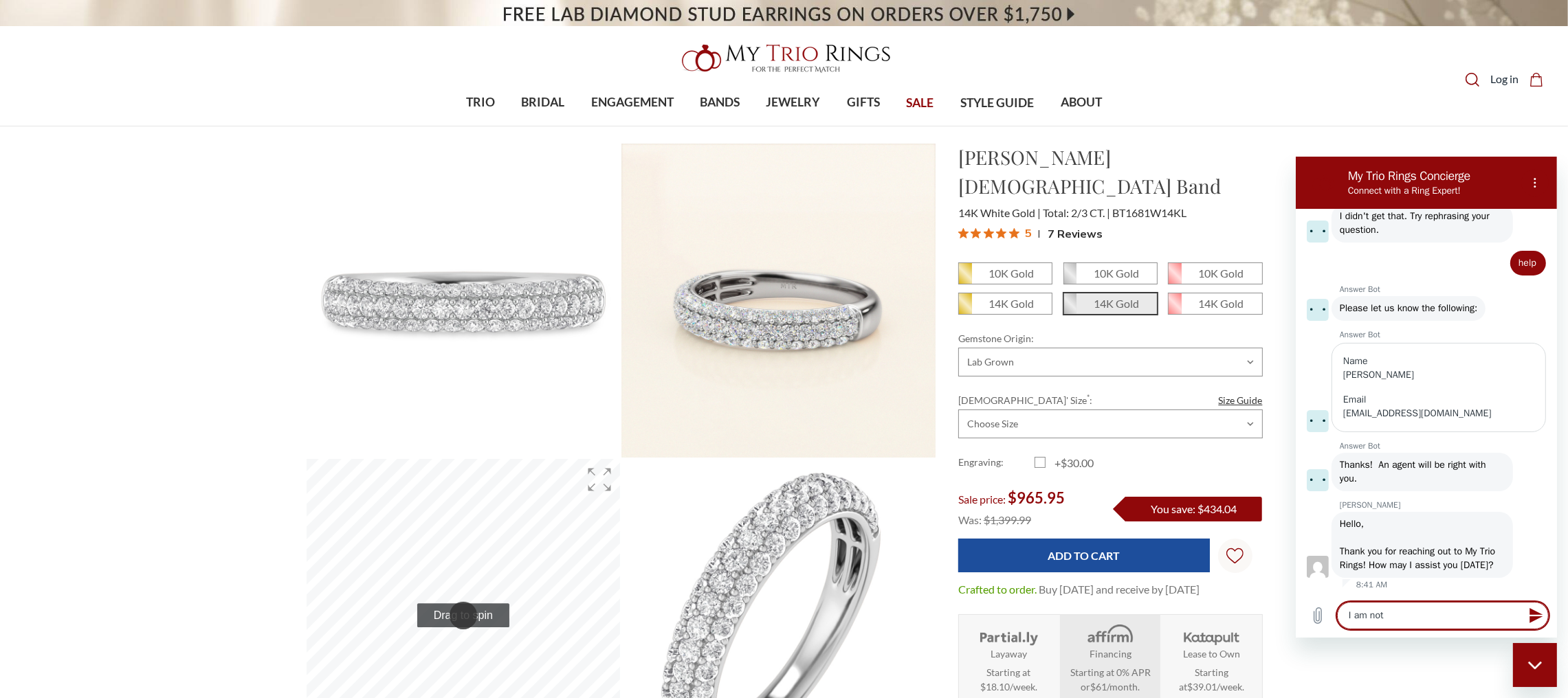 type on "x" 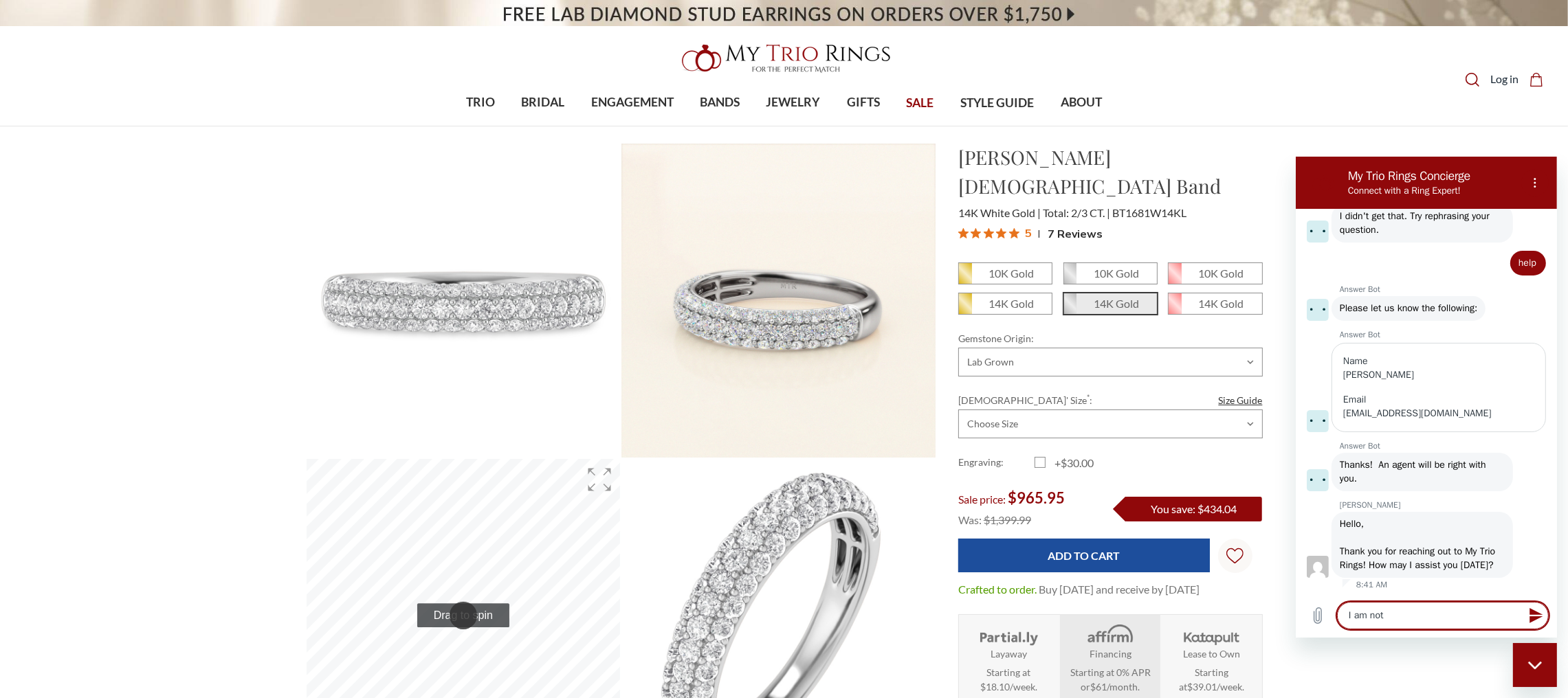 type on "I am not r" 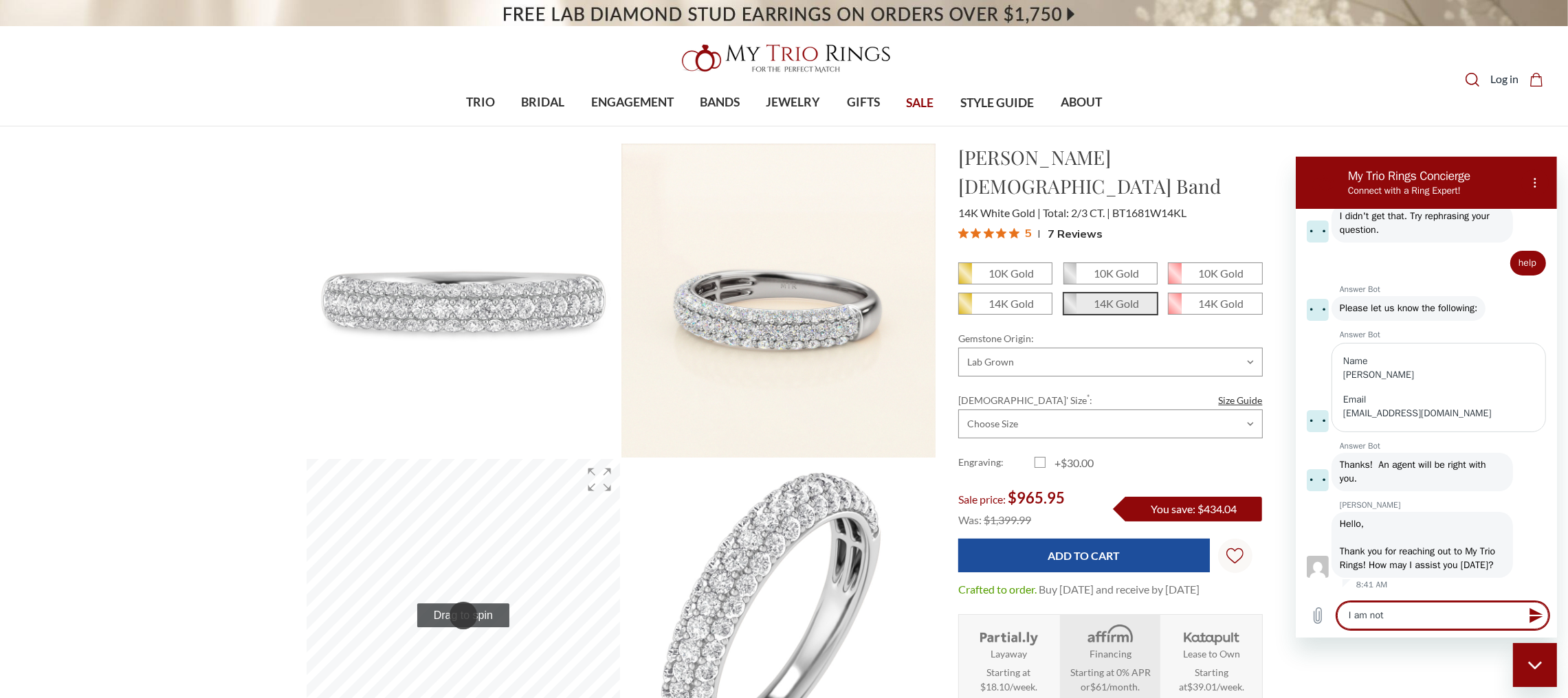 type on "x" 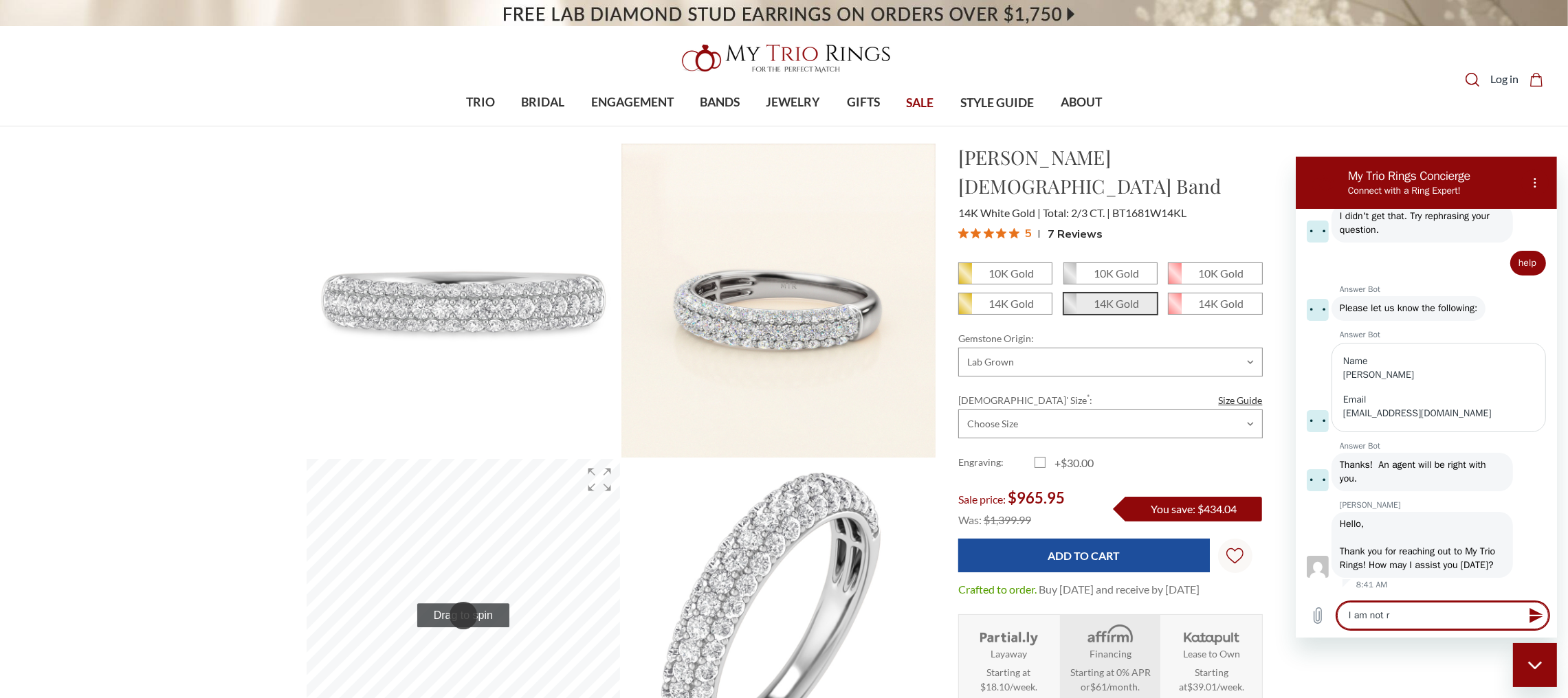 type on "I am not re" 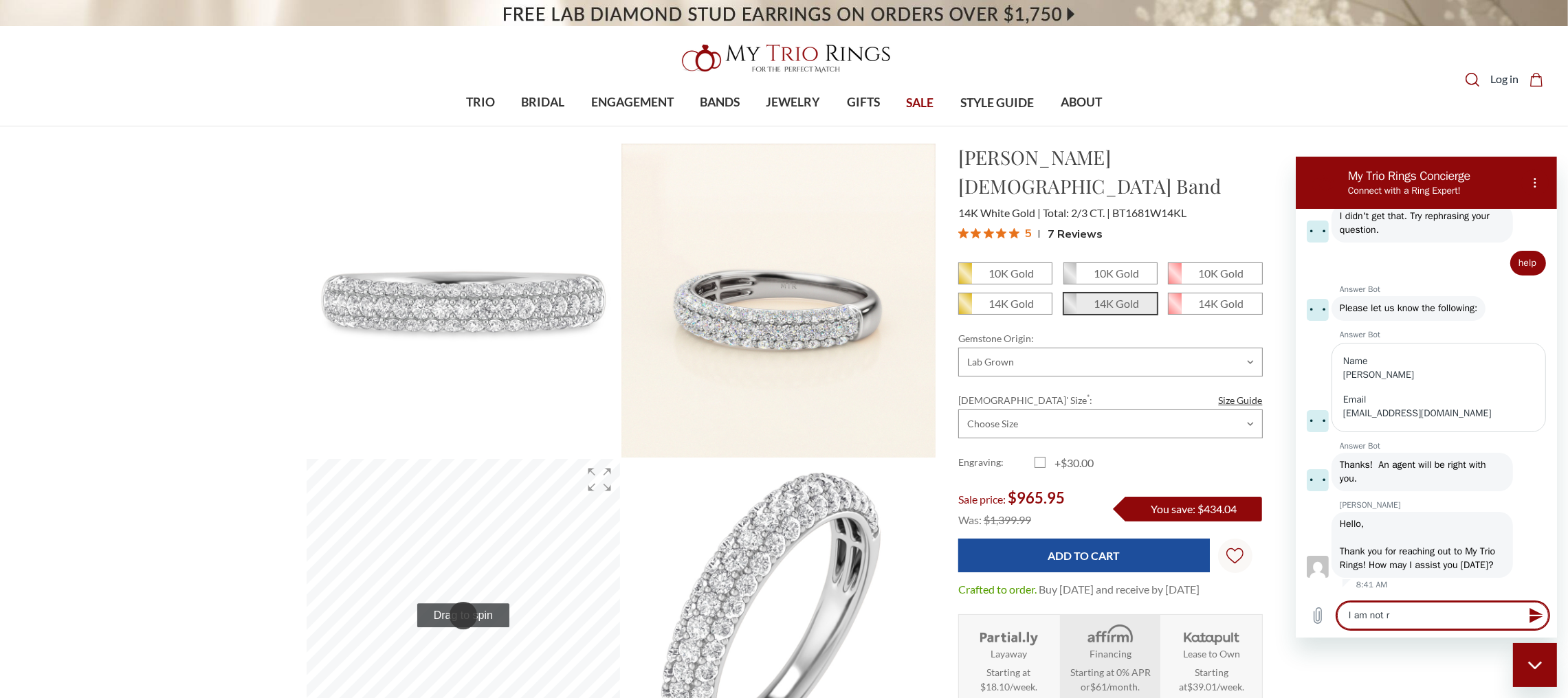 type on "x" 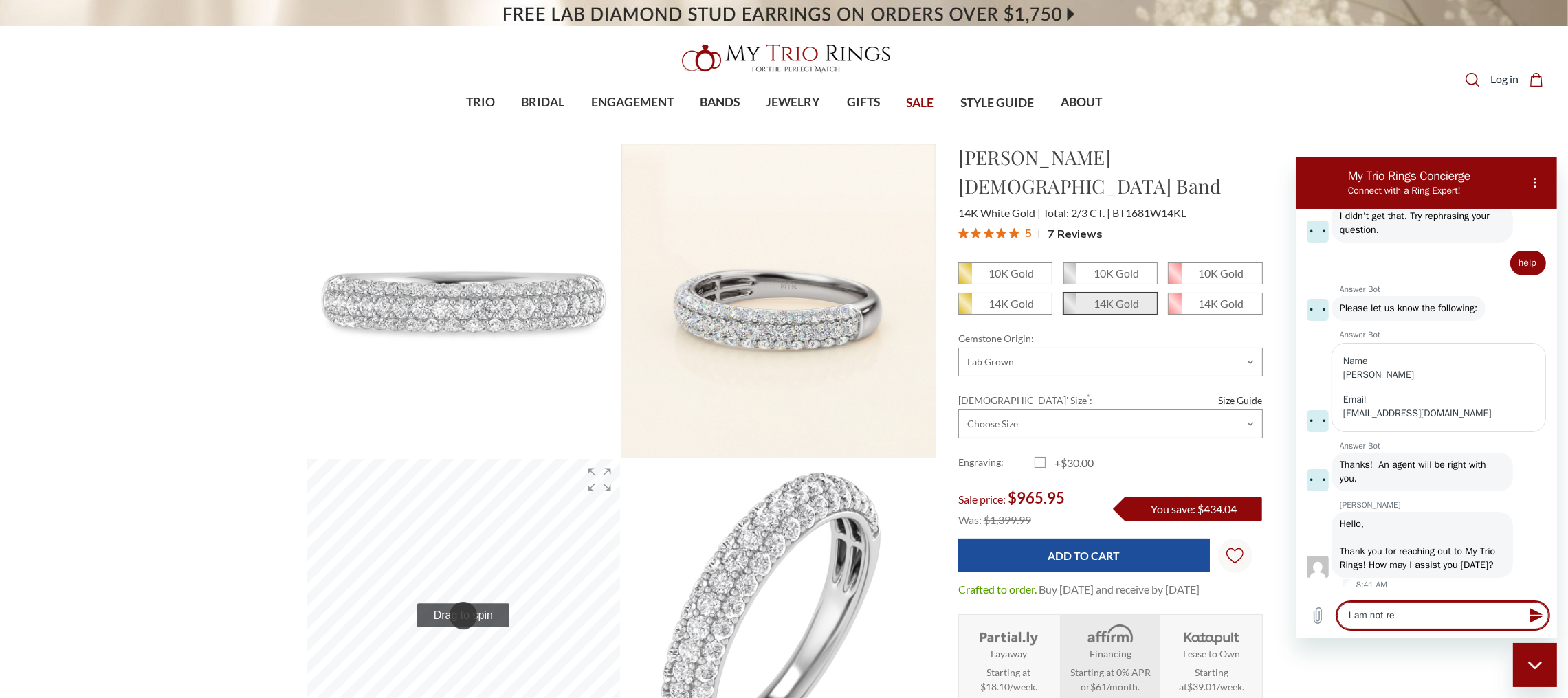 type on "I am not rec" 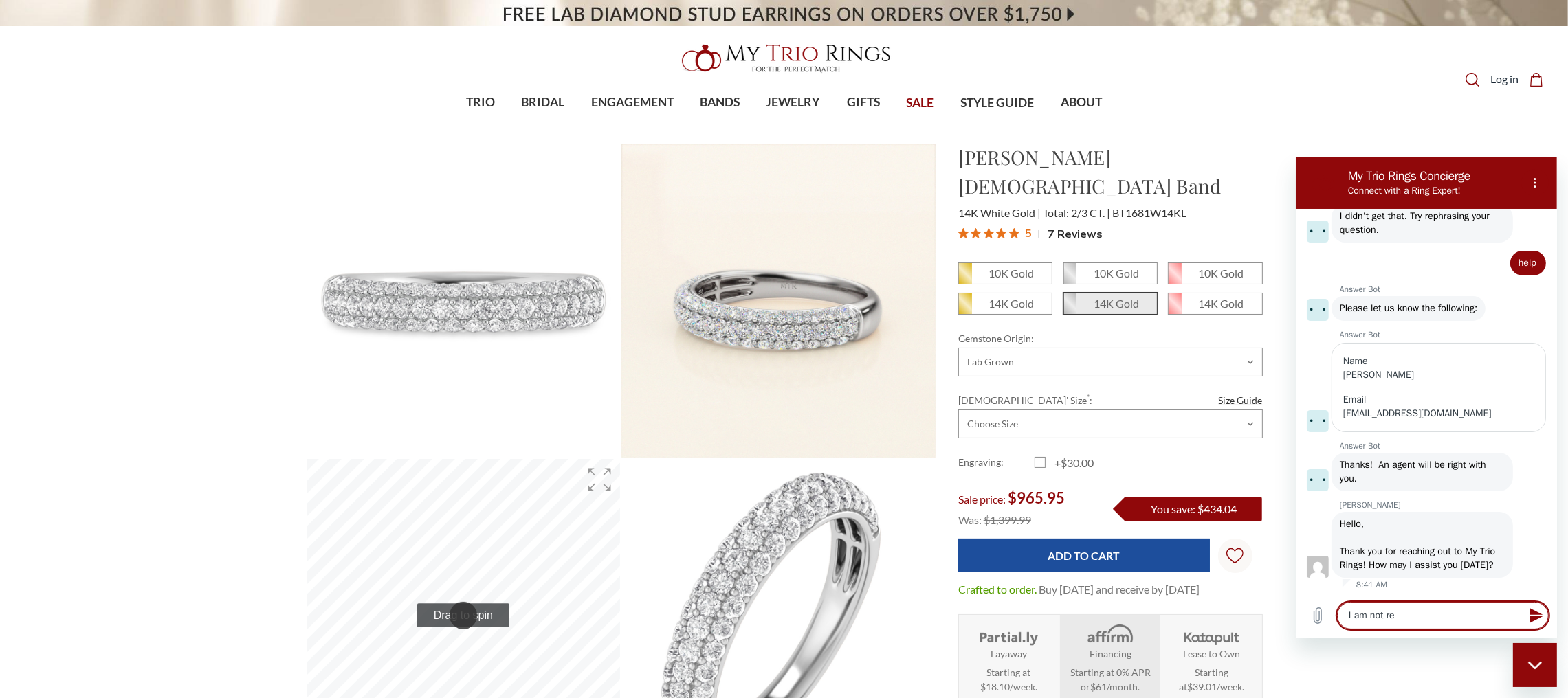type on "x" 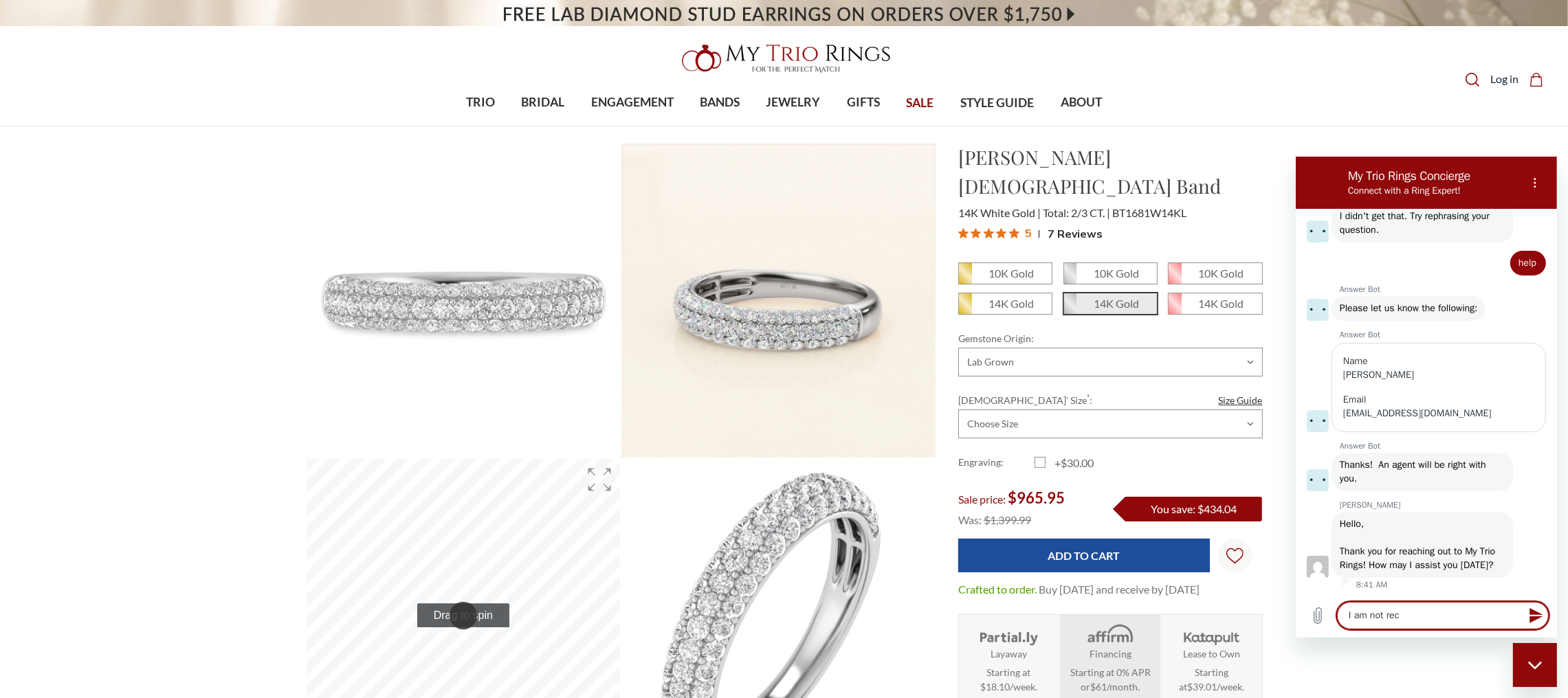 type on "I am not reci" 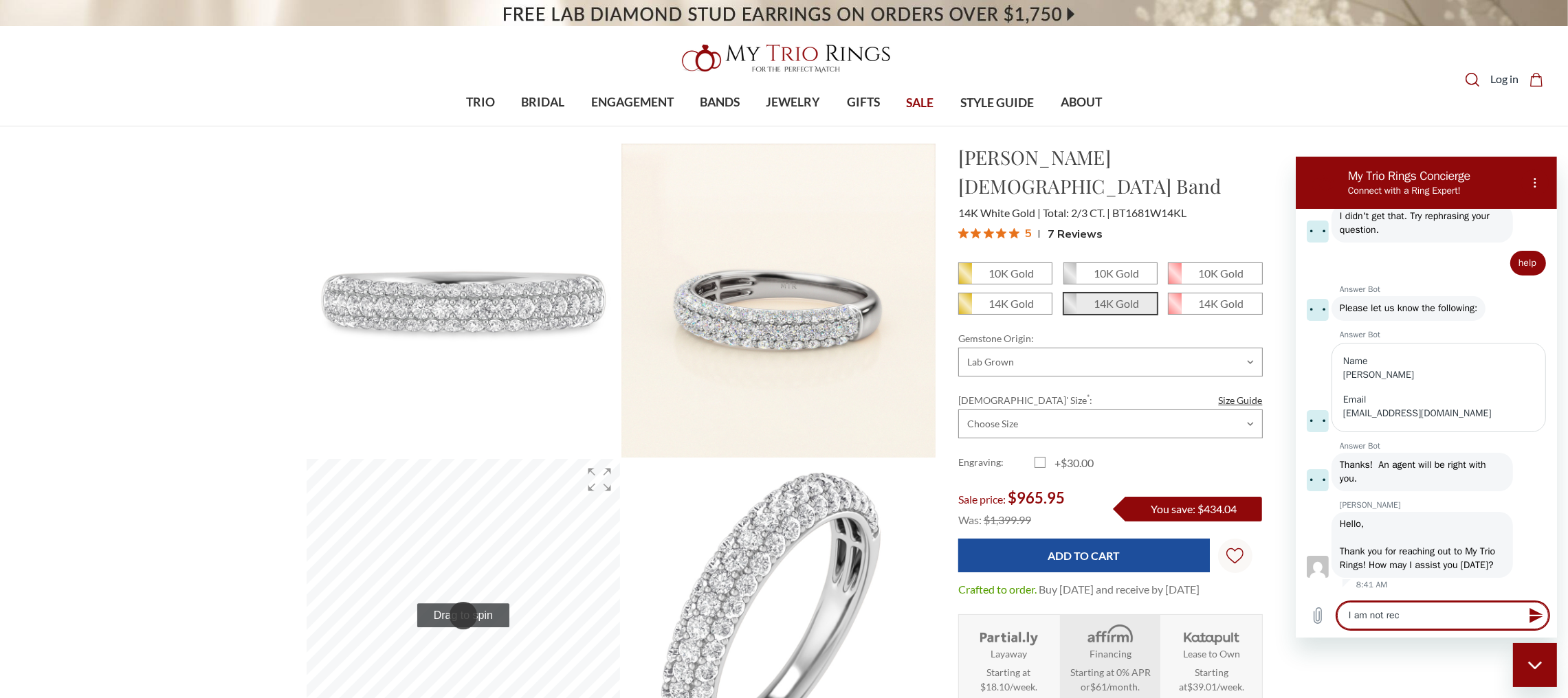 type on "x" 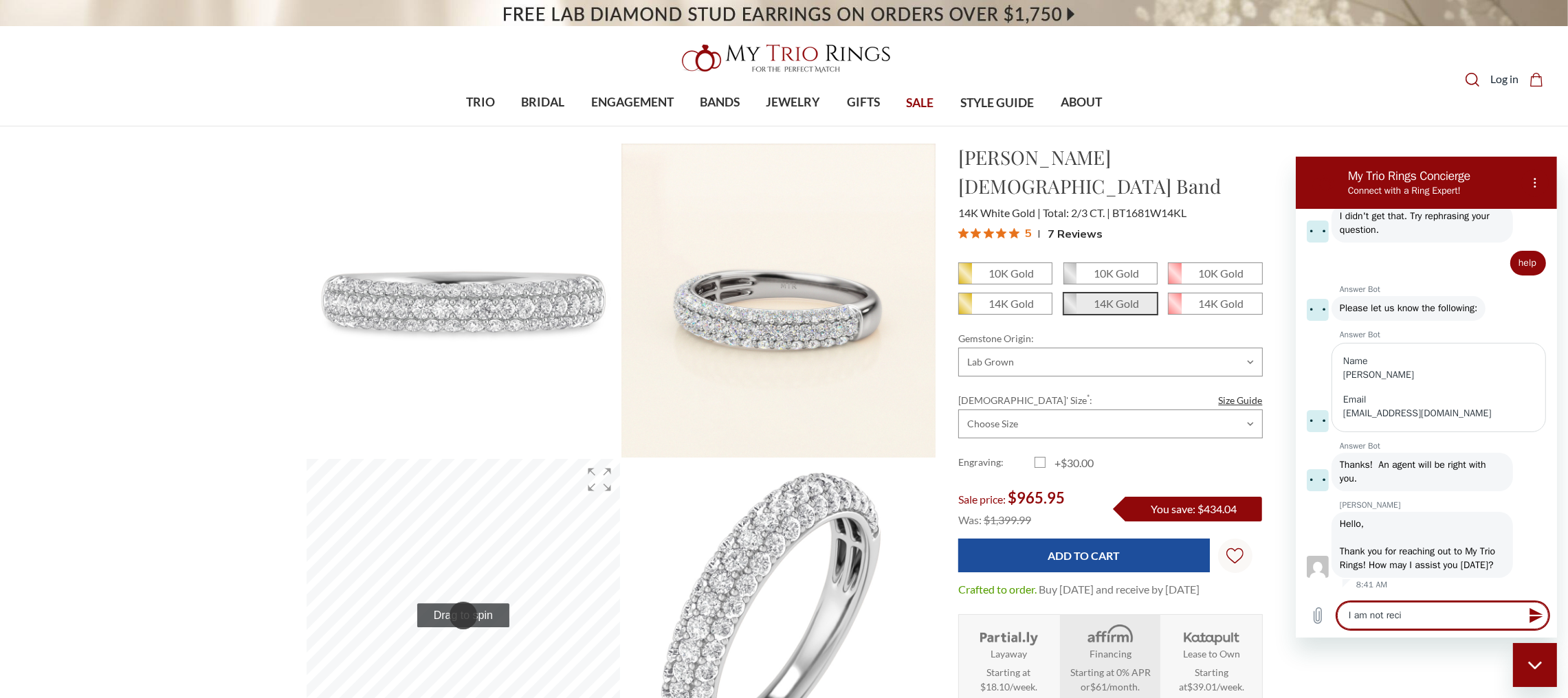 type on "I am not rec" 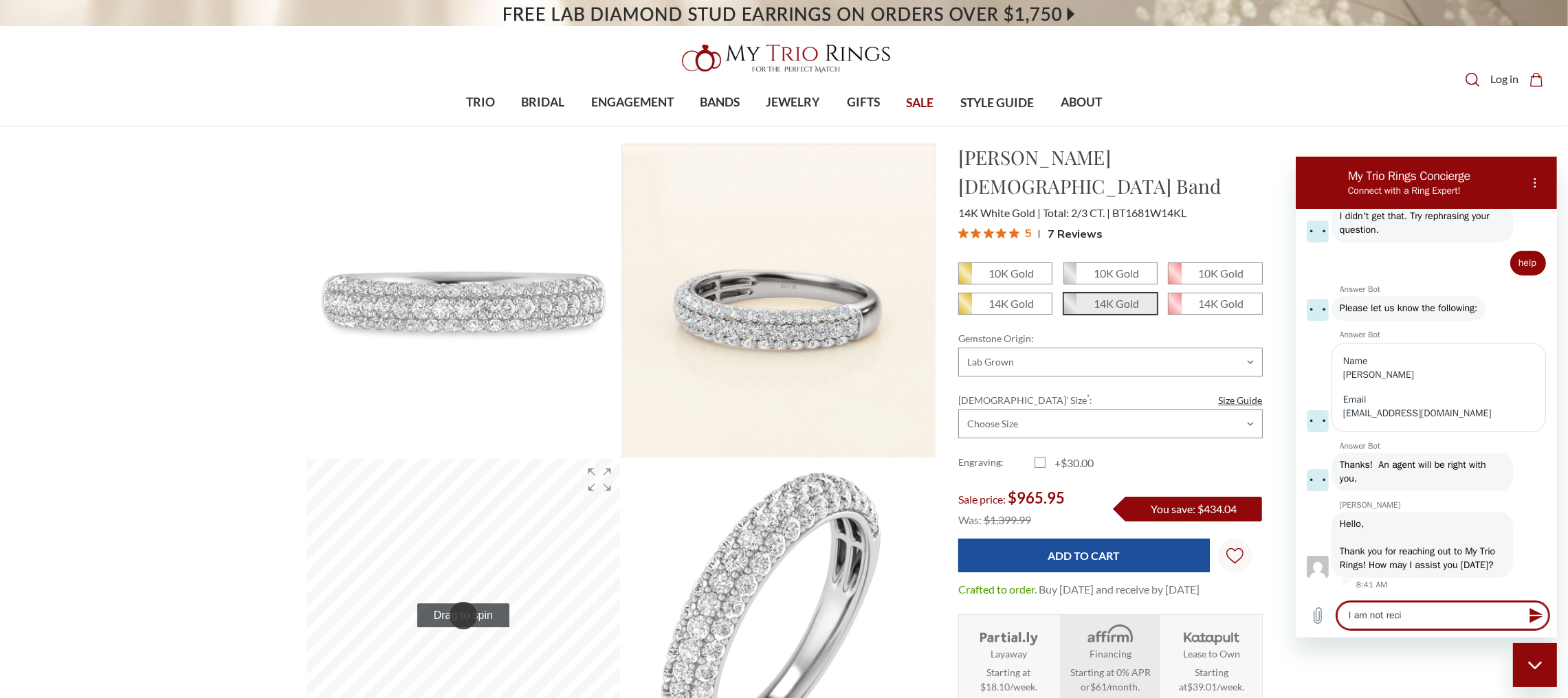 type on "x" 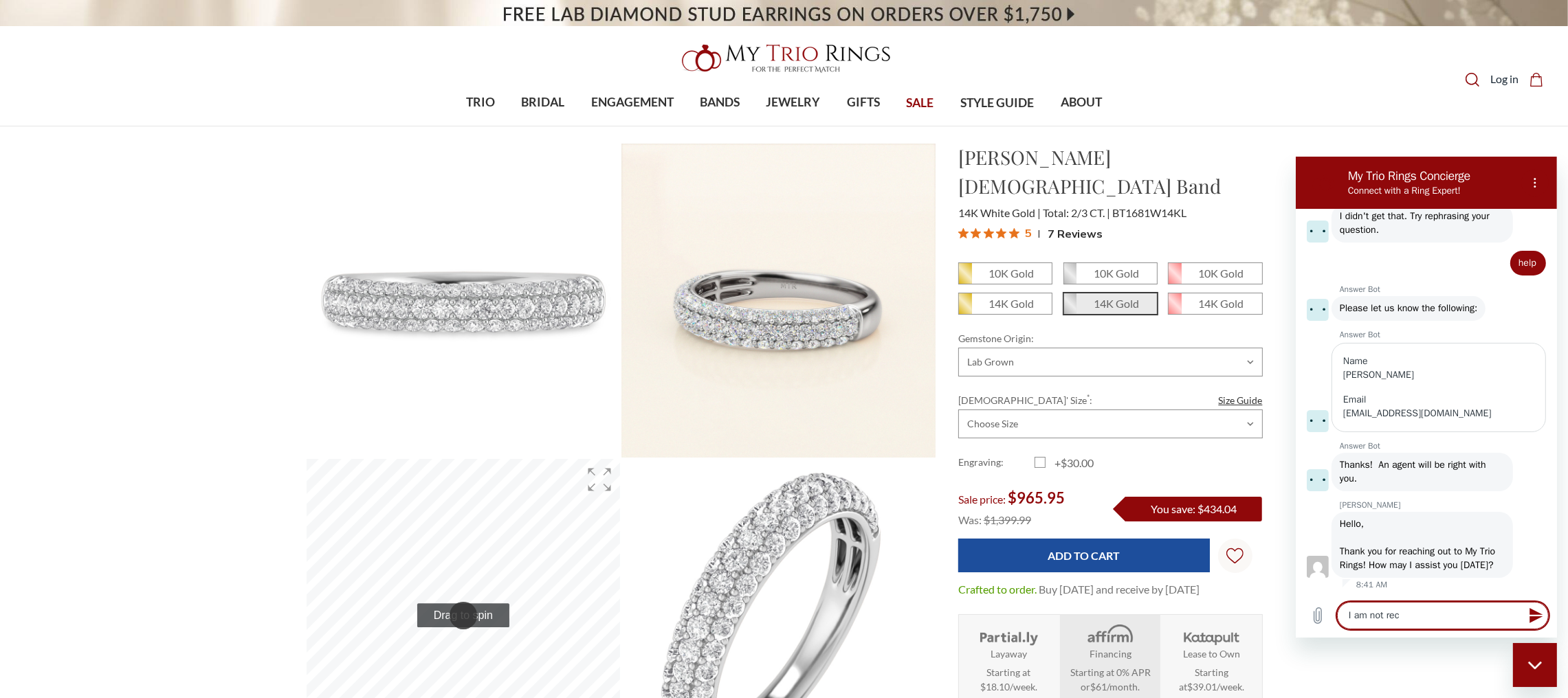 type on "I am not rece" 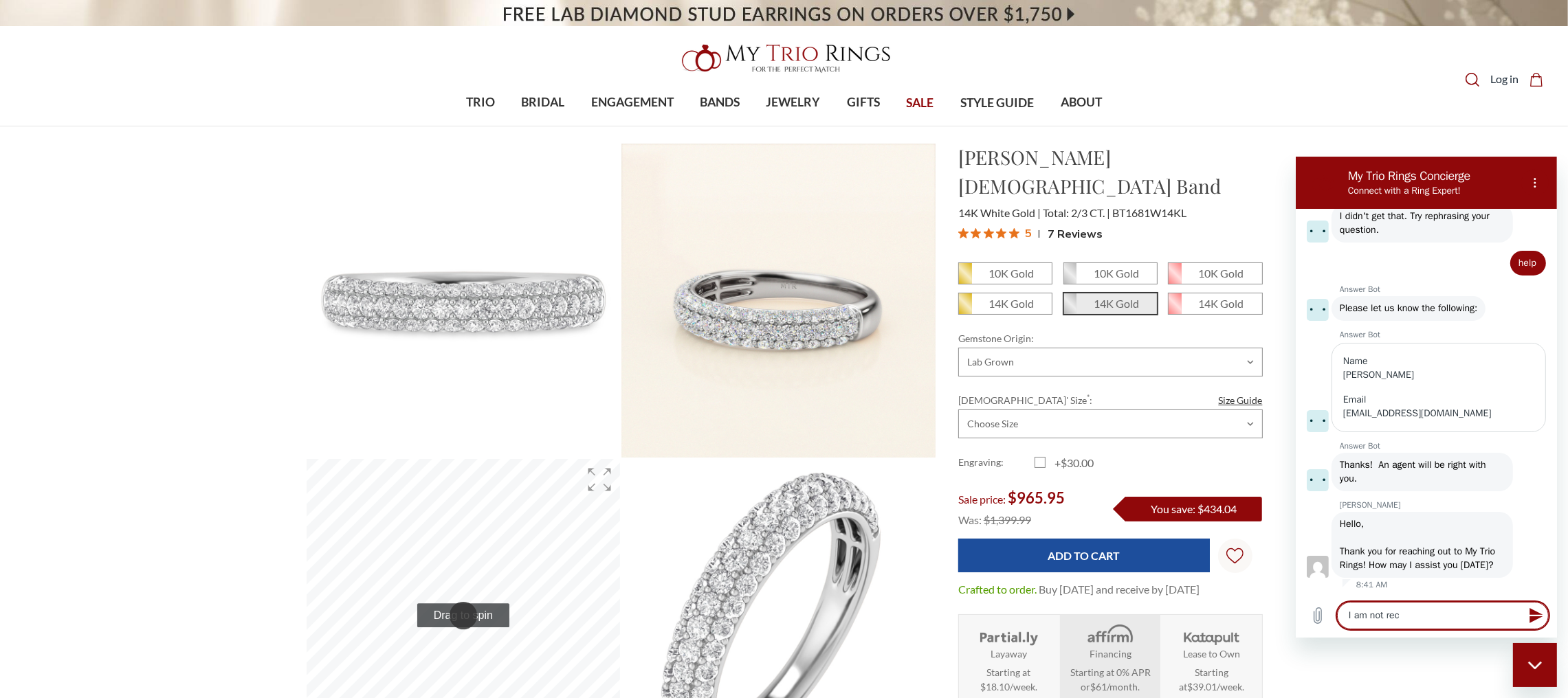 type on "x" 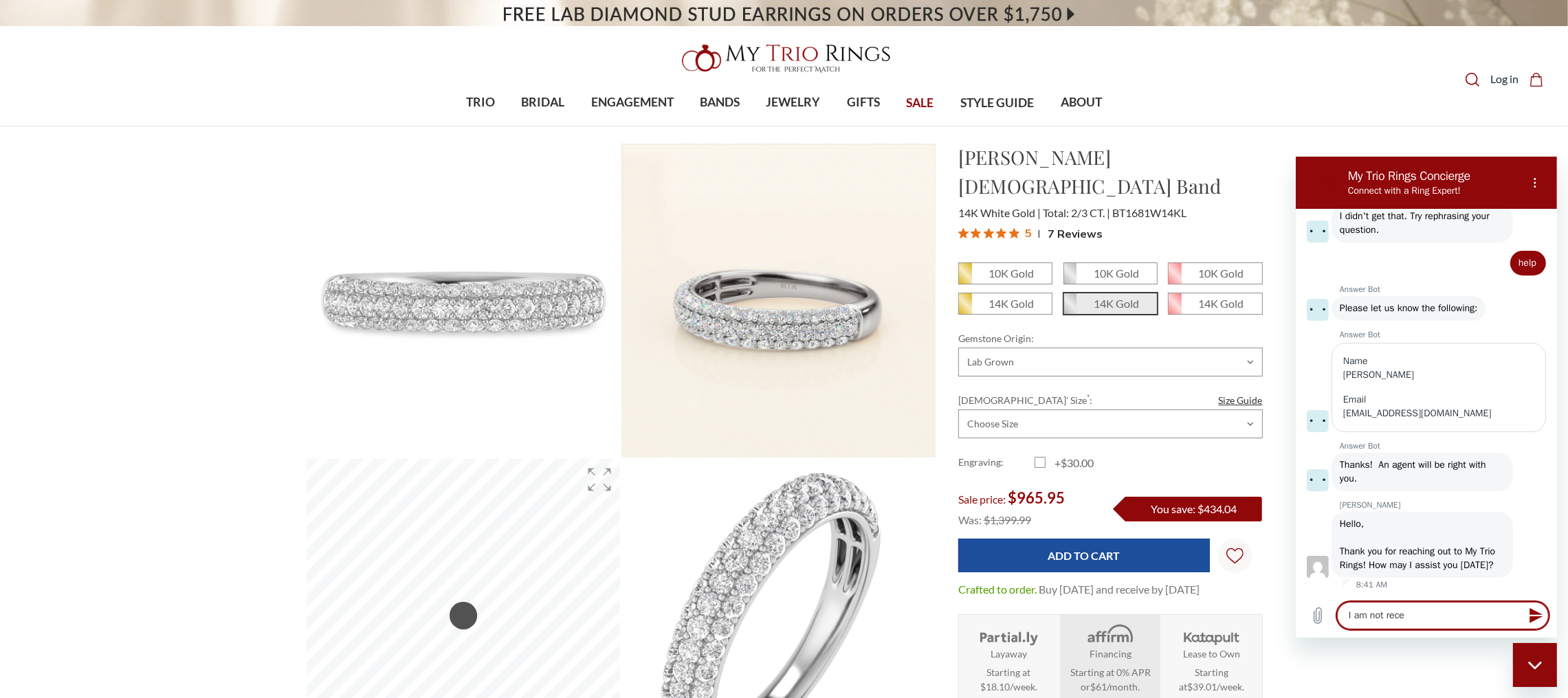 type on "I am not recei" 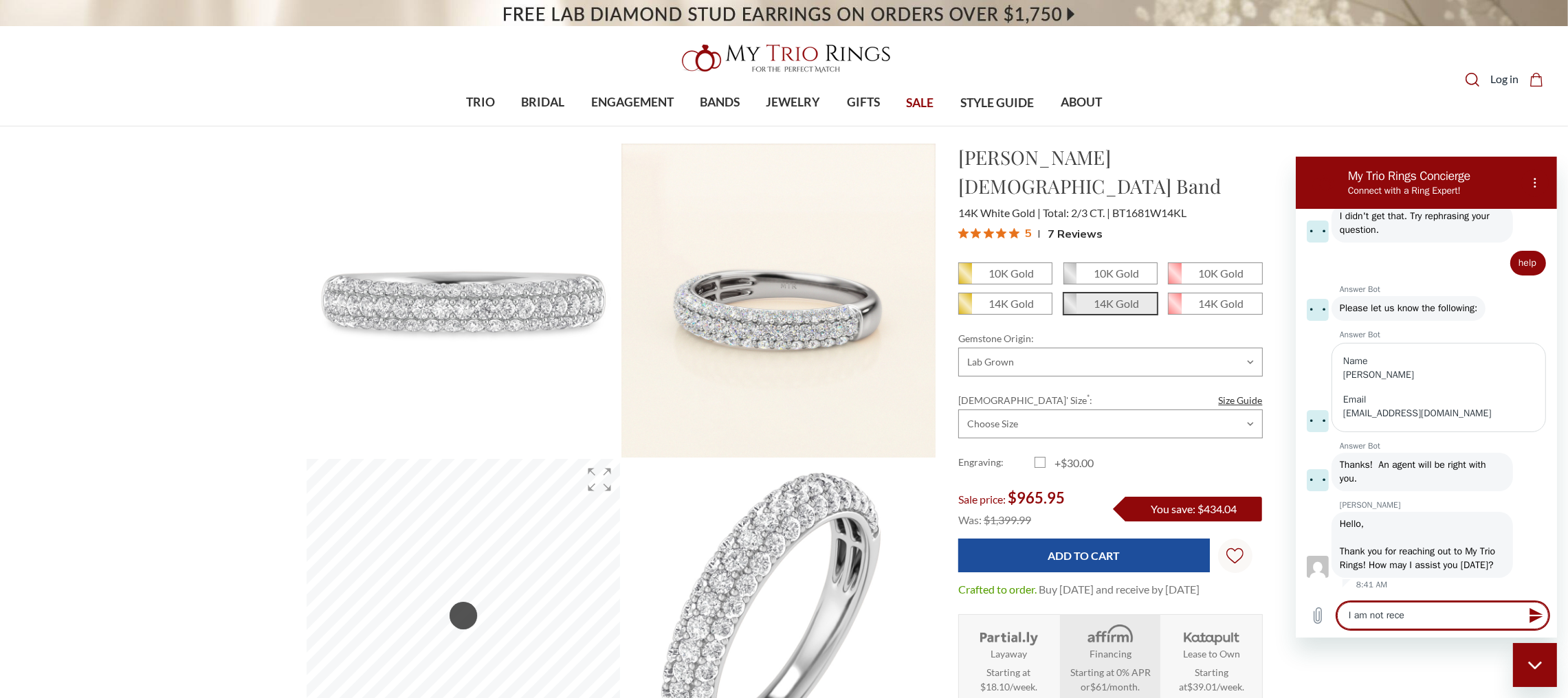 type on "x" 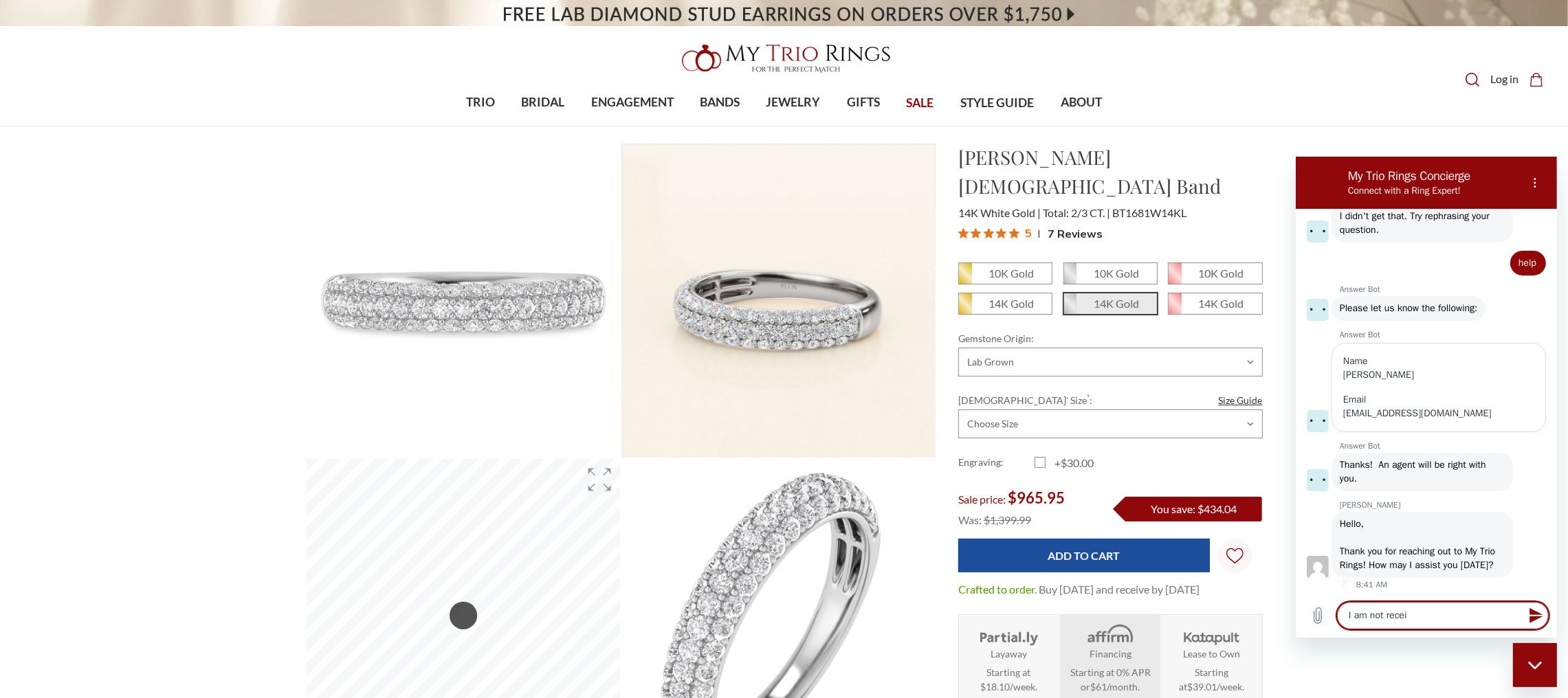type on "I am not receiv" 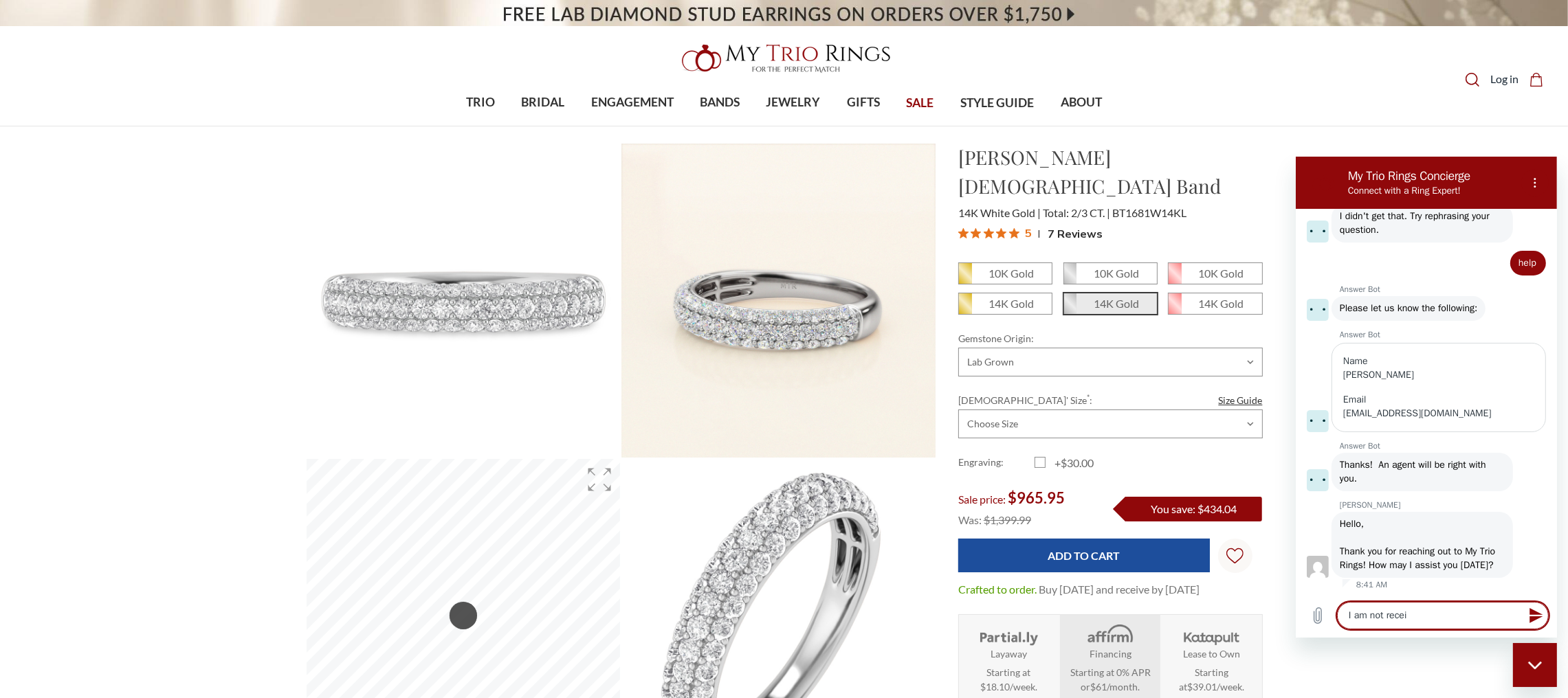 type on "x" 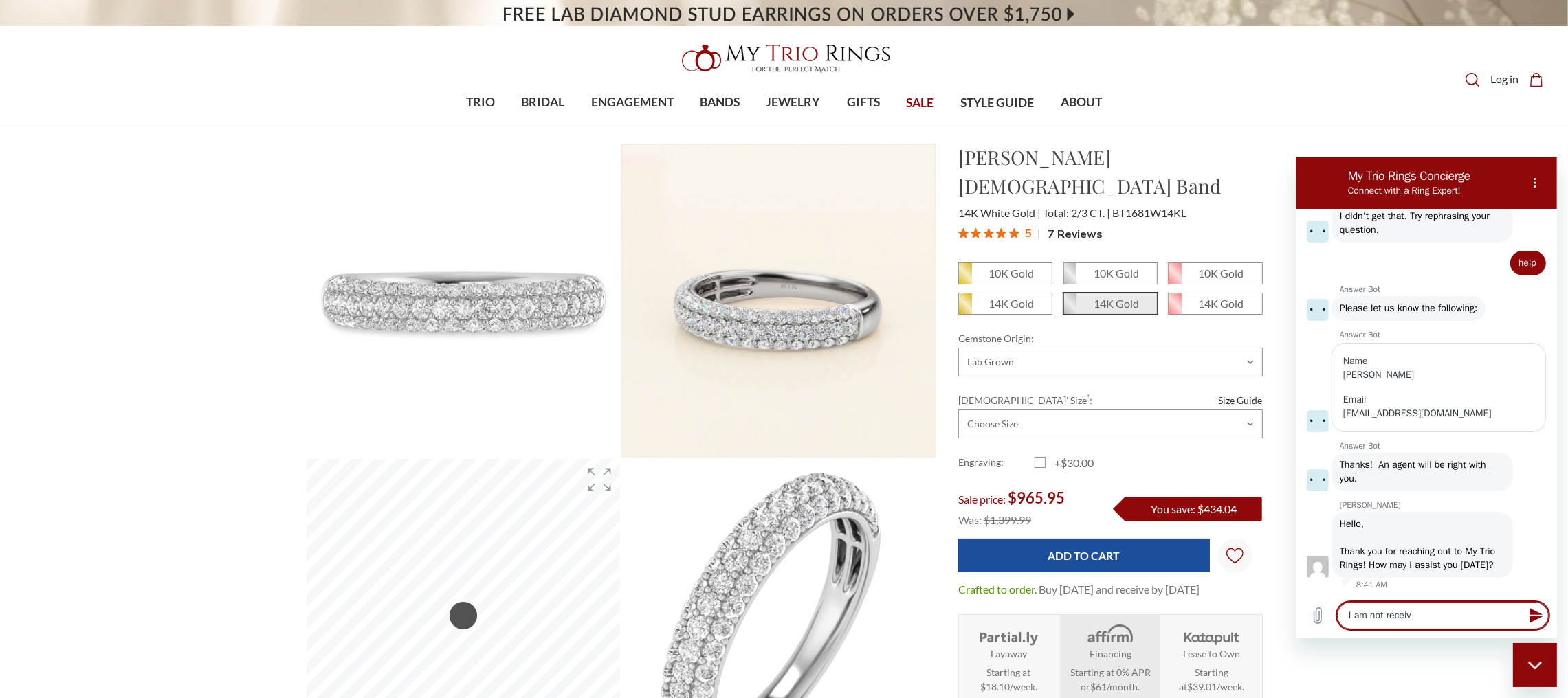 type on "I am not receivi" 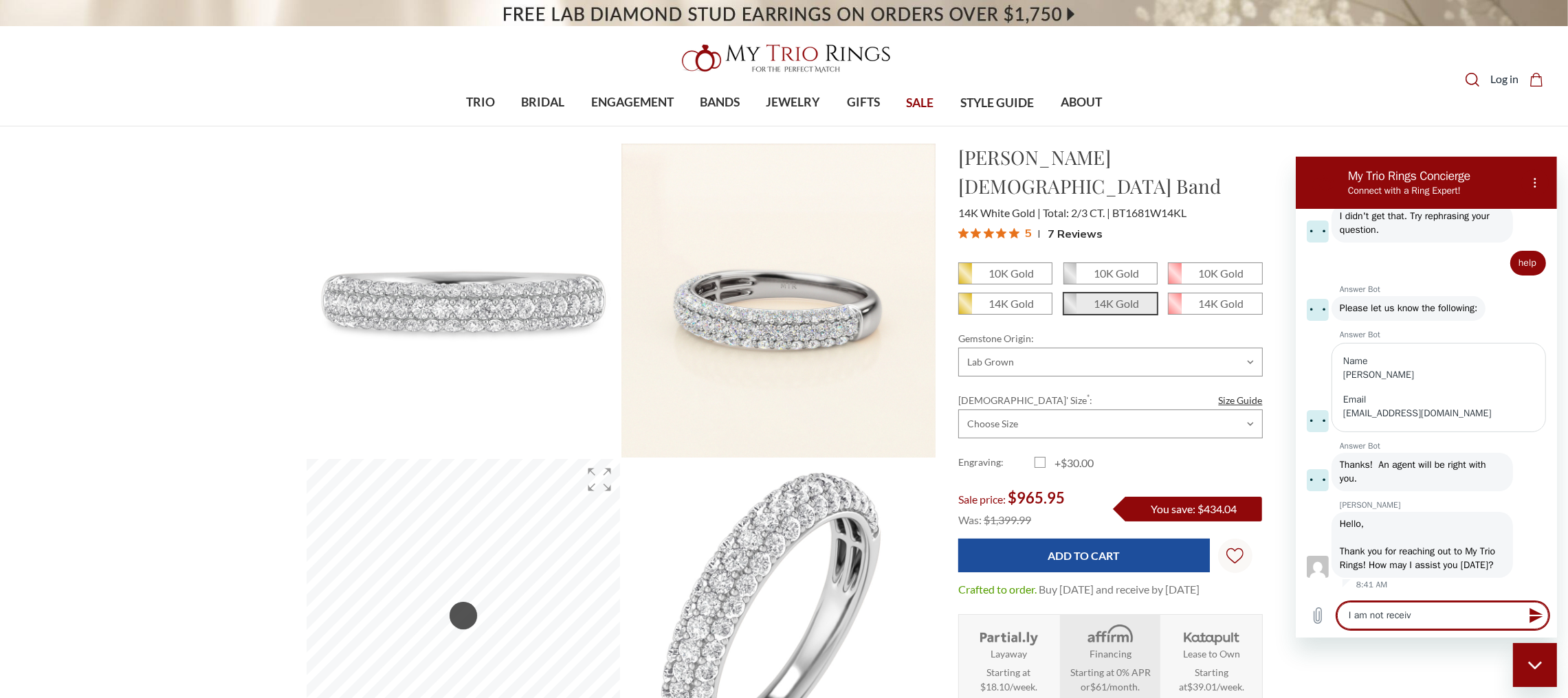 type on "x" 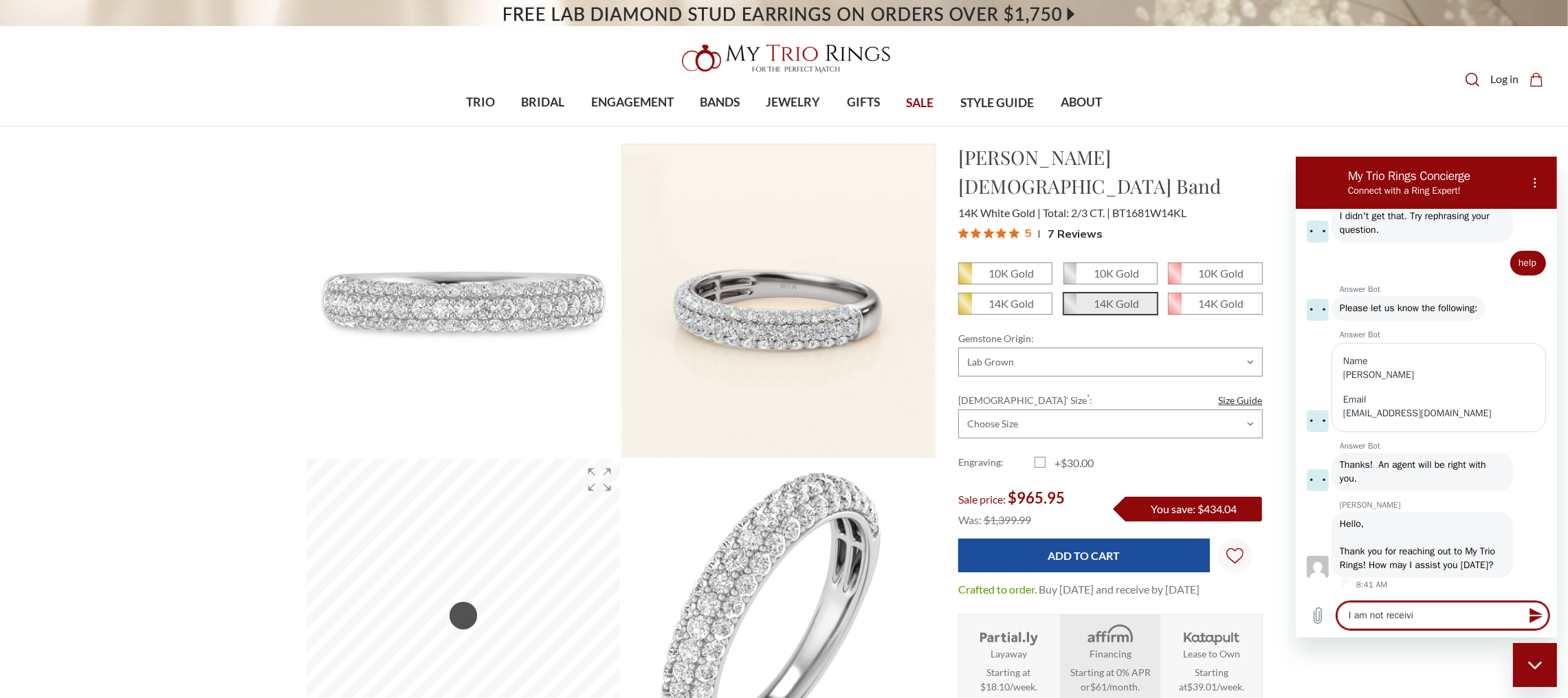 type on "I am not receivin" 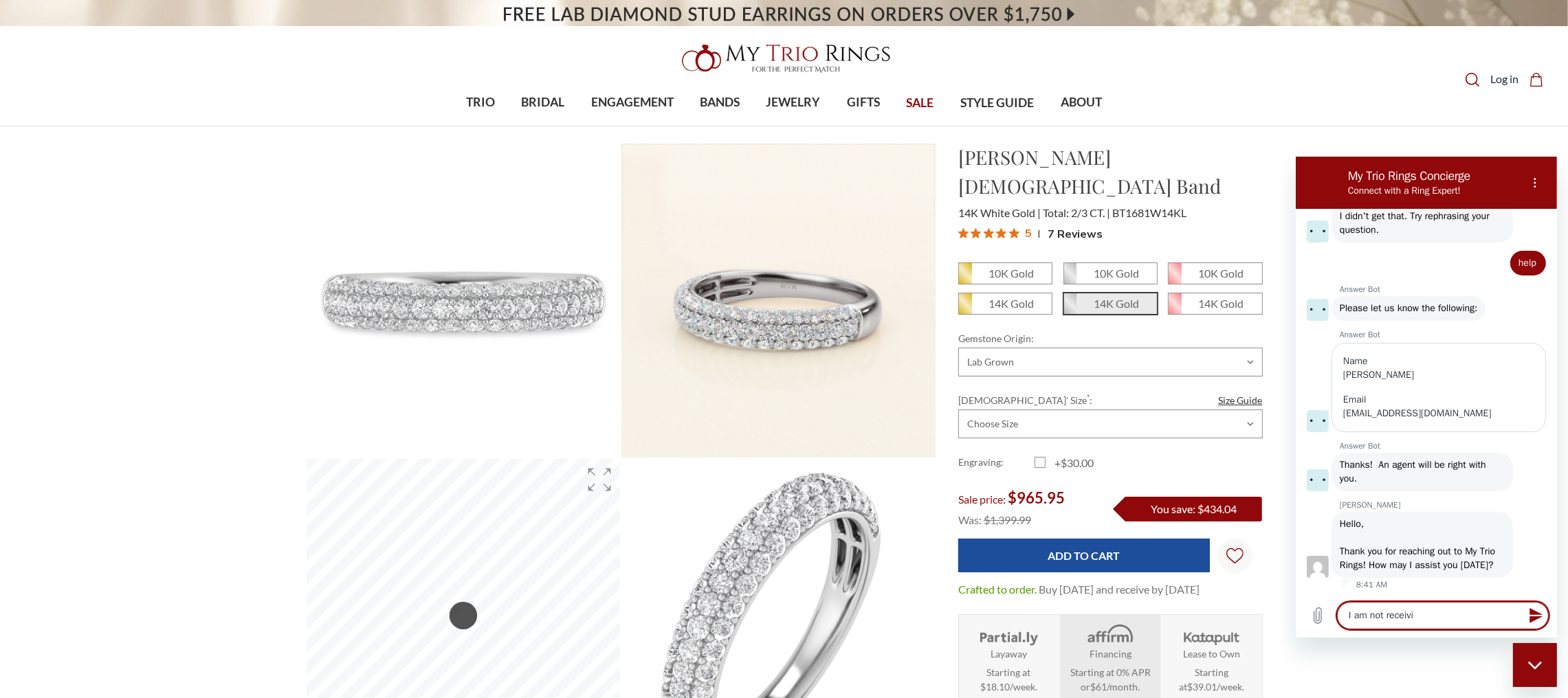 type on "x" 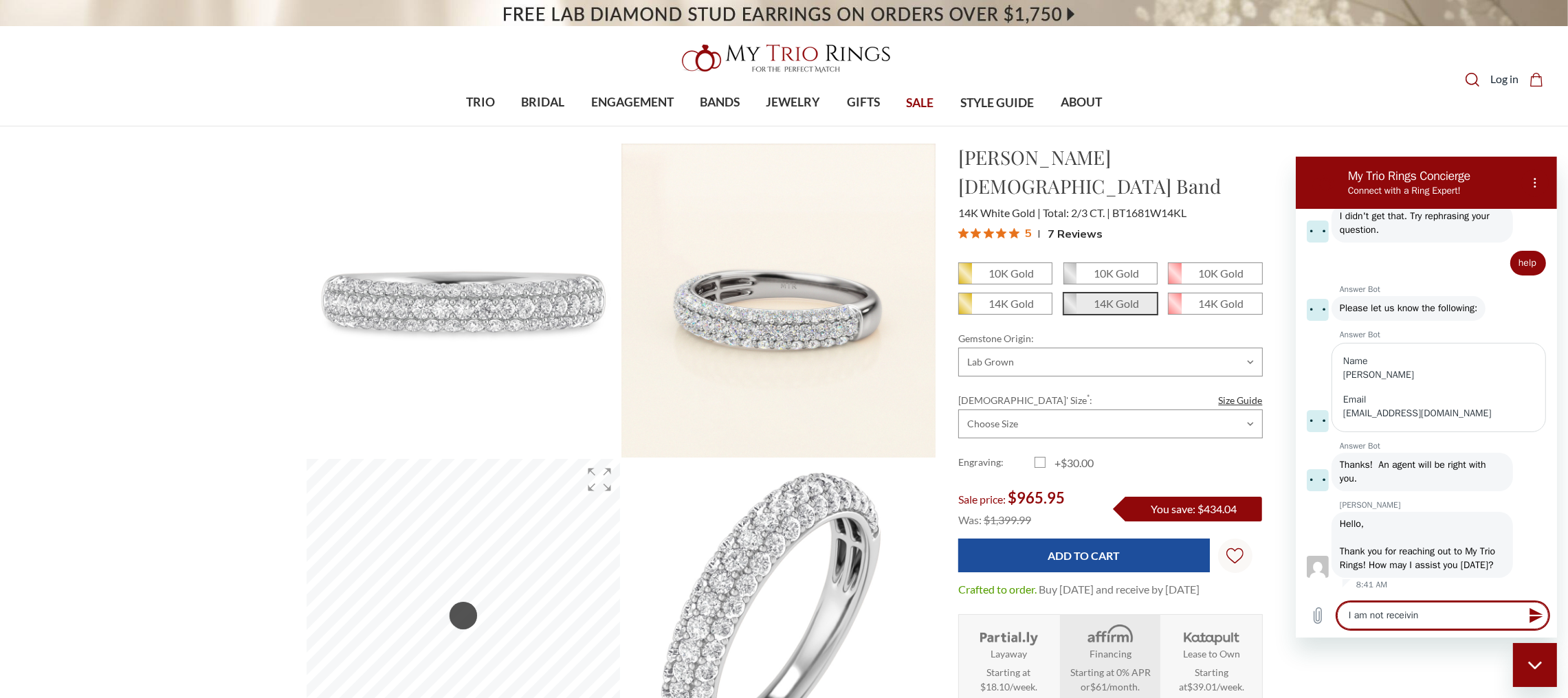 type on "I am not receiving" 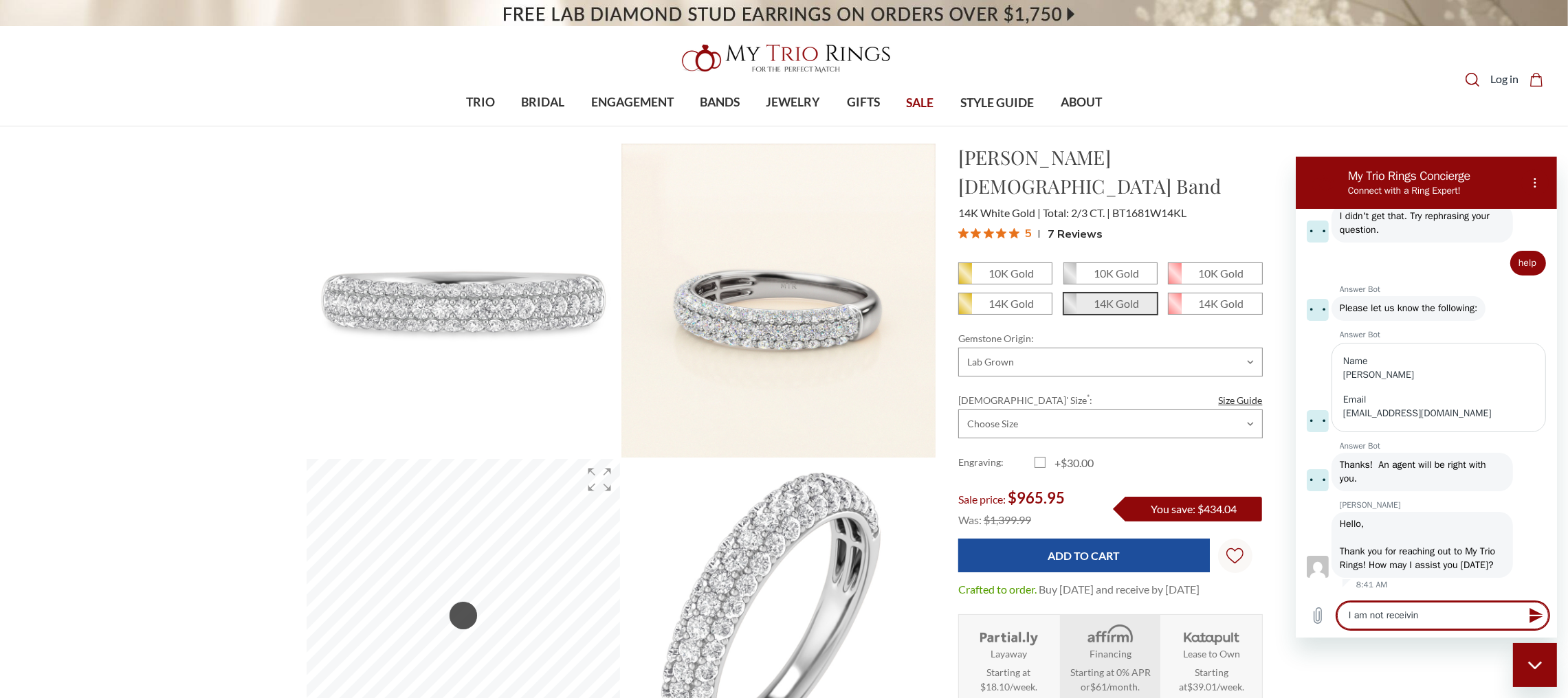 type on "x" 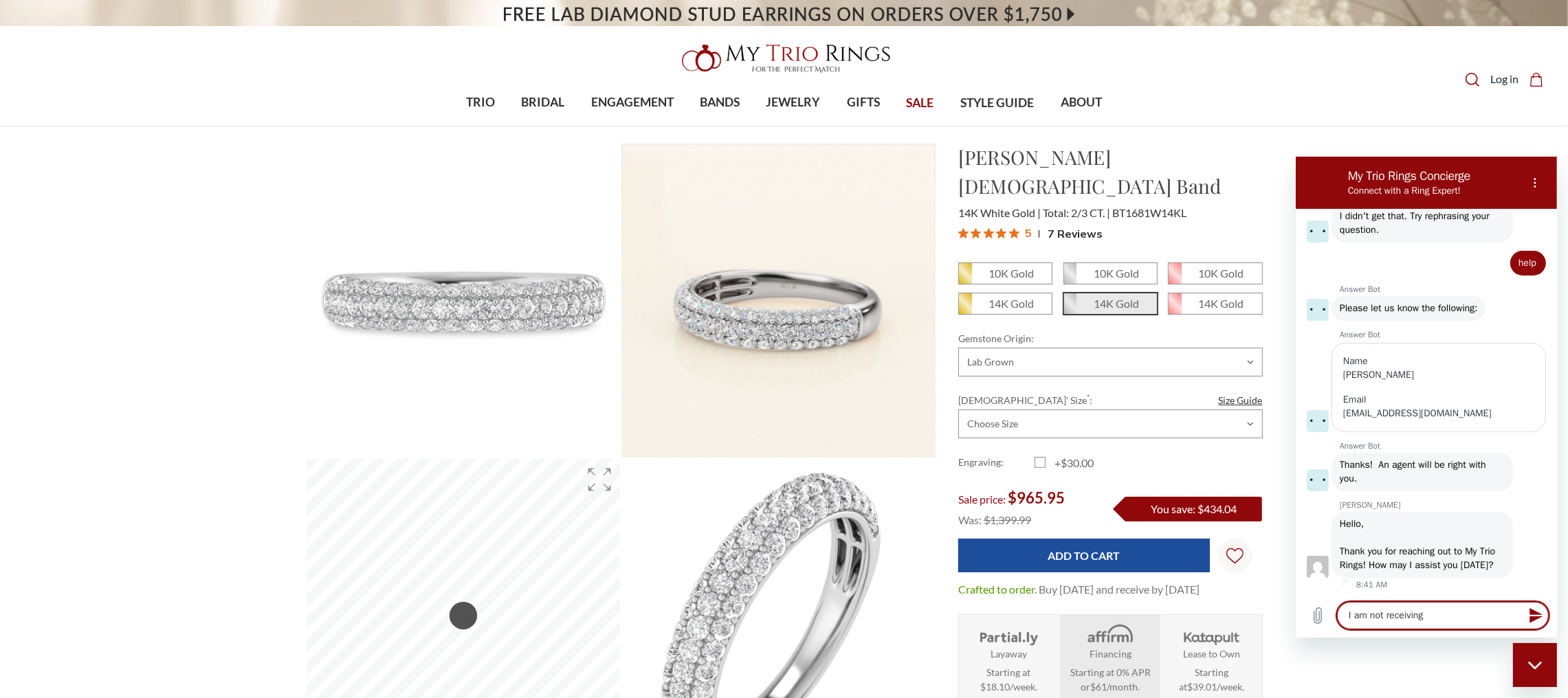 type on "I am not receiving" 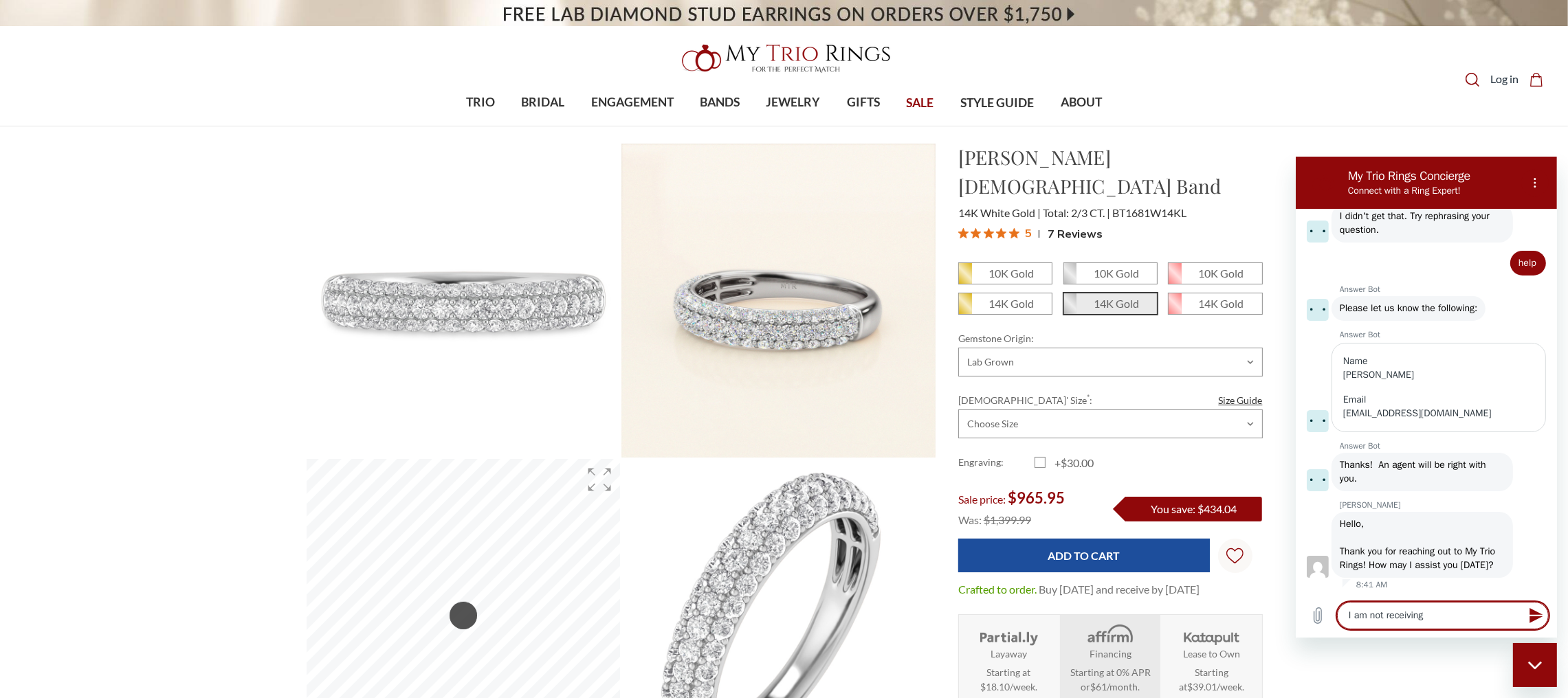 type on "x" 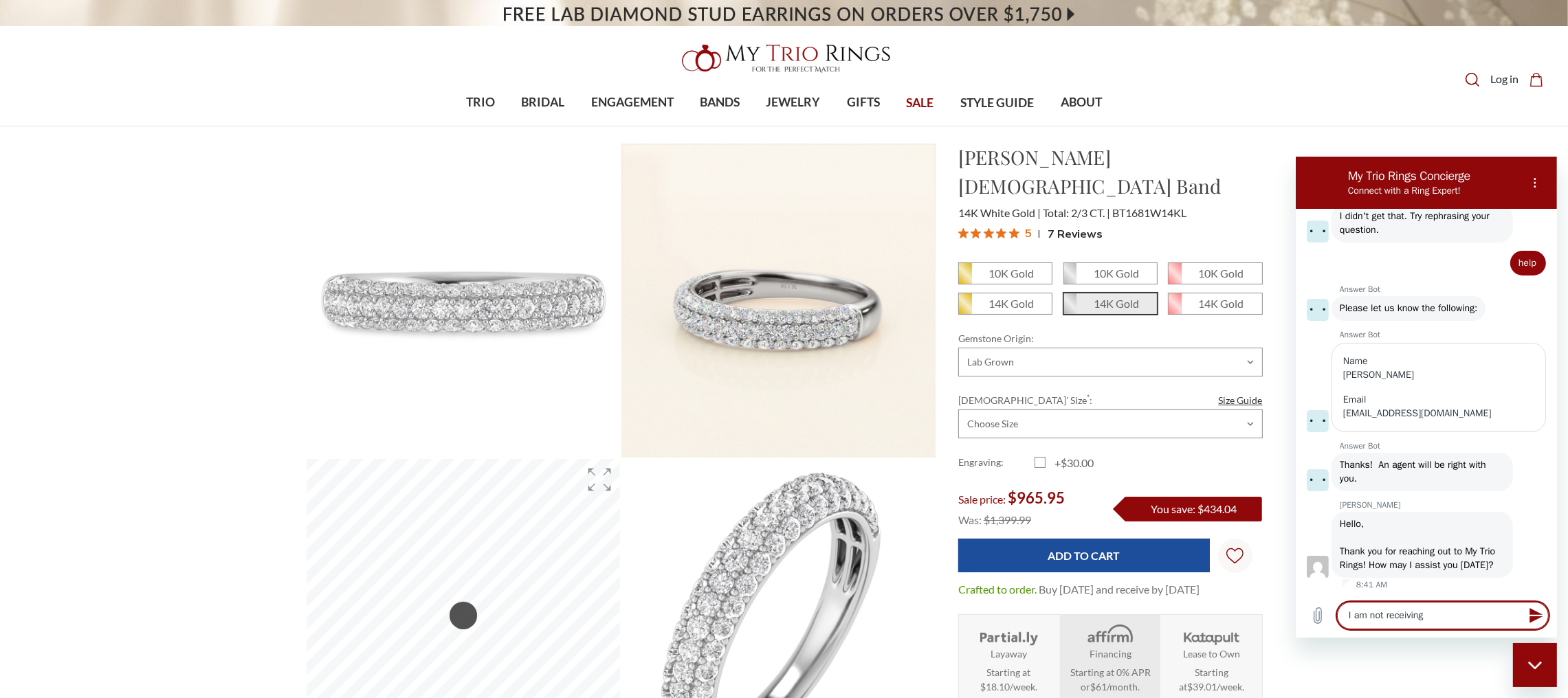 type on "I am not receiving m" 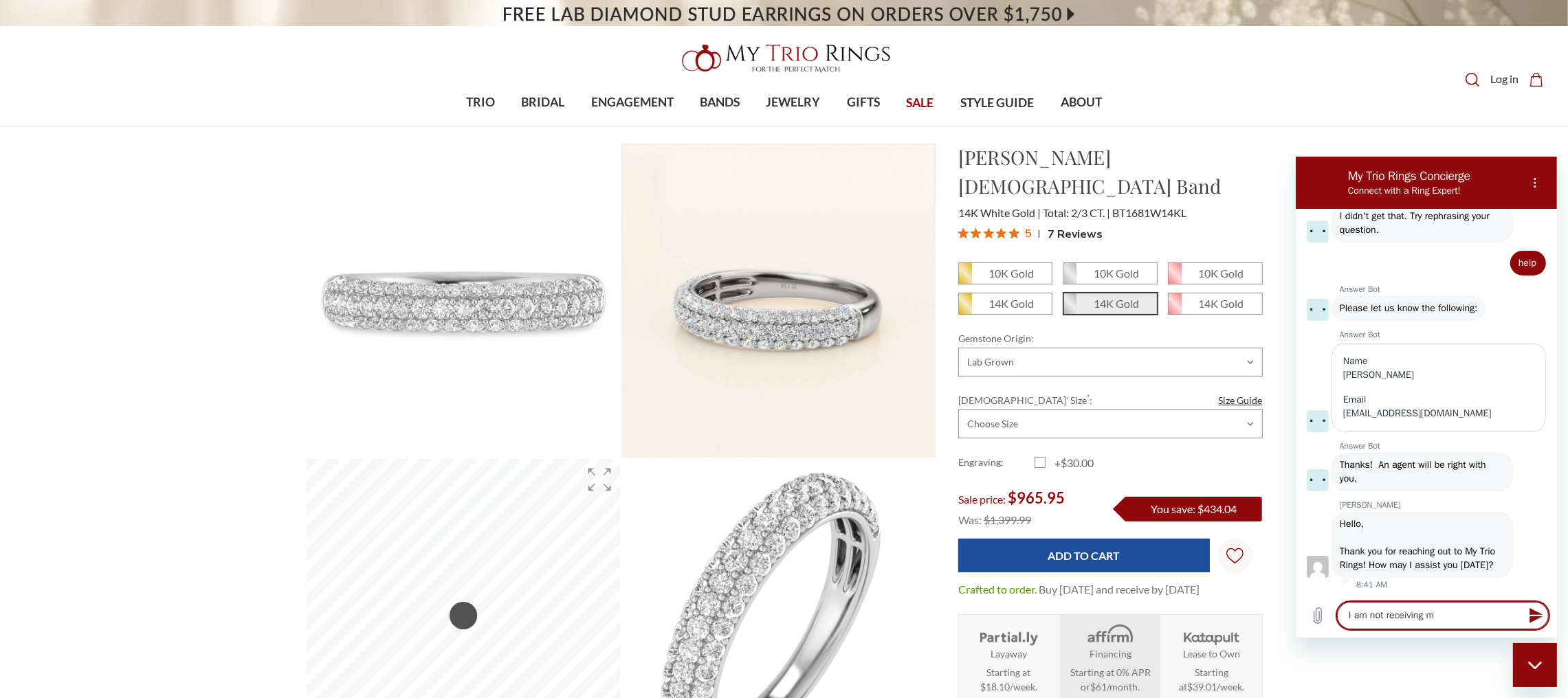 type on "x" 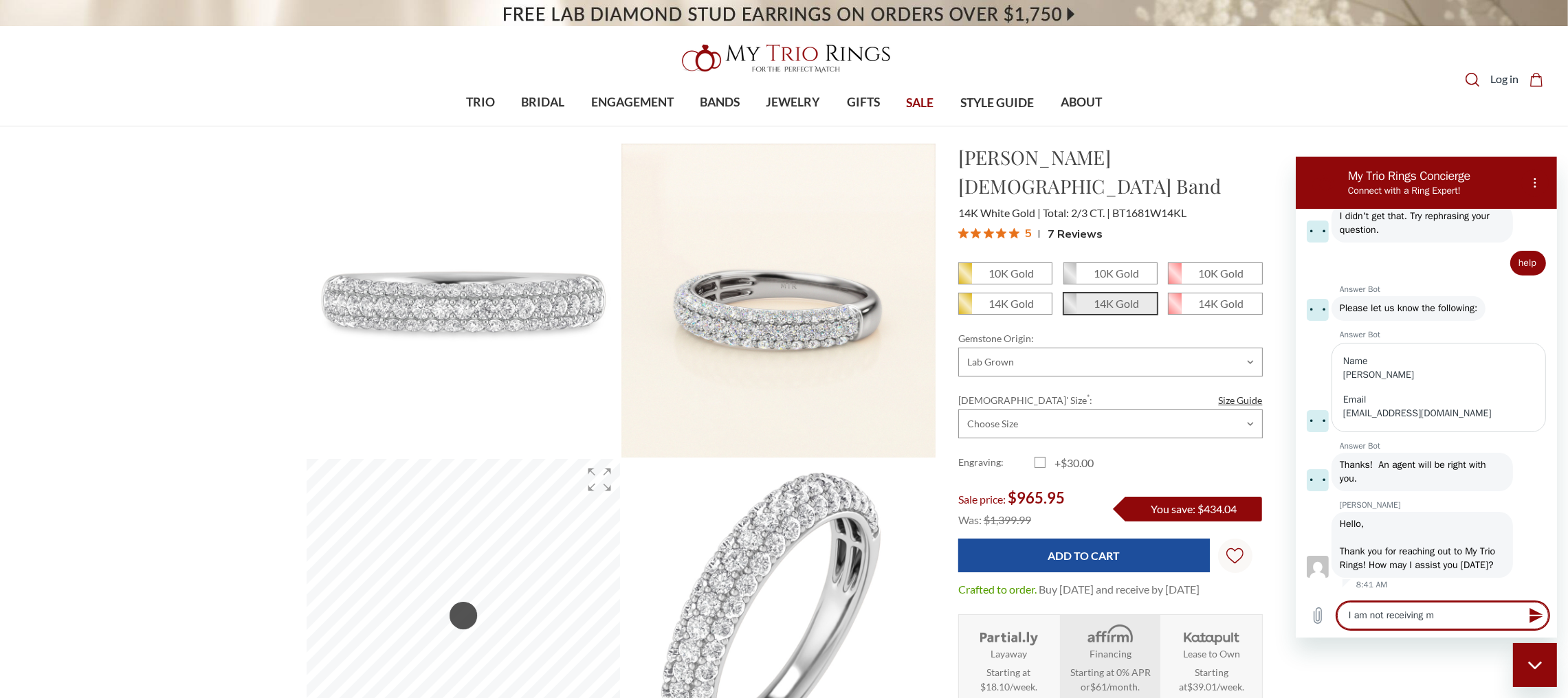 type on "I am not receiving my" 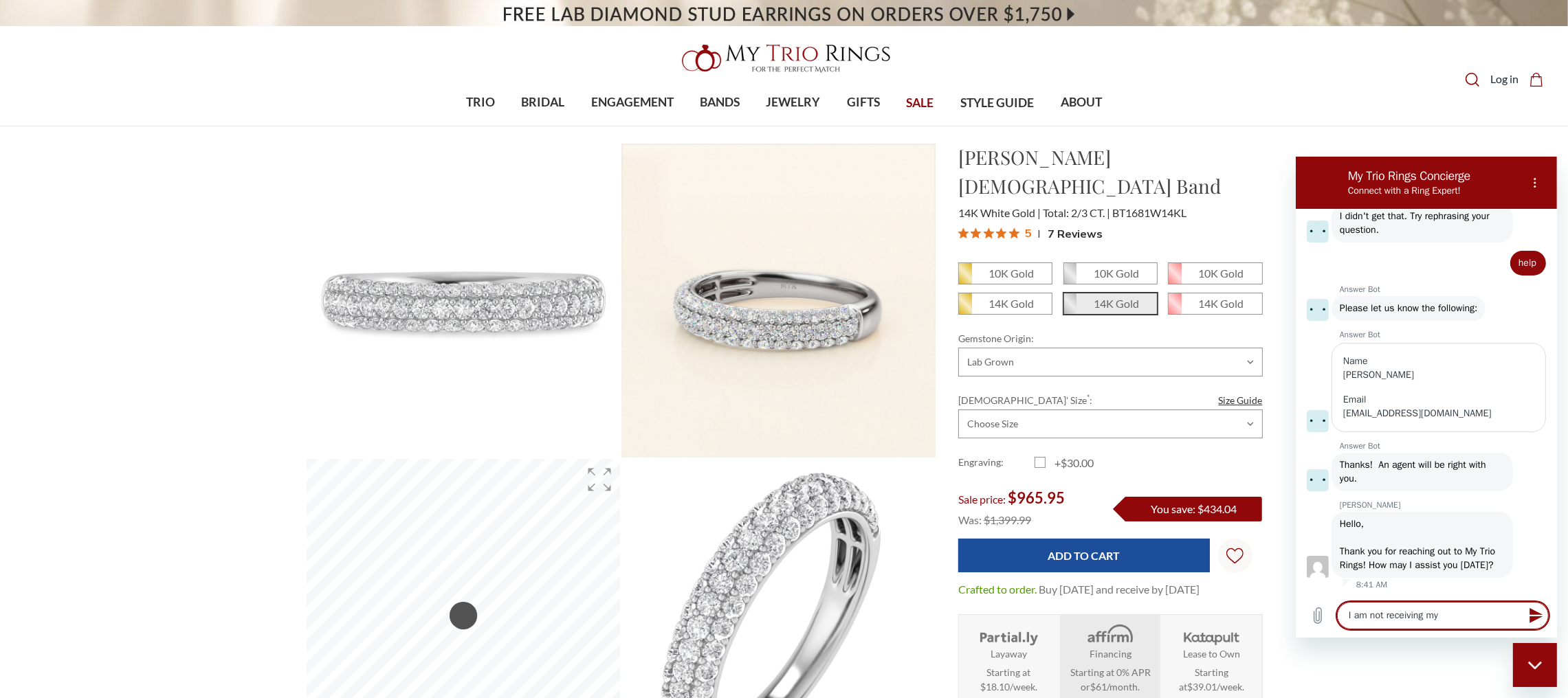 type on "x" 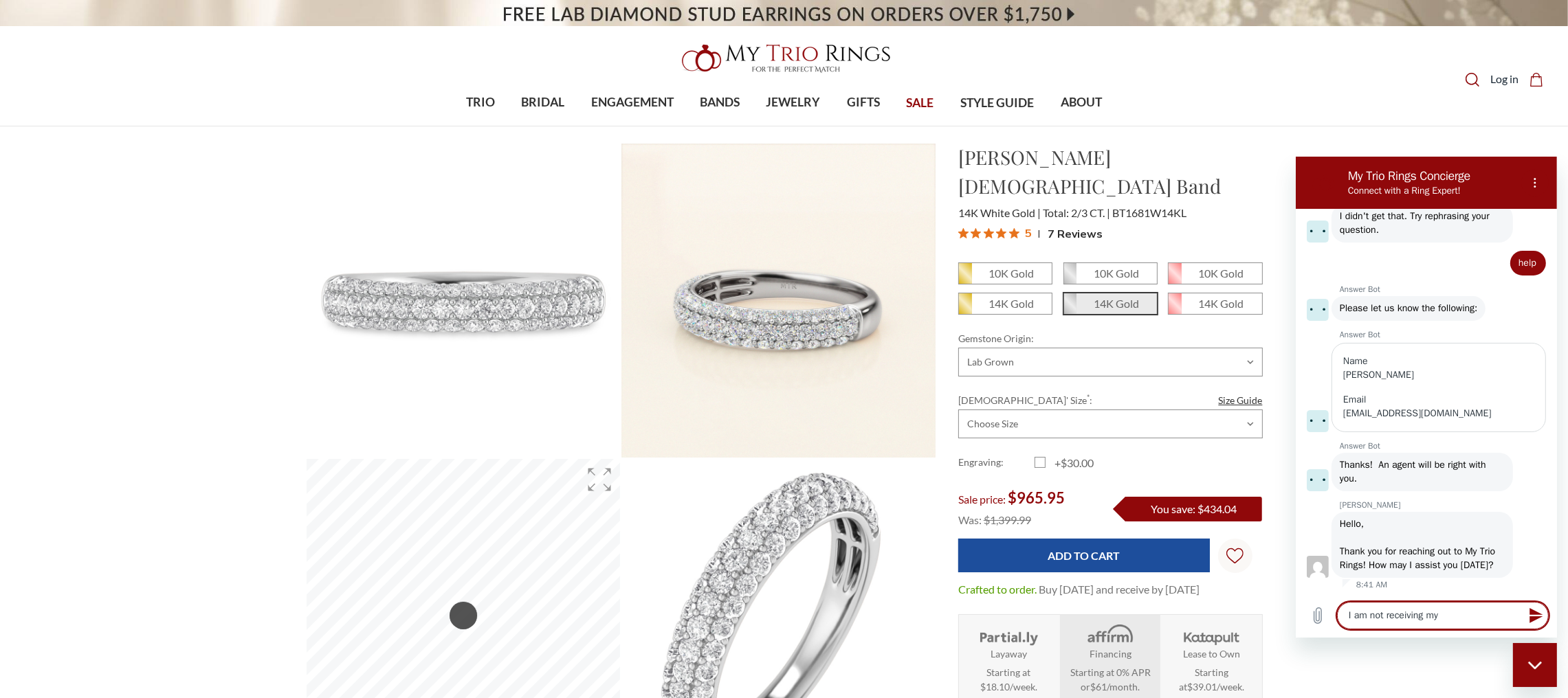 type on "I am not receiving my" 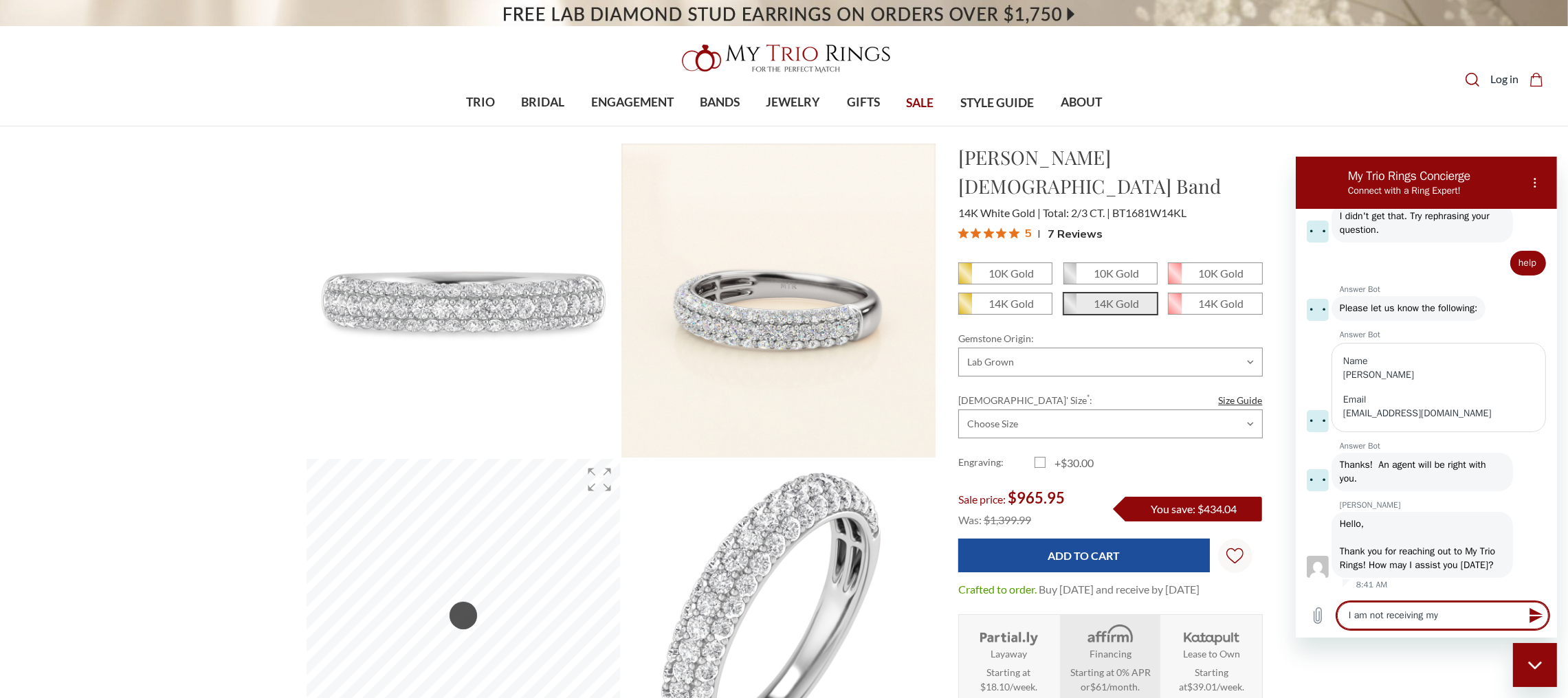 type on "x" 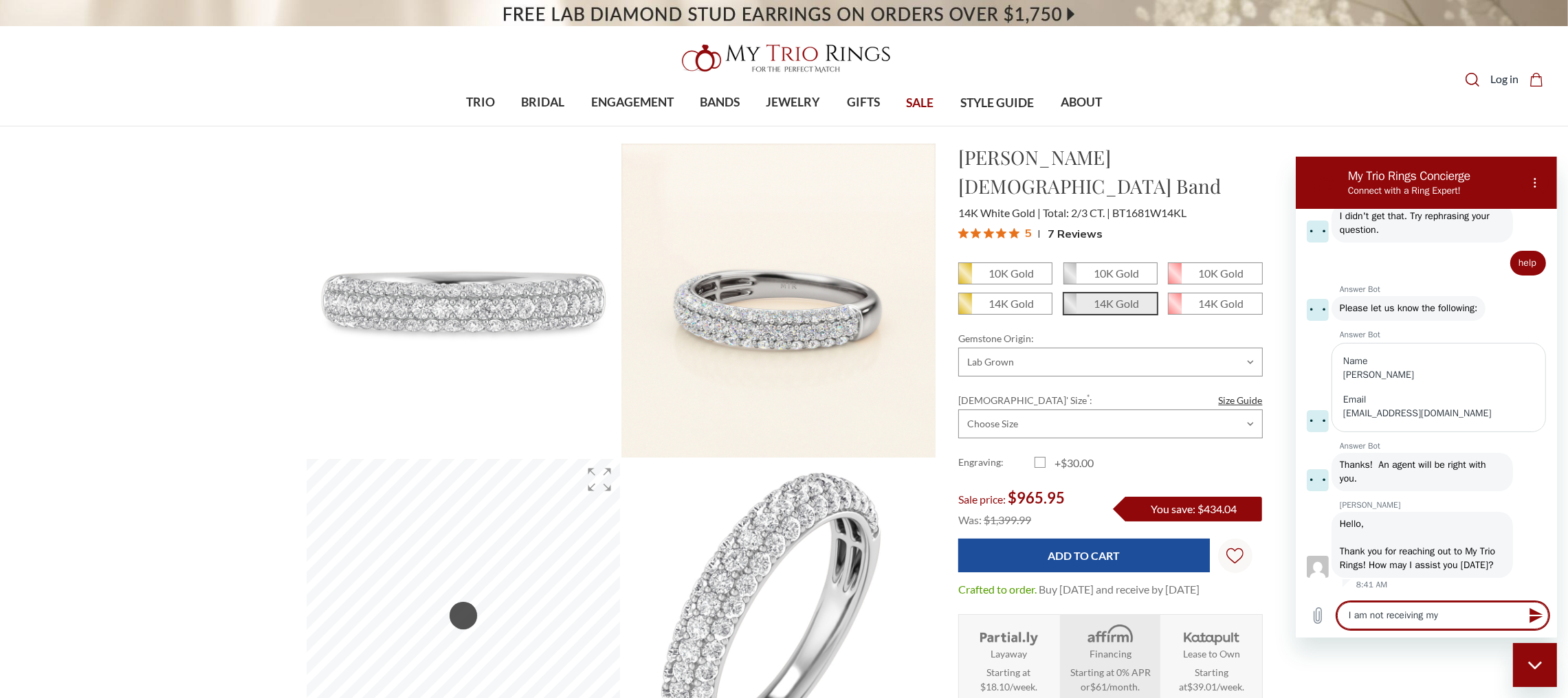 type on "I am not receiving my d" 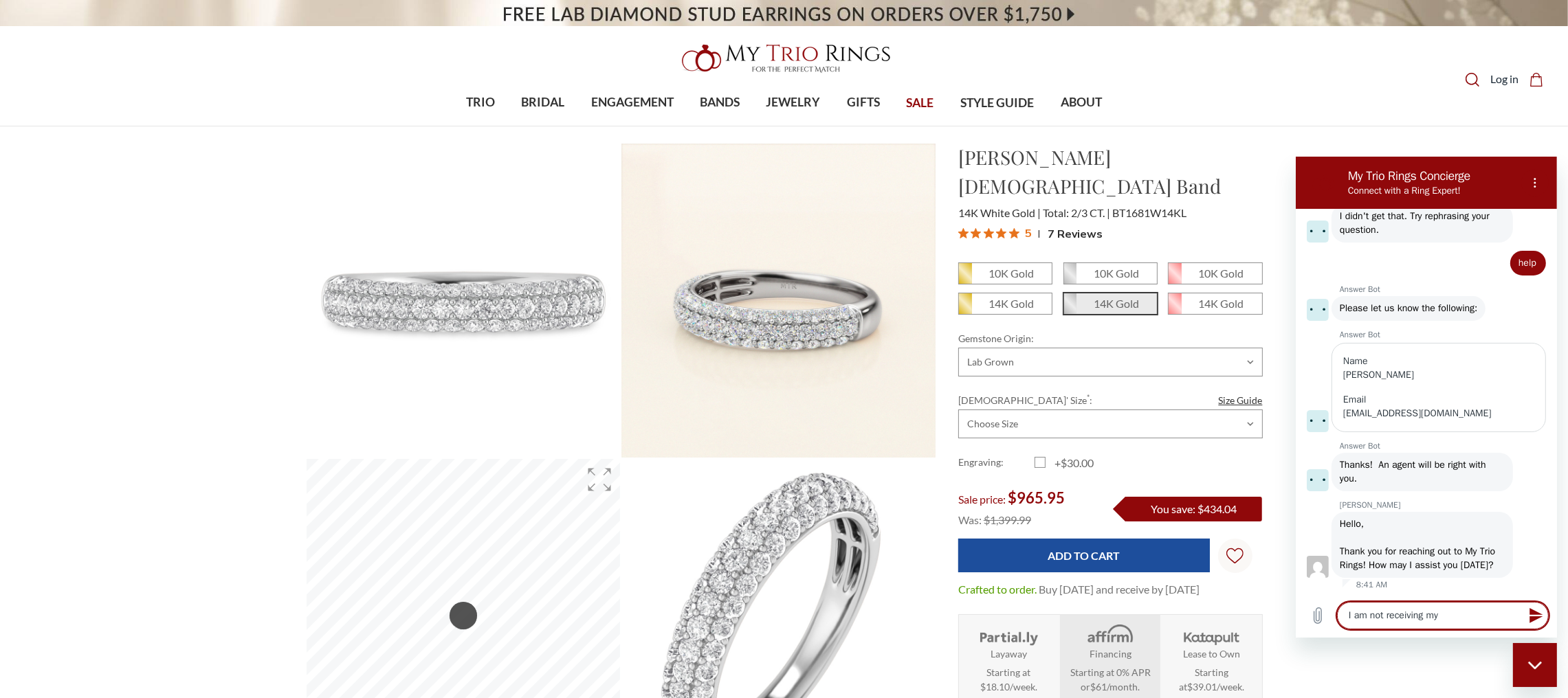 type on "x" 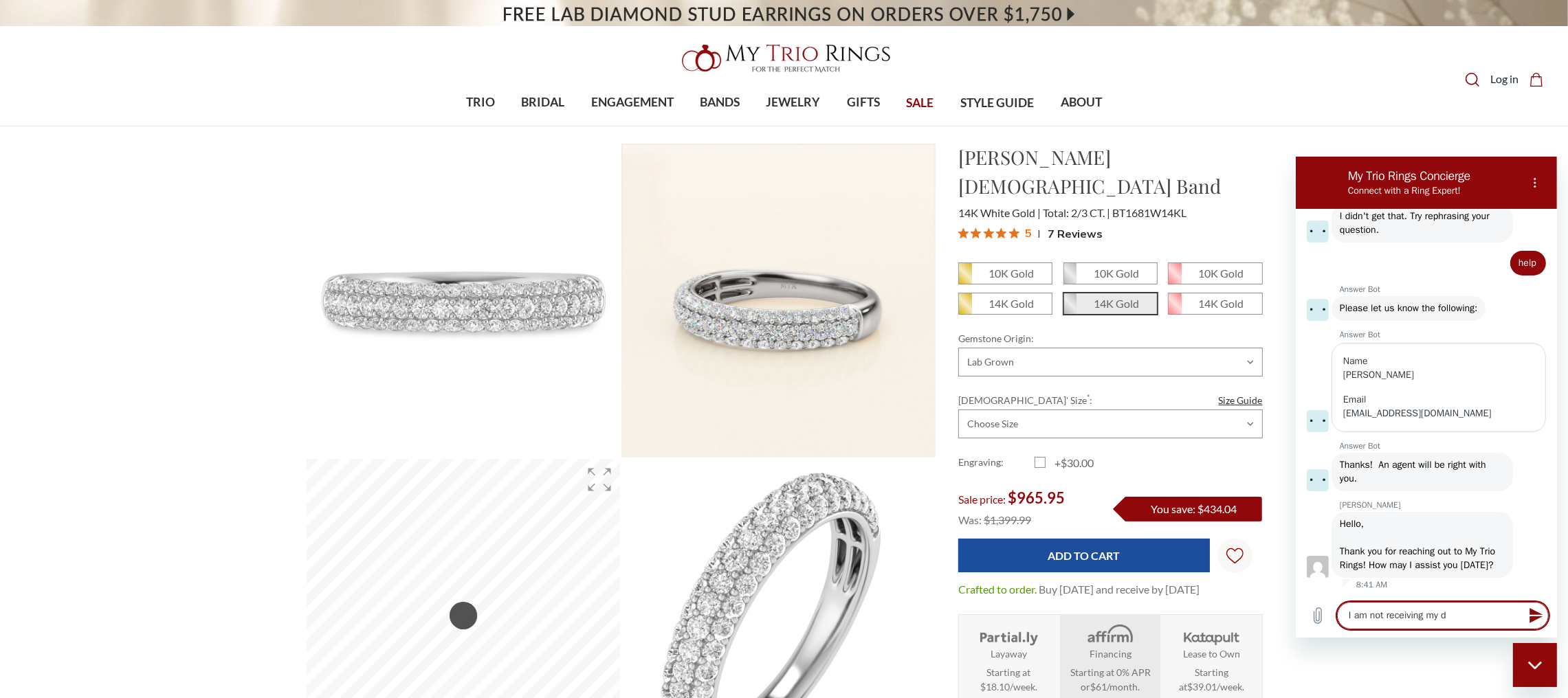 type on "I am not receiving my di" 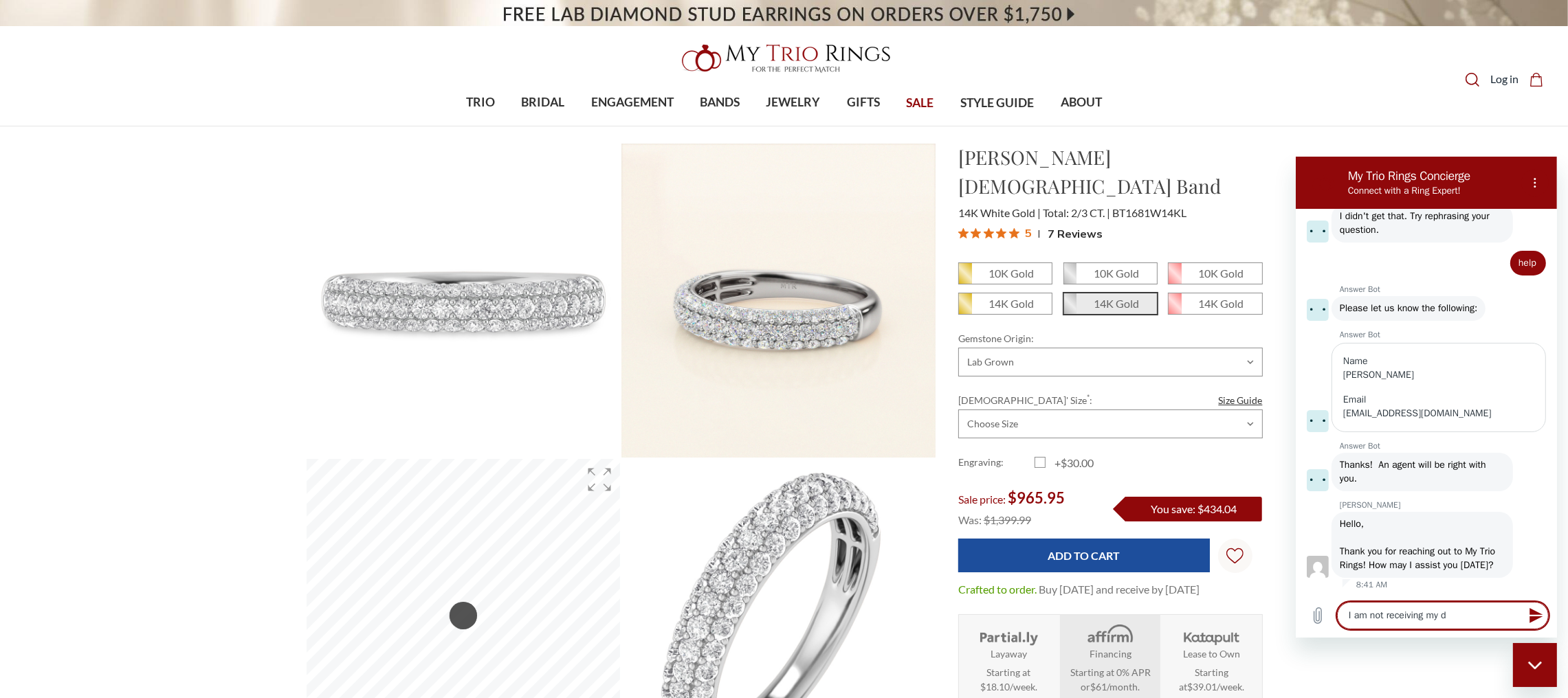 type on "x" 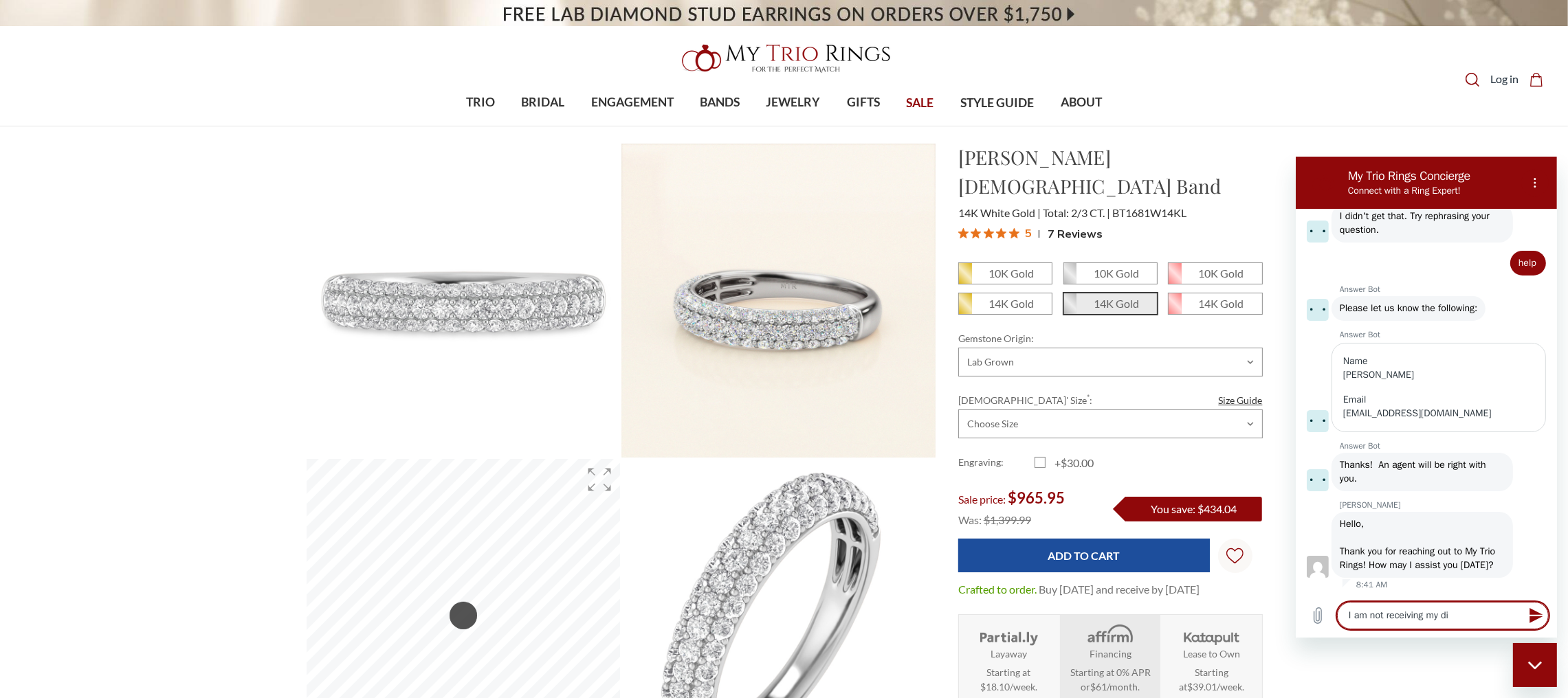 type on "I am not receiving my dis" 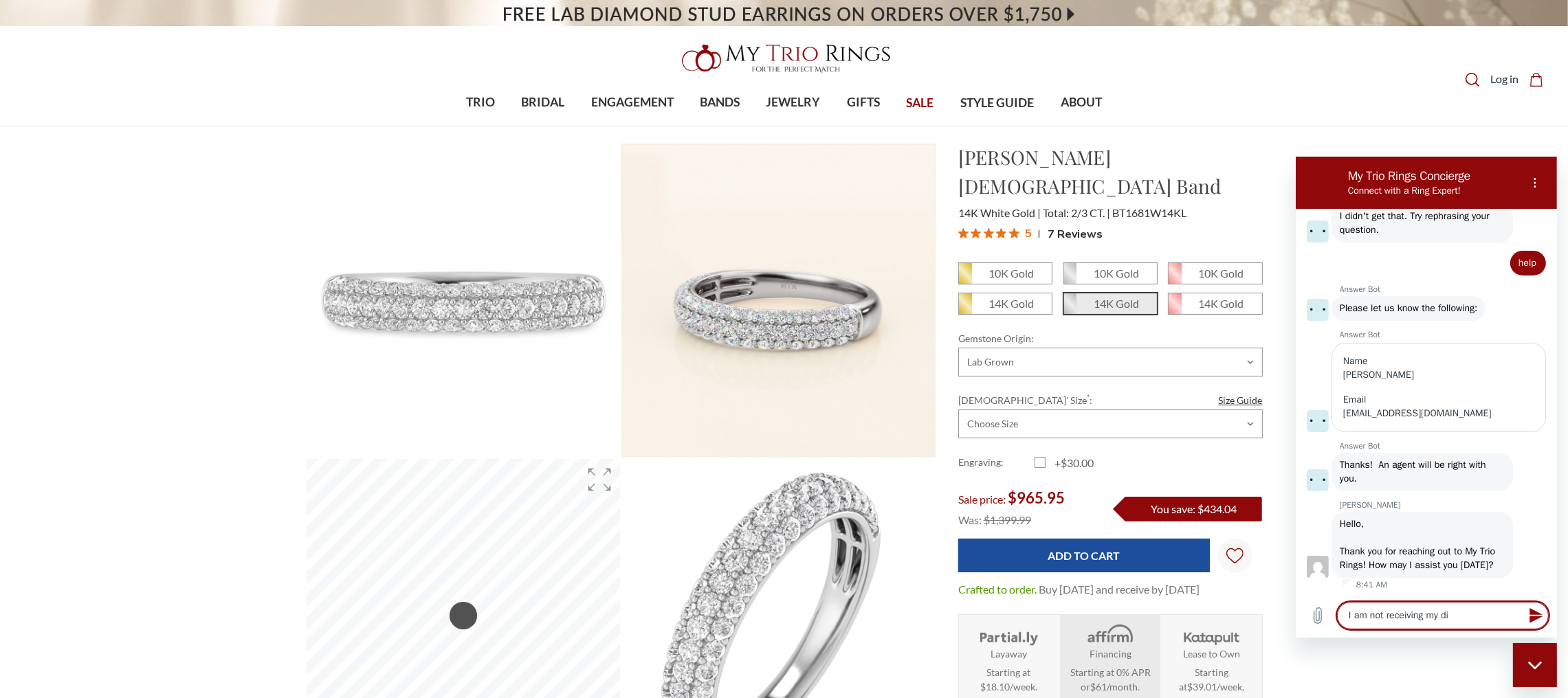 type on "x" 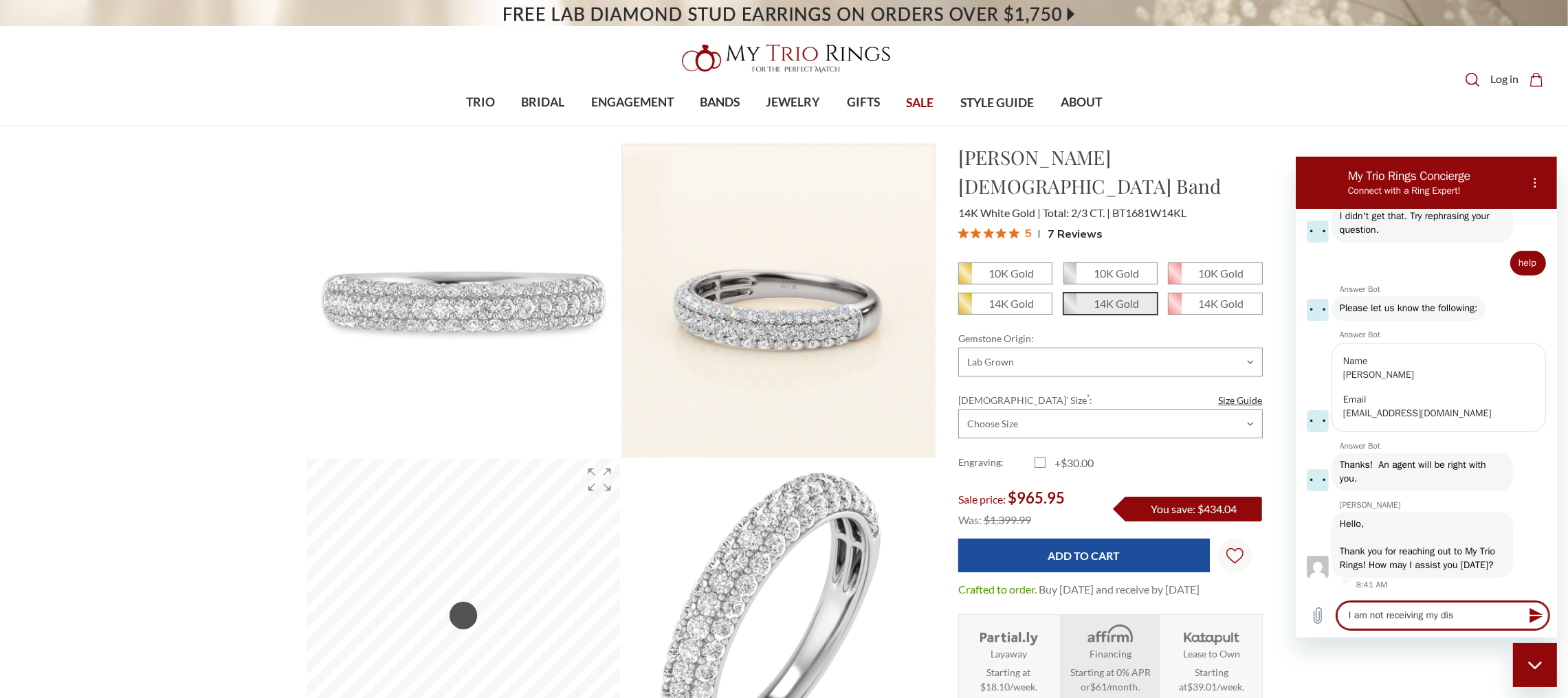 type on "I am not receiving my disc" 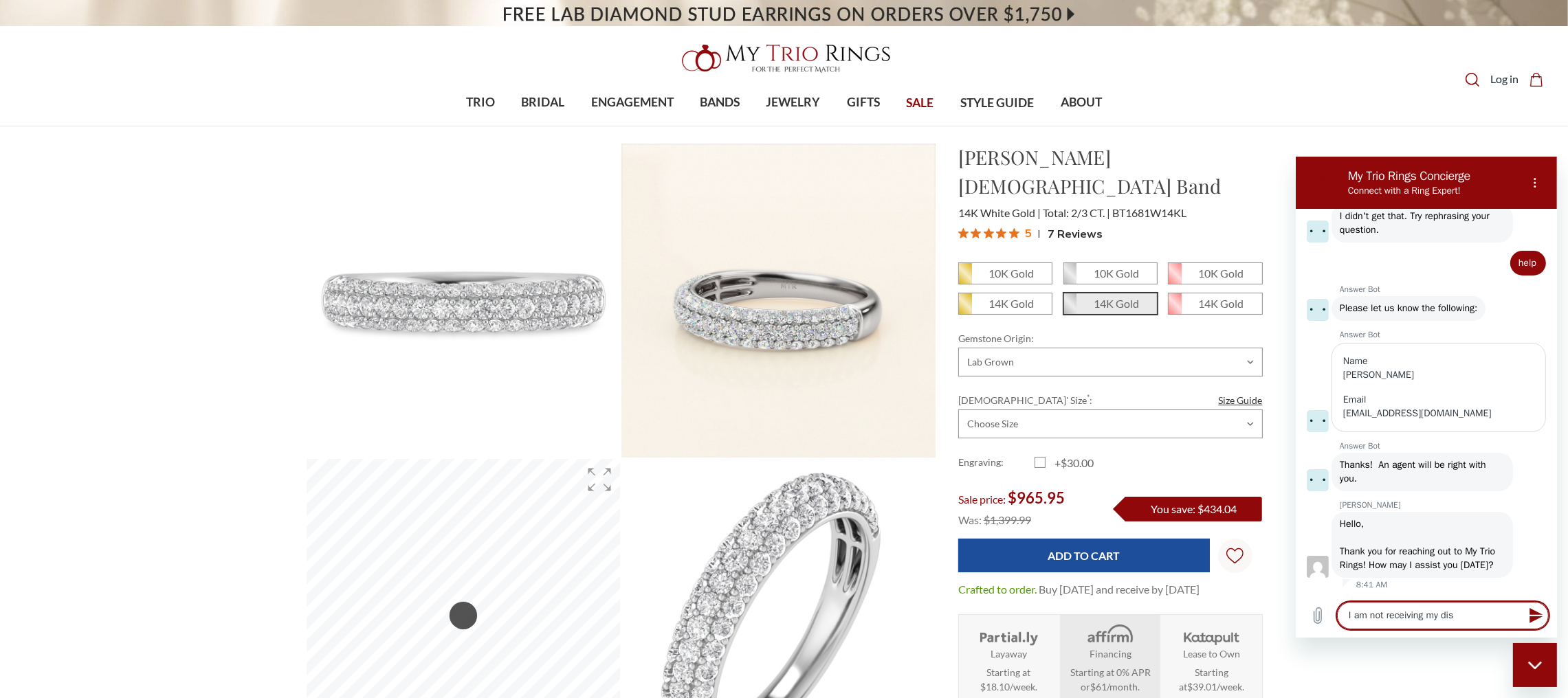 type on "x" 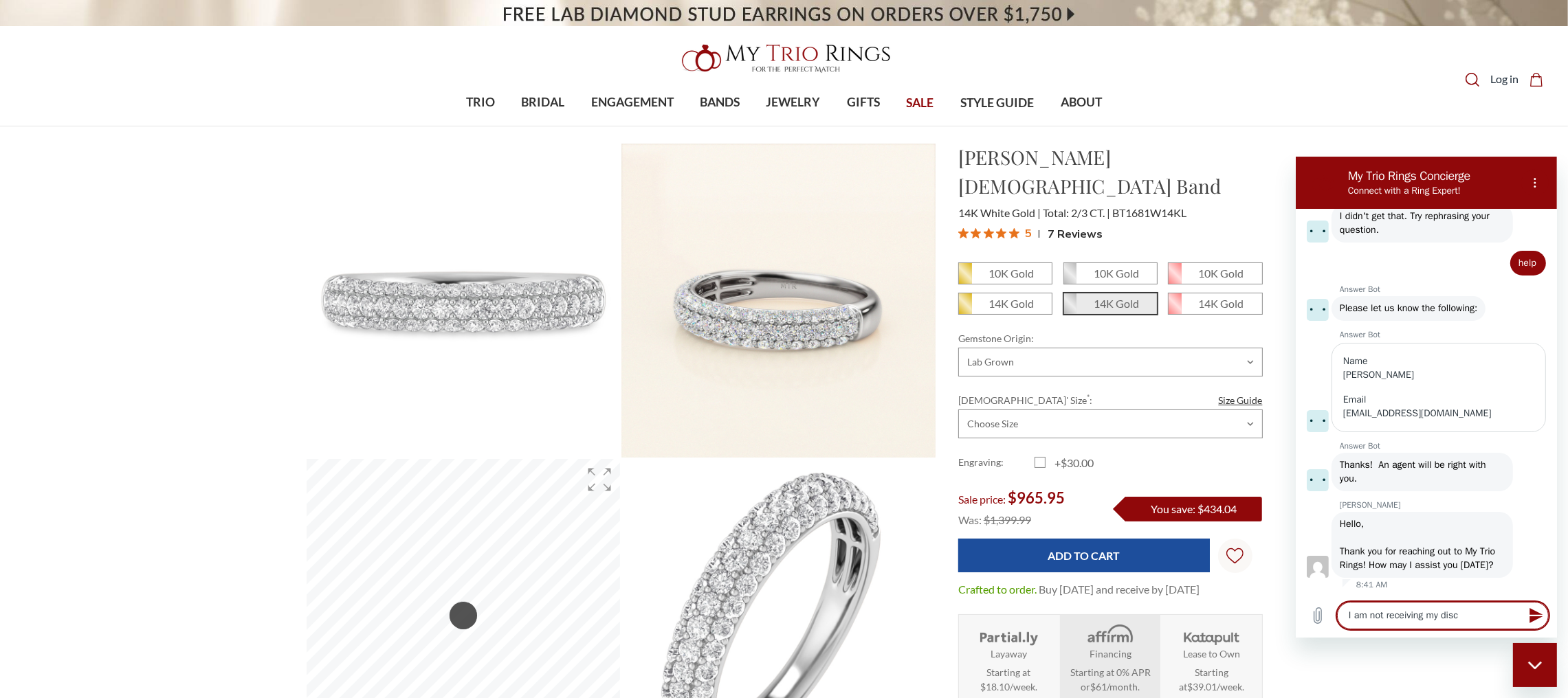 type on "I am not receiving my disco" 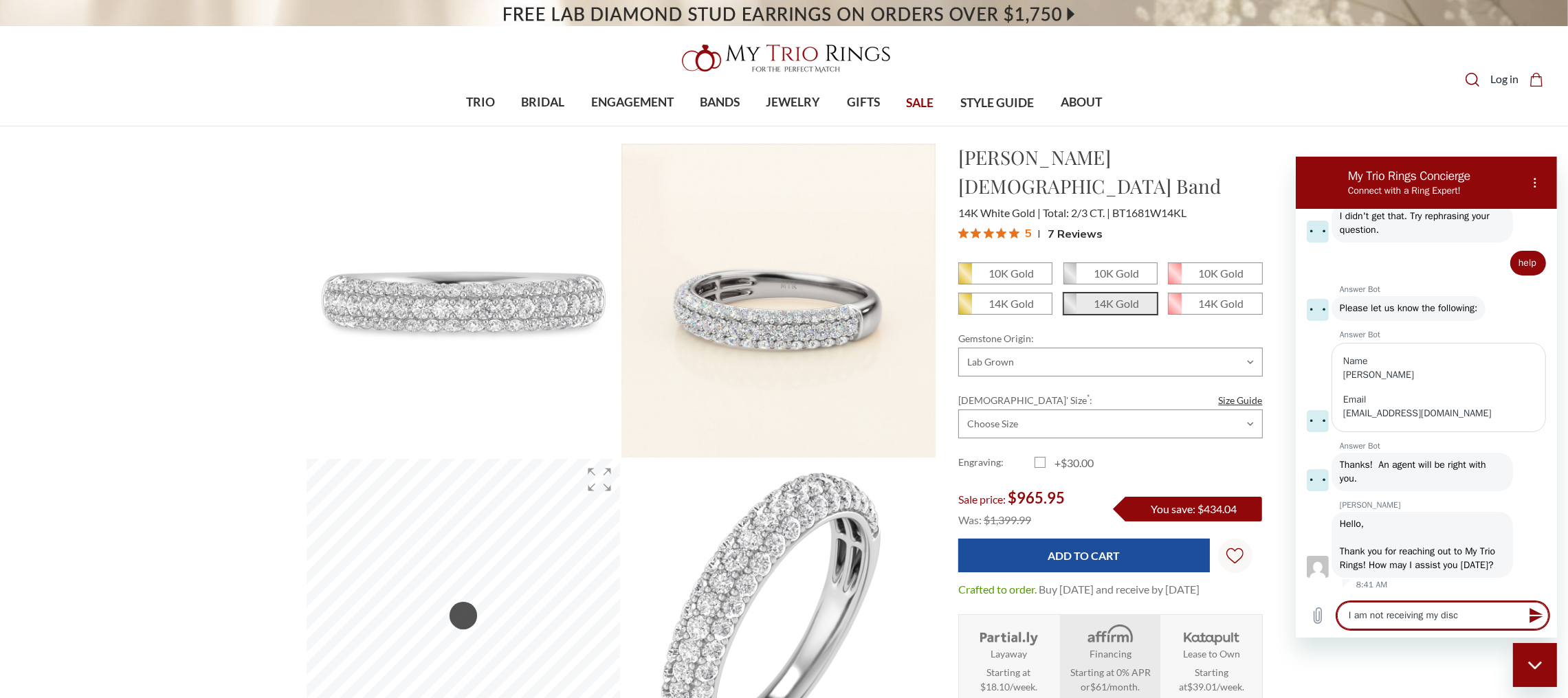 type on "x" 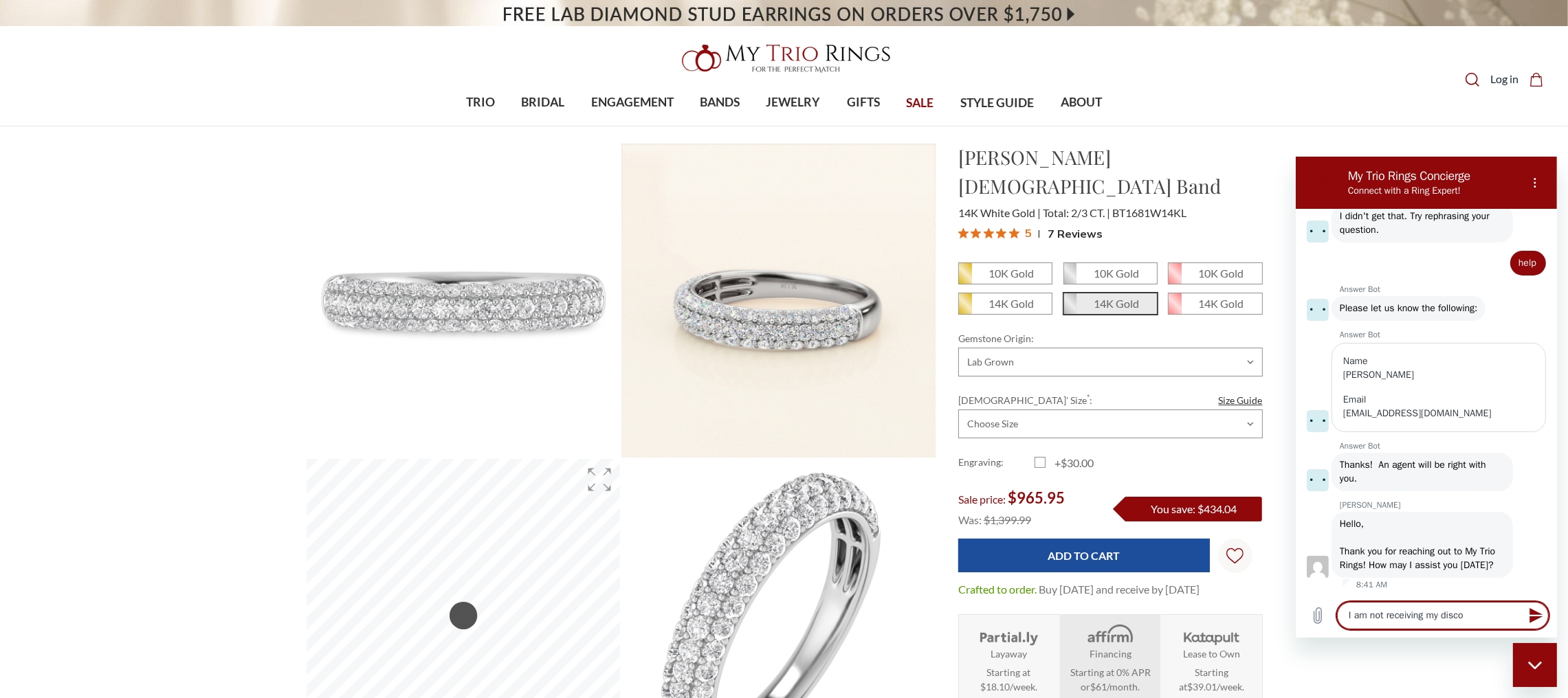 type on "I am not receiving my discou" 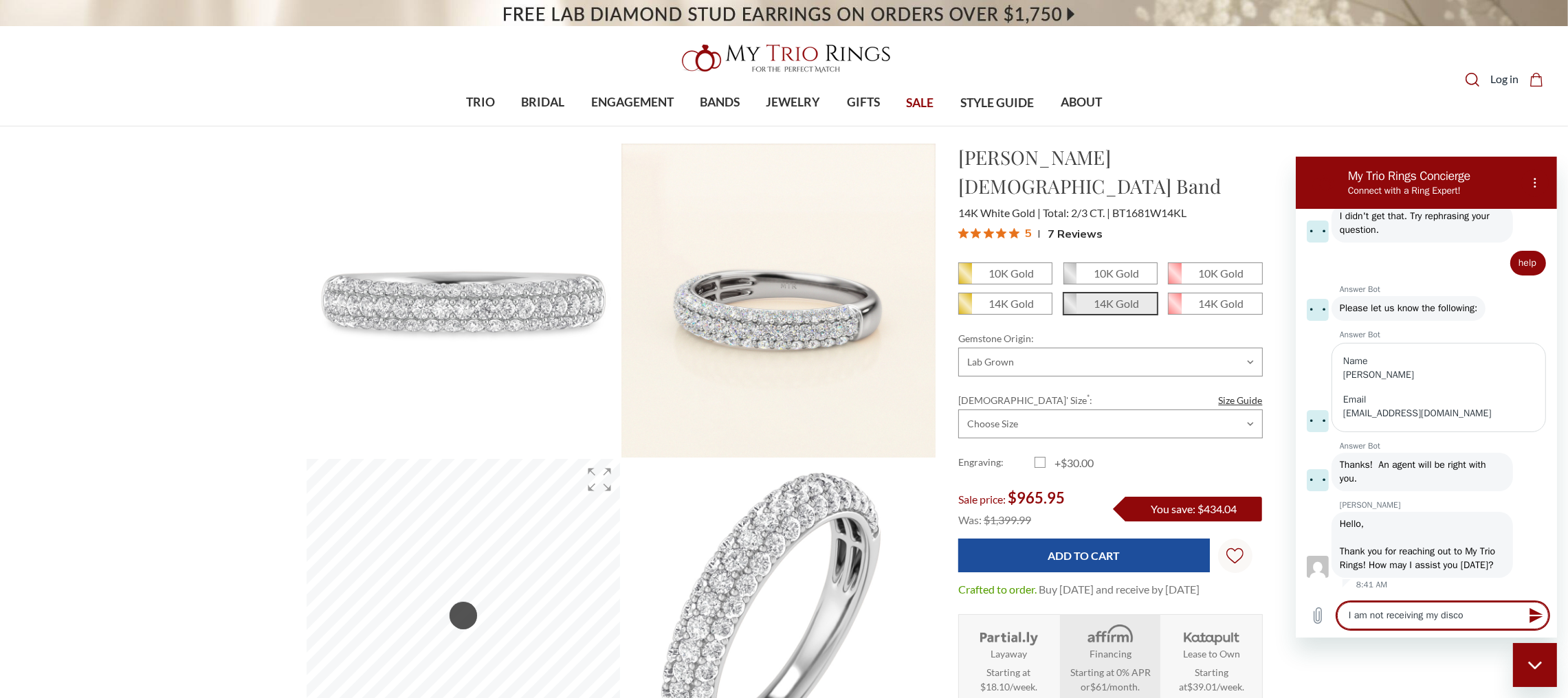type on "x" 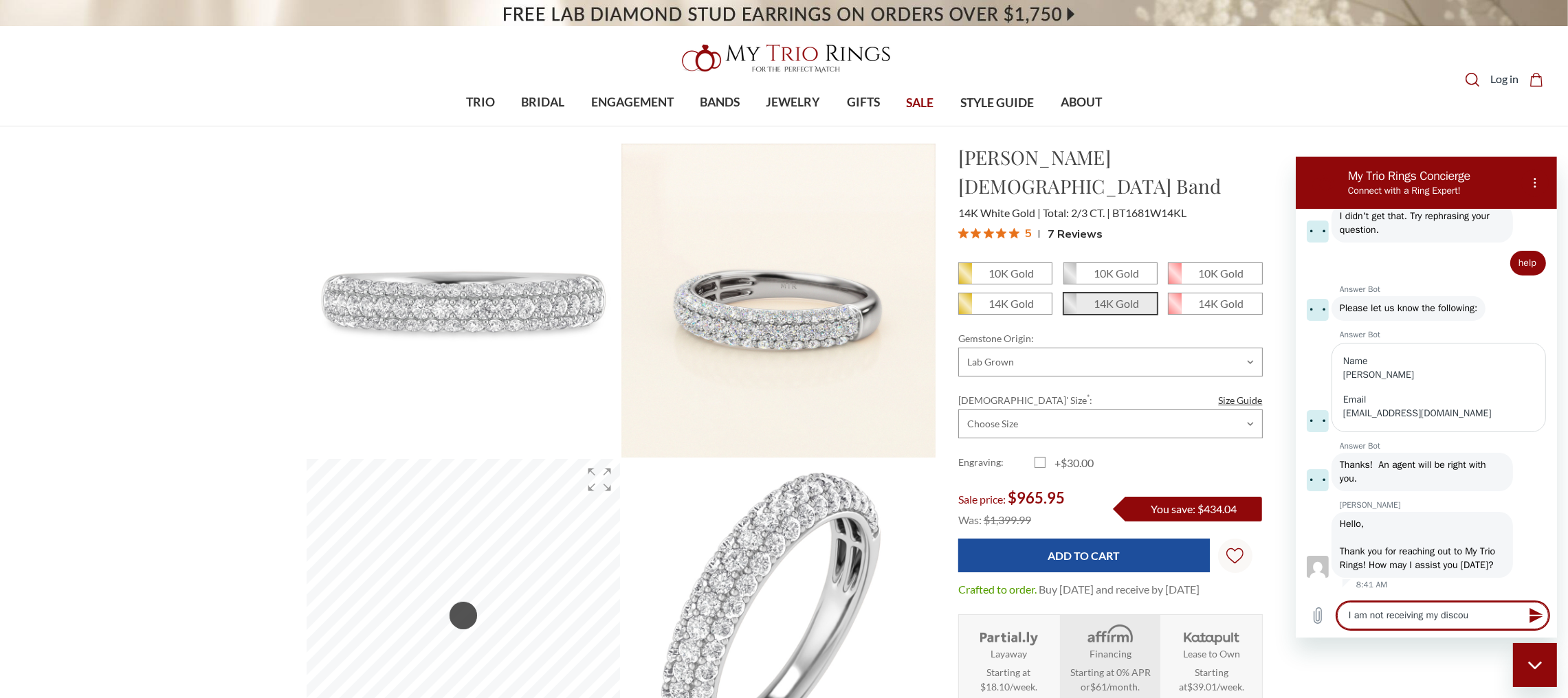 type on "I am not receiving my discoun" 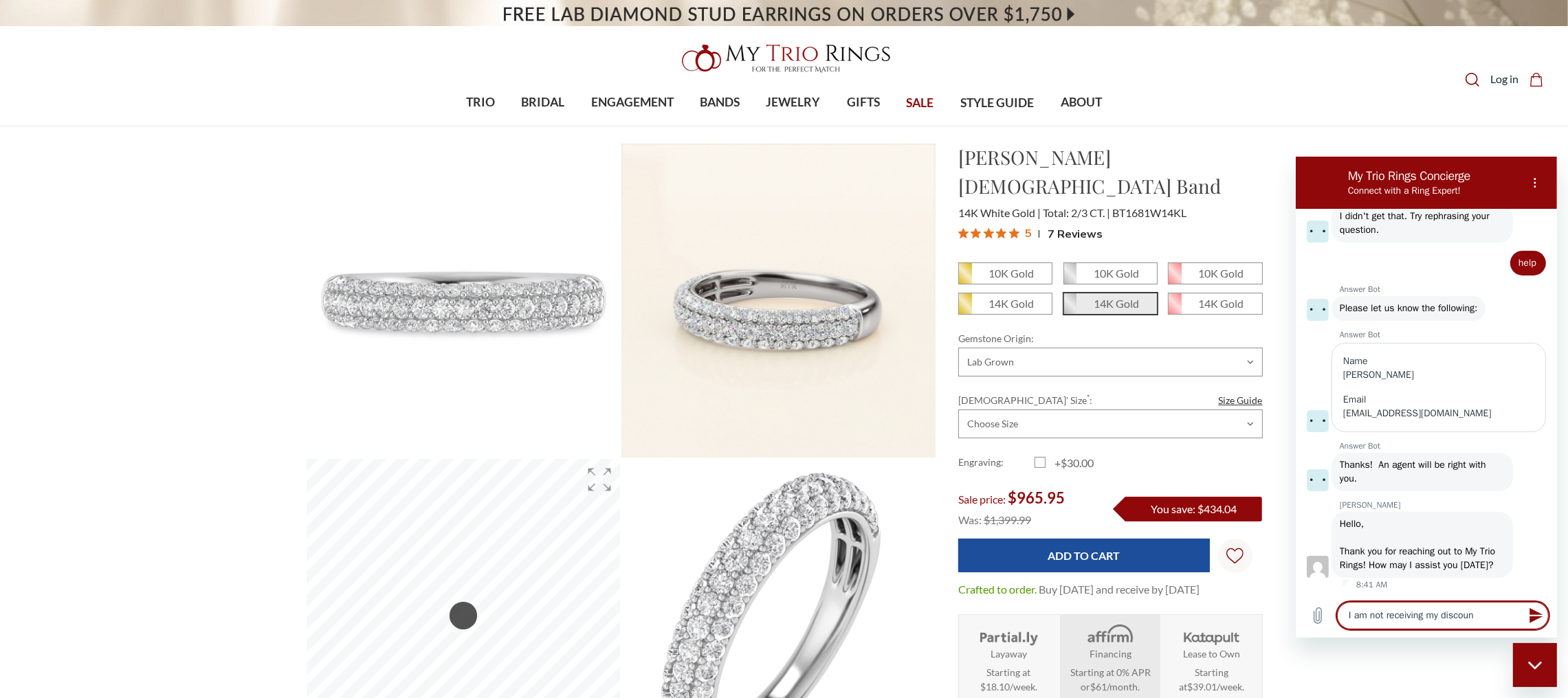 type on "x" 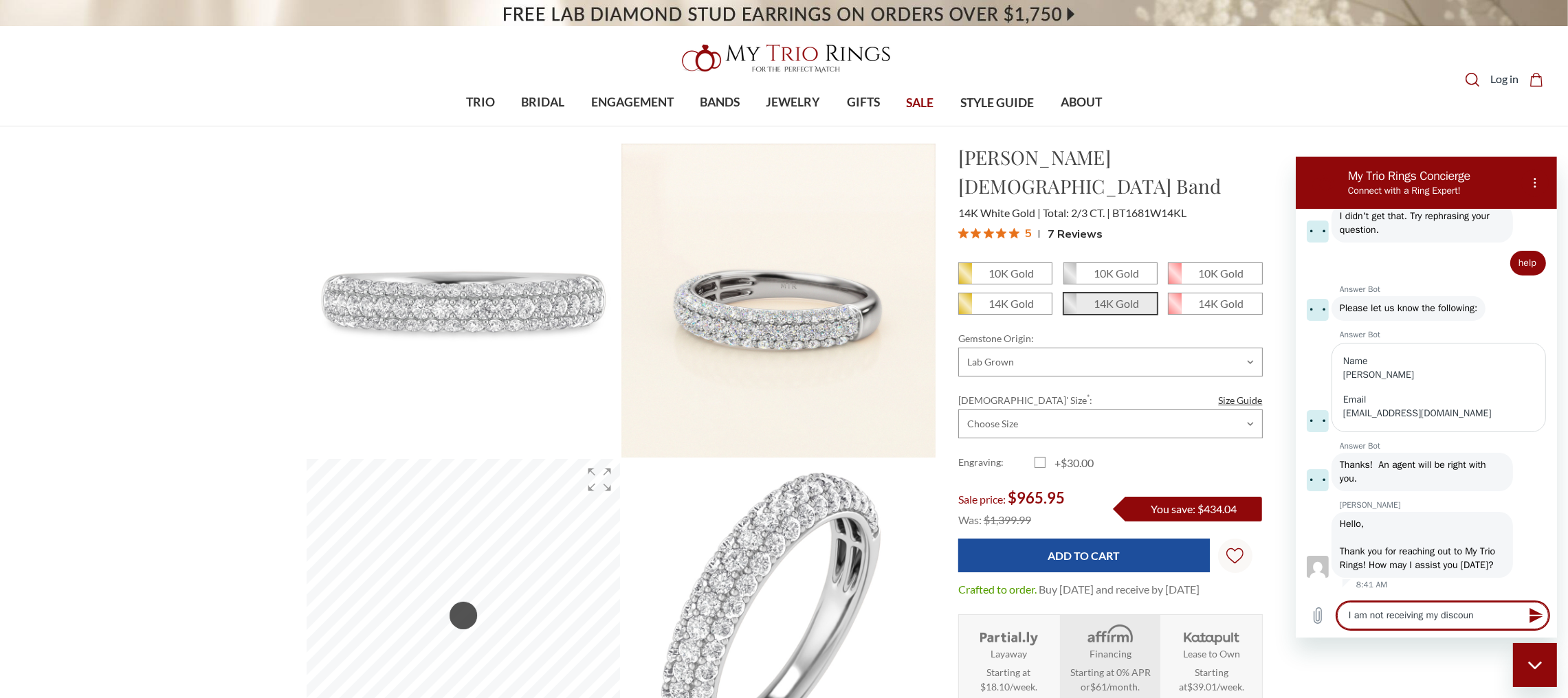 type on "I am not receiving my discount" 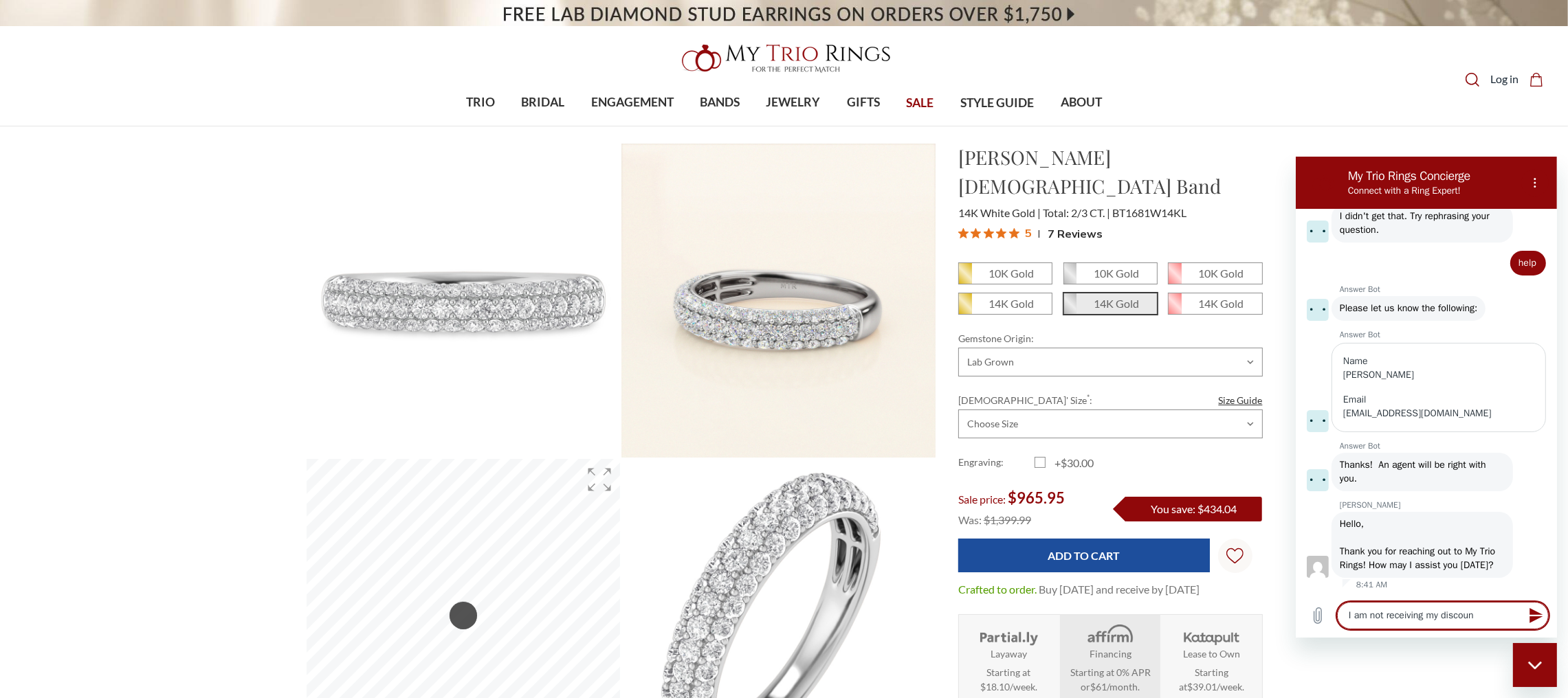 type on "x" 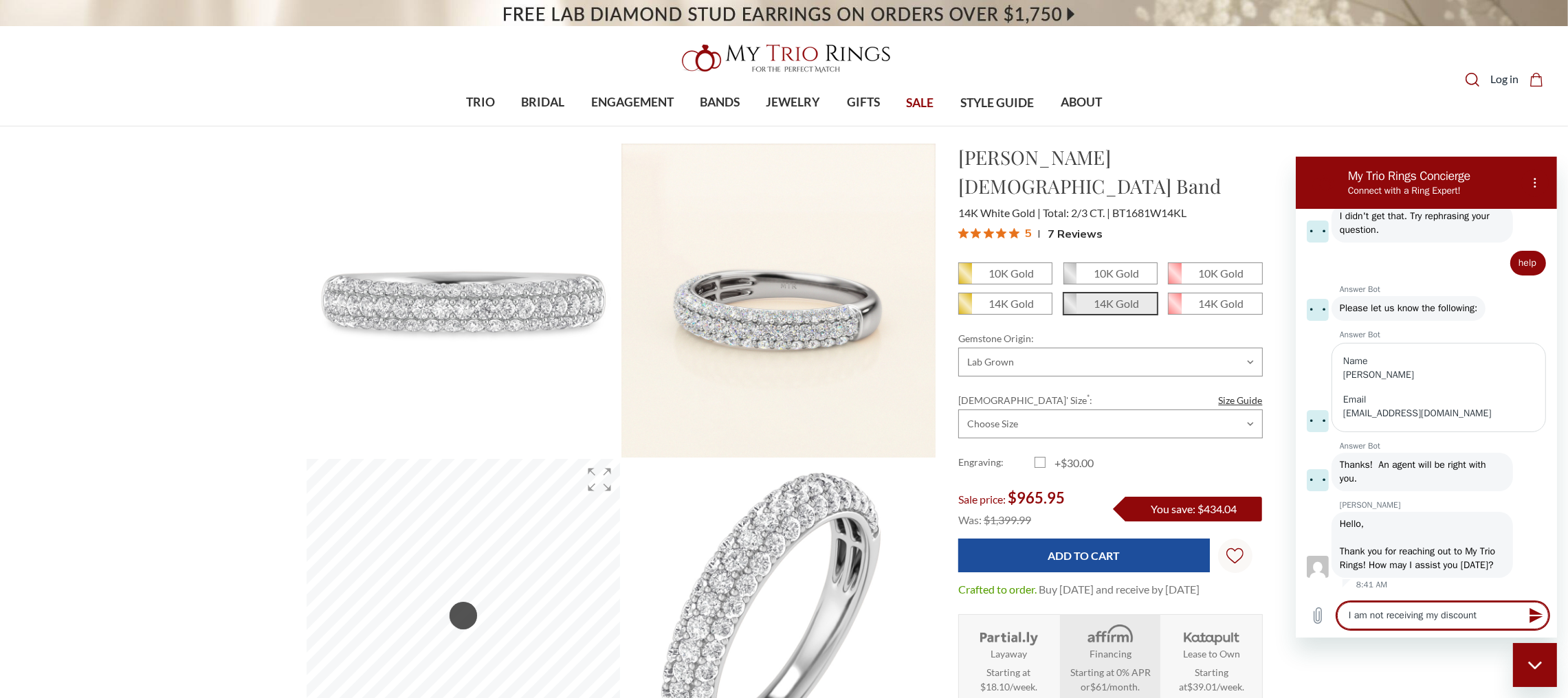 type on "I am not receiving my discount" 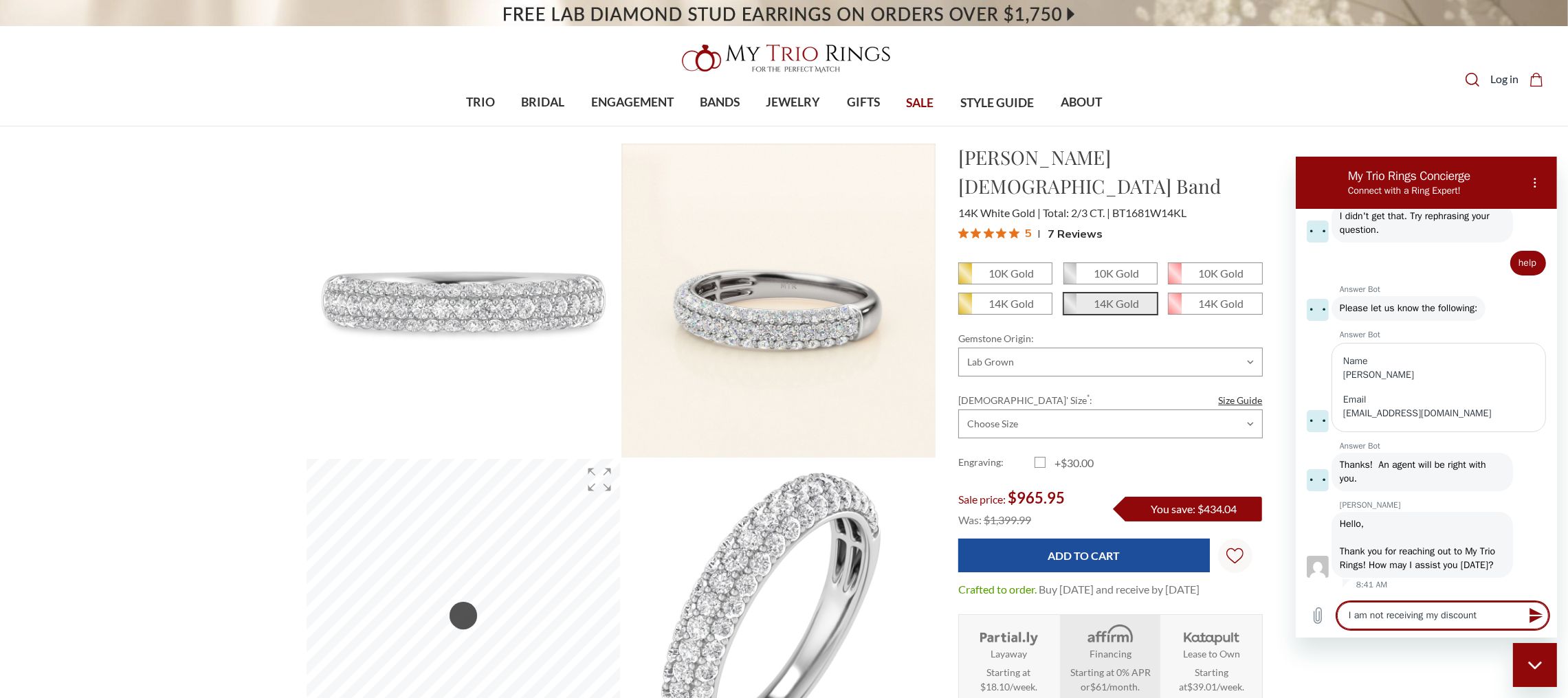 type on "x" 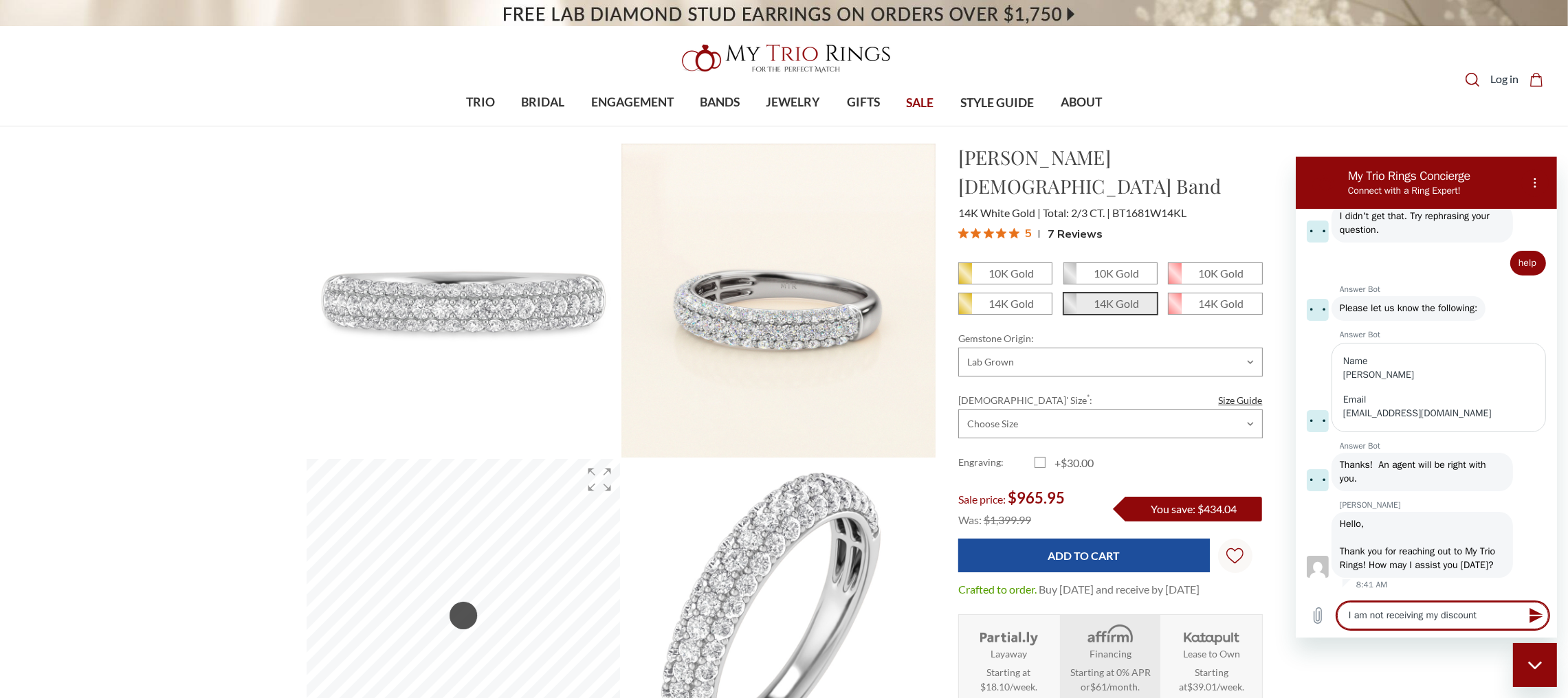 type on "I am not receiving my discount c" 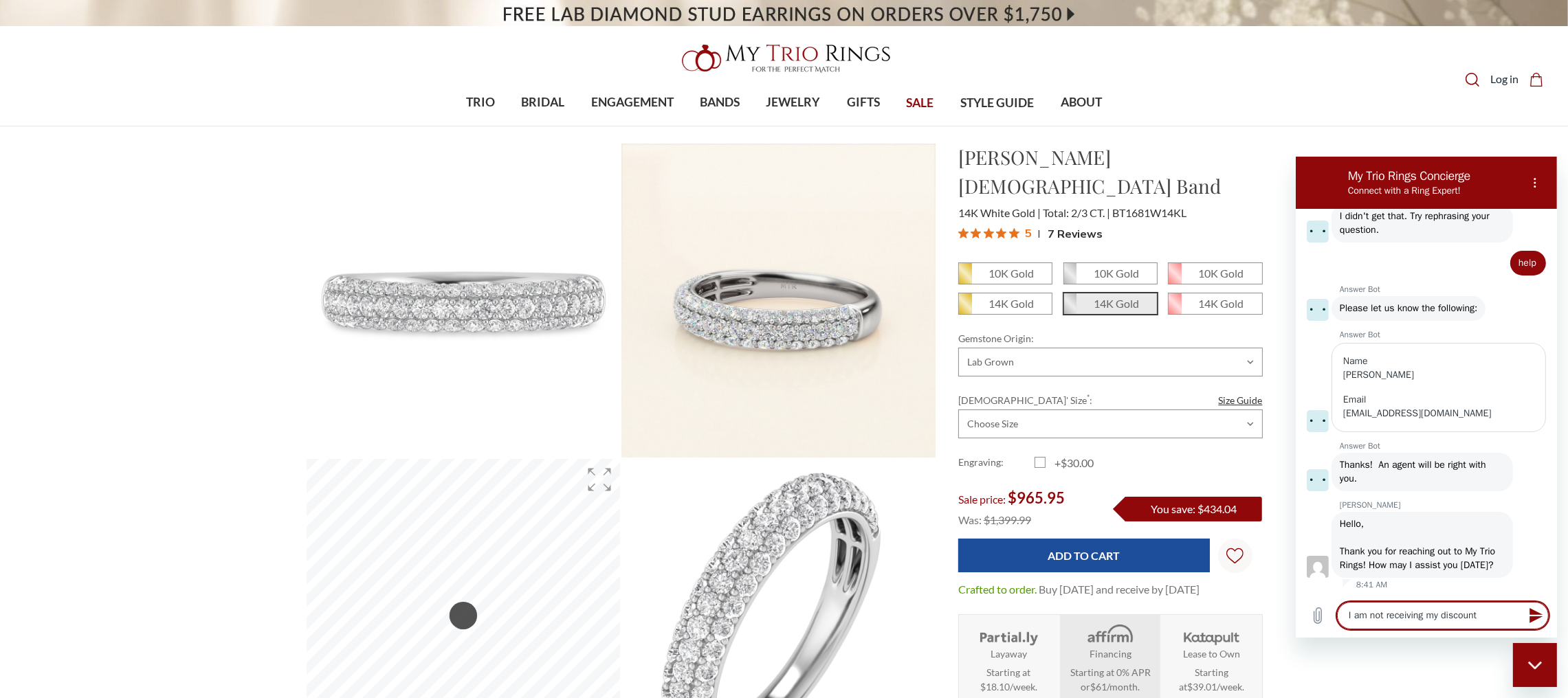 type on "x" 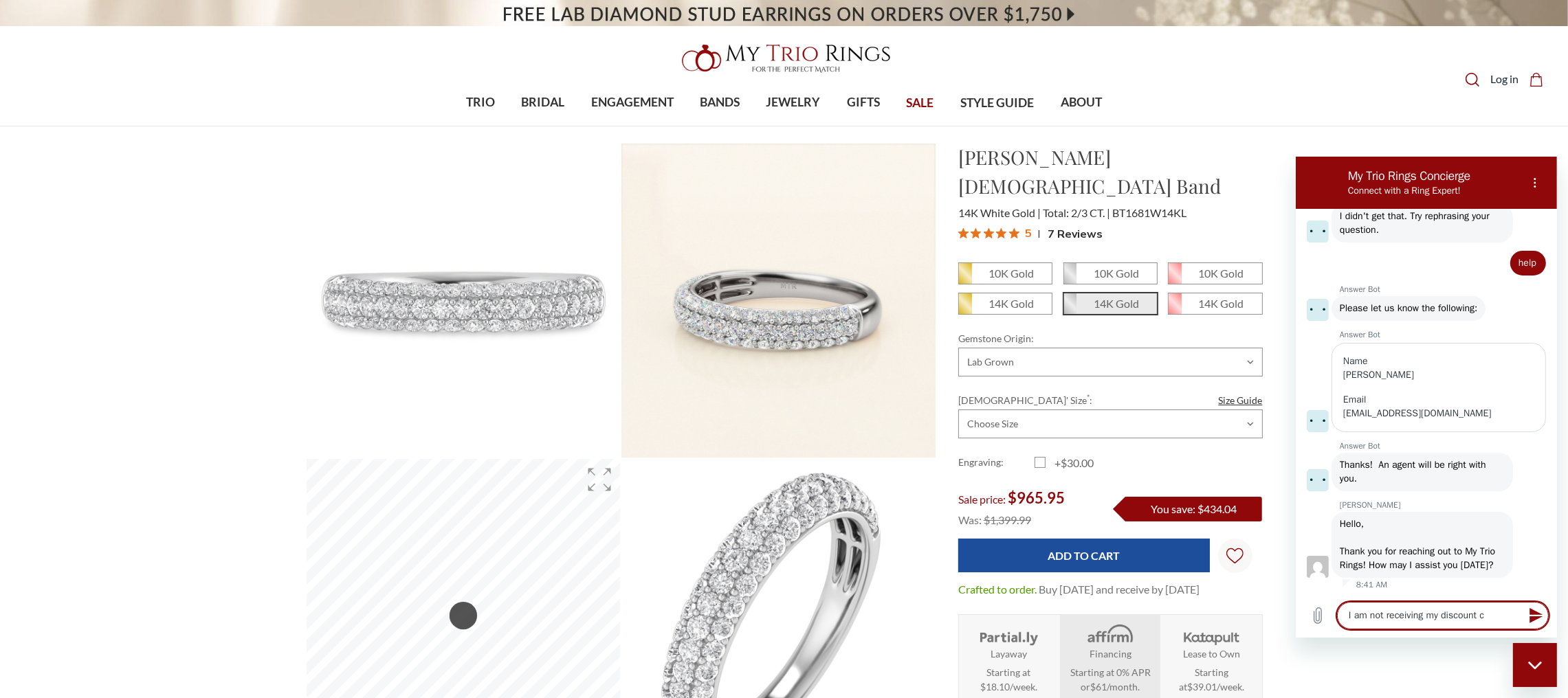type on "I am not receiving my discount co" 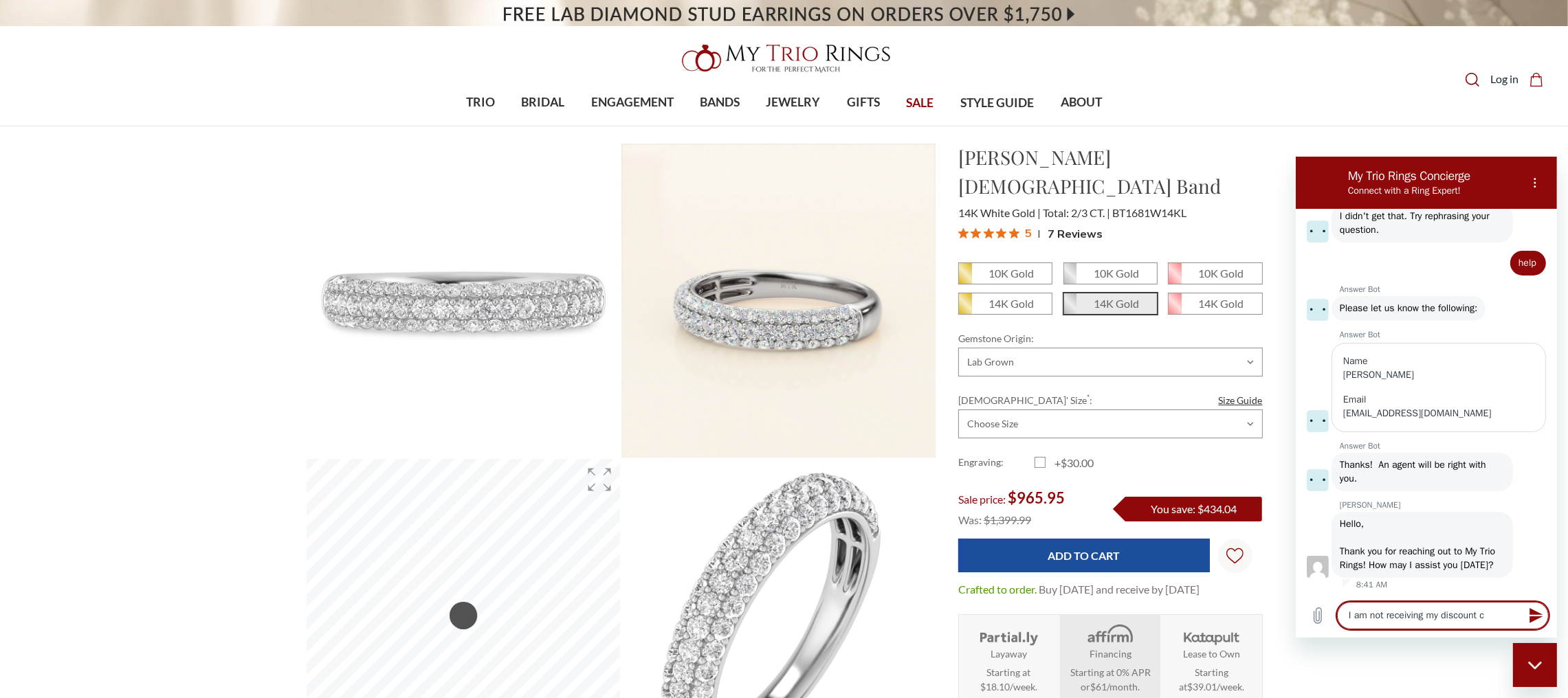 type on "x" 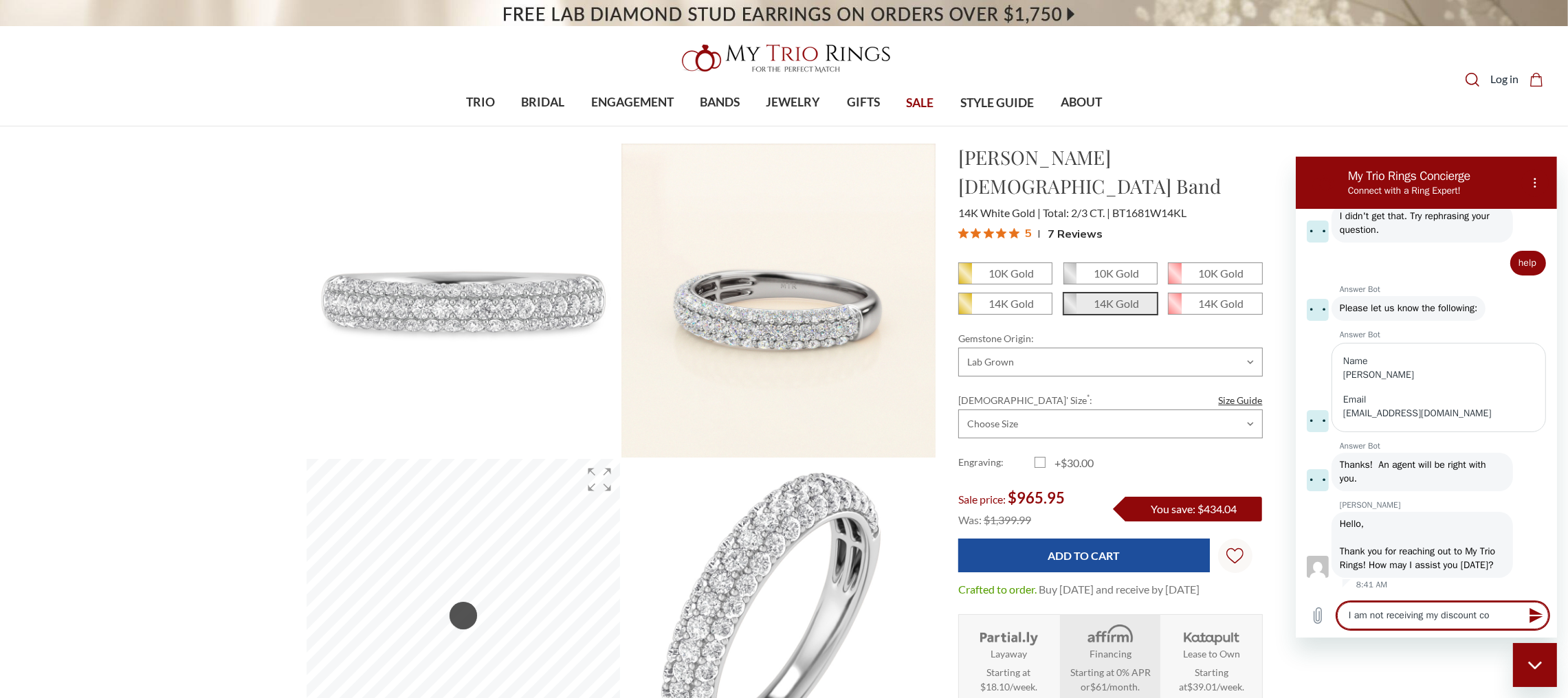 type on "I am not receiving my discount cod" 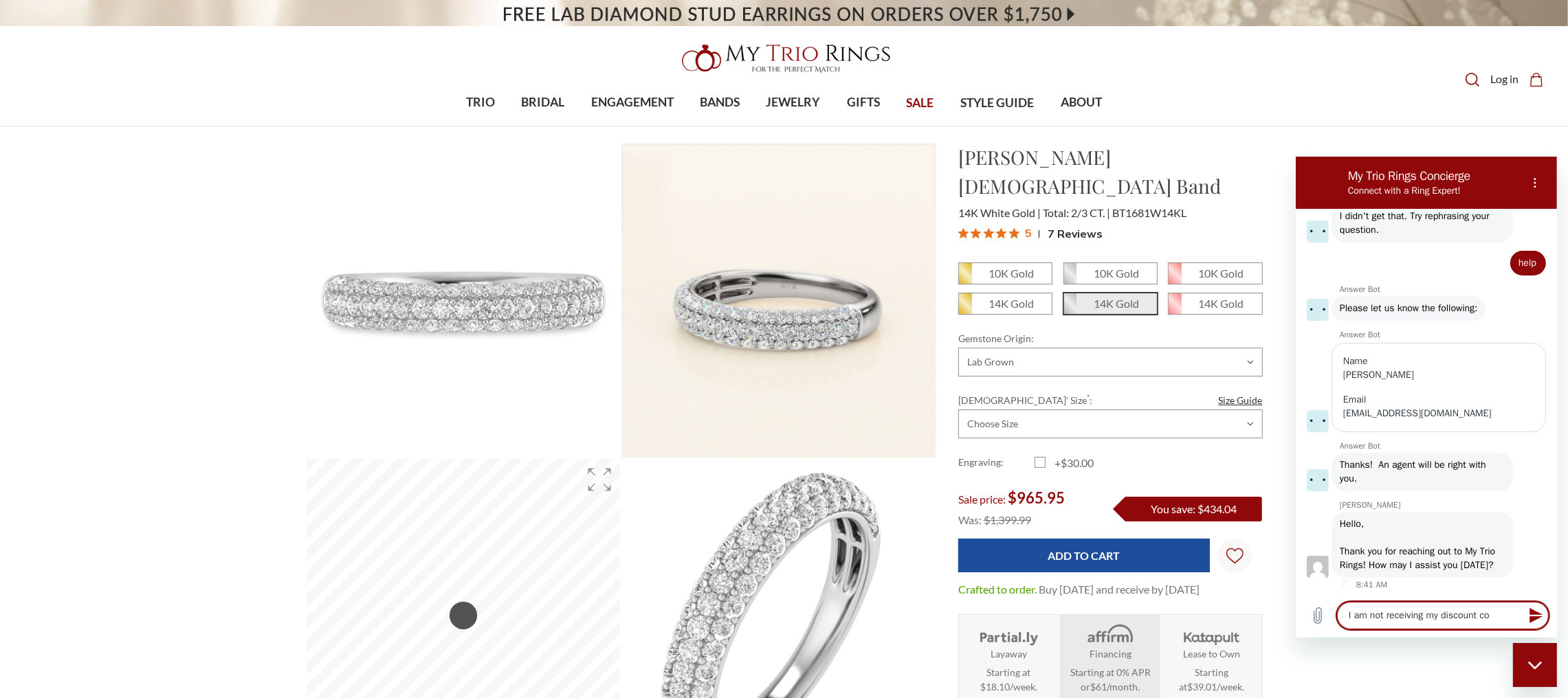 type on "x" 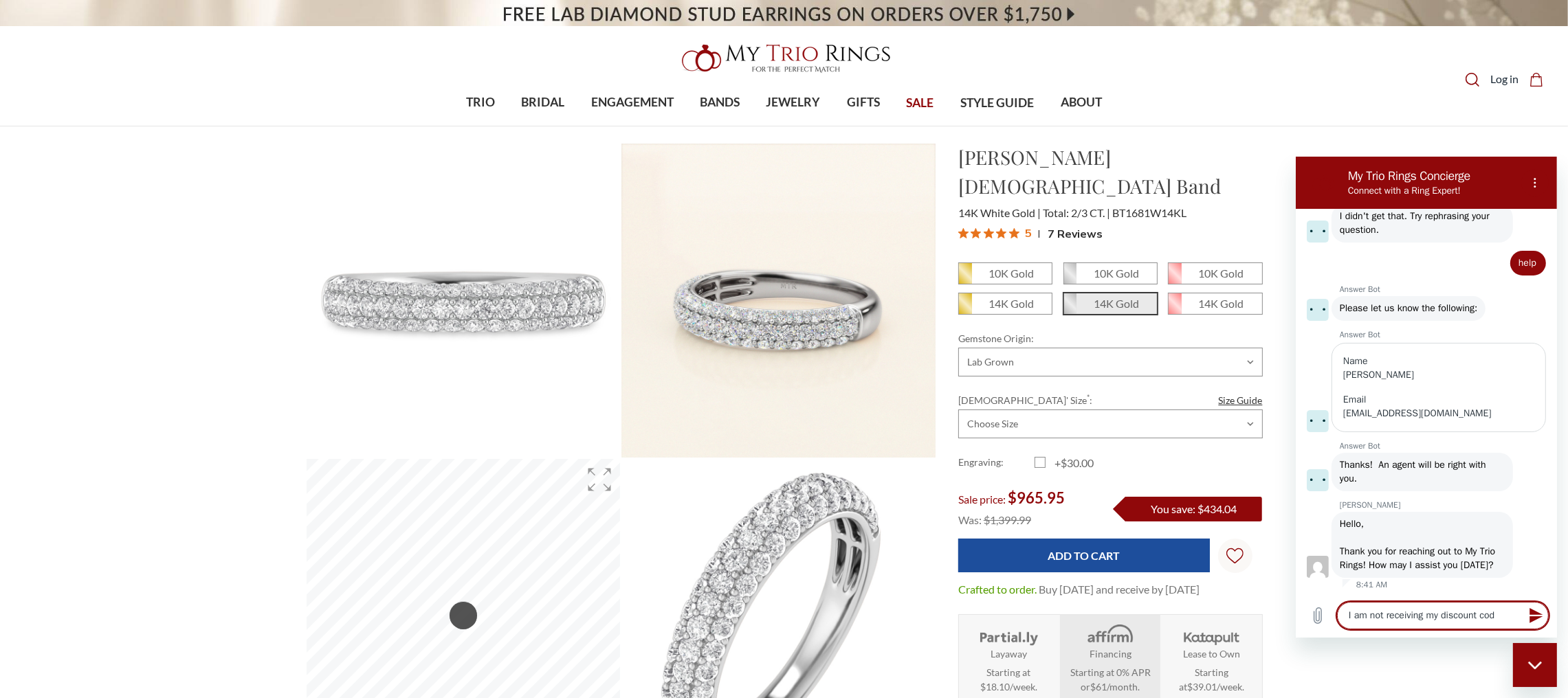 type on "I am not receiving my discount code" 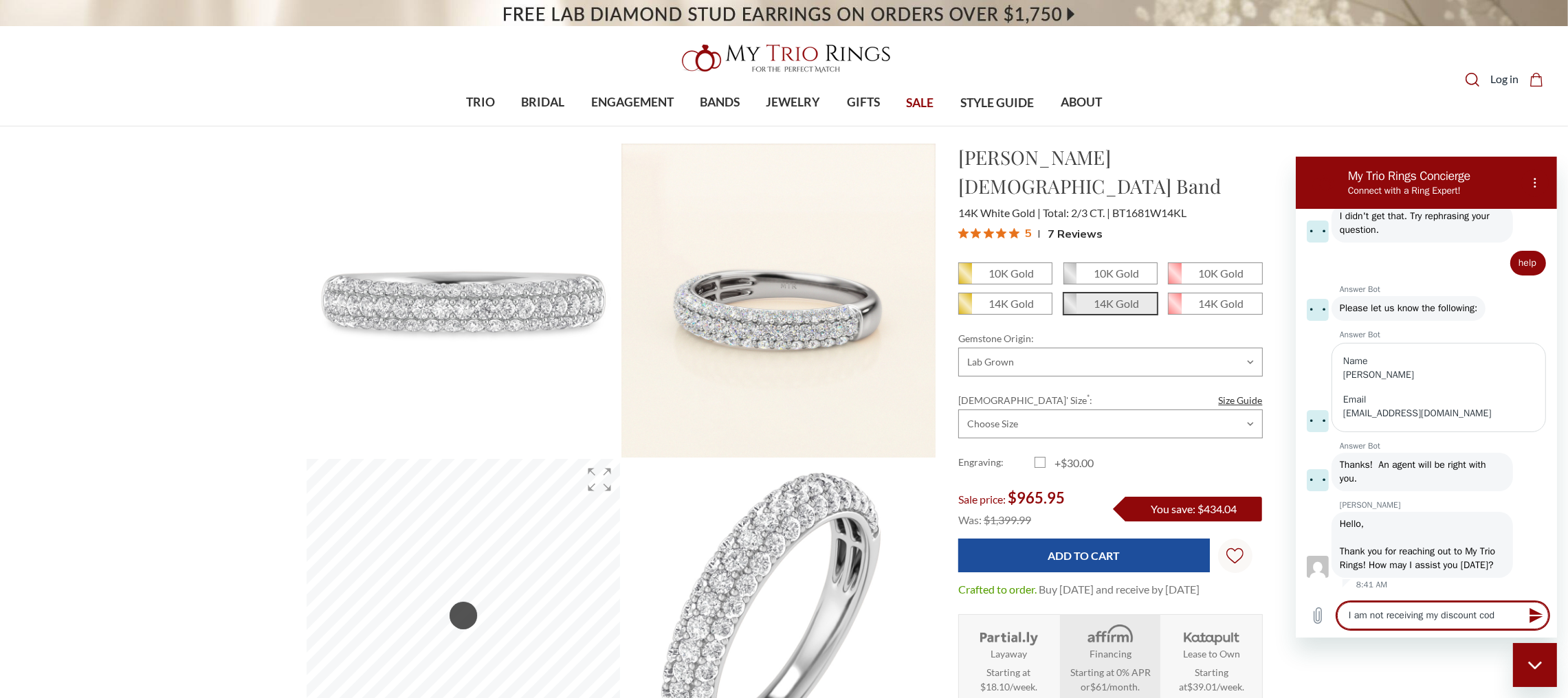 type on "x" 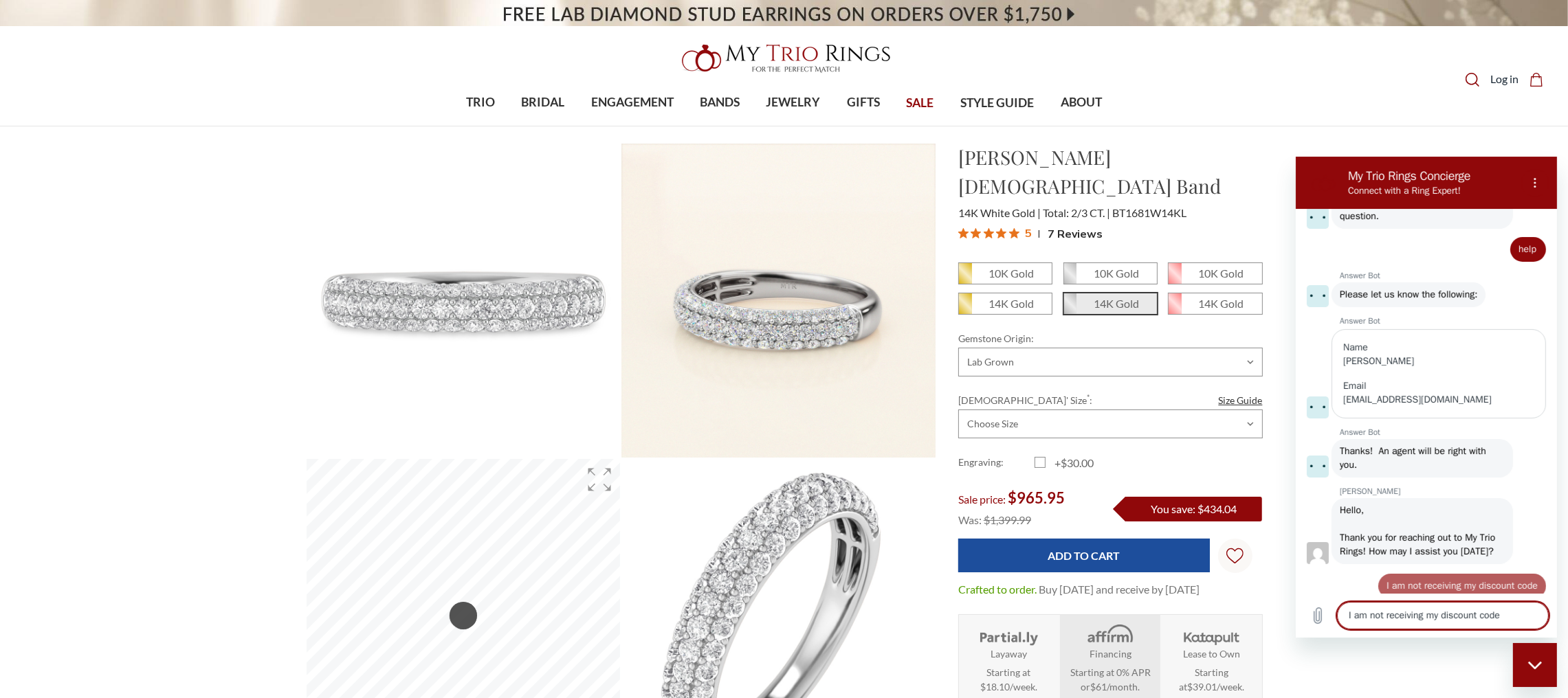 type 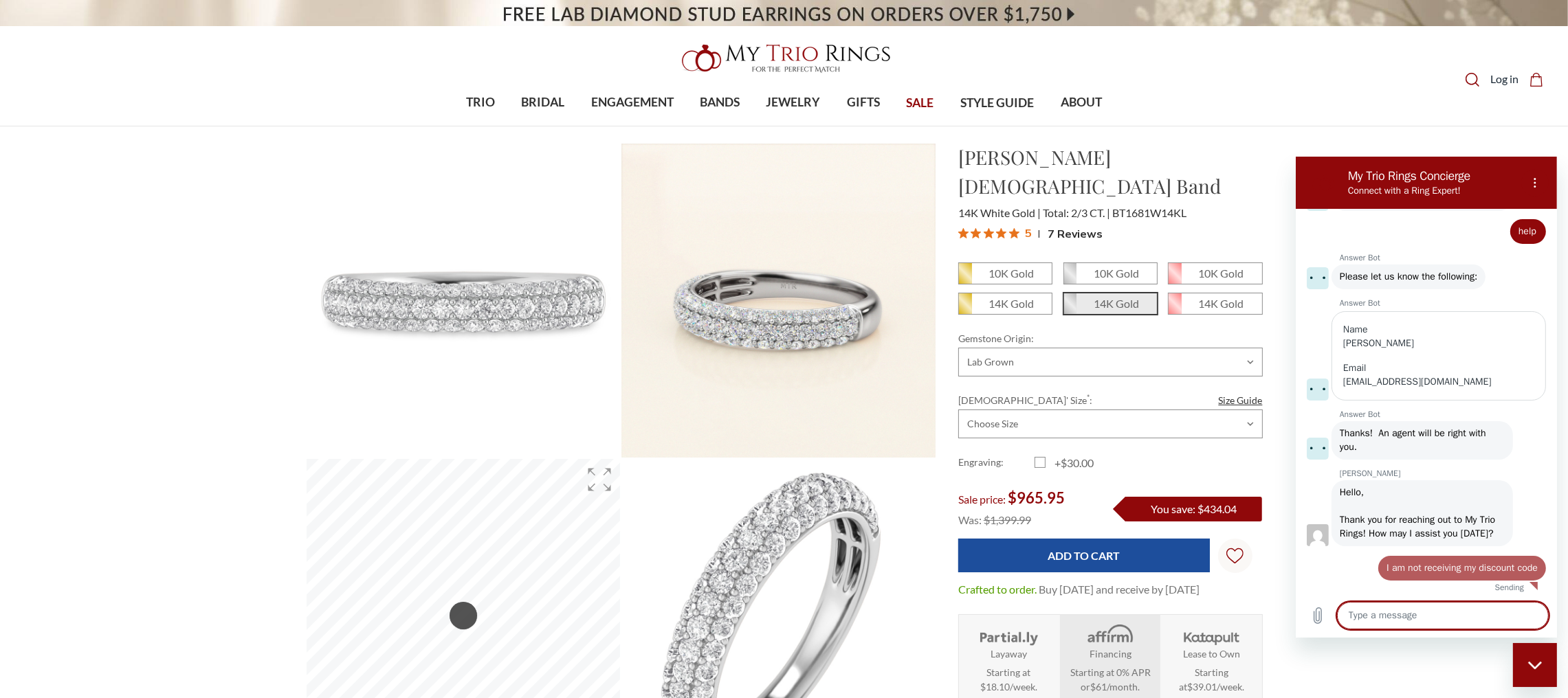 type on "x" 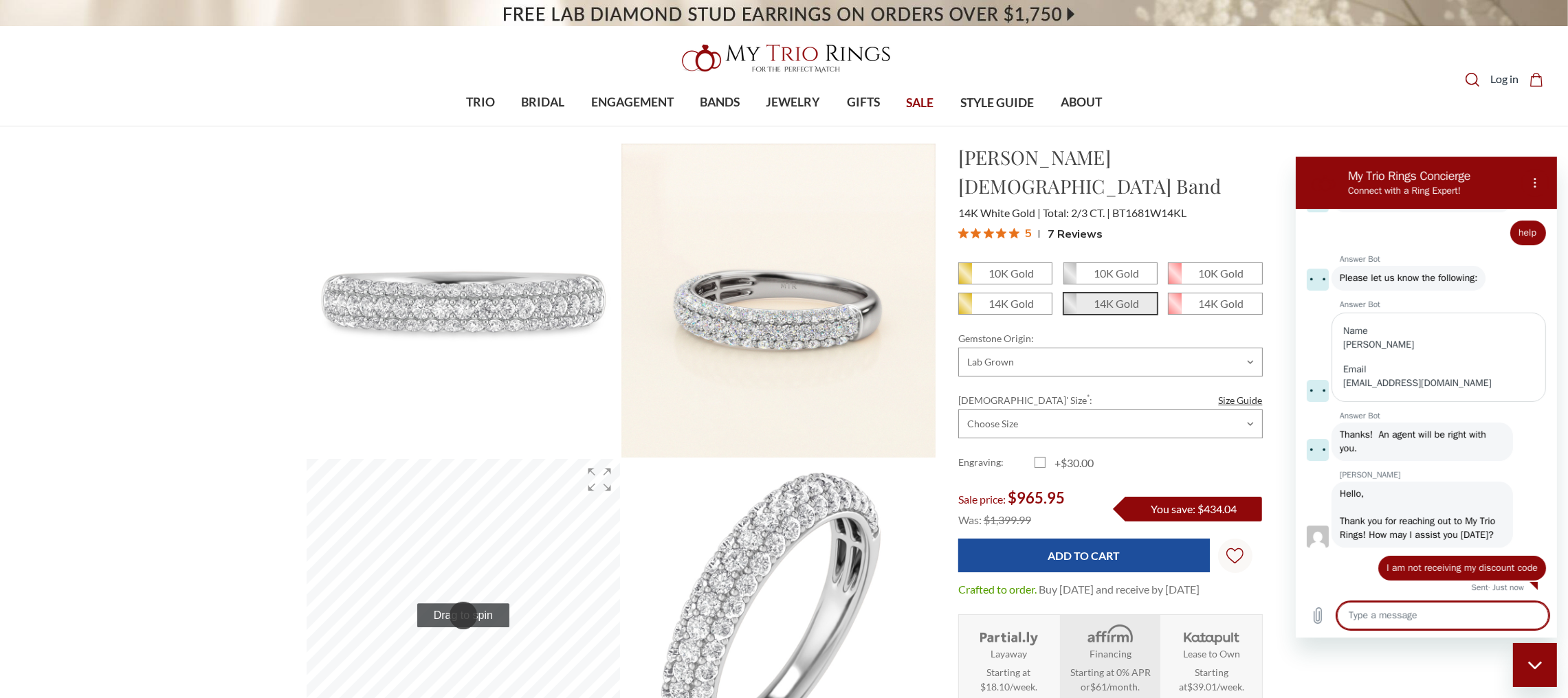 type on "I" 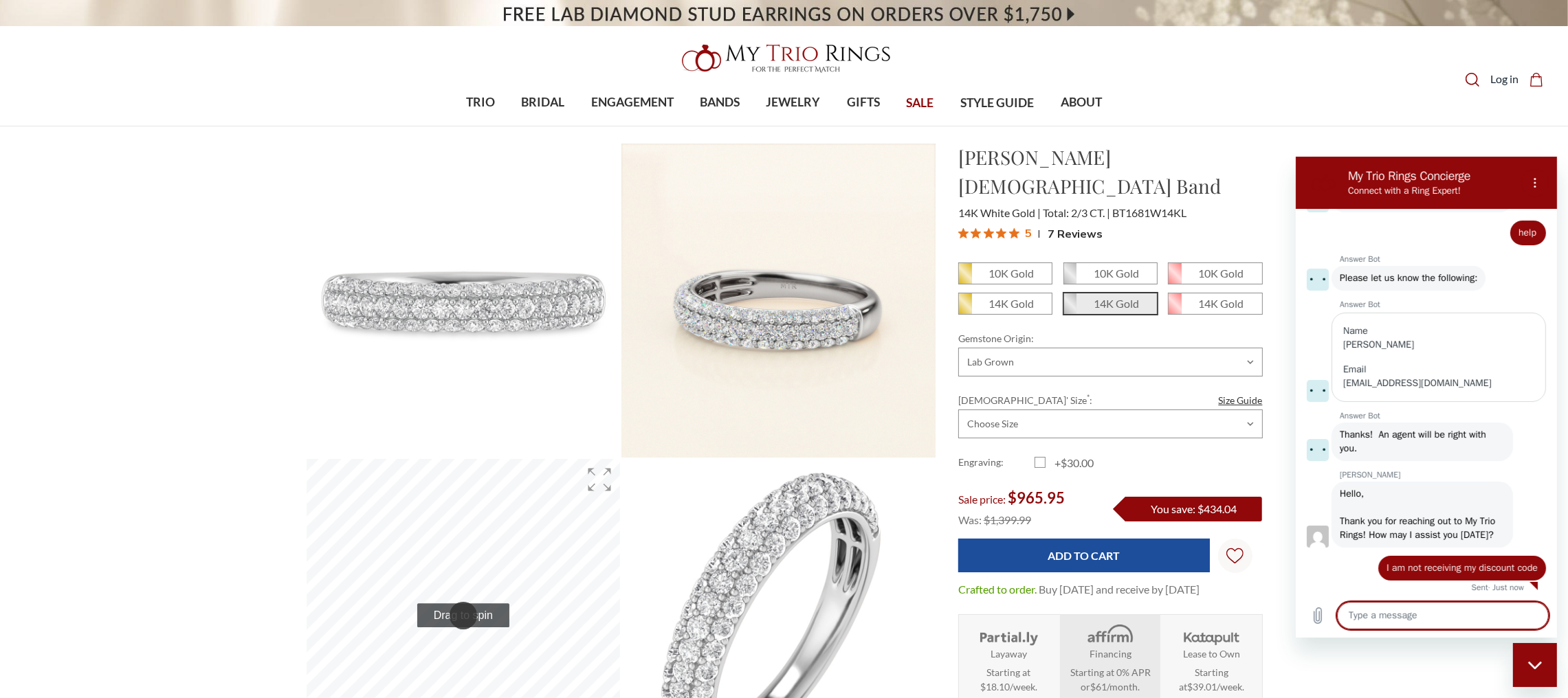 type on "x" 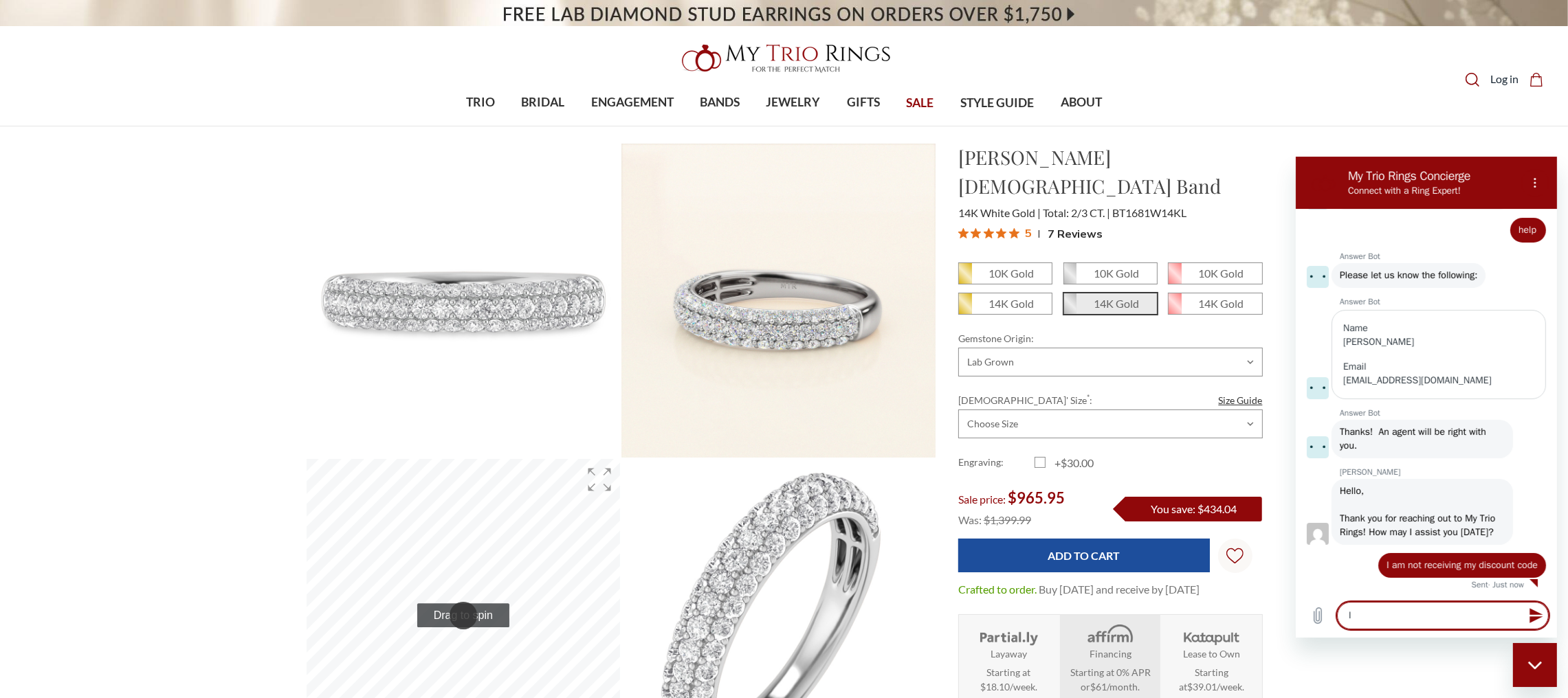 type on "I" 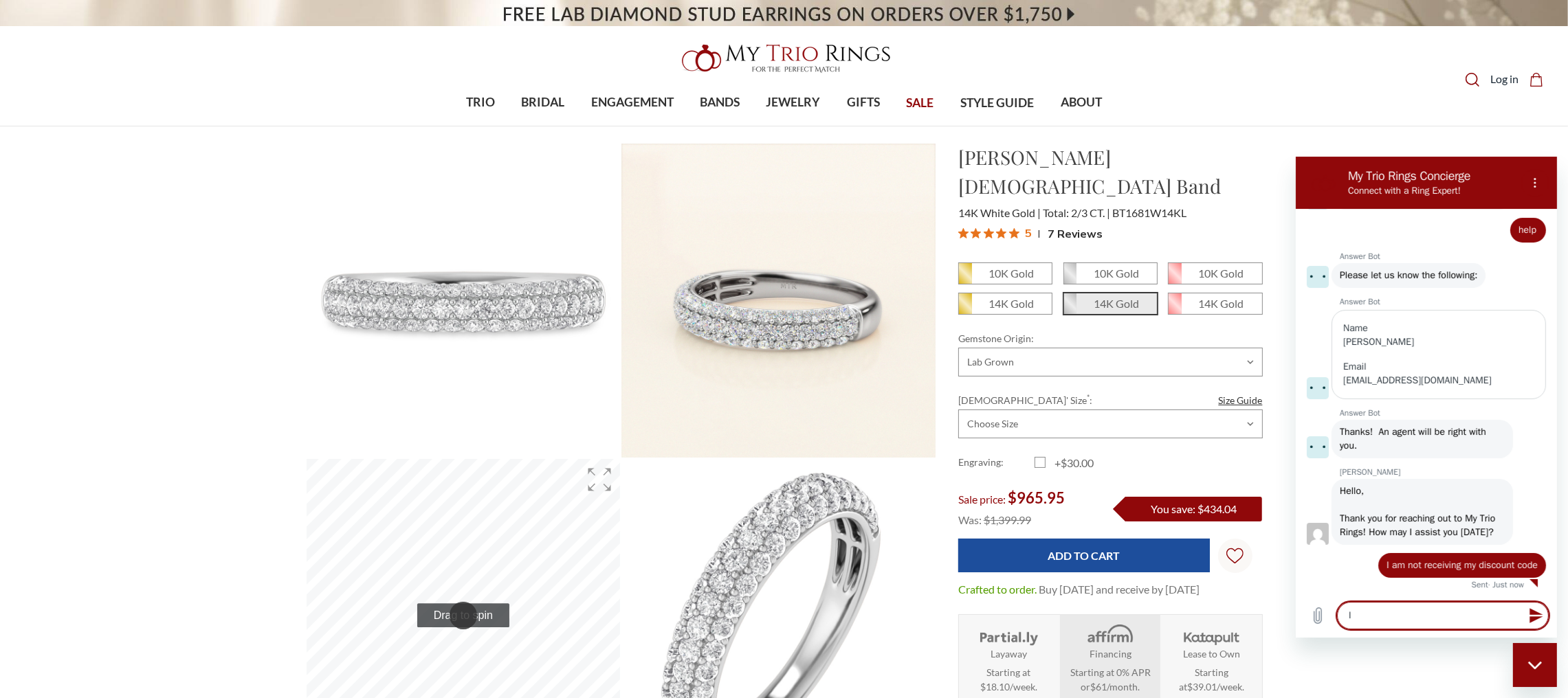 type on "x" 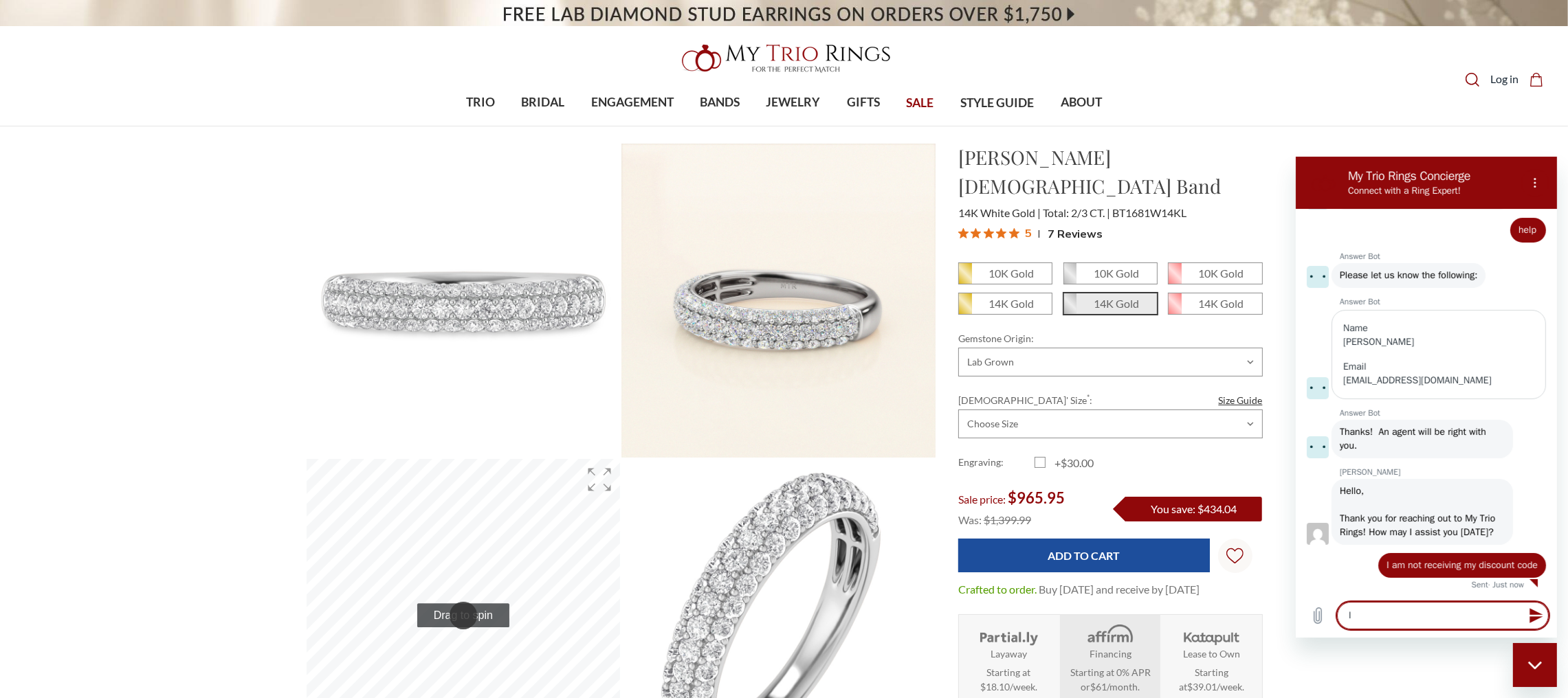 scroll, scrollTop: 303, scrollLeft: 0, axis: vertical 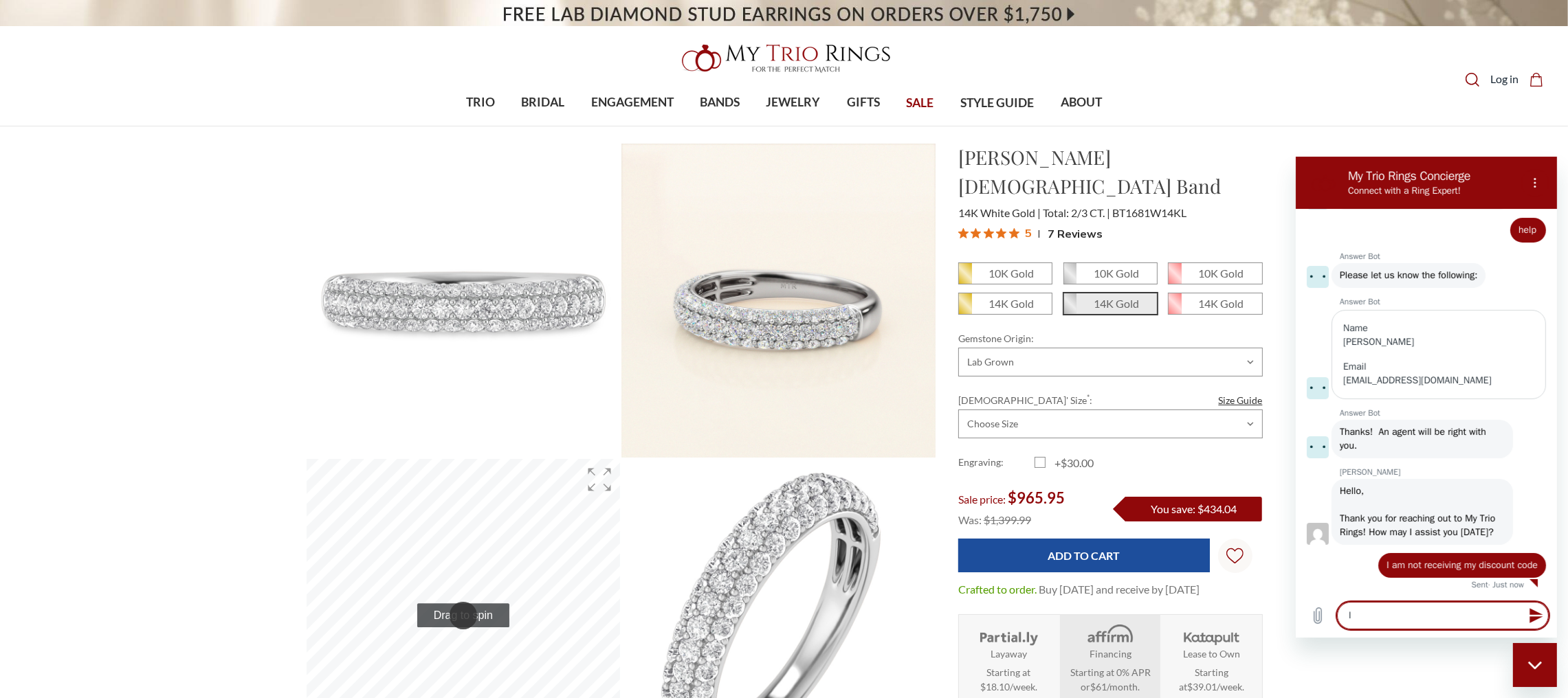 type on "I c" 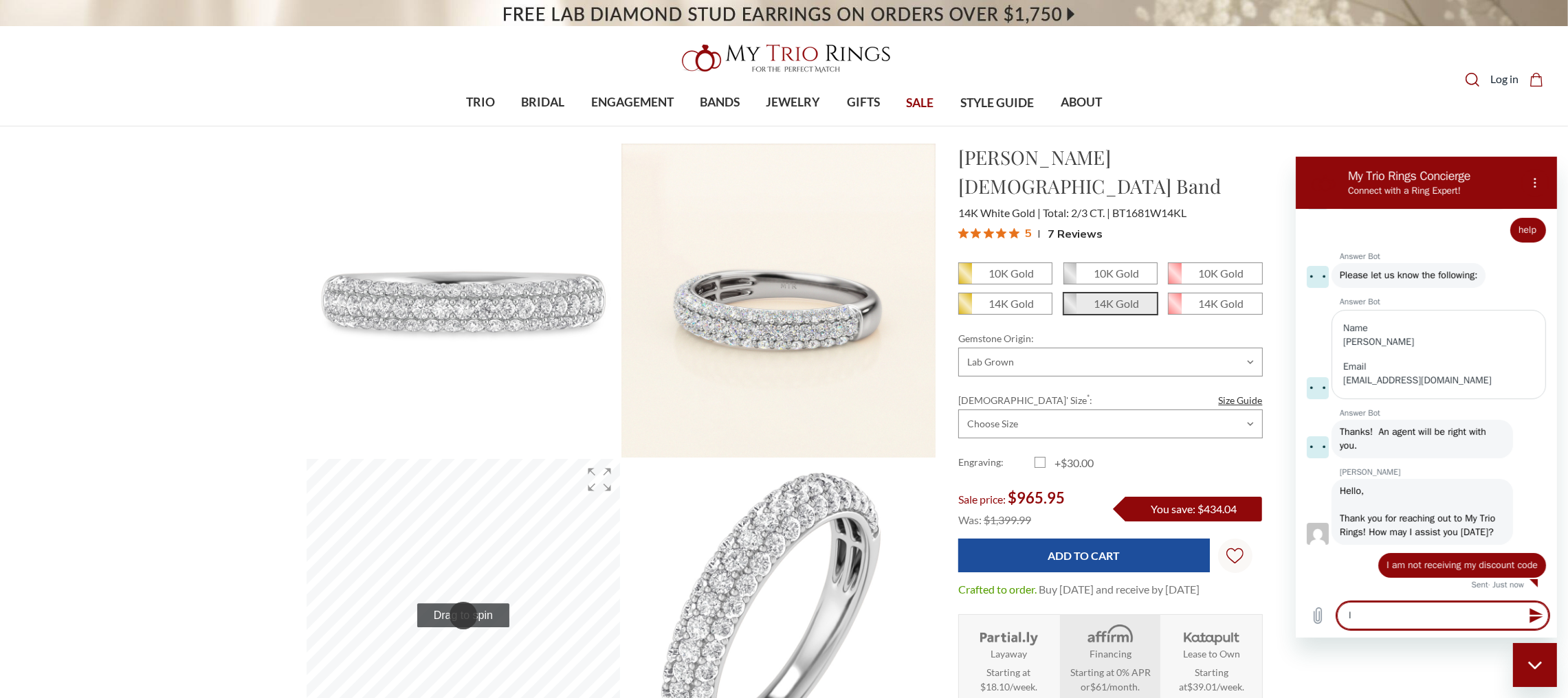 type on "x" 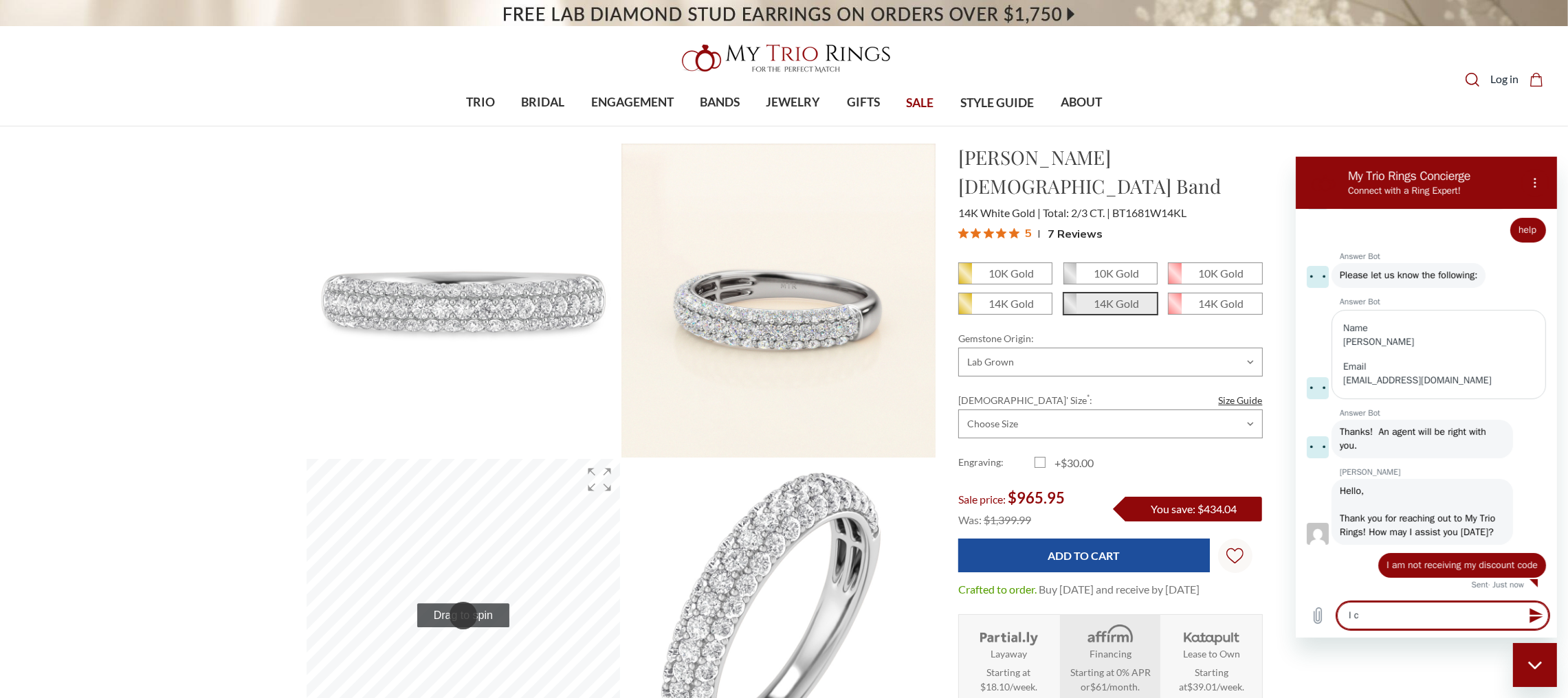 type on "I ch" 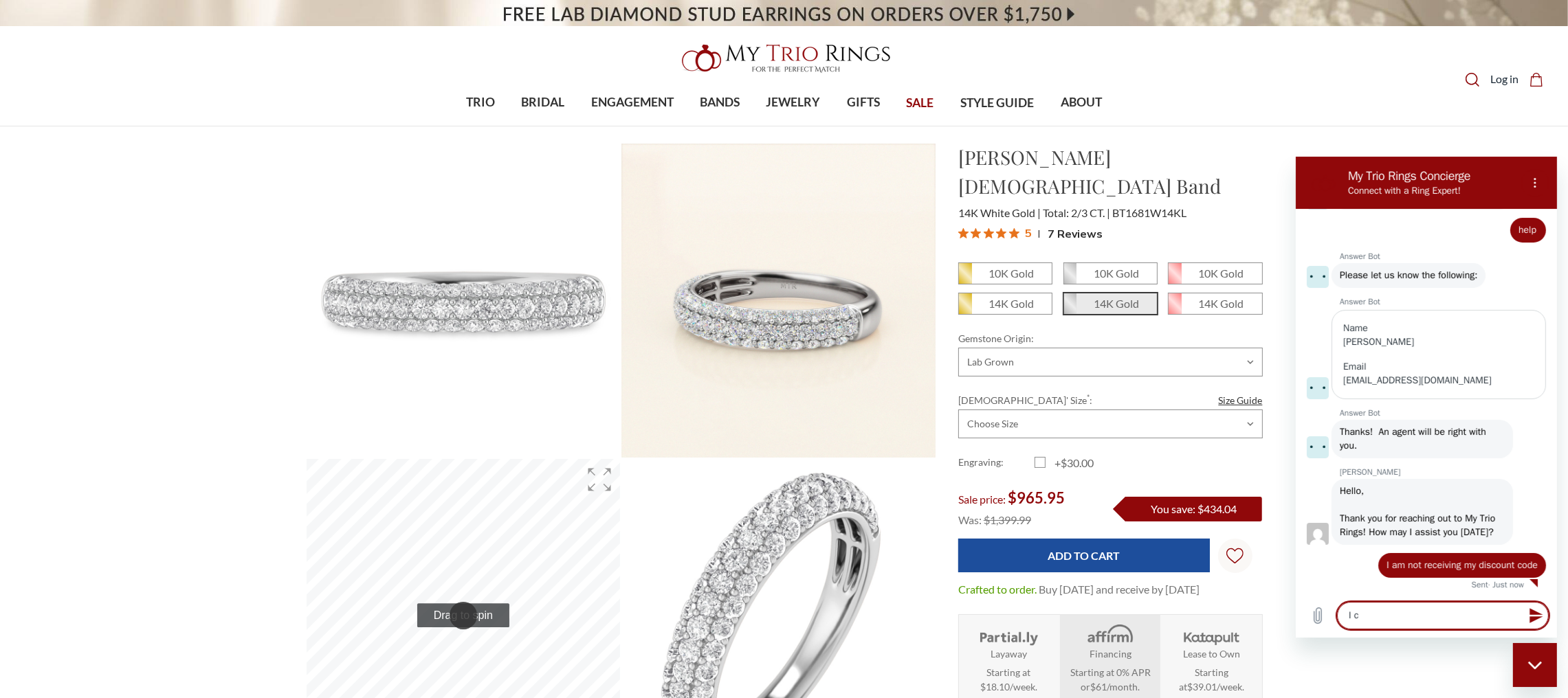 type on "x" 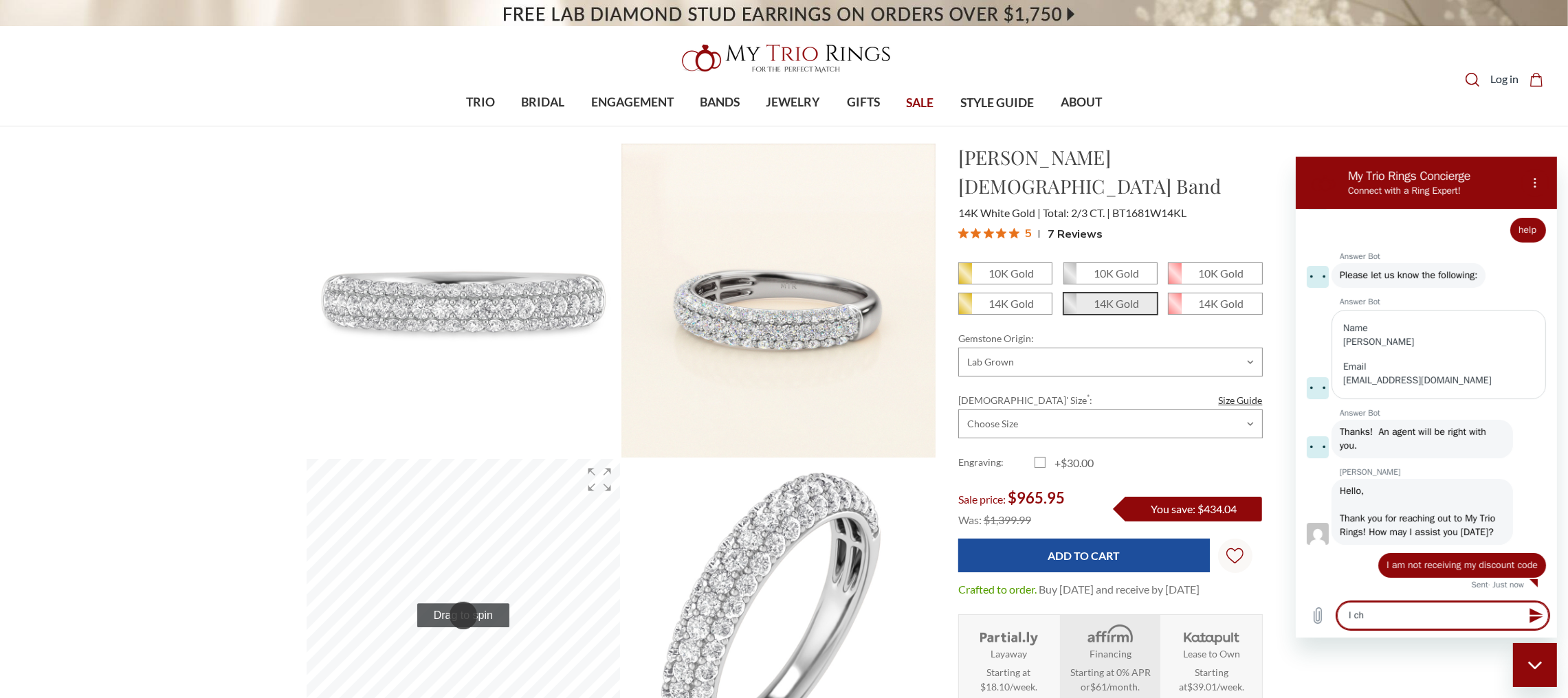 type on "I che" 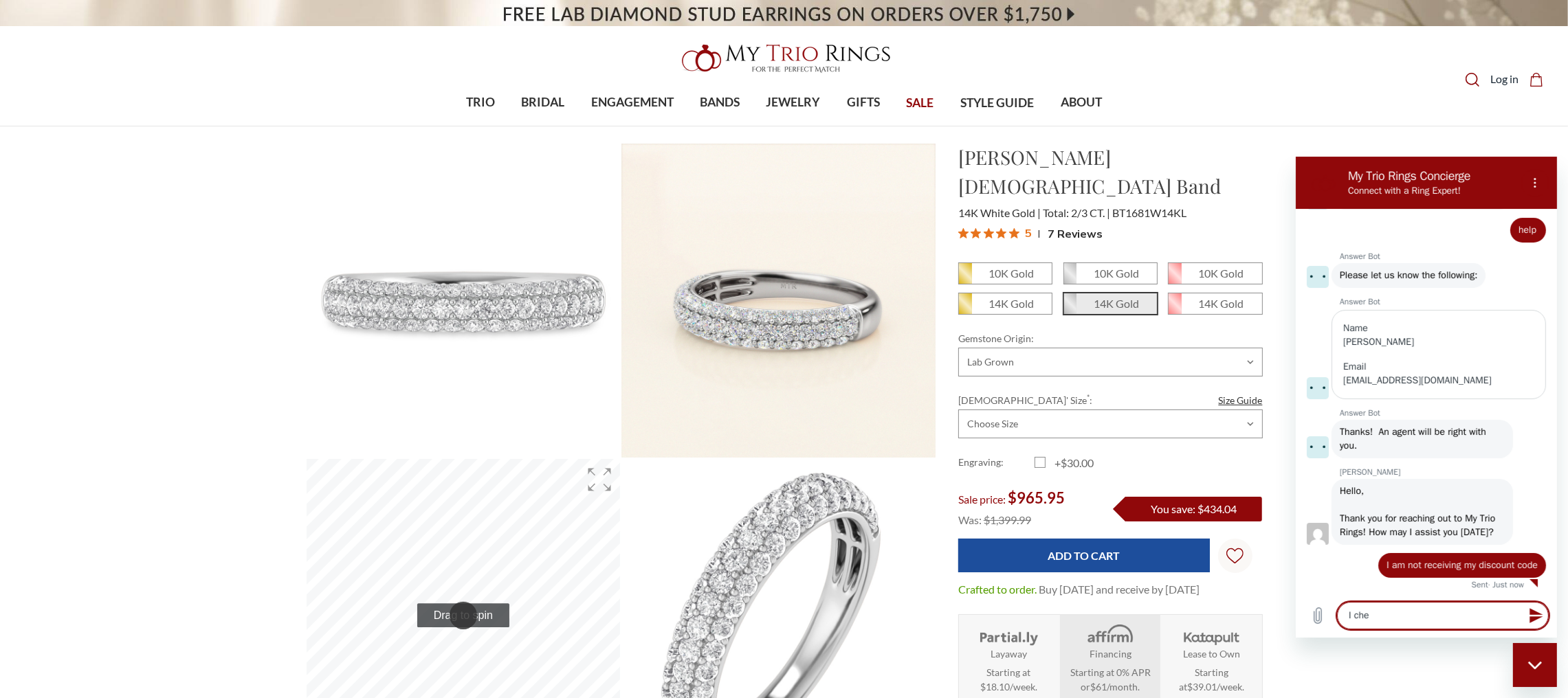 type on "x" 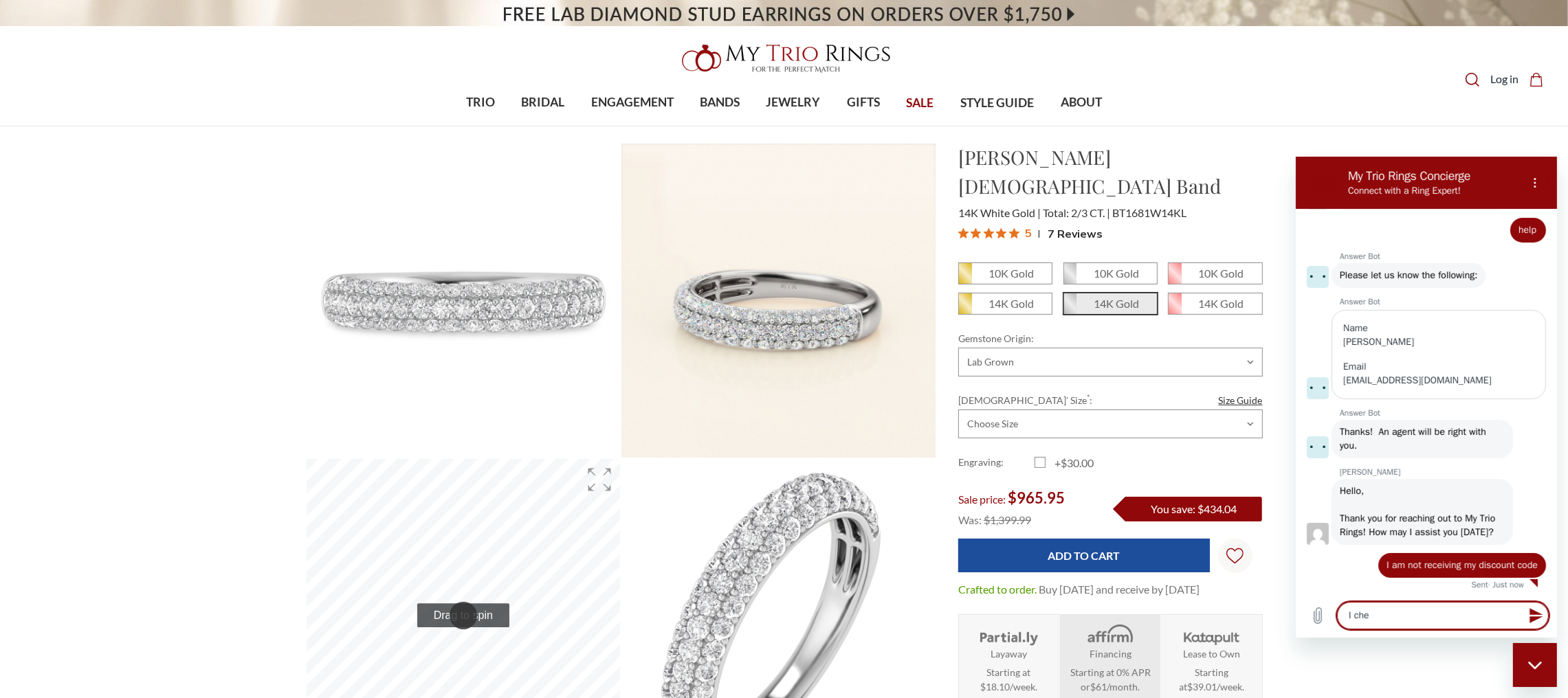 type on "I chec" 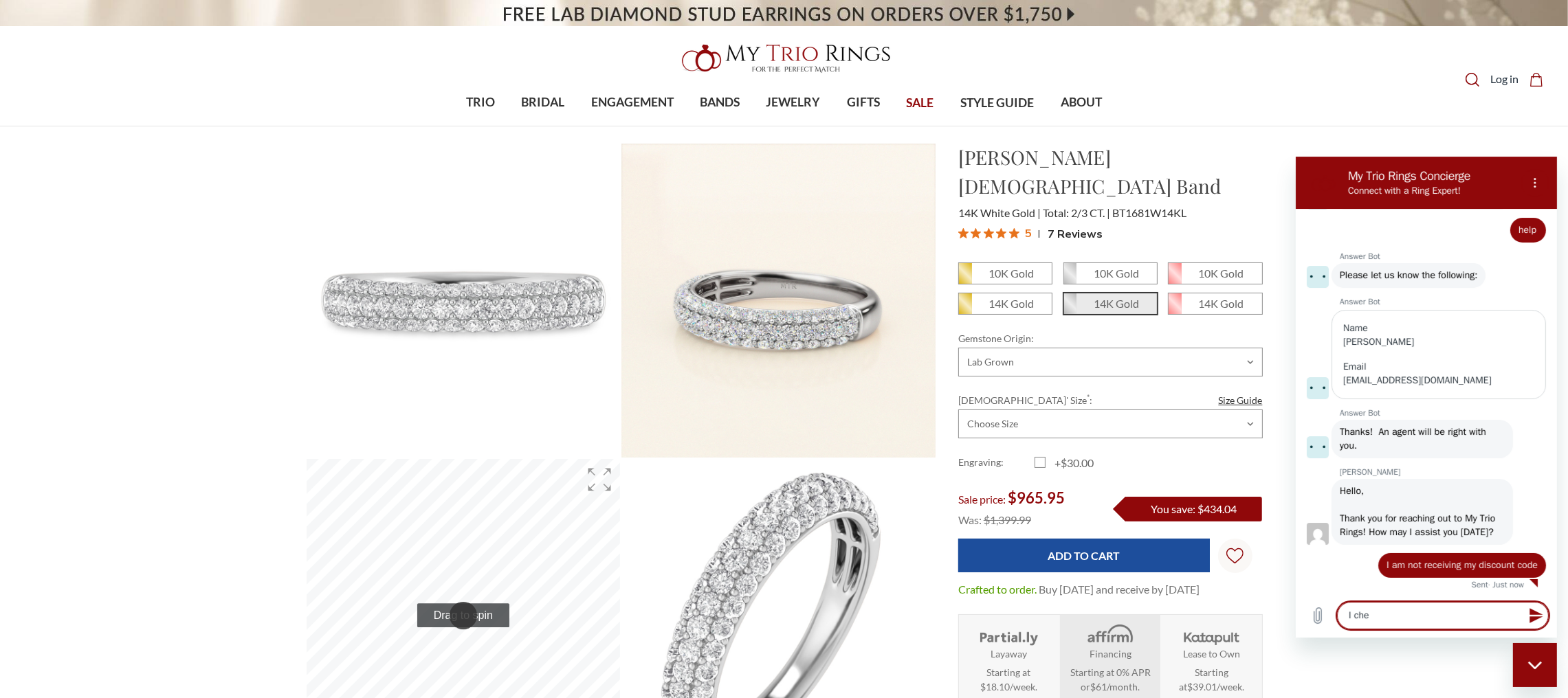 type on "x" 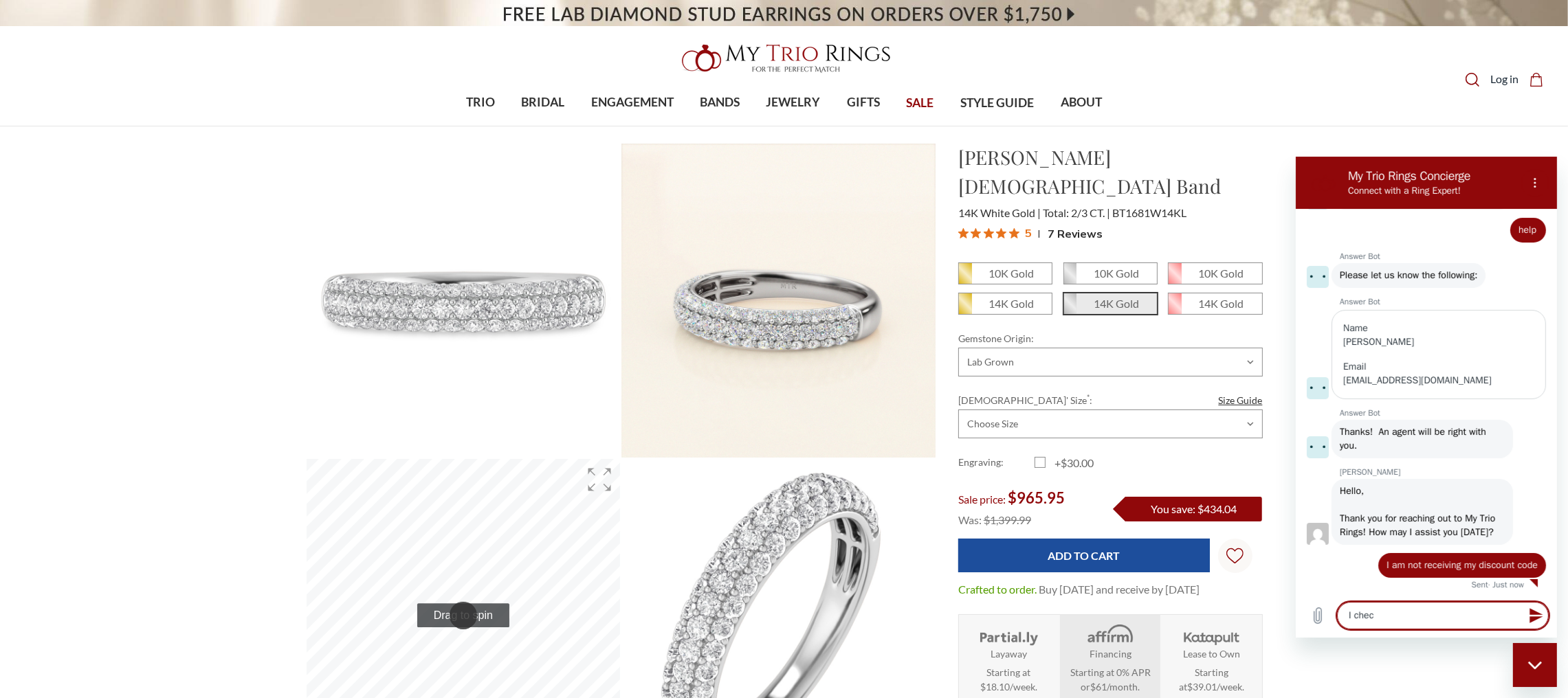 type on "I check" 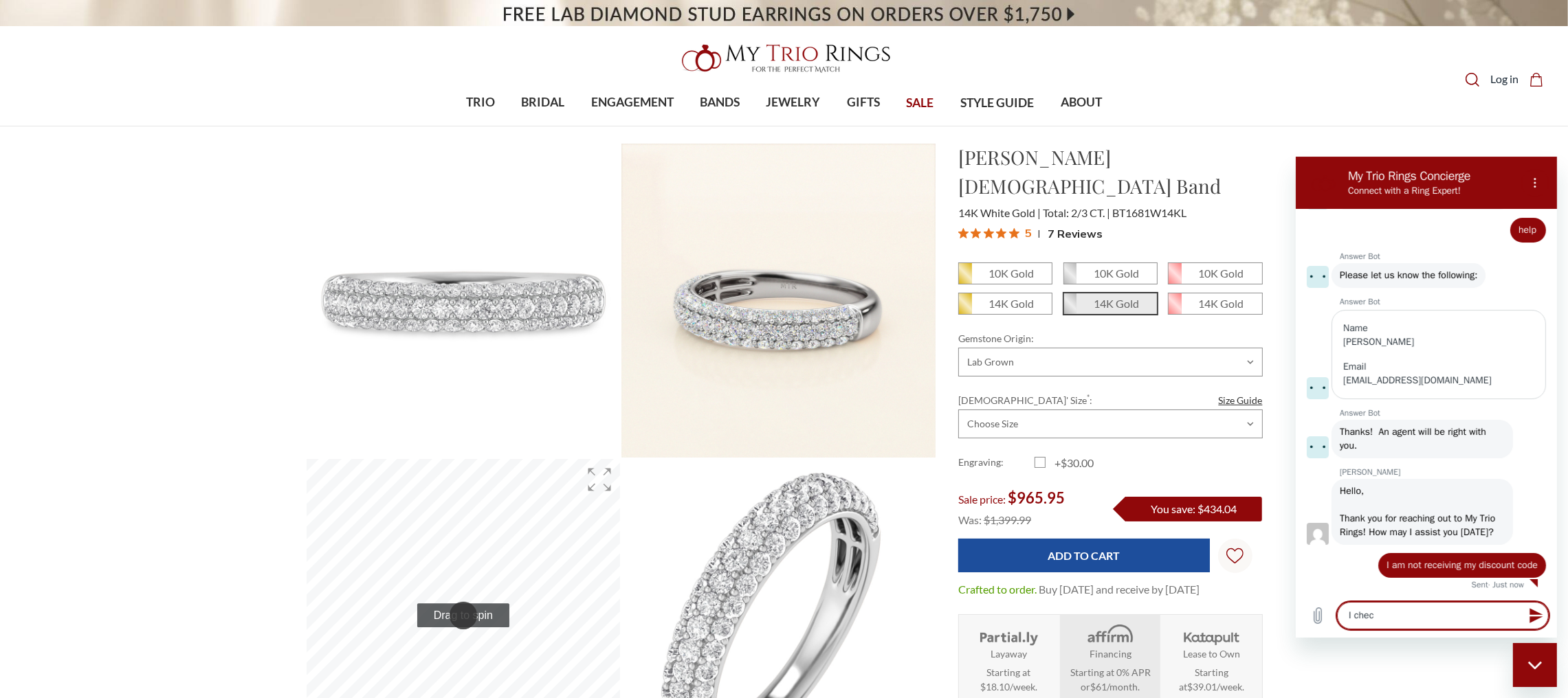 type on "x" 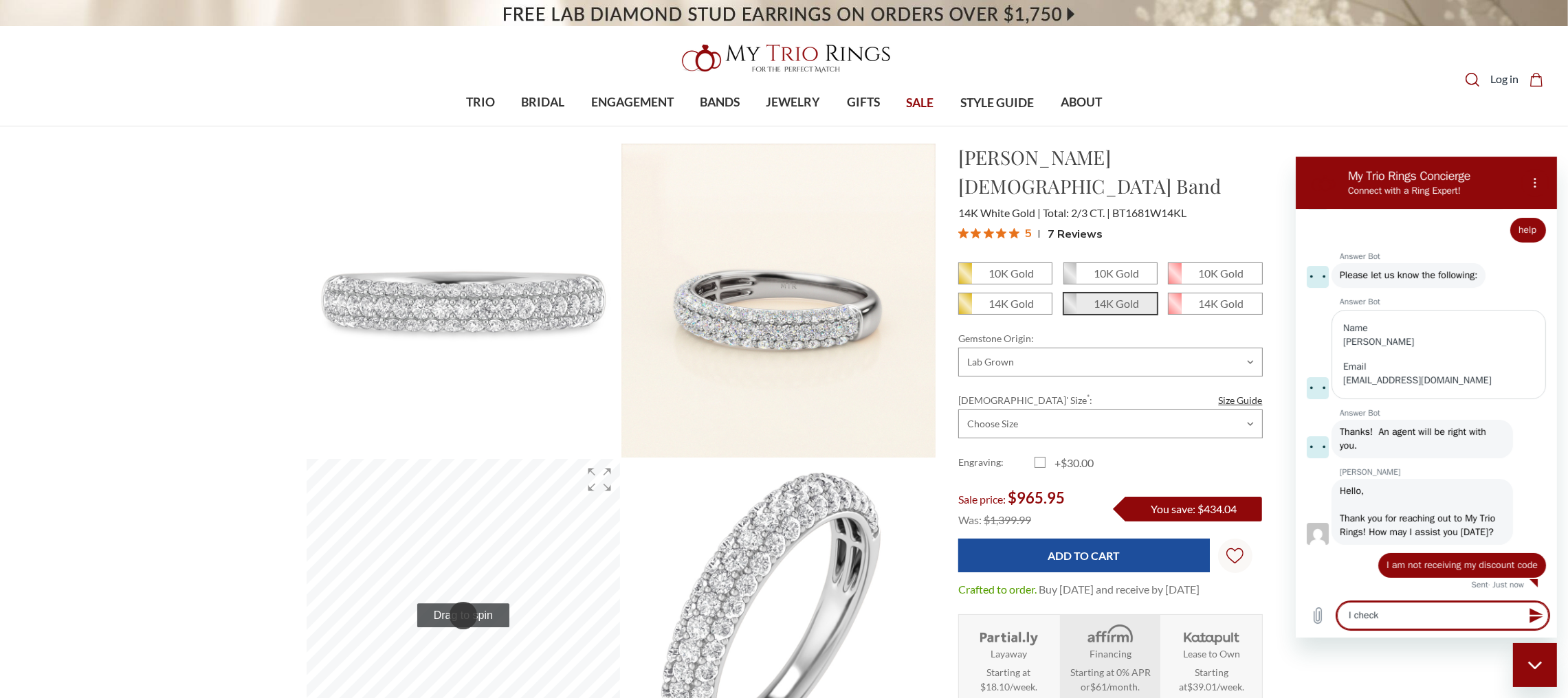 type on "I checke" 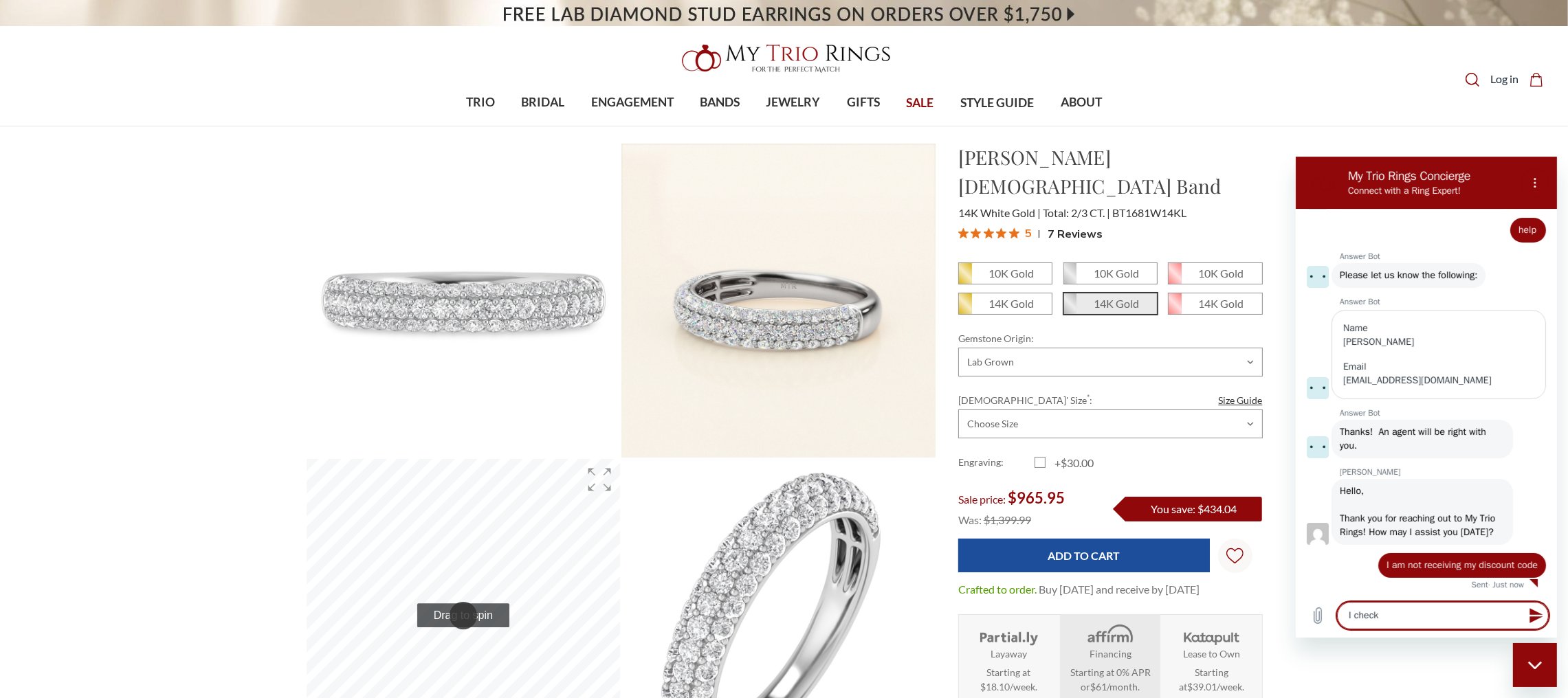 type on "x" 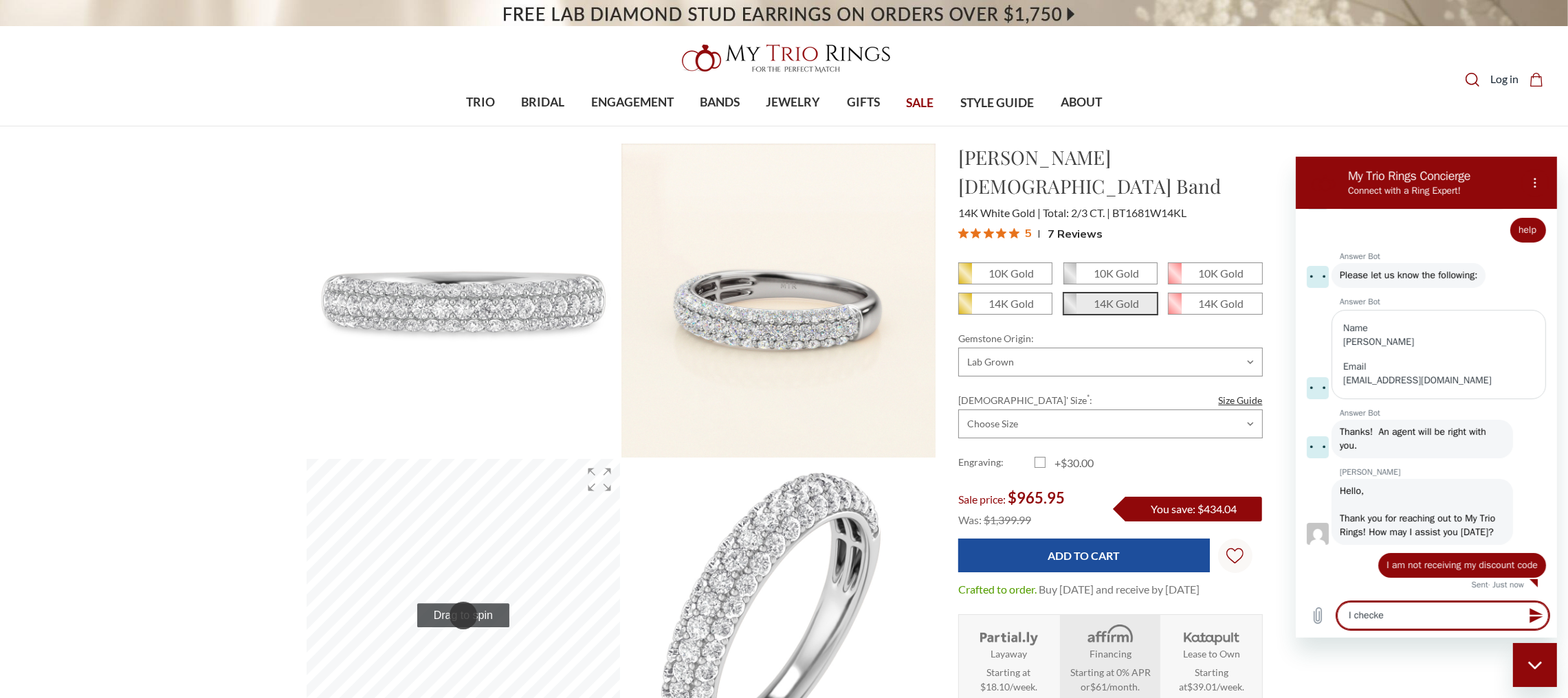 type on "I checked" 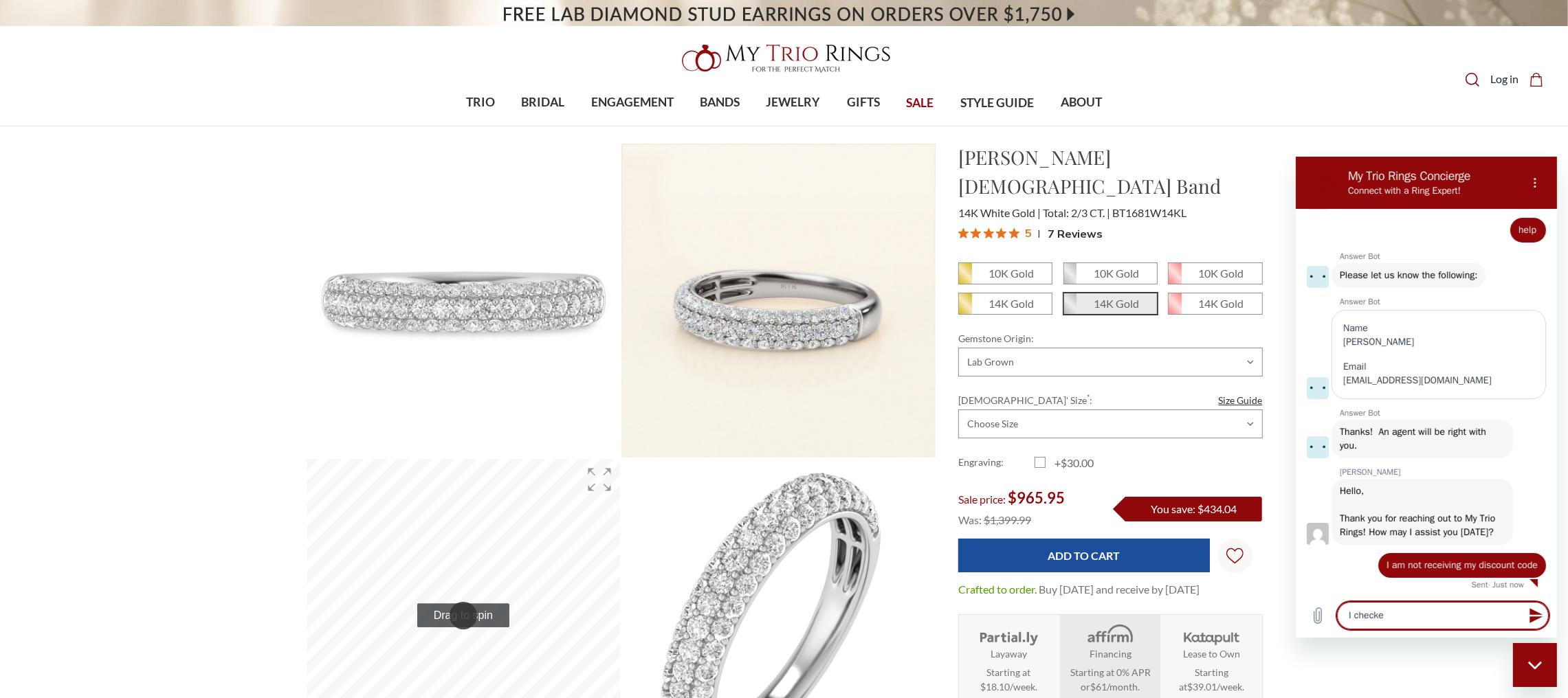 type on "x" 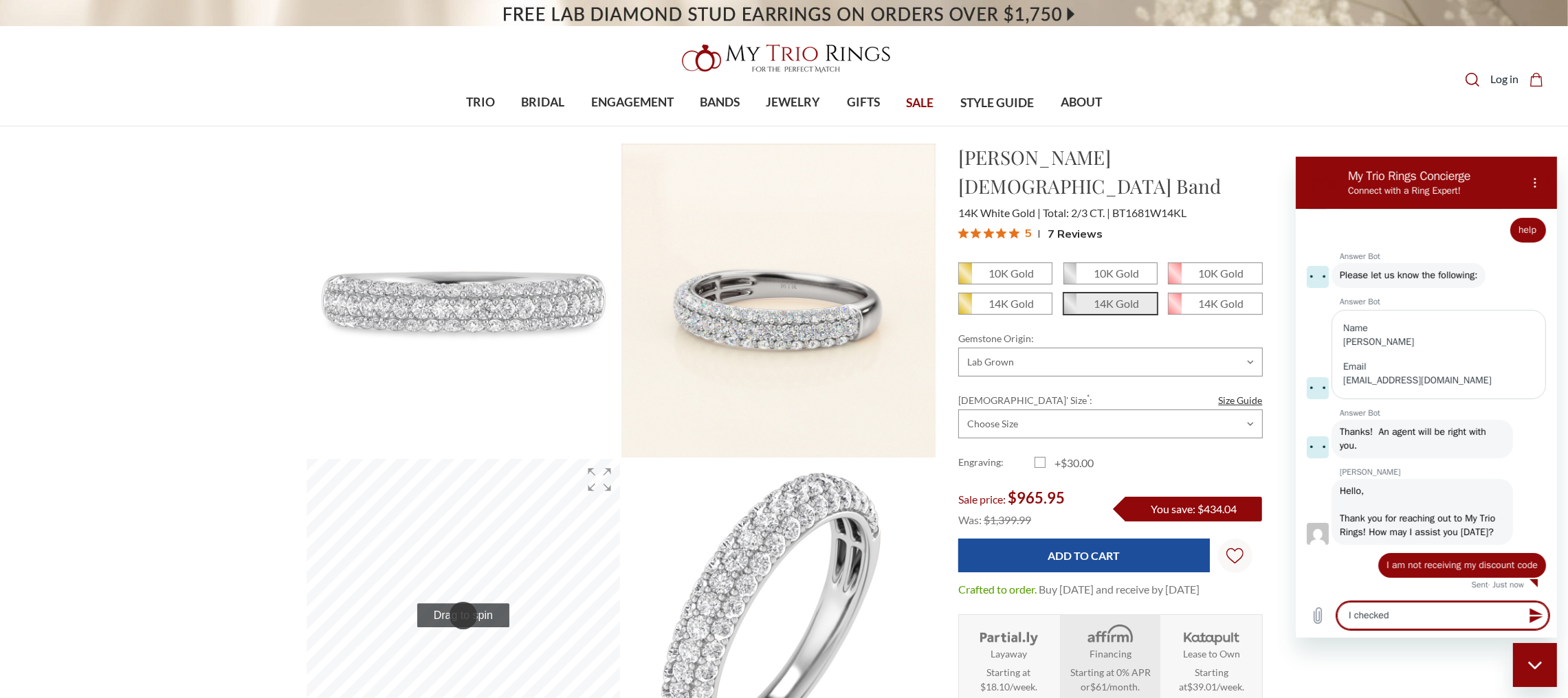 type on "I checked" 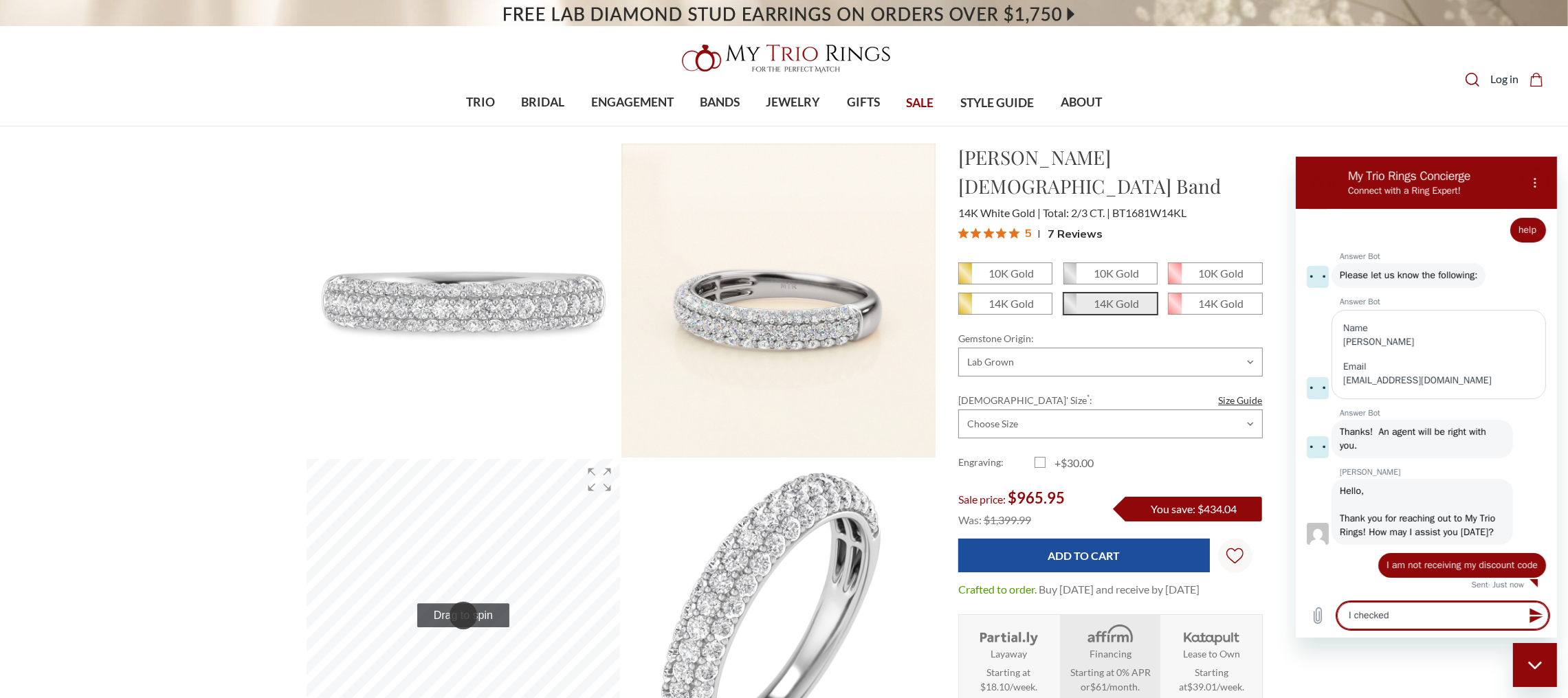 type on "x" 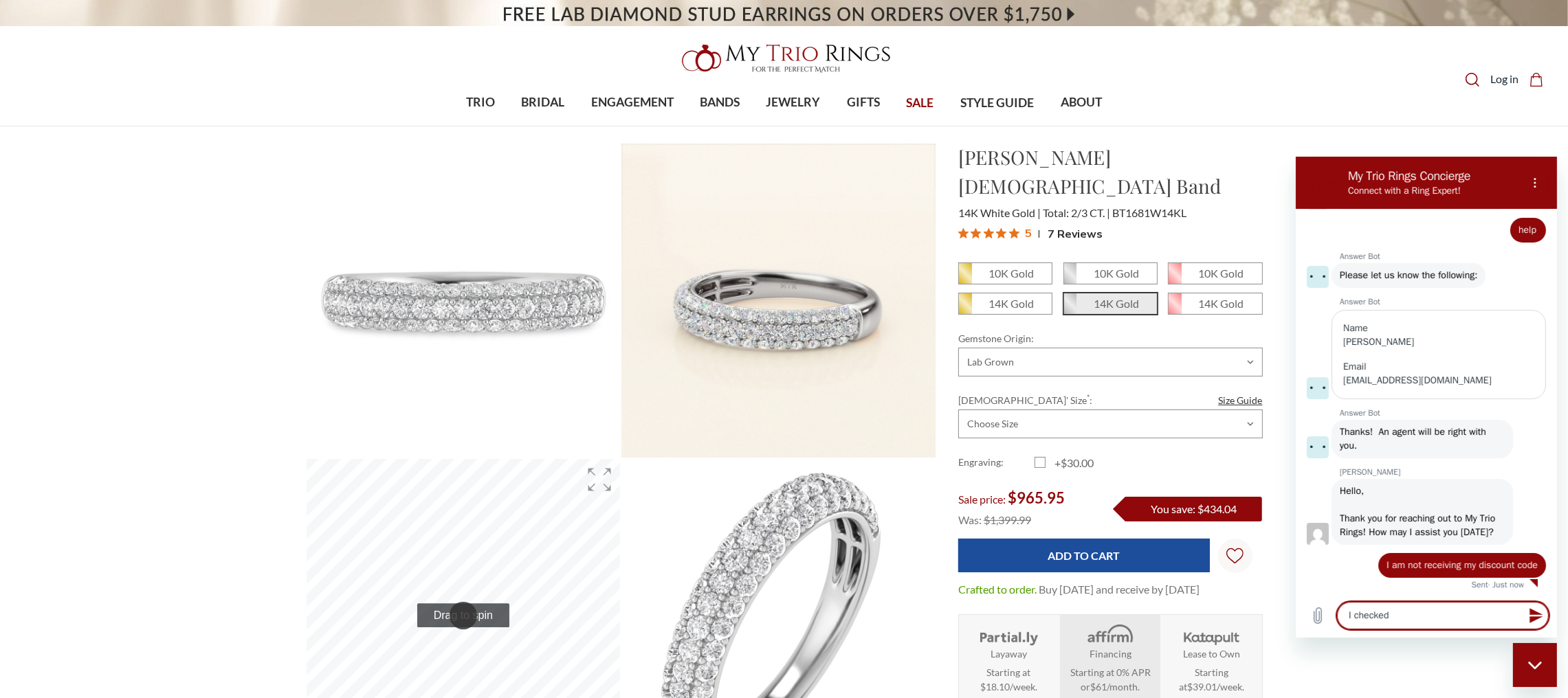 type on "I checked m" 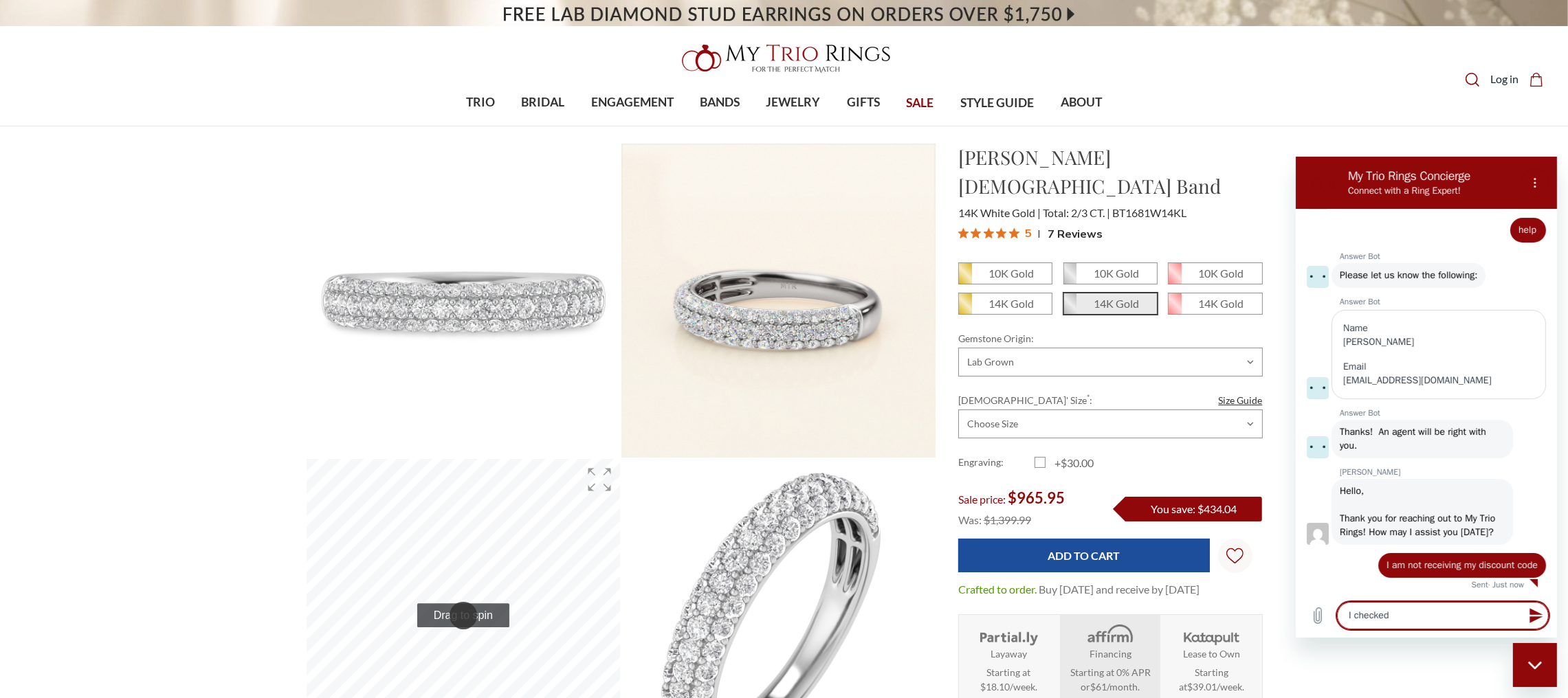 type on "x" 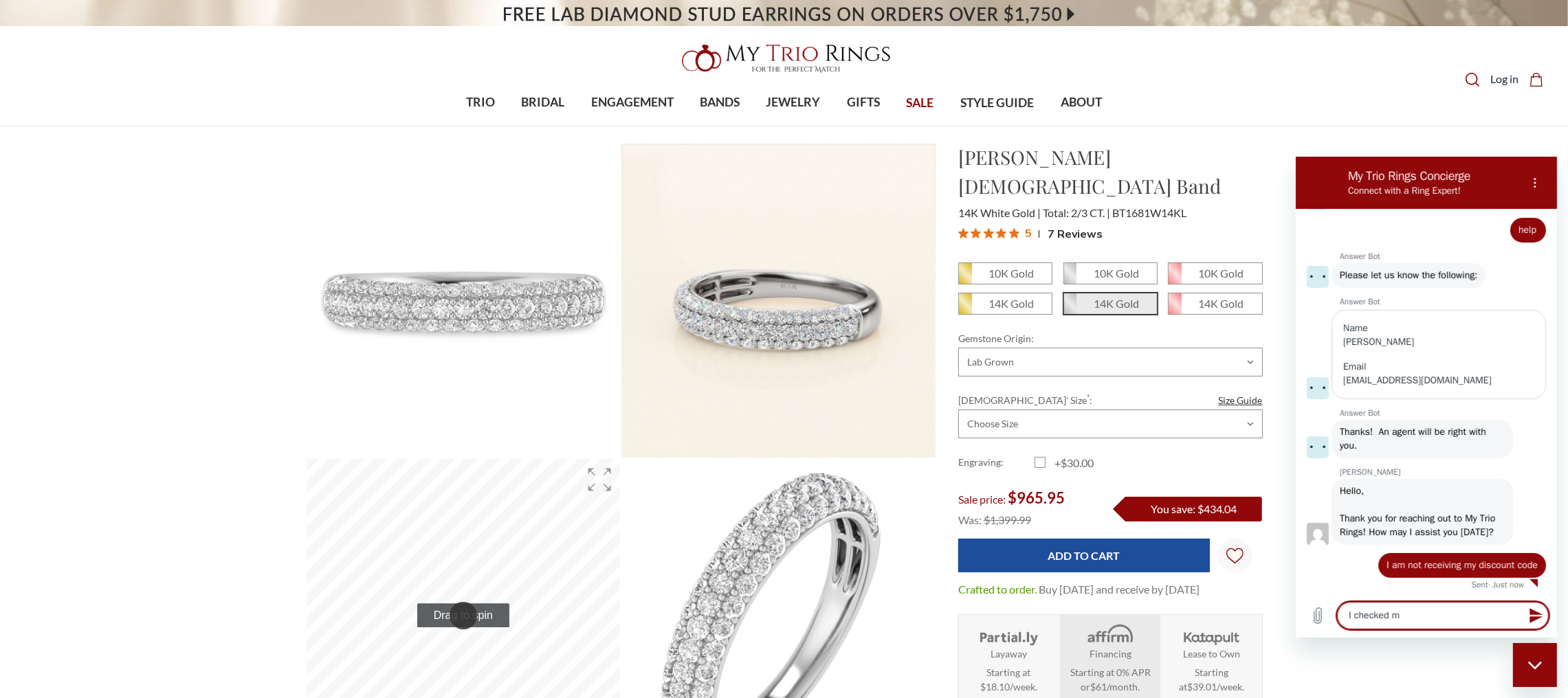 type on "I checked my" 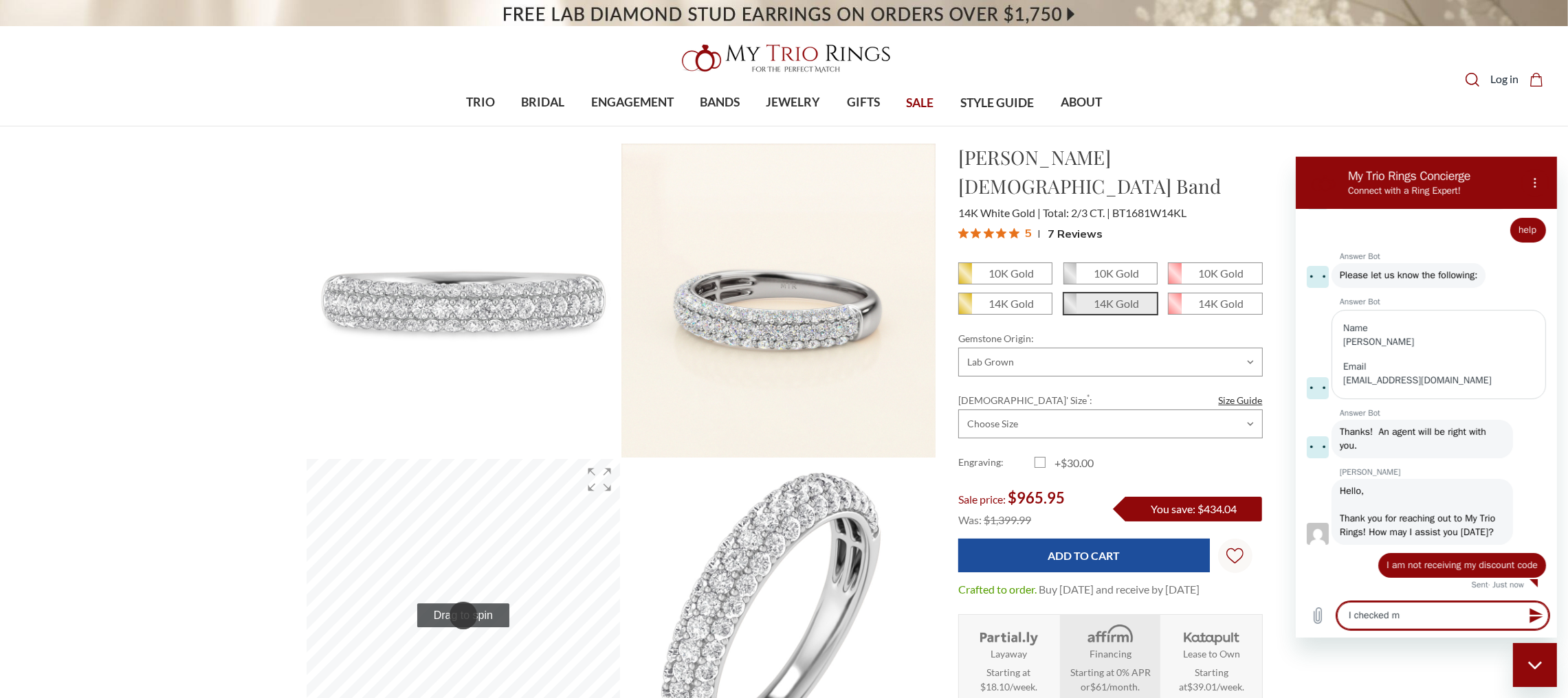 type on "x" 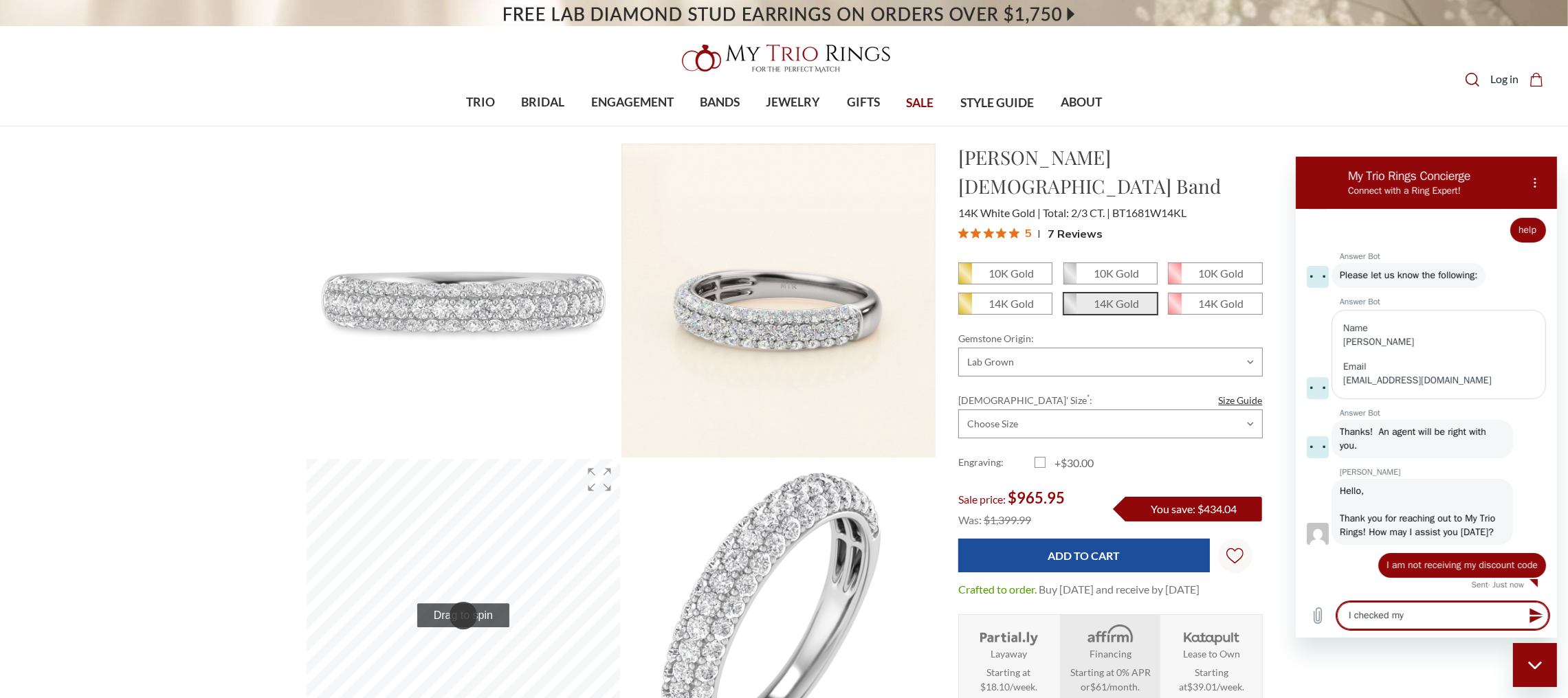 type on "I checked my" 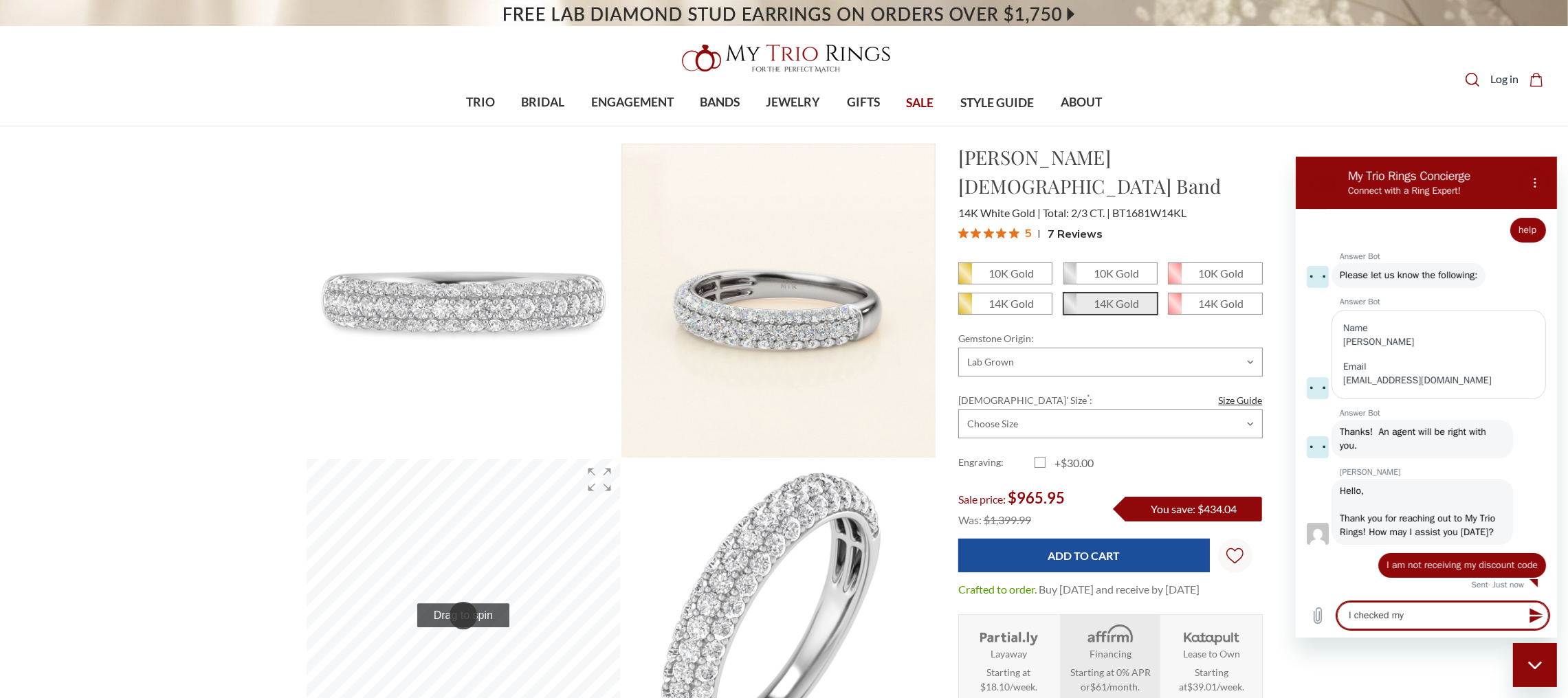 type on "x" 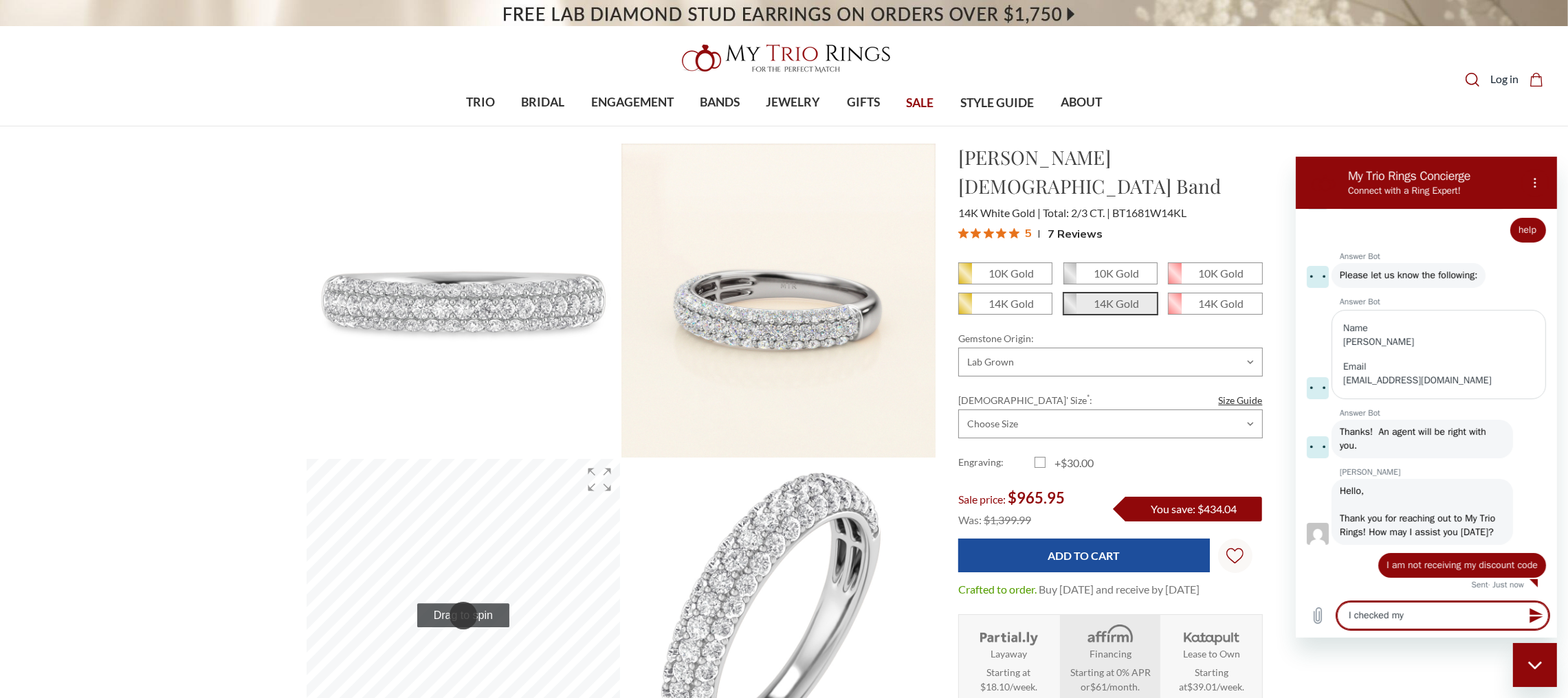 type on "I checked my s" 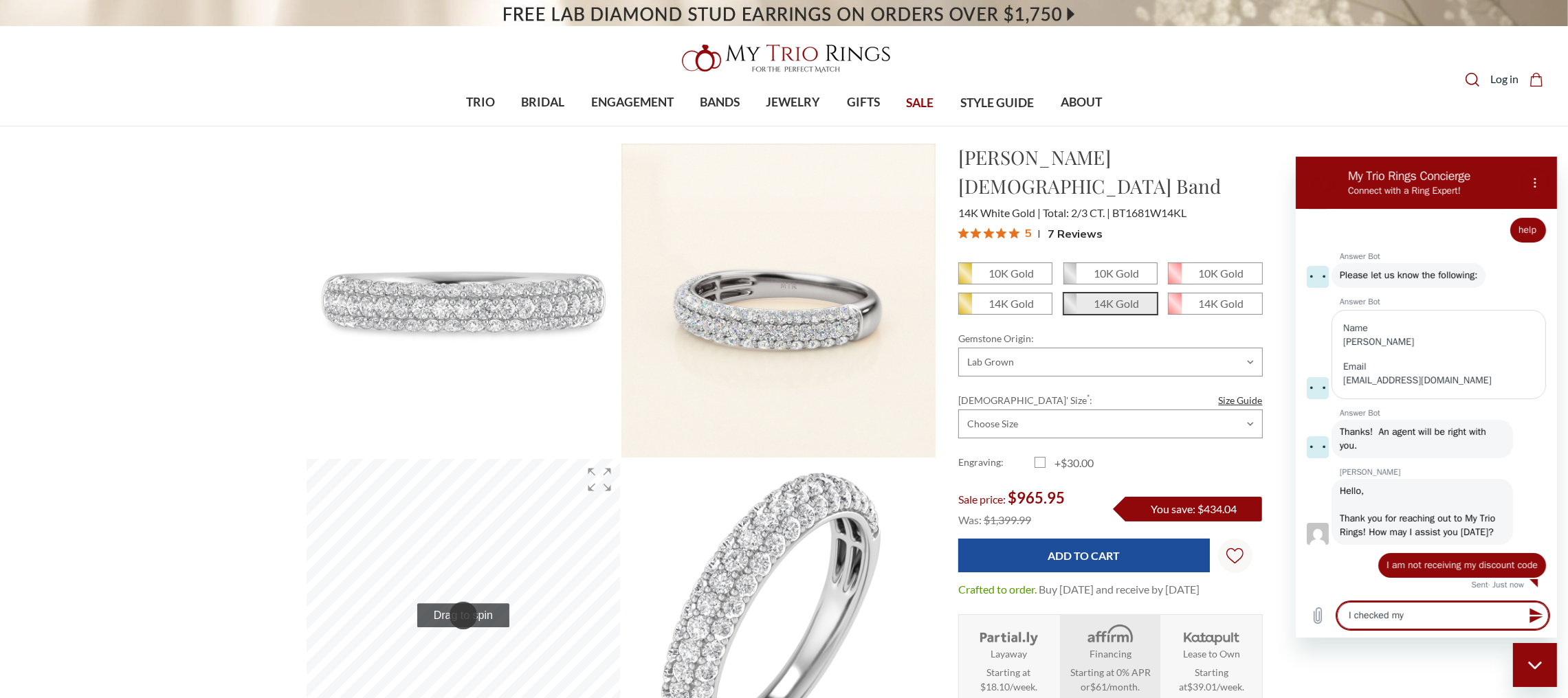 type on "x" 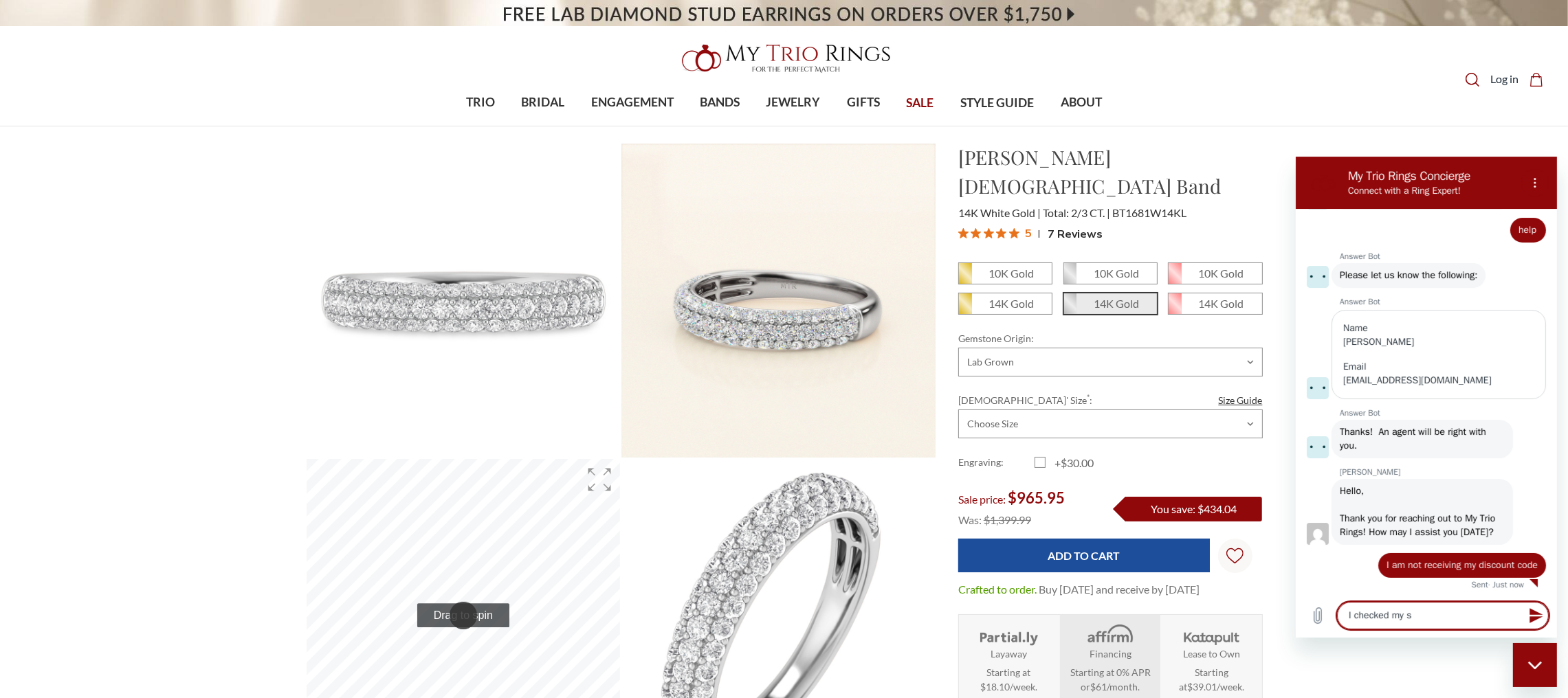type on "I checked my sp" 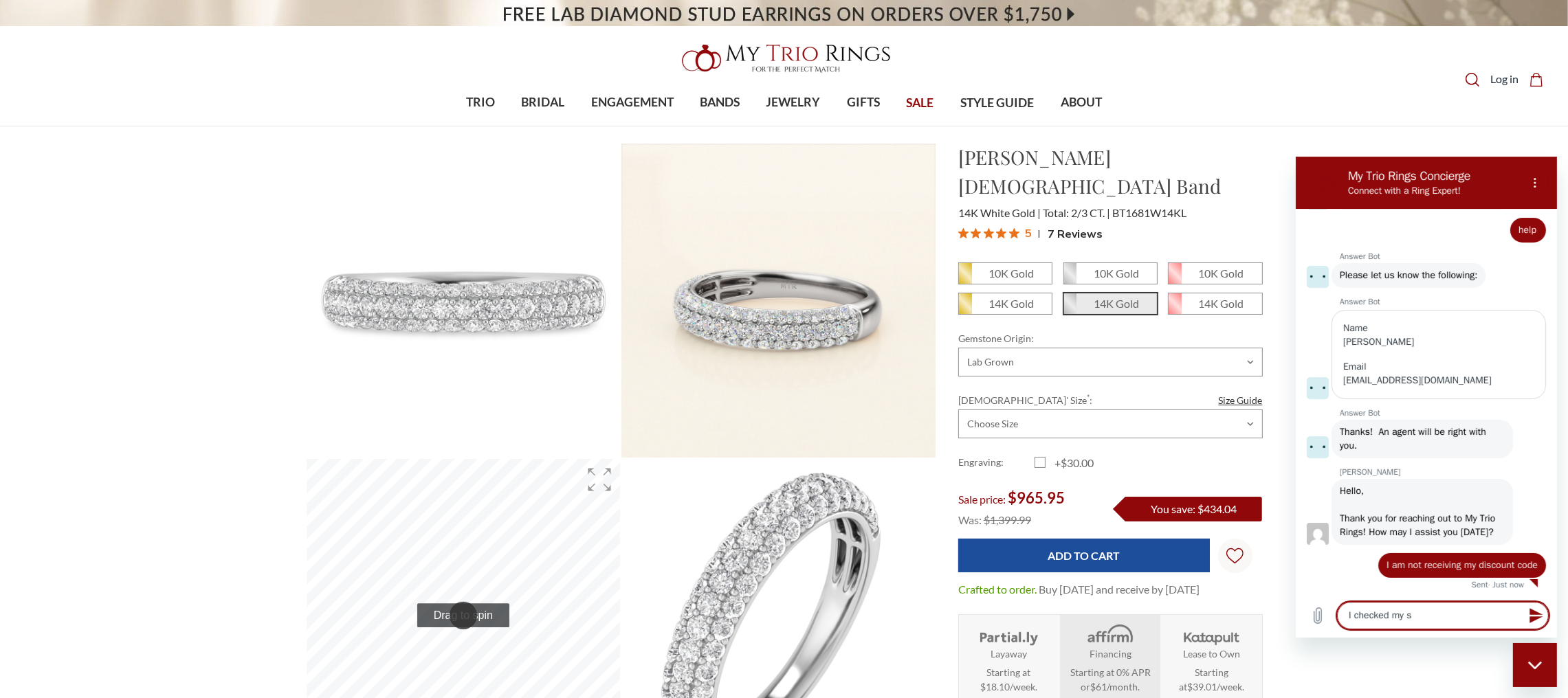 type on "x" 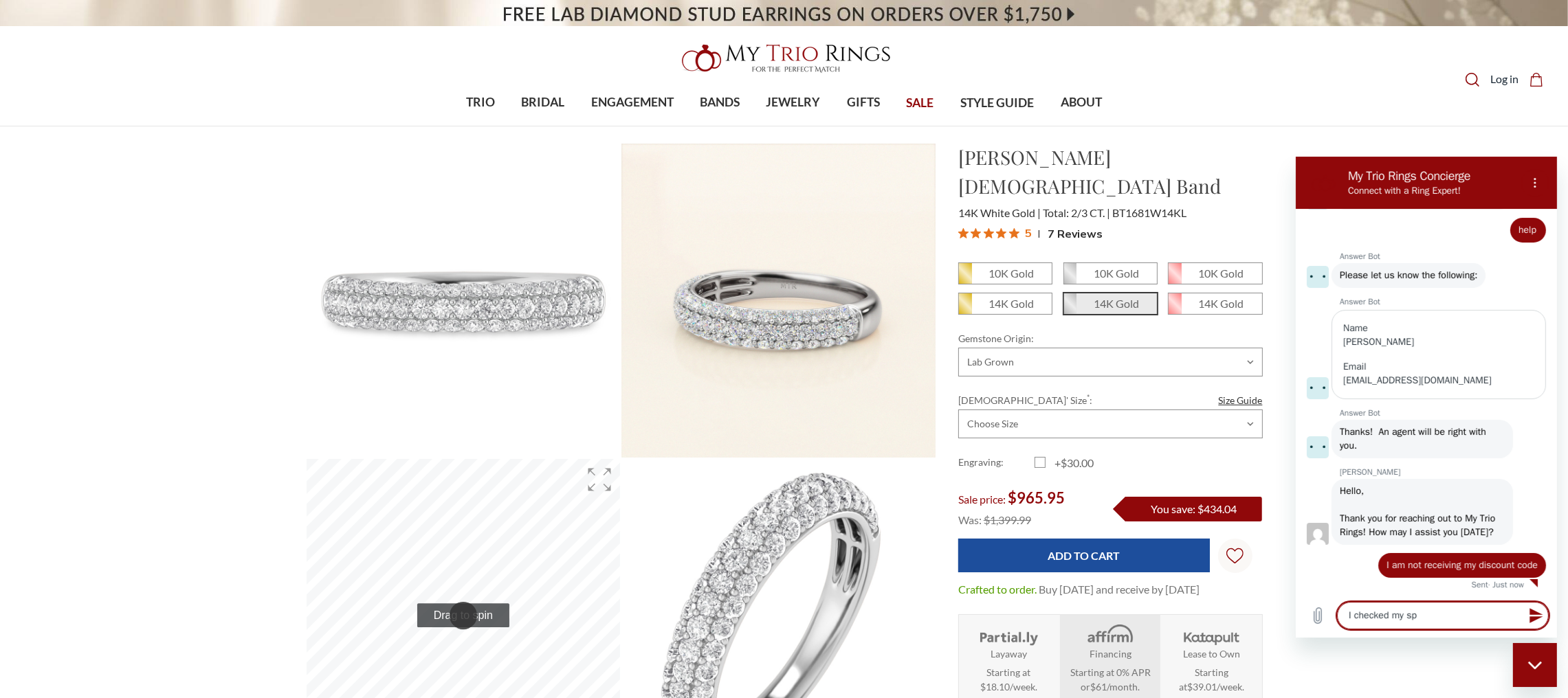 type on "I checked my spa" 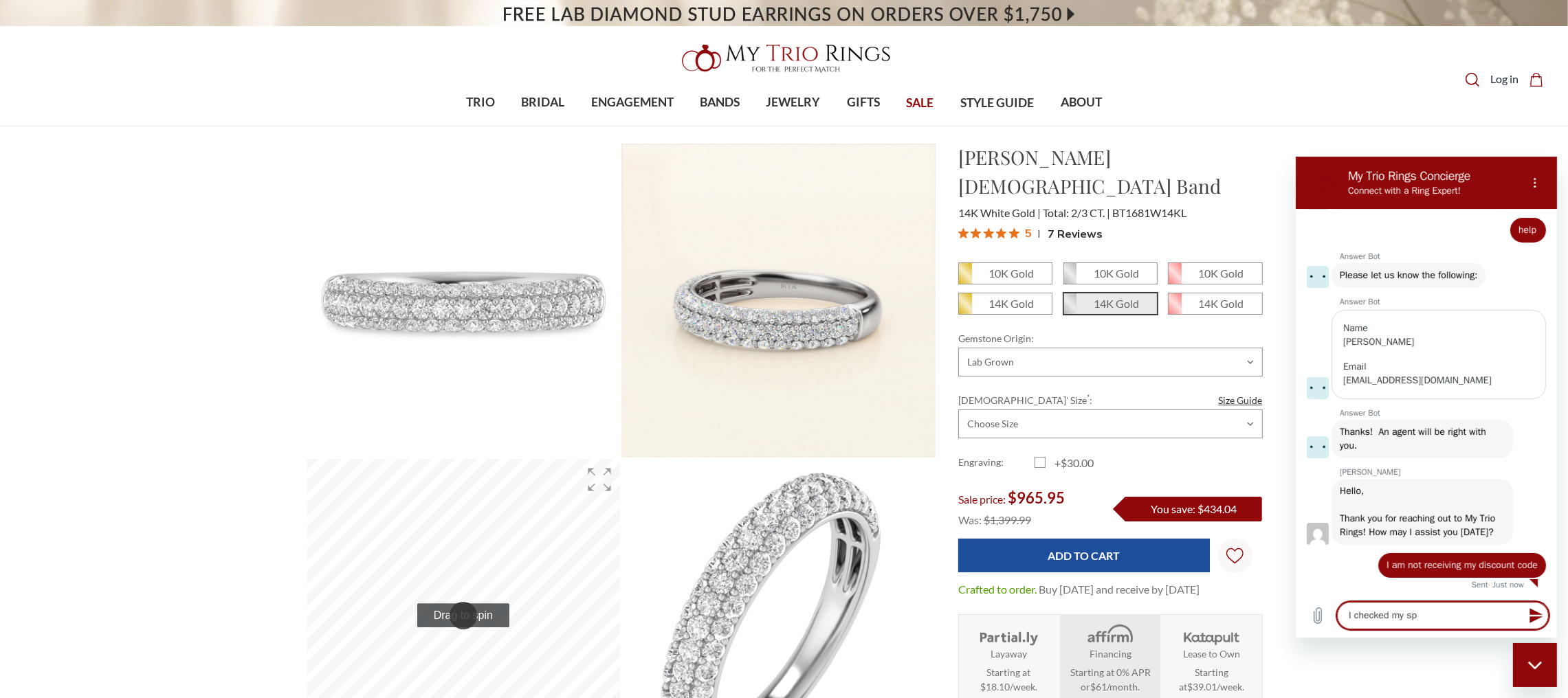 type on "x" 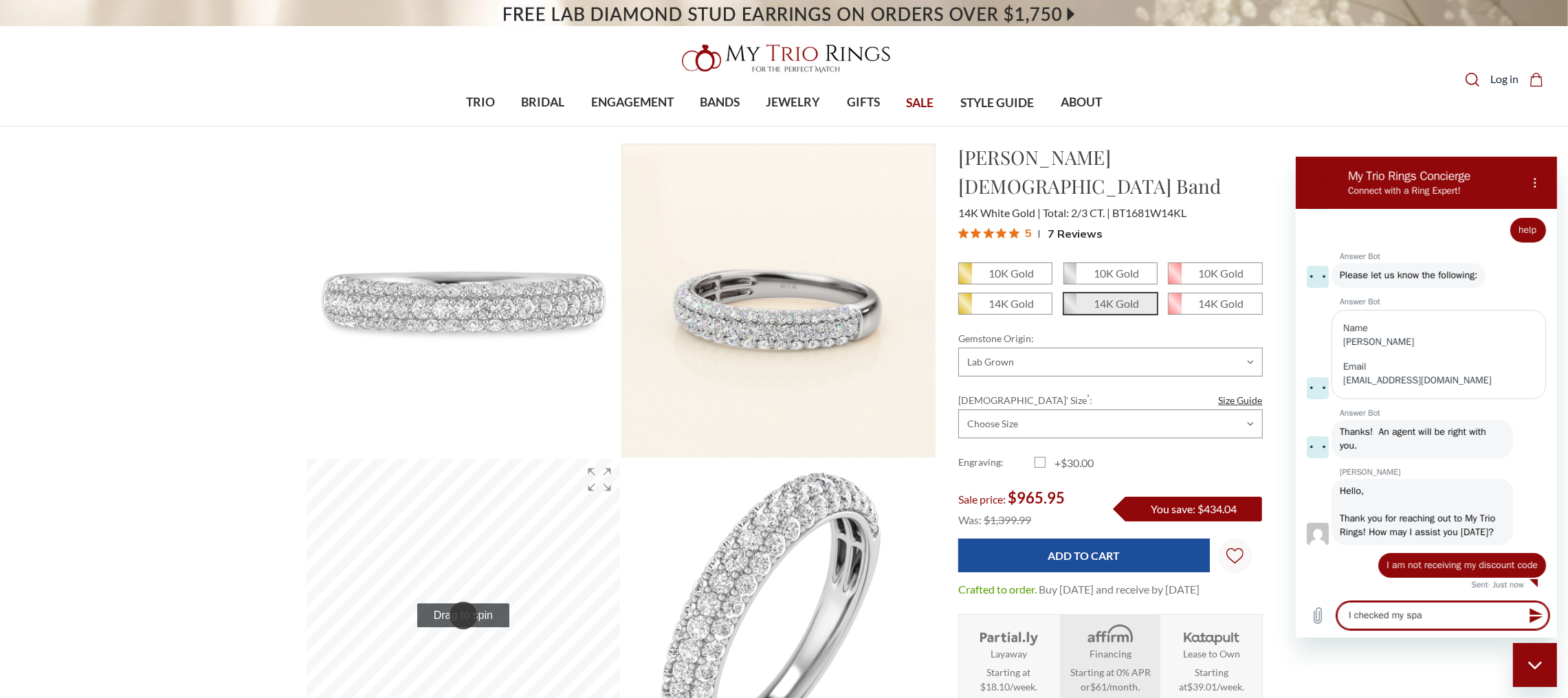 type on "I checked my spam" 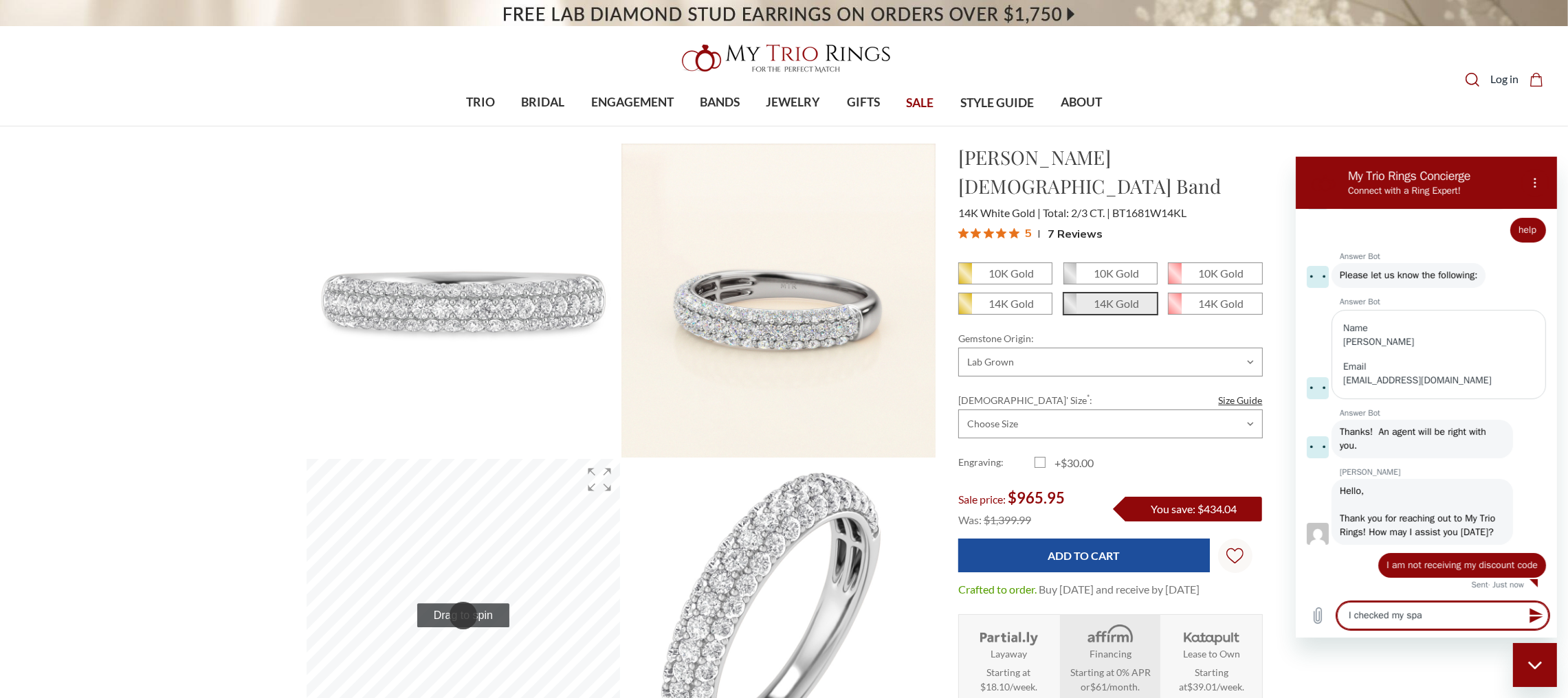 type on "x" 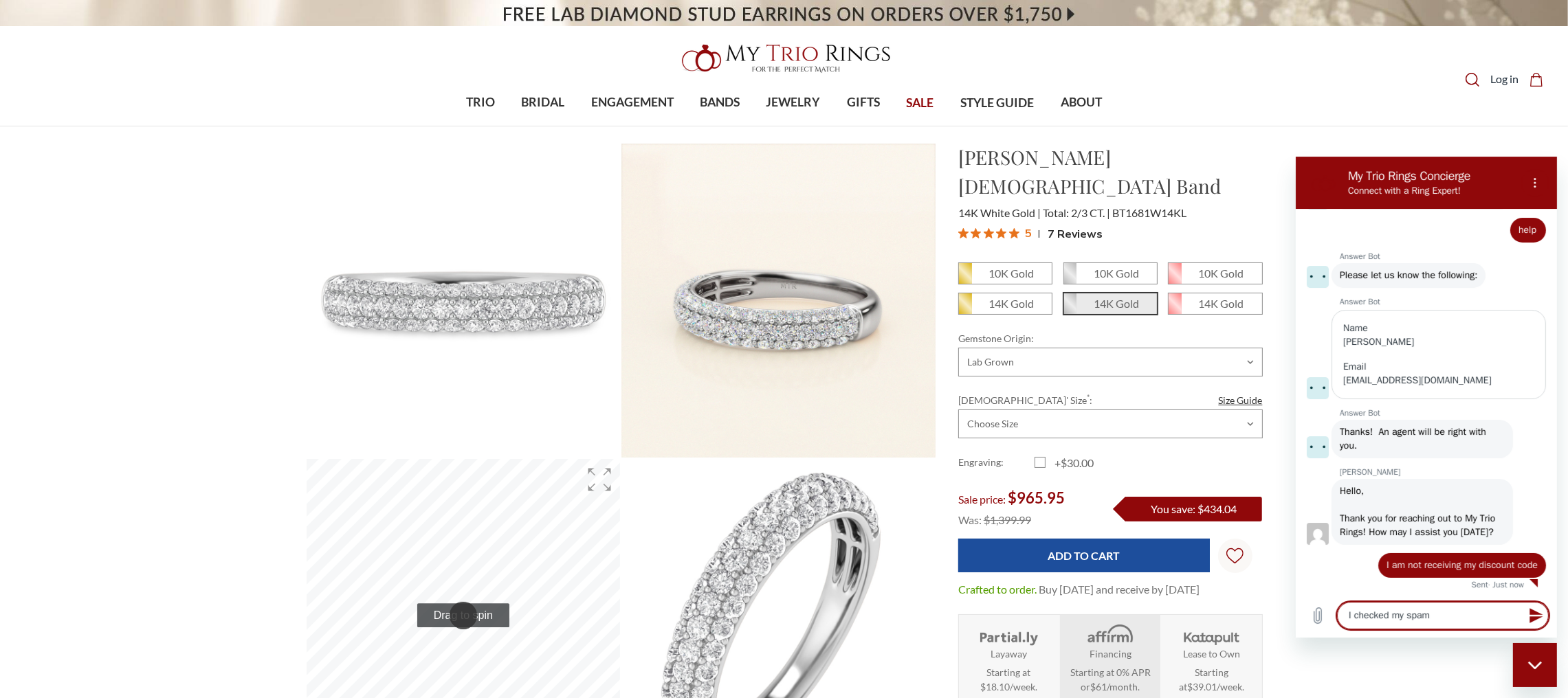 type on "I checked my spam" 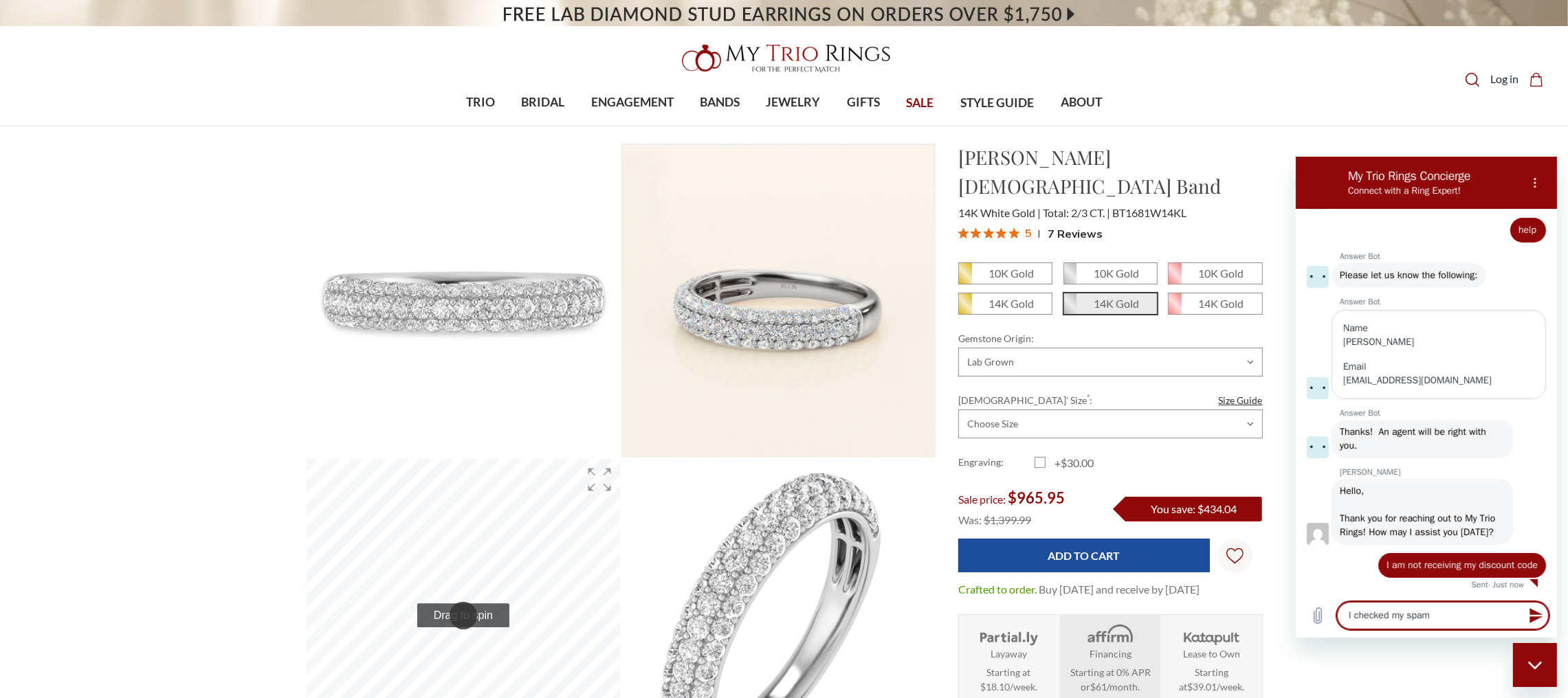 type on "x" 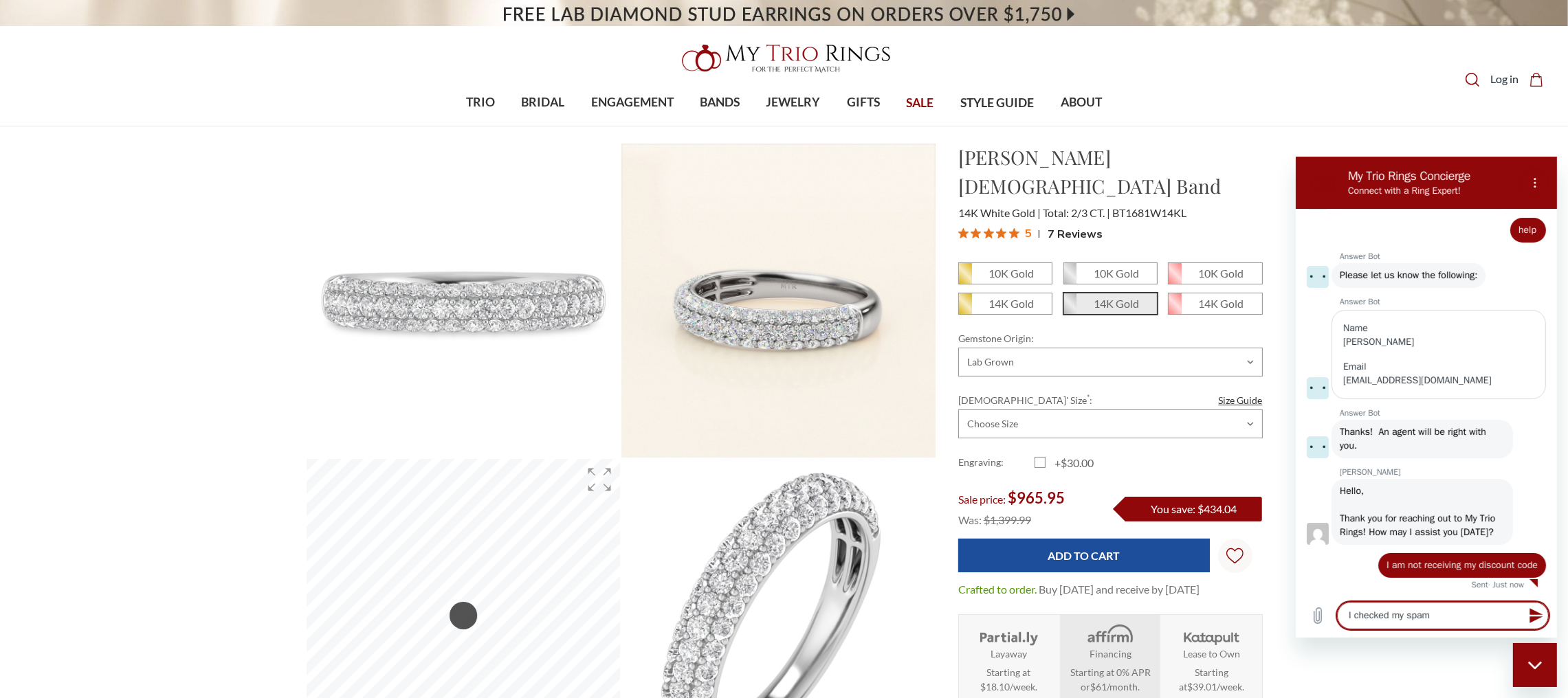 type on "I checked my spam a" 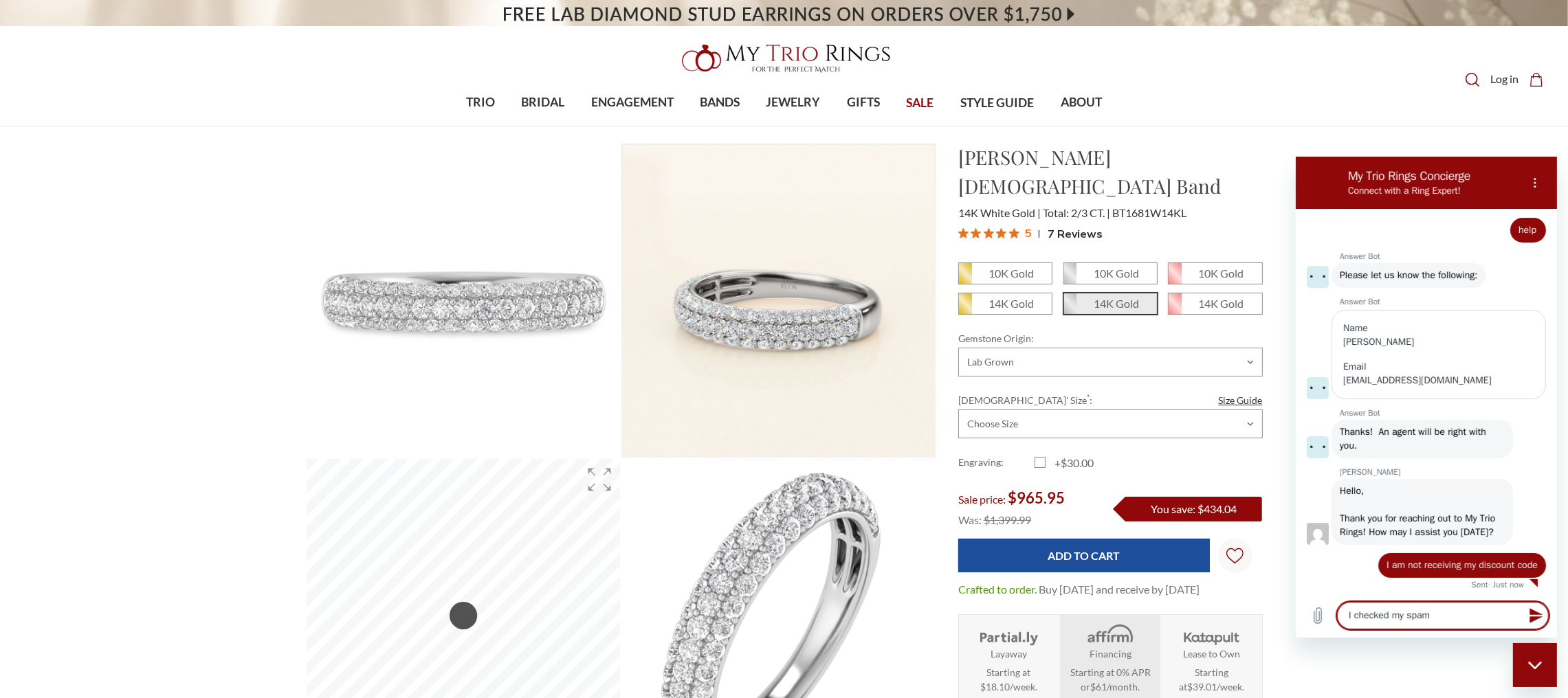 type on "x" 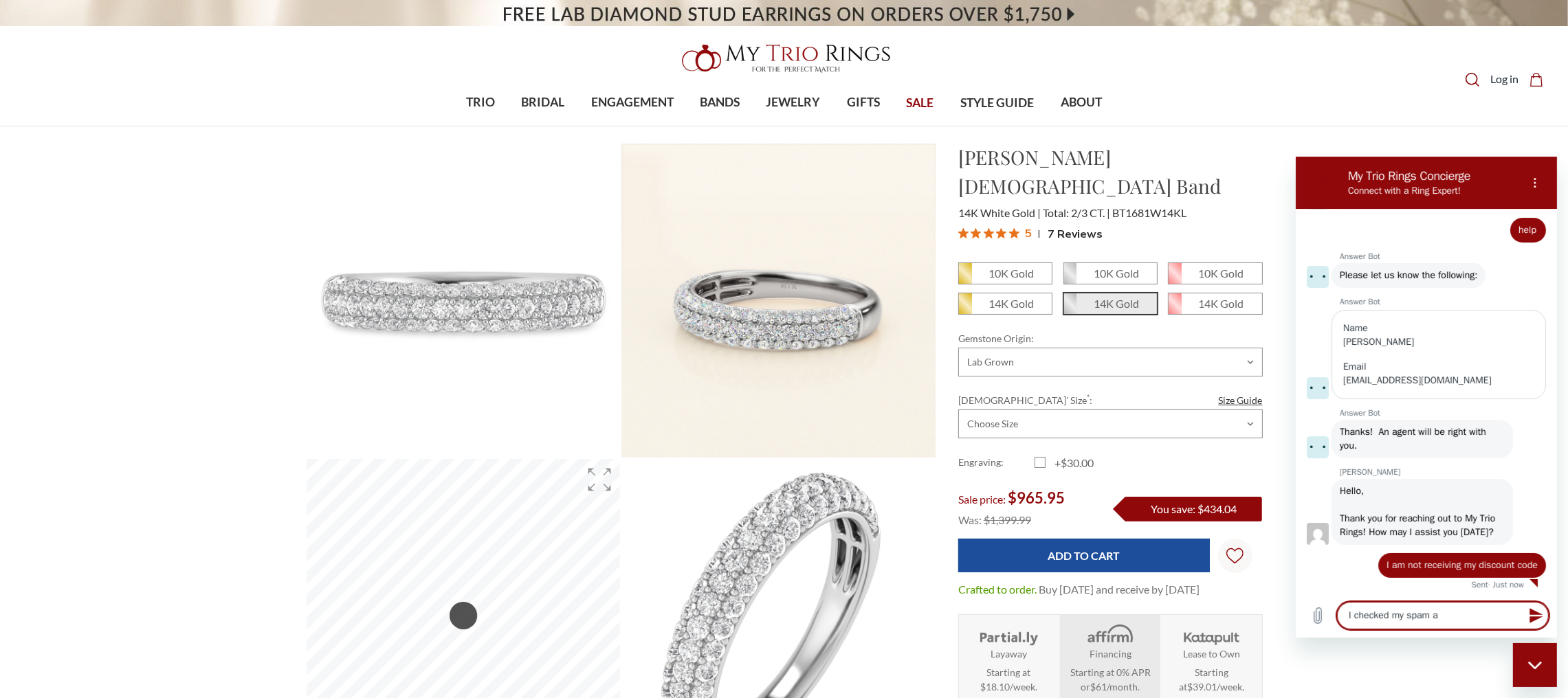 type on "I checked my spam" 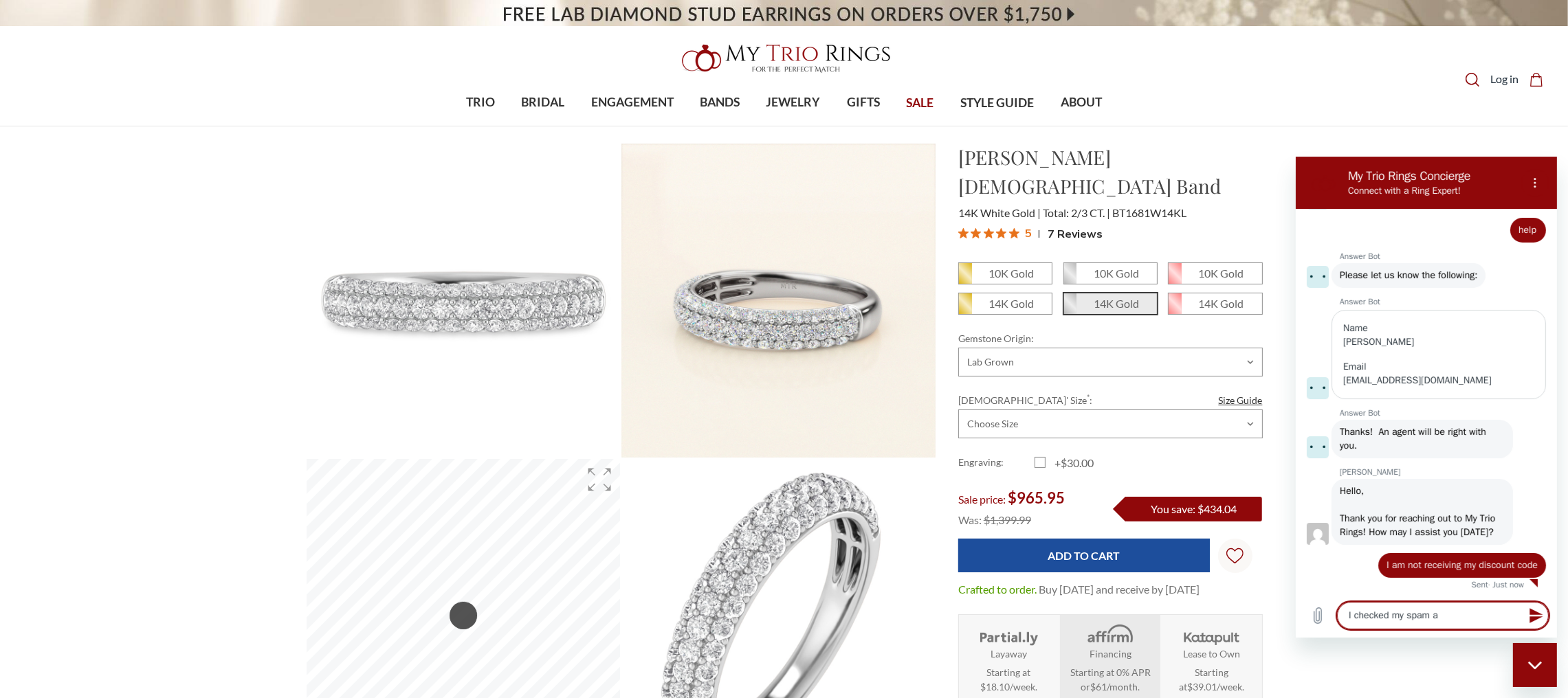 type on "x" 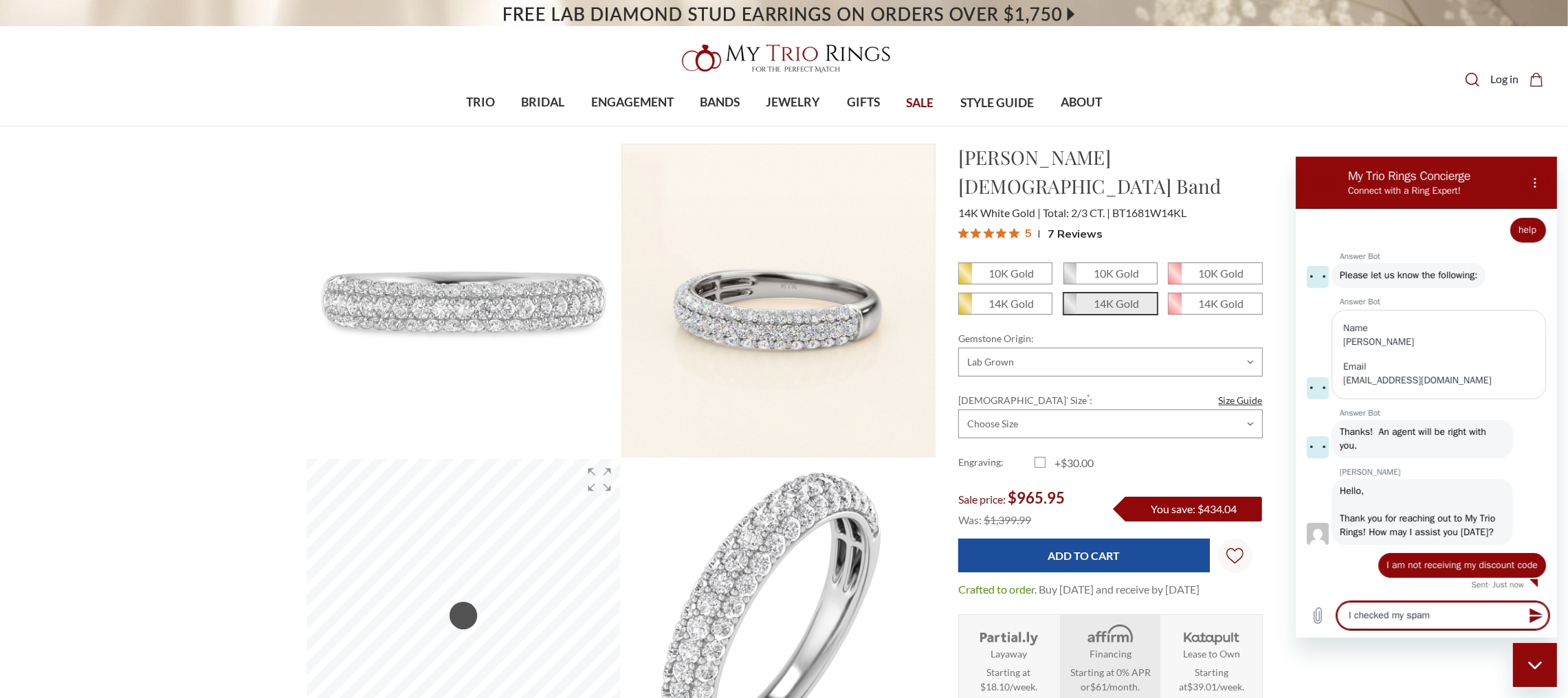 type on "I checked my spam b" 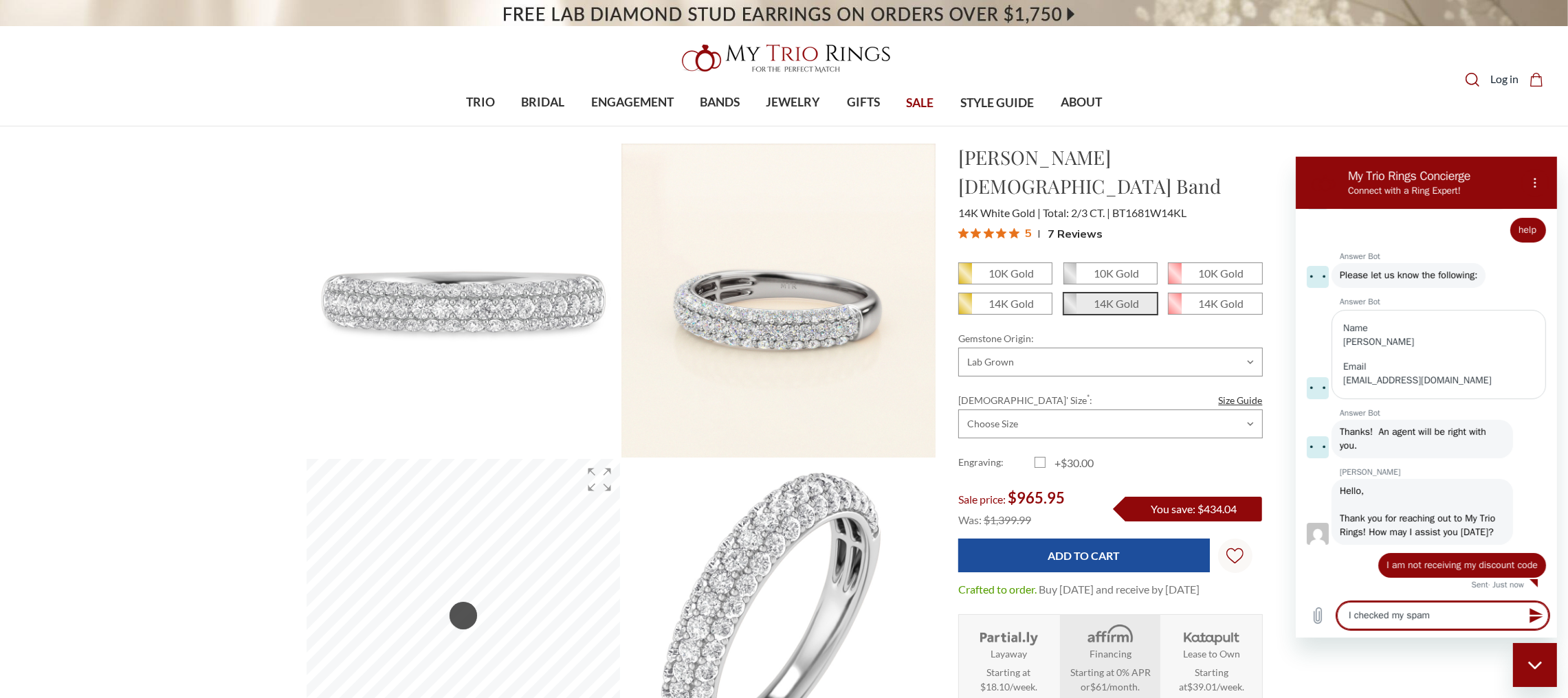 type on "x" 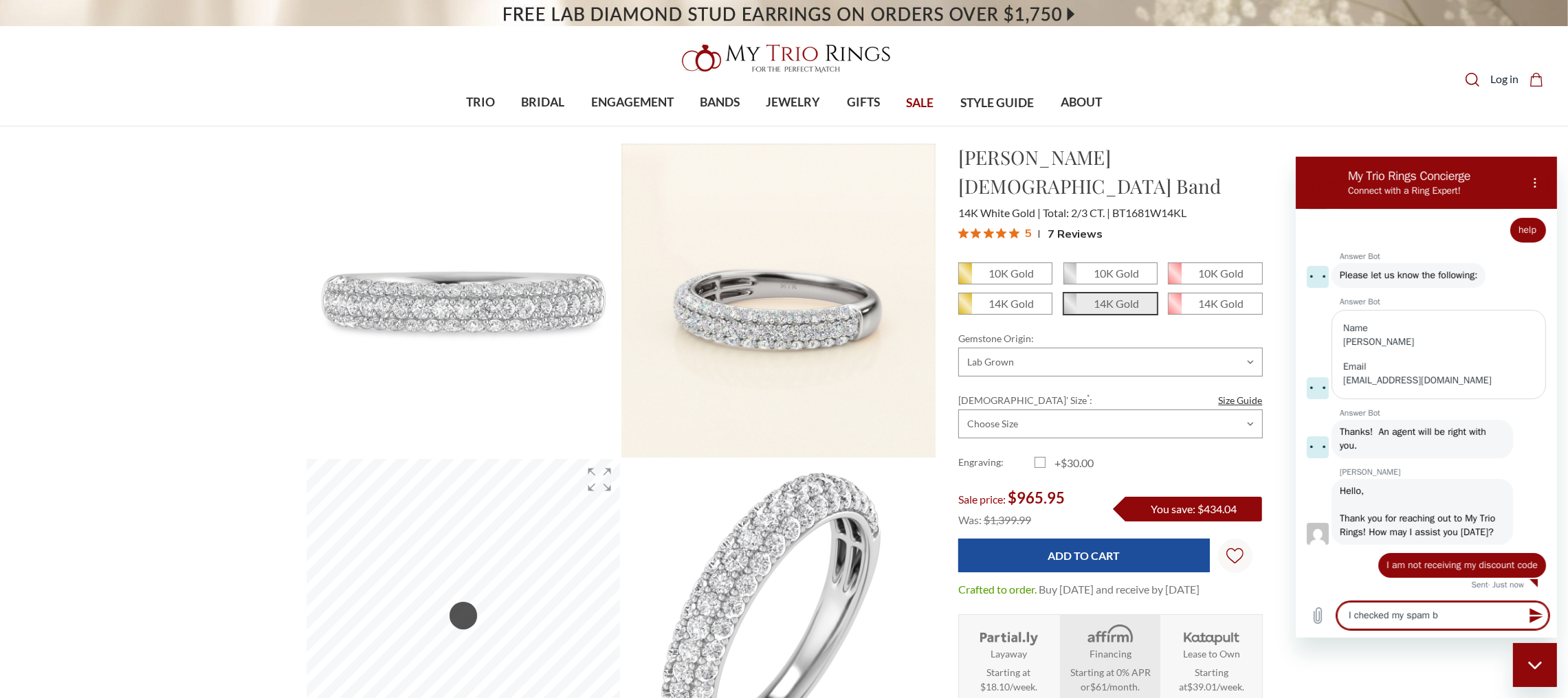 type on "I checked my spam bu" 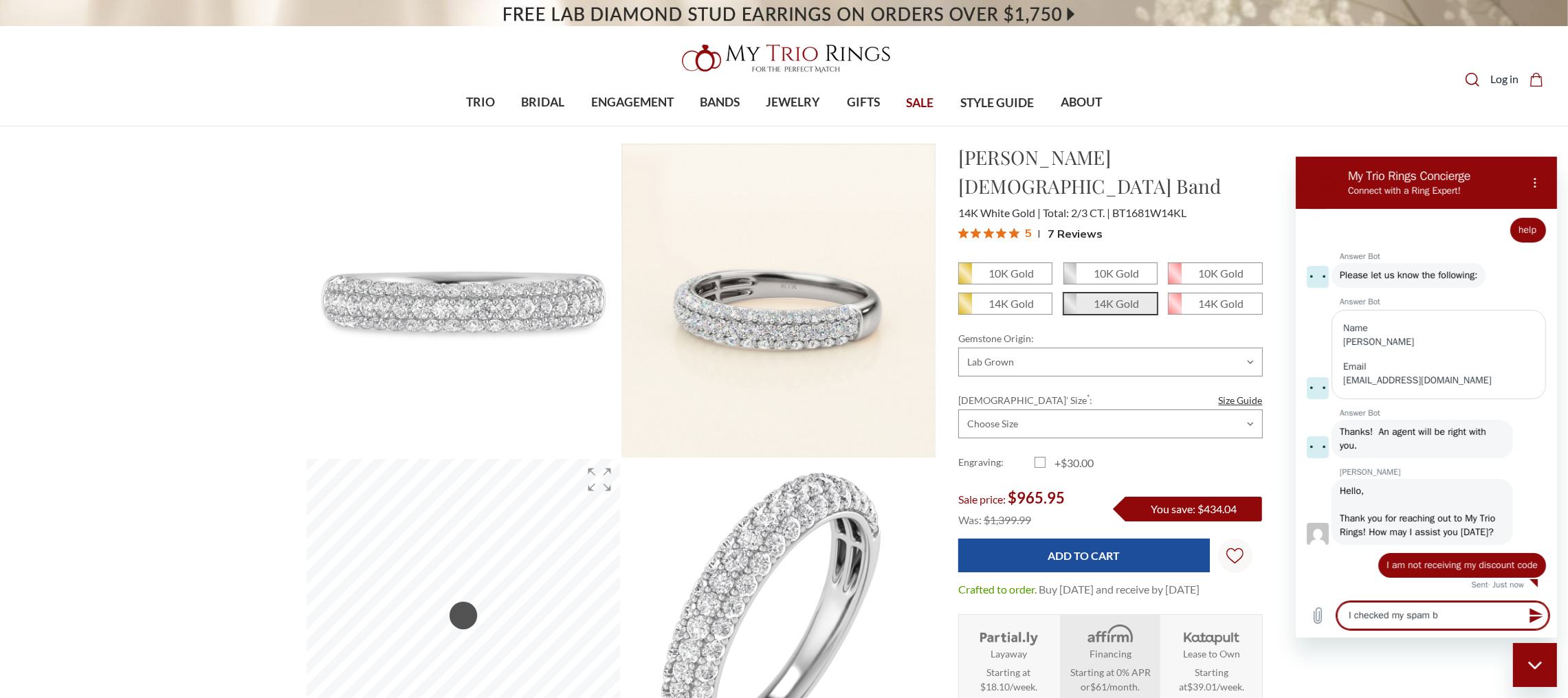 type on "x" 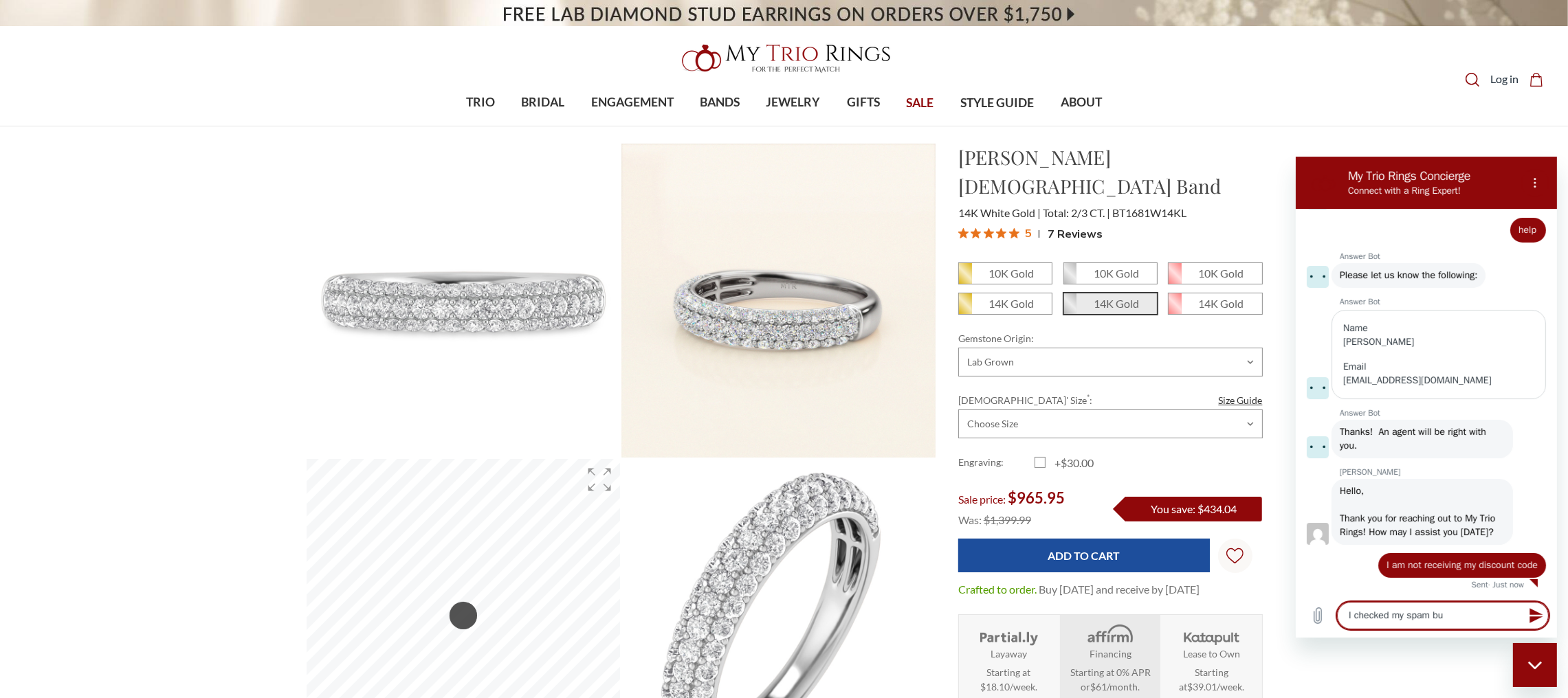 type on "I checked my spam but" 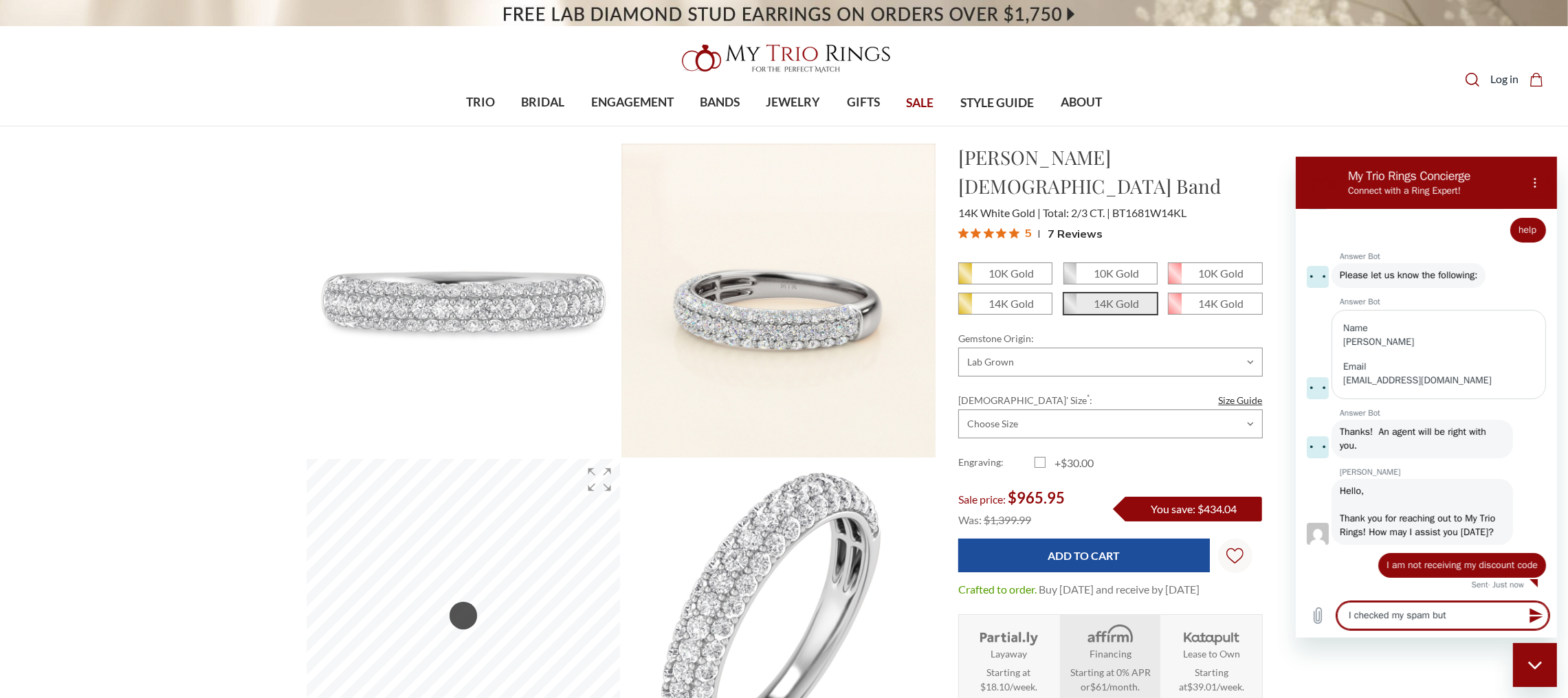 type on "x" 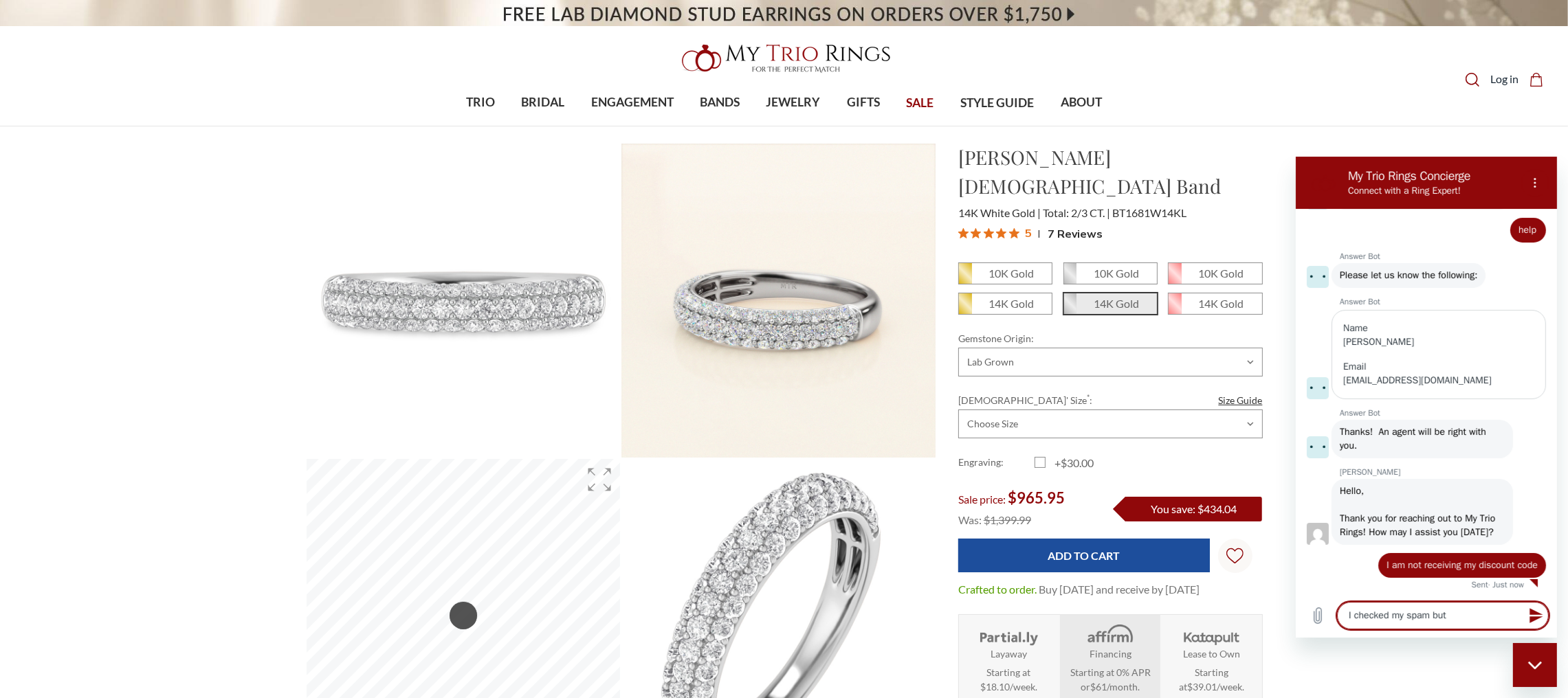type on "I checked my spam but" 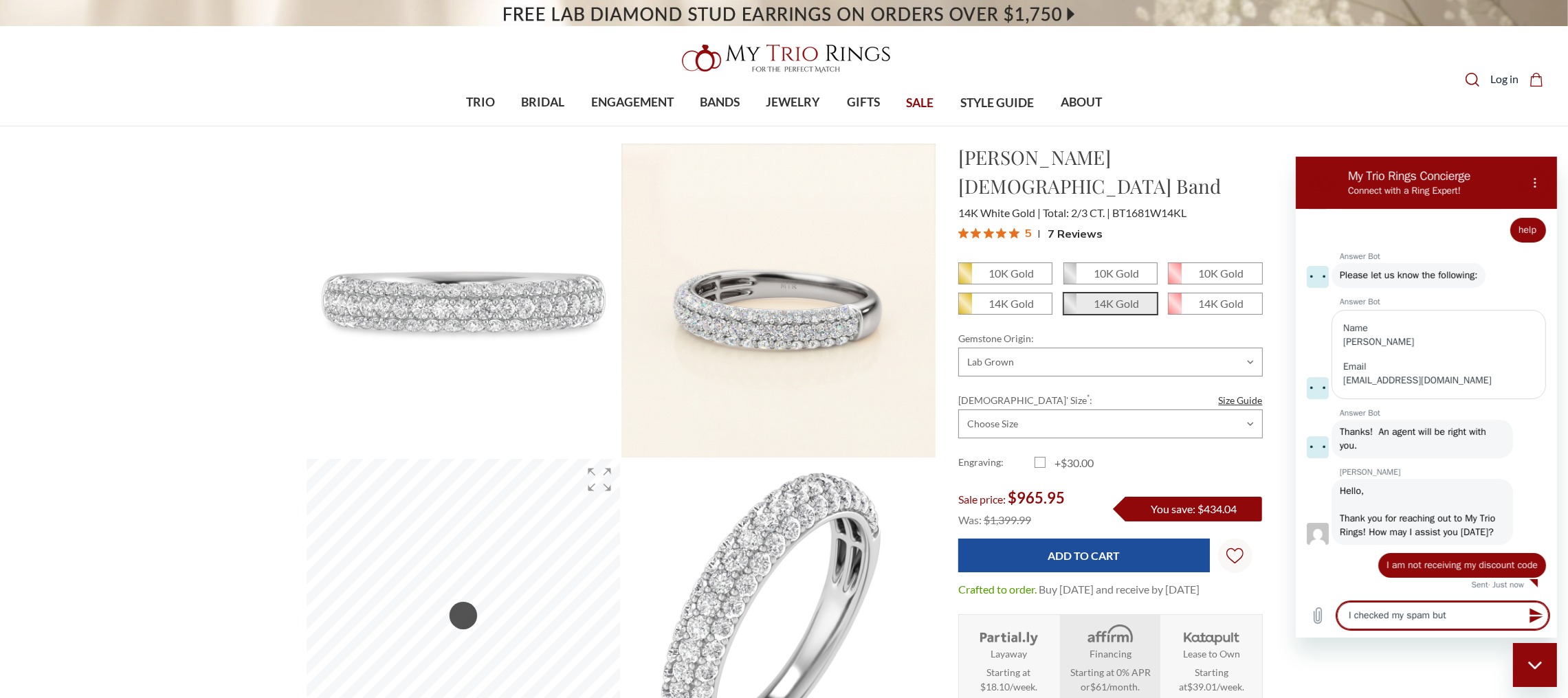 type on "x" 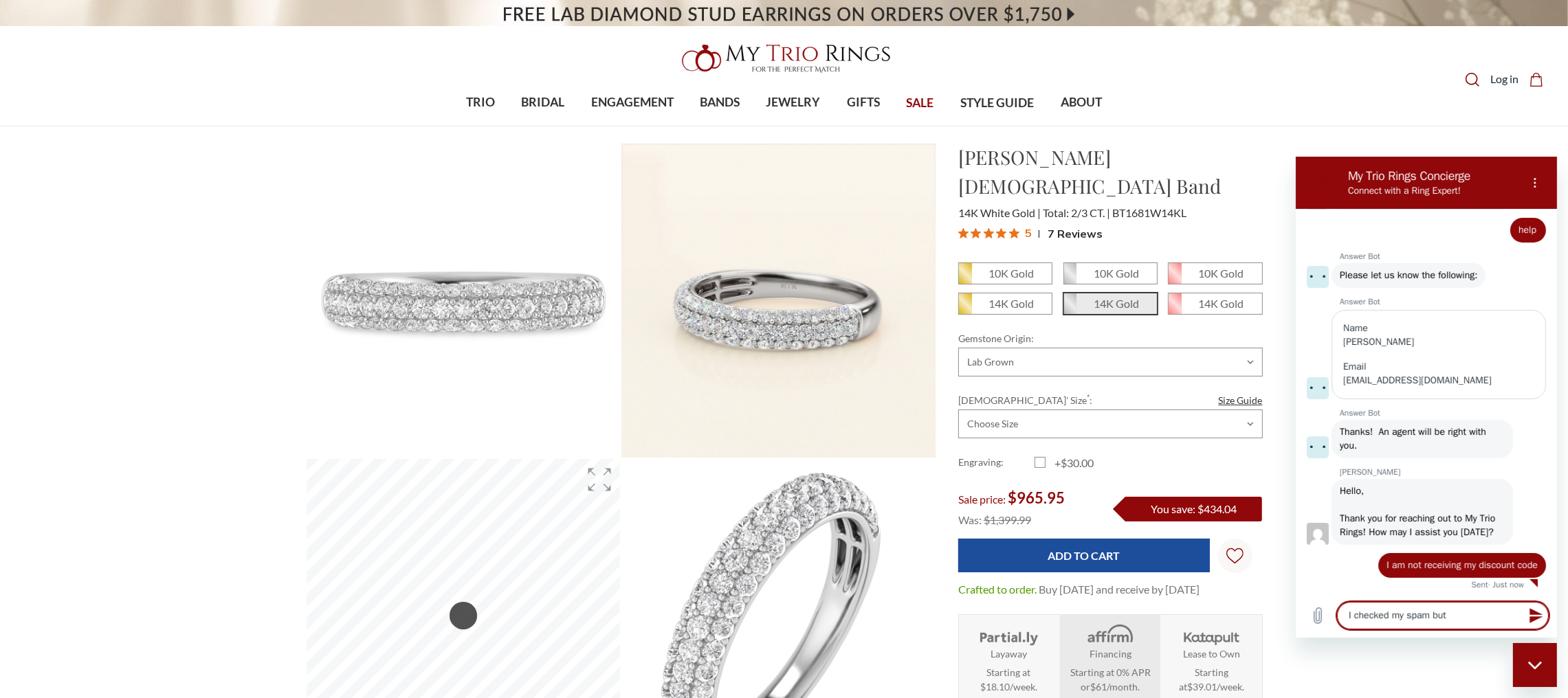 type on "I checked my spam but t" 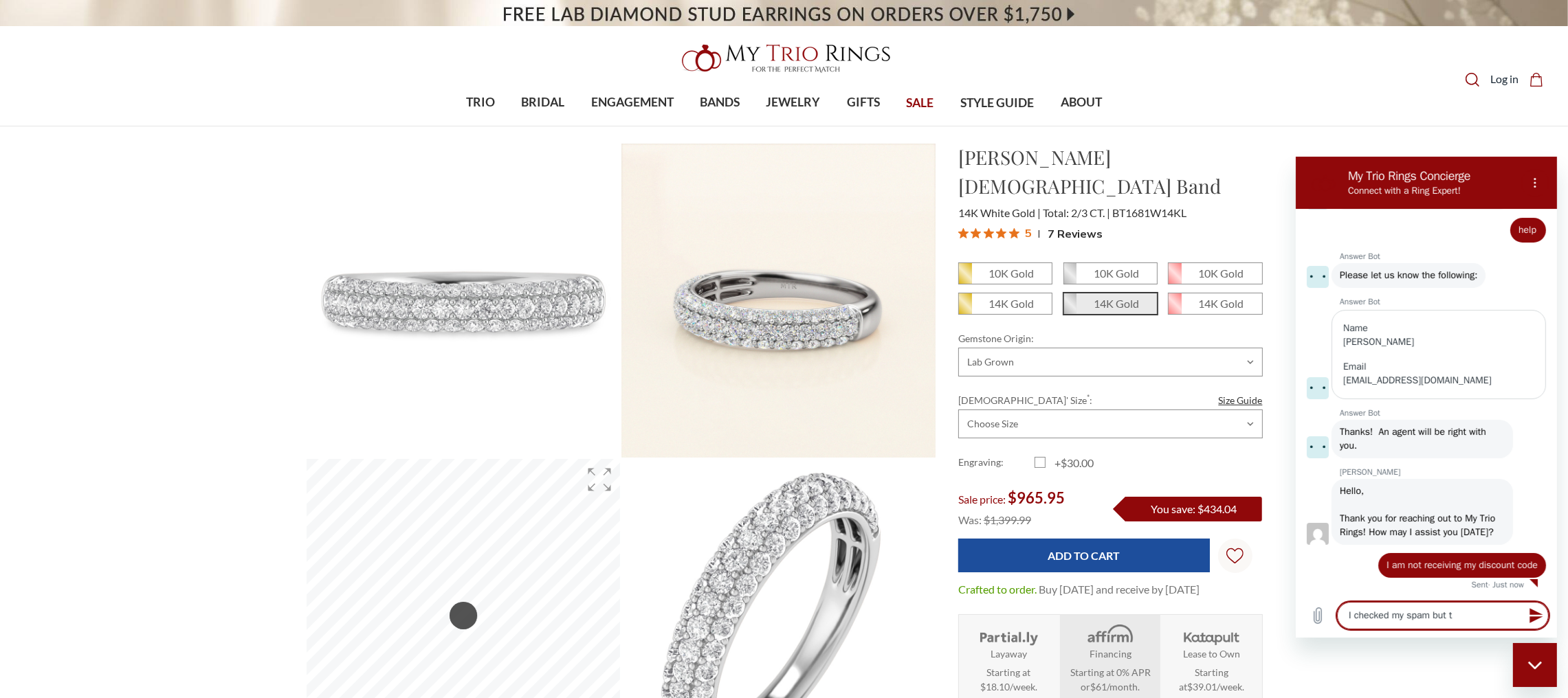type on "x" 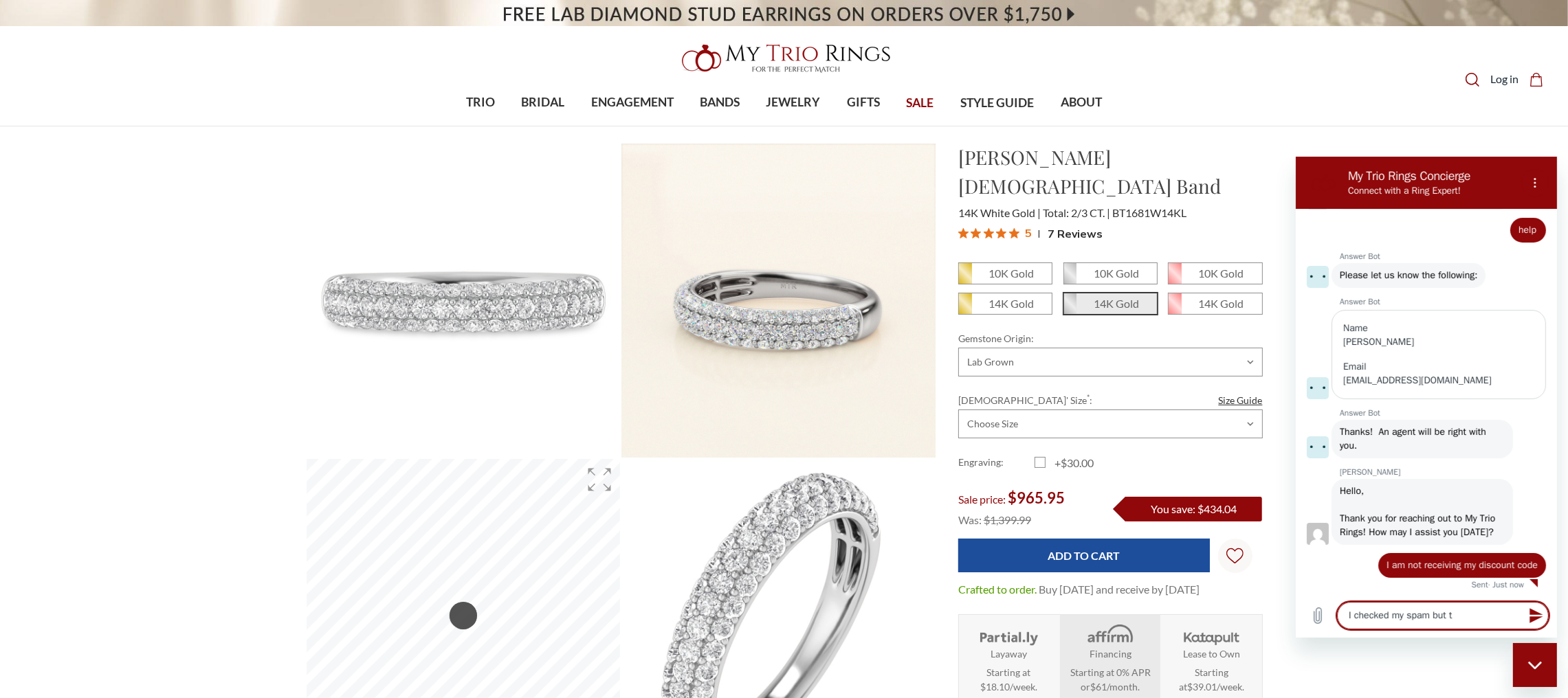 type on "I checked my spam but th" 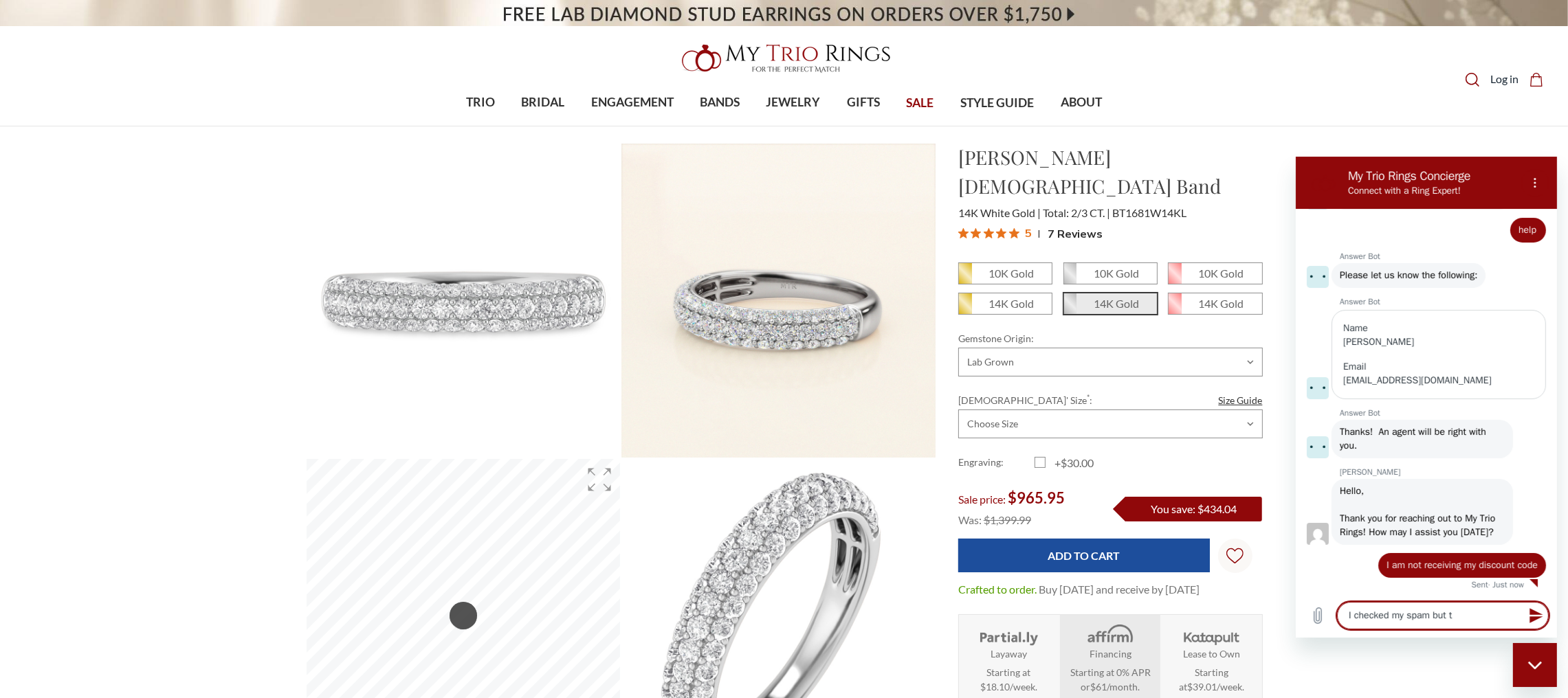 type on "x" 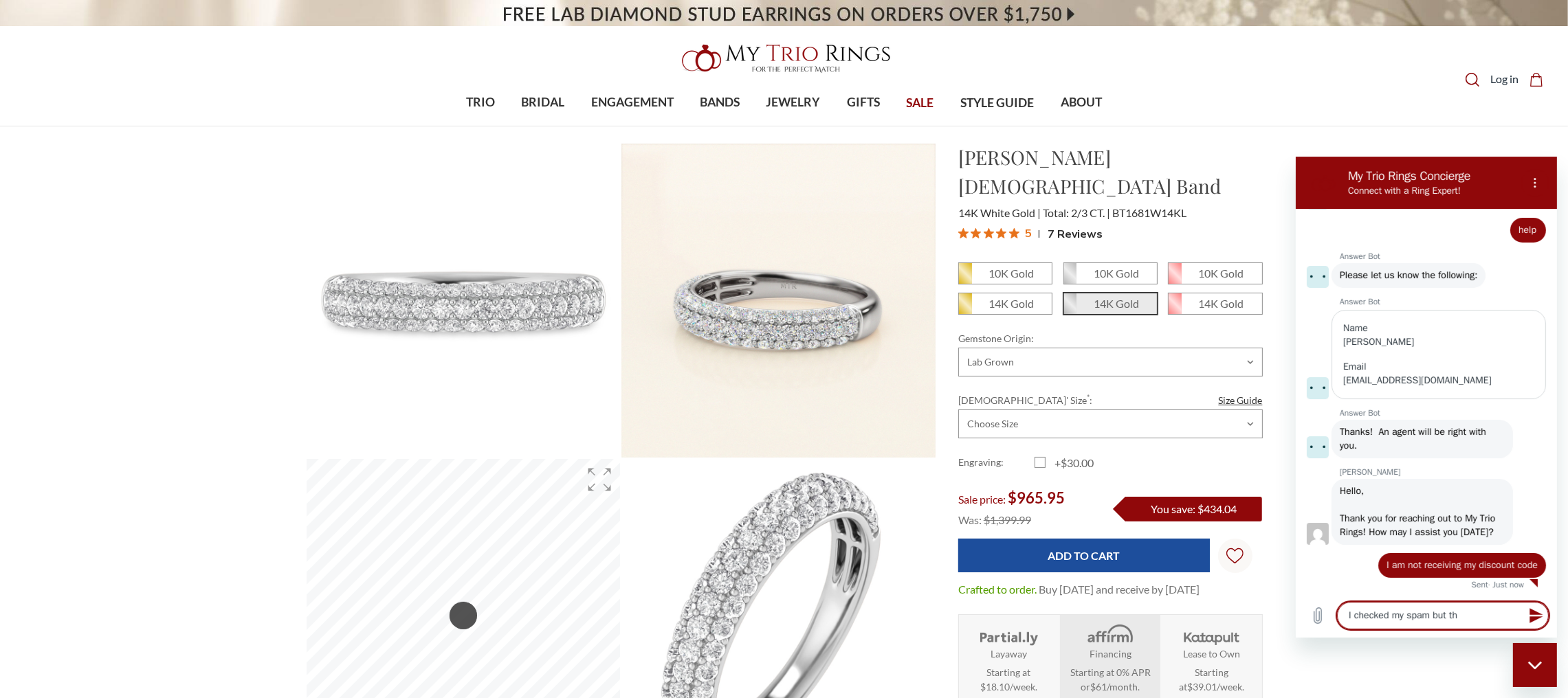 type on "I checked my spam but the" 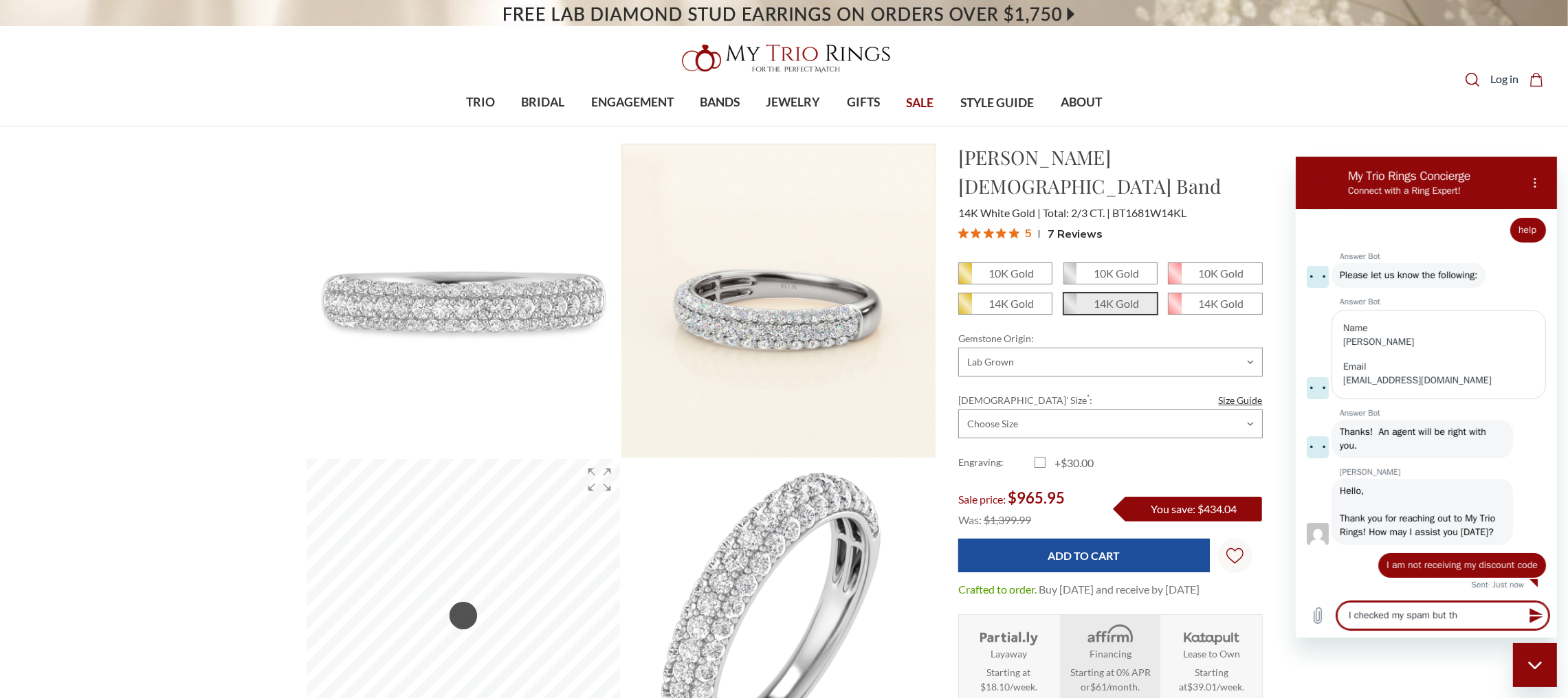 type on "x" 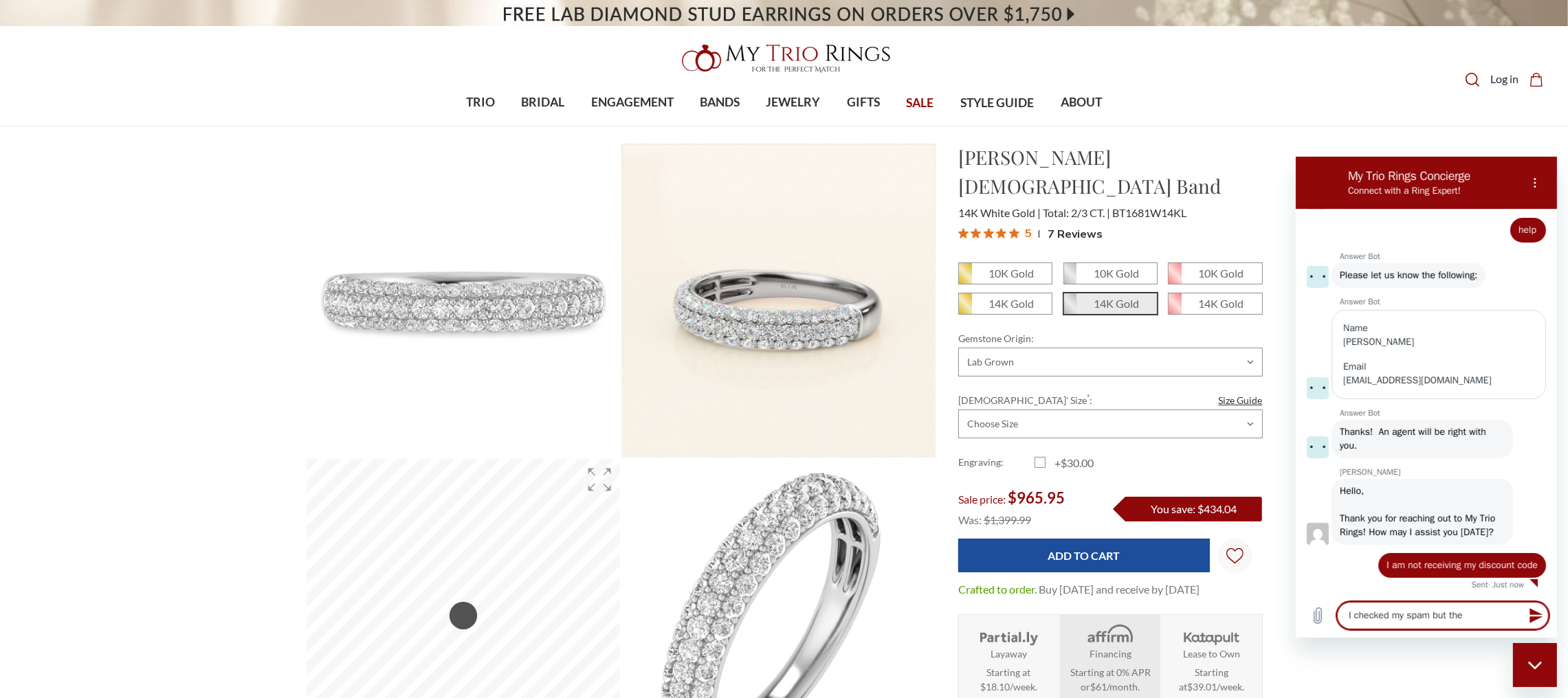 type on "I checked my spam but ther" 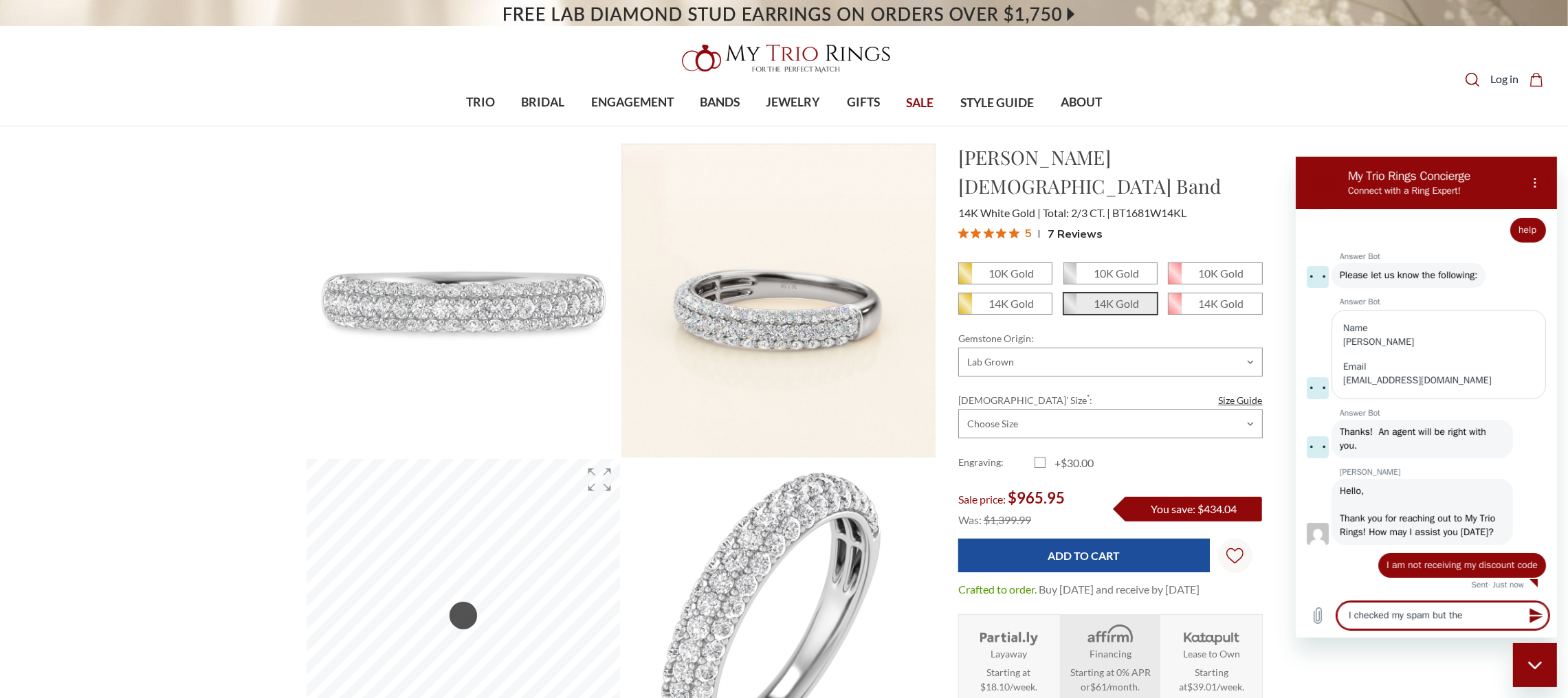 type on "x" 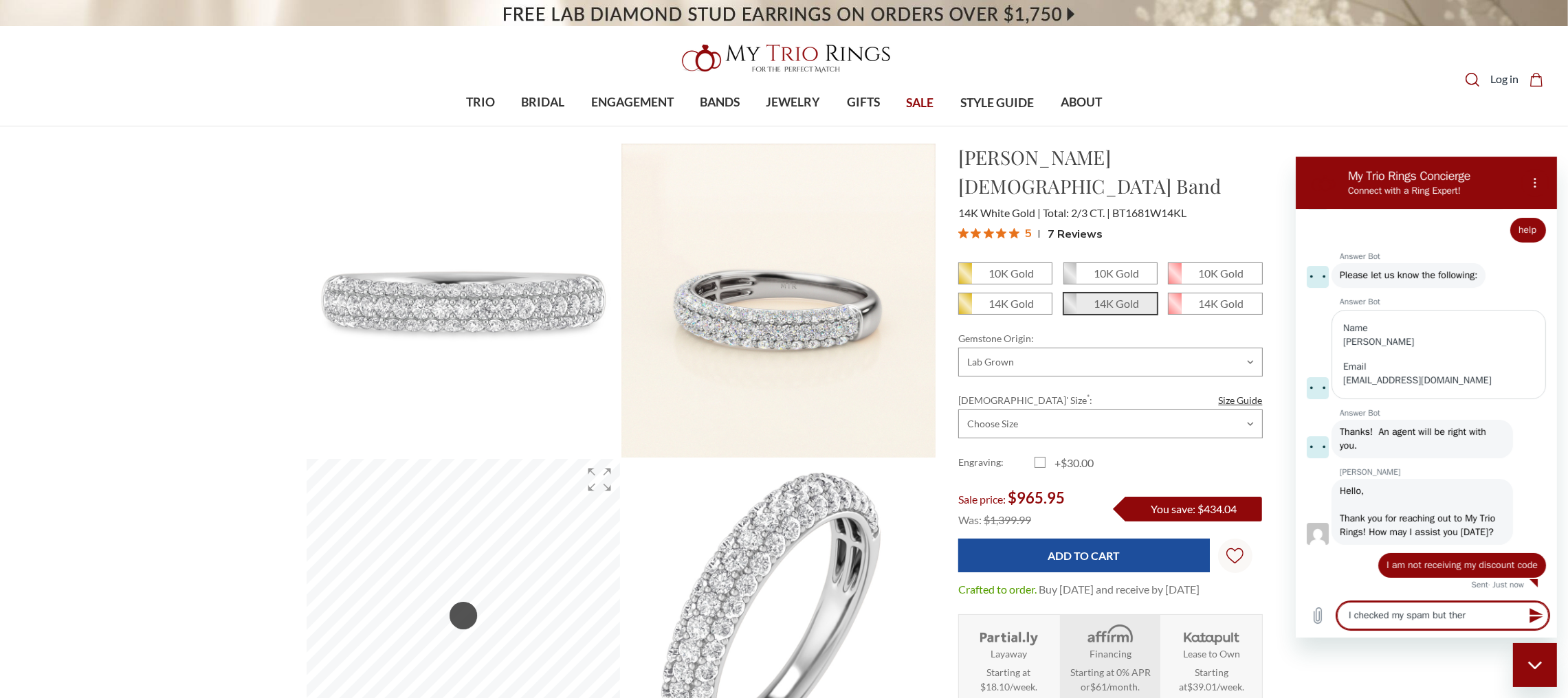 type on "I checked my spam but there" 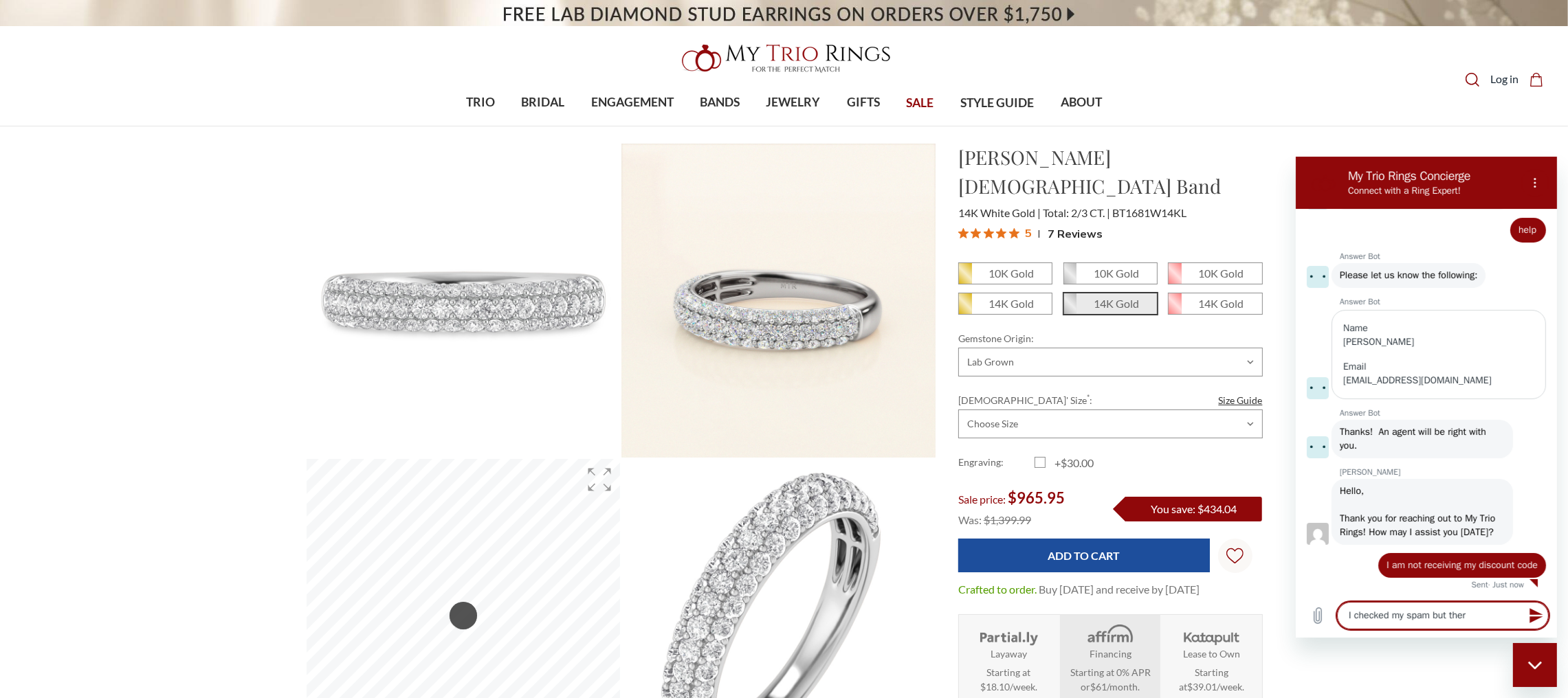 type on "x" 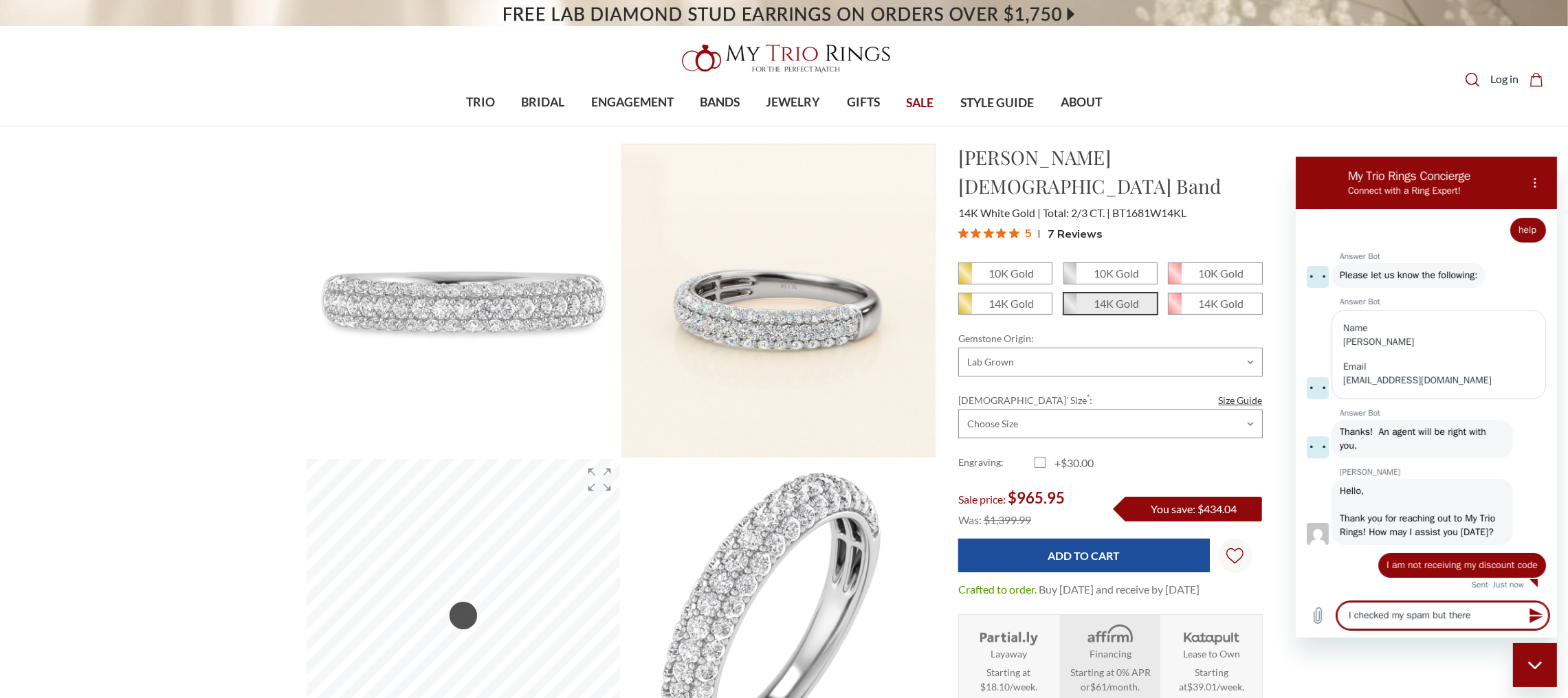 type on "I checked my spam but there" 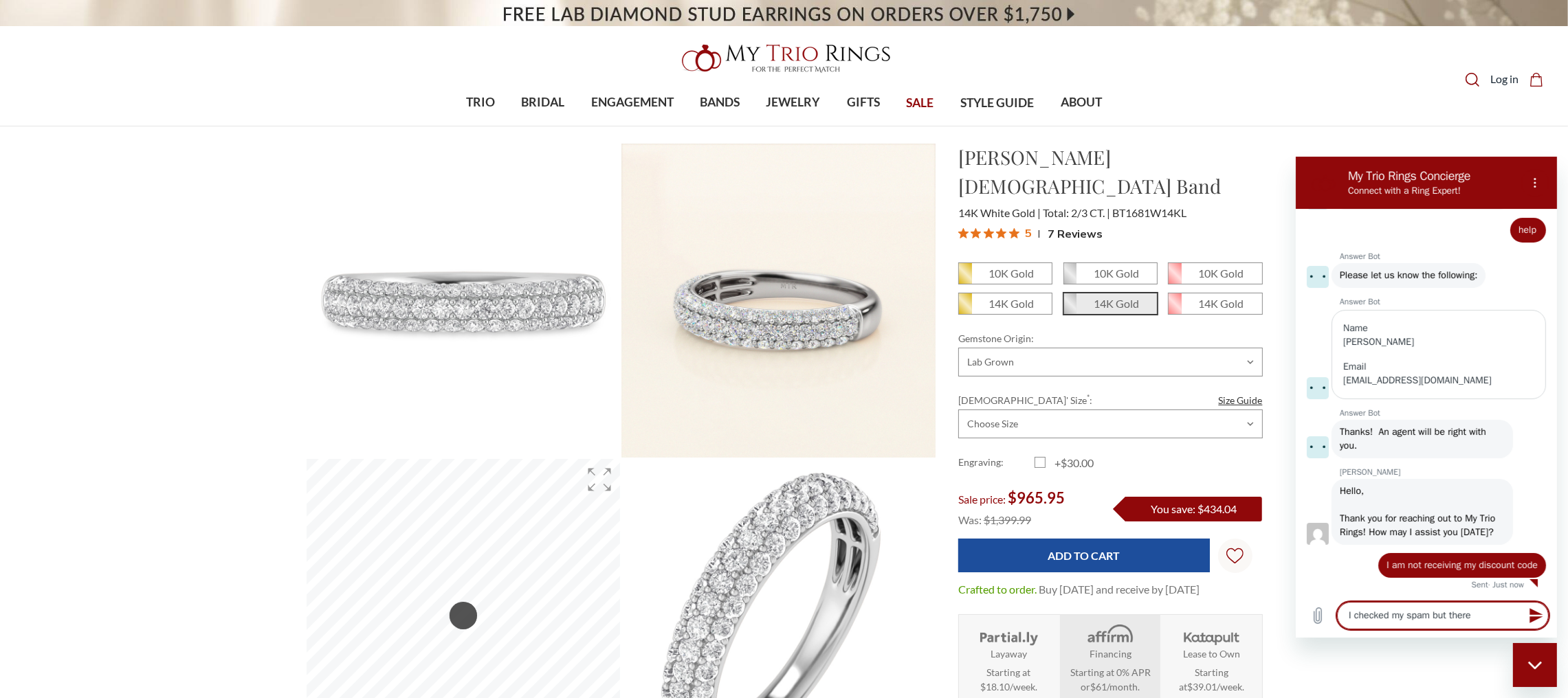 type on "x" 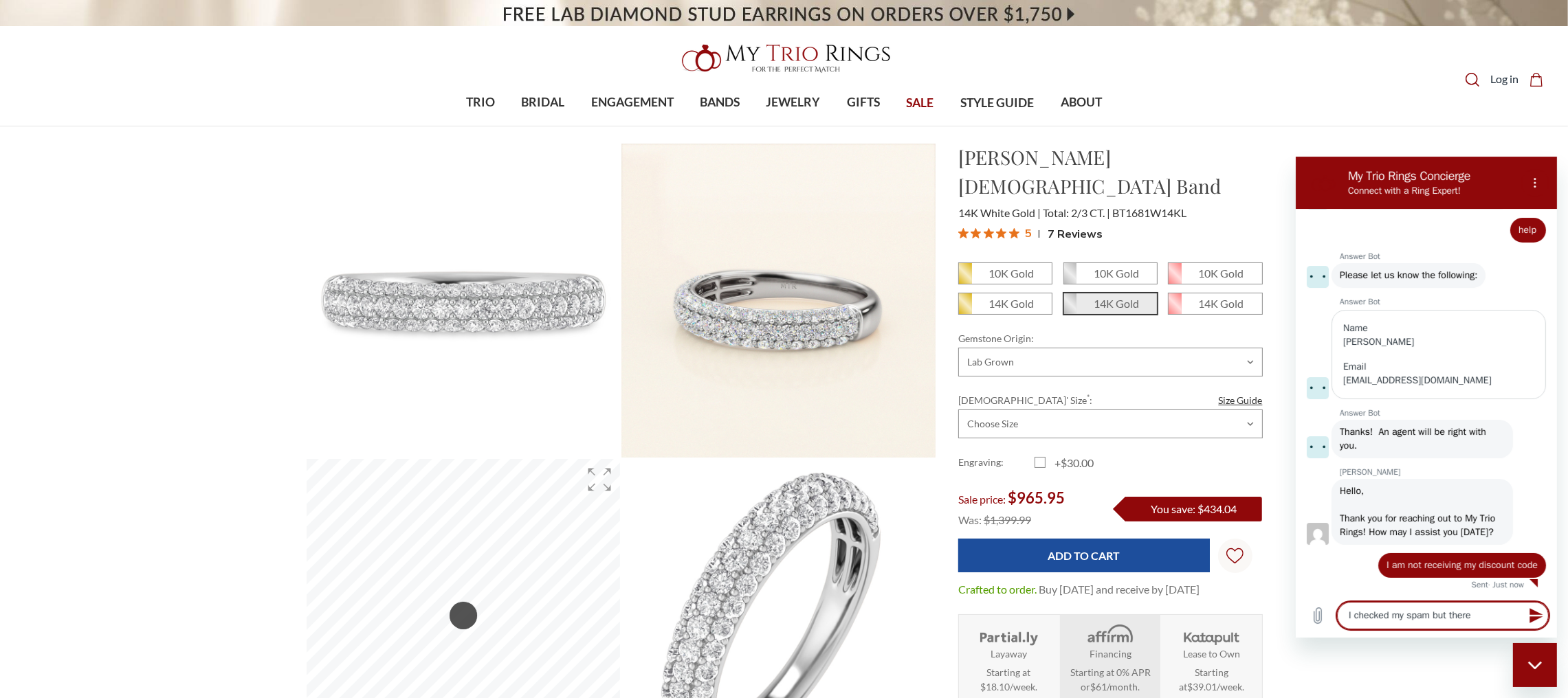 type on "I checked my spam but there i" 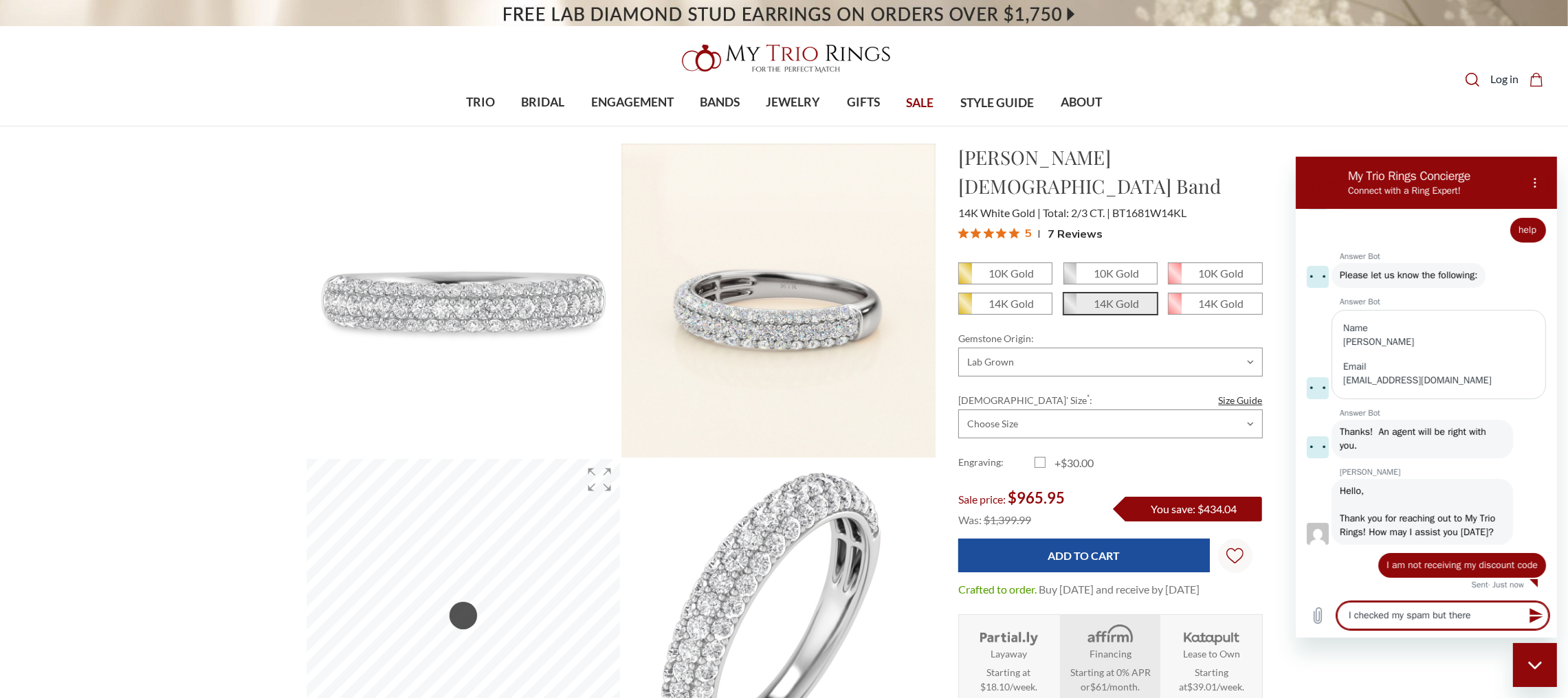 type on "x" 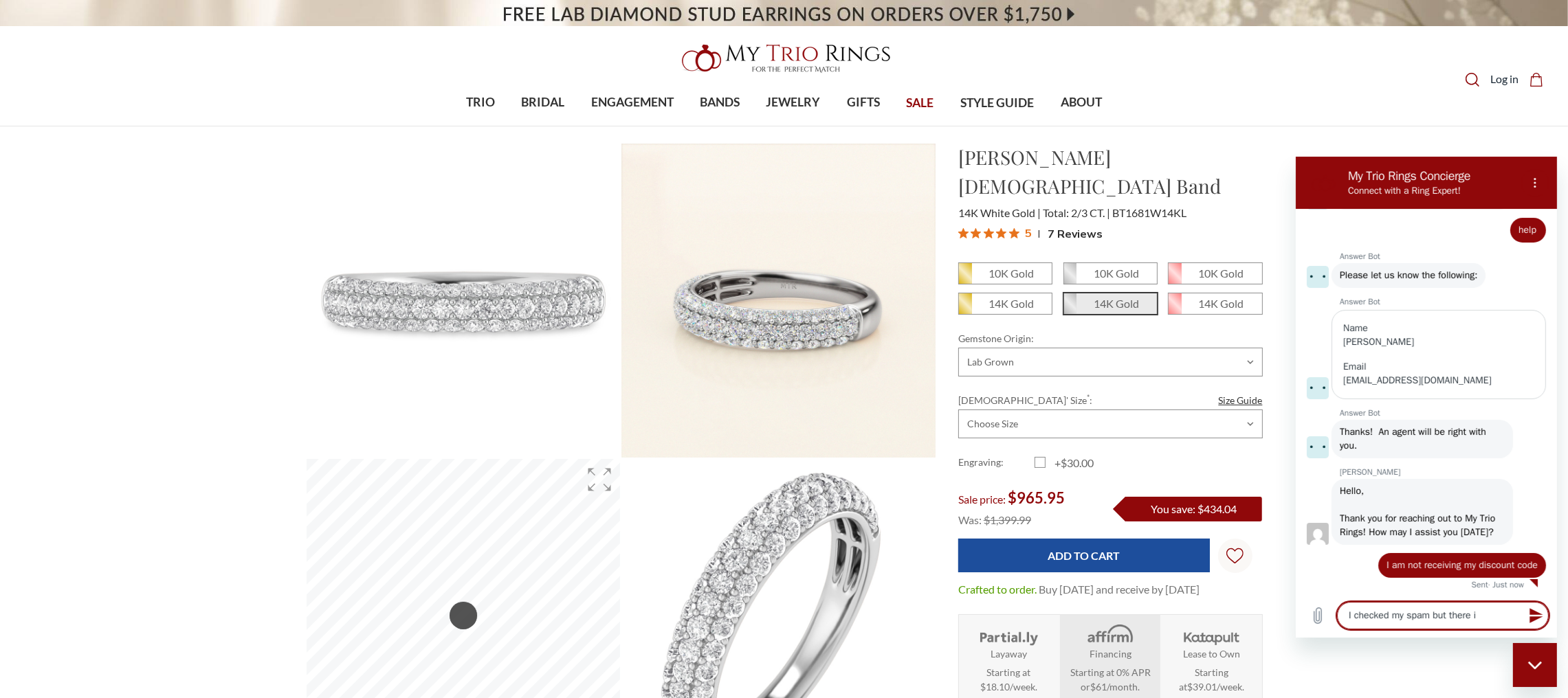 type on "I checked my spam but there is" 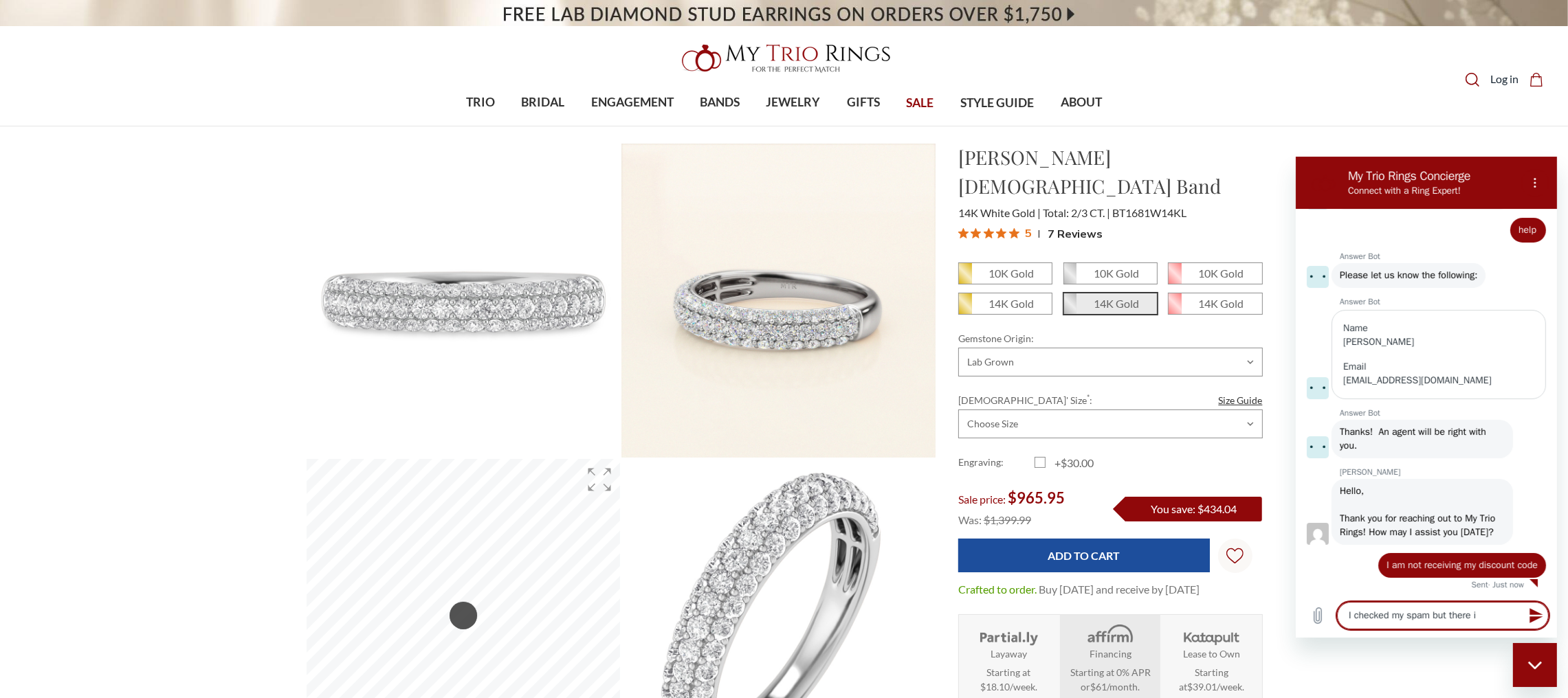 type on "x" 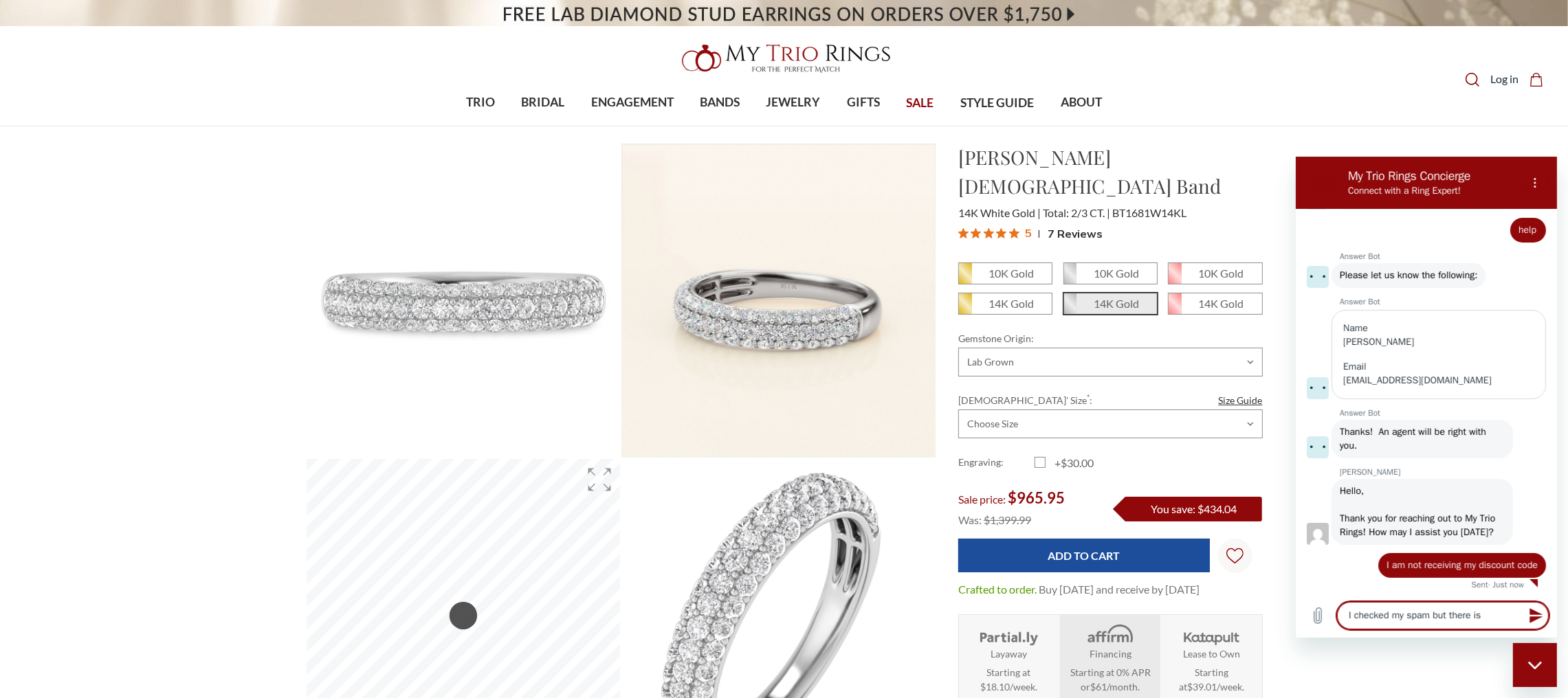 type on "I checked my spam but there is" 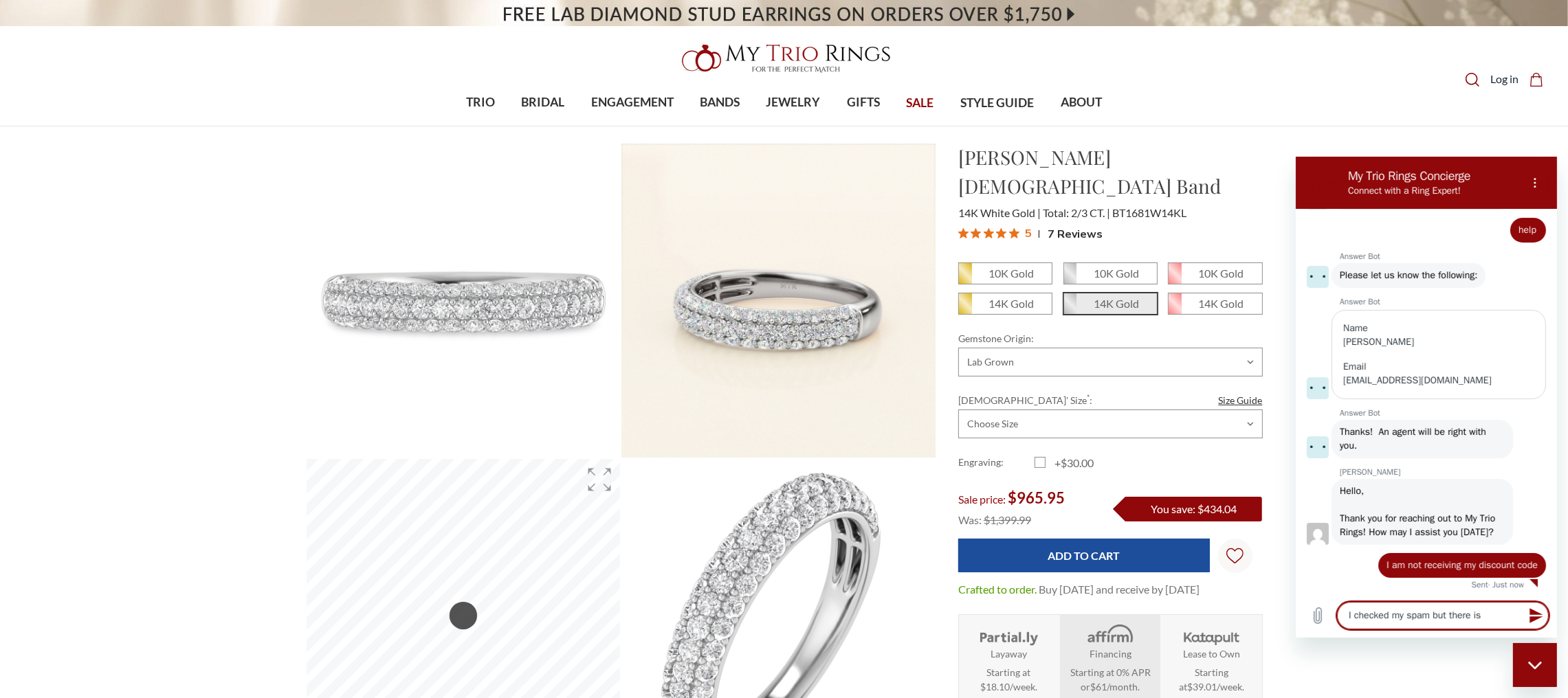 type on "x" 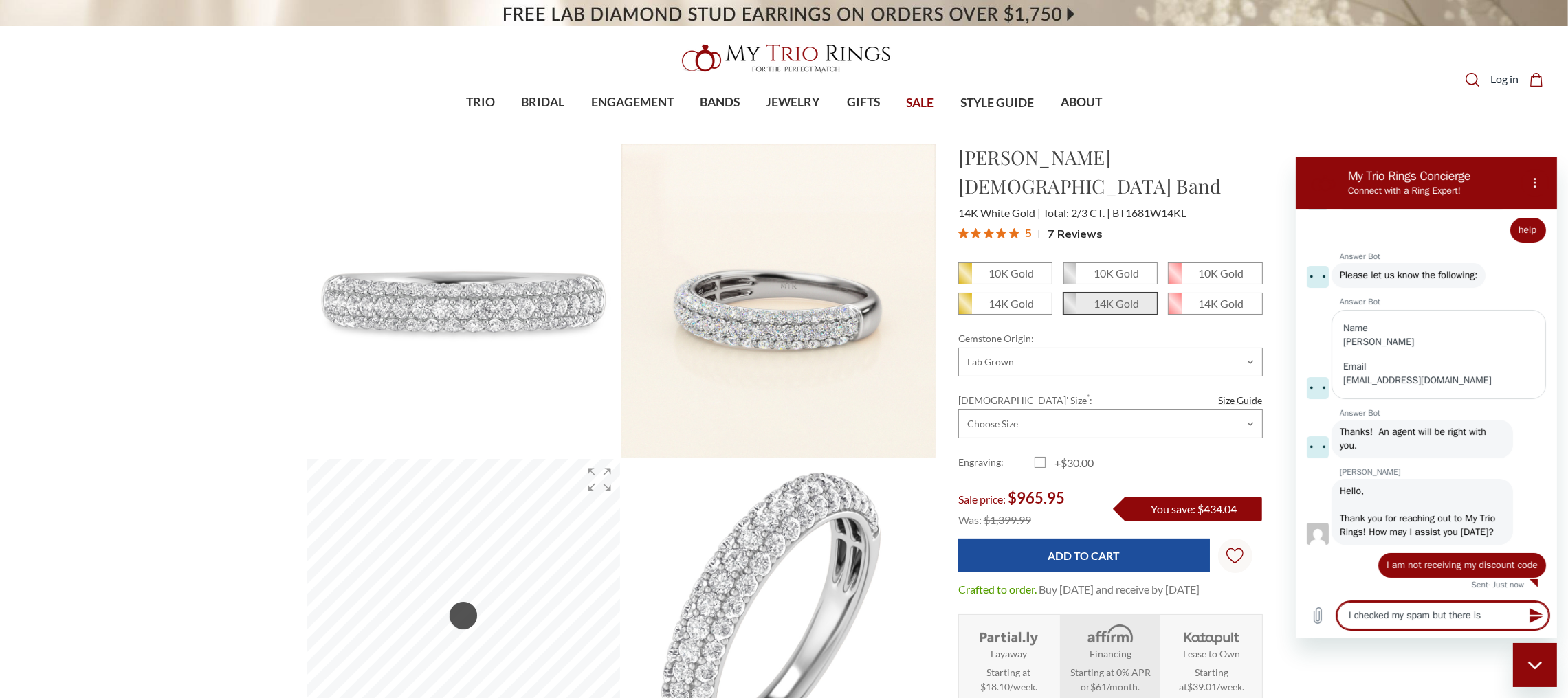 type on "I checked my spam but there is n" 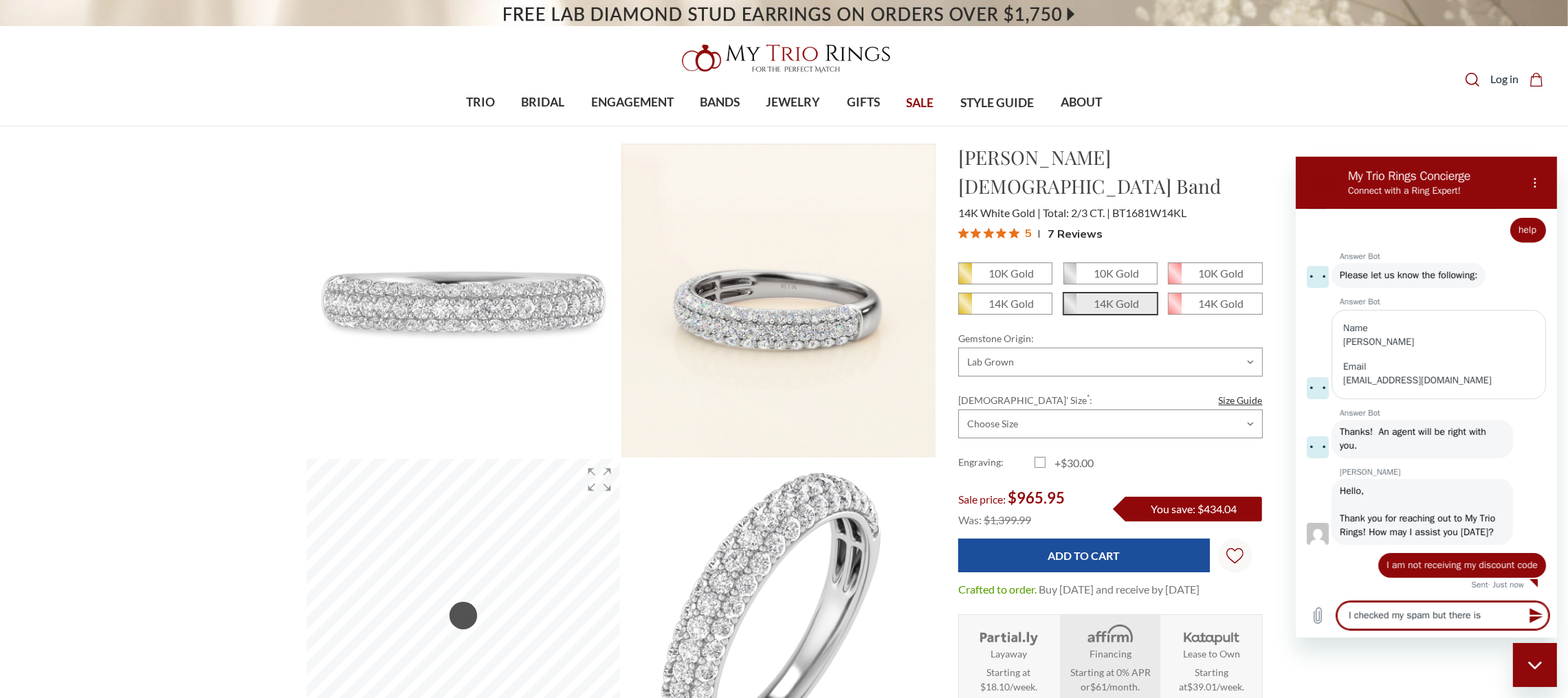 type on "x" 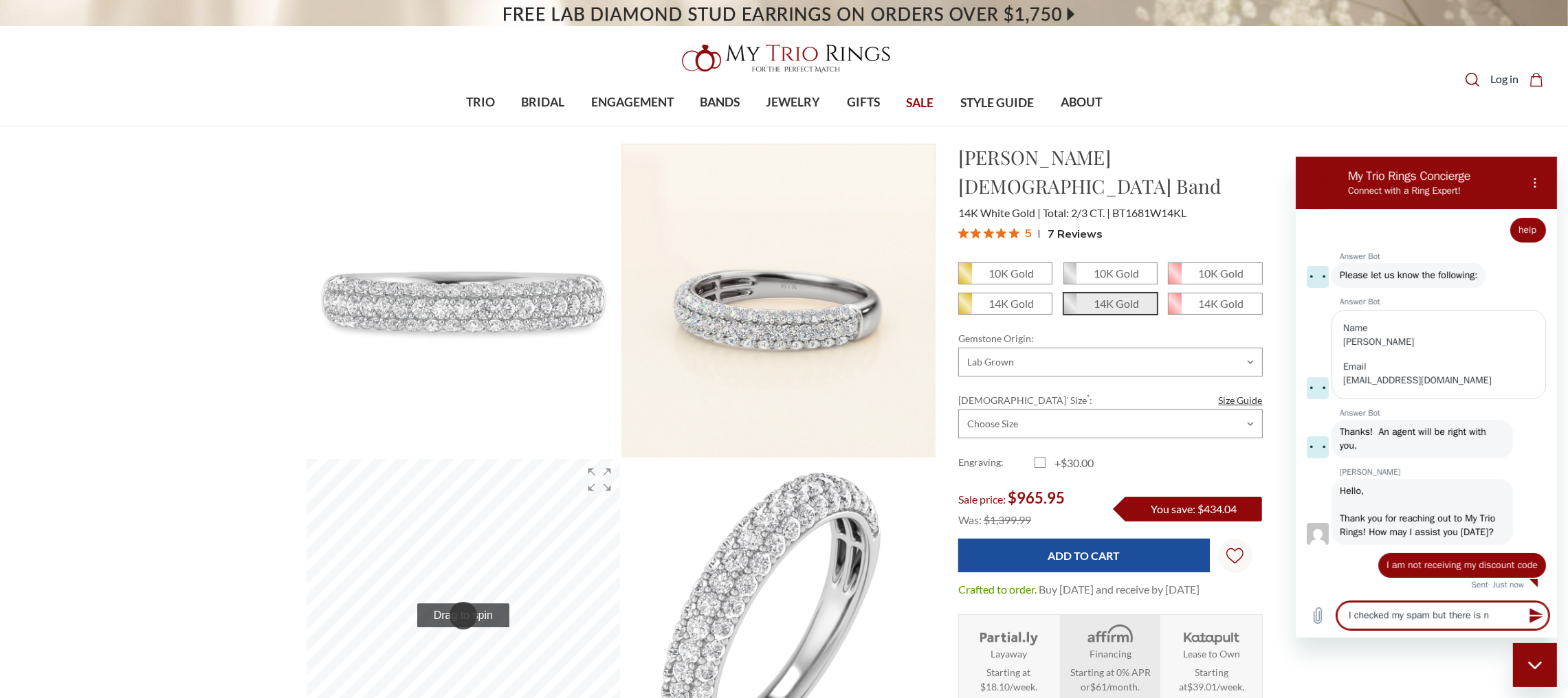 type on "I checked my spam but there is no" 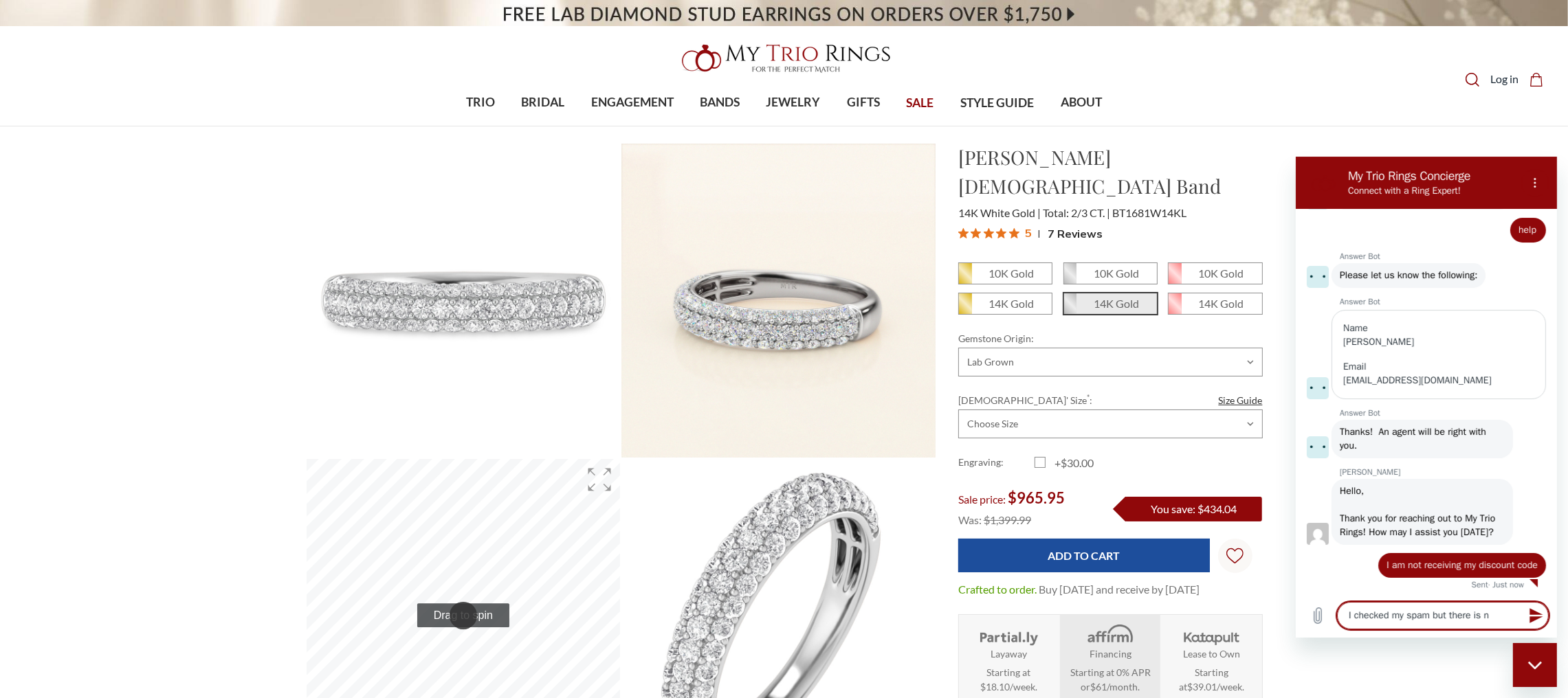 type on "x" 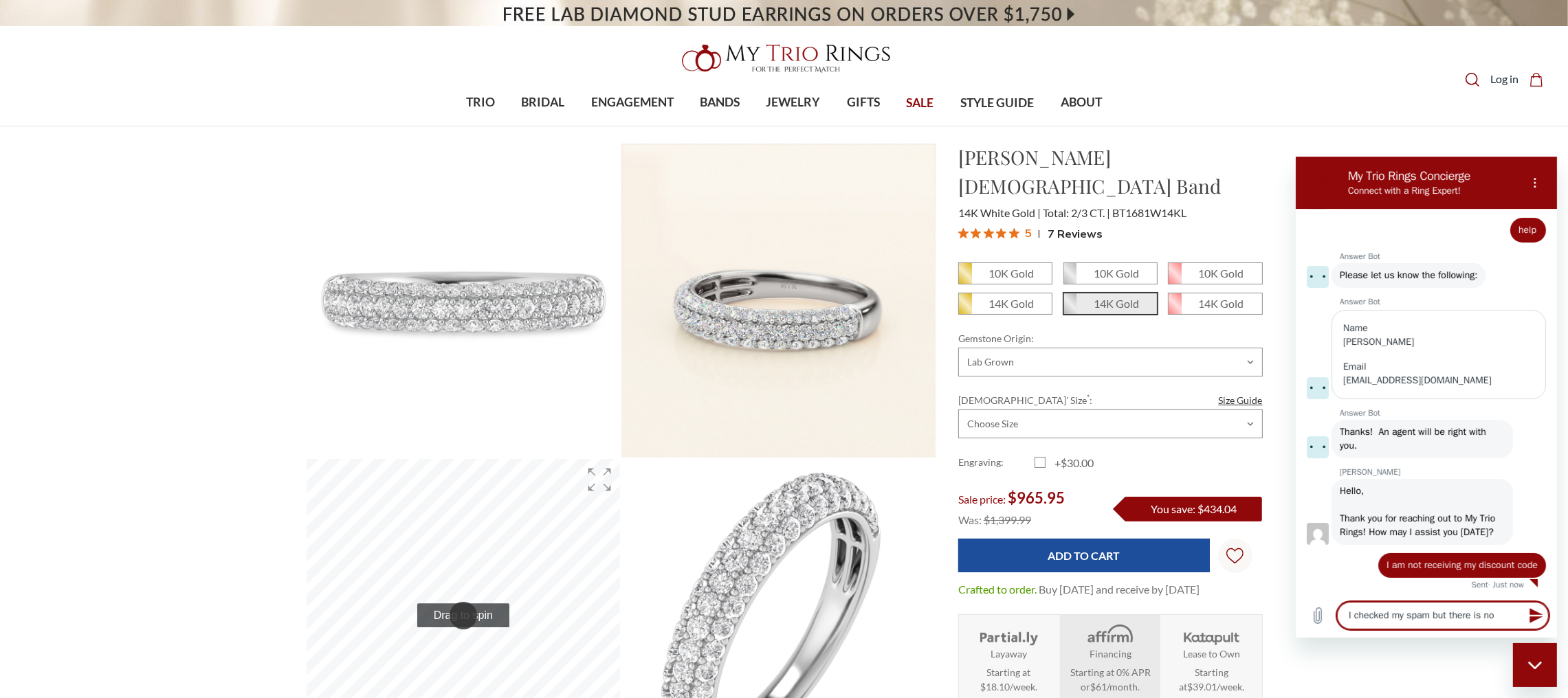 type on "I checked my spam but there is not" 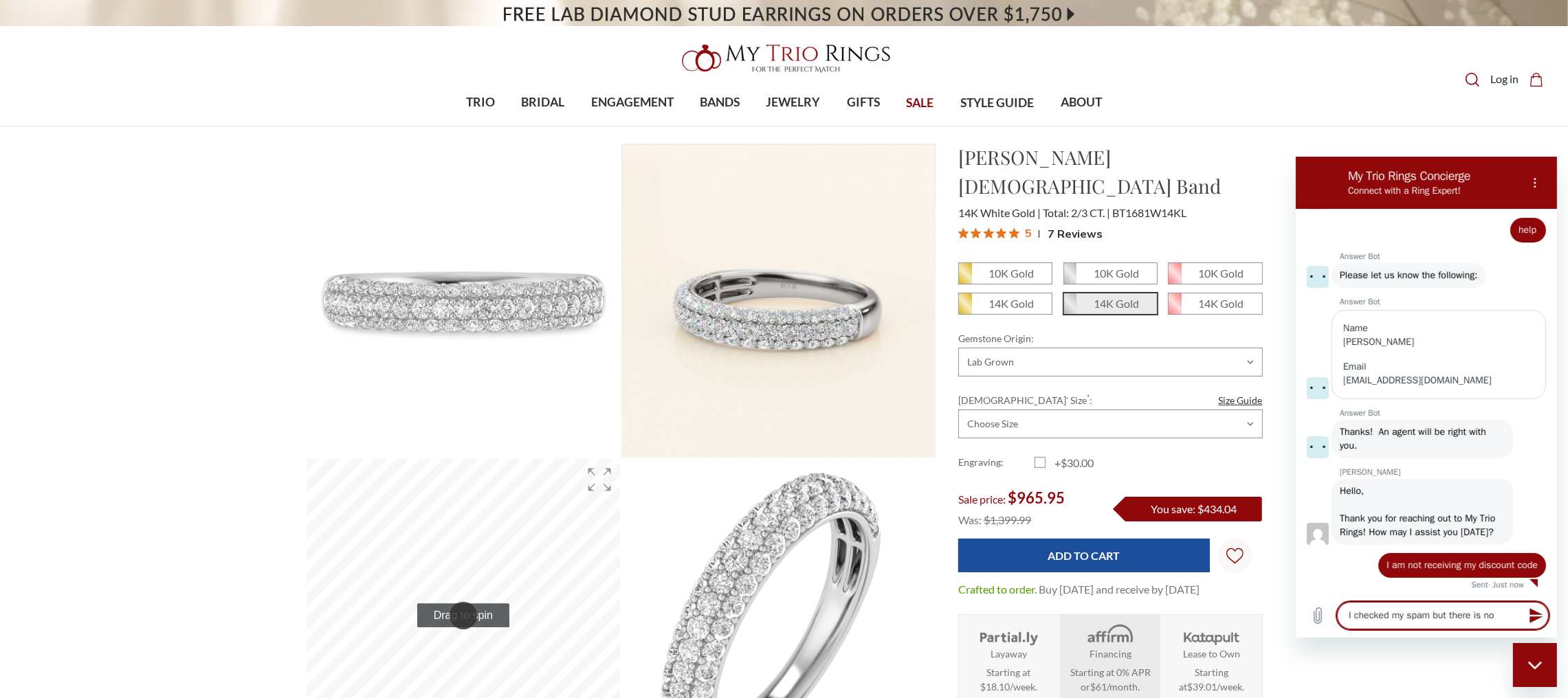 type on "x" 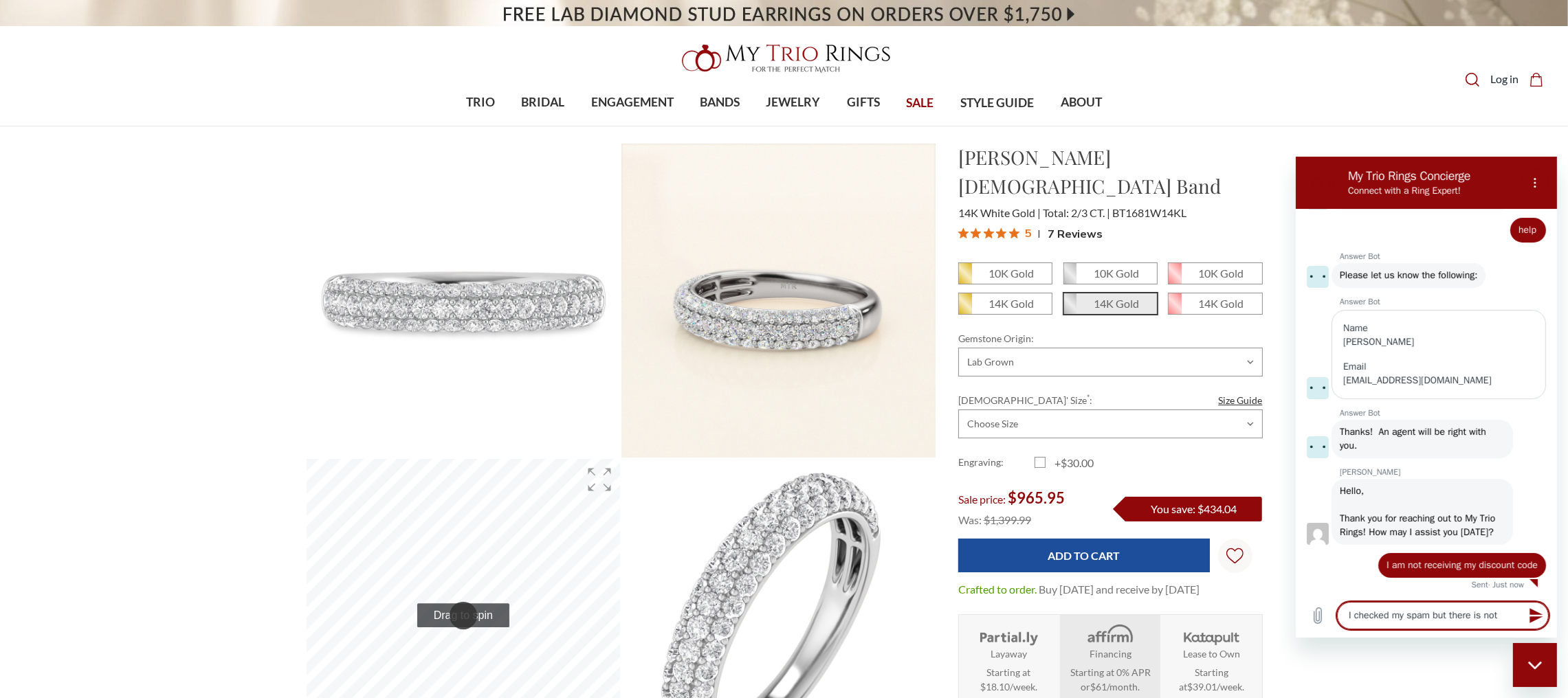 type on "I checked my spam but there is noth" 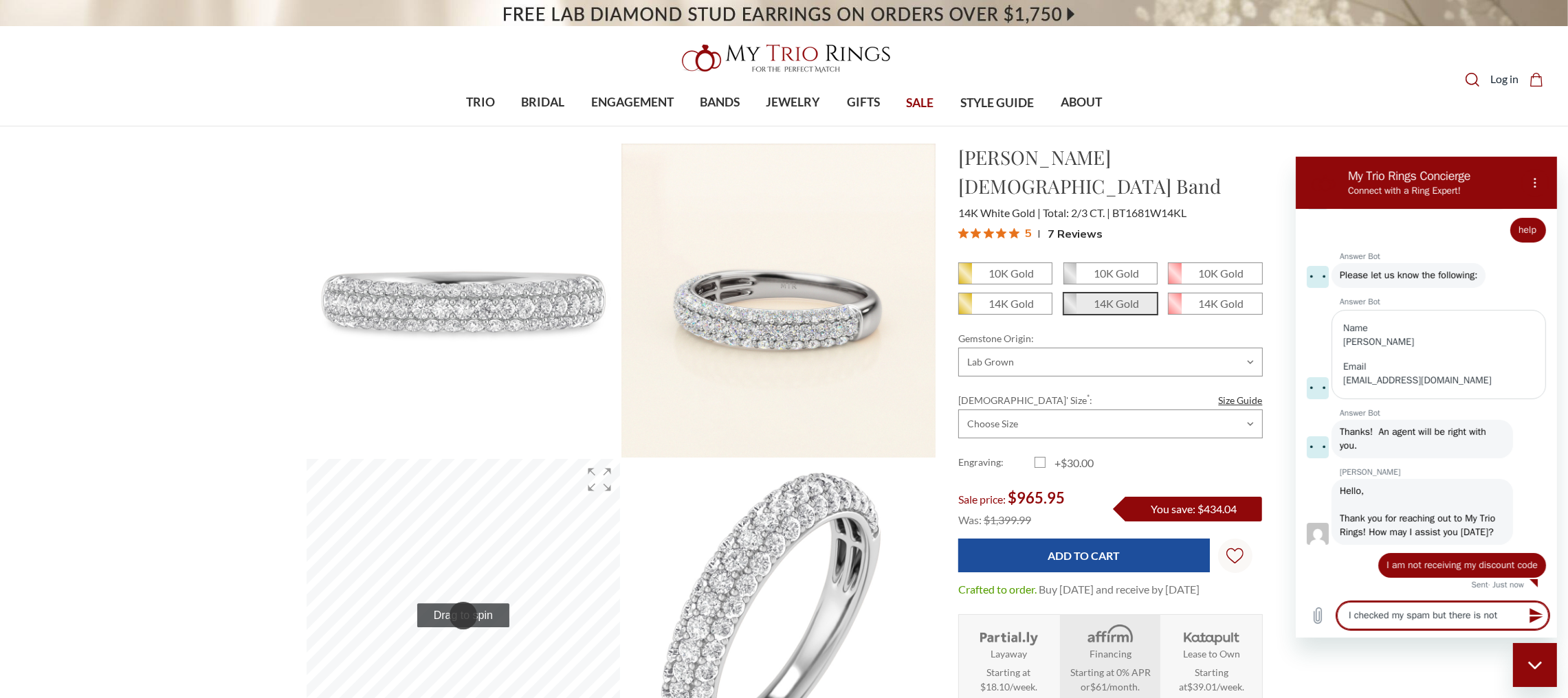 type on "x" 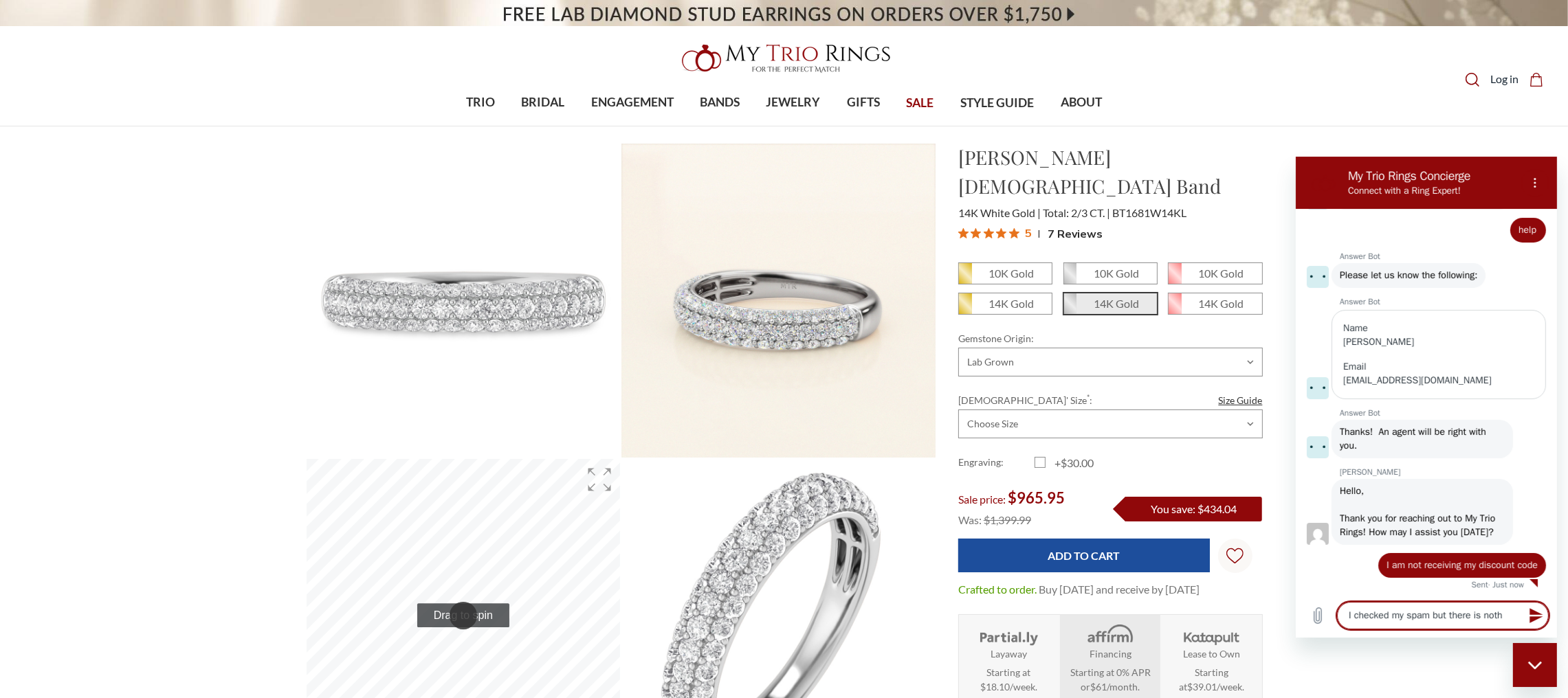 type on "I checked my spam but there is nothi" 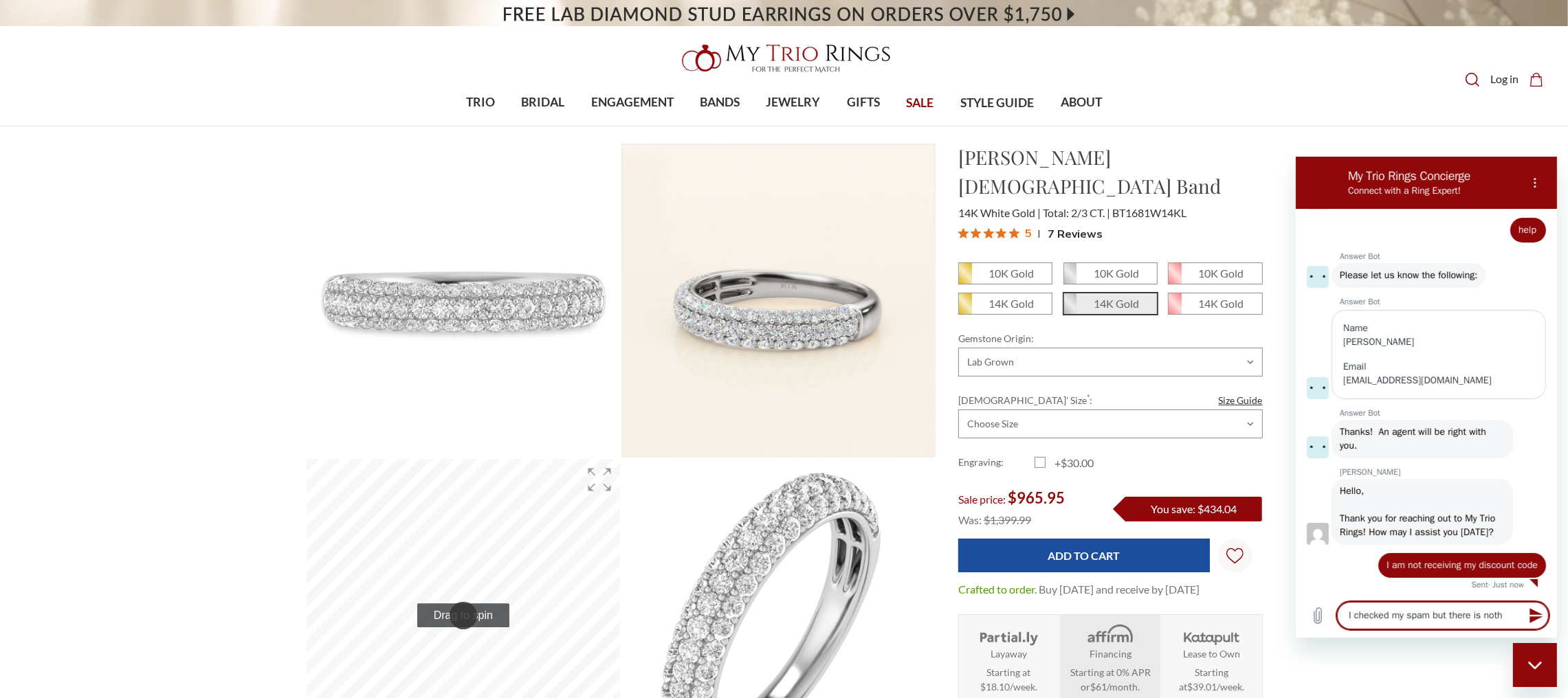 type on "x" 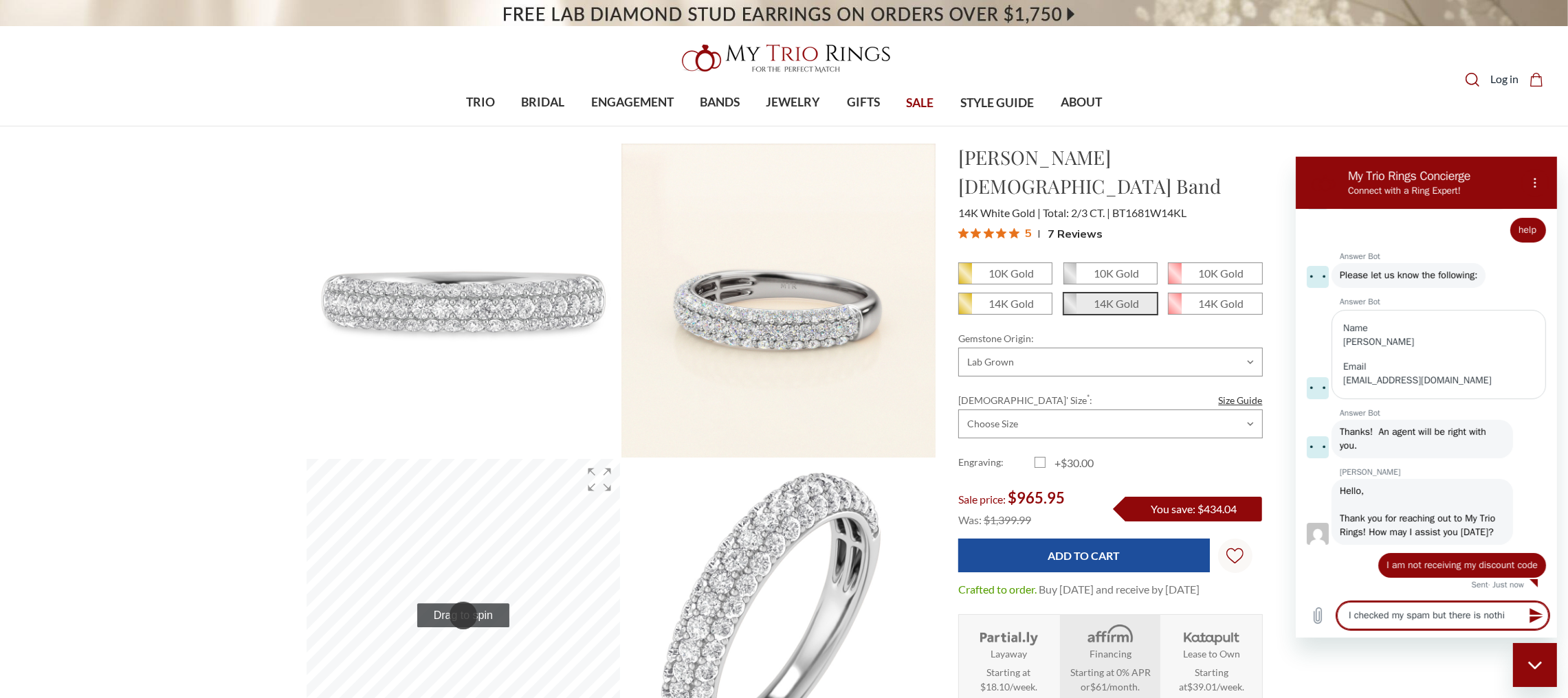 type on "I checked my spam but there is nothin" 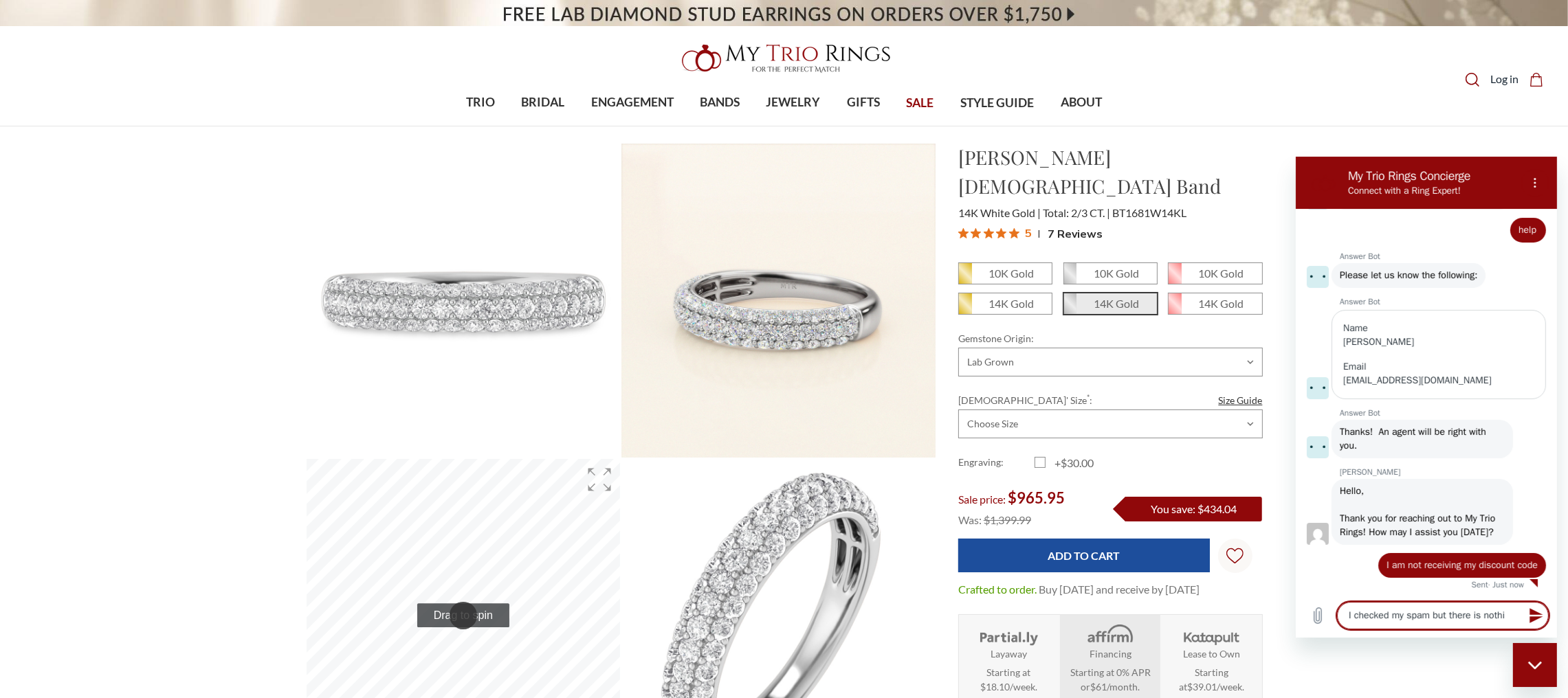 type on "x" 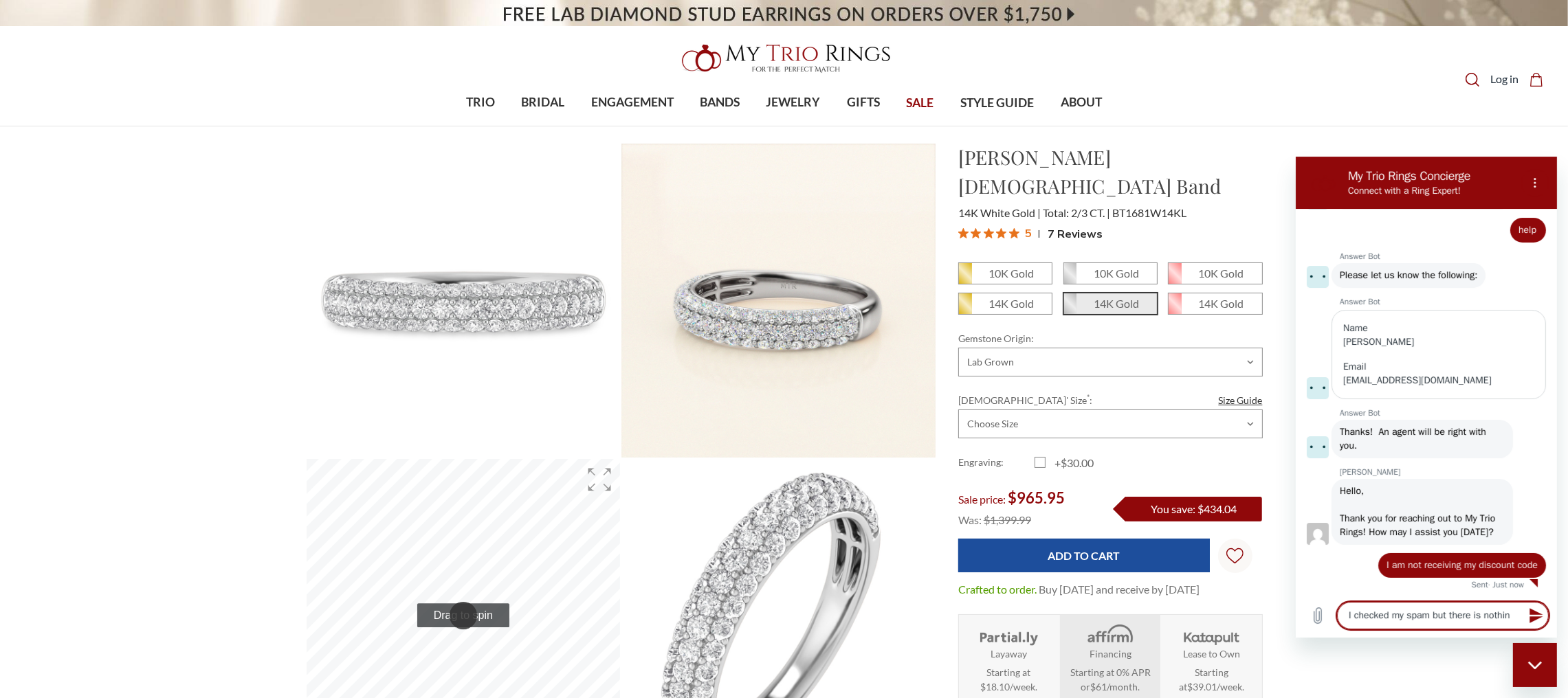 type on "I checked my spam but there is nothing" 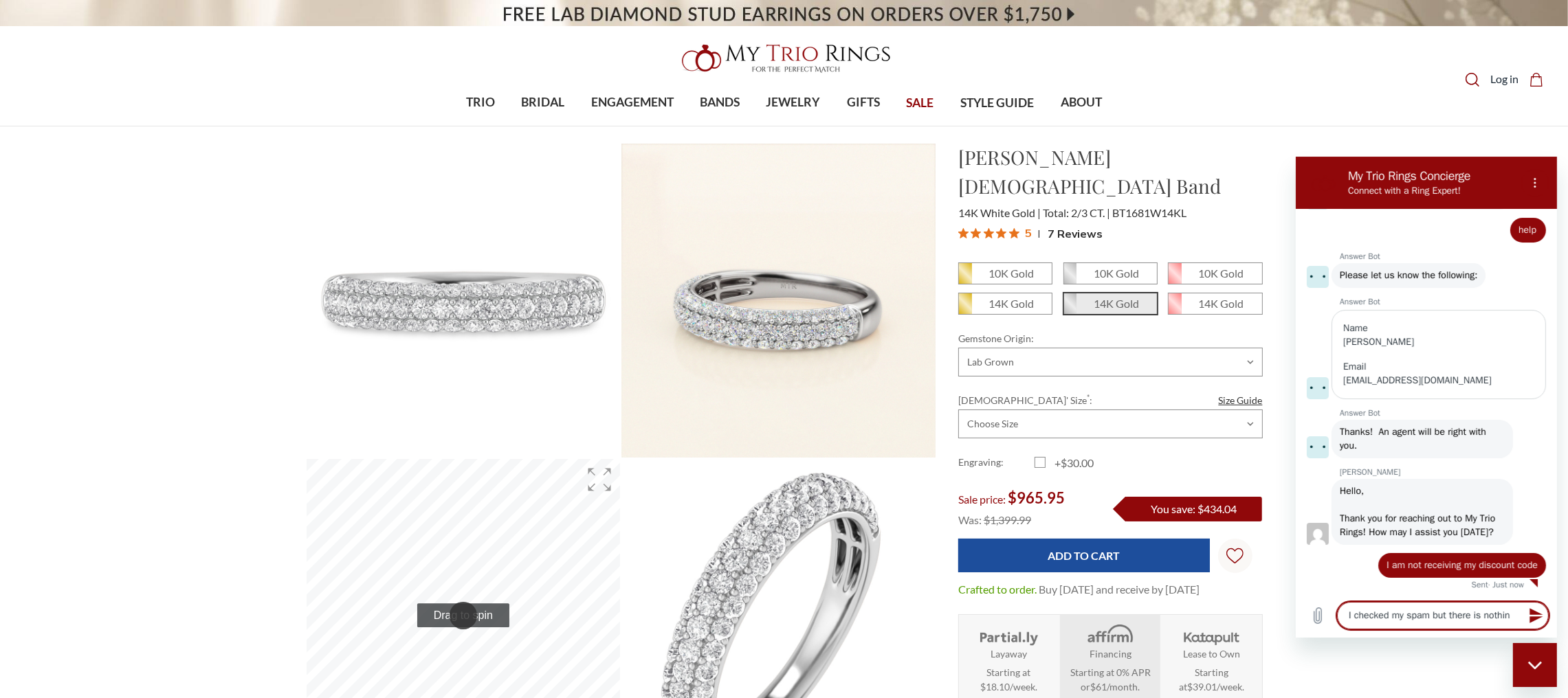 type on "x" 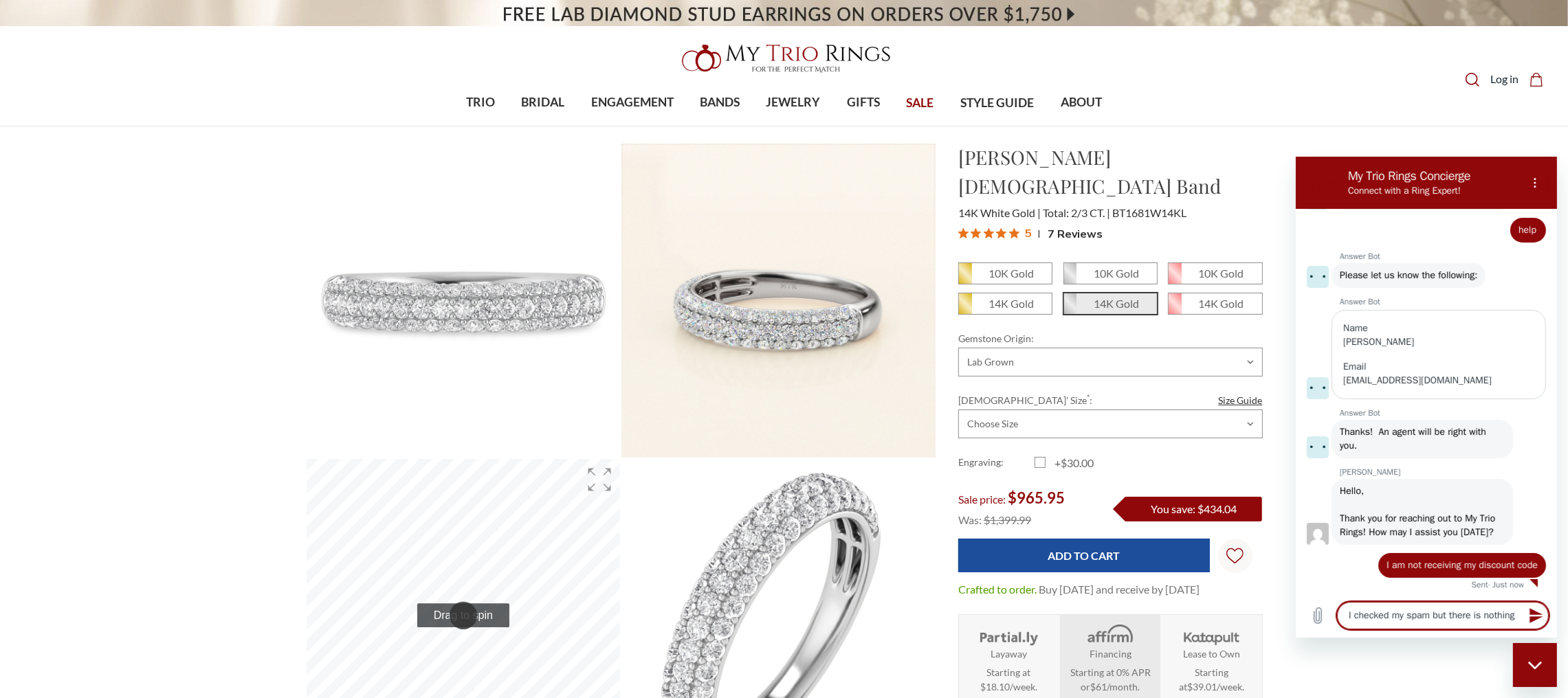 type on "I checked my spam but there is nothing" 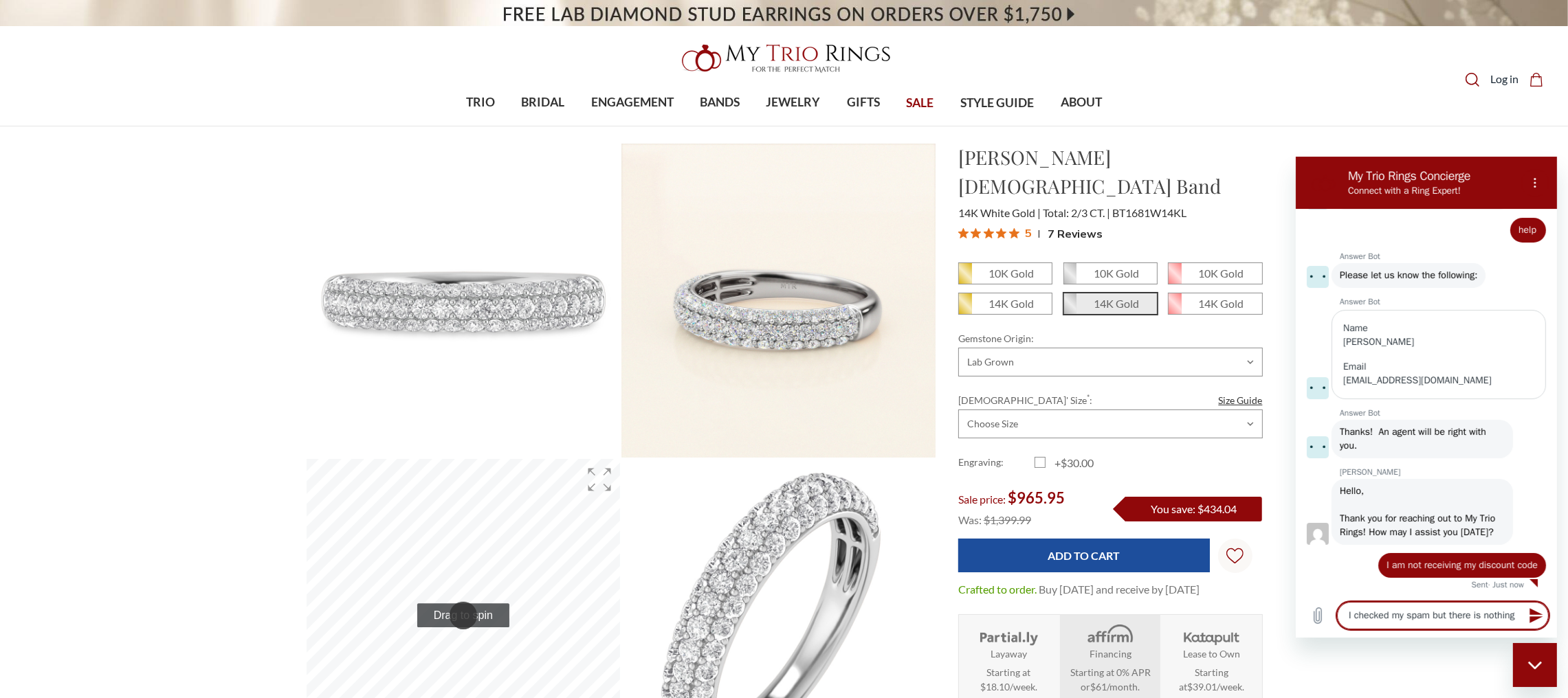 type on "x" 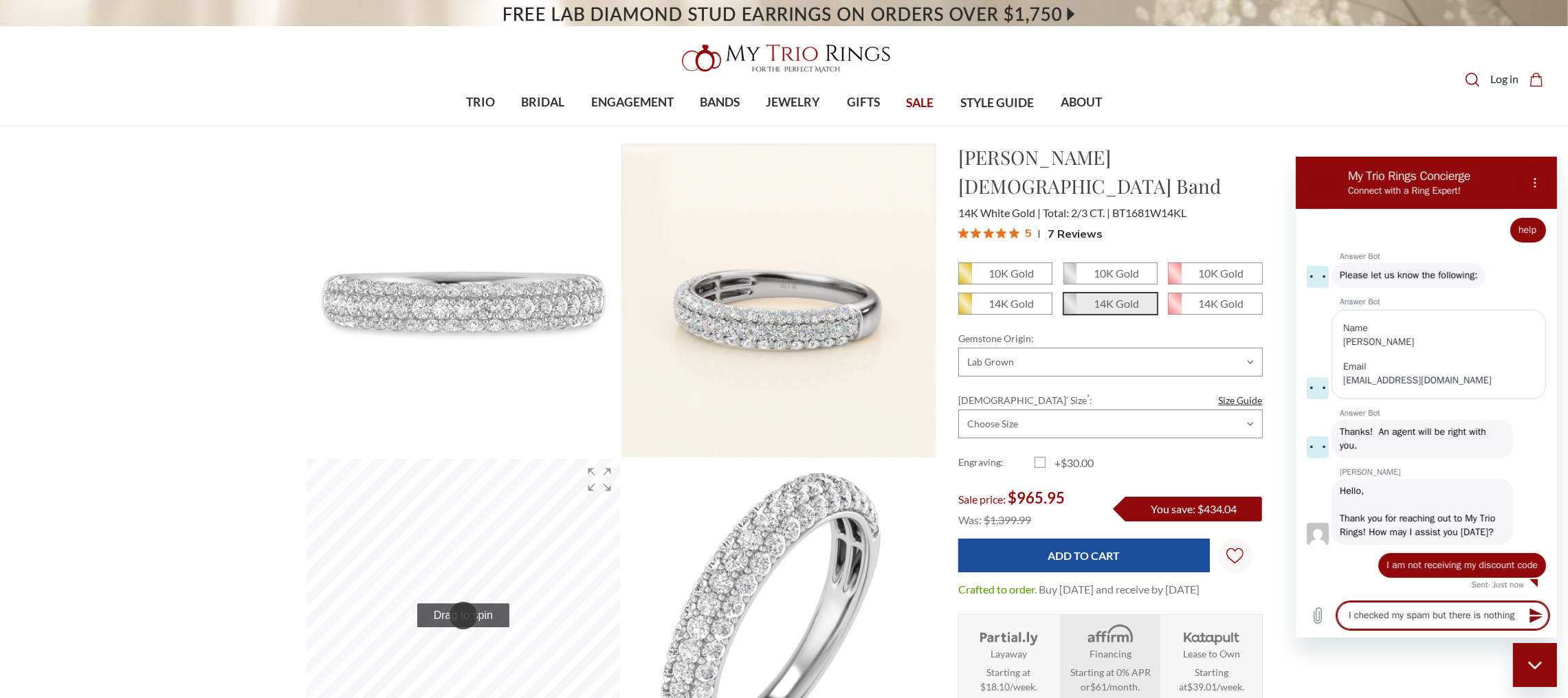 type on "I checked my spam but there is nothing t" 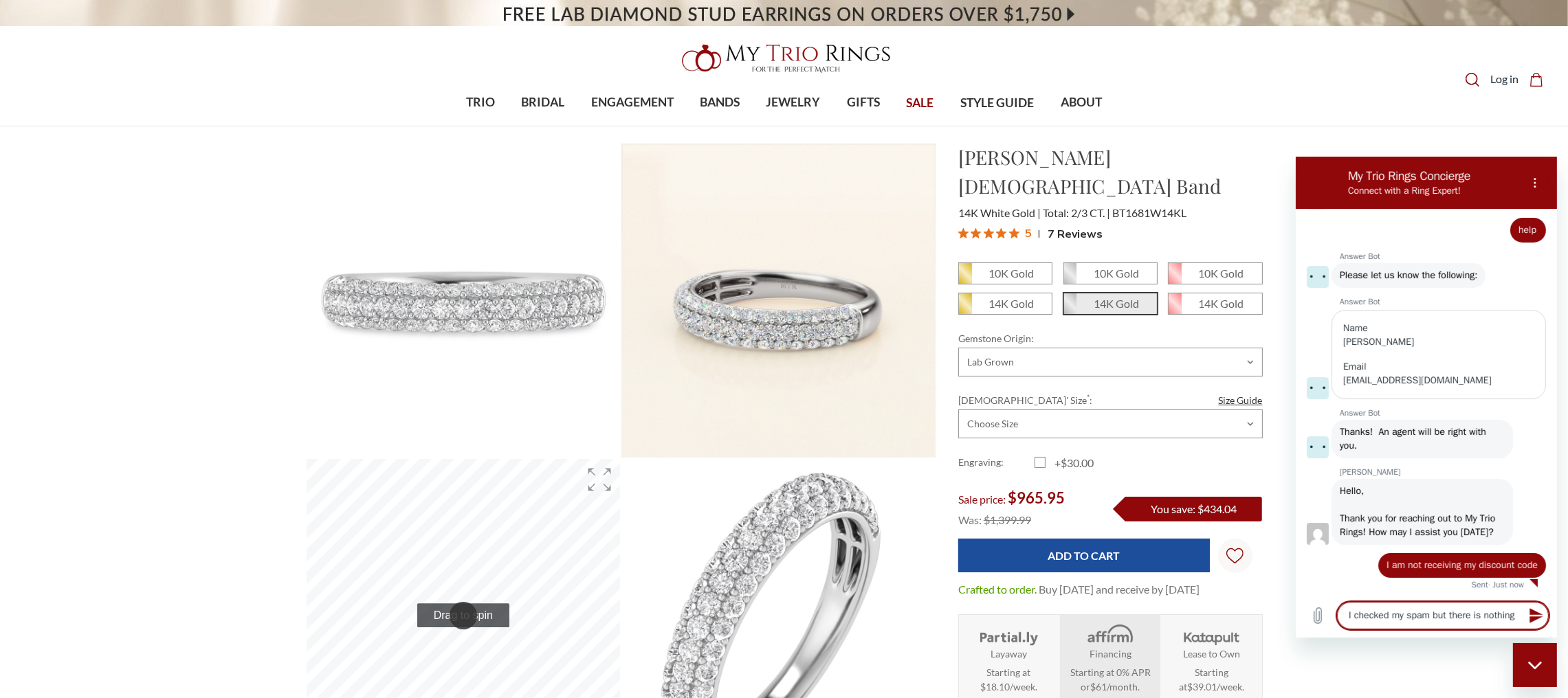 type on "x" 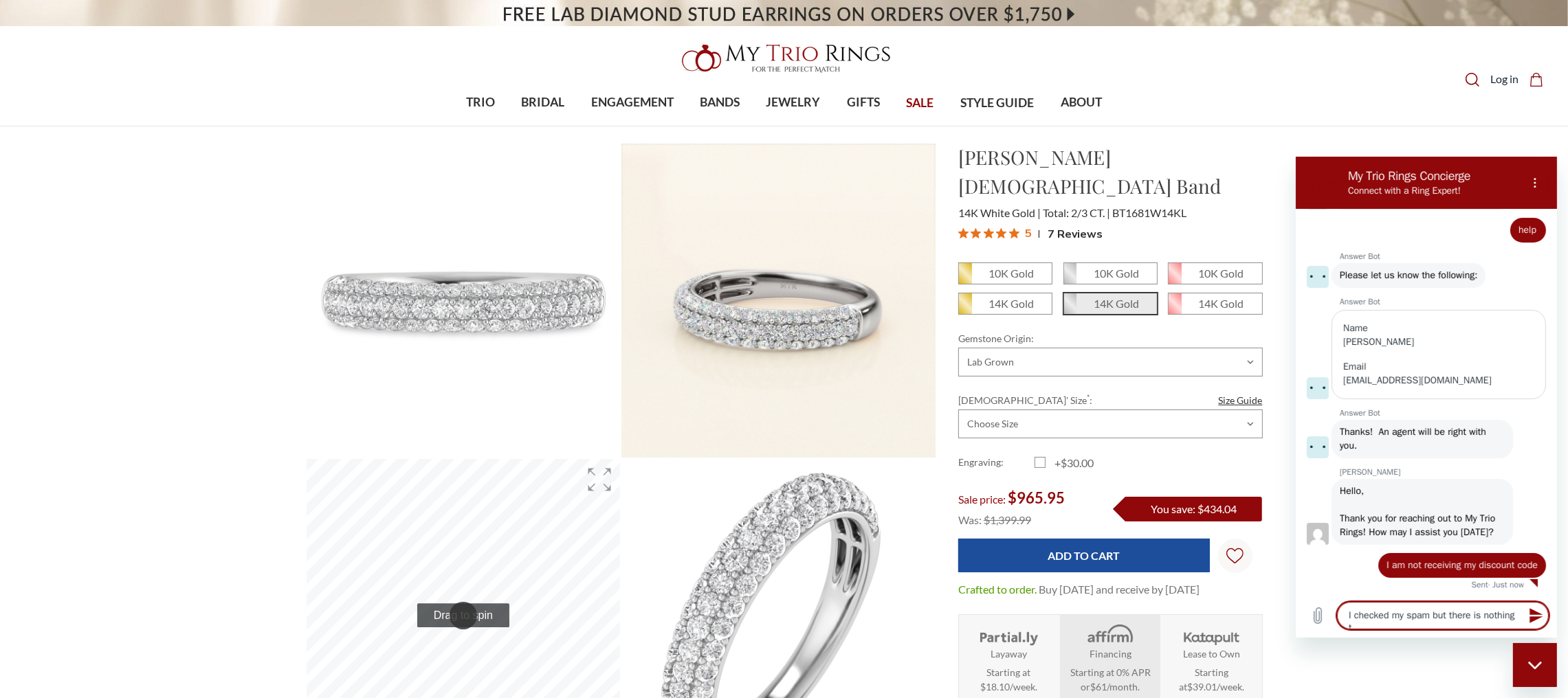 type on "I checked my spam but there is nothing th" 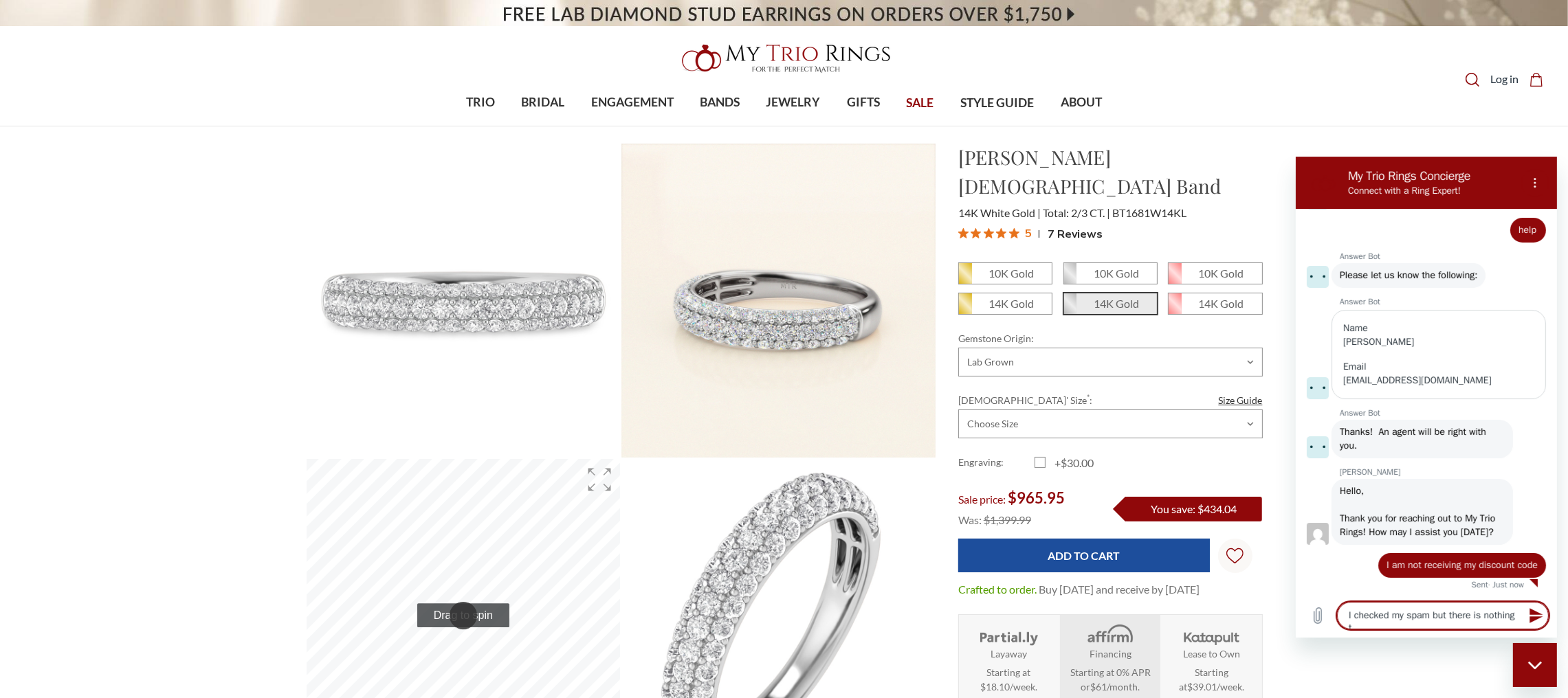 type on "x" 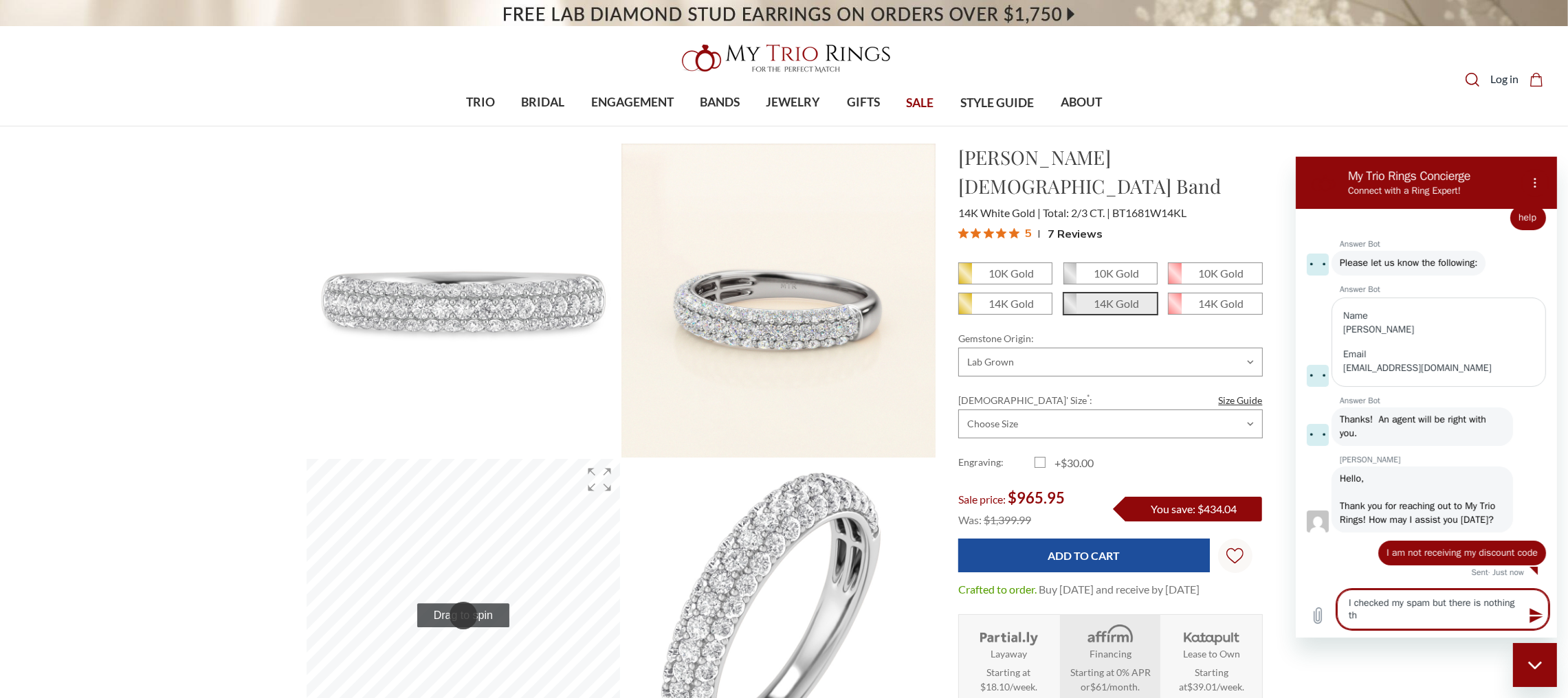 type on "I checked my spam but there is nothing the" 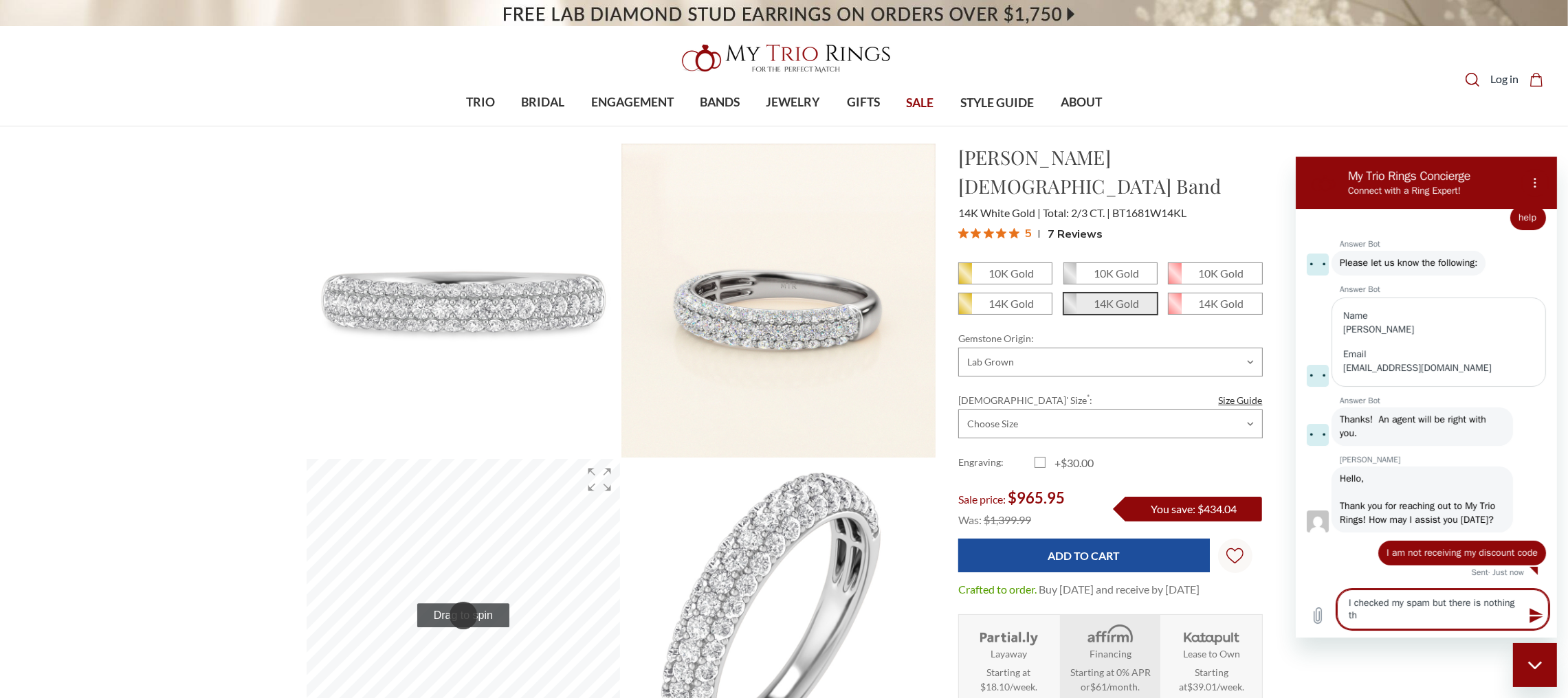 type on "x" 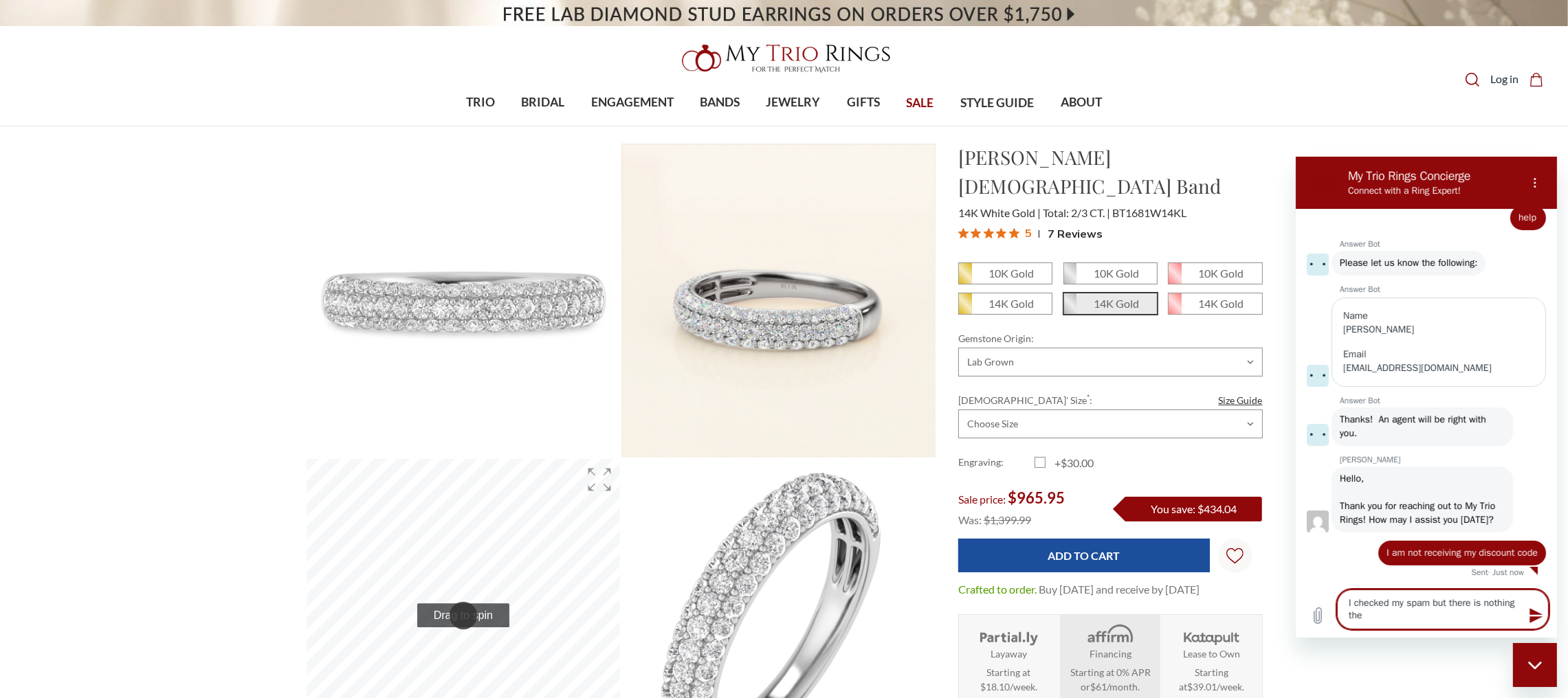 type on "I checked my spam but there is nothing ther" 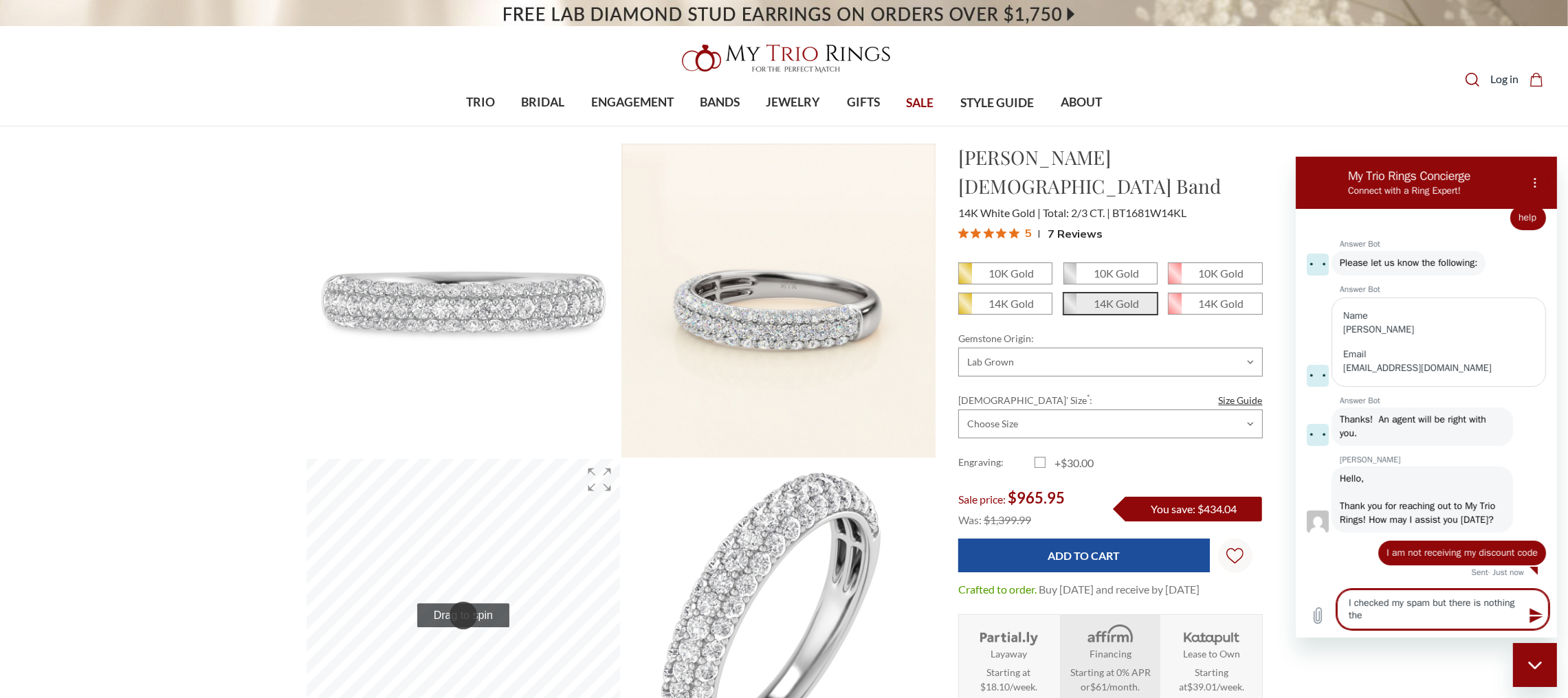 type on "x" 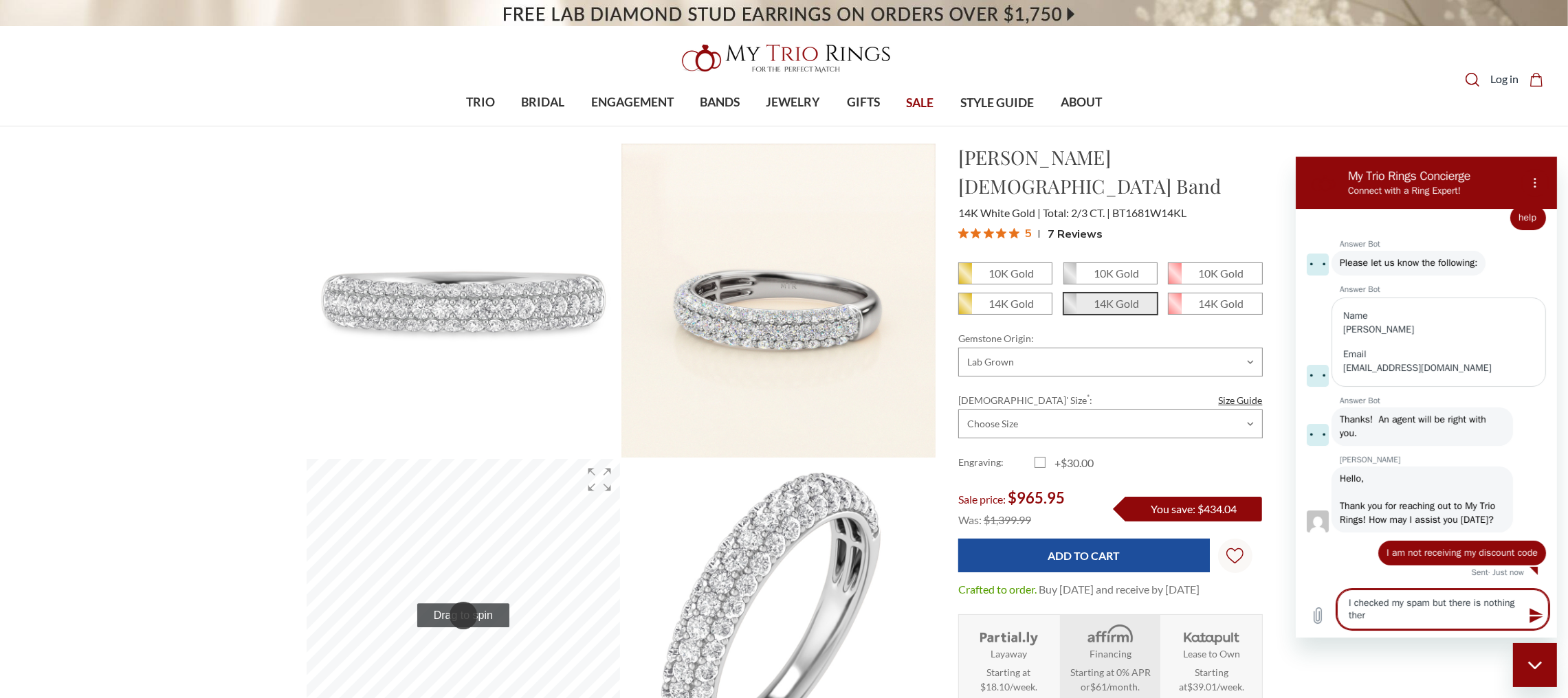 type on "I checked my spam but there is nothing there" 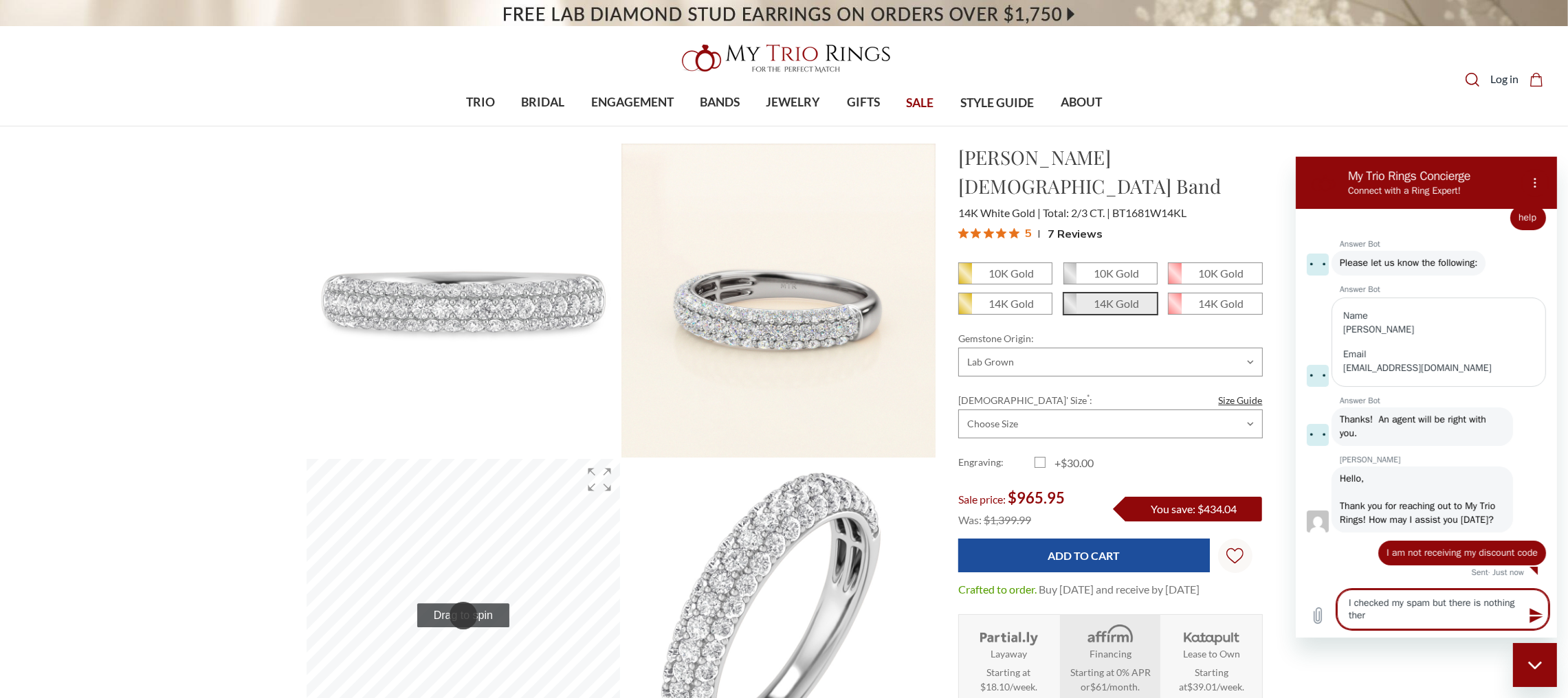 type on "x" 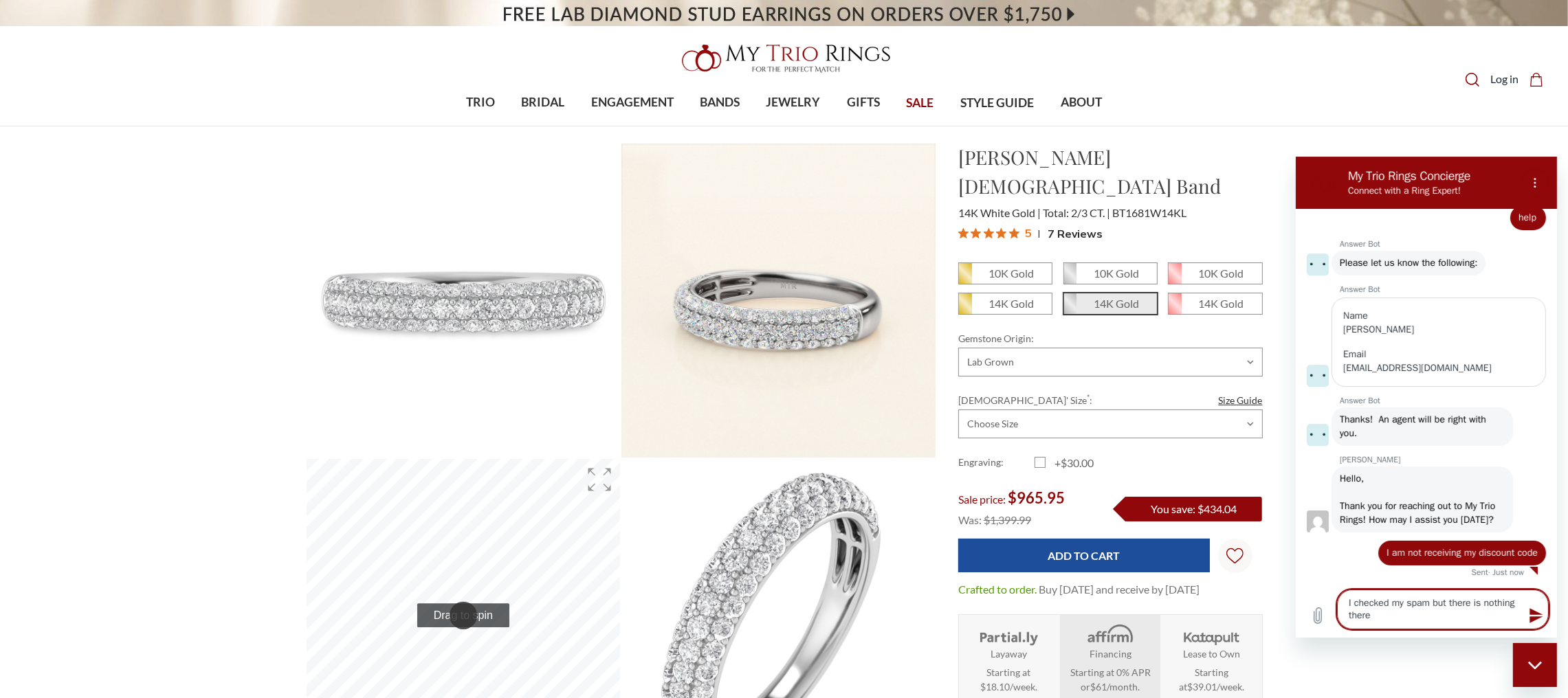 type on "I checked my spam but there is nothing there." 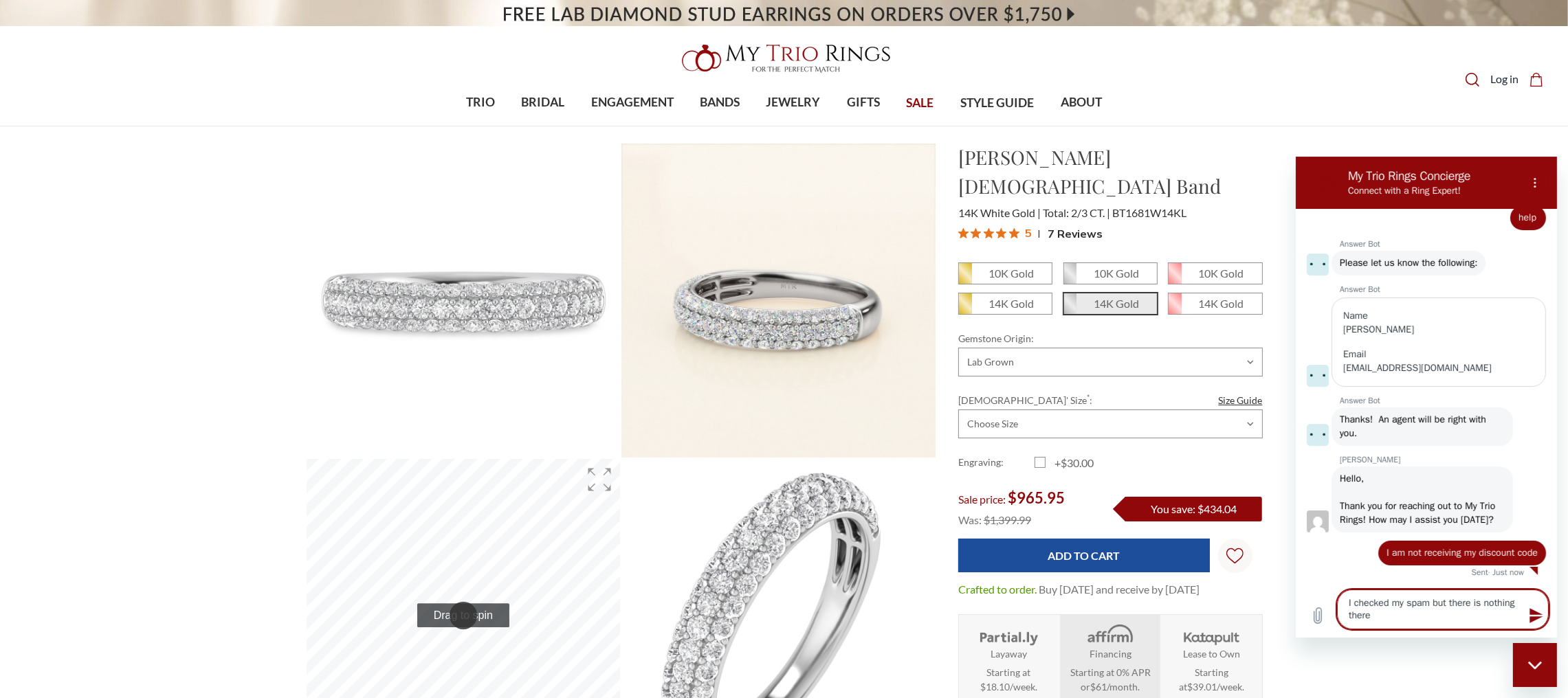 type on "x" 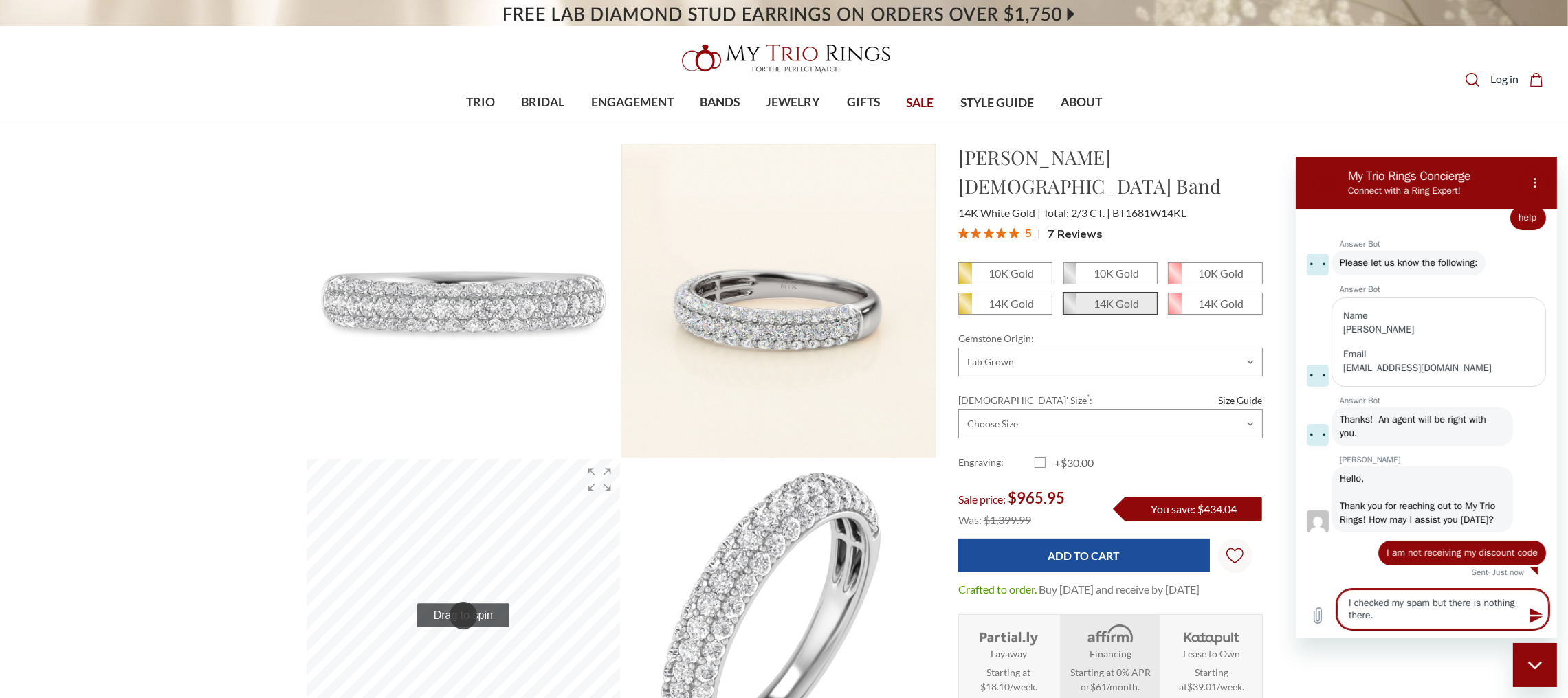 type on "I checked my spam but there is nothing there." 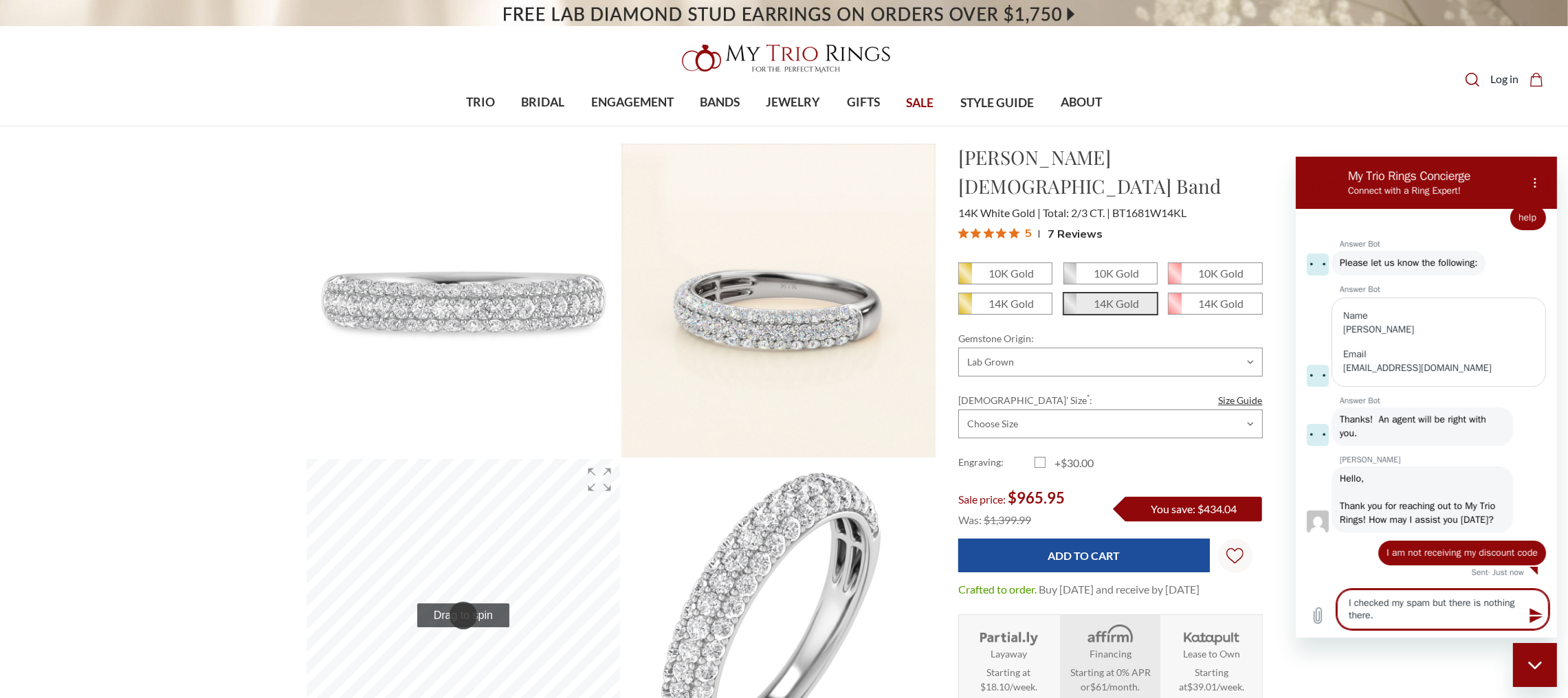 type on "x" 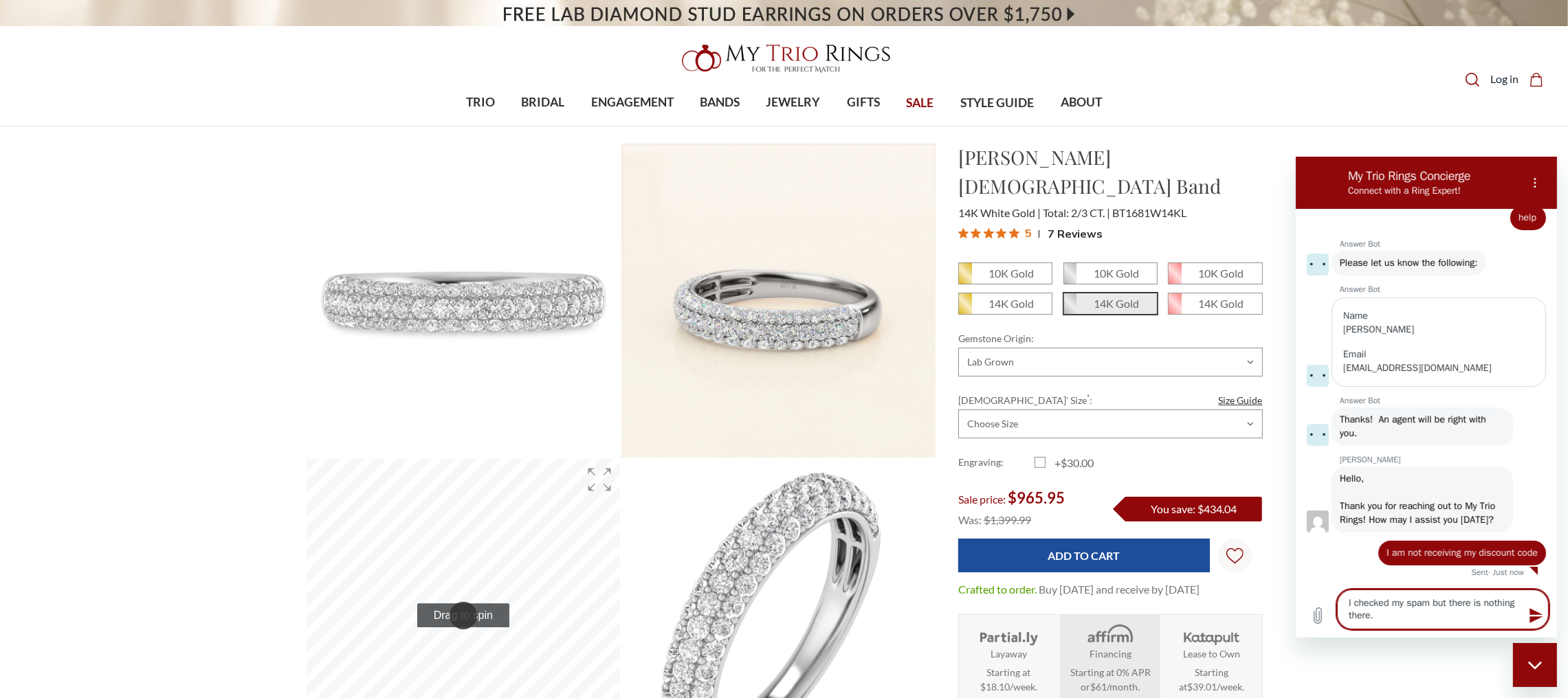 type on "I checked my spam but there is nothing there. I" 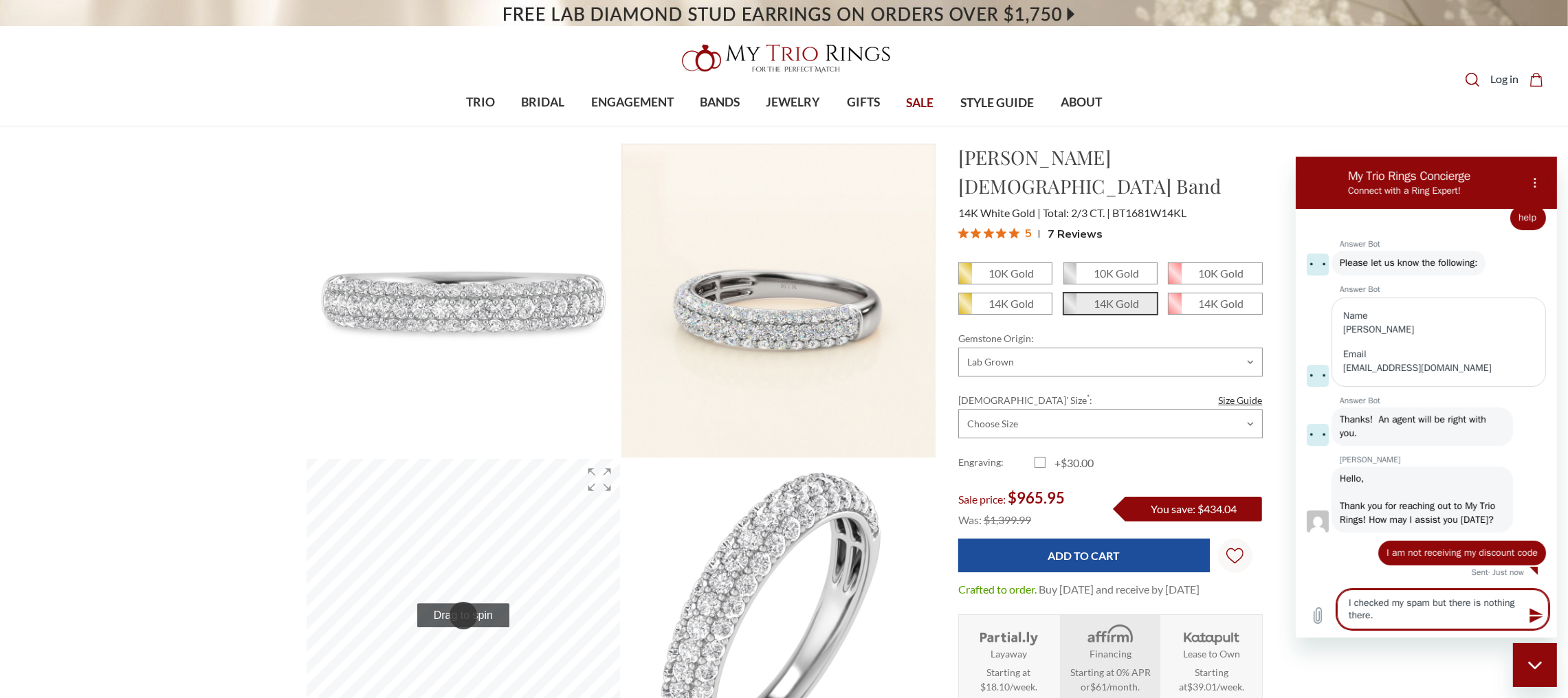 type on "x" 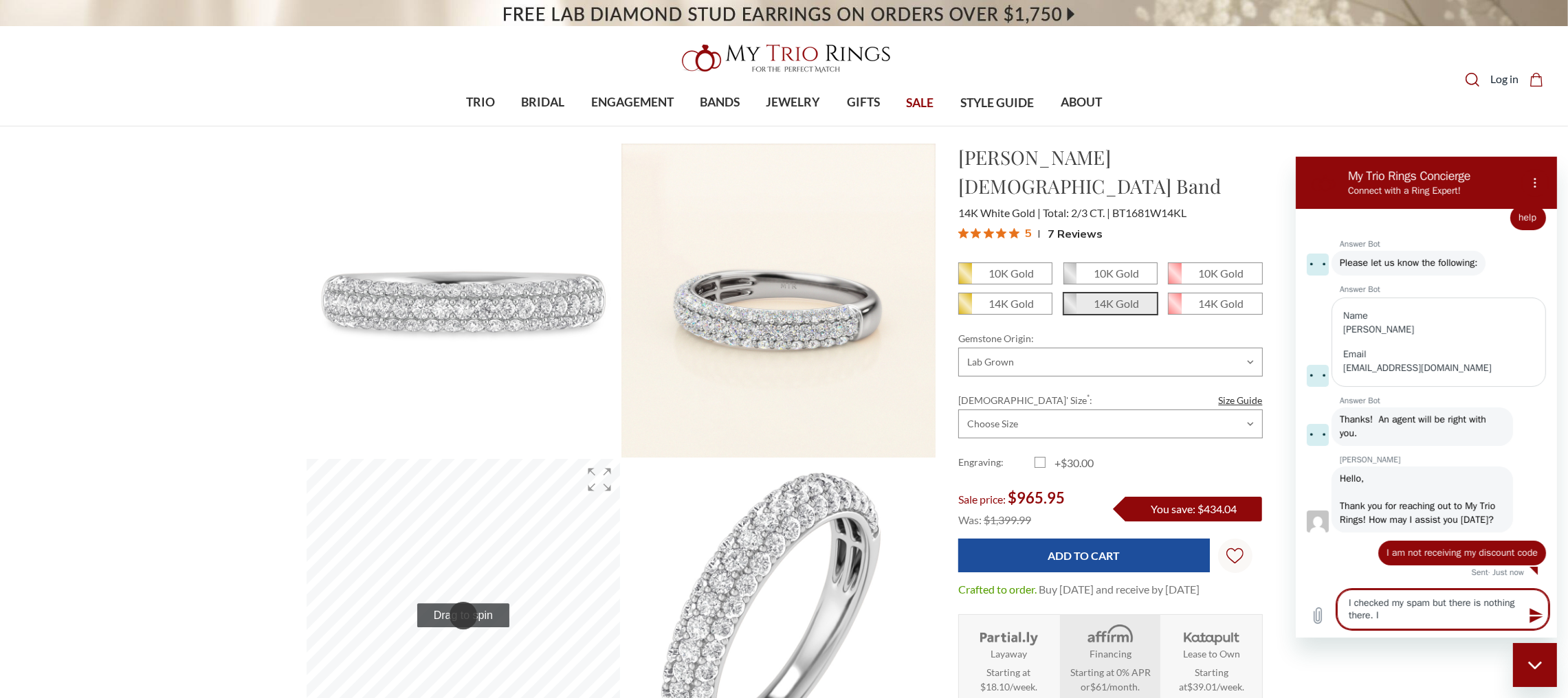 type on "I checked my spam but there is nothing there. I" 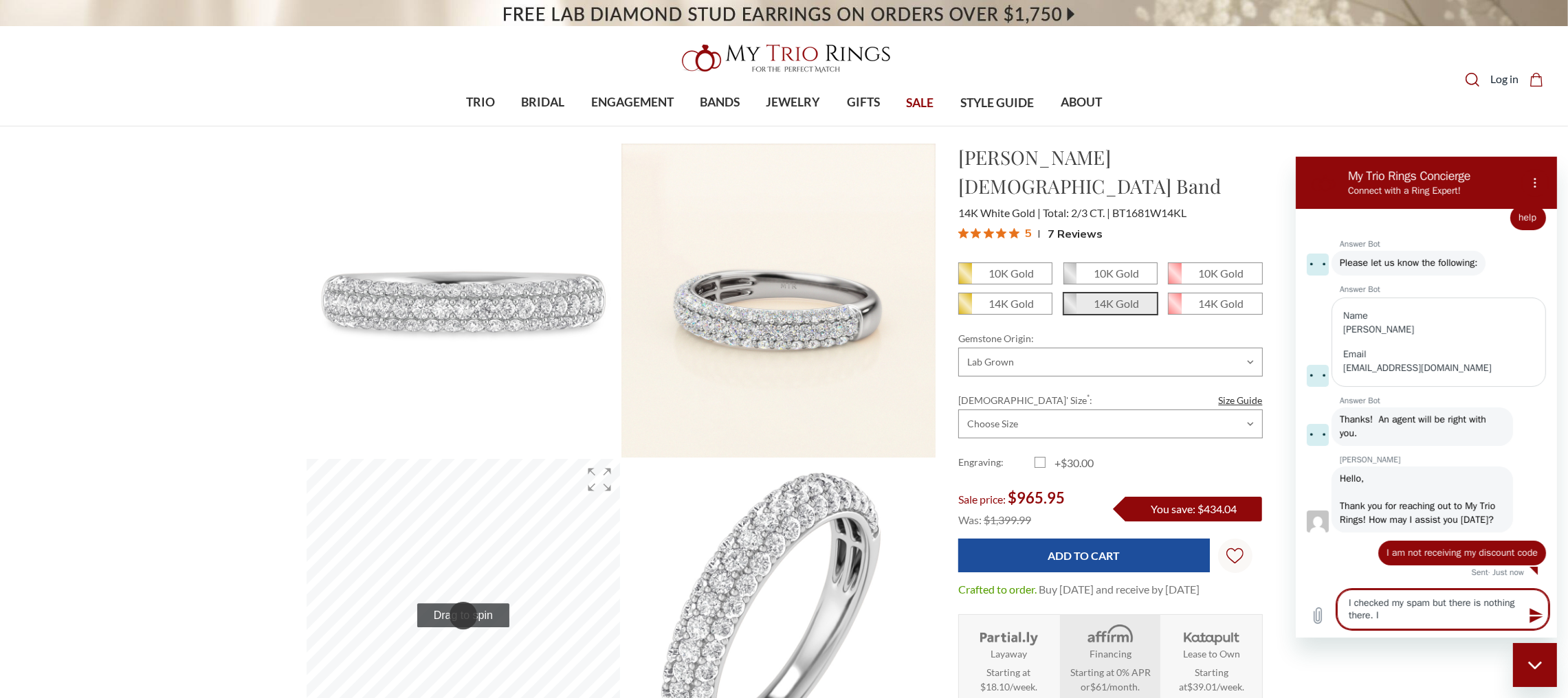type on "x" 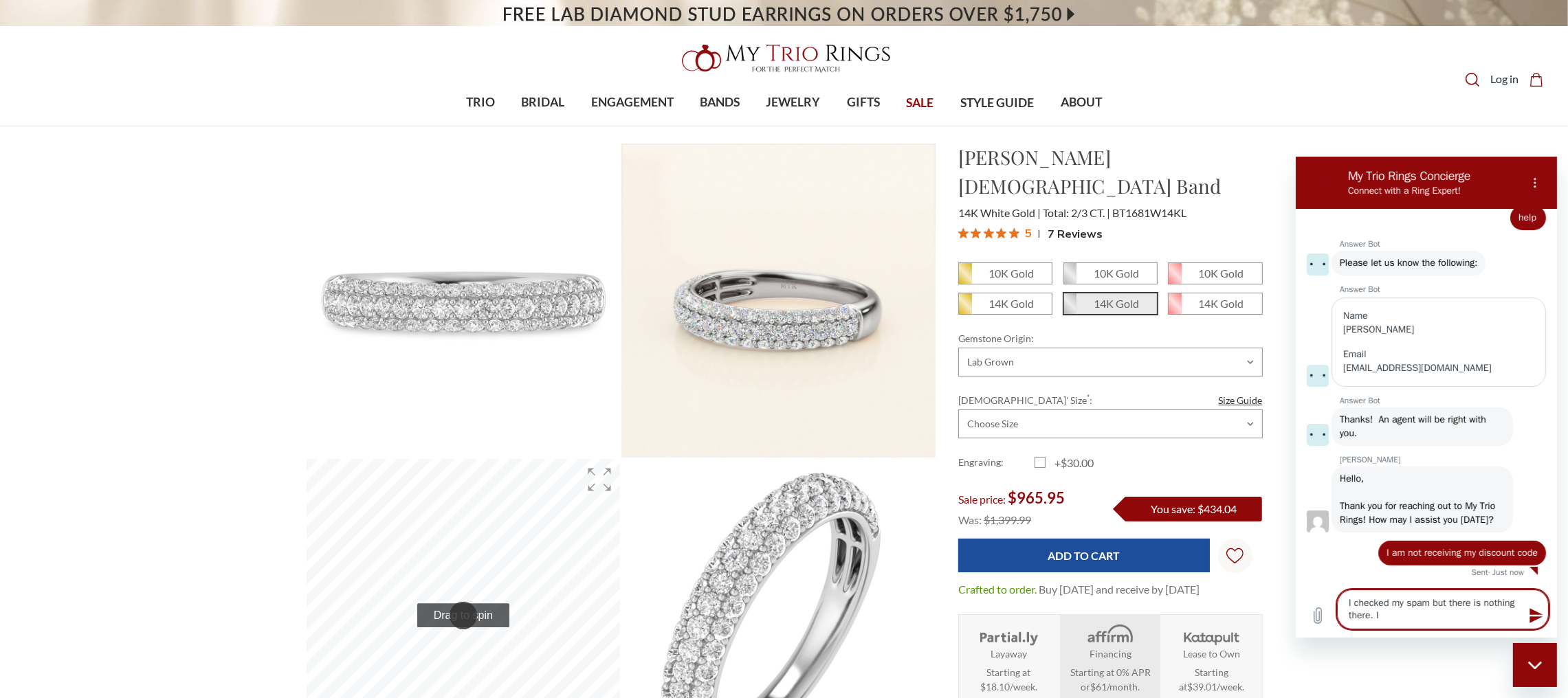 type on "I checked my spam but there is nothing there. I a" 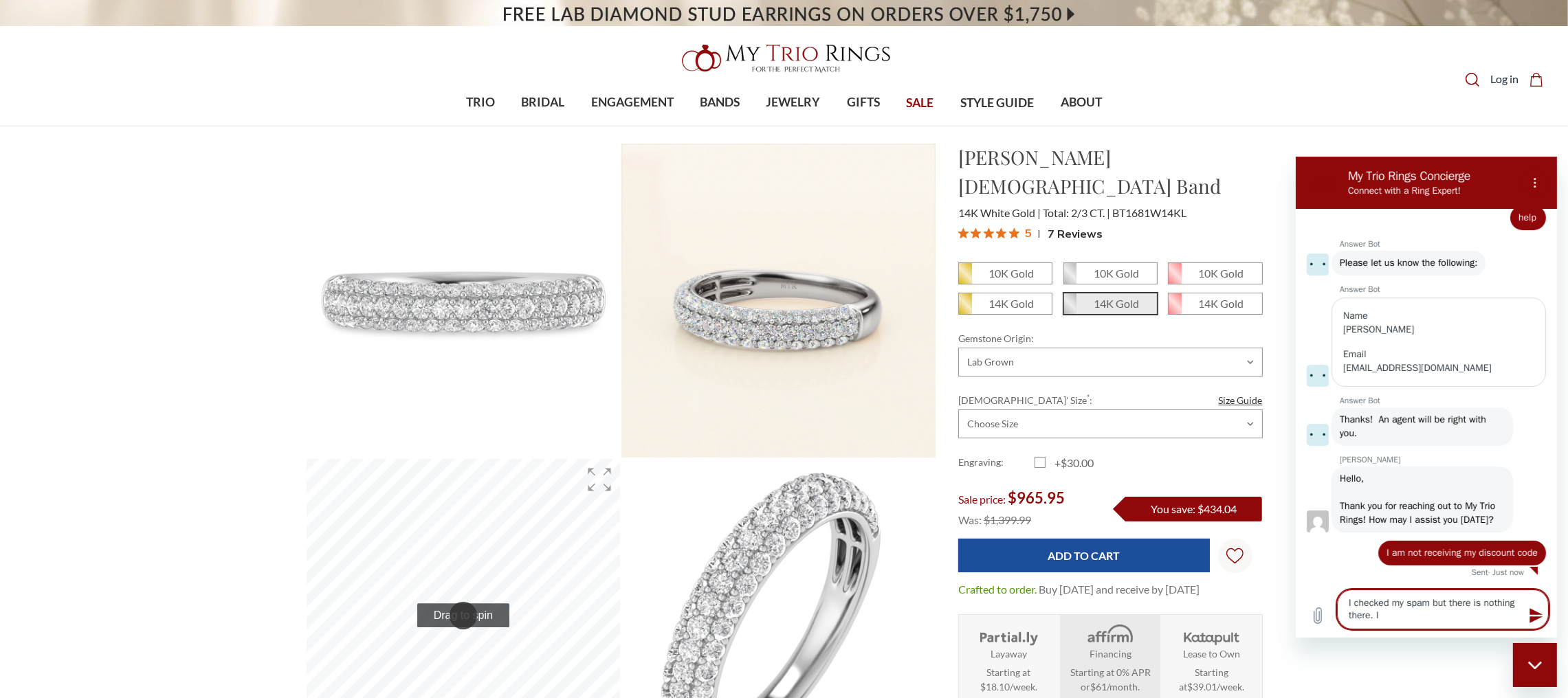 type on "x" 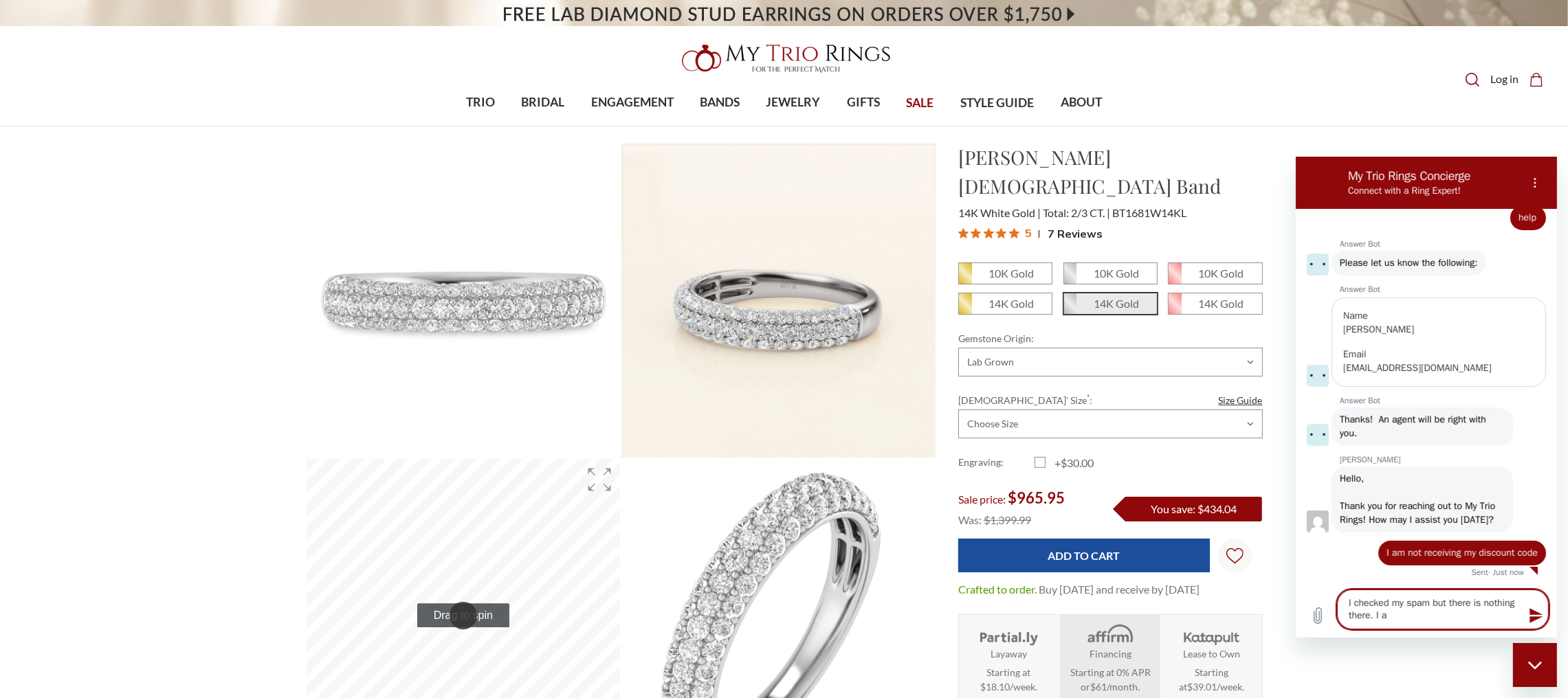 type on "I checked my spam but there is nothing there. I am" 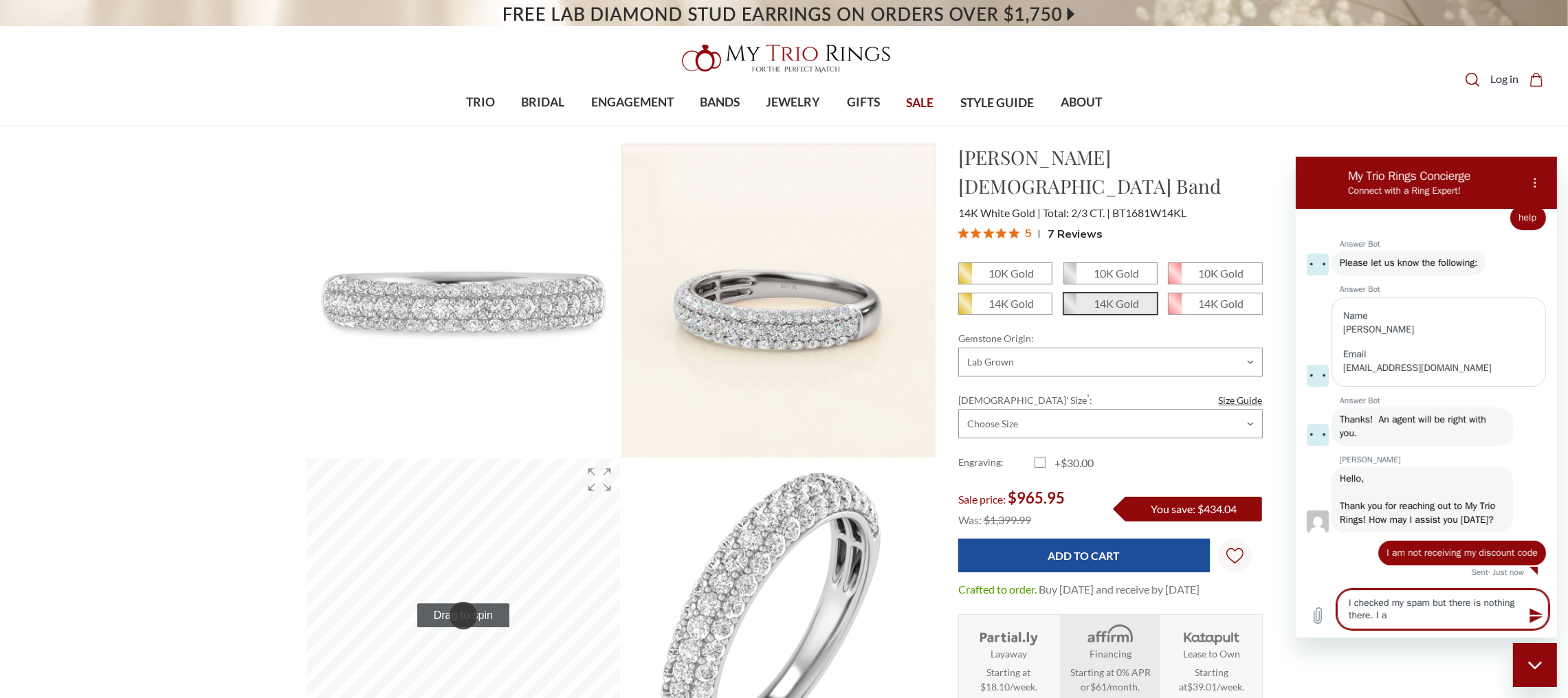 type on "x" 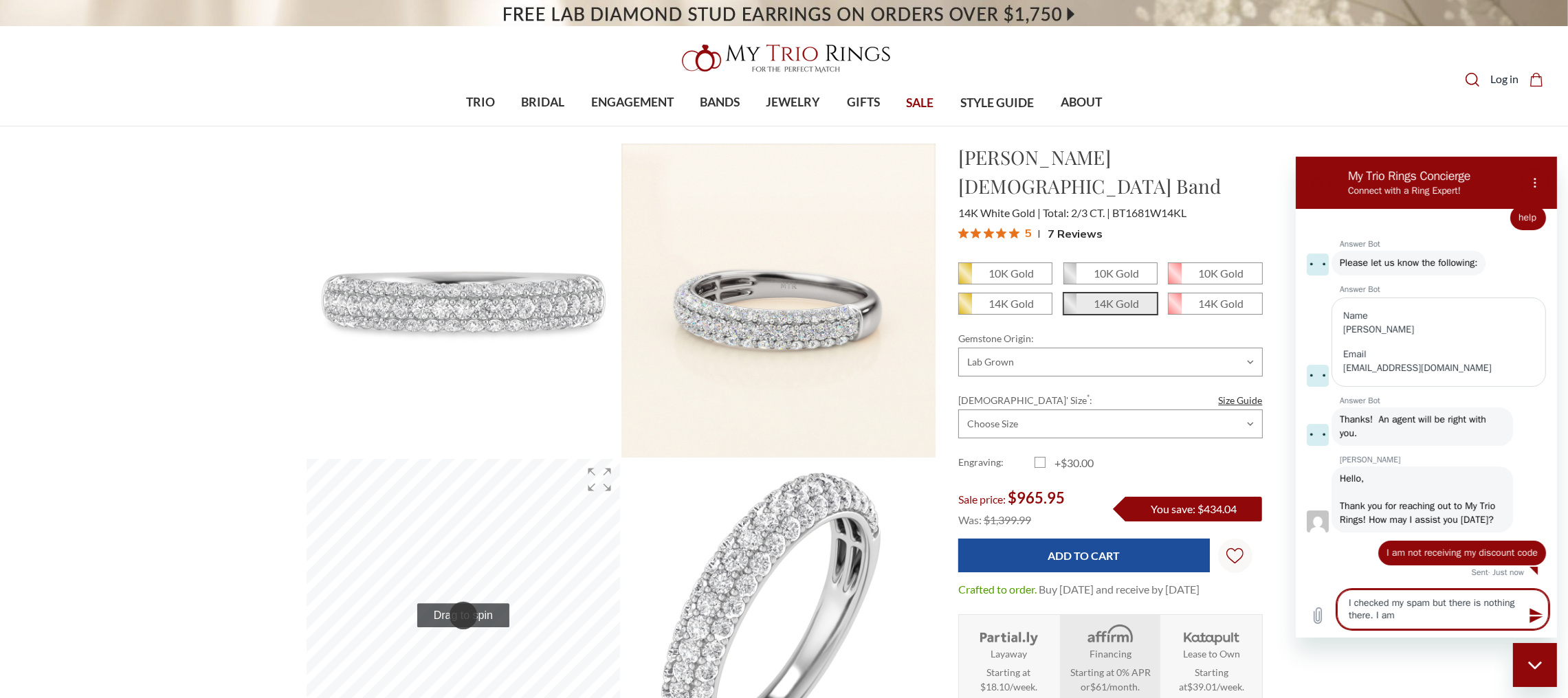 type on "I checked my spam but there is nothing there. I am" 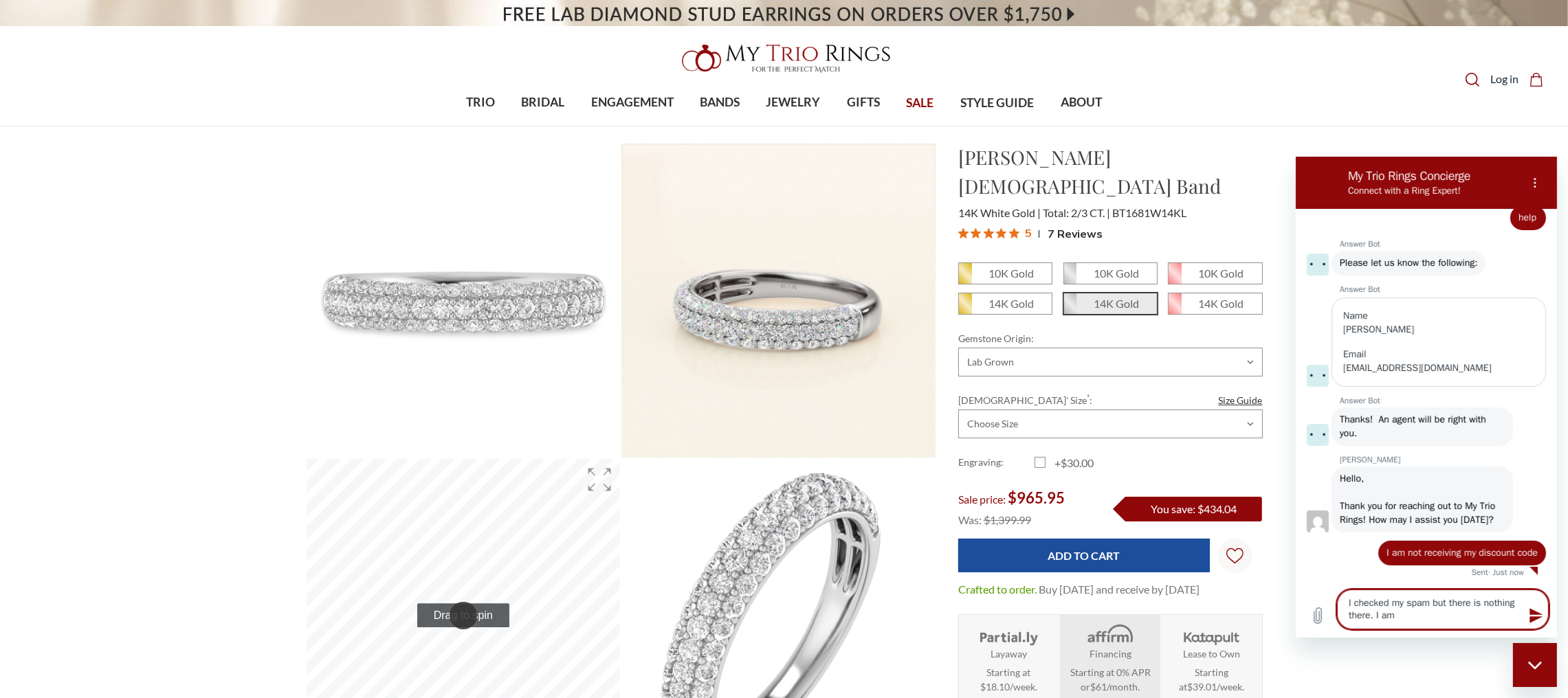 type on "x" 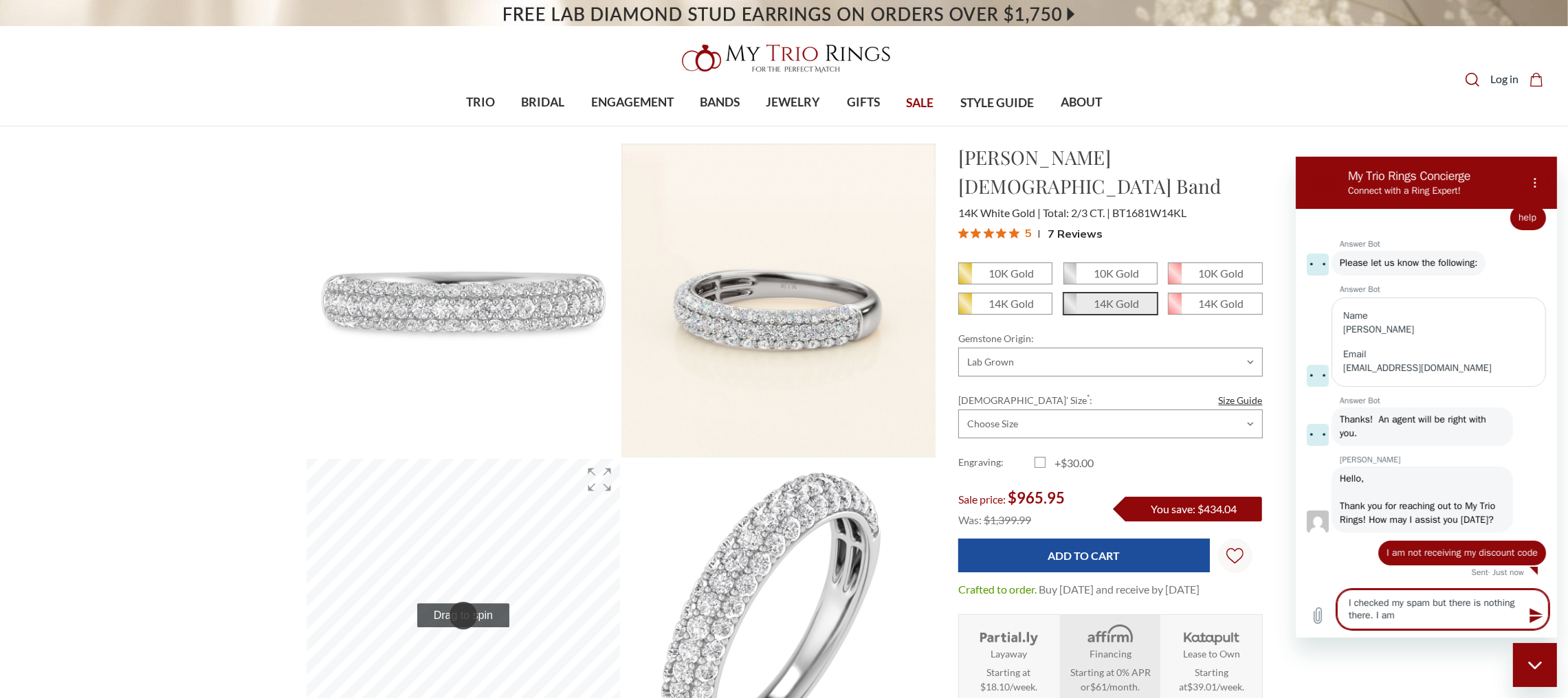 type on "I checked my spam but there is nothing there. I am s" 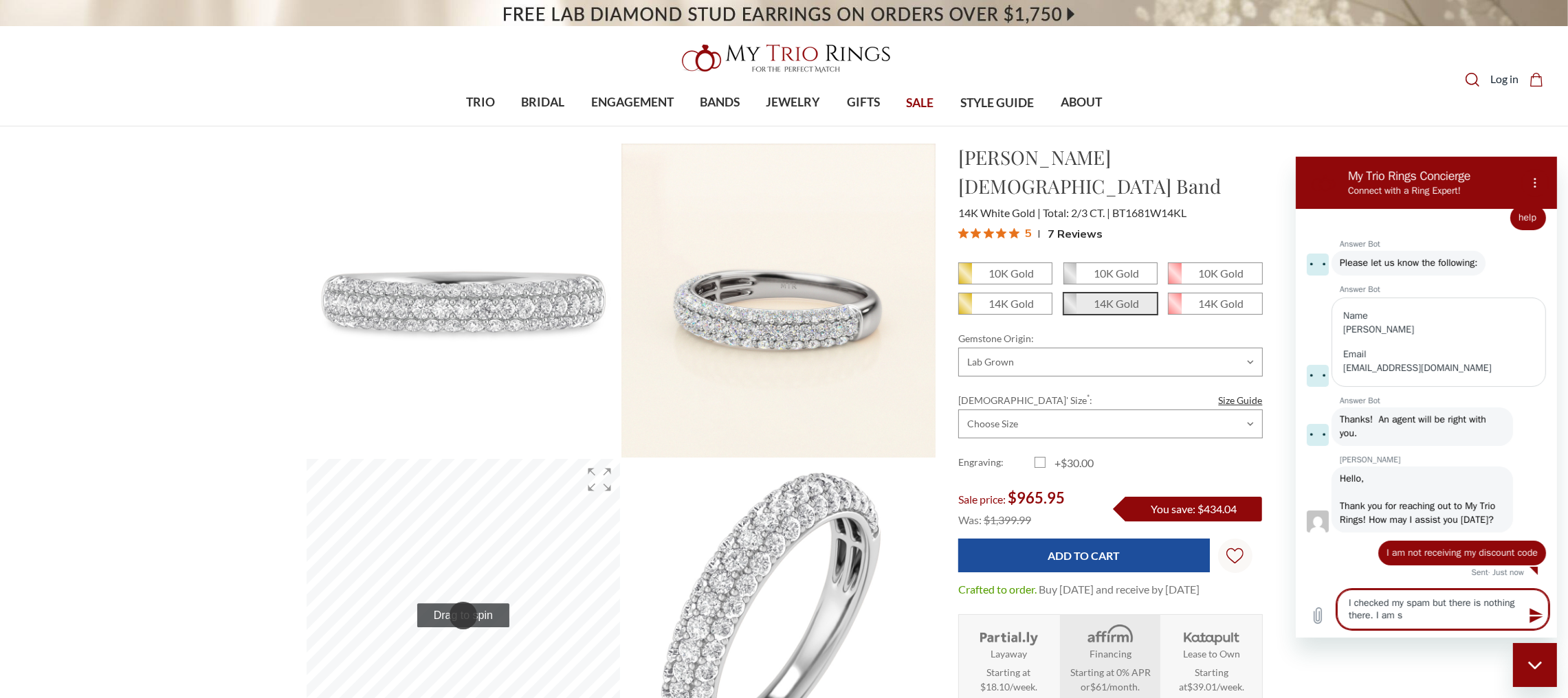 type on "x" 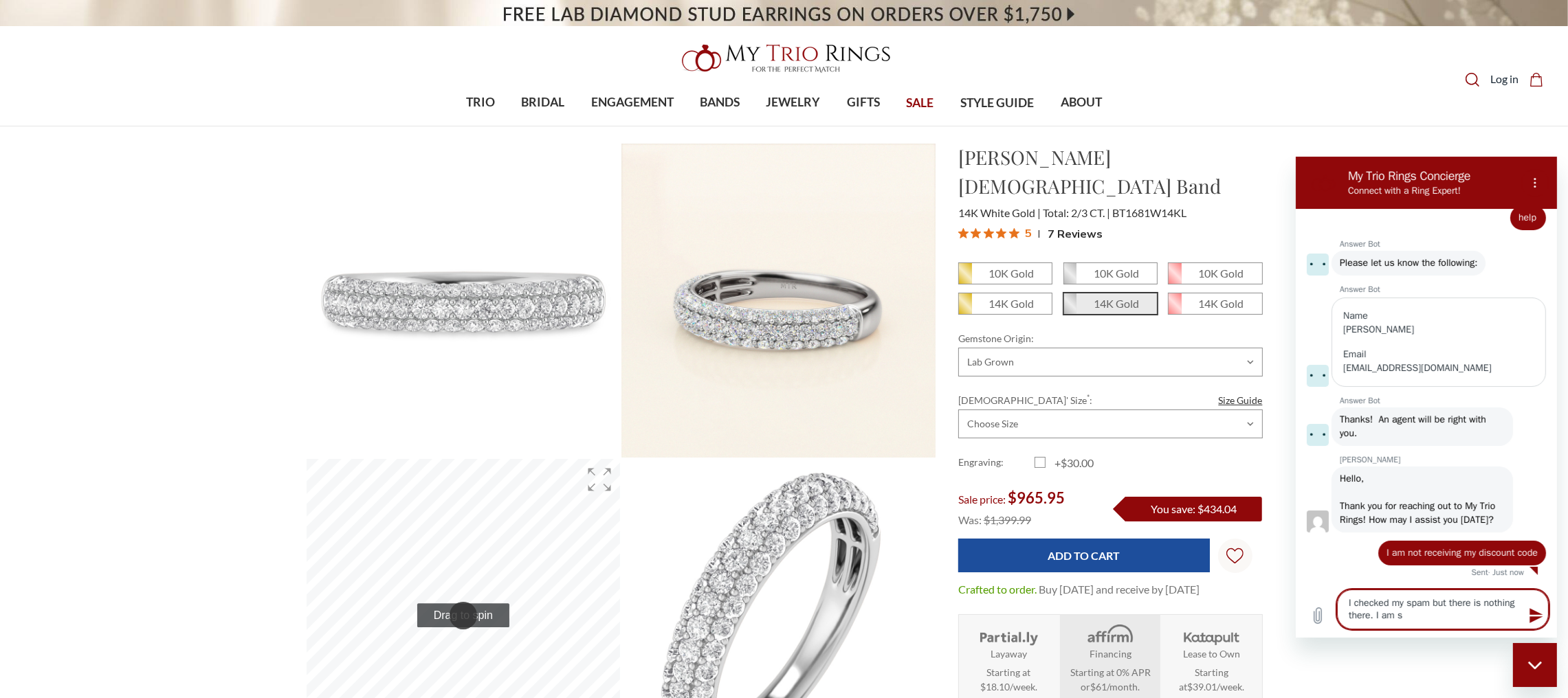 type on "I checked my spam but there is nothing there. I am su" 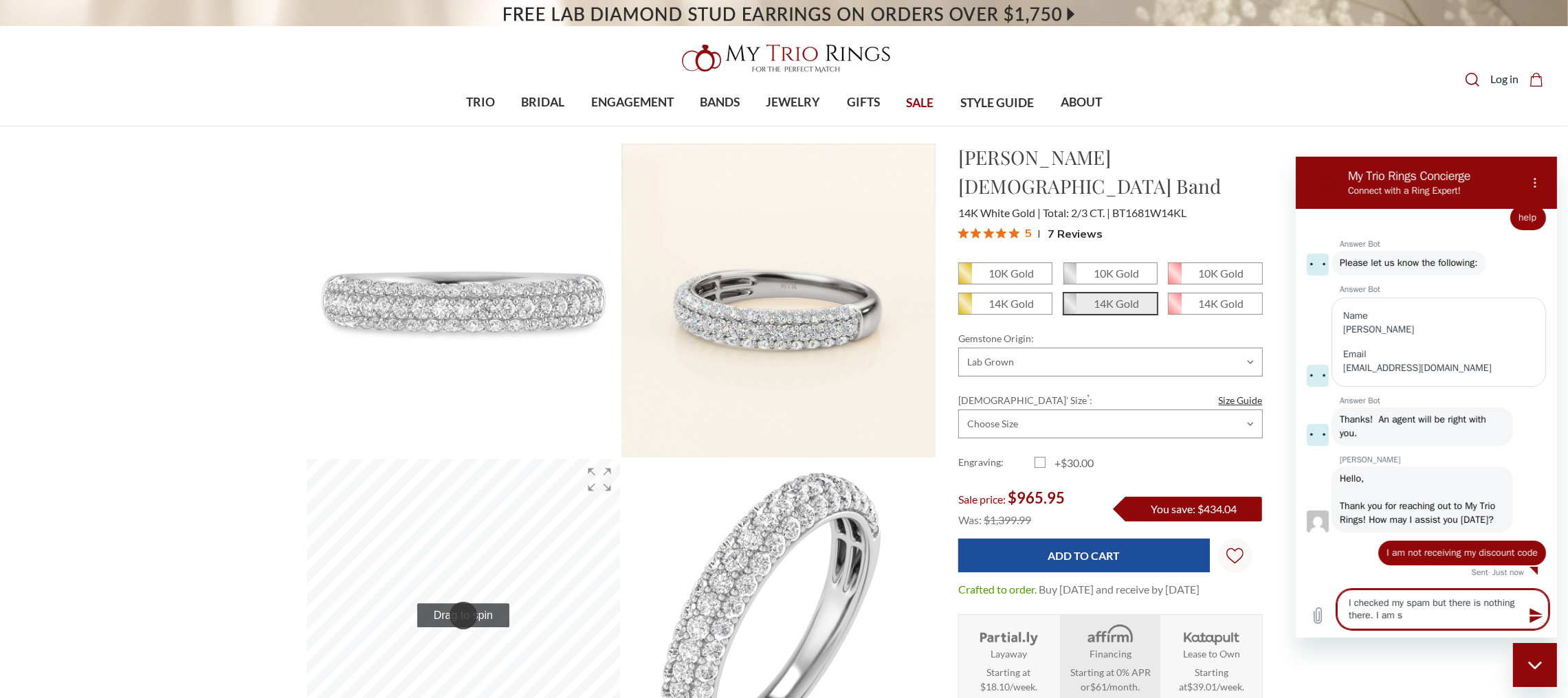 type on "x" 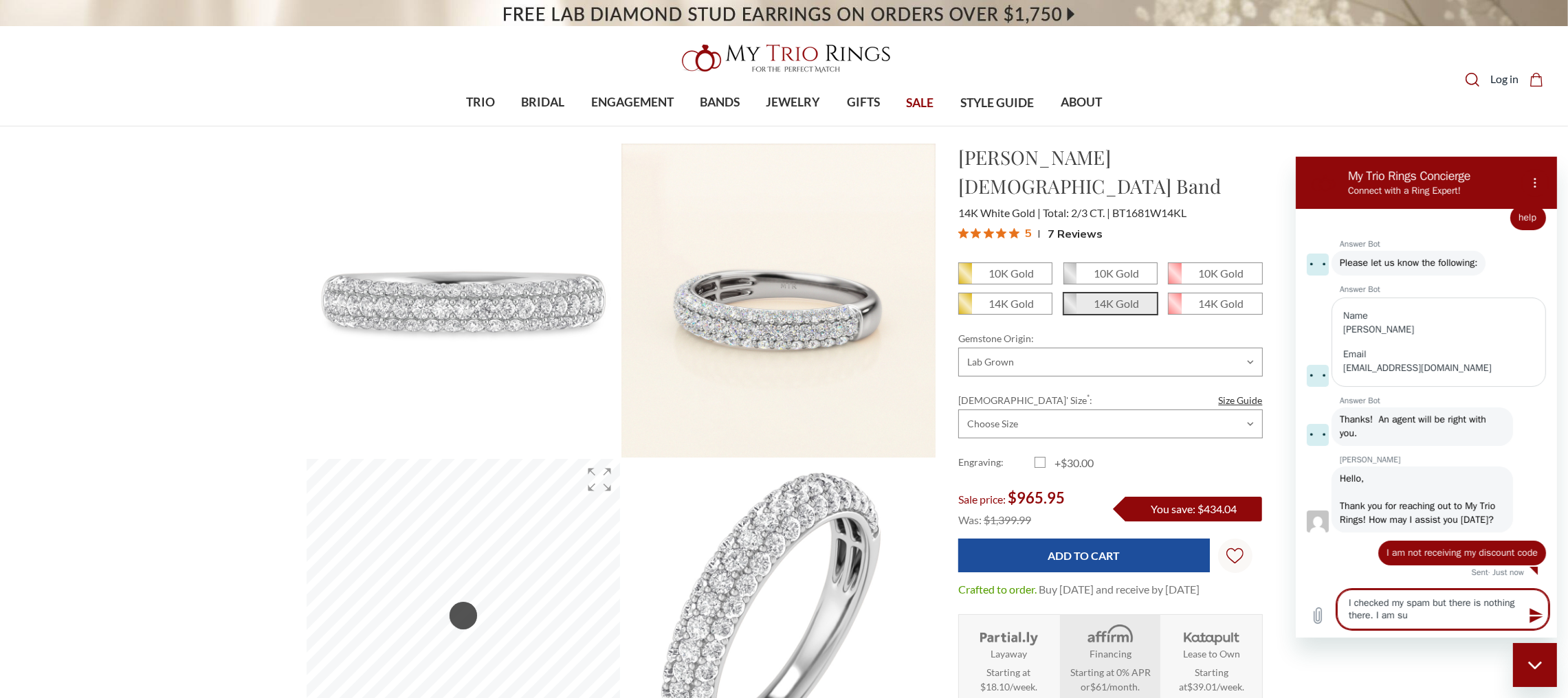 type on "I checked my spam but there is nothing there. I am sup" 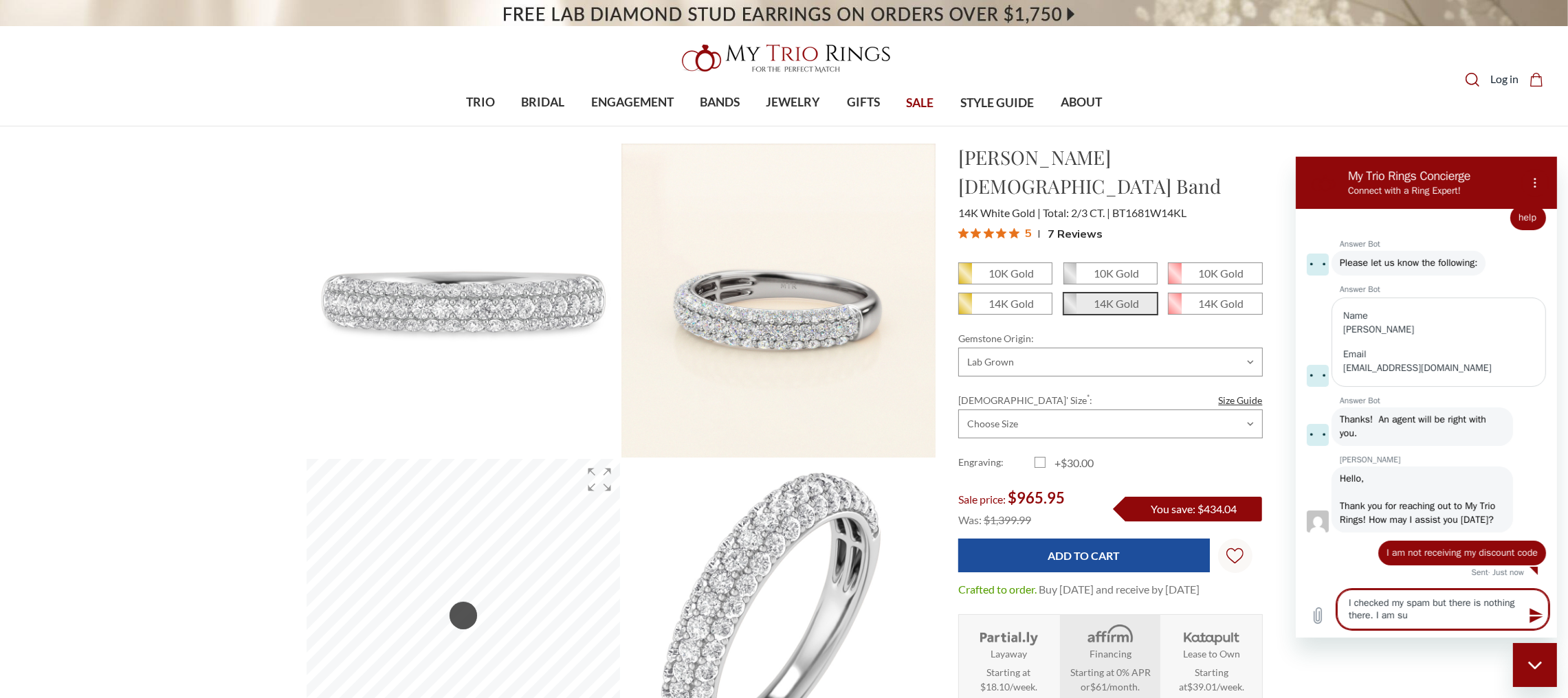 type on "x" 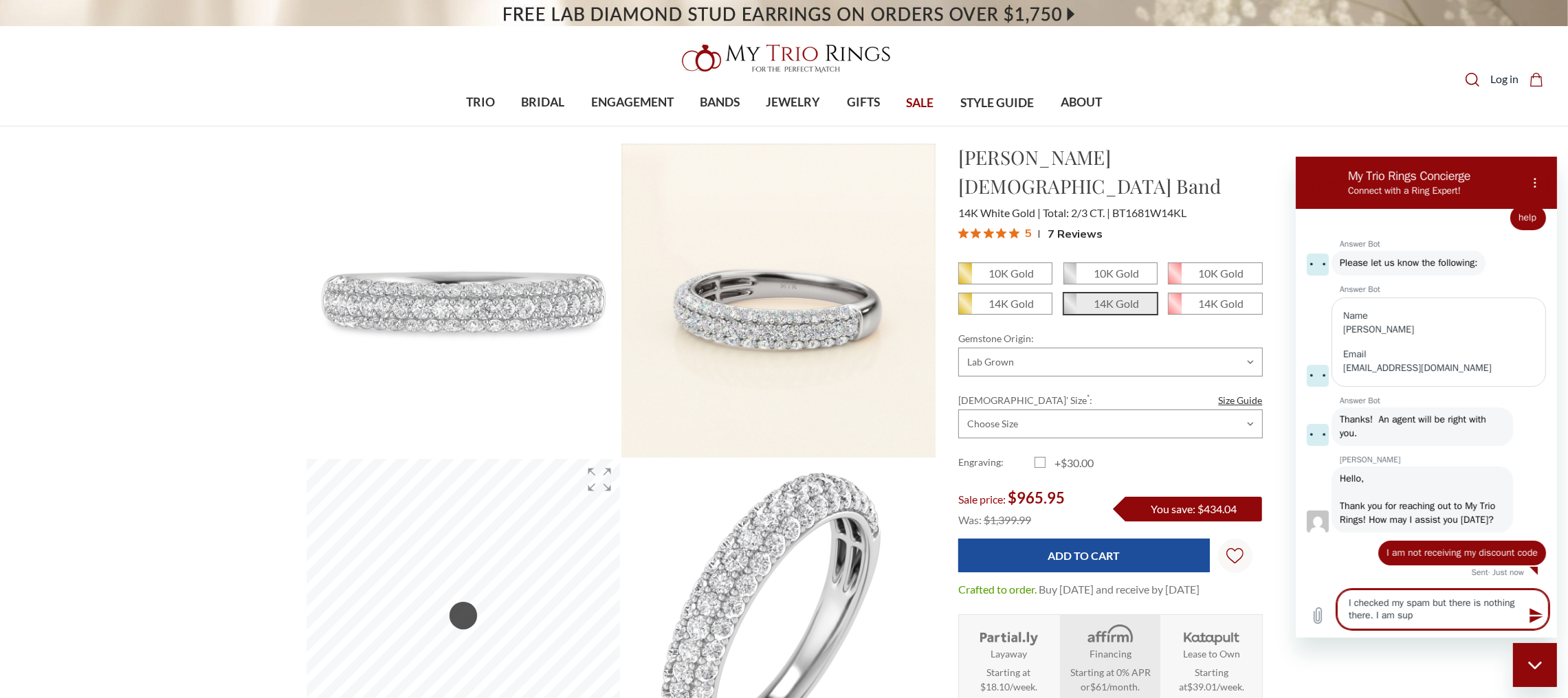 type on "I checked my spam but there is nothing there. I am supp" 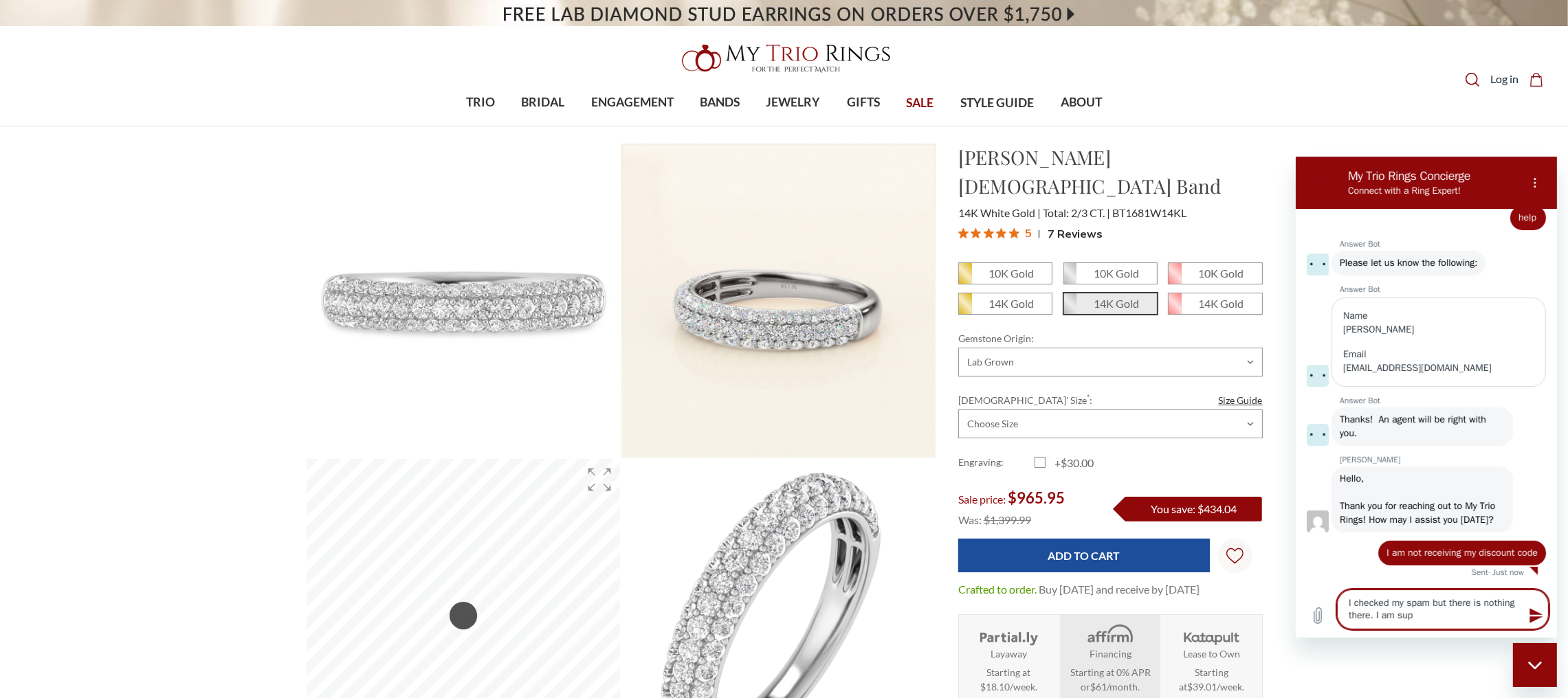 type on "x" 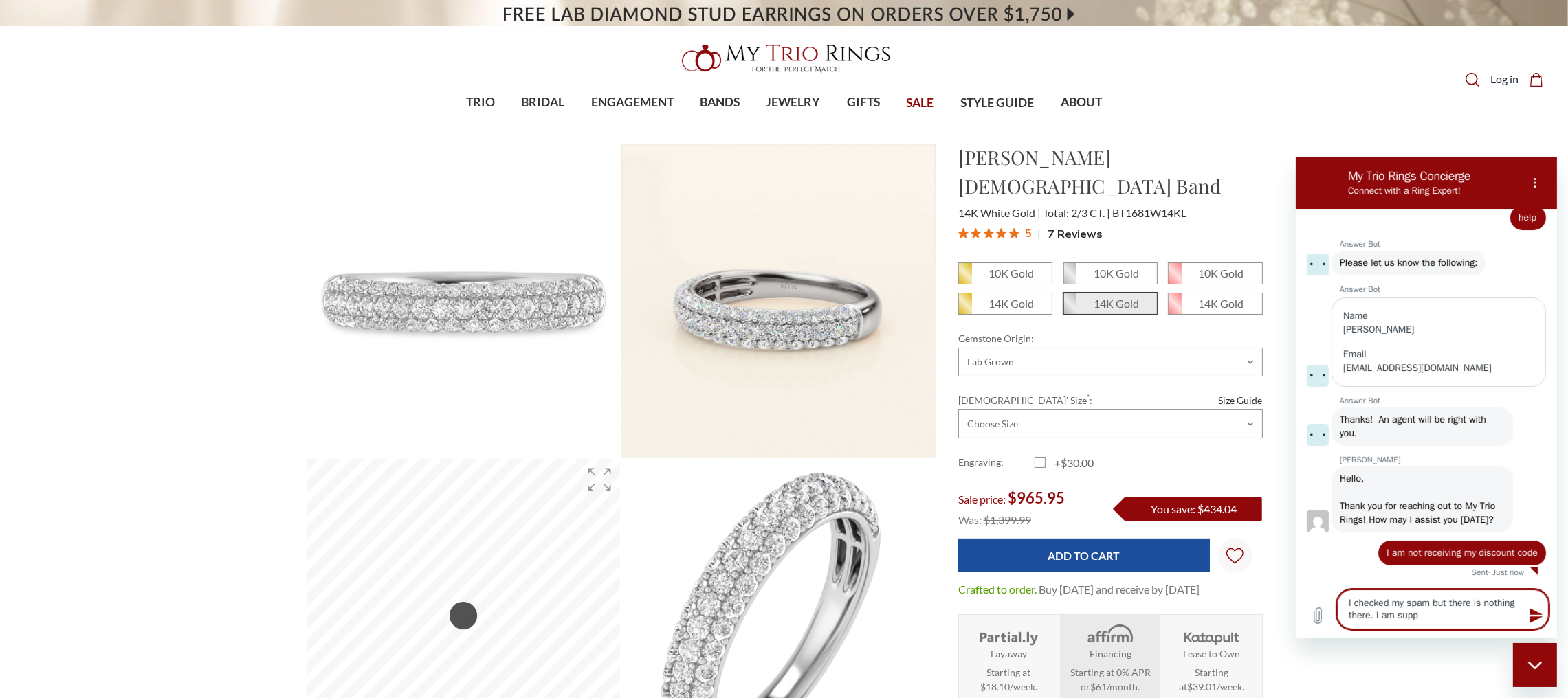 type on "I checked my spam but there is nothing there. I am suppo" 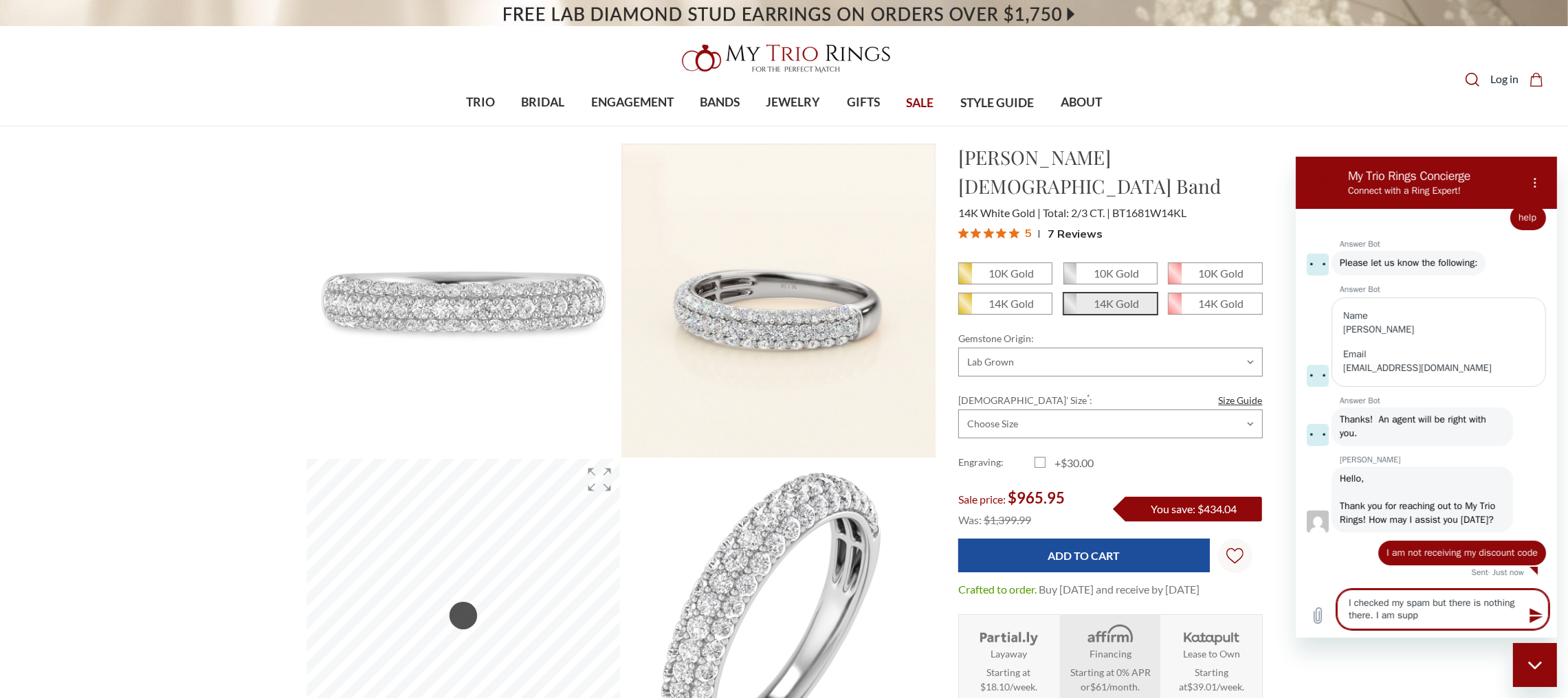 type on "x" 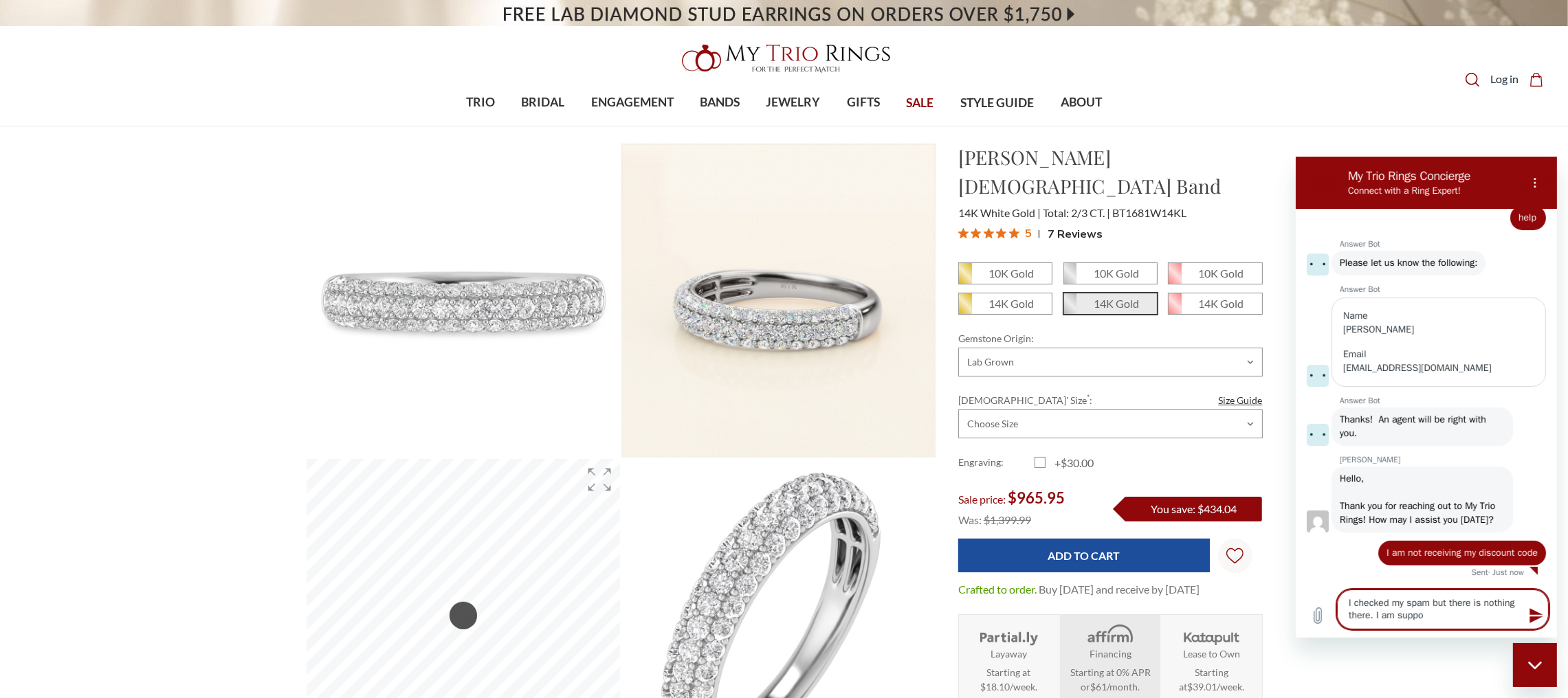 type on "I checked my spam but there is nothing there. I am suppos" 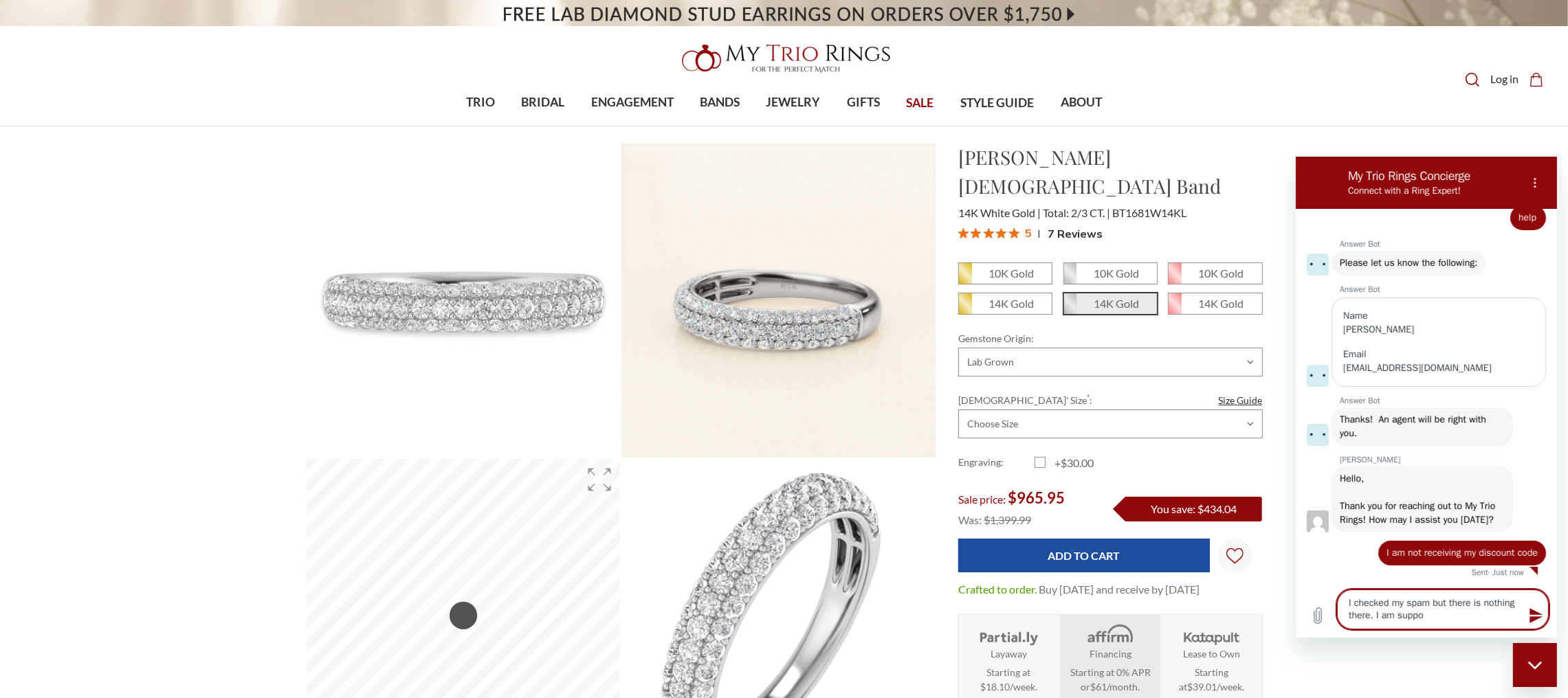 type on "x" 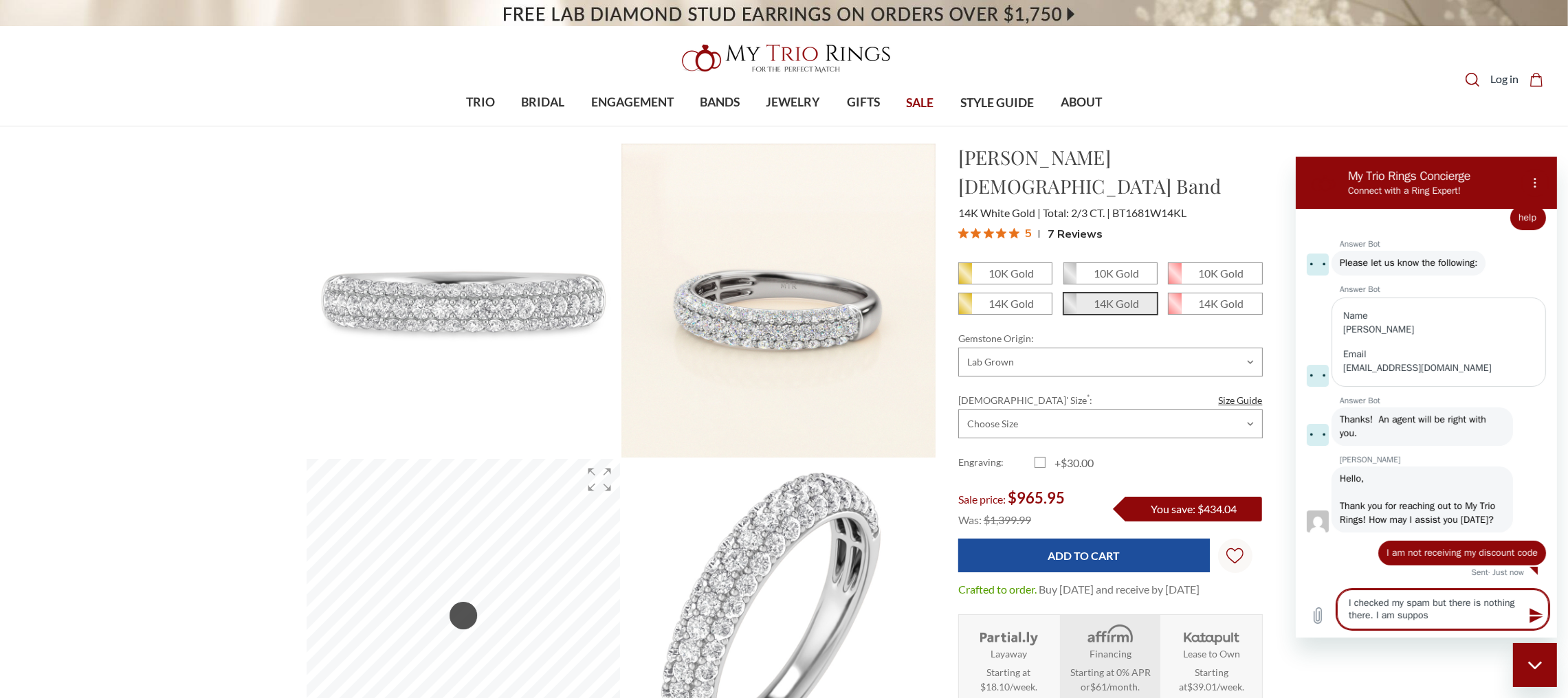 type on "I checked my spam but there is nothing there. I am suppose" 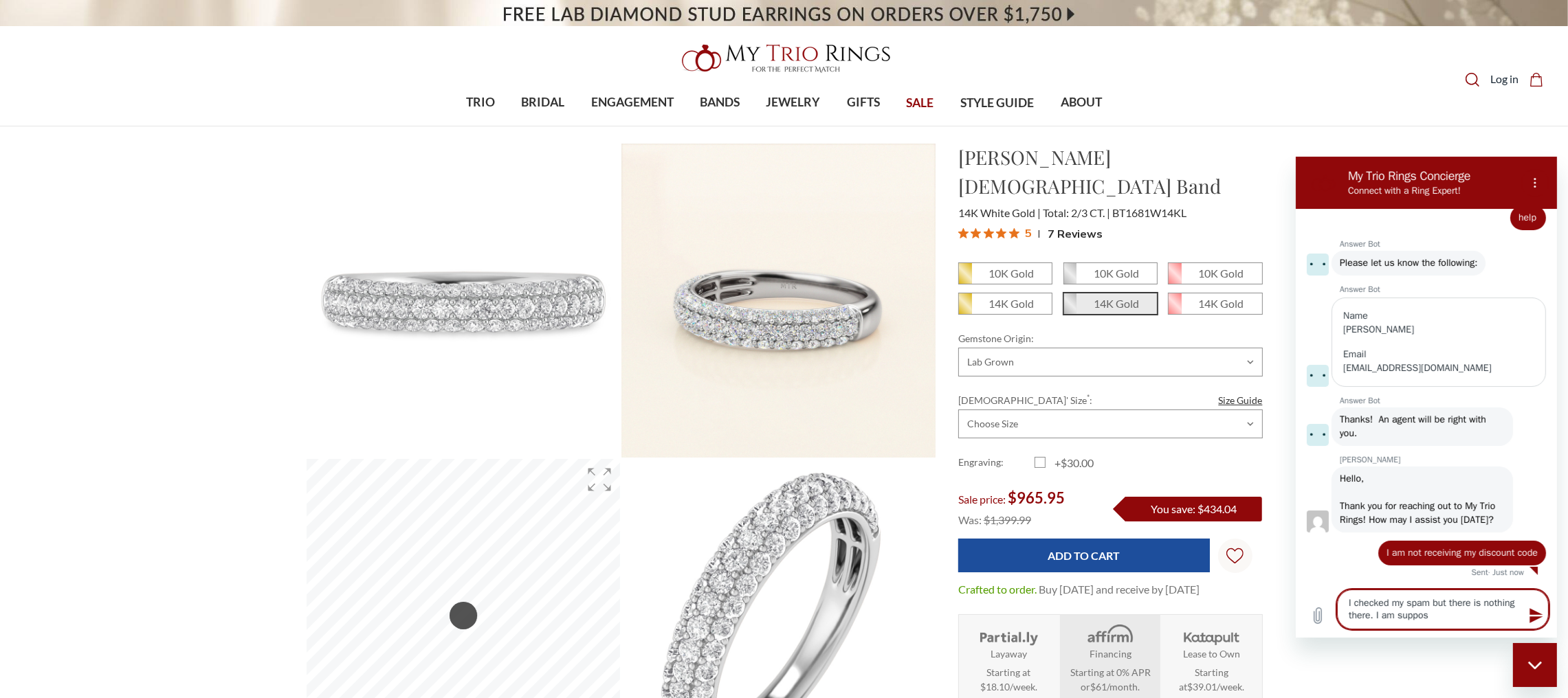 type on "x" 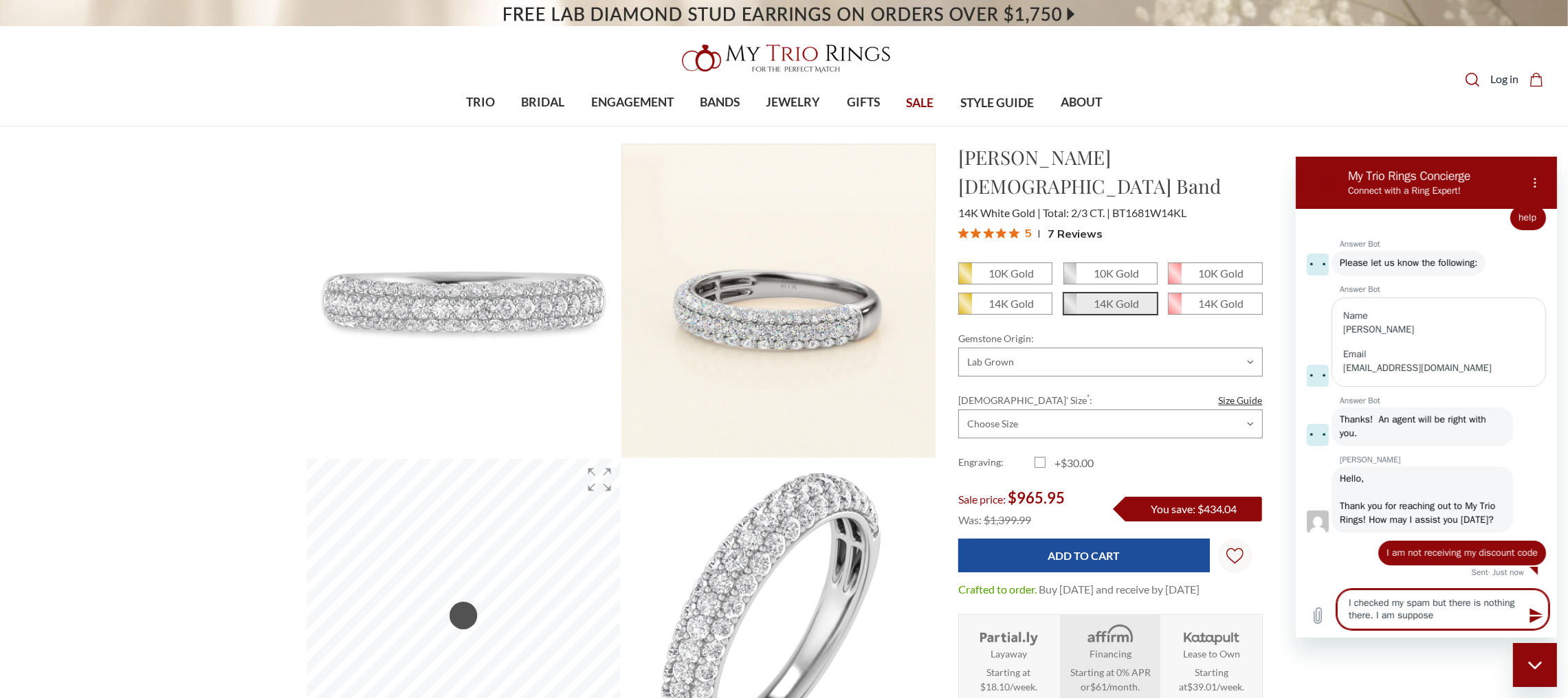 type on "I checked my spam but there is nothing there. I am supposed" 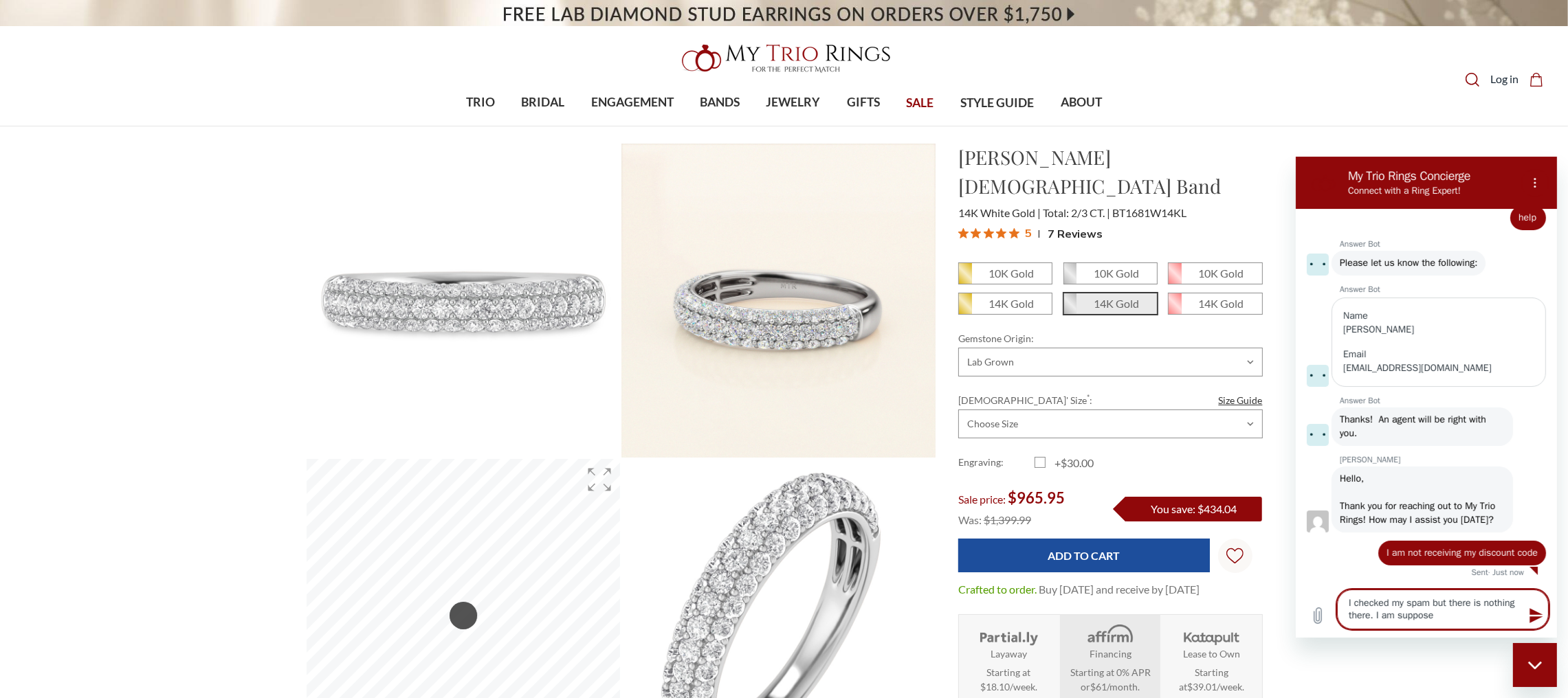 type on "x" 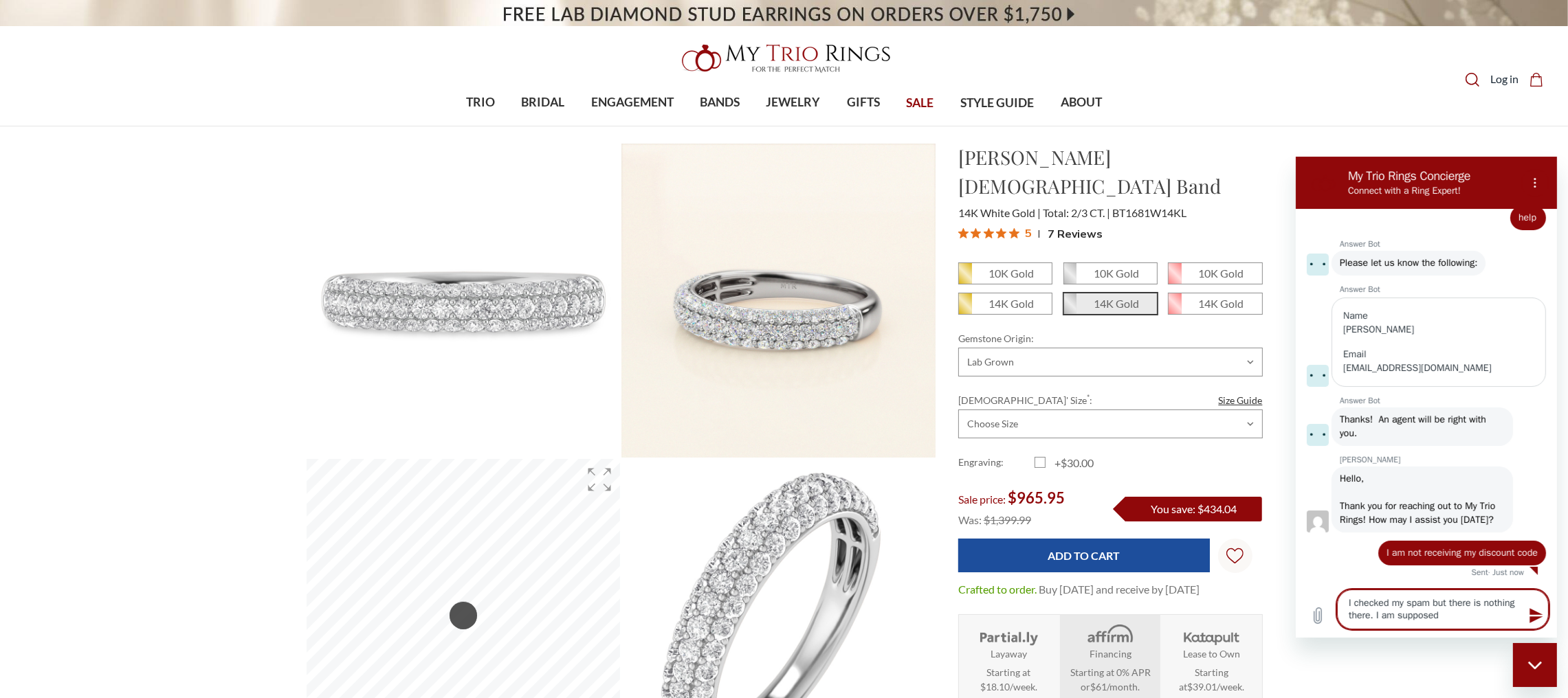 type on "I checked my spam but there is nothing there. I am supposed" 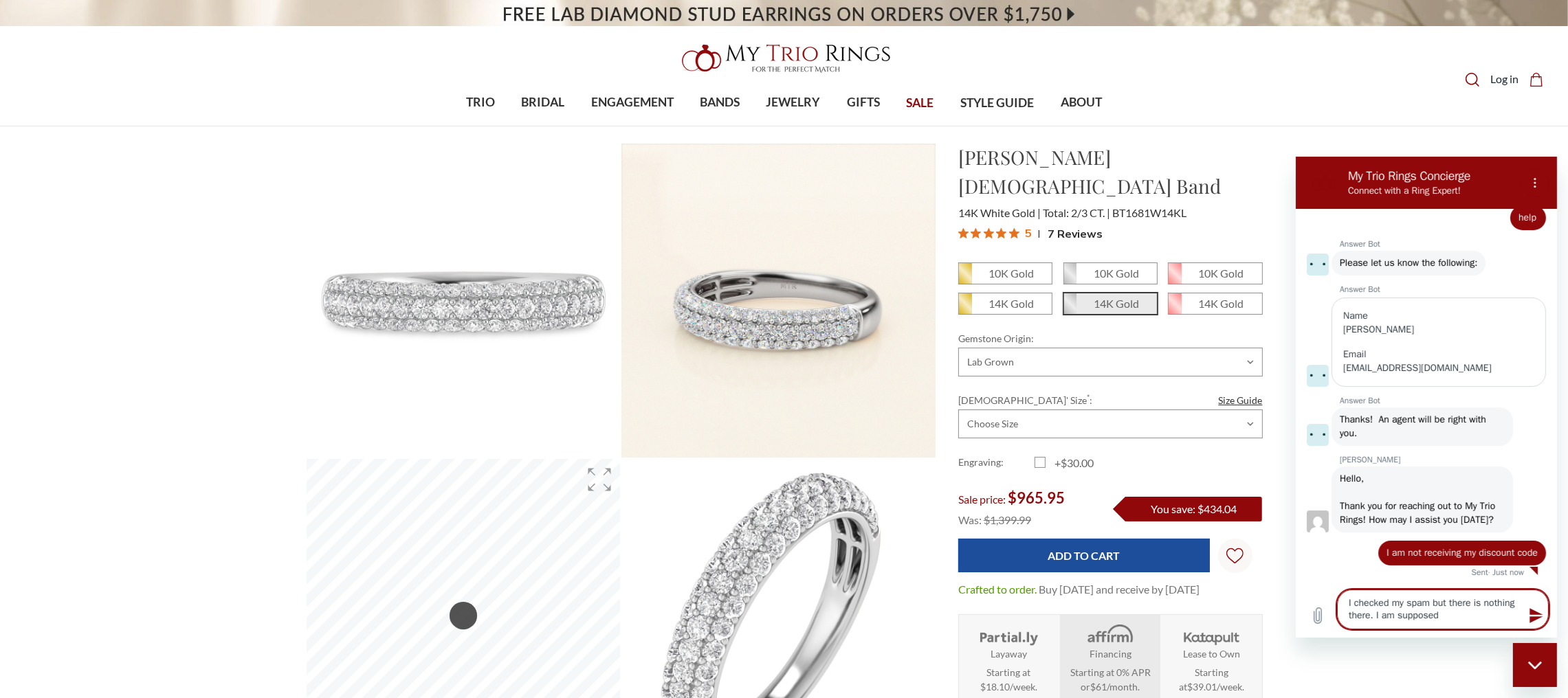 type on "x" 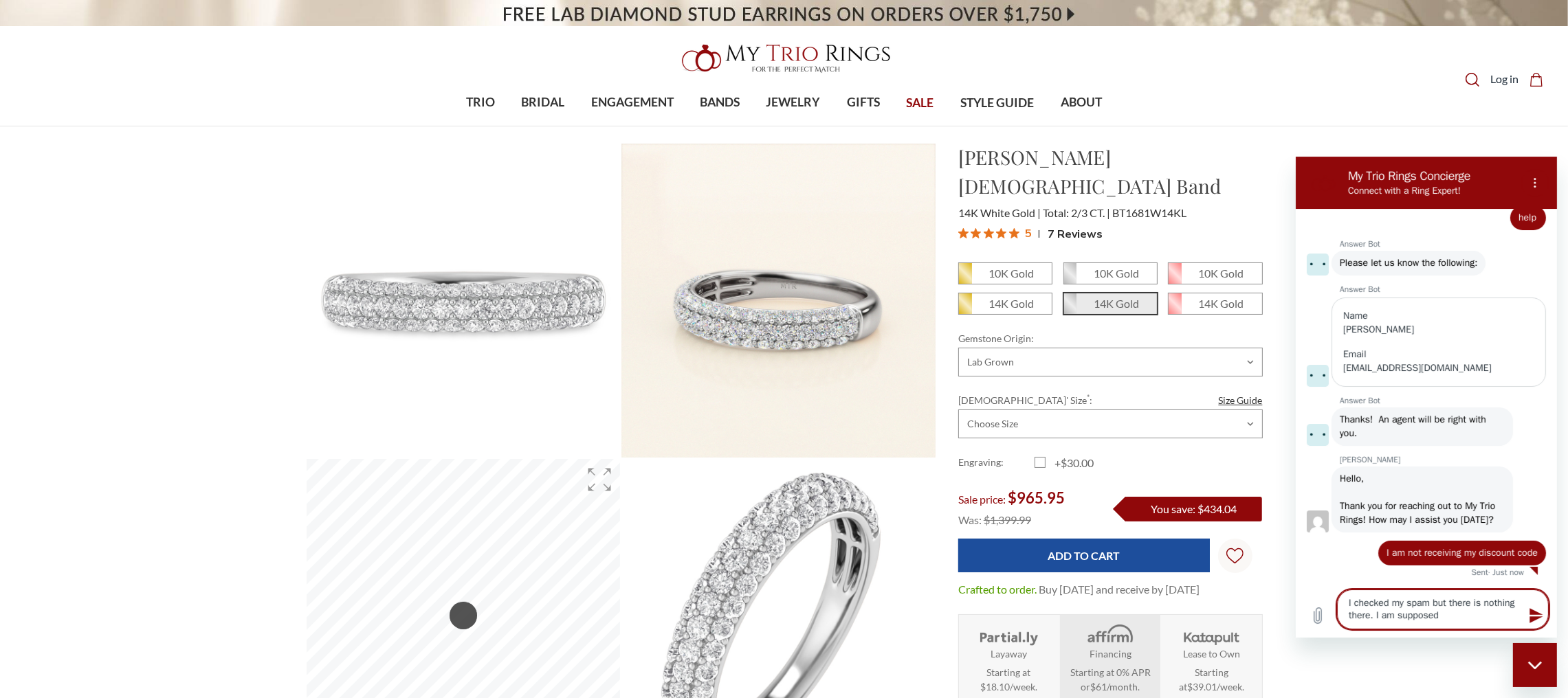 type 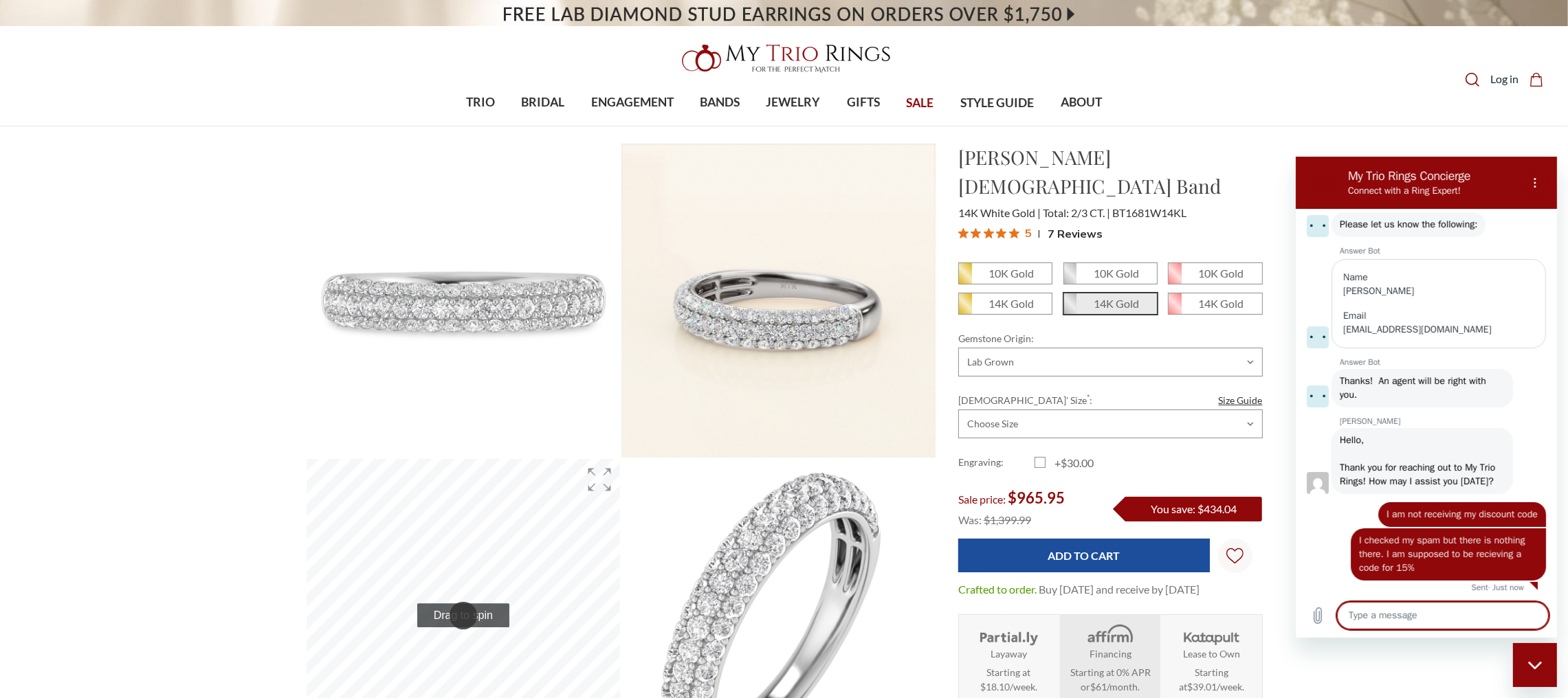 scroll, scrollTop: 357, scrollLeft: 0, axis: vertical 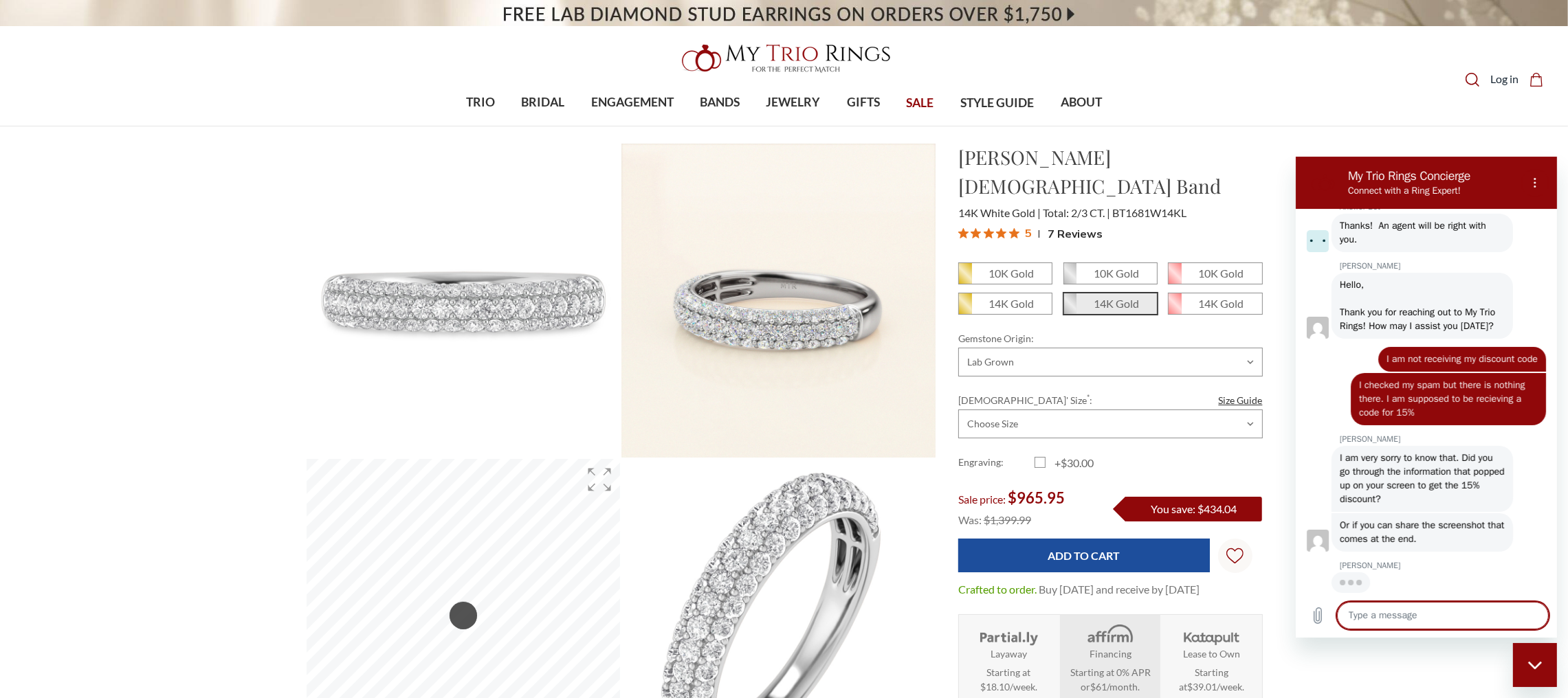 click at bounding box center (1442, 615) 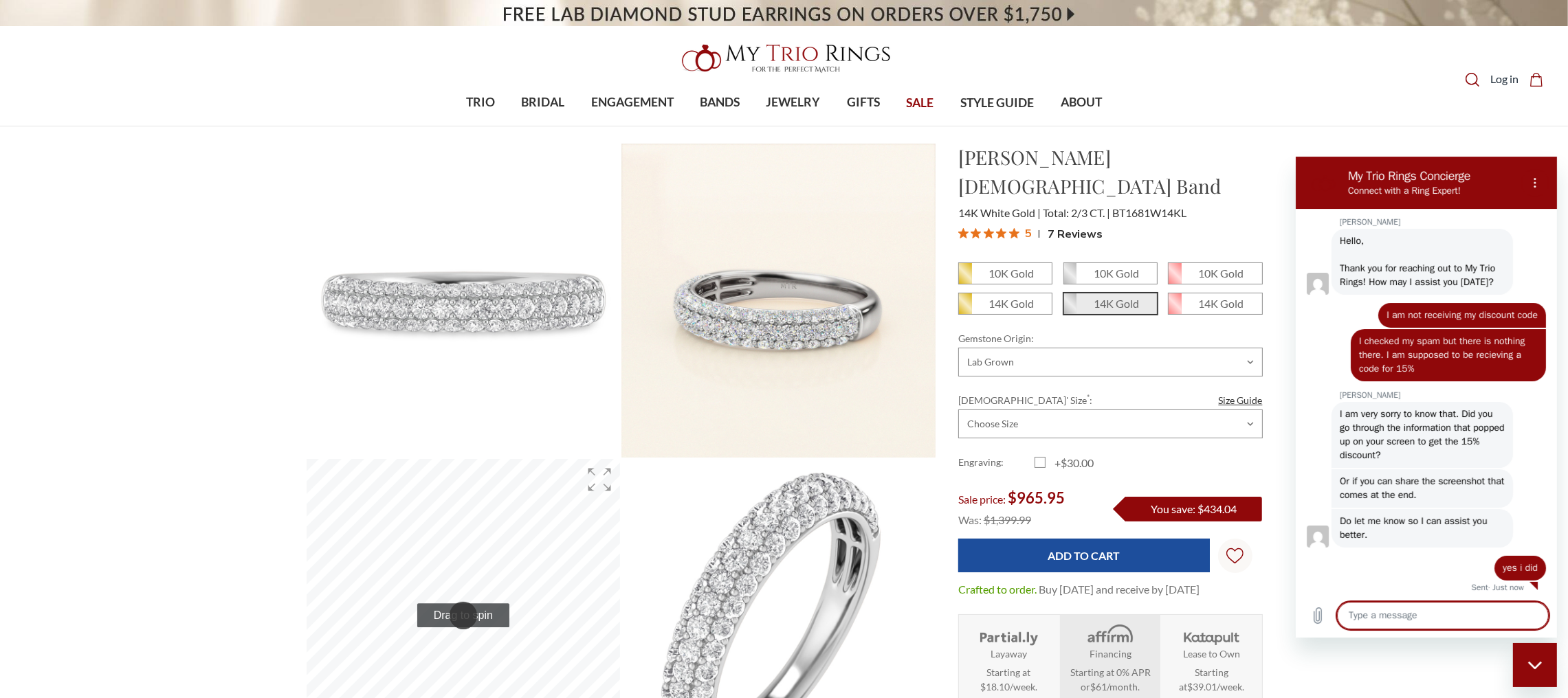 scroll, scrollTop: 555, scrollLeft: 0, axis: vertical 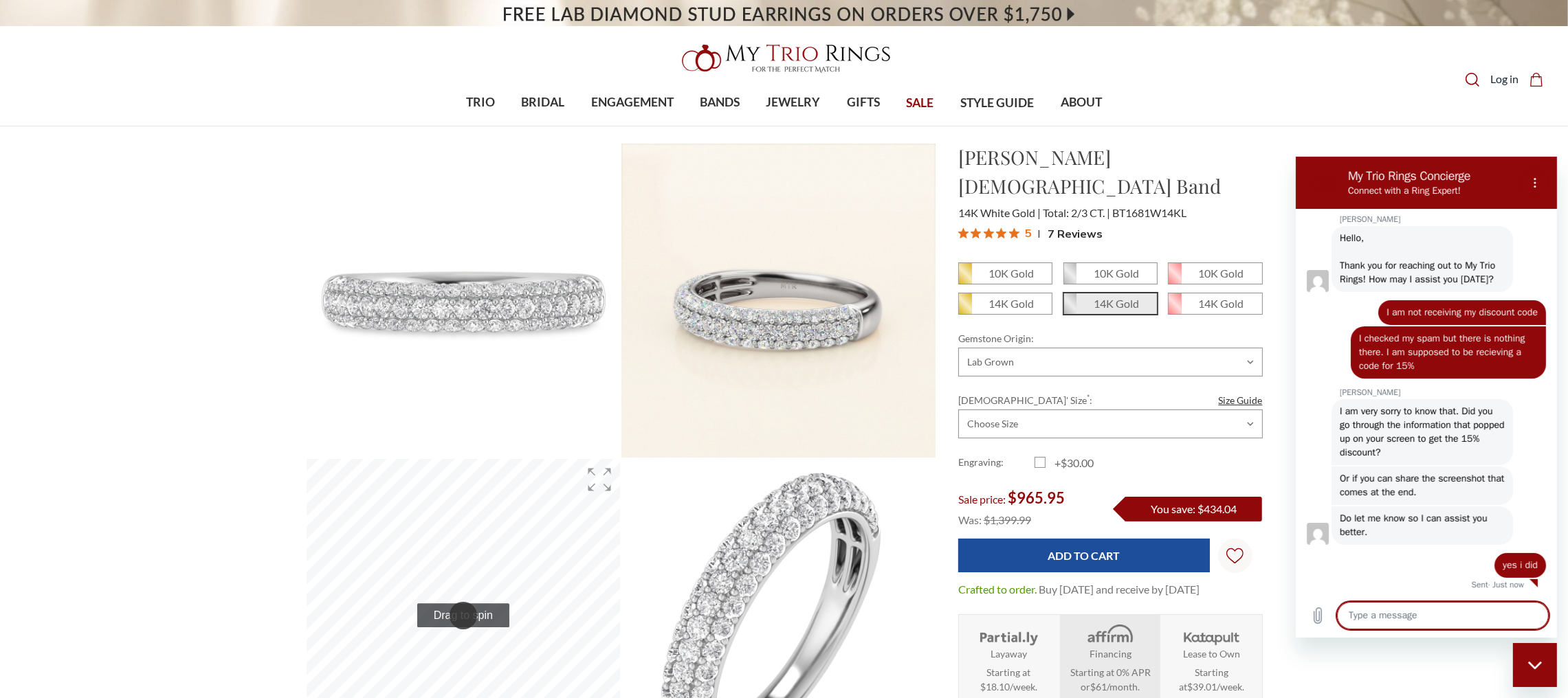 click at bounding box center (1442, 615) 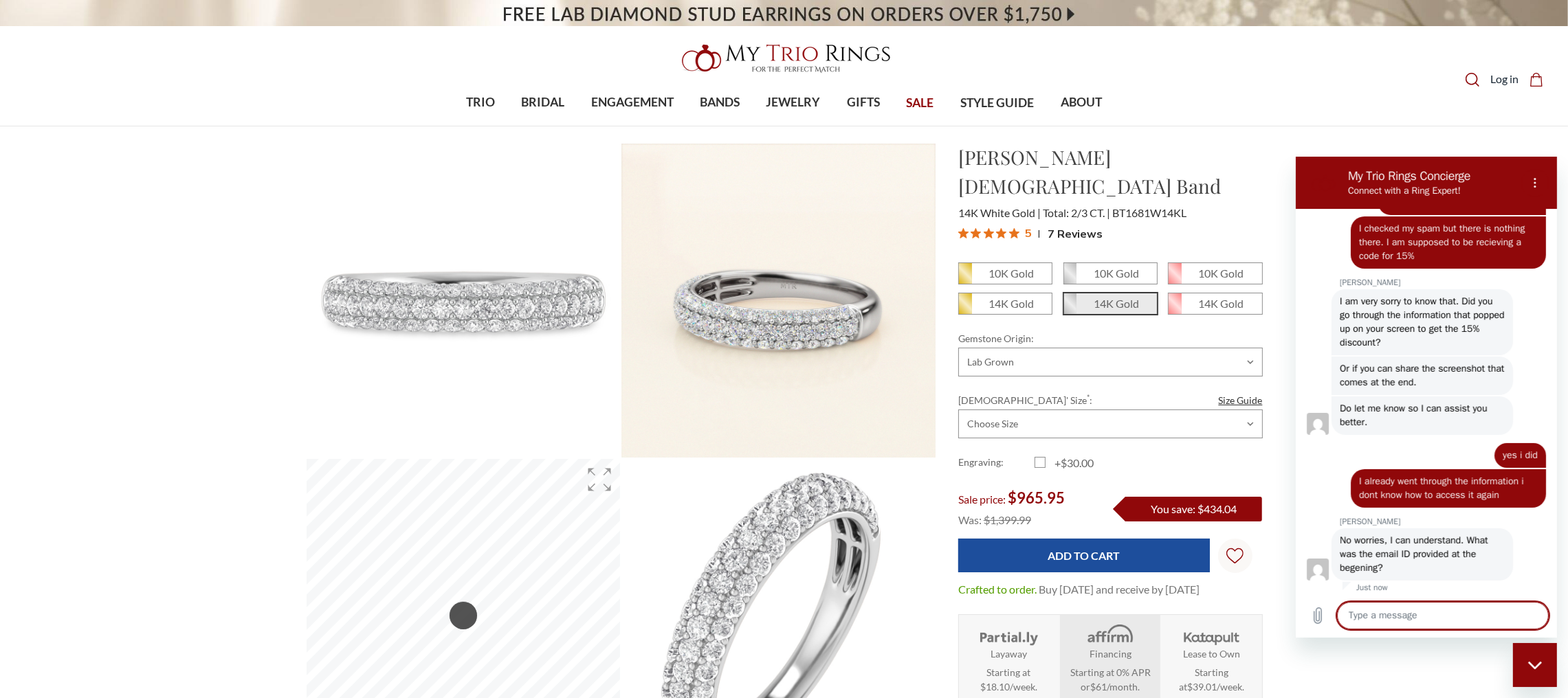 scroll, scrollTop: 682, scrollLeft: 0, axis: vertical 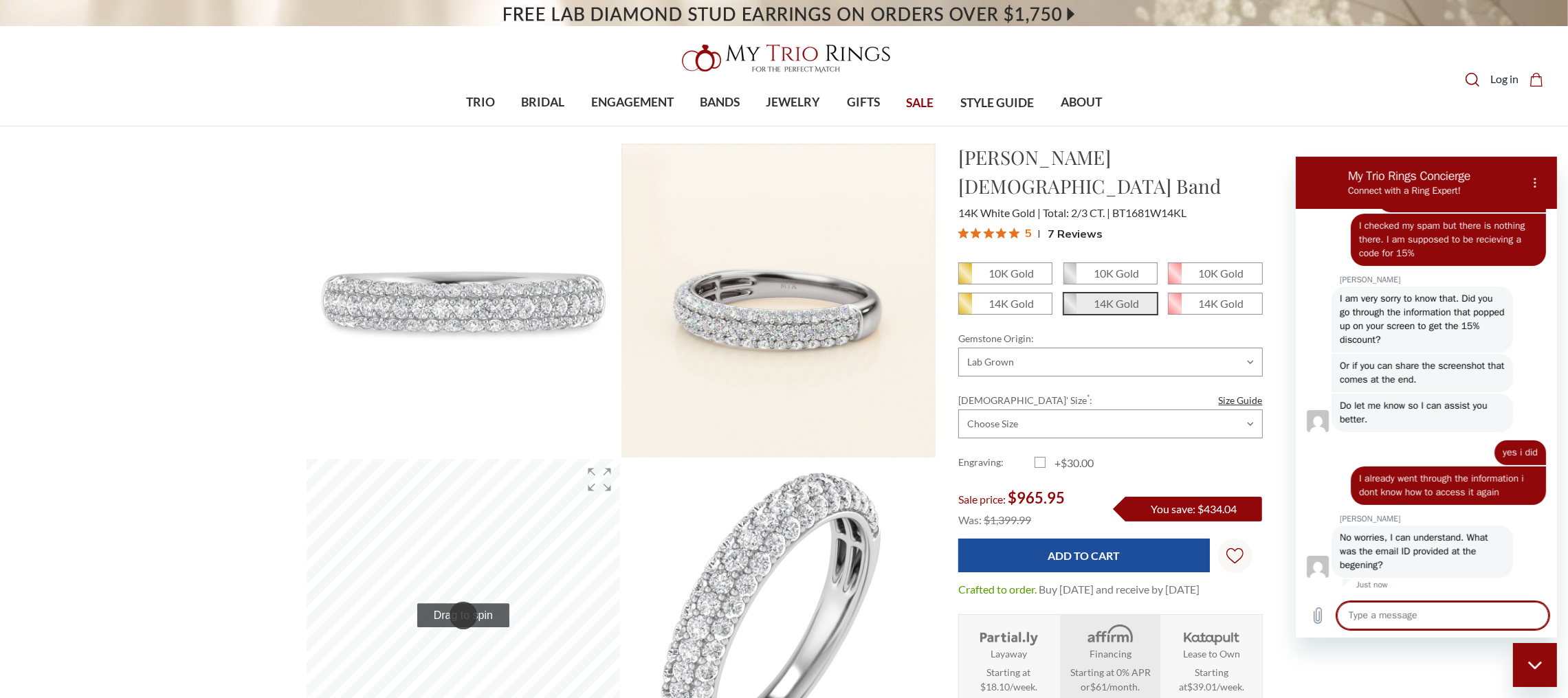 click at bounding box center (1442, 615) 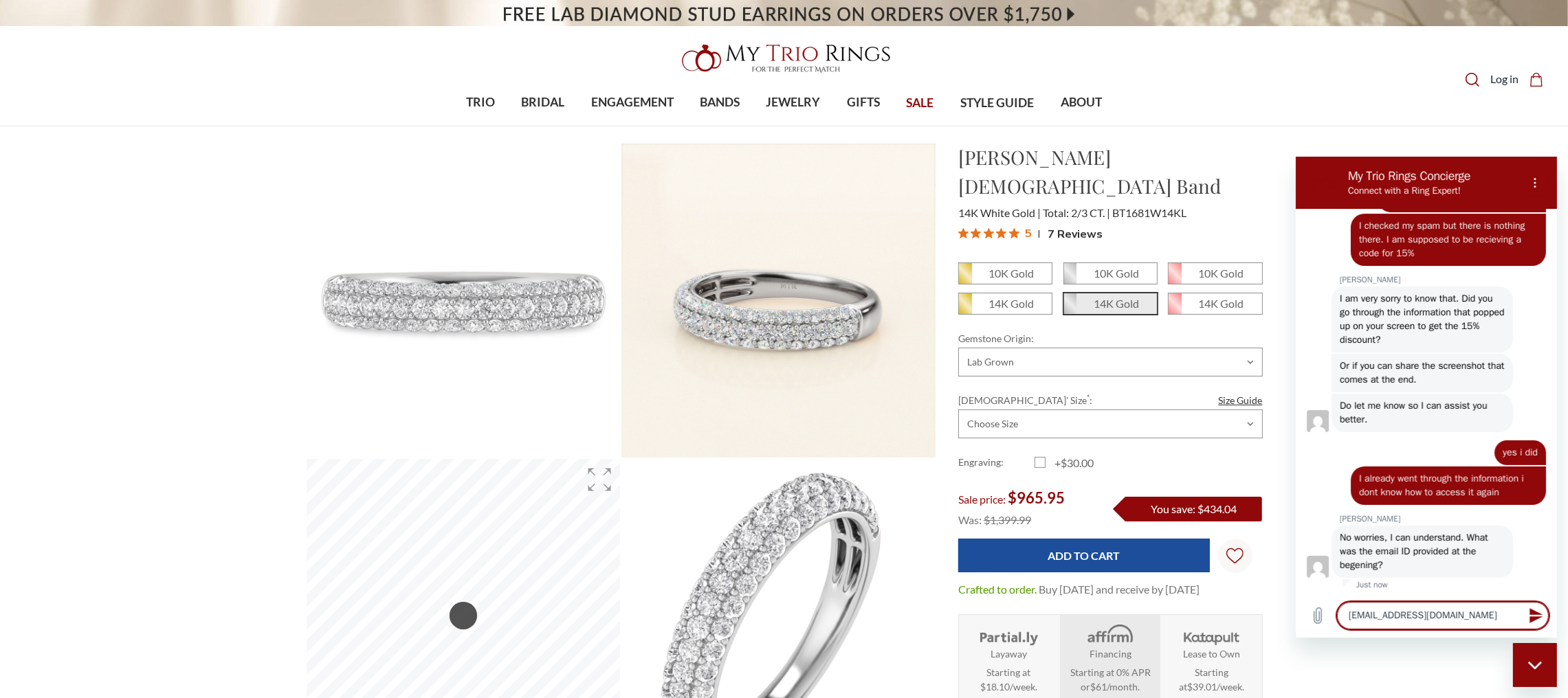 click on "justinrichard@gmail.com" at bounding box center [1442, 615] 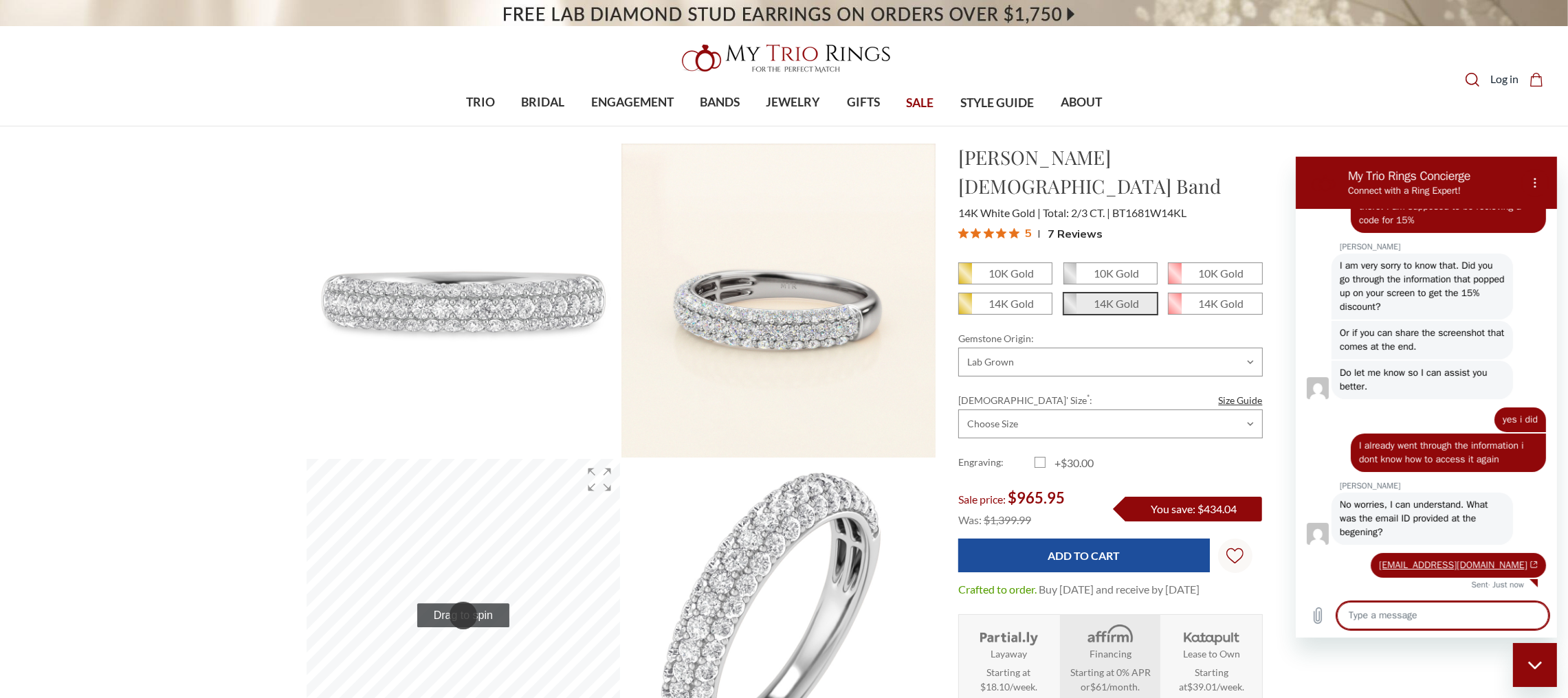 scroll, scrollTop: 714, scrollLeft: 0, axis: vertical 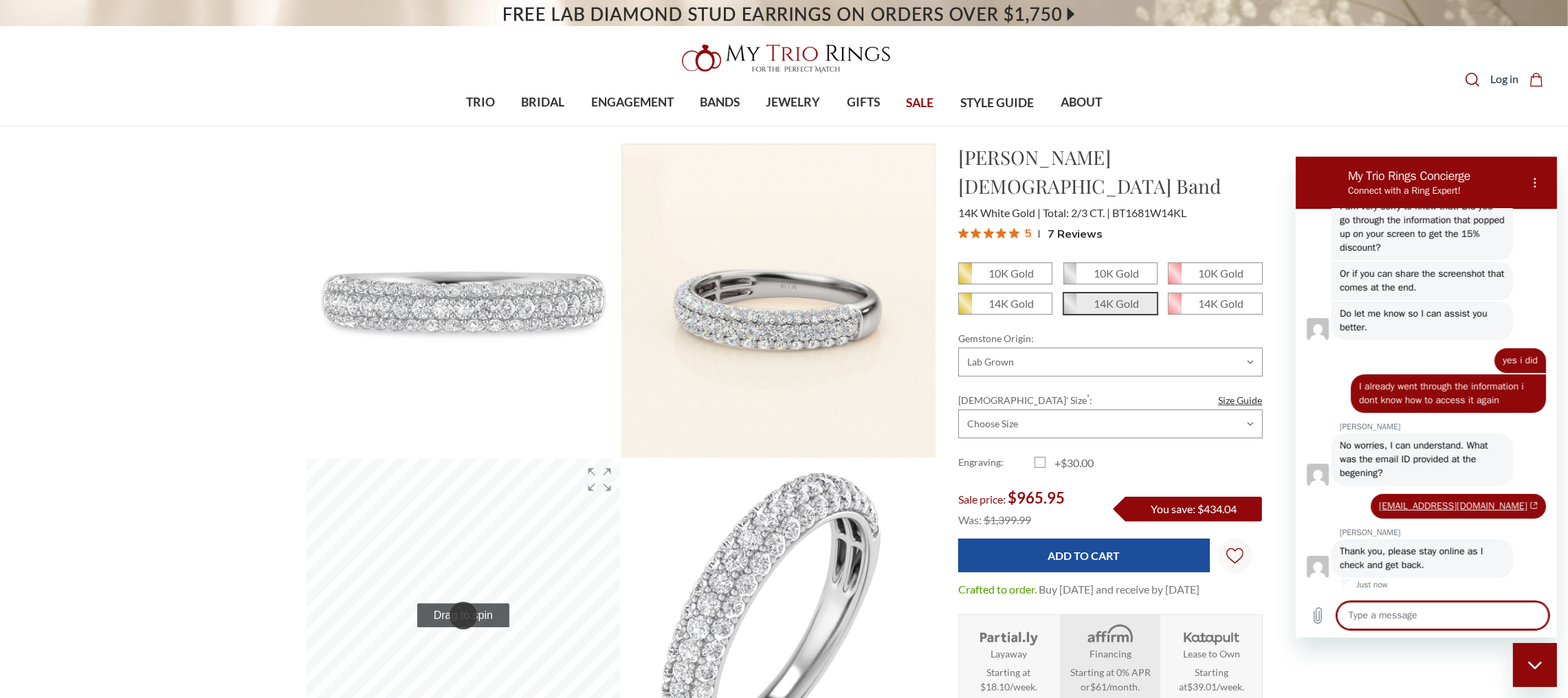 click at bounding box center [1442, 615] 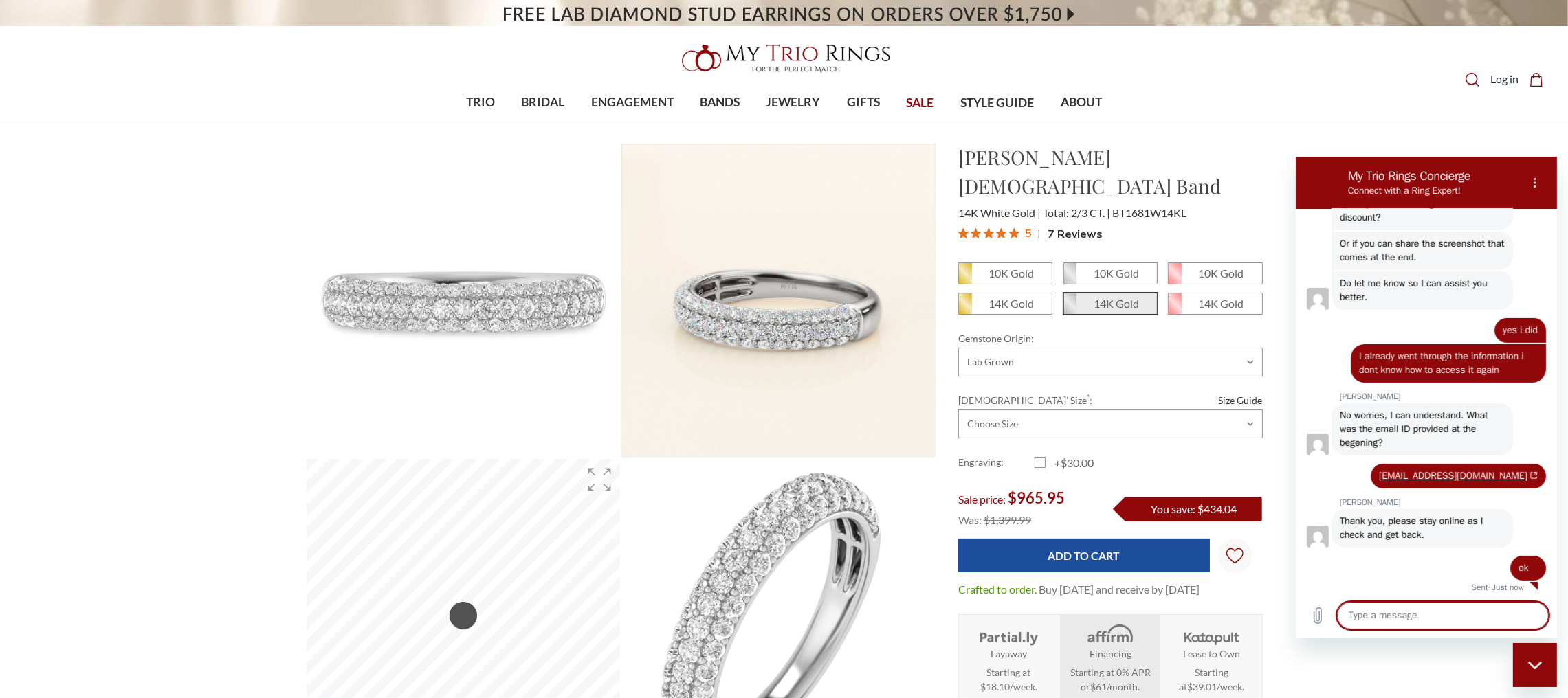scroll, scrollTop: 807, scrollLeft: 0, axis: vertical 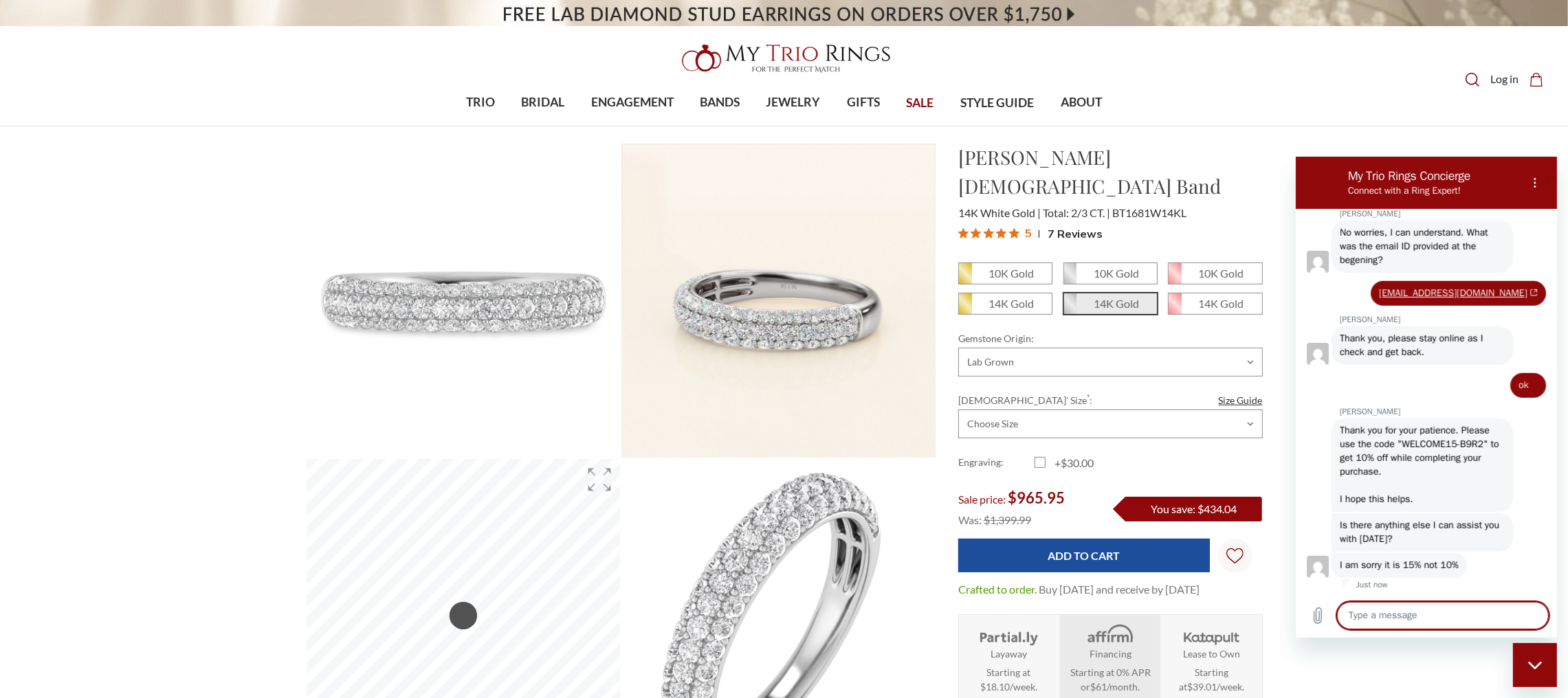 click at bounding box center (1442, 615) 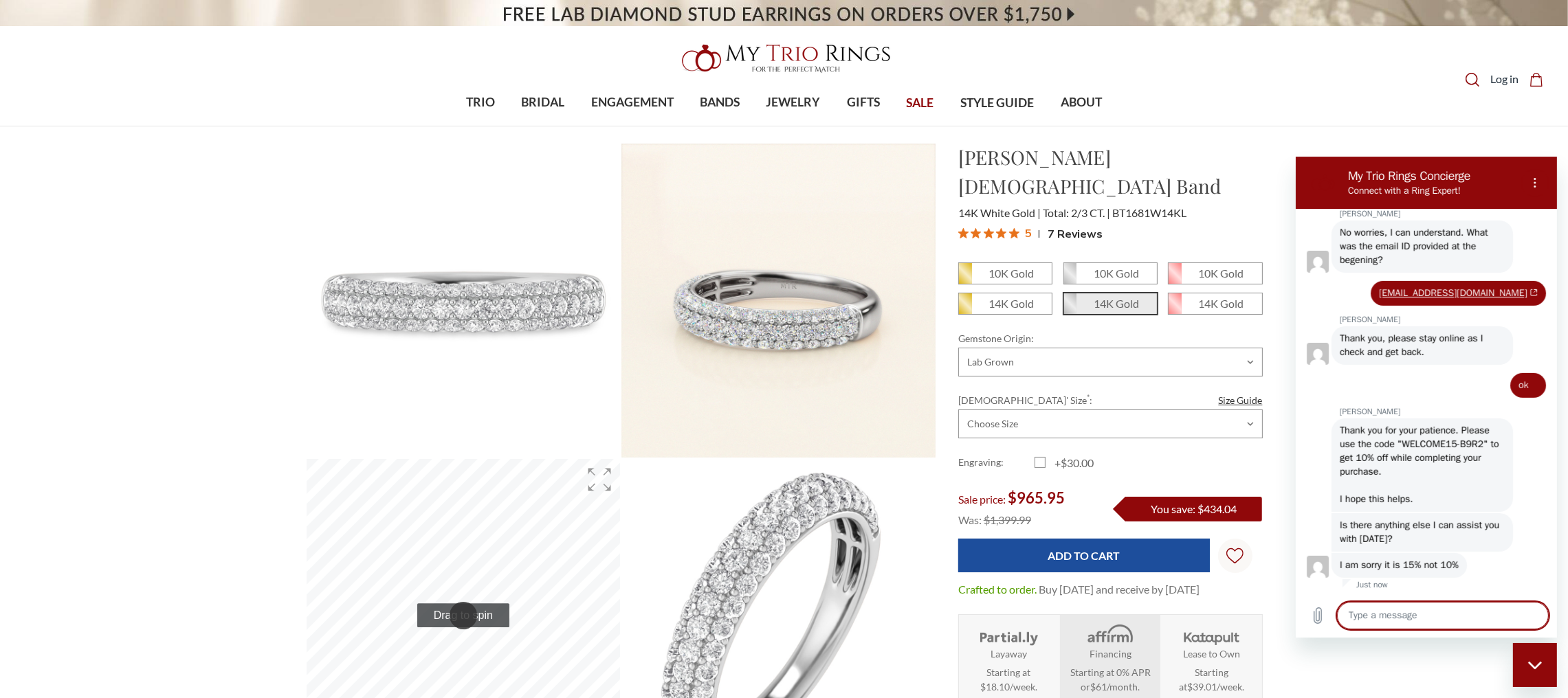 click at bounding box center (1442, 615) 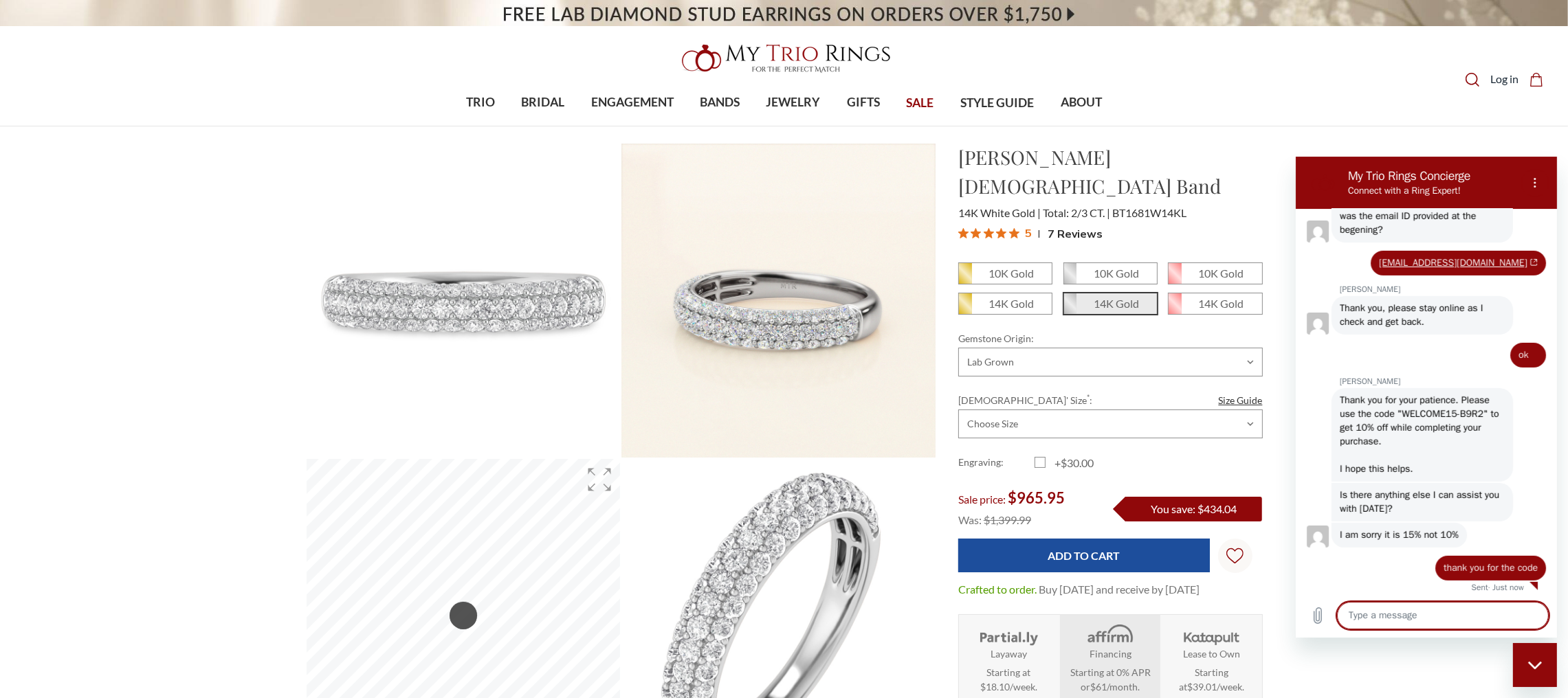 scroll, scrollTop: 1020, scrollLeft: 0, axis: vertical 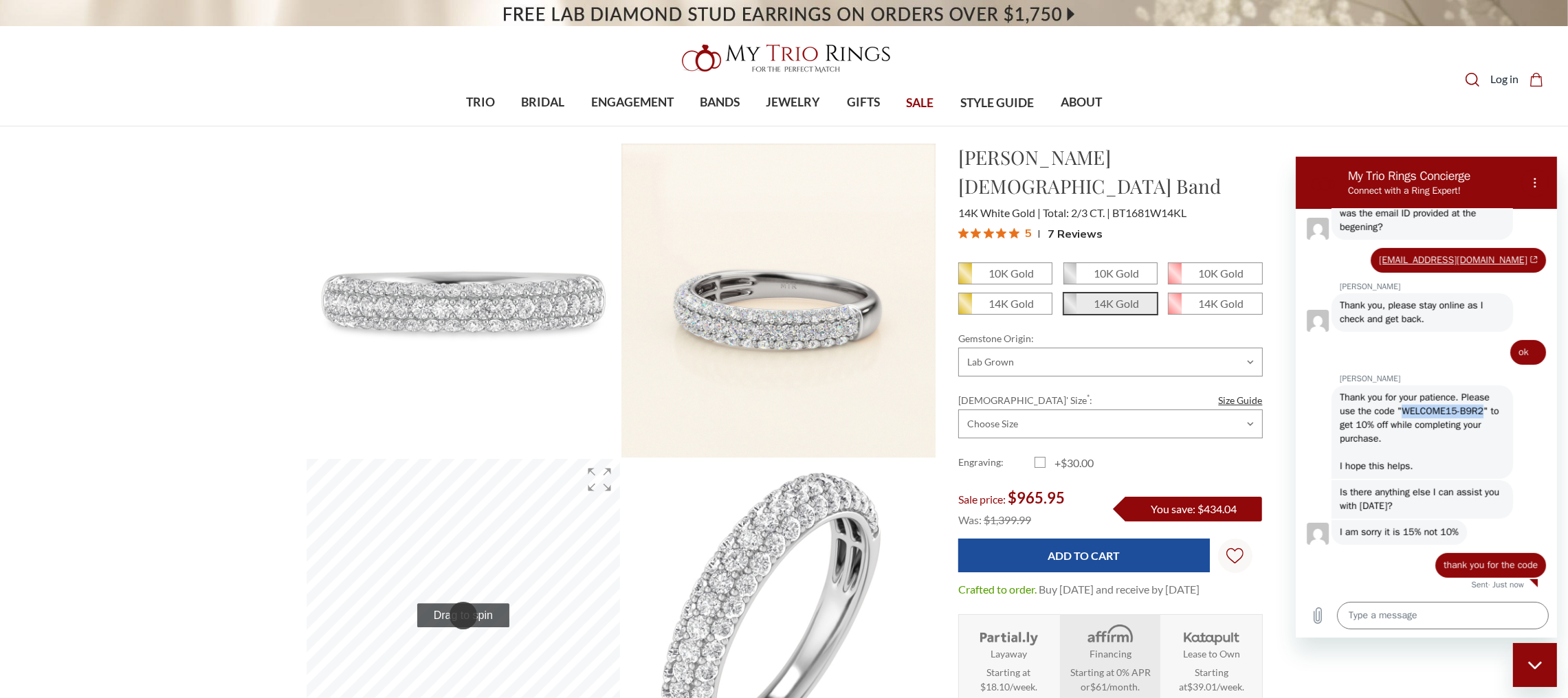 drag, startPoint x: 1430, startPoint y: 414, endPoint x: 1362, endPoint y: 430, distance: 69.856997 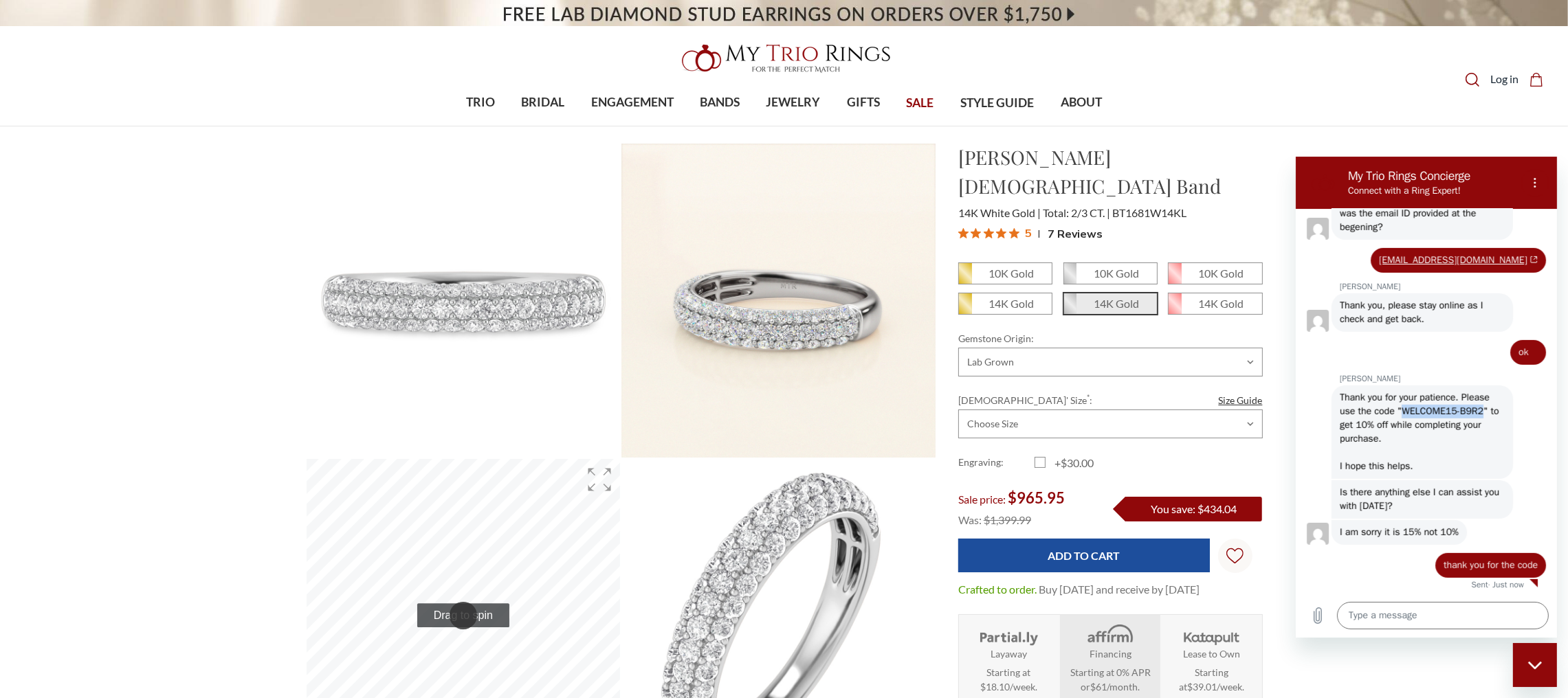 click on "Thank you for your patience. Please use the code "WELCOME15-B9R2" to get 10% off while completing your purchase.
I hope this helps." at bounding box center [1420, 431] 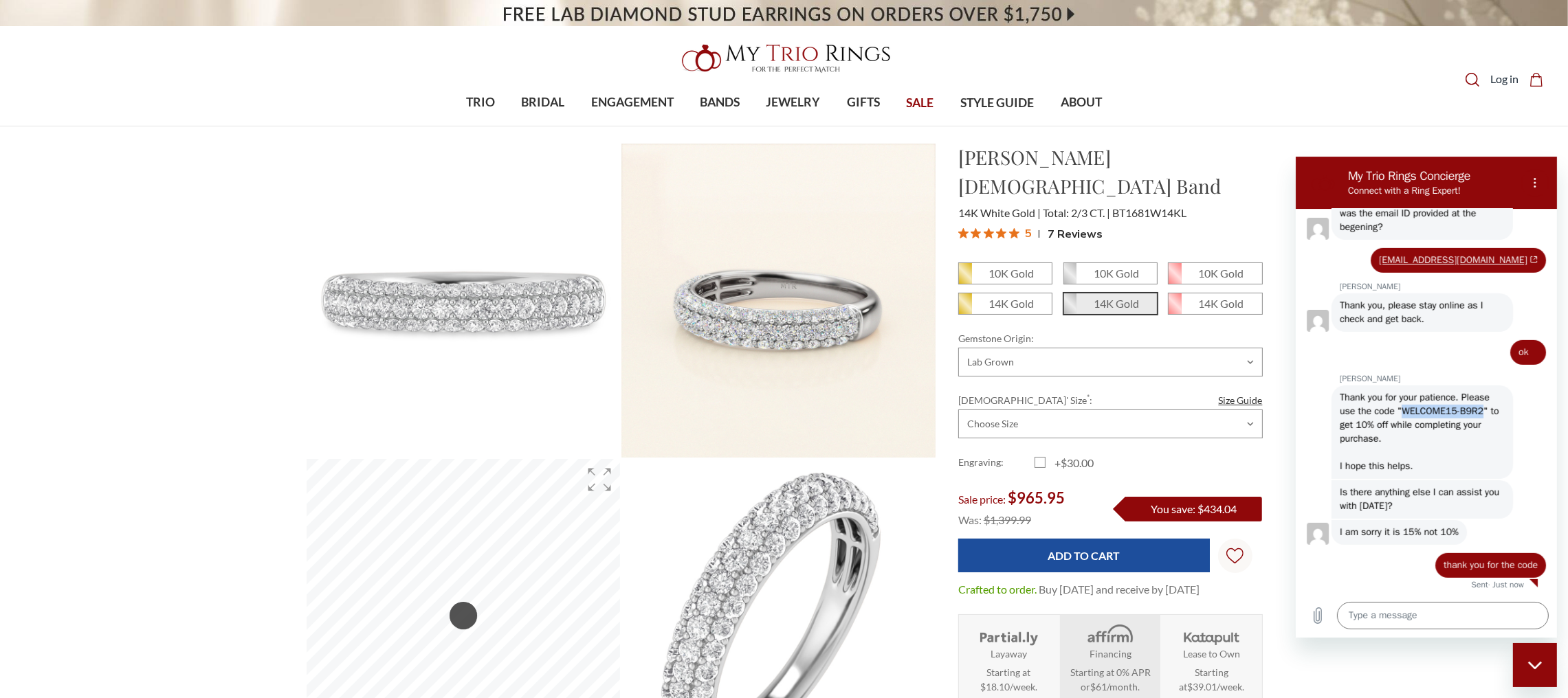 copy on "WELCOME15-B9R2" 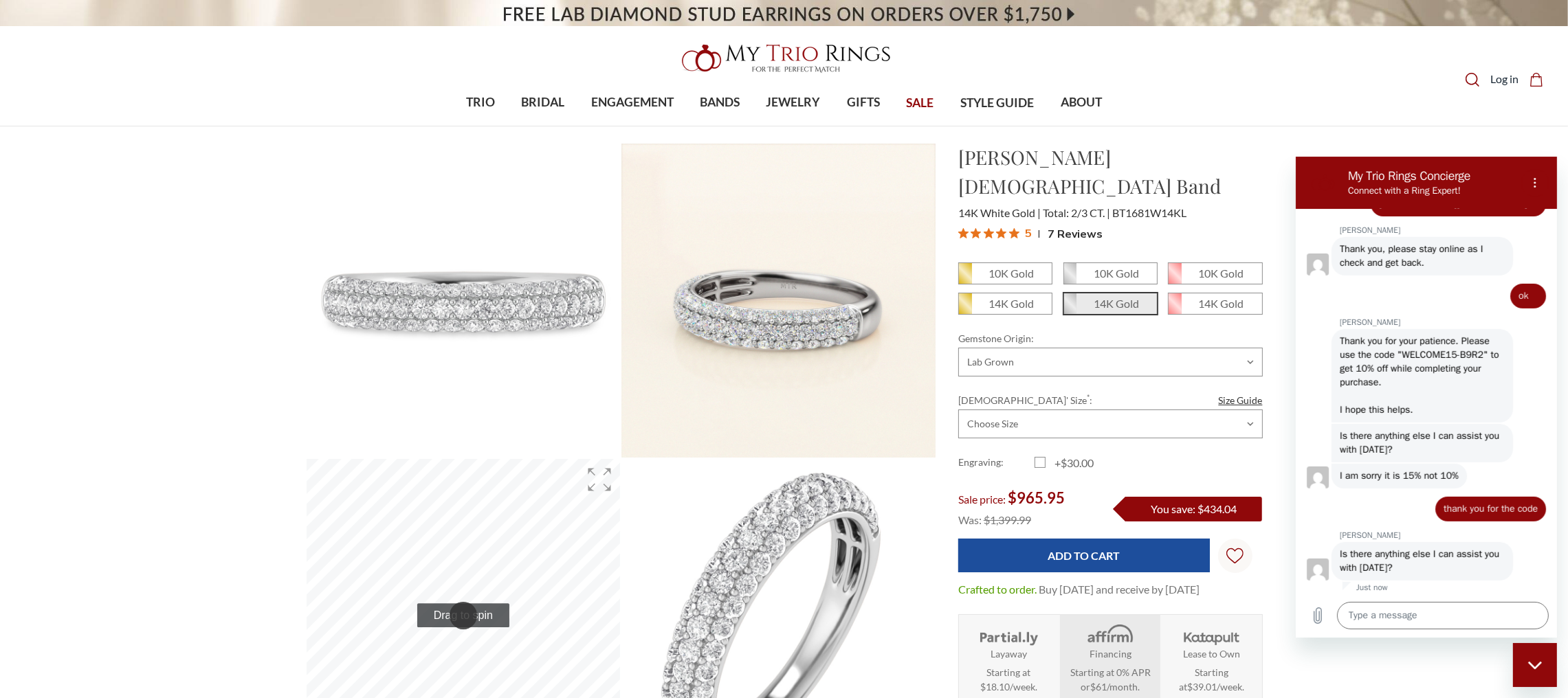 scroll, scrollTop: 1079, scrollLeft: 0, axis: vertical 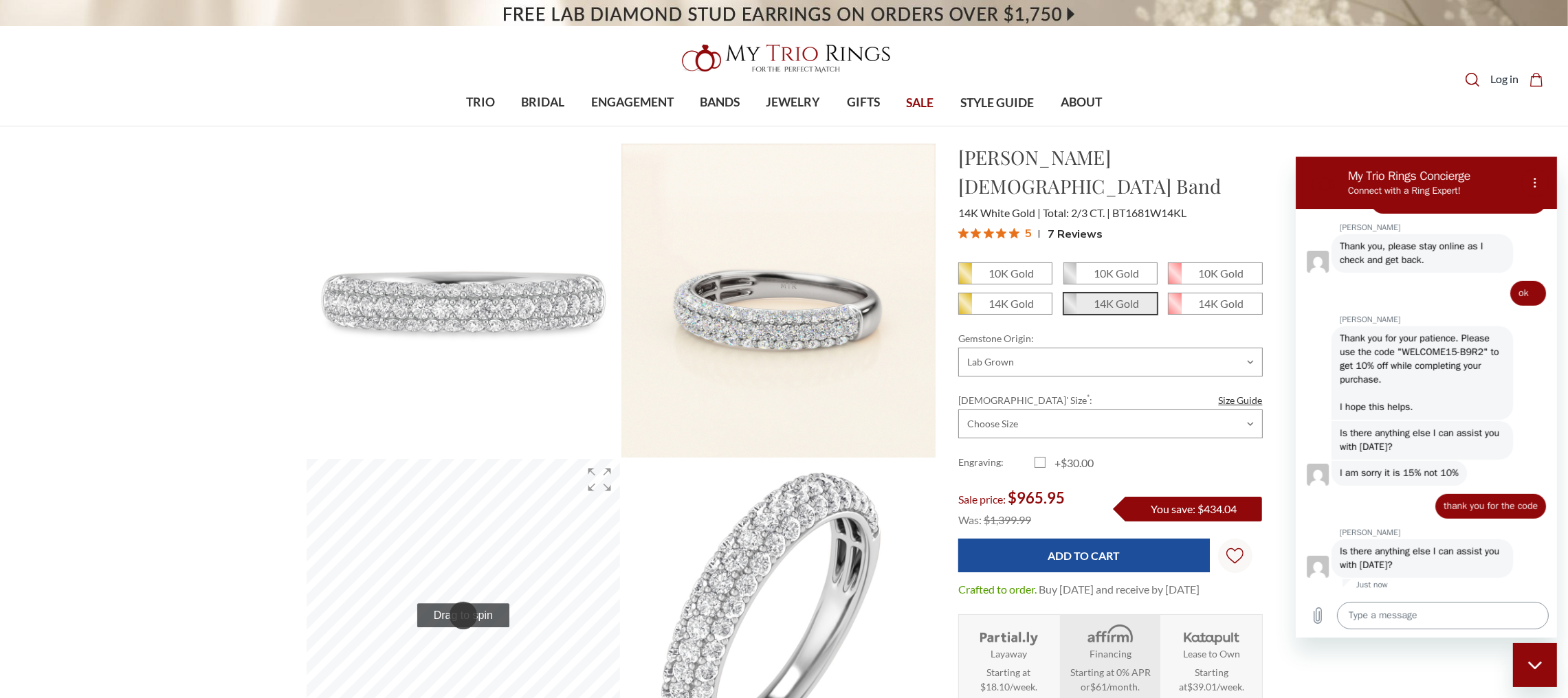 click at bounding box center (1442, 615) 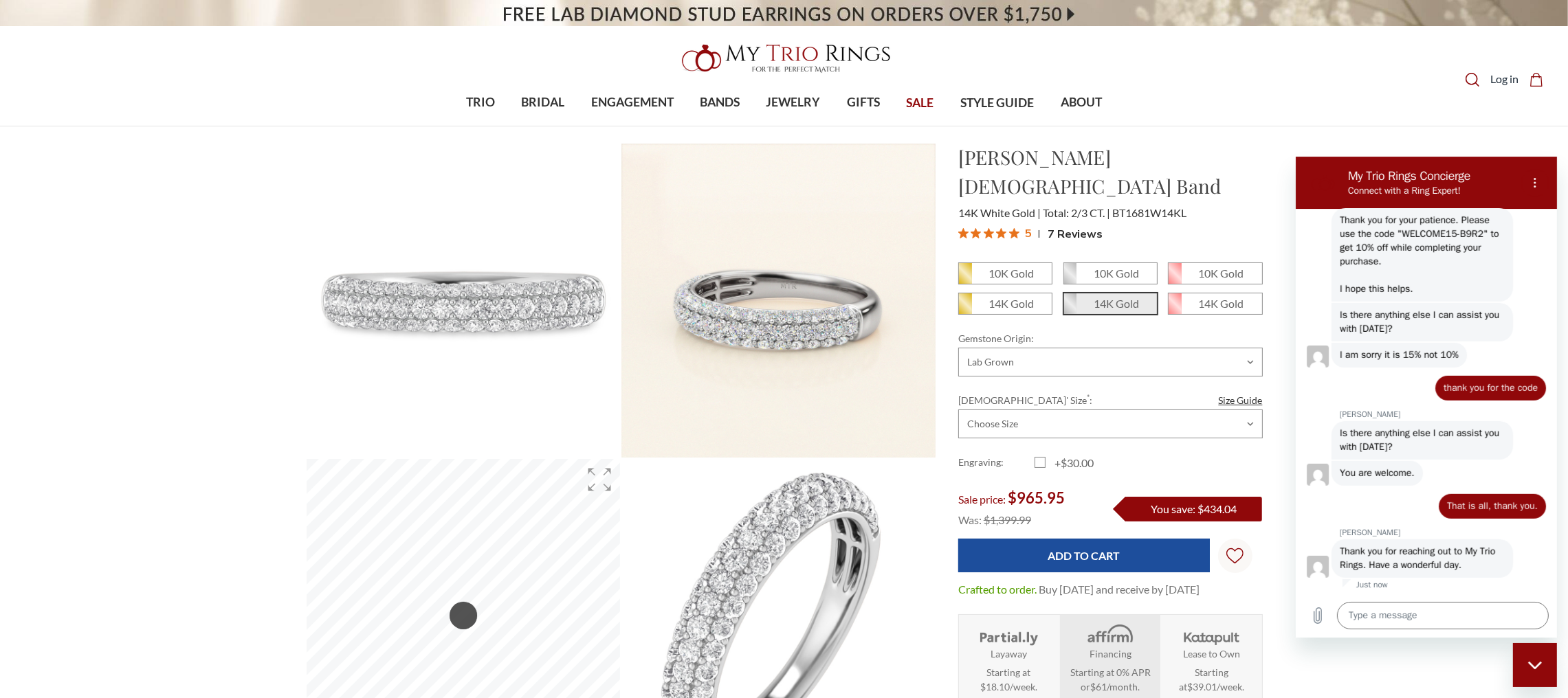 scroll, scrollTop: 1197, scrollLeft: 0, axis: vertical 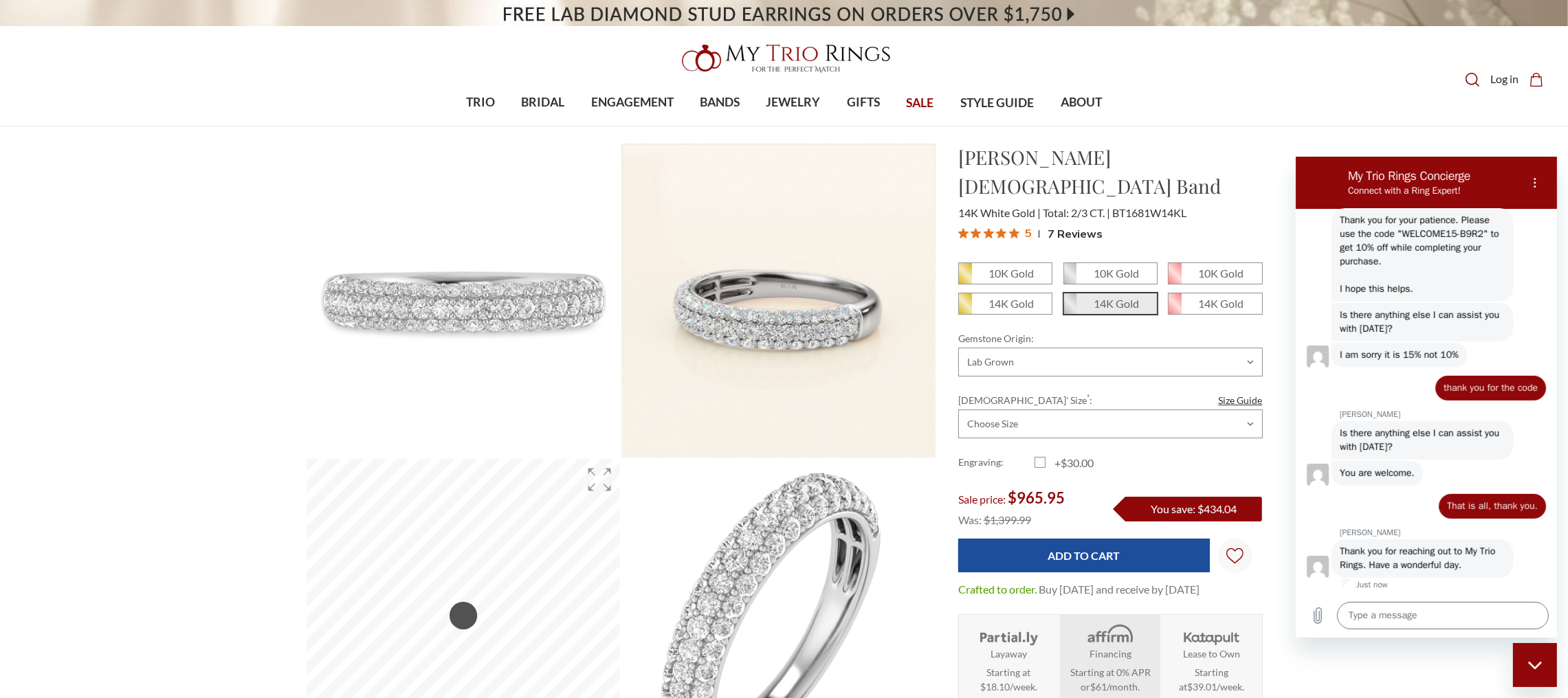 click on "Home
Ladies Wedding Bands
Lab Grown Ladies Wedding Bands
Jiles 2/3 ct tw. Lab Grown Diamond Ladies Band 14K White Gold
Virtual Try-On
Ladies Band 100 %" at bounding box center (784, 2891) 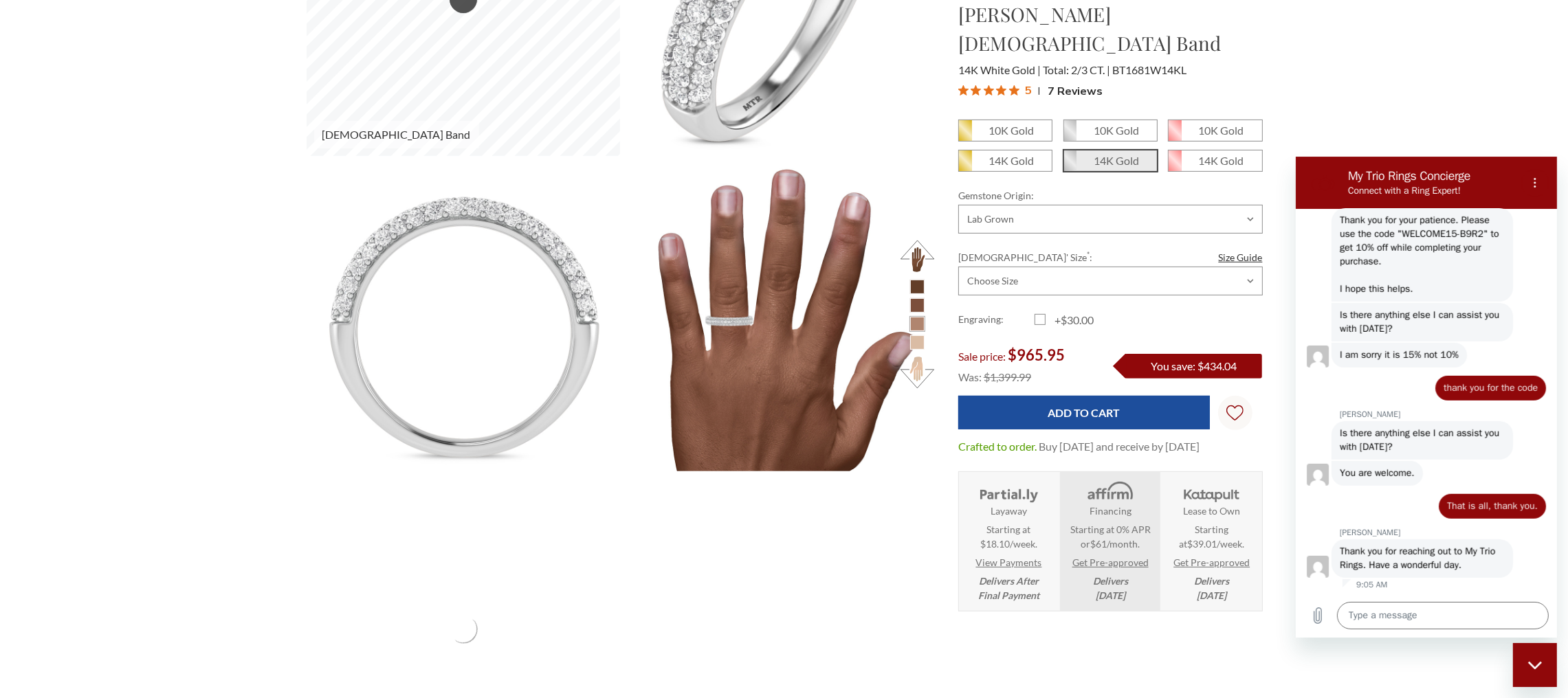 scroll, scrollTop: 618, scrollLeft: 0, axis: vertical 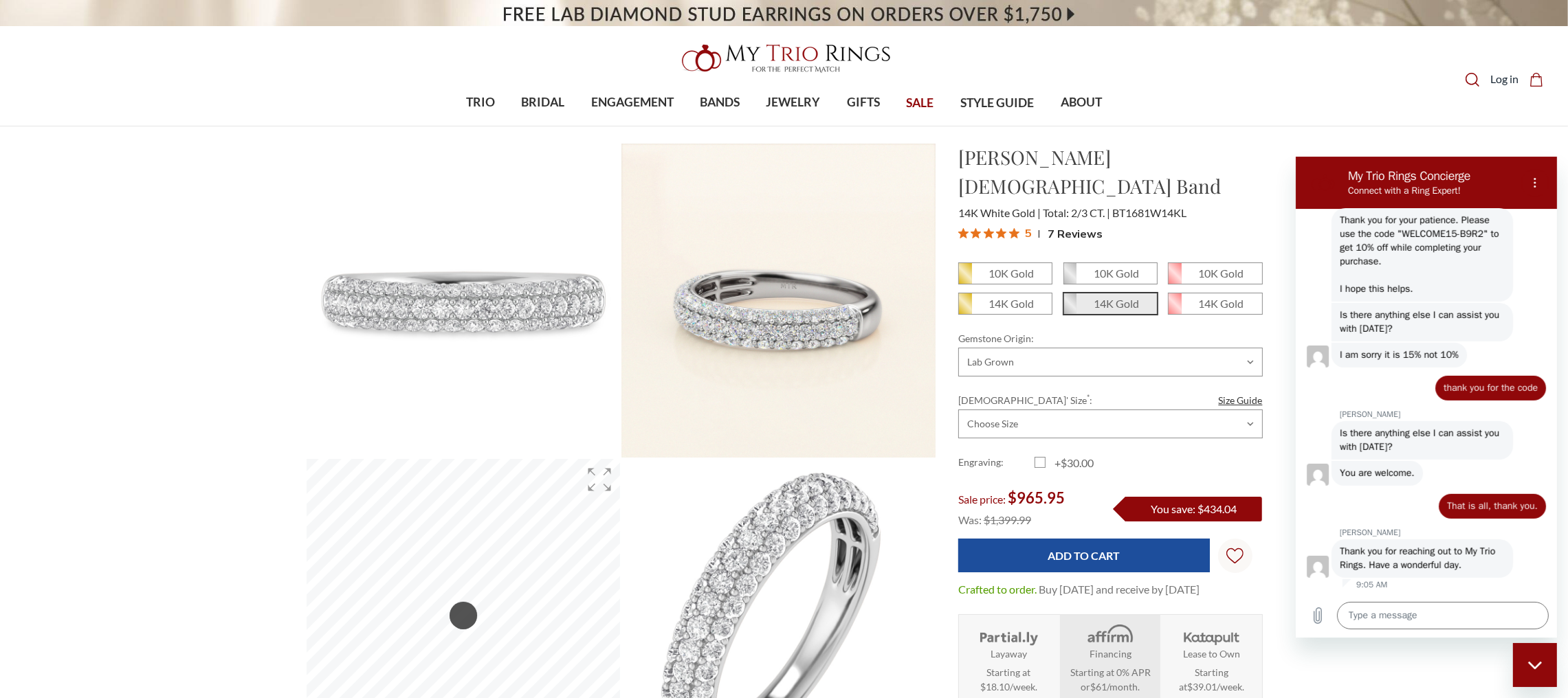 click on "Search
Search" at bounding box center (1472, 79) 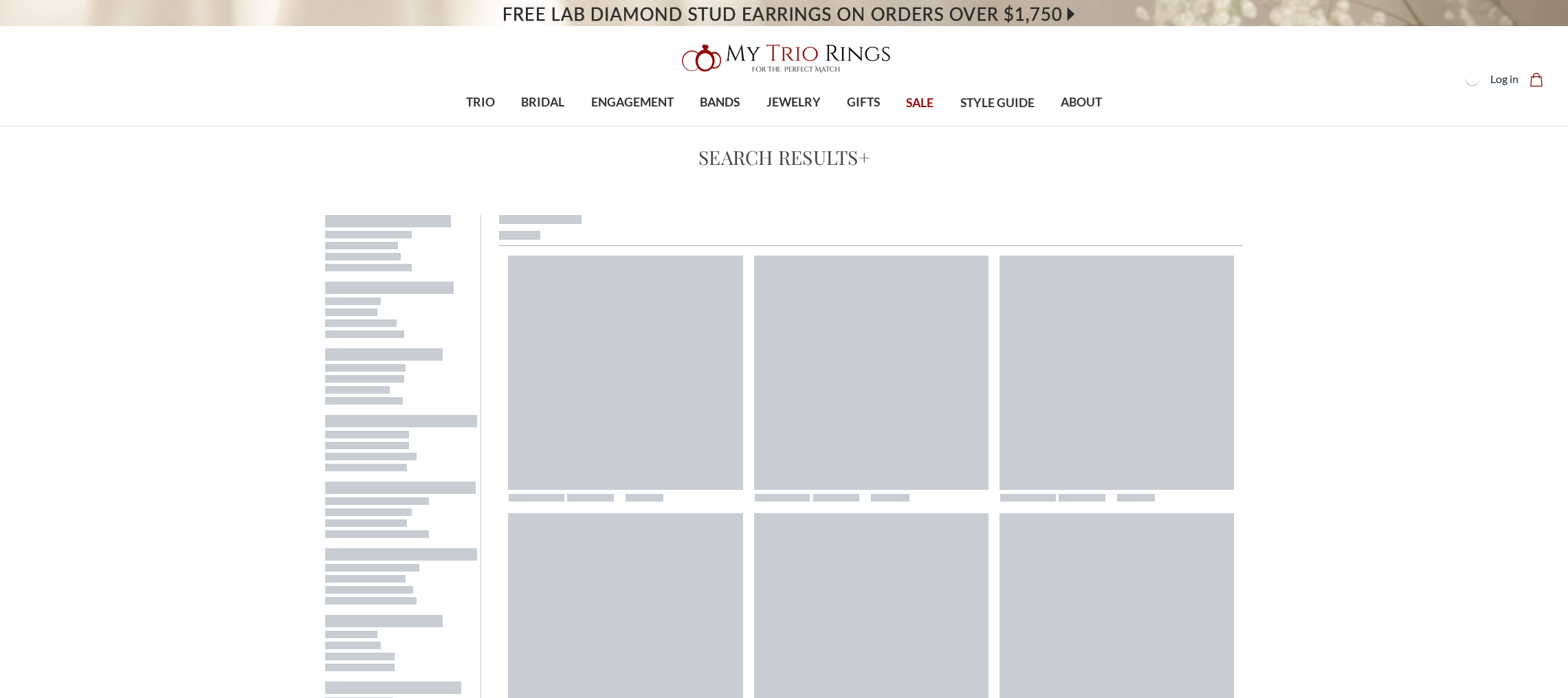 scroll, scrollTop: 0, scrollLeft: 0, axis: both 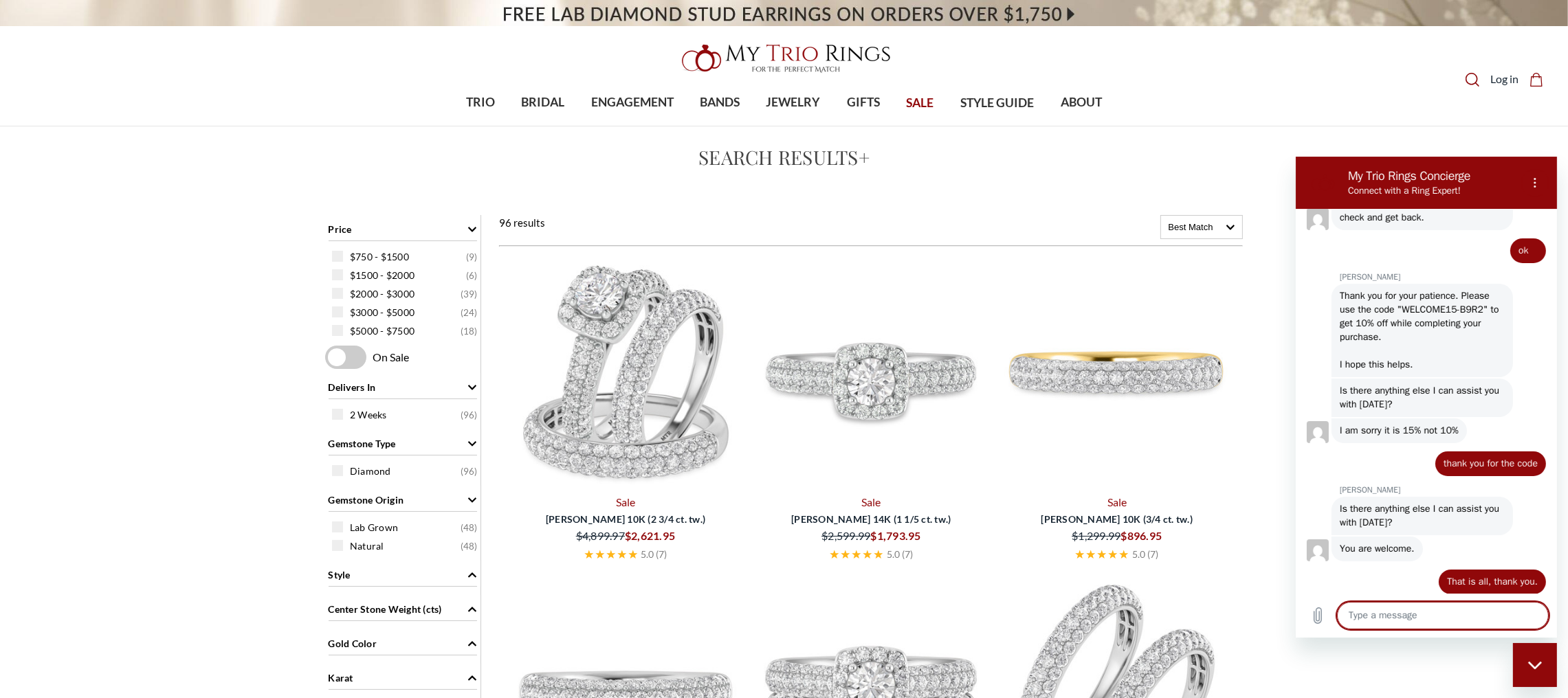 click on "Compare
Search
Search
Log in
Cart
Cart
0
Search" at bounding box center (1411, 90) 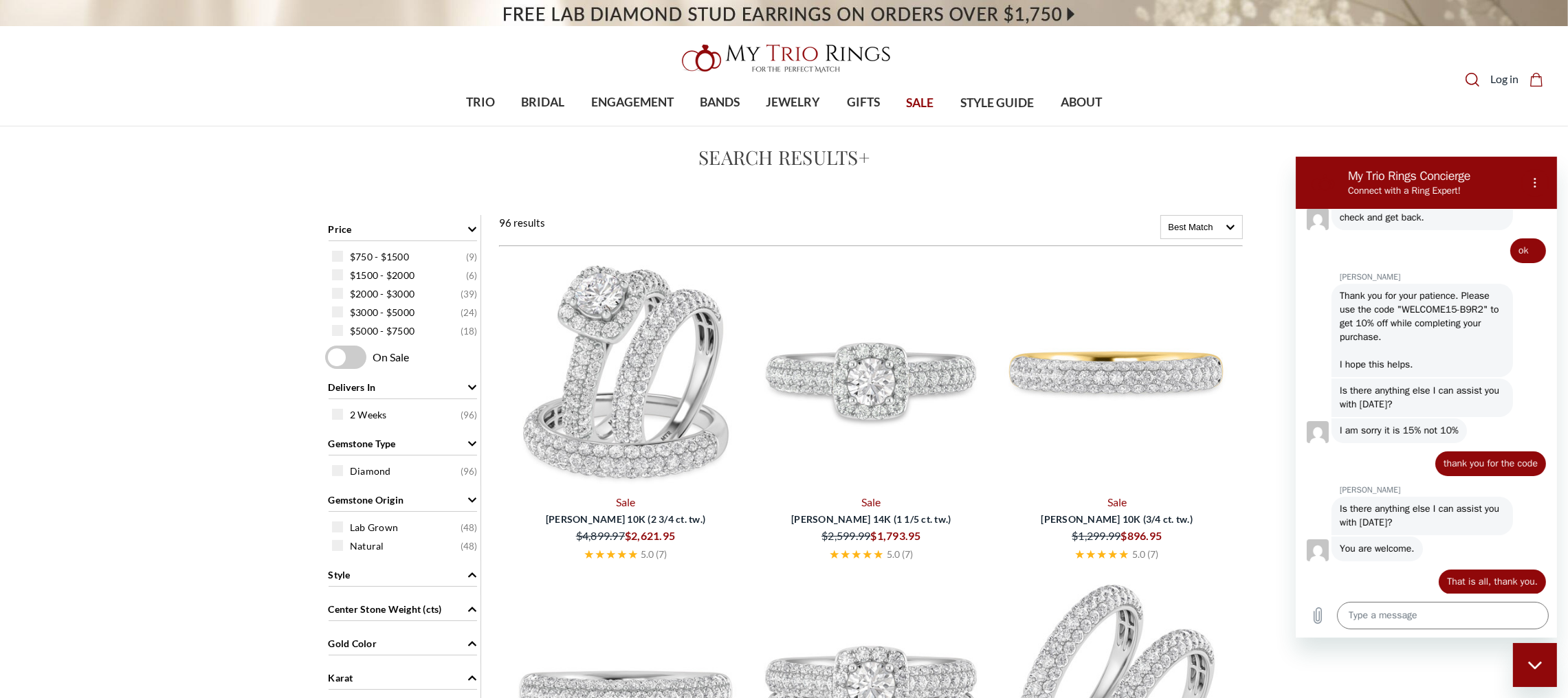 click on "Search
Search" at bounding box center [1472, 79] 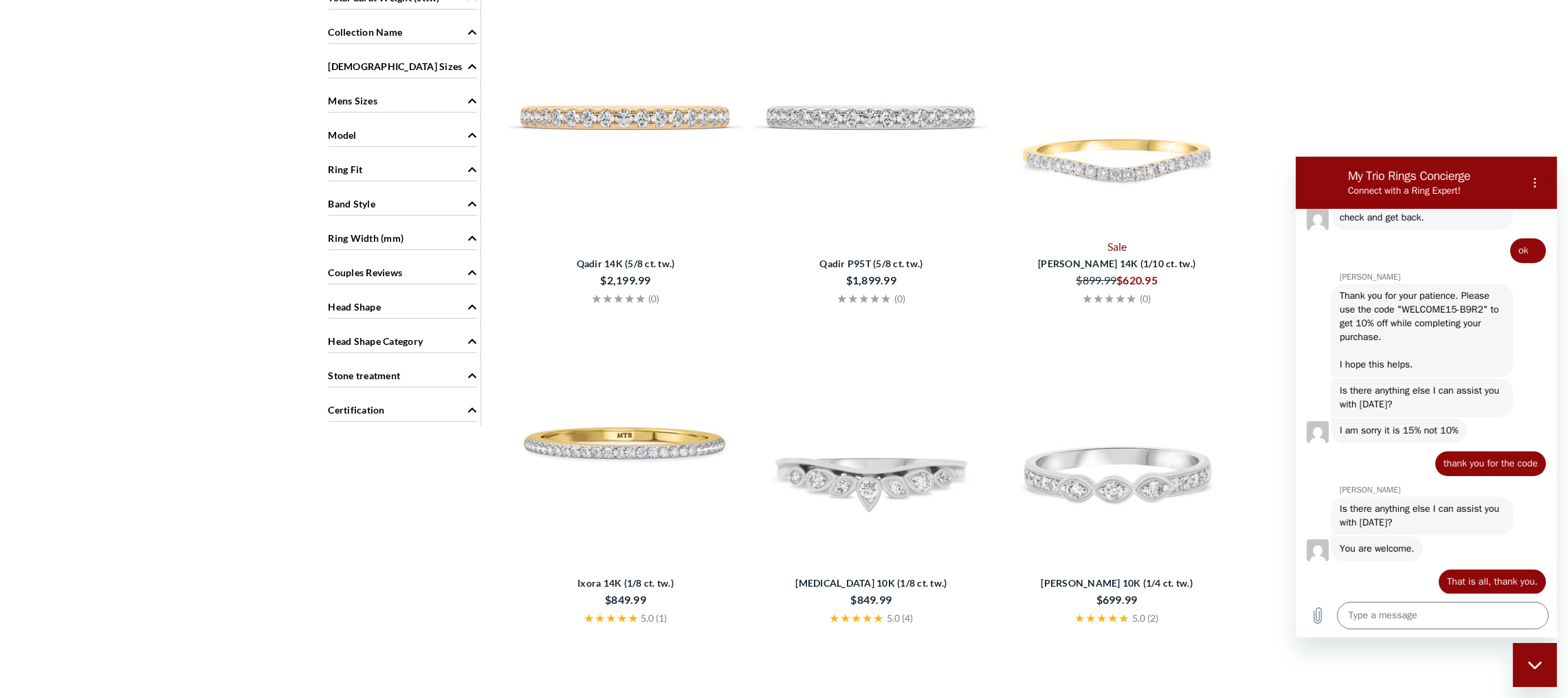 scroll, scrollTop: 824, scrollLeft: 0, axis: vertical 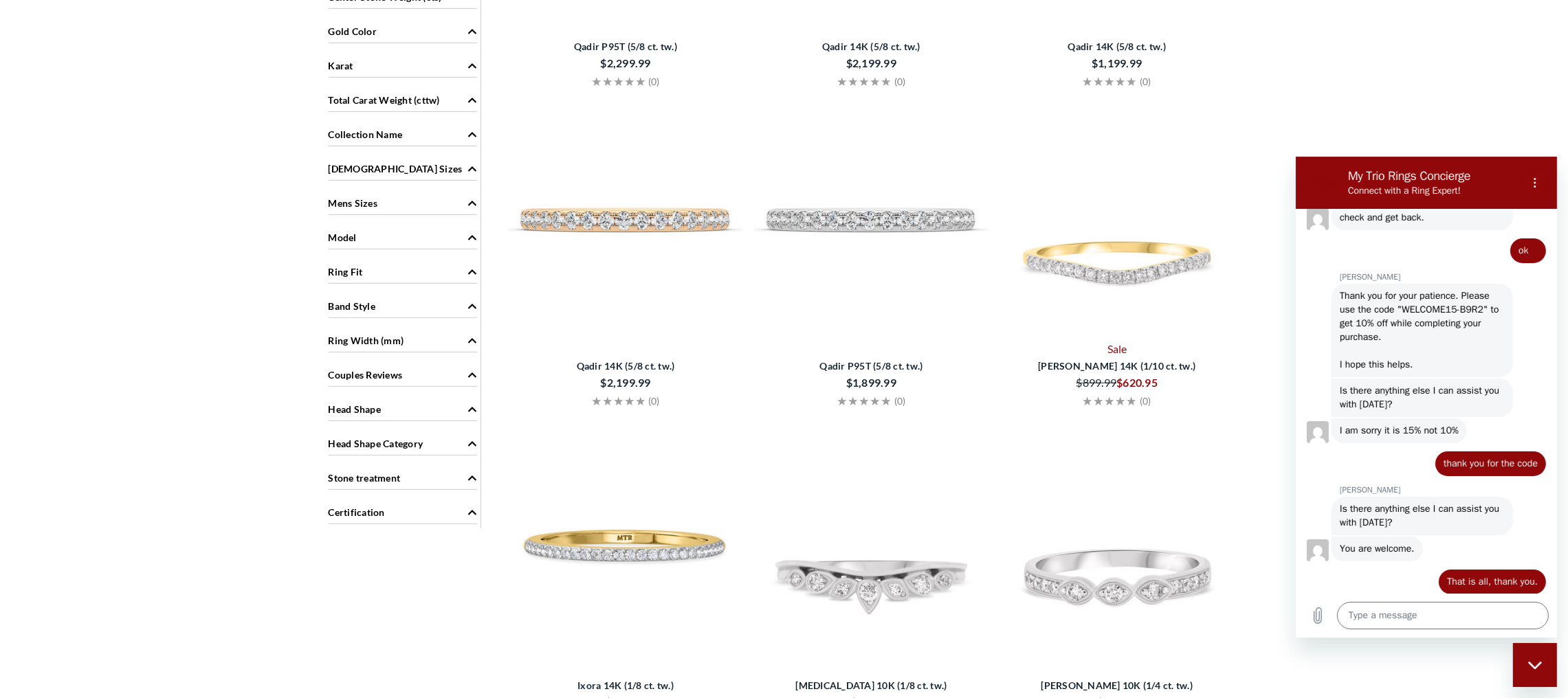 type on "Qadir [DEMOGRAPHIC_DATA] band" 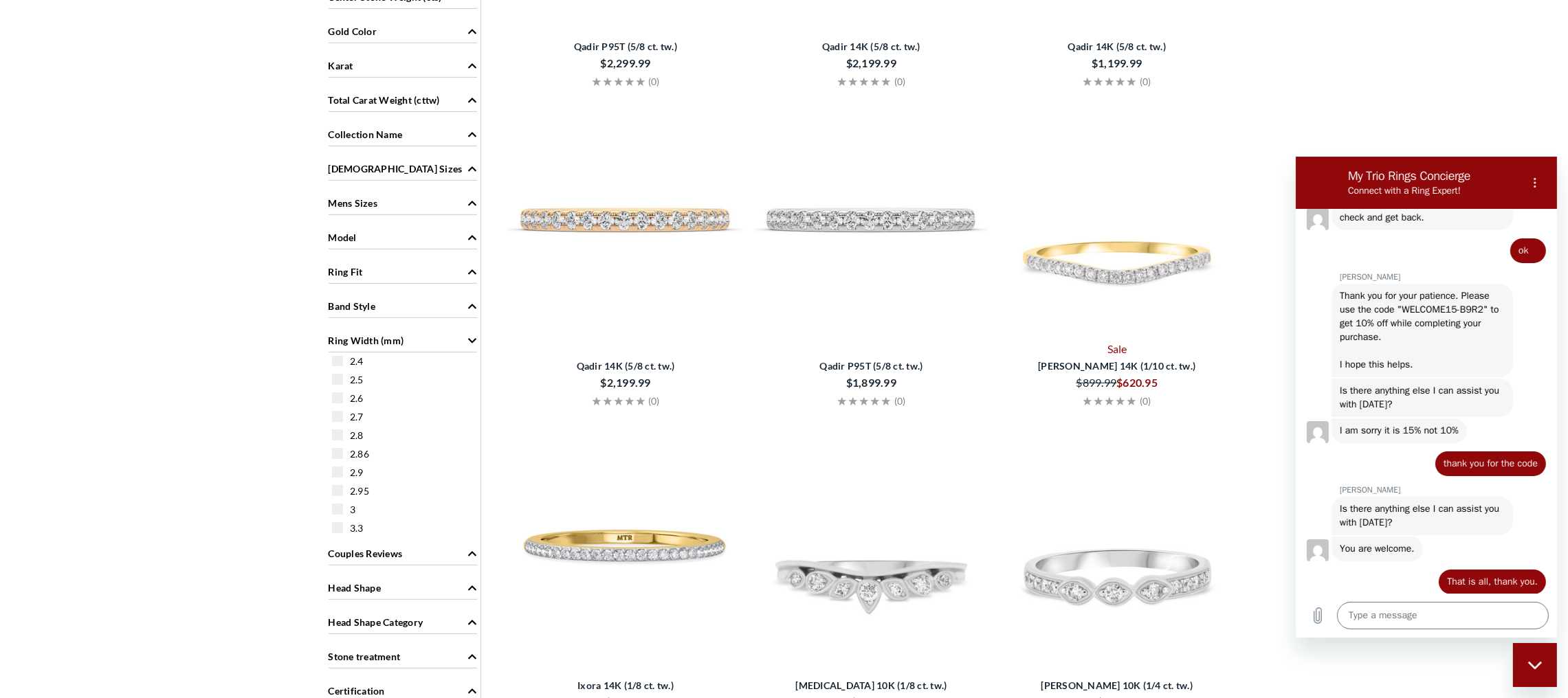 scroll, scrollTop: 308, scrollLeft: 0, axis: vertical 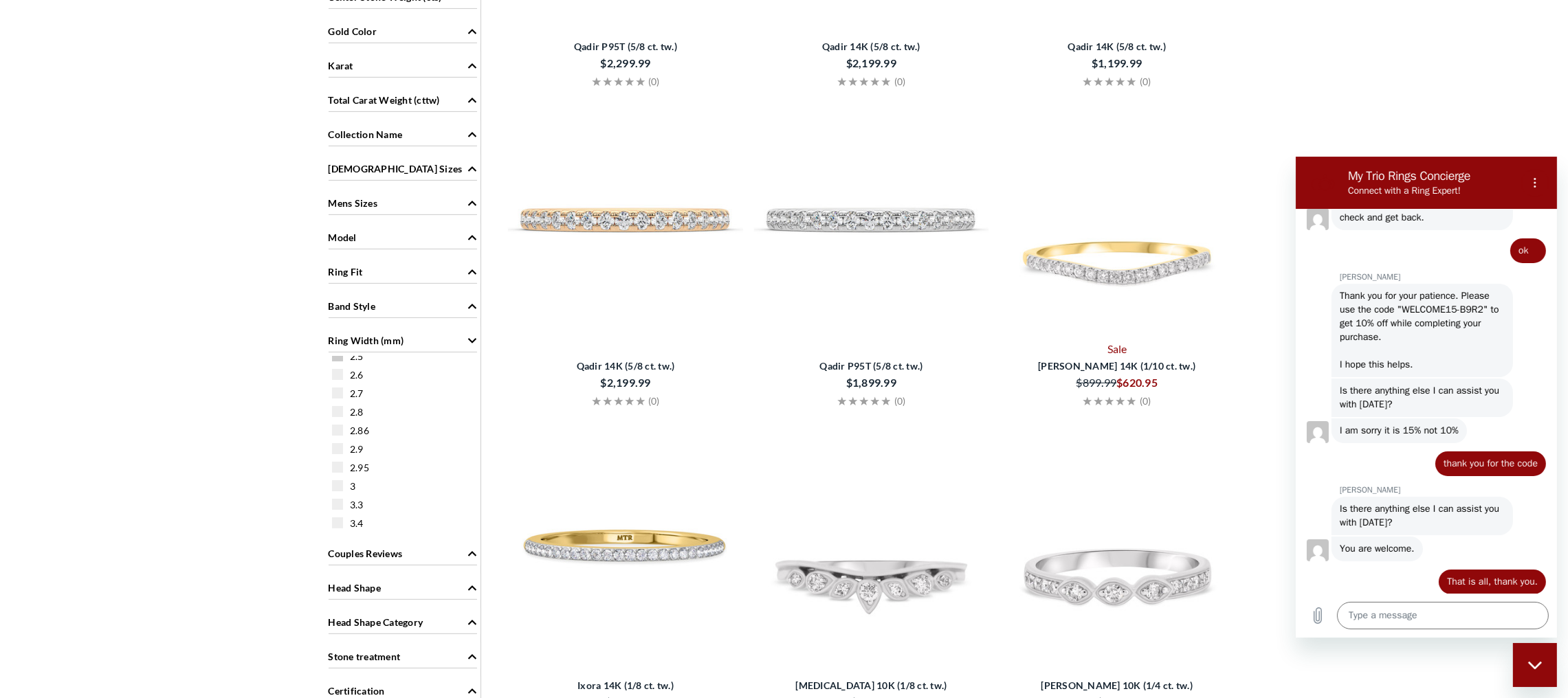 click at bounding box center (338, 356) 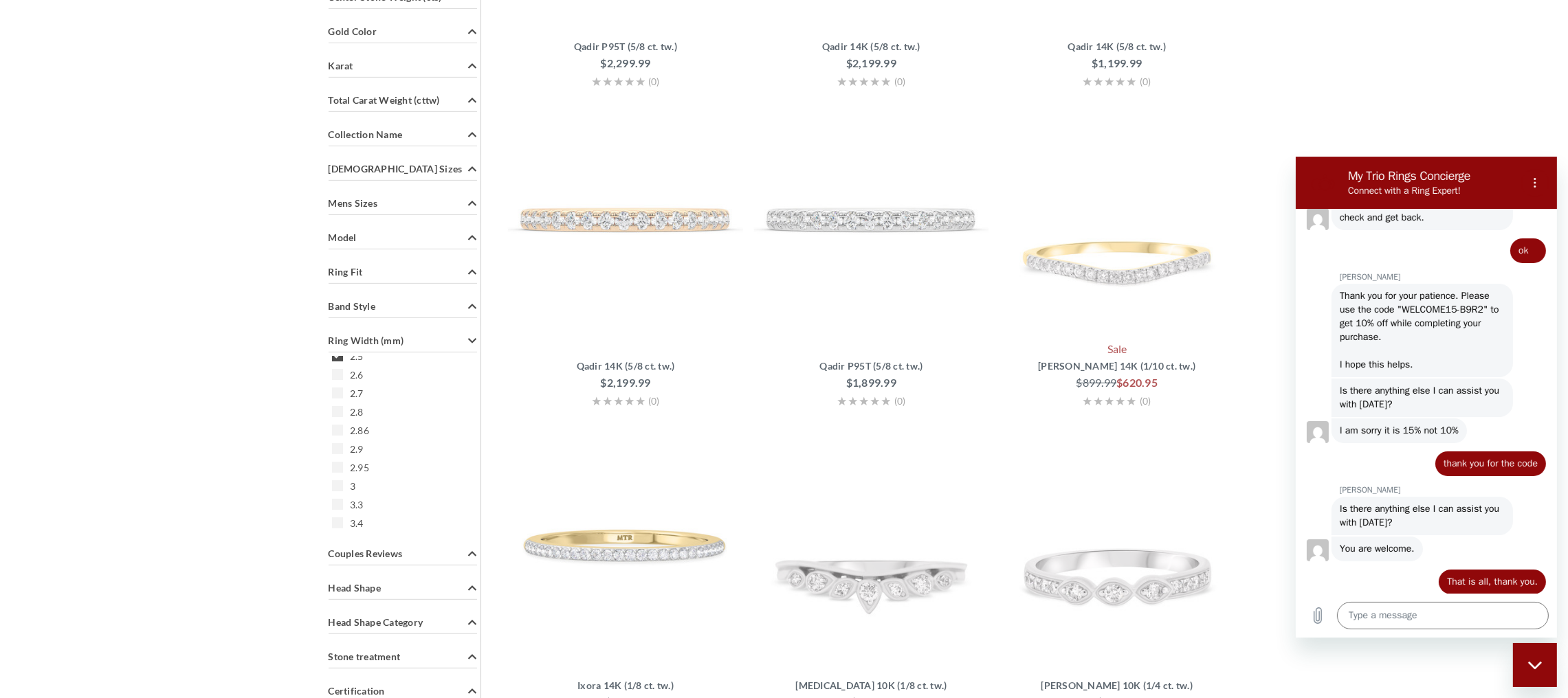 scroll, scrollTop: 215, scrollLeft: 0, axis: vertical 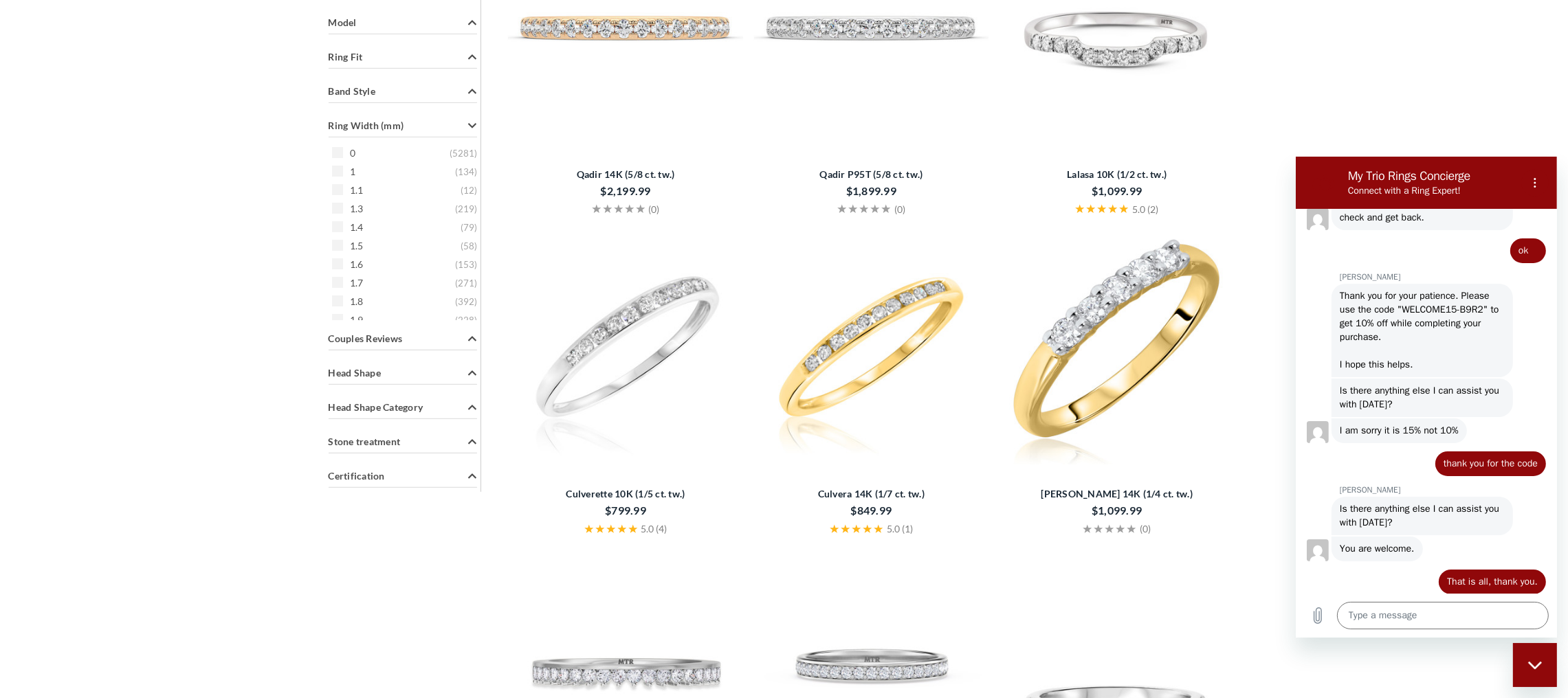 click on "Price             $50 - $1500   ( 7406 )     $1500 - $3000   ( 10671 )     $3000 - $5000   ( 5541 )     $5000 - $7500   ( 1310 )     $7500 - $30000   ( 575 )       On Sale Delivers In             0   ( 1 )     2 Weeks   ( 25023 )     3 Weeks   ( 477 )   Gemstone Type             Diamond   ( 20165 )     Sapphire   ( 1221 )     Emerald   ( 1122 )     Ruby   ( 1097 )     No Gemstone   ( 764 )     Morganite   ( 450 )     Black Diamond (Treated)   ( 192 )     Blue Diamond (Treated)   ( 144 )     Blue Diamond   ( 108 )     Yellow Diamond   ( 108 )     Pink Diamond   ( 106 )     Aquamarine   ( 12 )     Amethyst   ( 6 )     Garnet   ( 6 )   Gemstone Origin             Natural   ( 16704 )     Lab Grown   ( 8033 )     No Gemstone   ( 764 )   Style             Halo   ( 5268 )     Classic   ( 2554 )     Vintage   ( 2533 )     Contour   ( 2370 )     Solitaire   ( 2070 )     Cluster   ( 1867 )     Side Stones   ( 1374 )     Pave   ( 1301 )     Three Stone   ( 1033 )     Multi-Row   ( 1011 )     Channel   ( 841 )" at bounding box center [403, -166] 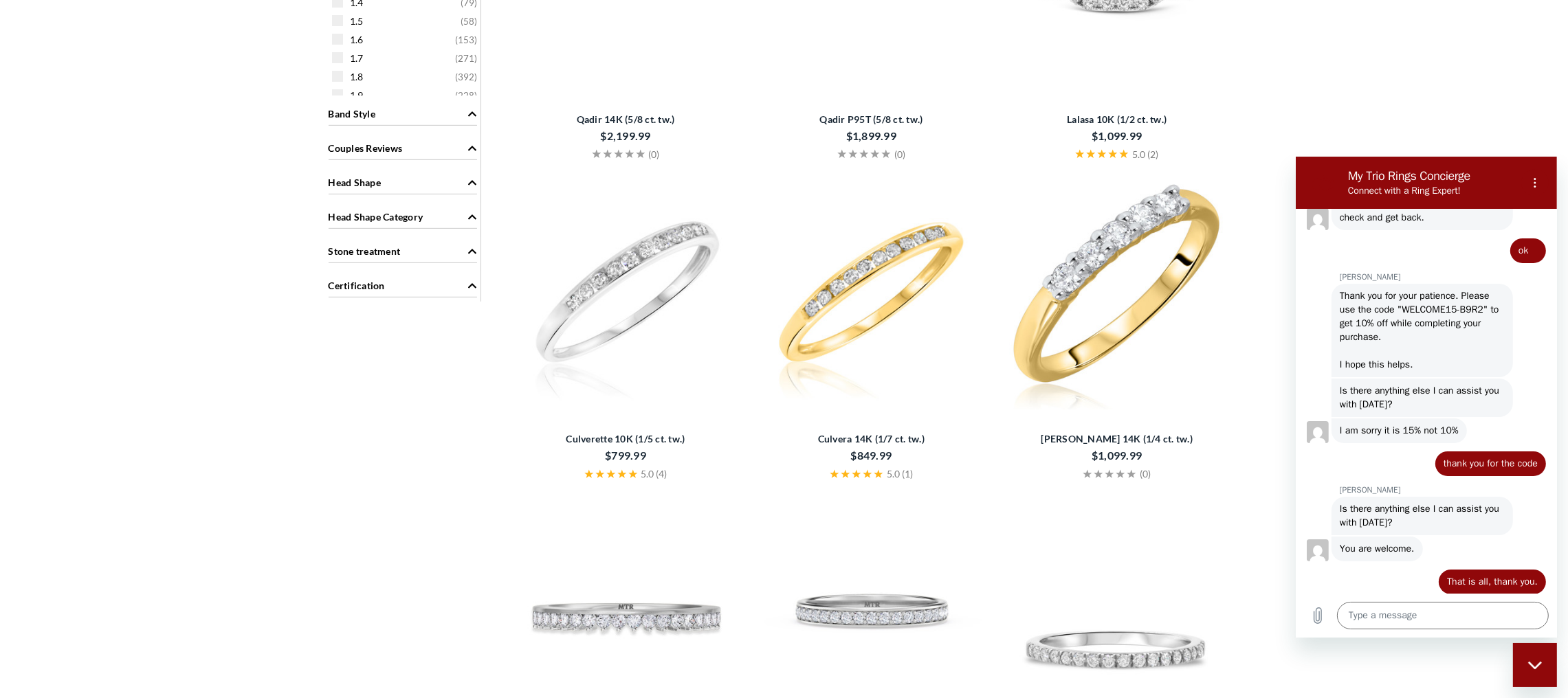 scroll, scrollTop: 921, scrollLeft: 0, axis: vertical 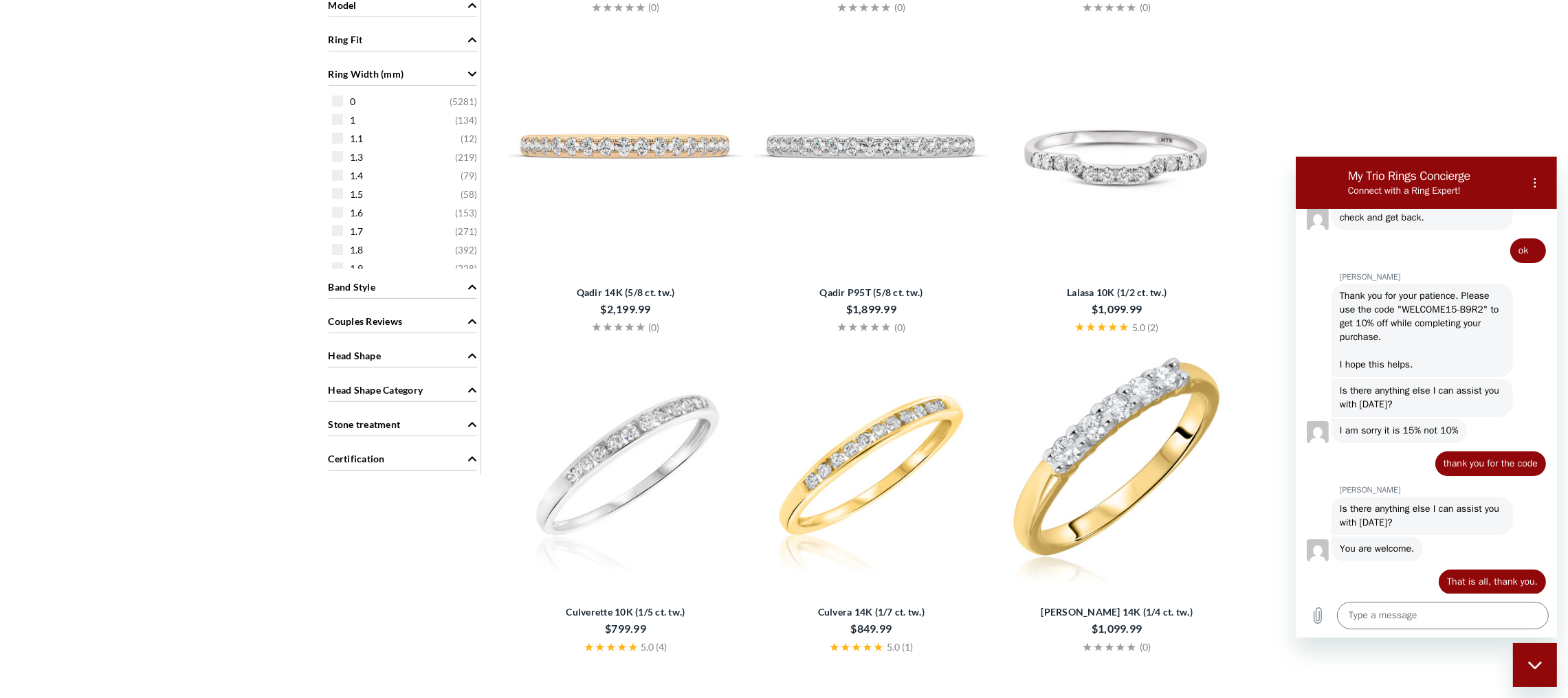 click on "Search Results+
Close
×
!
OK
Cancel" at bounding box center (784, 930) 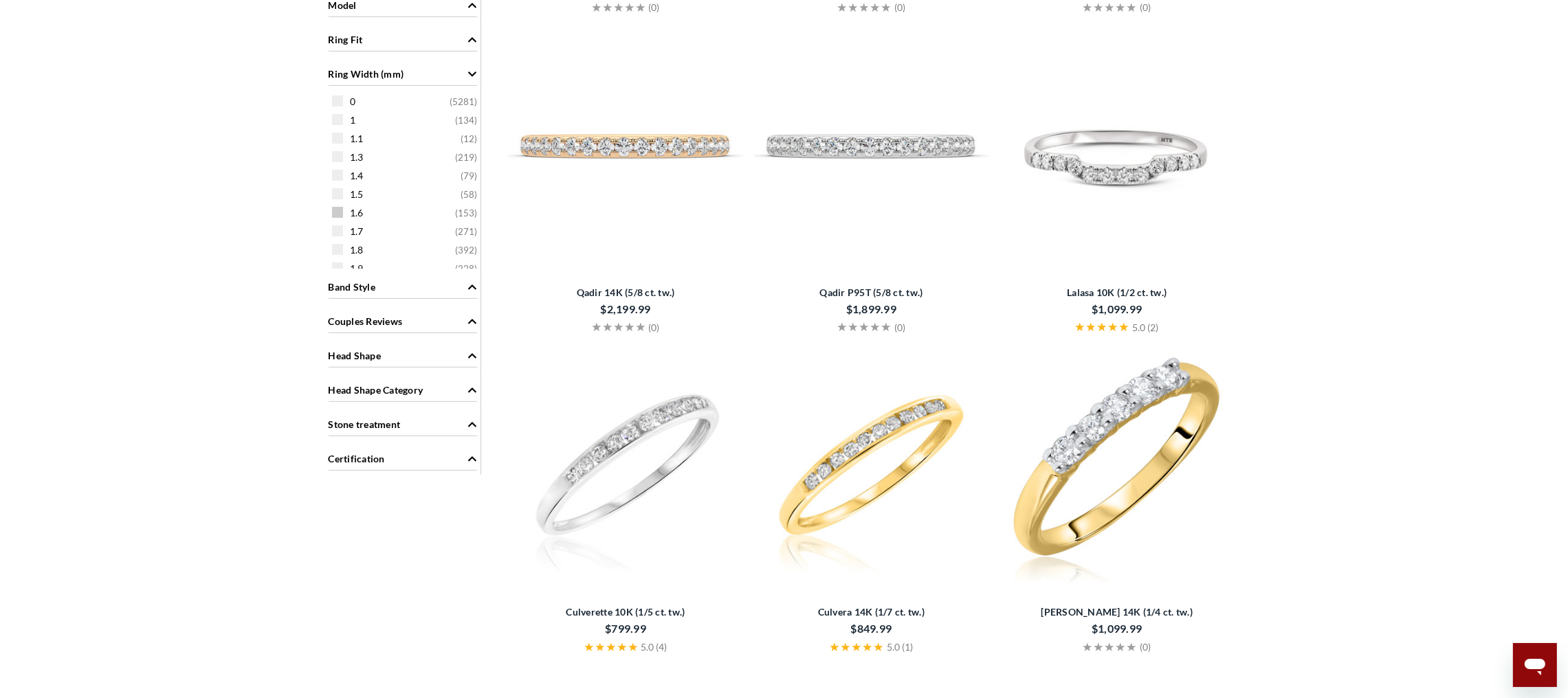 click on "1.6   ( 153 )" at bounding box center [406, 212] 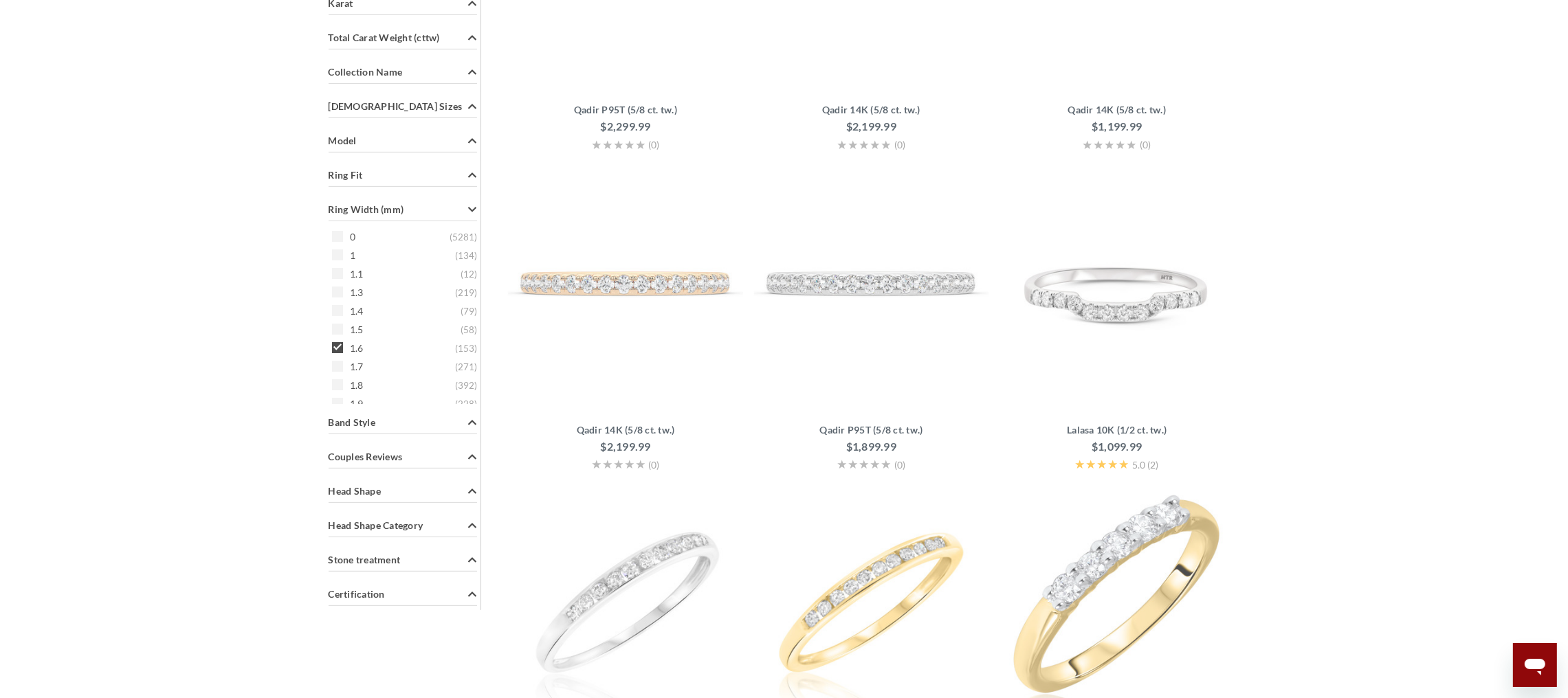 scroll, scrollTop: 833, scrollLeft: 0, axis: vertical 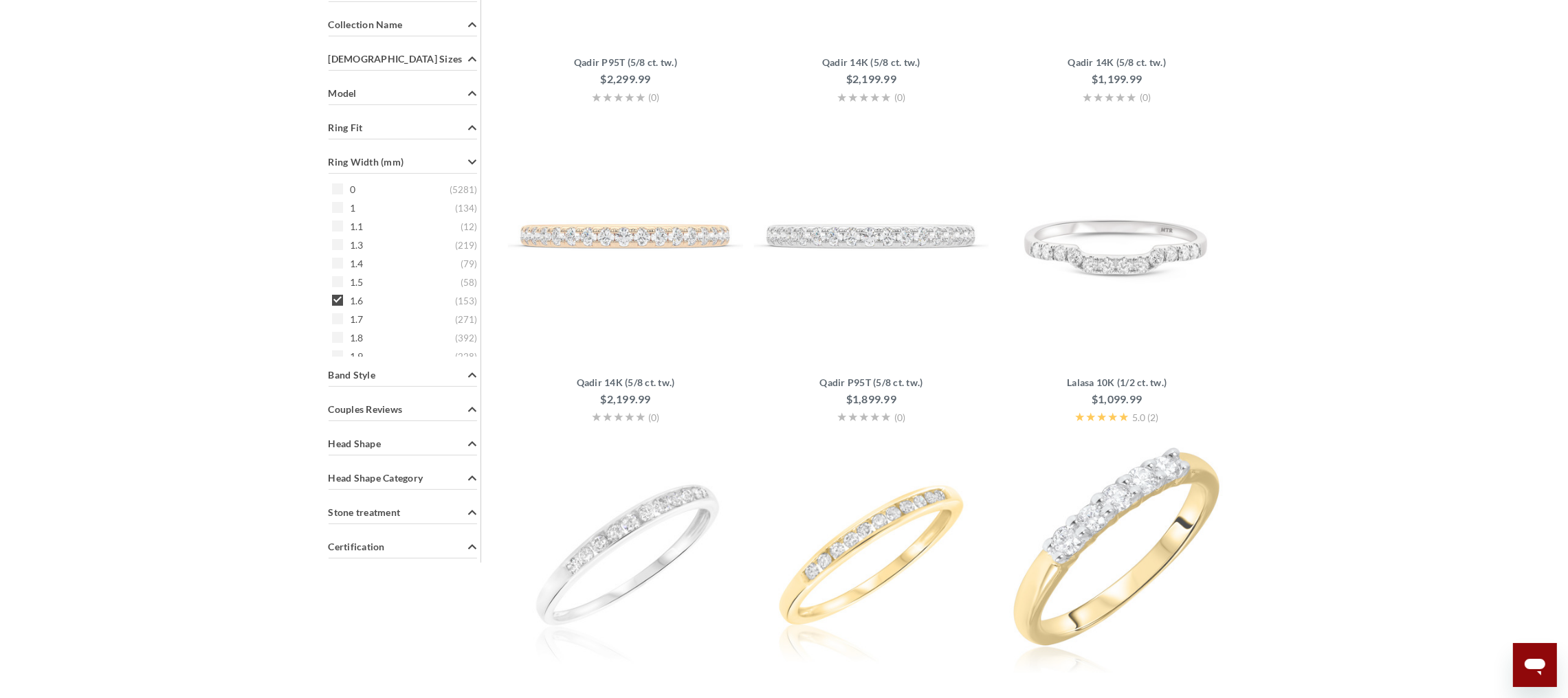 click on "Price             $250 - $1000   ( 160 )     $1000 - $1500   ( 132 )     $1500 - $2000   ( 49 )     $2000 - $3000   ( 53 )     $3000 - $7500   ( 31 )       On Sale Delivers In             2 Weeks   ( 408 )     3 Weeks   ( 17 )   Gemstone Type             Diamond   ( 389 )     Emerald   ( 12 )     Ruby   ( 12 )     No Gemstone   ( 6 )     Sapphire   ( 6 )   Gemstone Origin             Natural   ( 249 )     Lab Grown   ( 170 )     No Gemstone   ( 6 )   Style             Classic   ( 99 )     Pave   ( 60 )     Stackable   ( 60 )     Halo   ( 52 )     Side Stones   ( 40 )     Contour   ( 32 )     Vintage   ( 24 )     Gemstone   ( 12 )     Hidden Halo   ( 12 )     Solitaire   ( 12 )     Channel   ( 10 )     Cluster   ( 6 )     Promise   ( 6 )   Center Stone Weight (cts)             0   ( 78 )     1/4   ( 18 )     1   ( 12 )     1/2   ( 12 )     1/3   ( 16 )     2   ( 6 )     3/4   ( 16 )     5   ( 6 )   Gold Color             Rose   ( 138 )     Yellow   ( 136 )     White   ( 134 )   Karat             14k   (" at bounding box center (403, -28) 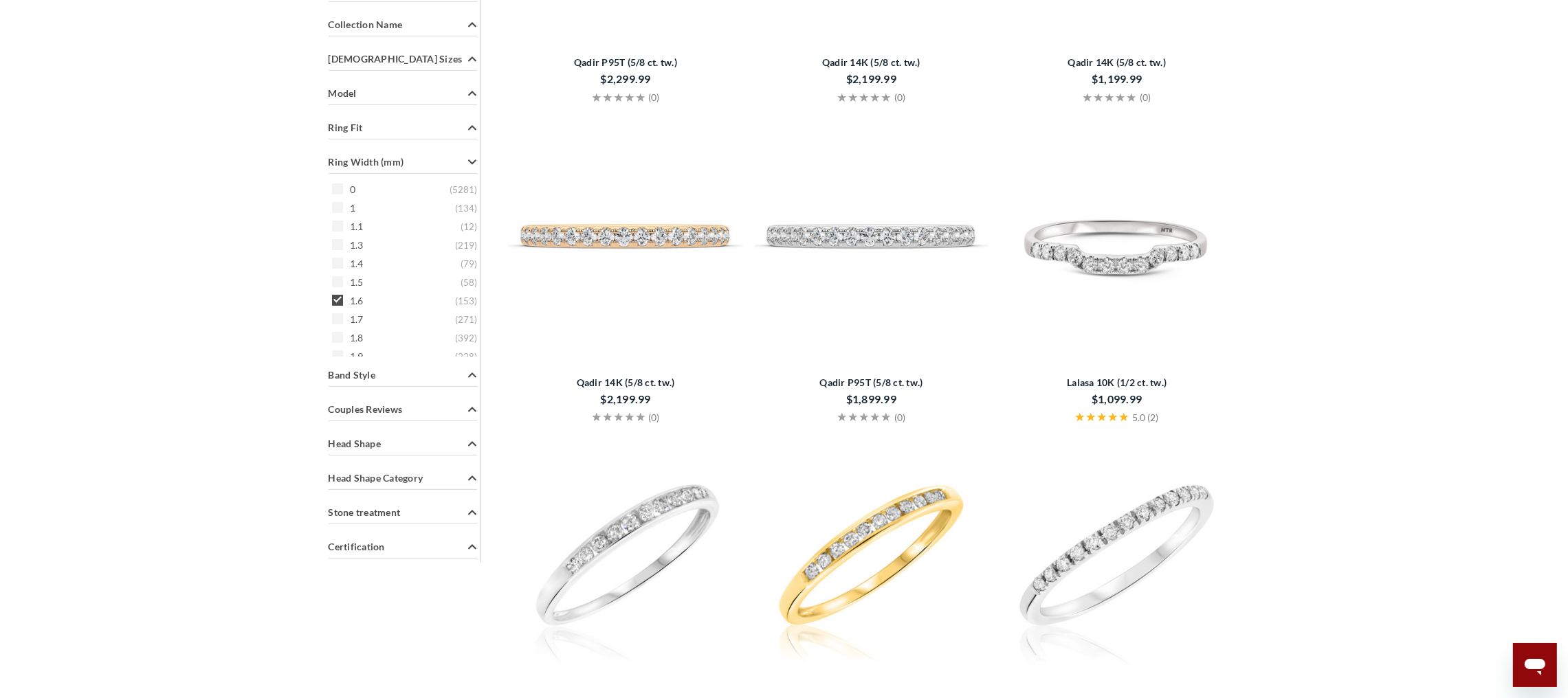 click on "Price             $250 - $1000   ( 160 )     $1000 - $1500   ( 132 )     $1500 - $2000   ( 49 )     $2000 - $3000   ( 53 )     $3000 - $7500   ( 31 )       On Sale Delivers In             2 Weeks   ( 408 )     3 Weeks   ( 17 )   Gemstone Type             Diamond   ( 389 )     Emerald   ( 12 )     Ruby   ( 12 )     No Gemstone   ( 6 )     Sapphire   ( 6 )   Gemstone Origin             Natural   ( 249 )     Lab Grown   ( 170 )     No Gemstone   ( 6 )   Style             Classic   ( 99 )     Pave   ( 60 )     Stackable   ( 60 )     Halo   ( 52 )     Side Stones   ( 40 )     Contour   ( 32 )     Vintage   ( 24 )     Gemstone   ( 12 )     Hidden Halo   ( 12 )     Solitaire   ( 12 )     Channel   ( 10 )     Cluster   ( 6 )     Promise   ( 6 )   Center Stone Weight (cts)             0   ( 78 )     1/4   ( 18 )     1   ( 12 )     1/2   ( 12 )     1/3   ( 16 )     2   ( 6 )     3/4   ( 16 )     5   ( 6 )   Gold Color             Rose   ( 138 )     Yellow   ( 136 )     White   ( 134 )   Karat             14k   (" at bounding box center [403, -28] 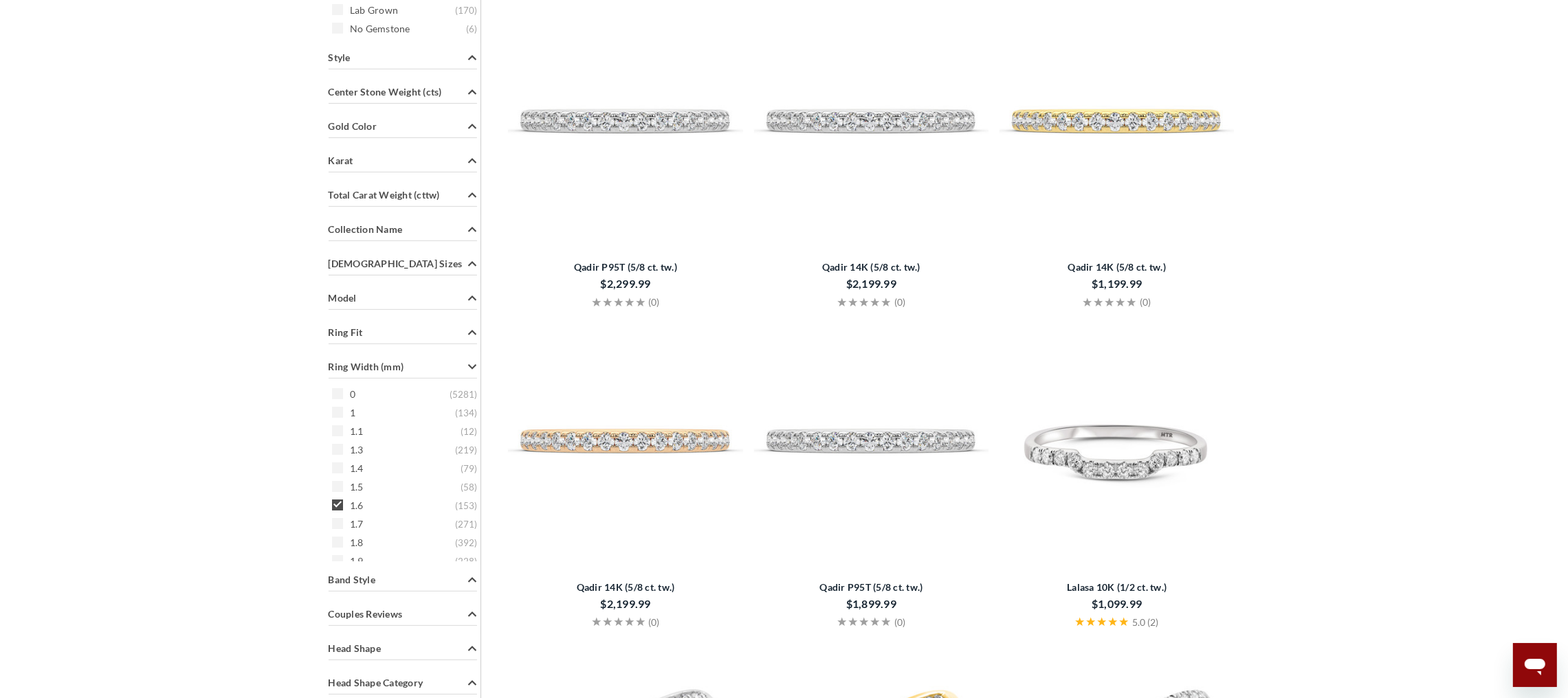 scroll, scrollTop: 627, scrollLeft: 0, axis: vertical 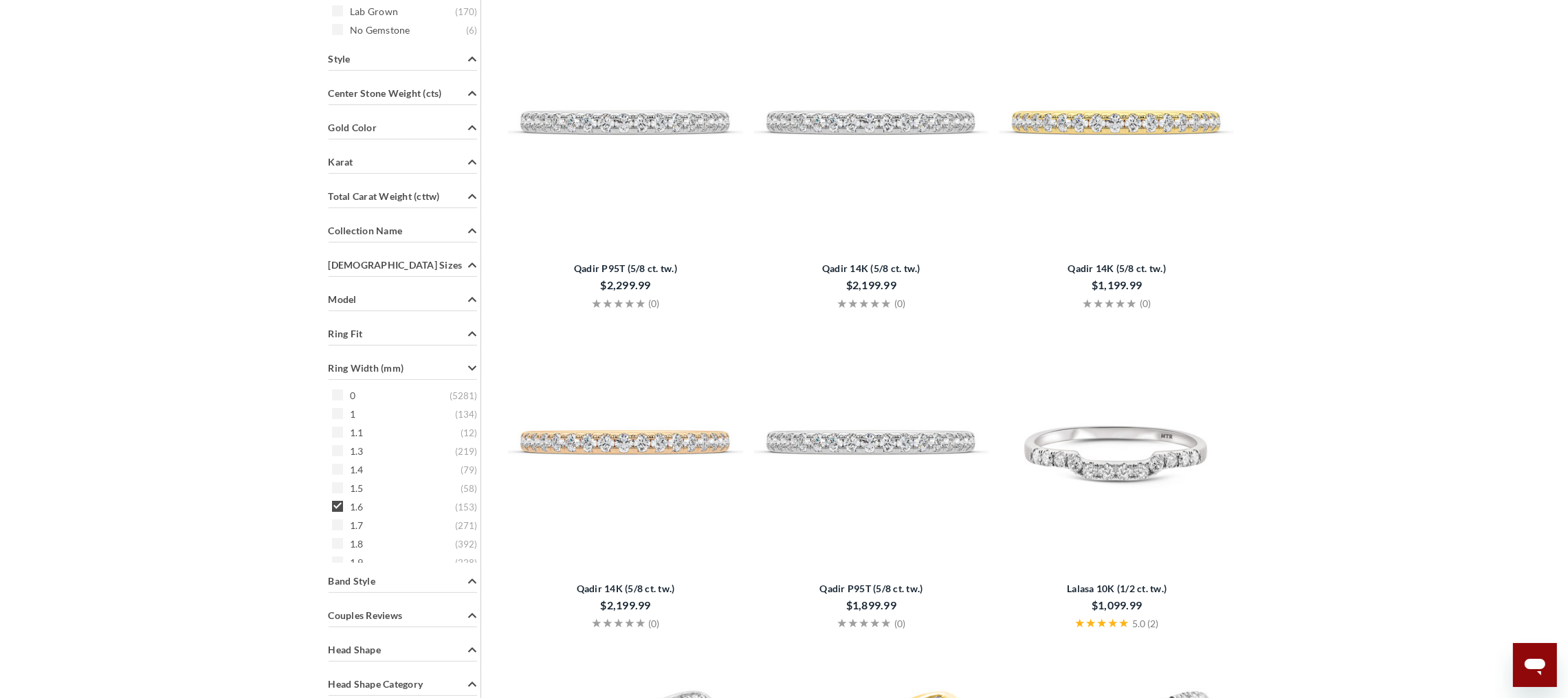 click on "Search Results+
Close
×
!
OK
Cancel" at bounding box center [784, 1224] 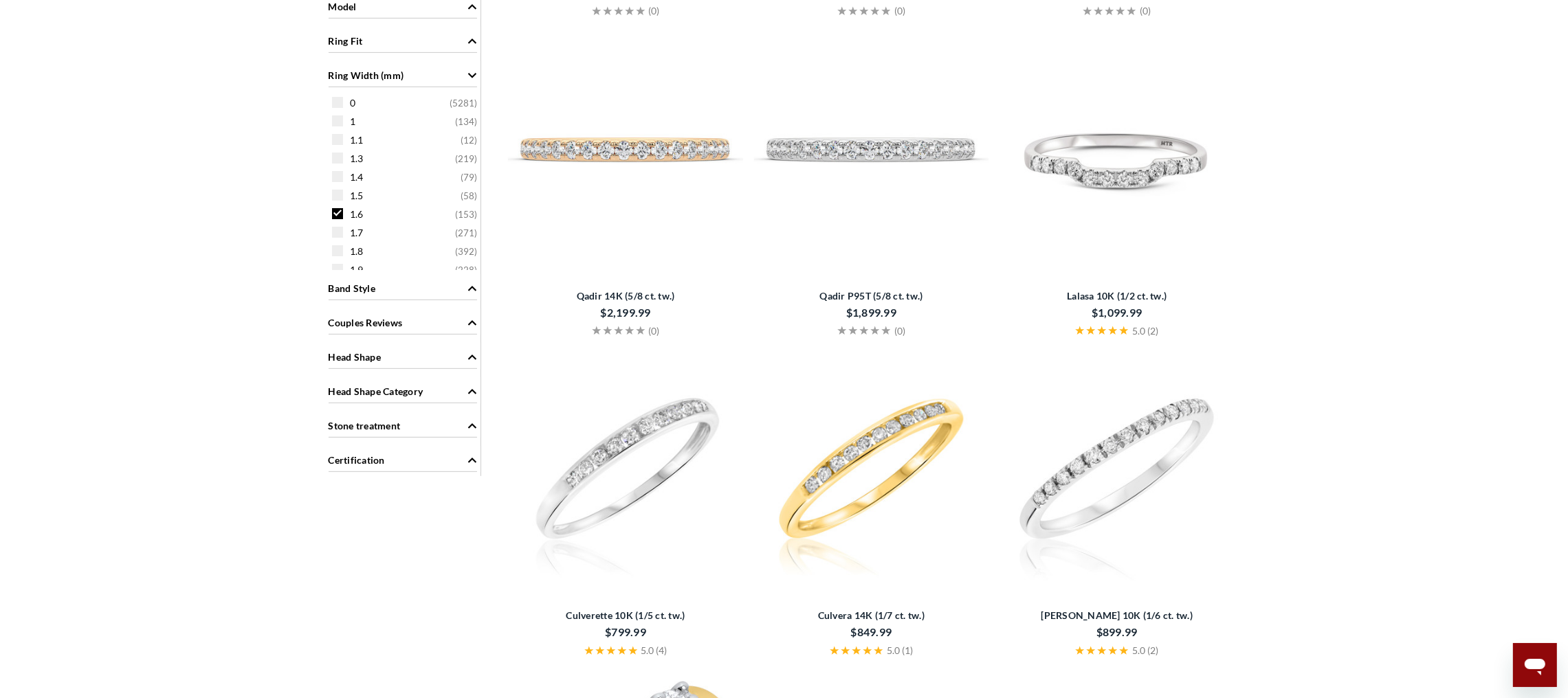 scroll, scrollTop: 936, scrollLeft: 0, axis: vertical 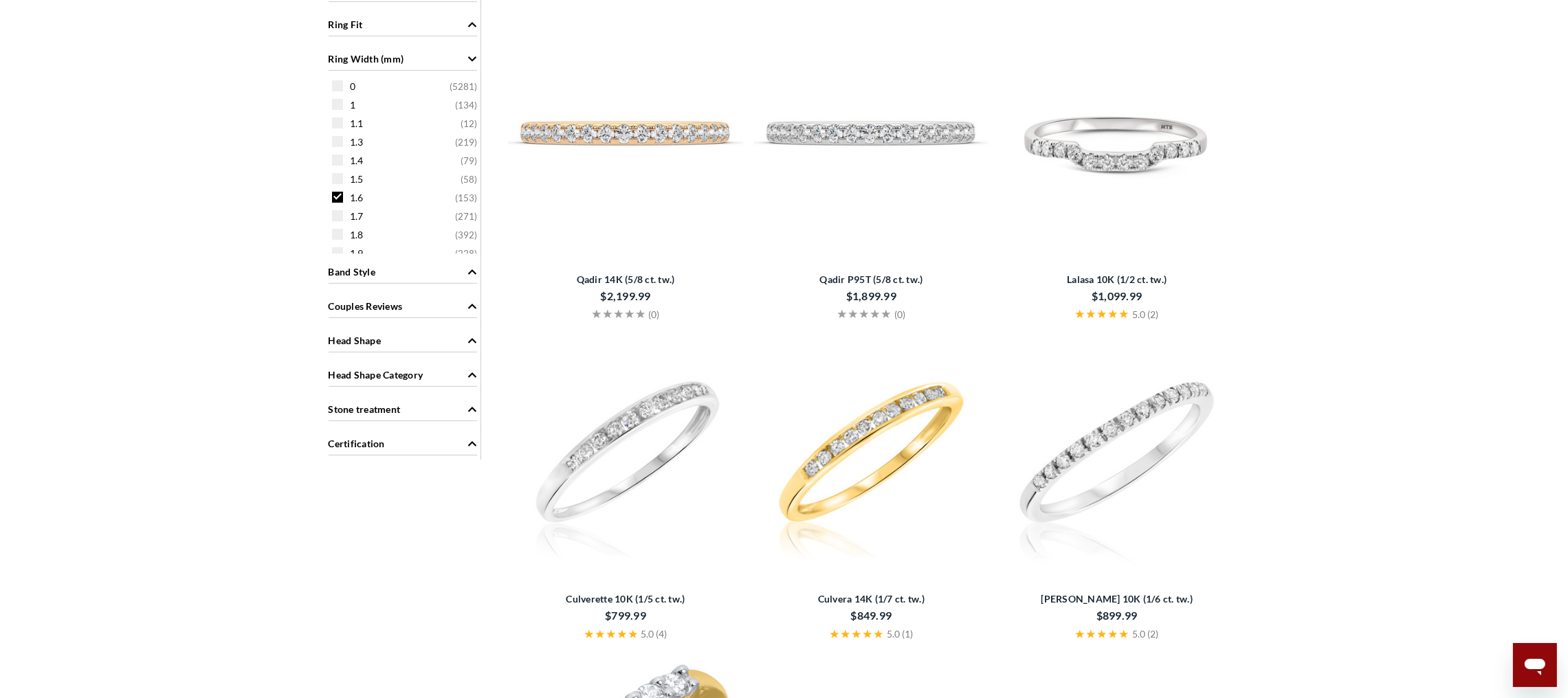 click at bounding box center (338, 197) 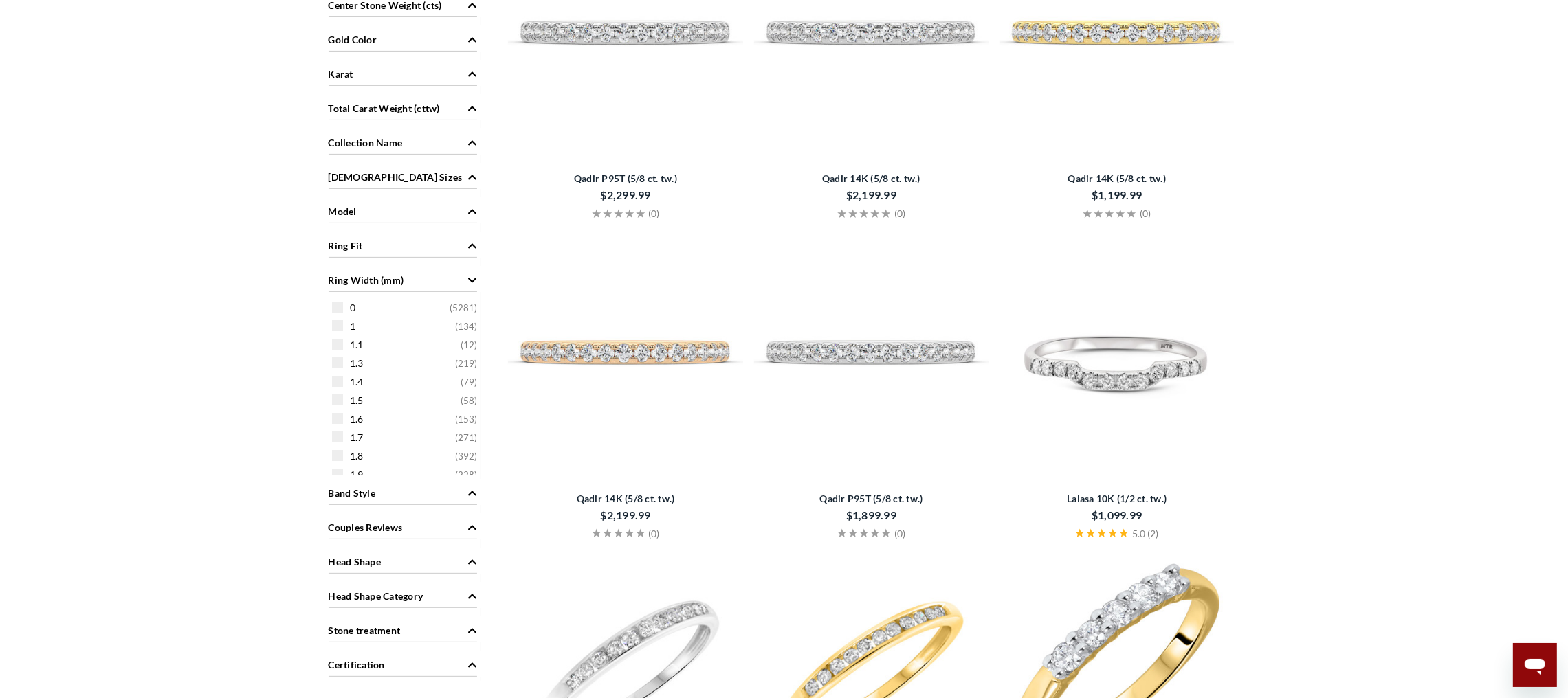 scroll, scrollTop: 730, scrollLeft: 0, axis: vertical 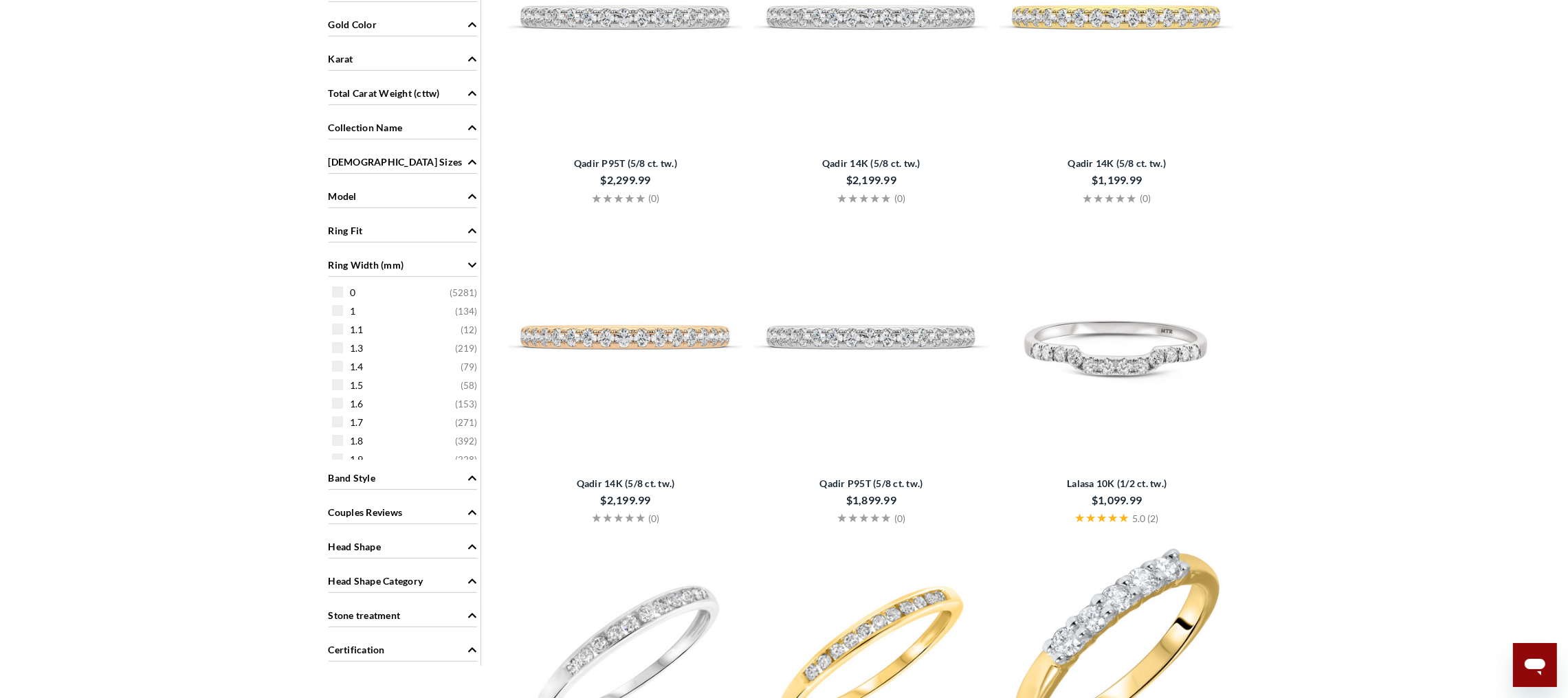 drag, startPoint x: 480, startPoint y: 327, endPoint x: 476, endPoint y: 337, distance: 10.77033 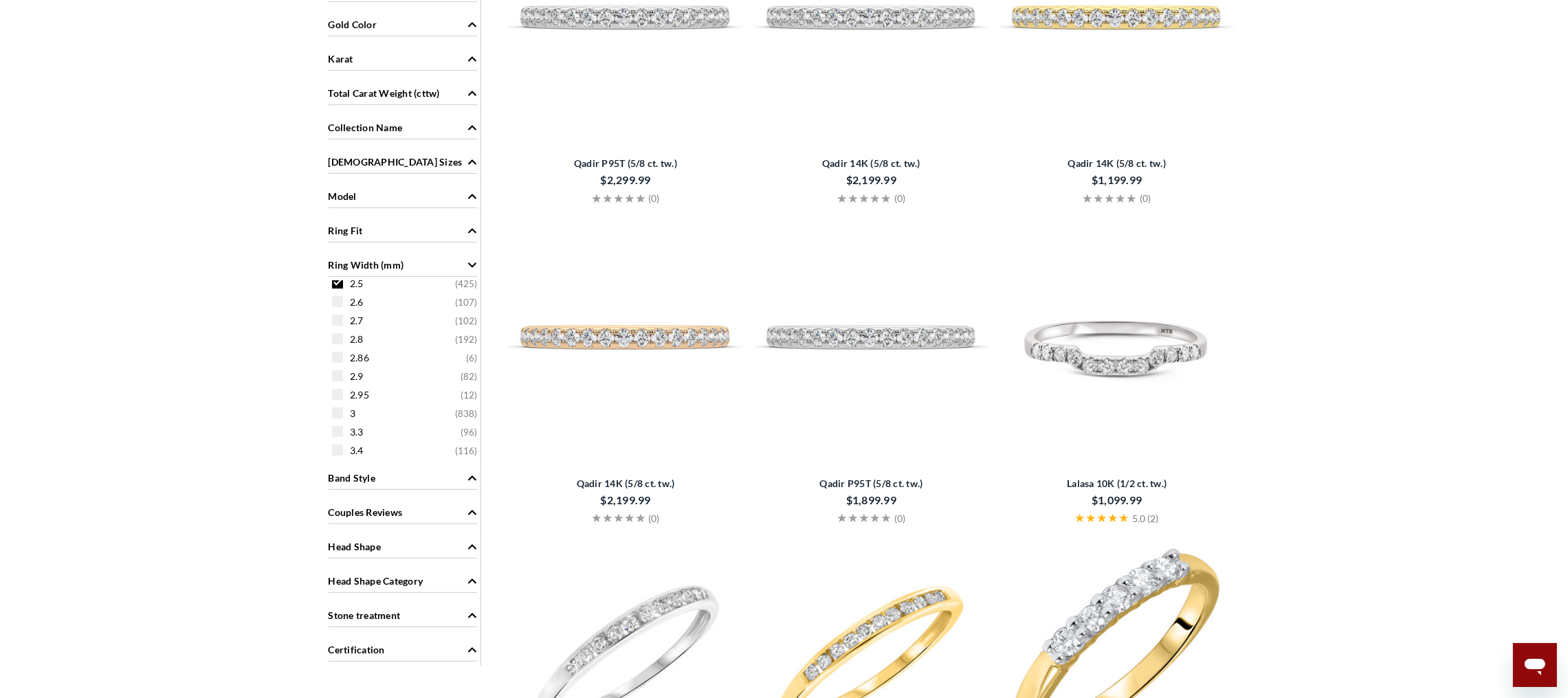 scroll, scrollTop: 311, scrollLeft: 0, axis: vertical 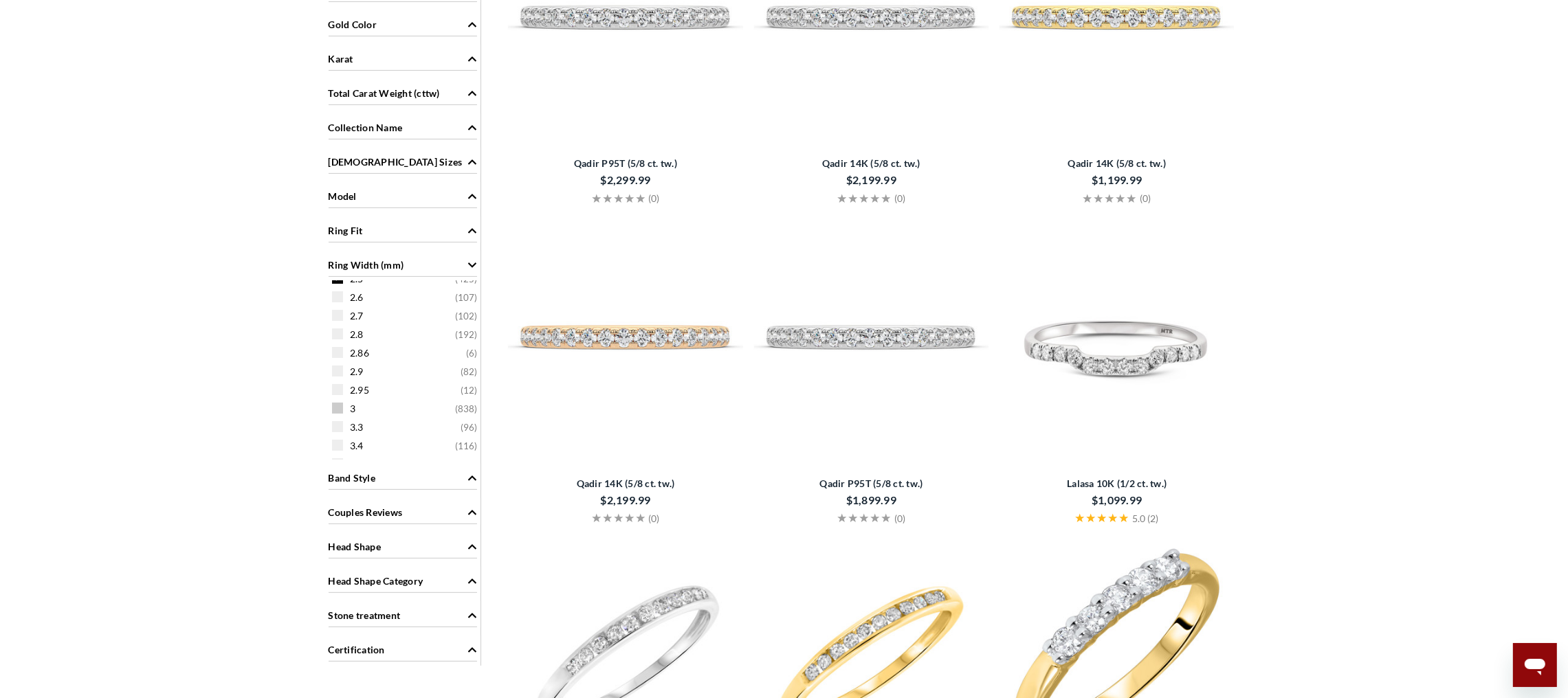 click at bounding box center (338, 408) 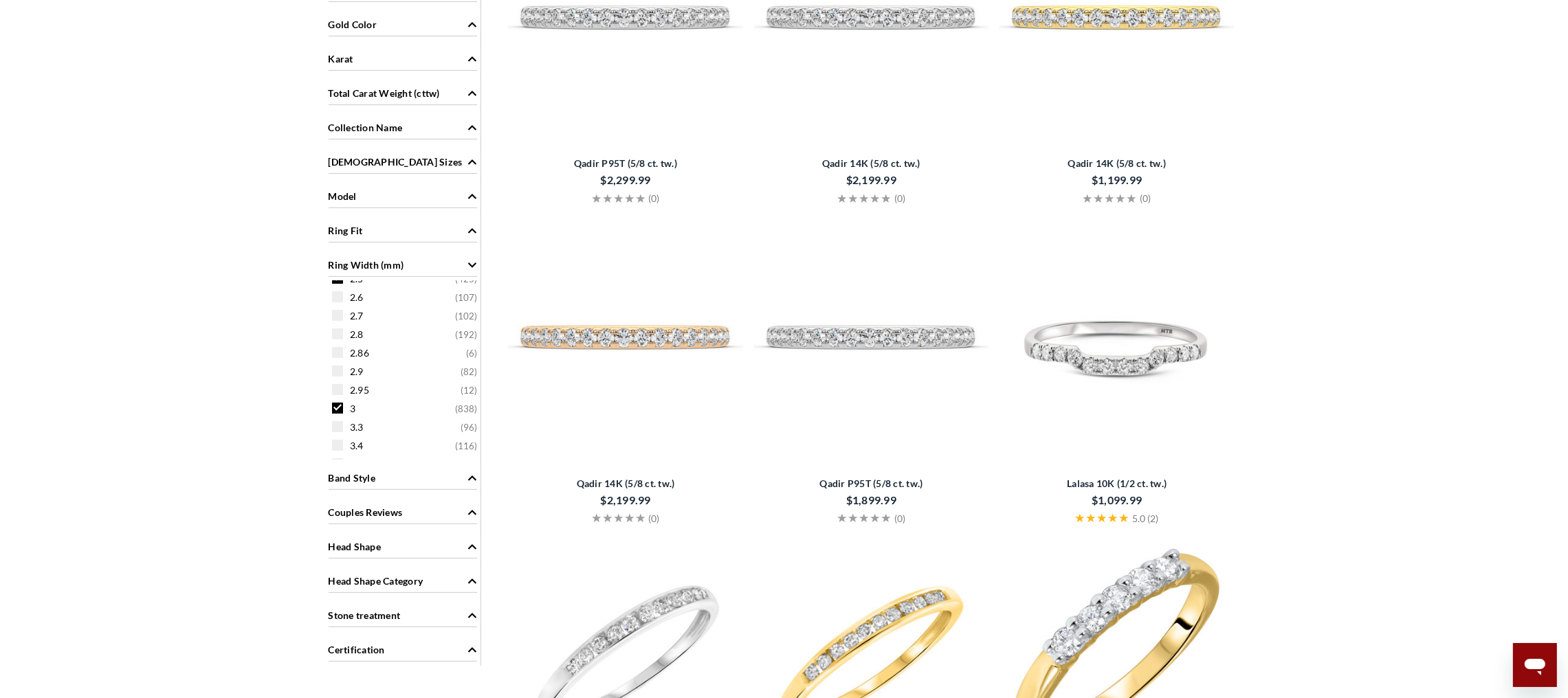 scroll, scrollTop: 226, scrollLeft: 0, axis: vertical 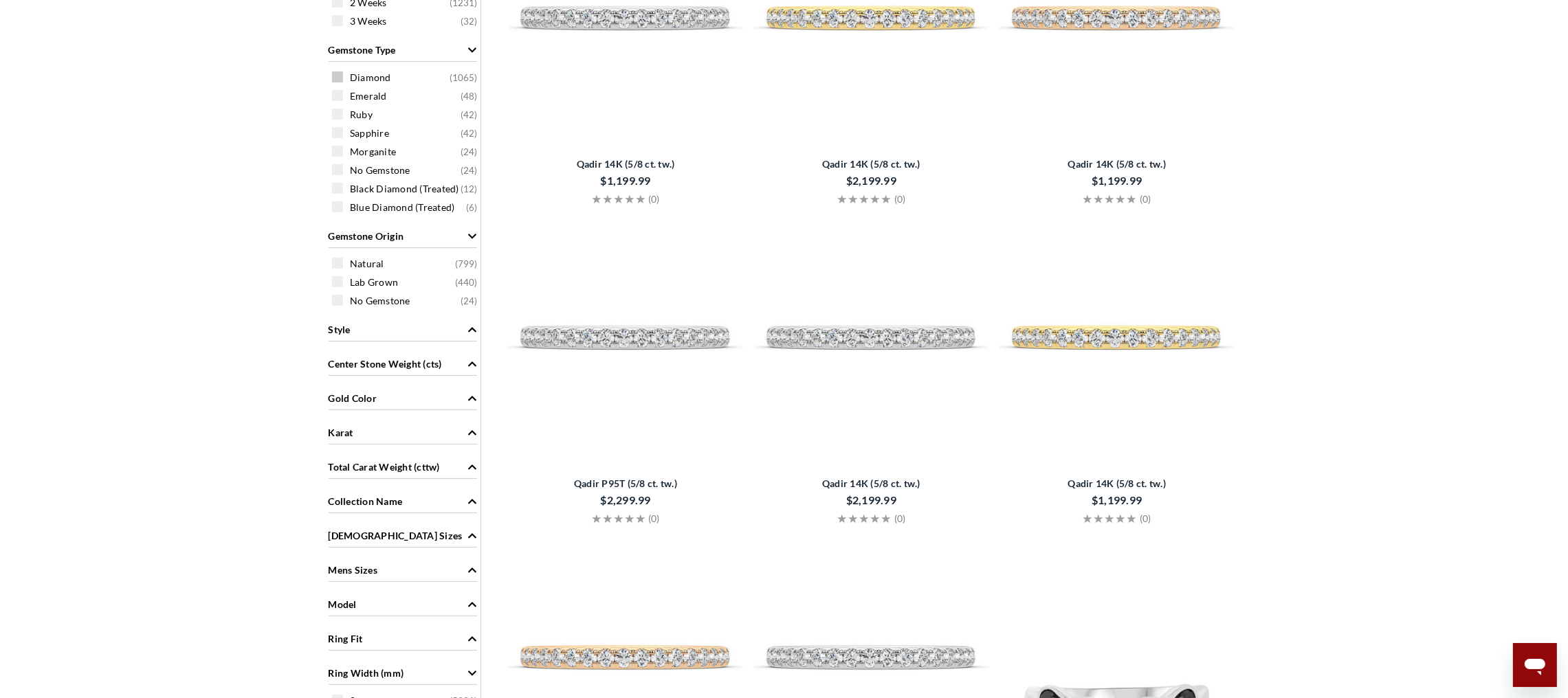 click at bounding box center [338, 77] 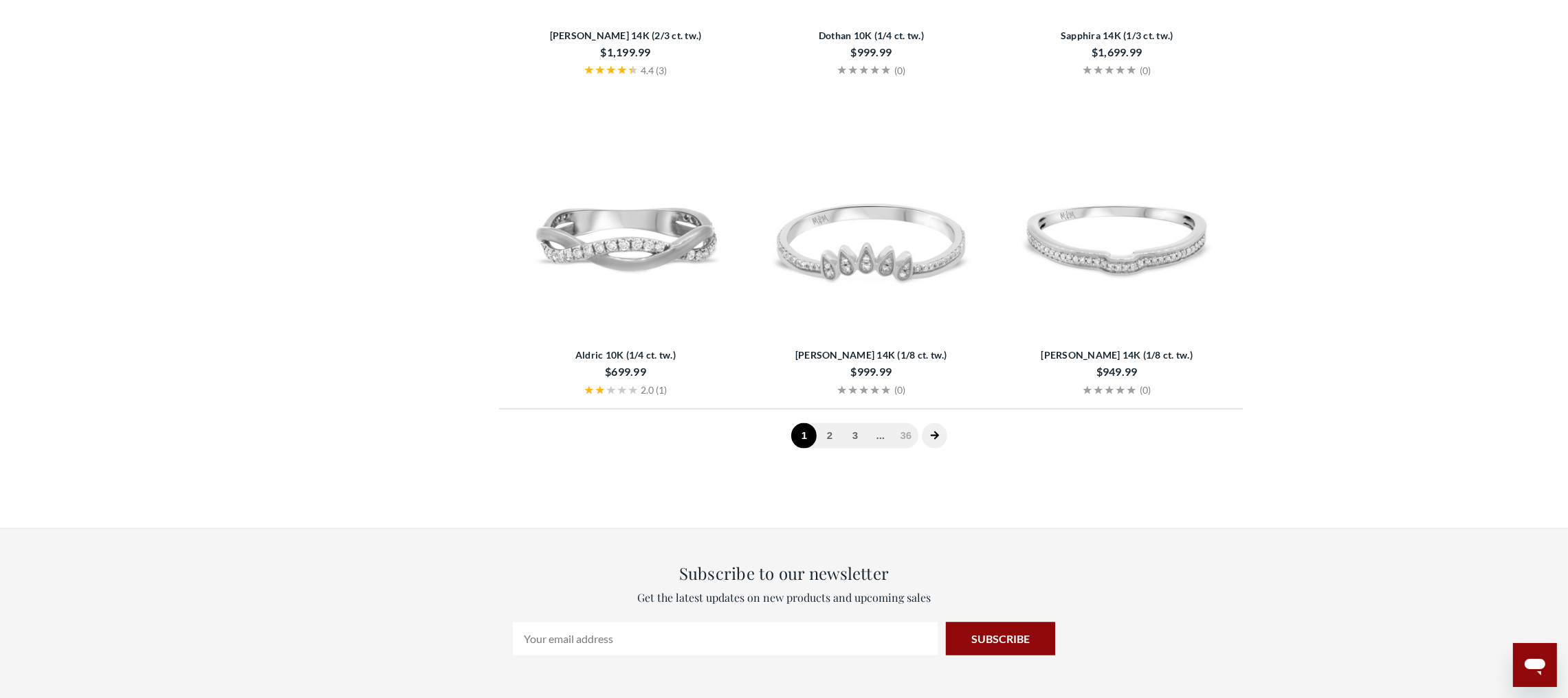 scroll, scrollTop: 3204, scrollLeft: 0, axis: vertical 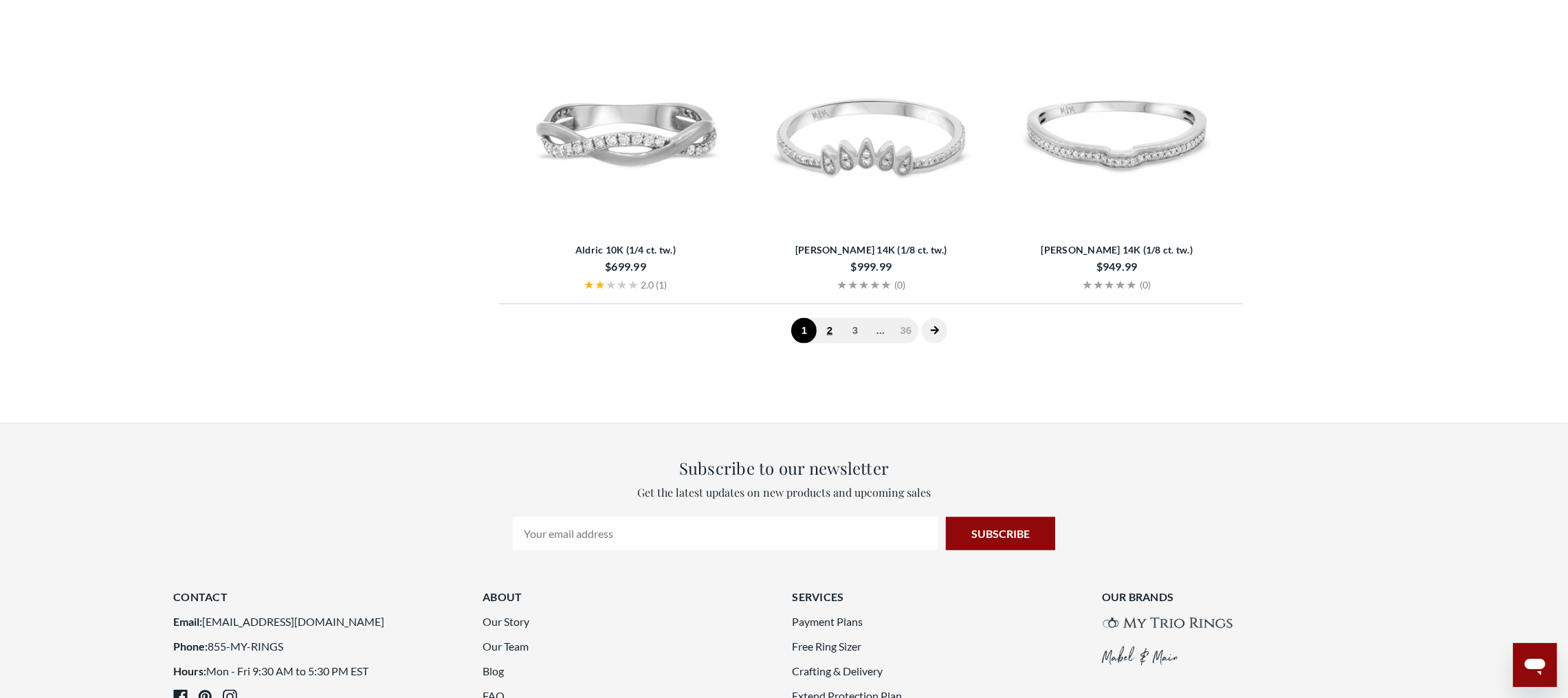 click on "2" 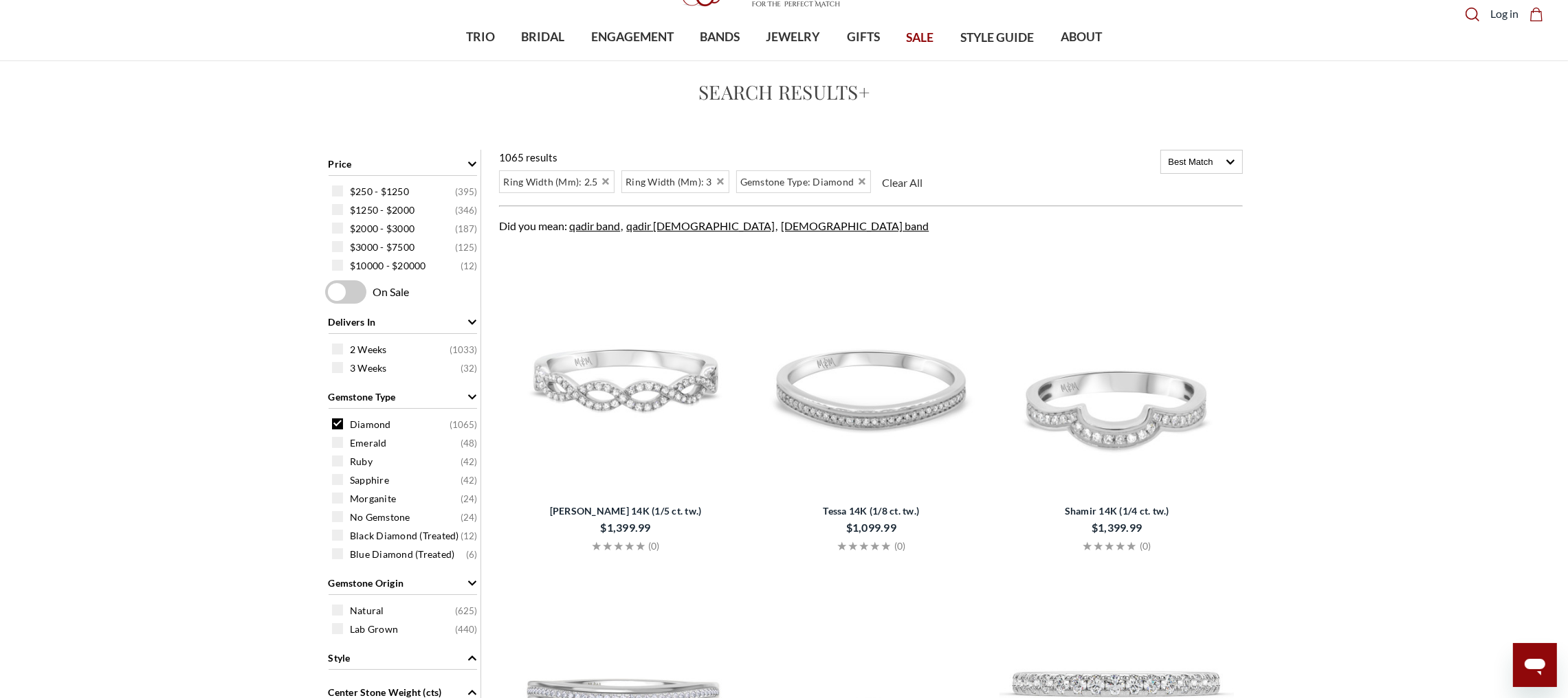 scroll, scrollTop: 0, scrollLeft: 0, axis: both 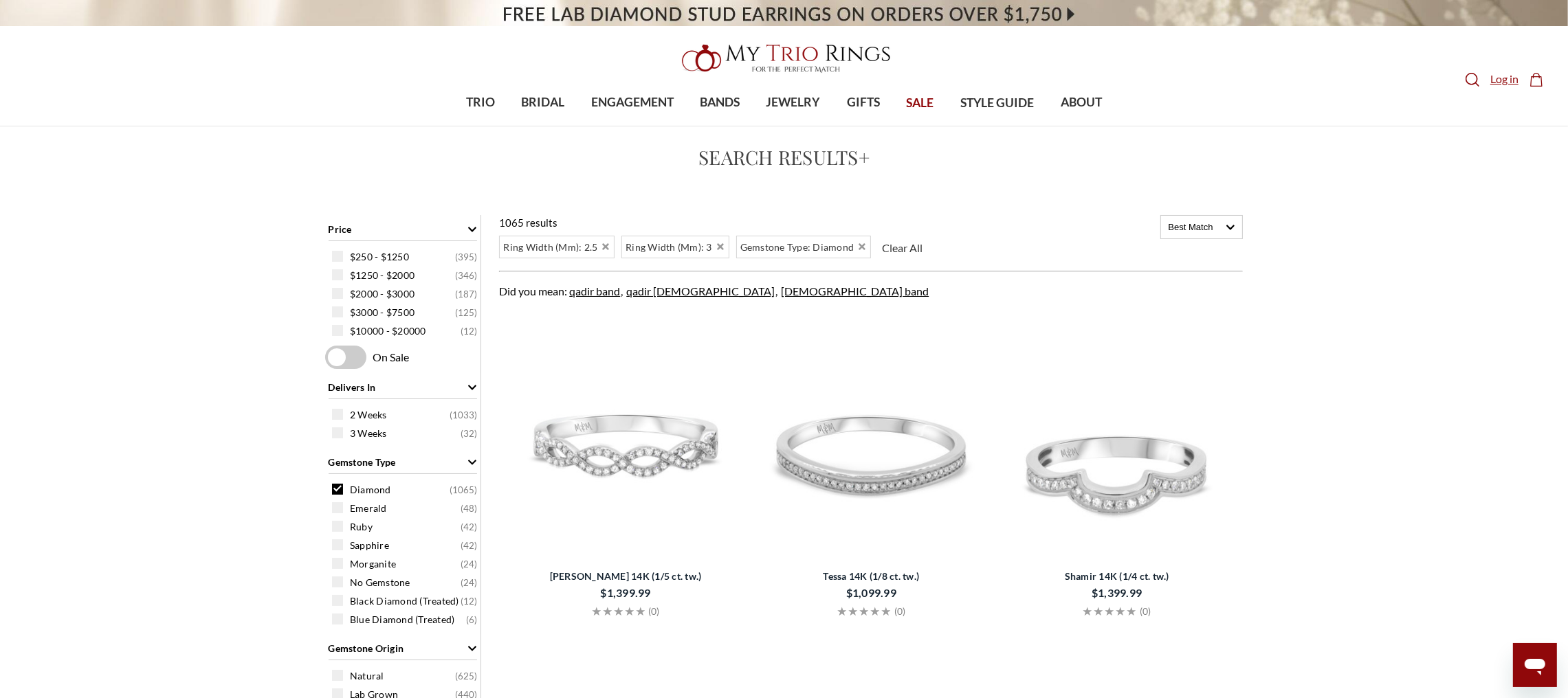 click on "Log in" at bounding box center [1504, 79] 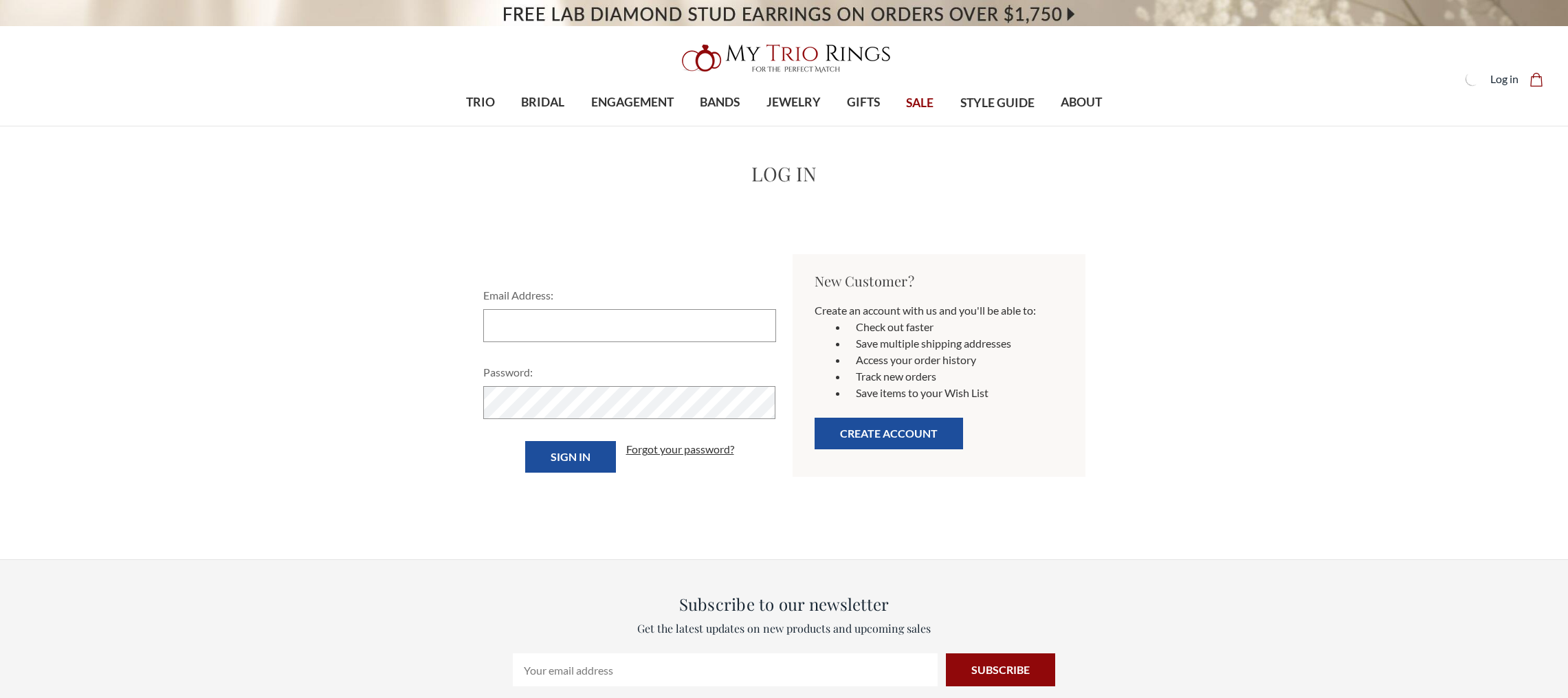 scroll, scrollTop: 0, scrollLeft: 0, axis: both 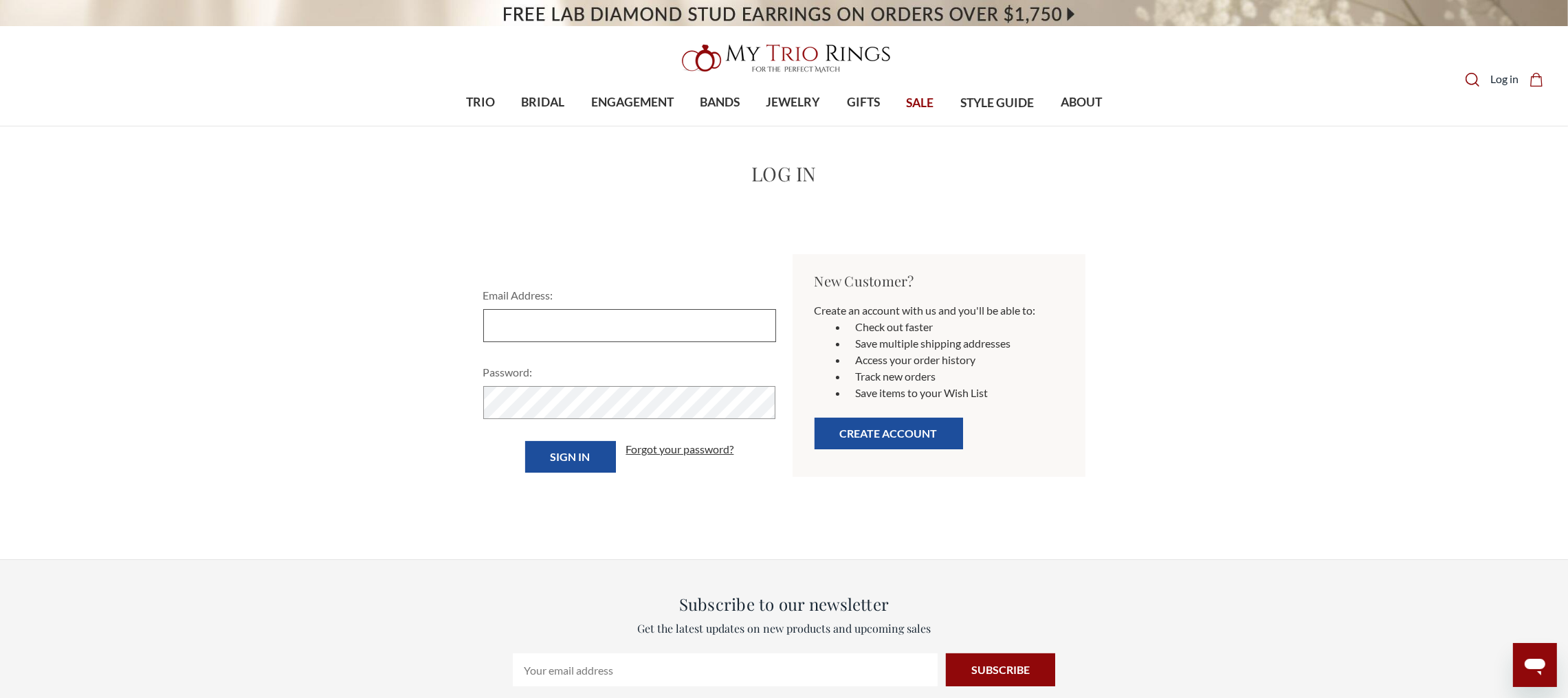 type on "[EMAIL_ADDRESS][DOMAIN_NAME]" 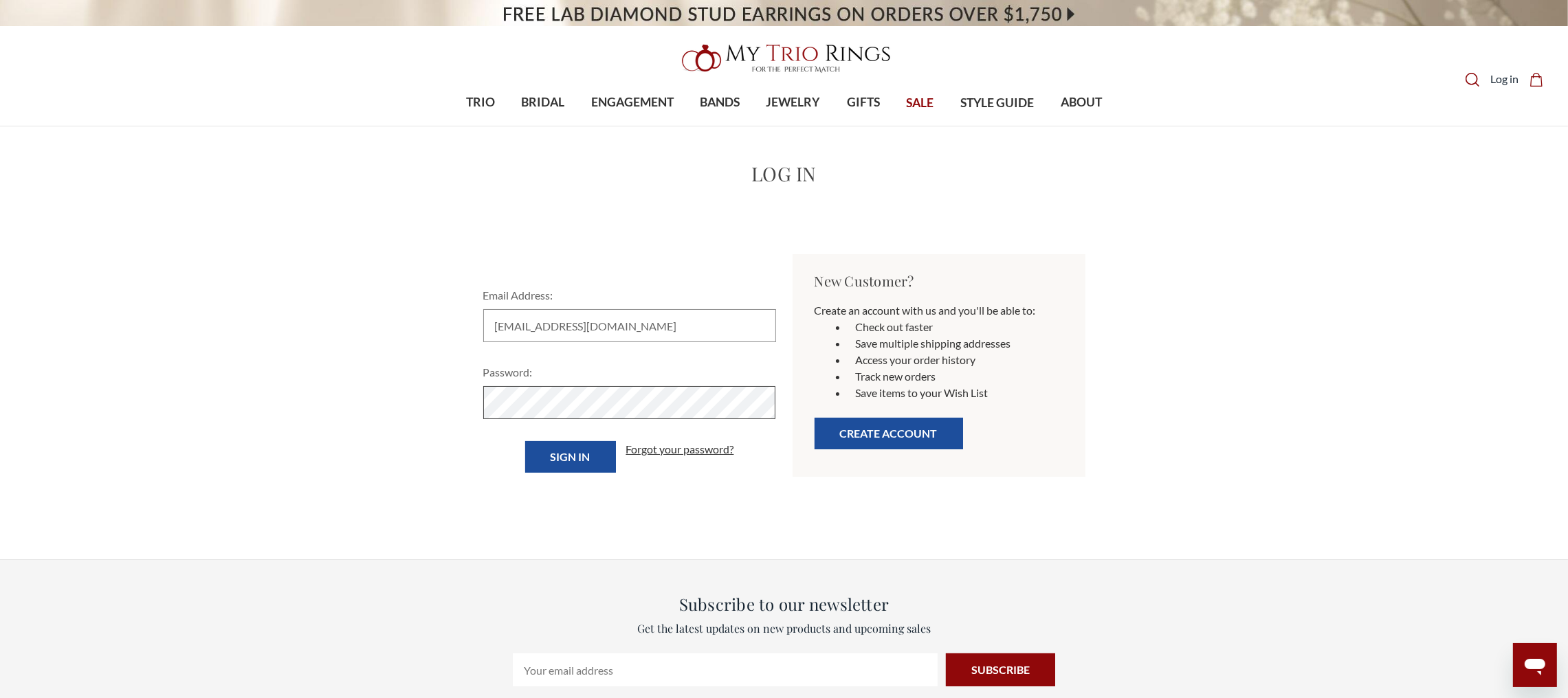 scroll, scrollTop: 0, scrollLeft: 0, axis: both 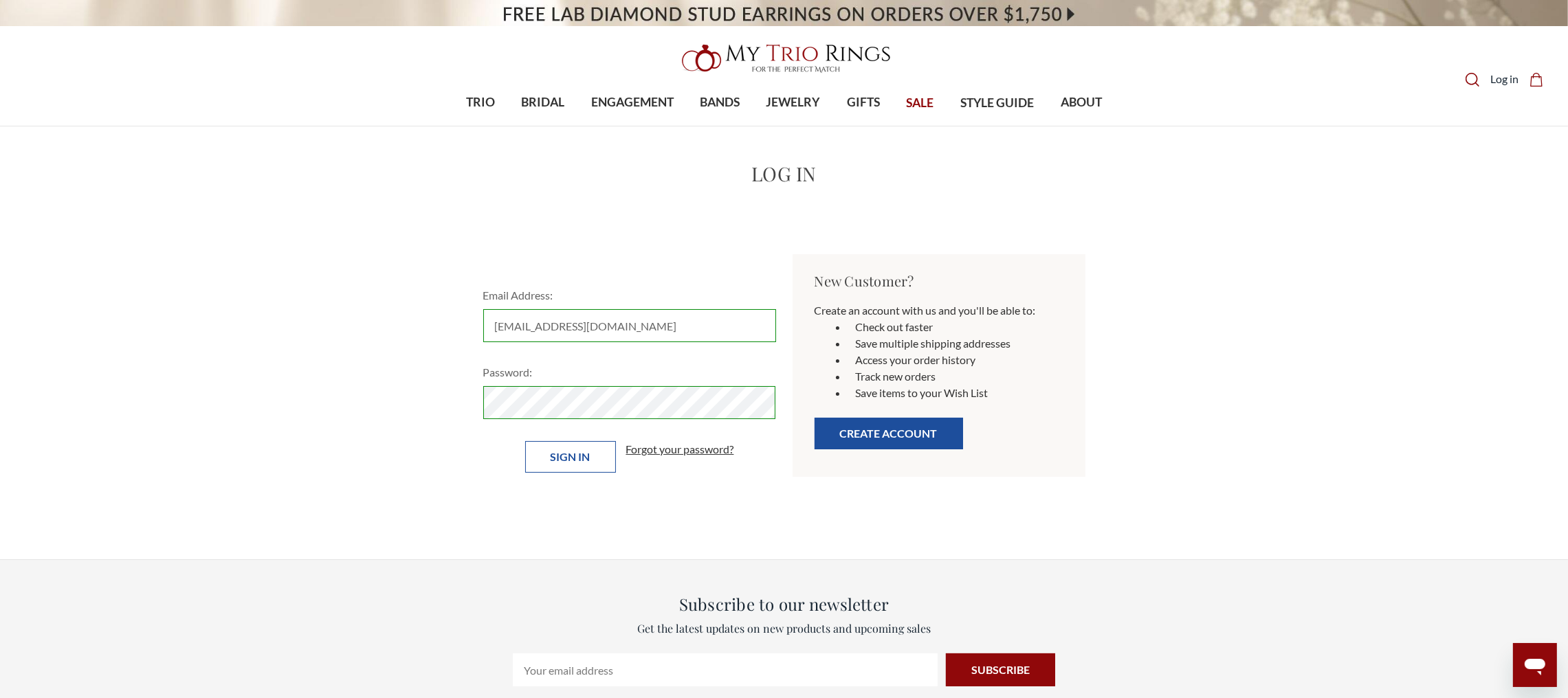 click on "Sign in" at bounding box center [571, 457] 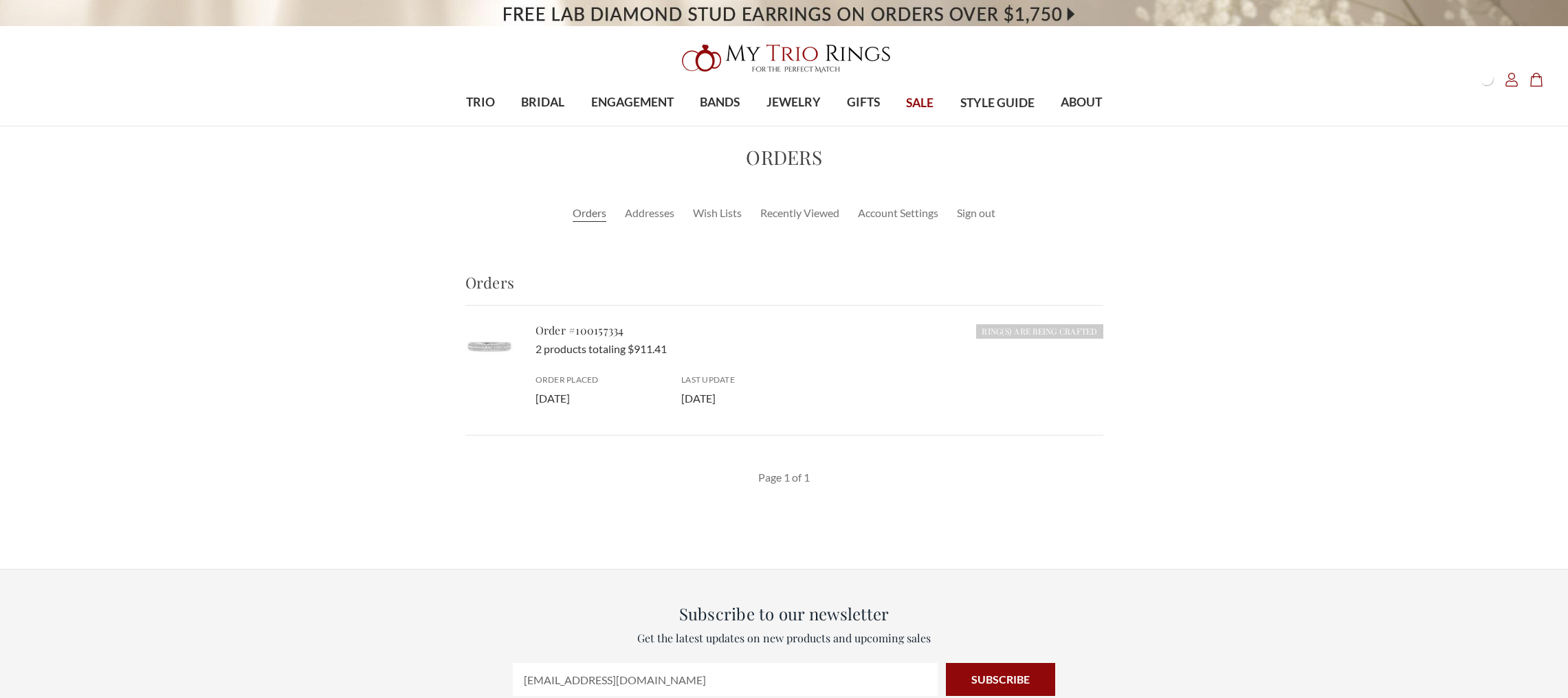 scroll, scrollTop: 0, scrollLeft: 0, axis: both 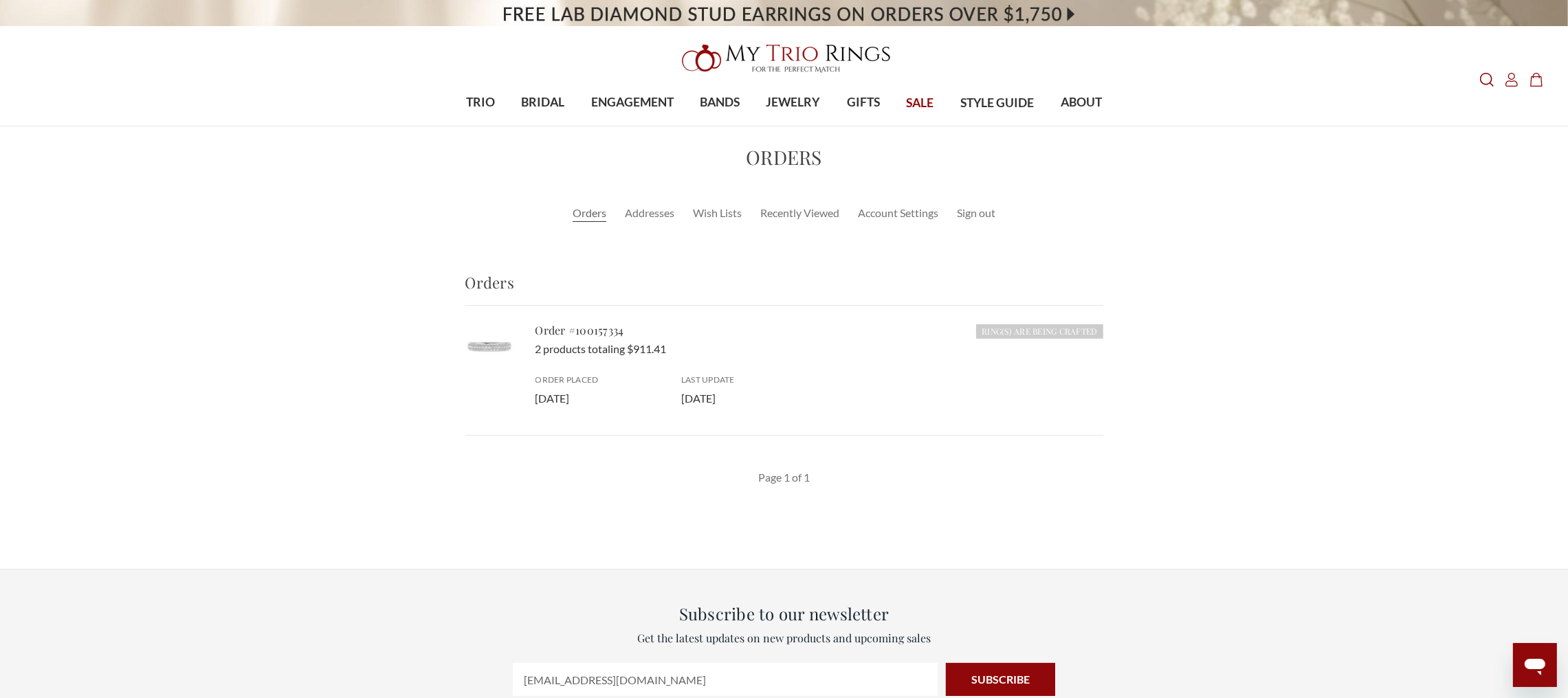 click at bounding box center [489, 346] 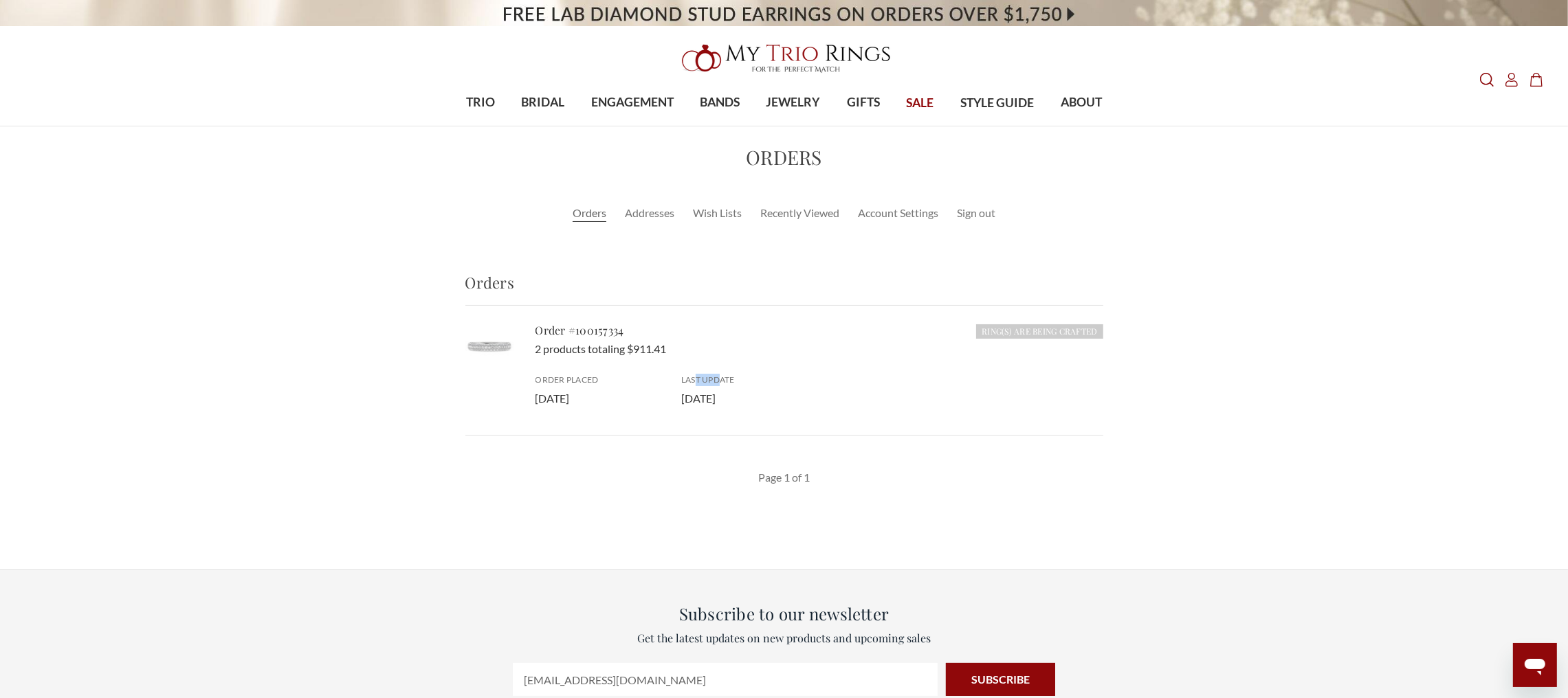 drag, startPoint x: 699, startPoint y: 381, endPoint x: 609, endPoint y: 383, distance: 90.02222 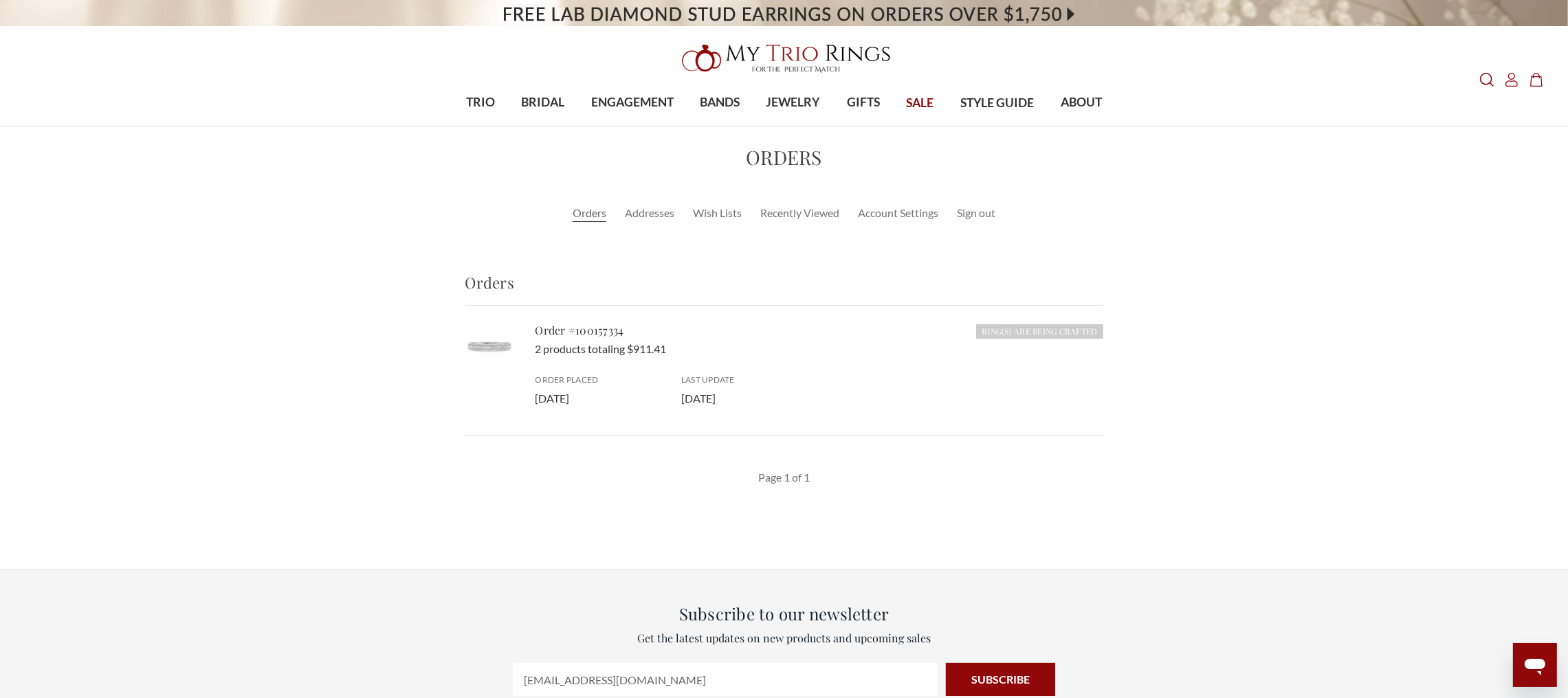 click on "Order Placed" at bounding box center [600, 380] 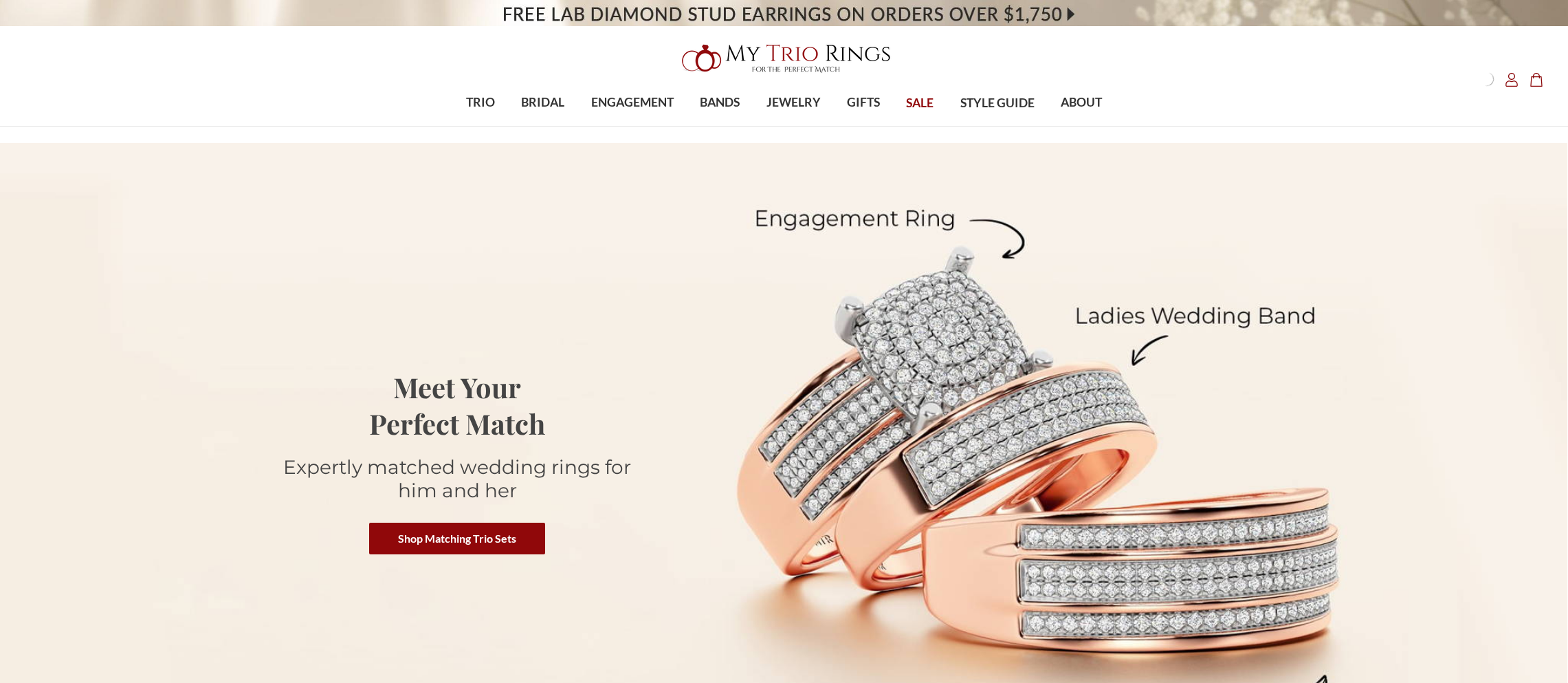 scroll, scrollTop: 0, scrollLeft: 0, axis: both 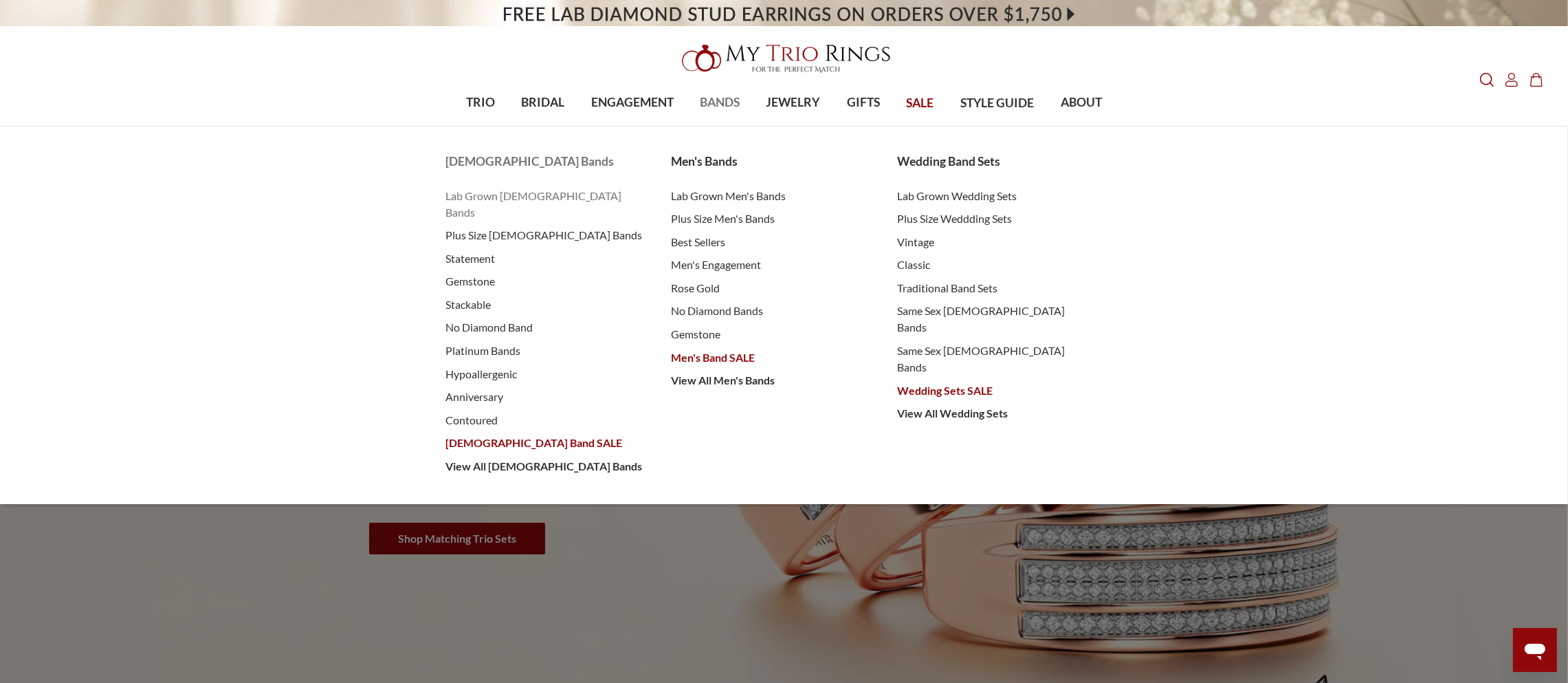 click on "Lab Grown [DEMOGRAPHIC_DATA] Bands" at bounding box center [544, 204] 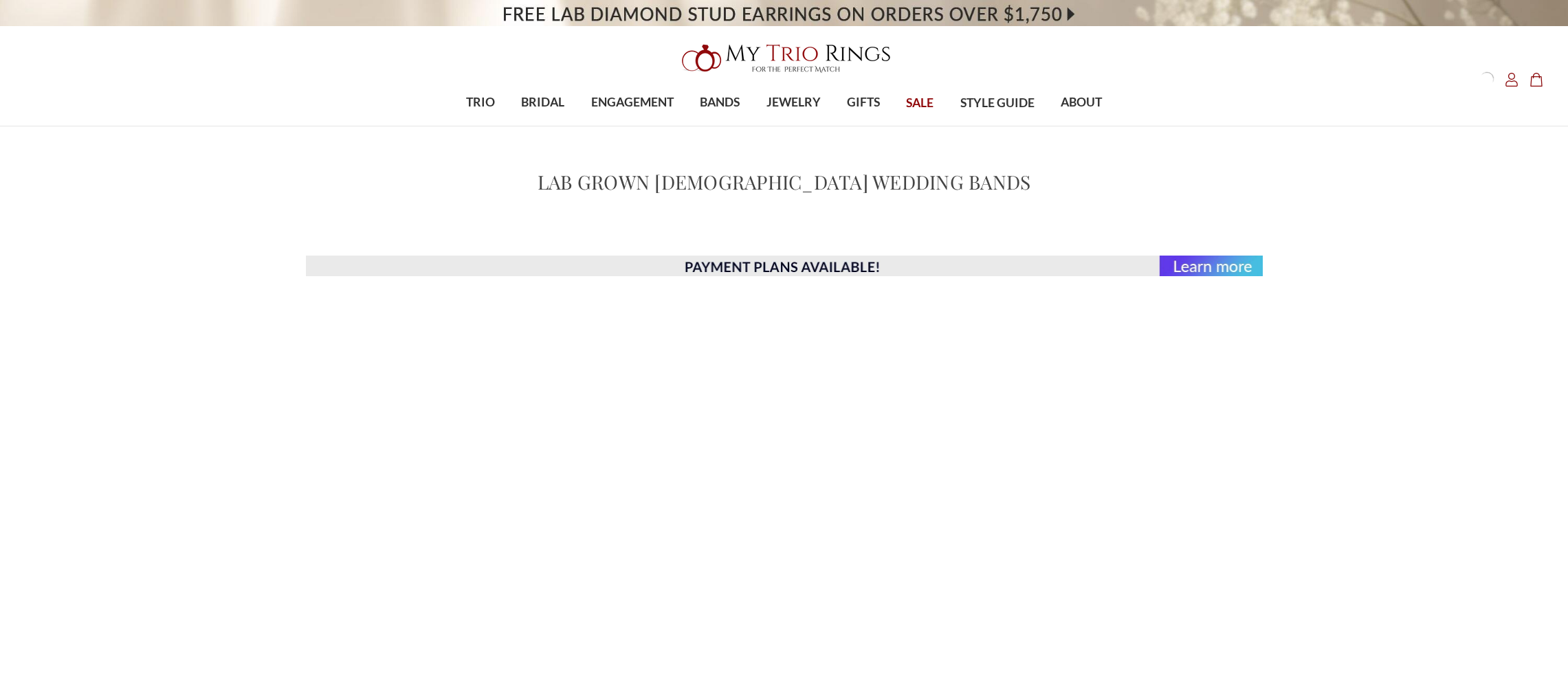scroll, scrollTop: 0, scrollLeft: 0, axis: both 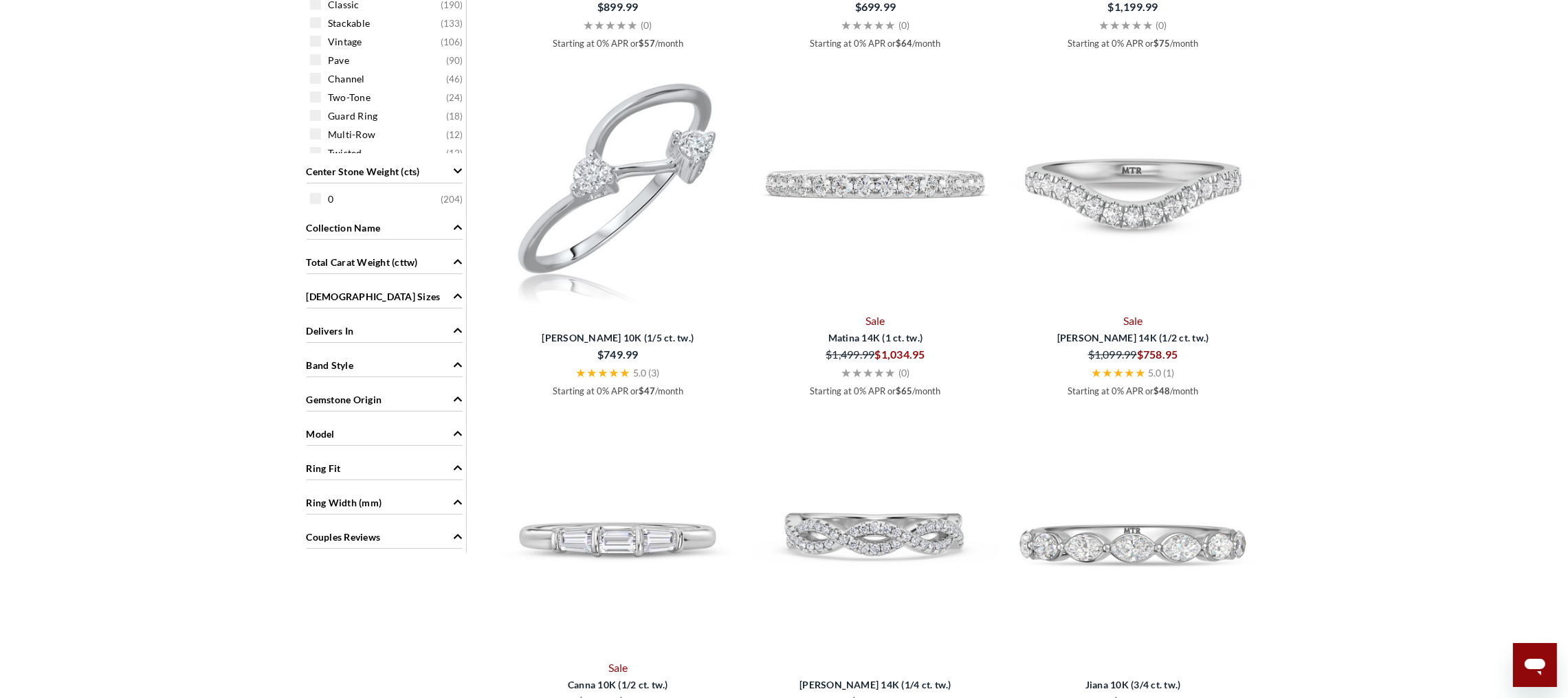 click on "Ring Width (mm)" at bounding box center (344, 502) 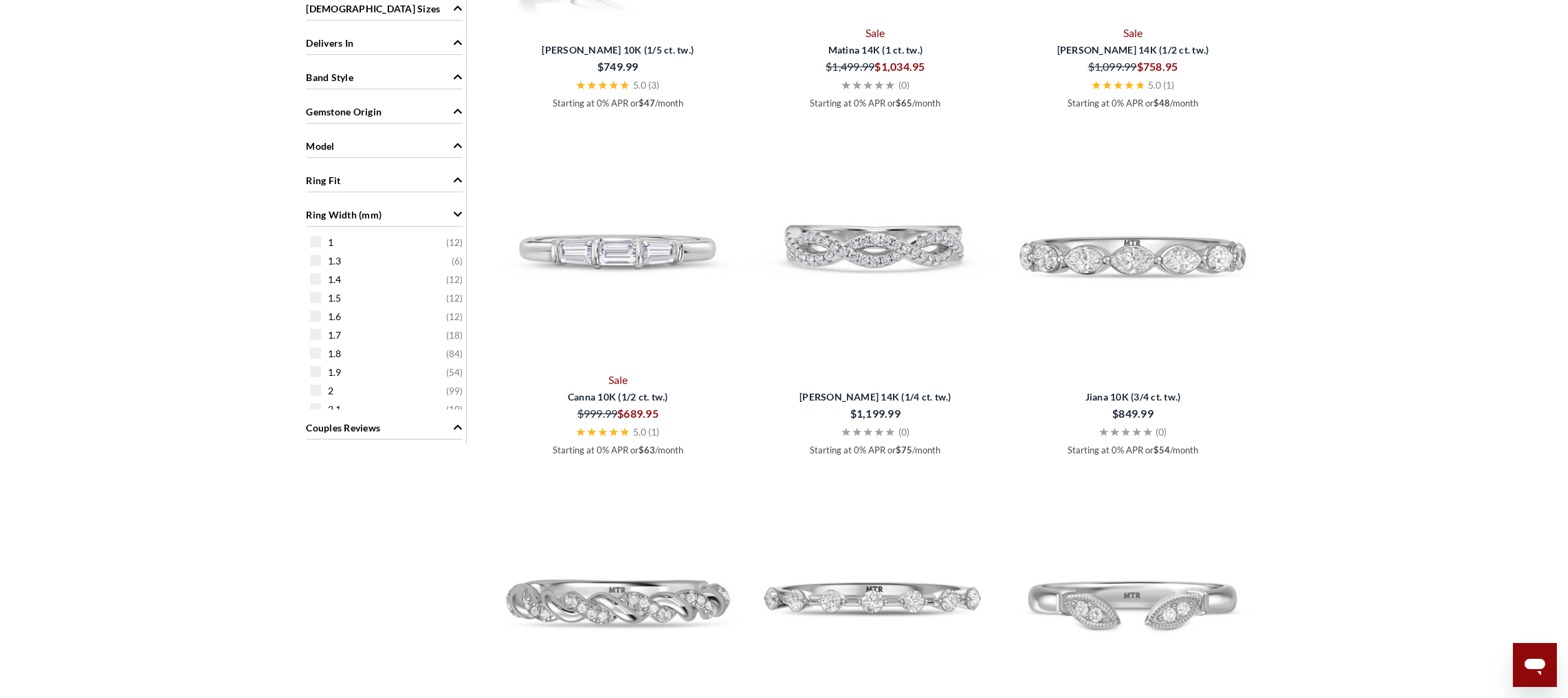 scroll, scrollTop: 1030, scrollLeft: 0, axis: vertical 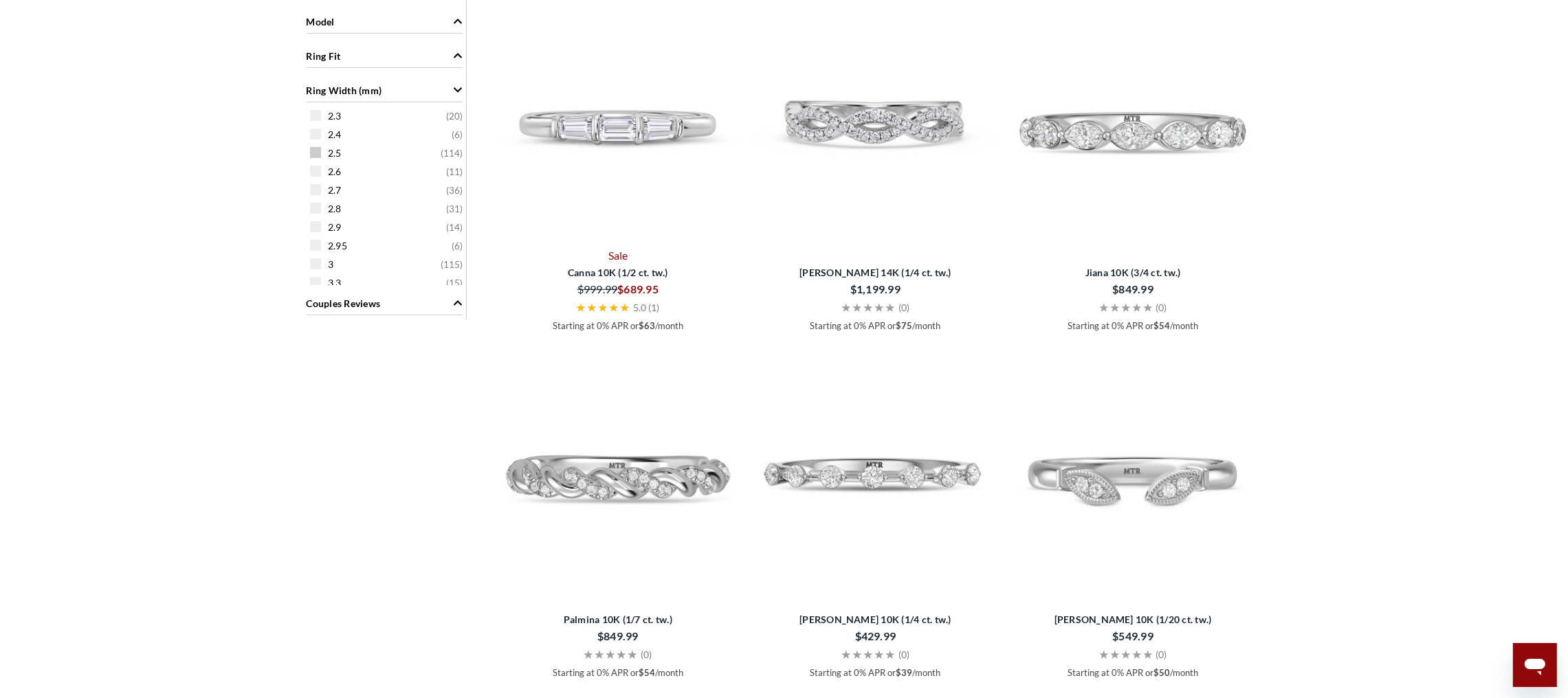 click at bounding box center (316, 153) 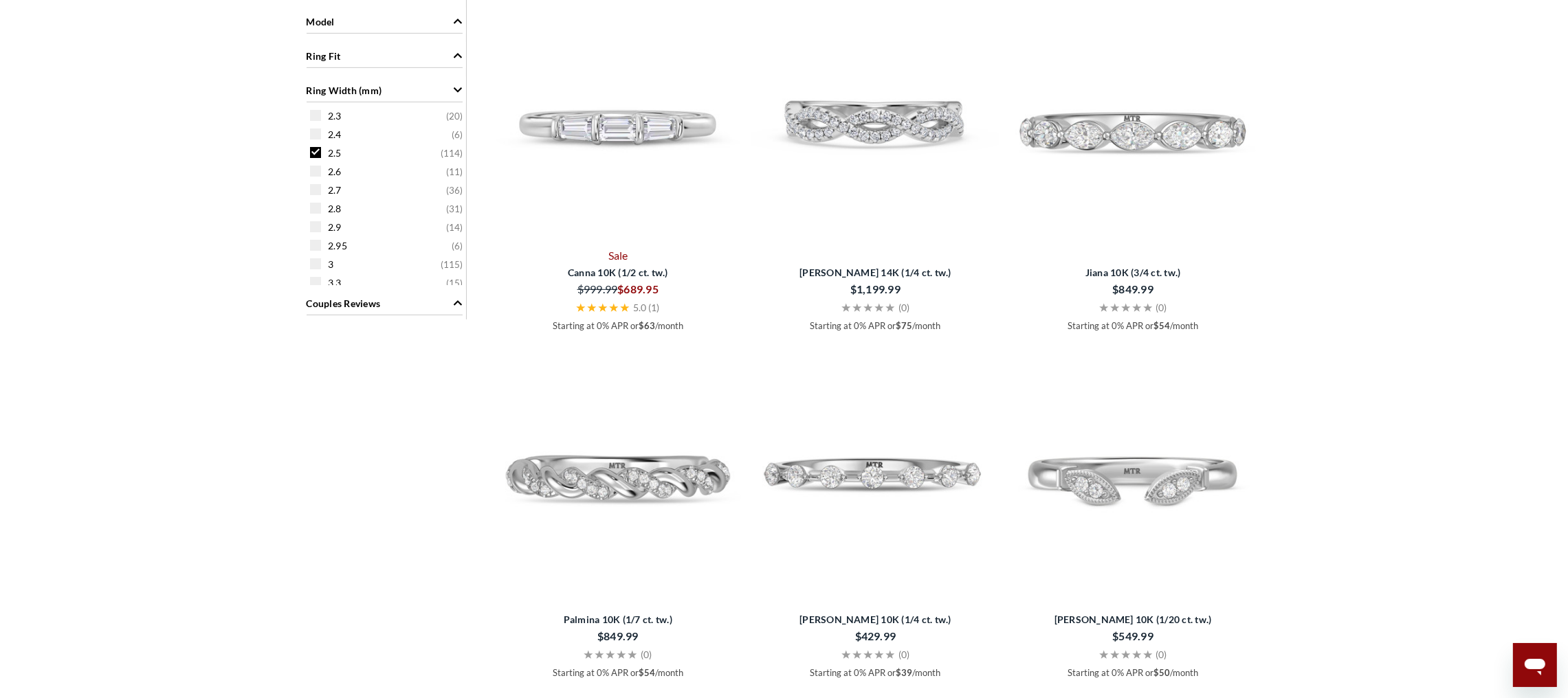 scroll, scrollTop: 123, scrollLeft: 0, axis: vertical 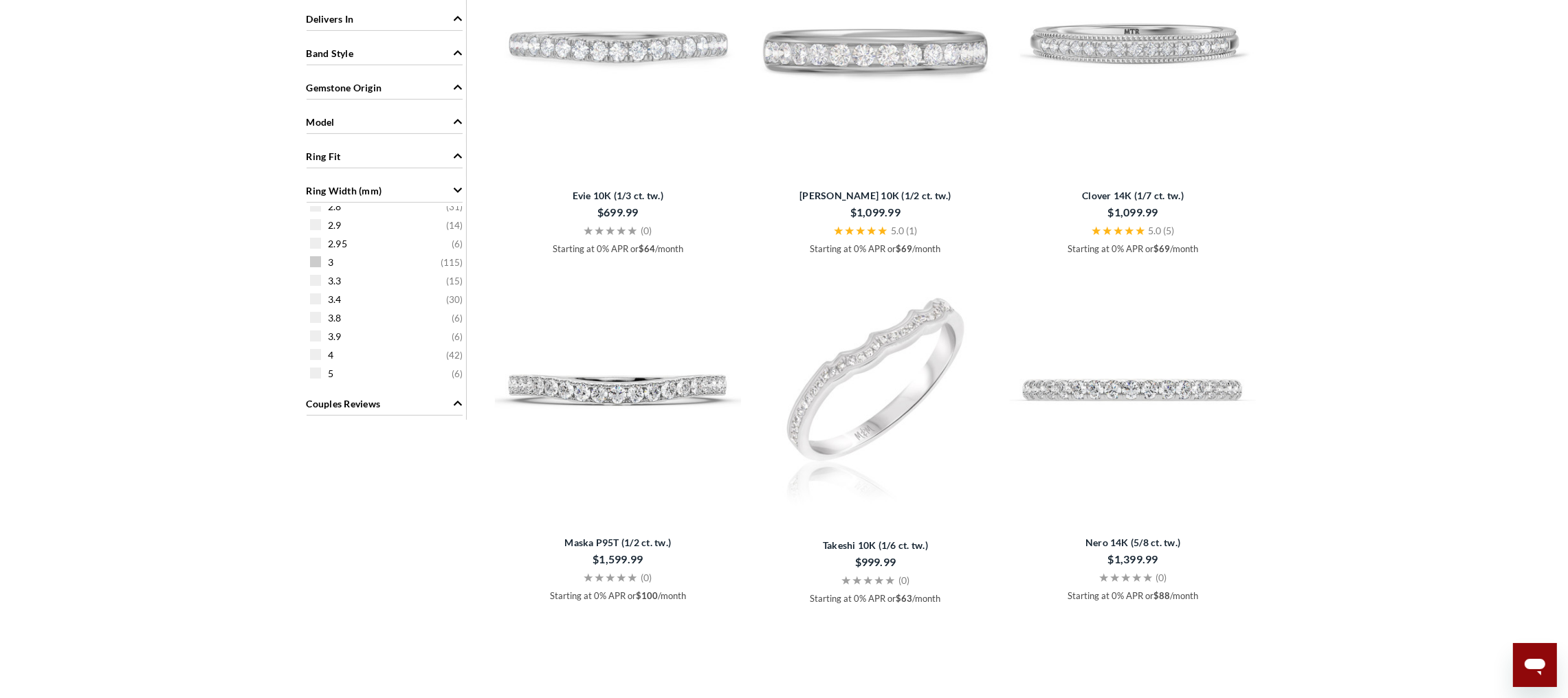 click at bounding box center (316, 262) 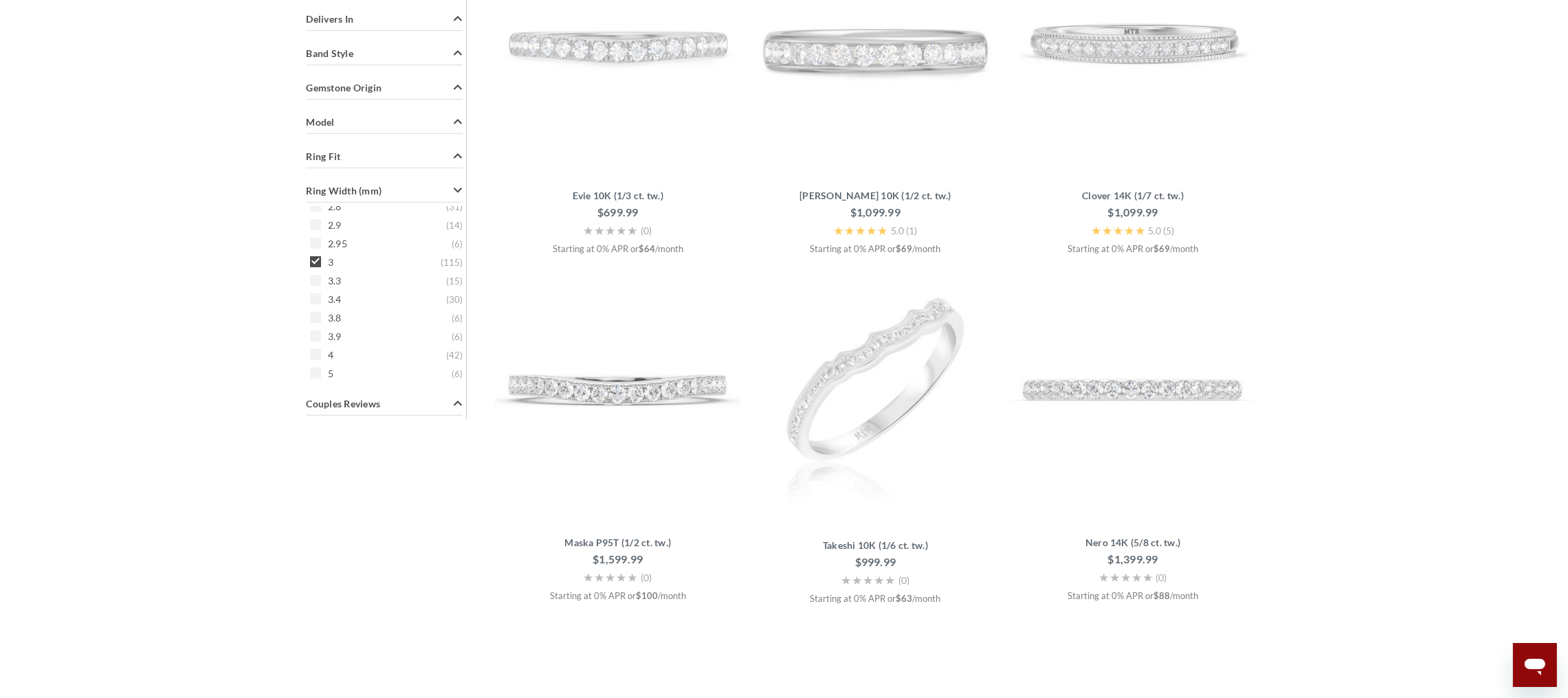 scroll, scrollTop: 93, scrollLeft: 0, axis: vertical 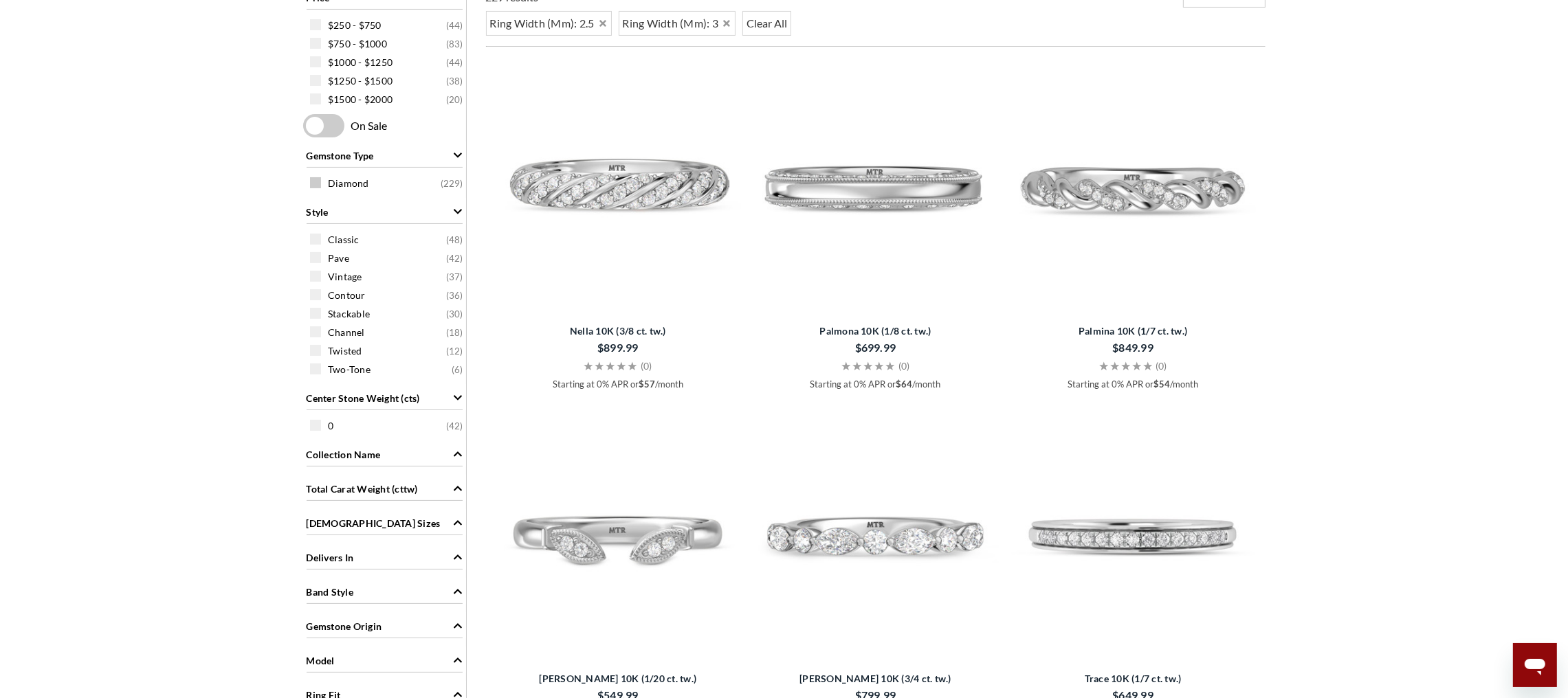 click at bounding box center [316, 183] 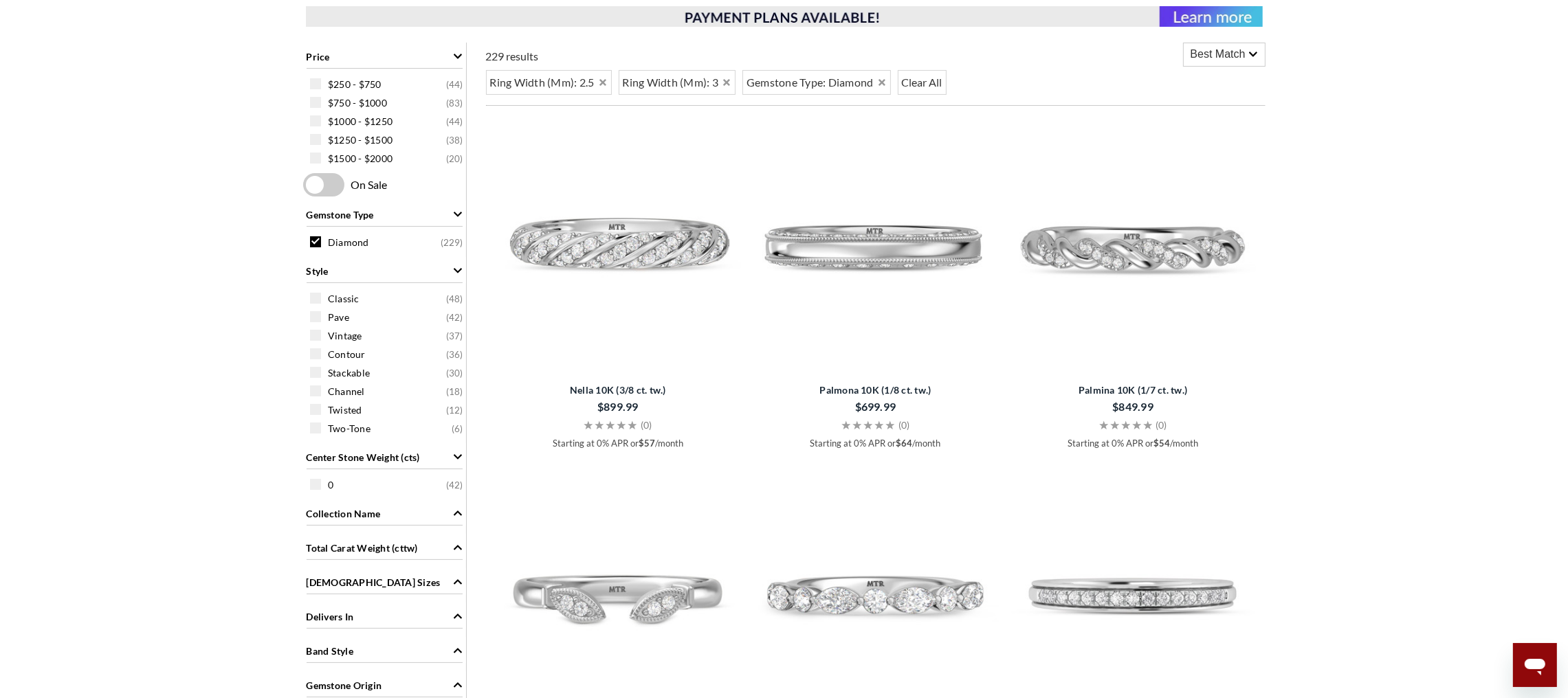scroll, scrollTop: 0, scrollLeft: 0, axis: both 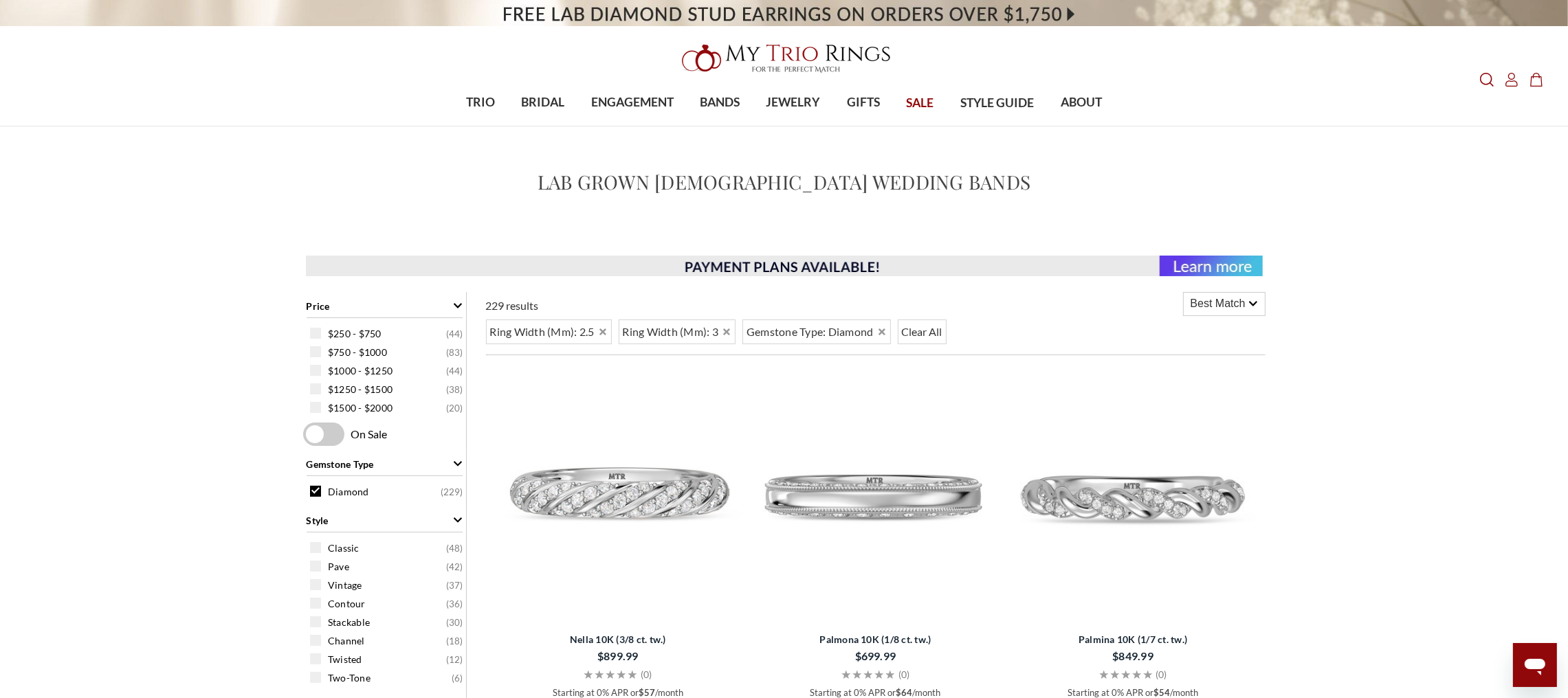 click 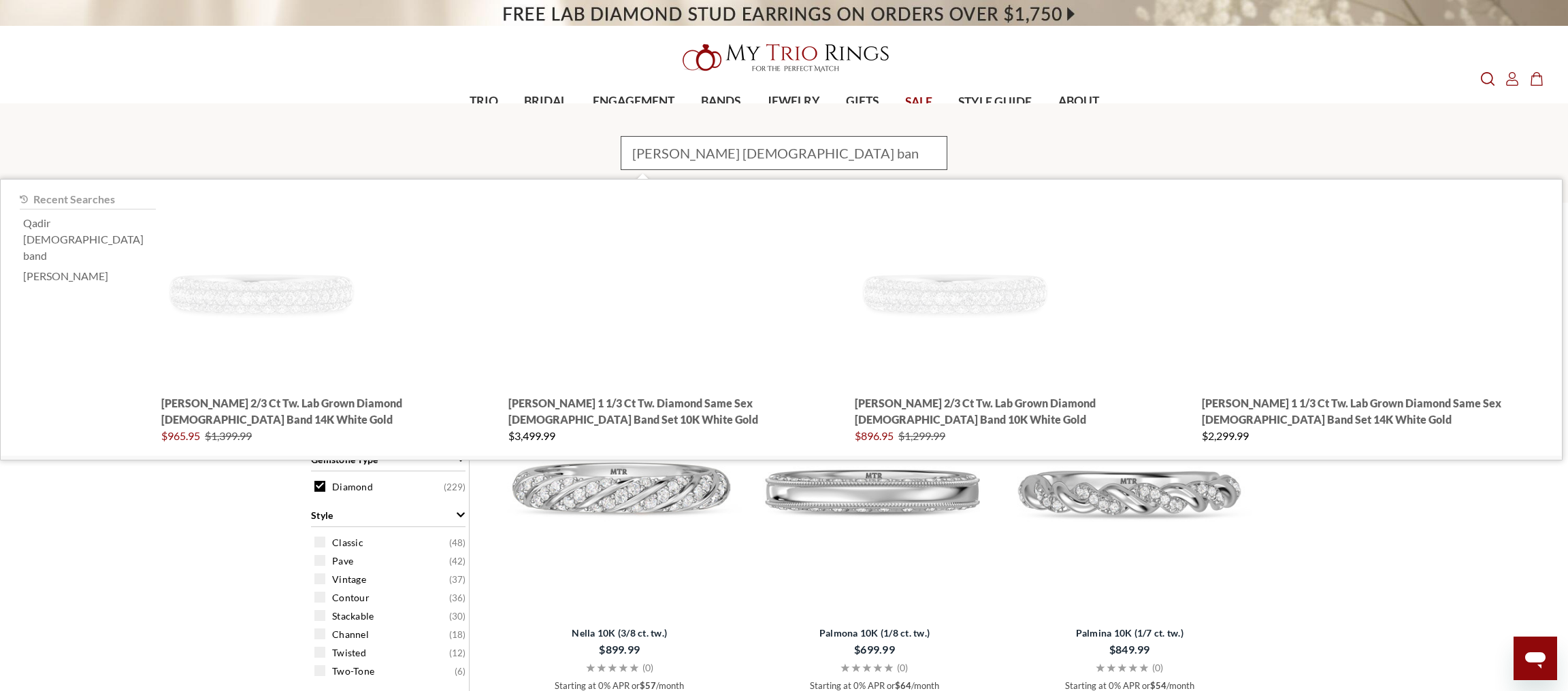 type on "jiles ladies band" 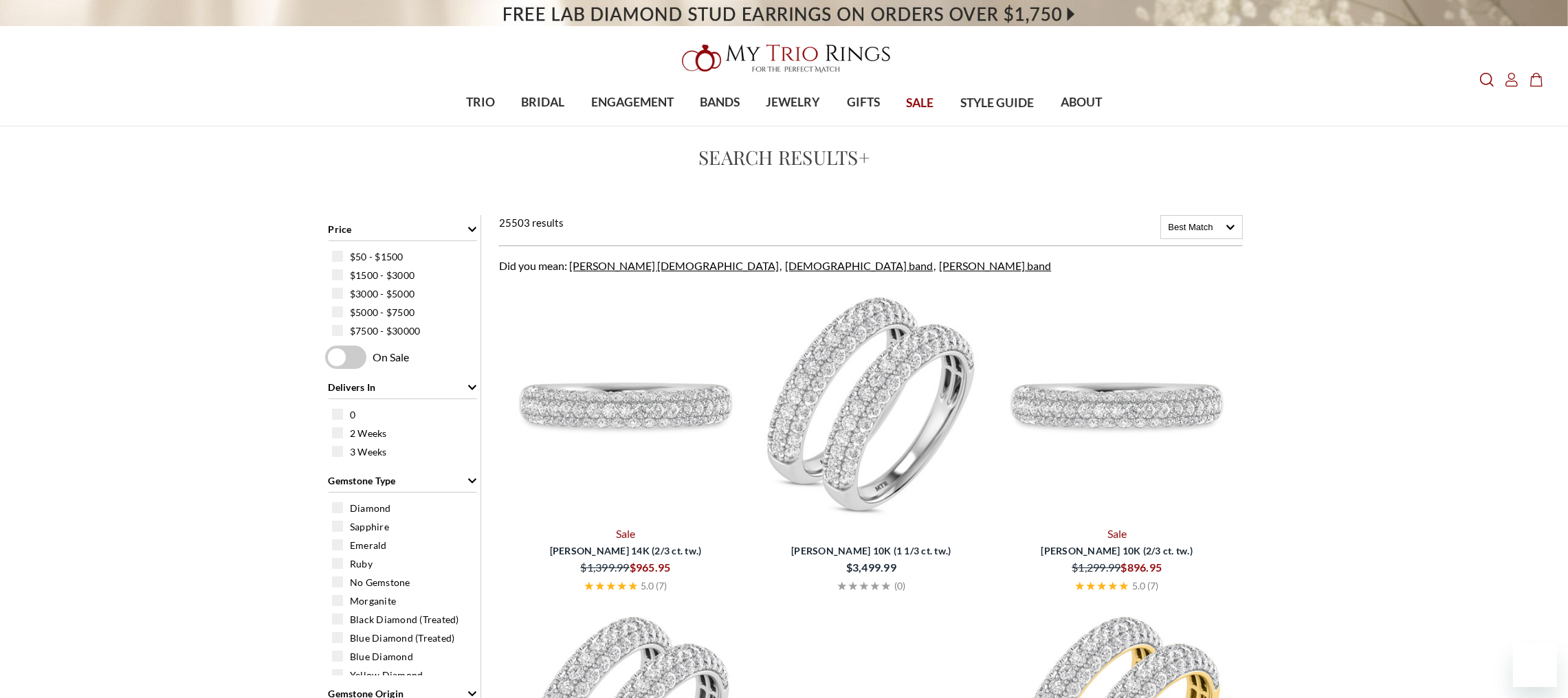 scroll, scrollTop: 190, scrollLeft: 0, axis: vertical 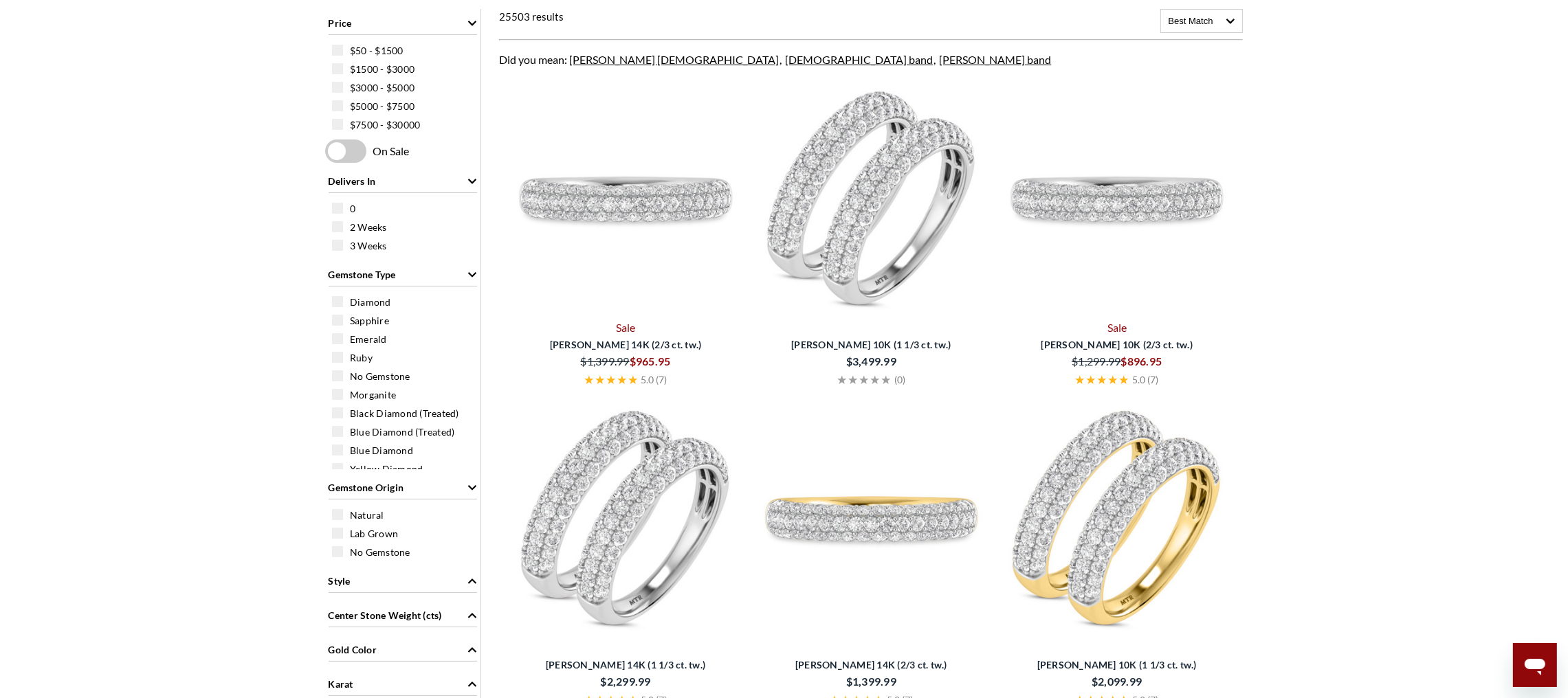 click at bounding box center (625, 198) 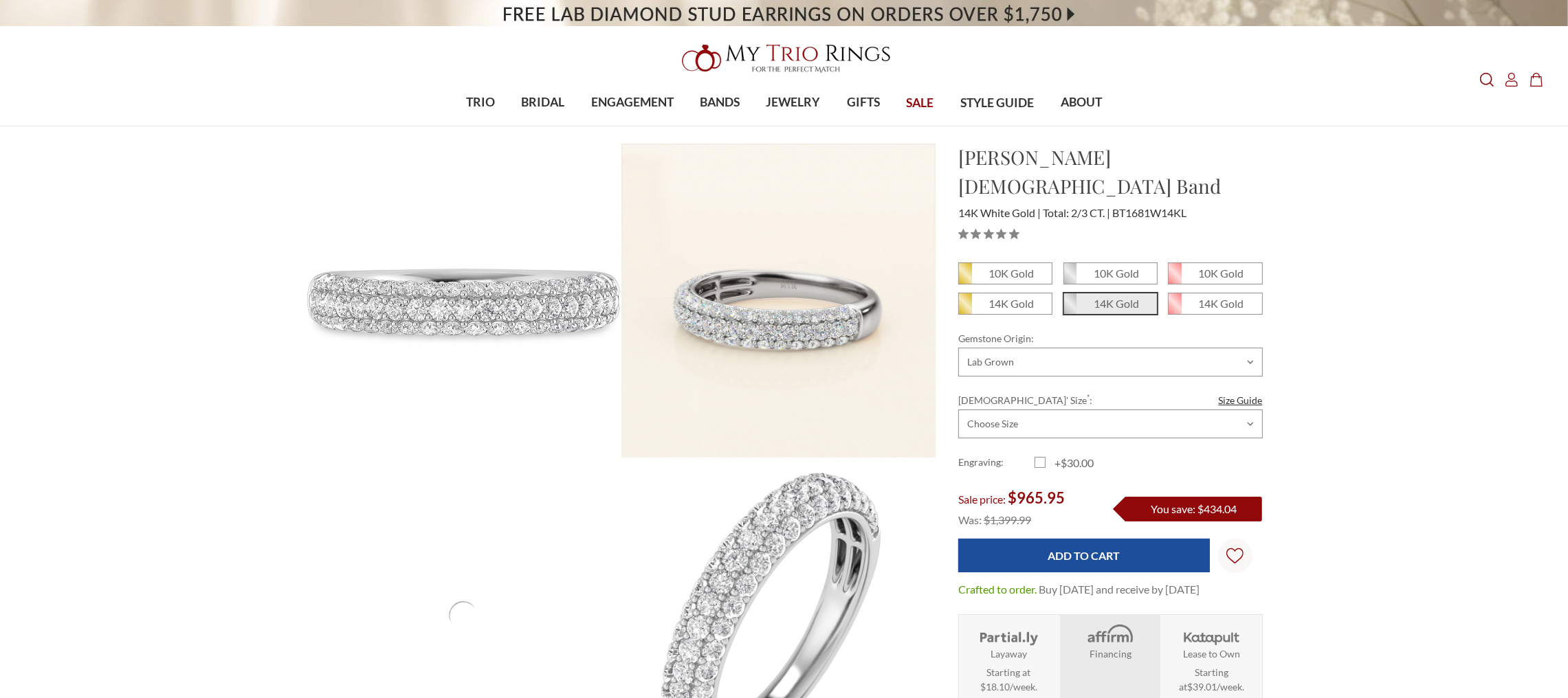 scroll, scrollTop: 0, scrollLeft: 0, axis: both 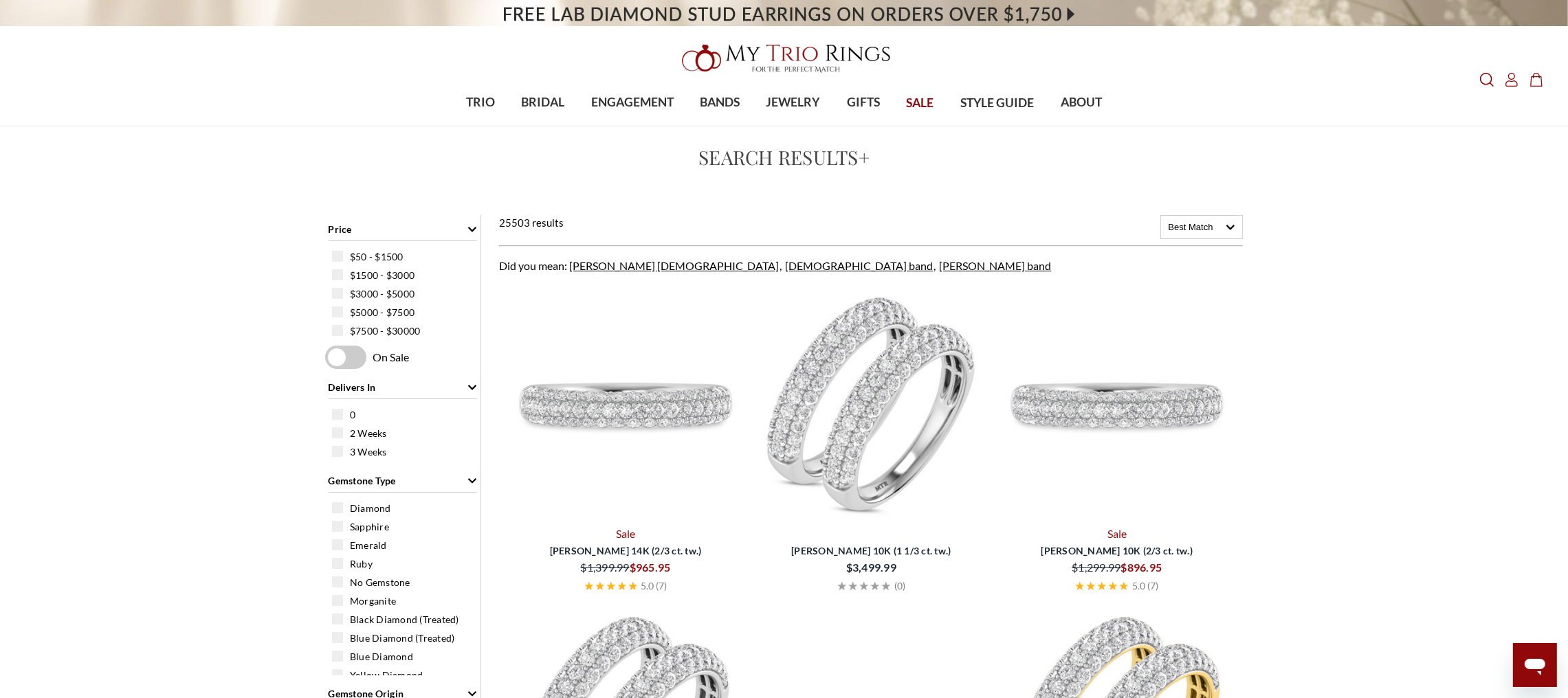 click on "Search
Search" 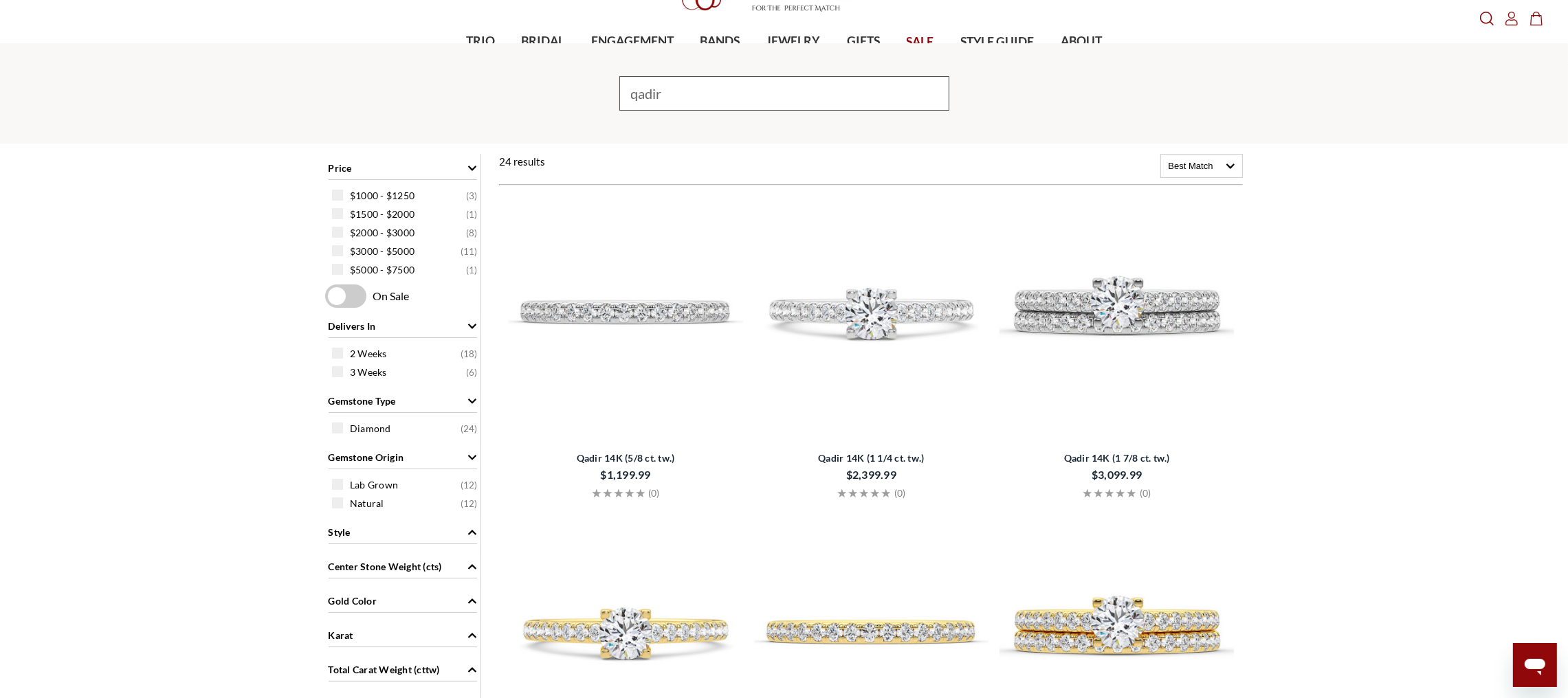 scroll, scrollTop: 0, scrollLeft: 0, axis: both 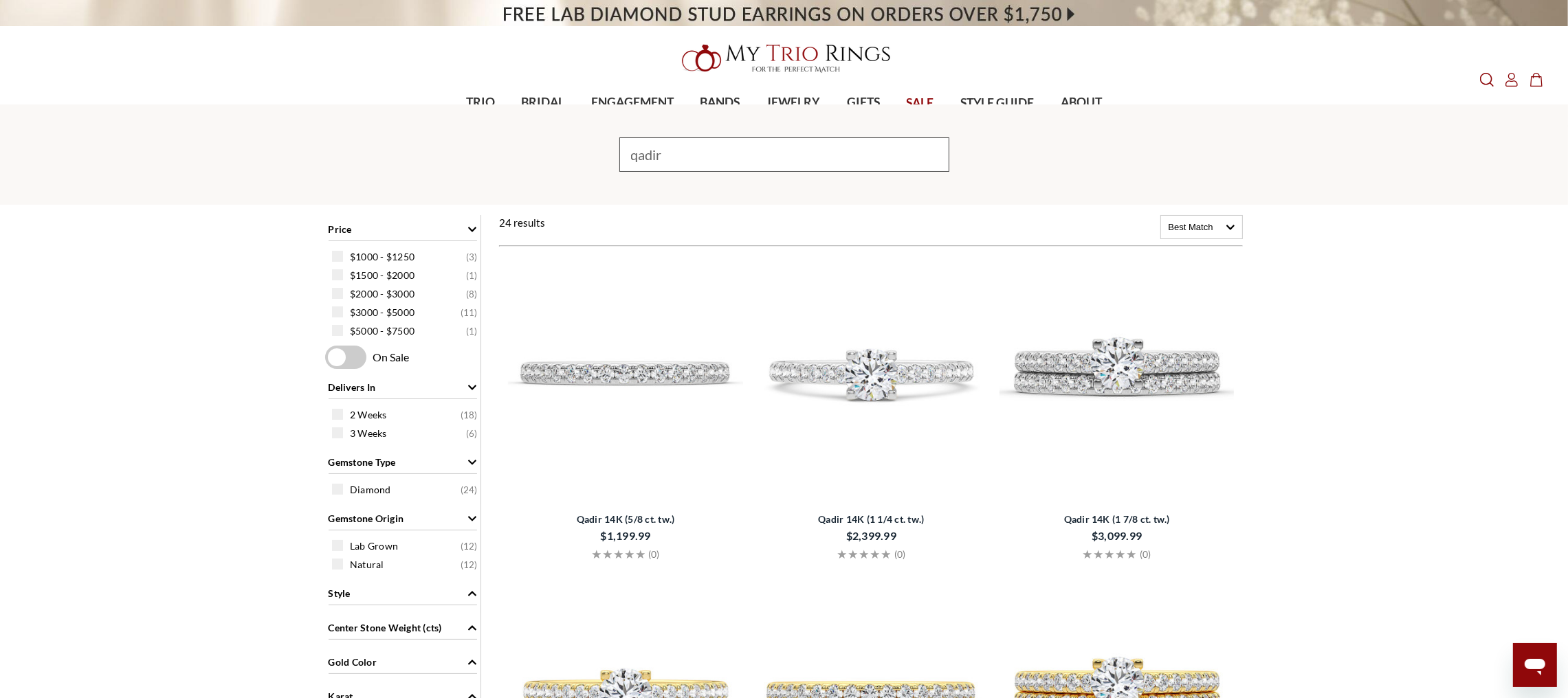 click on "qadir" at bounding box center [784, 155] 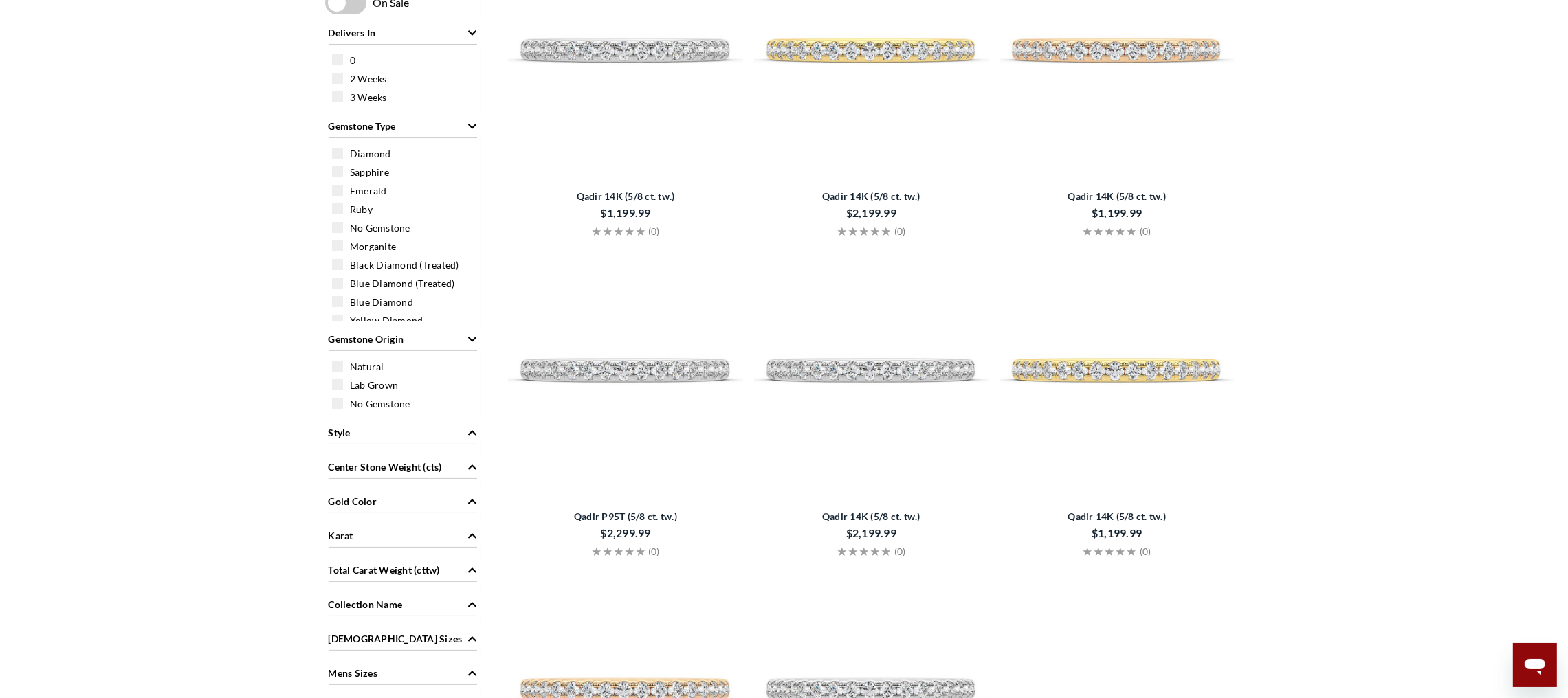 scroll, scrollTop: 308, scrollLeft: 0, axis: vertical 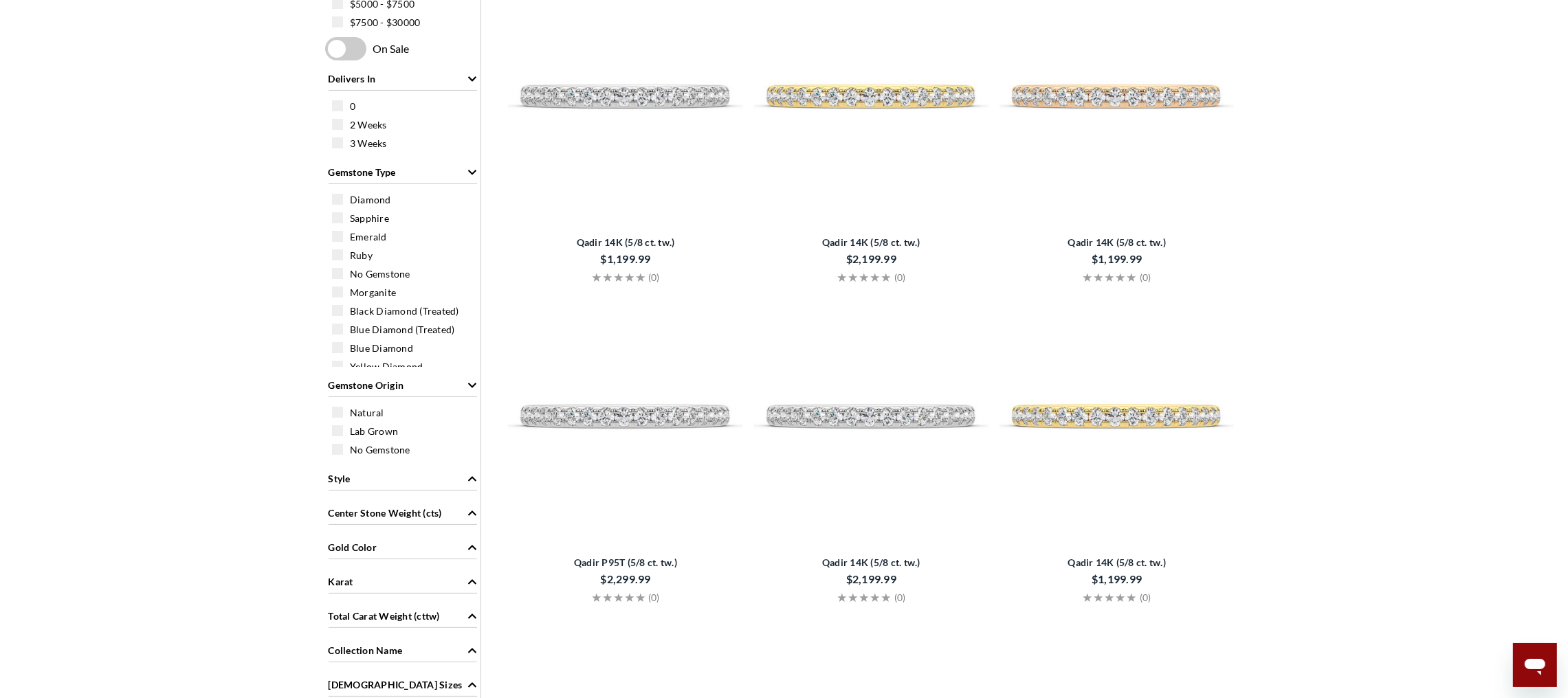 type on "qadir ladies band" 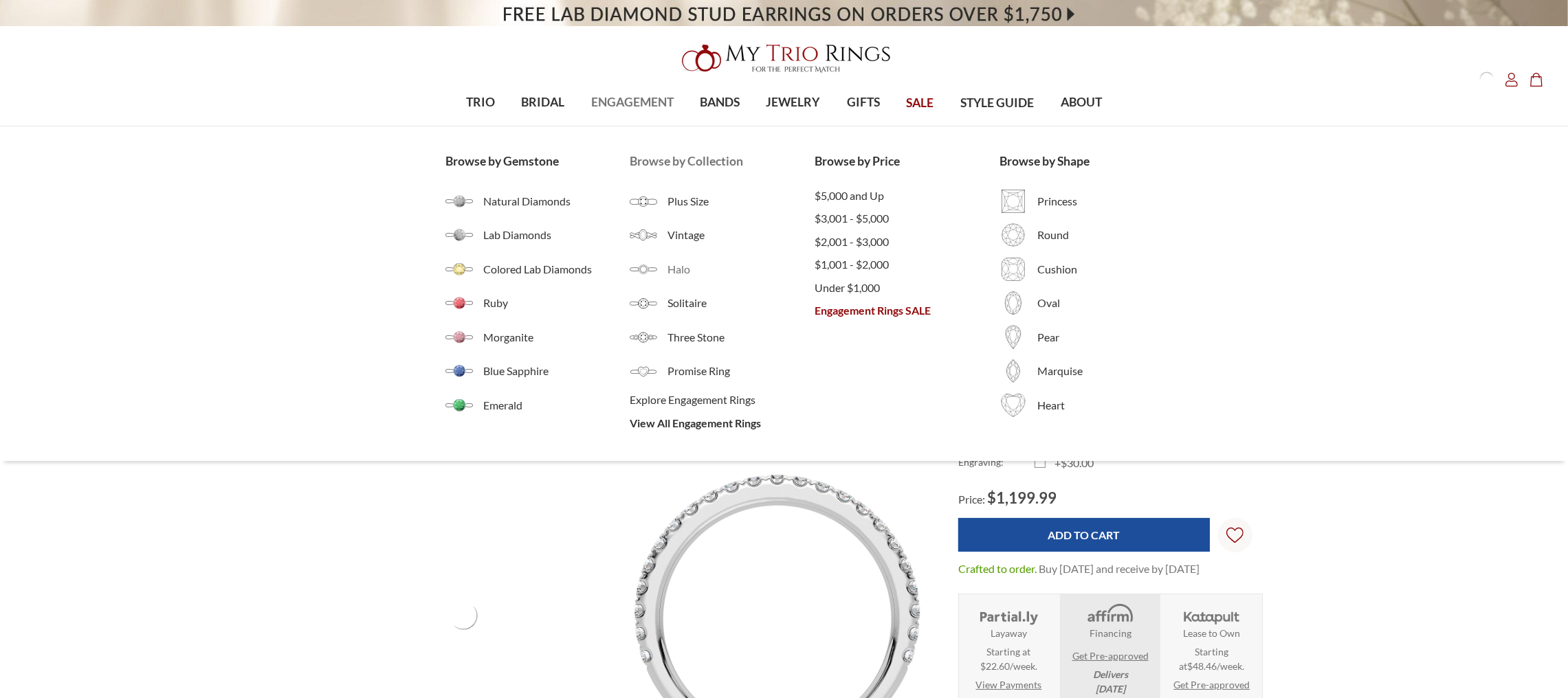 scroll, scrollTop: 0, scrollLeft: 0, axis: both 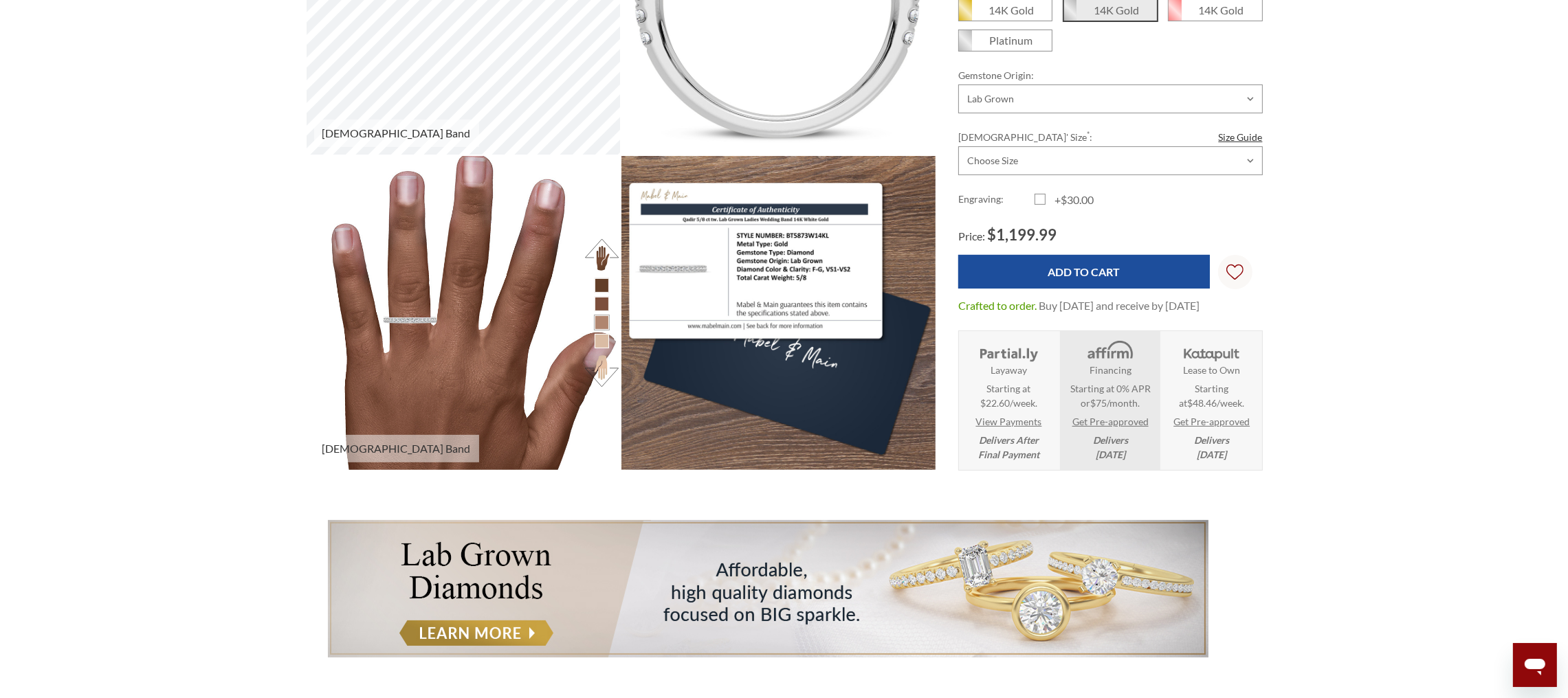 click at bounding box center (463, 313) 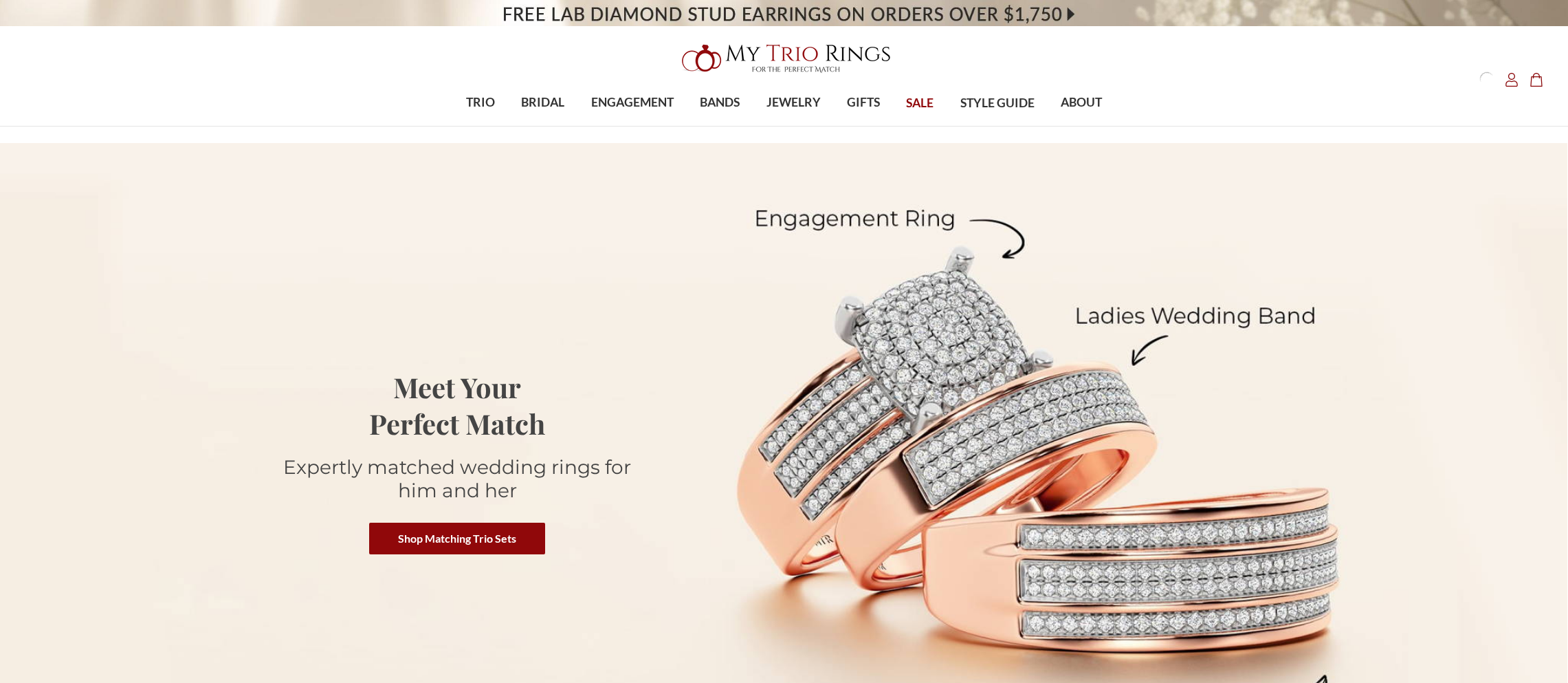 scroll, scrollTop: 0, scrollLeft: 0, axis: both 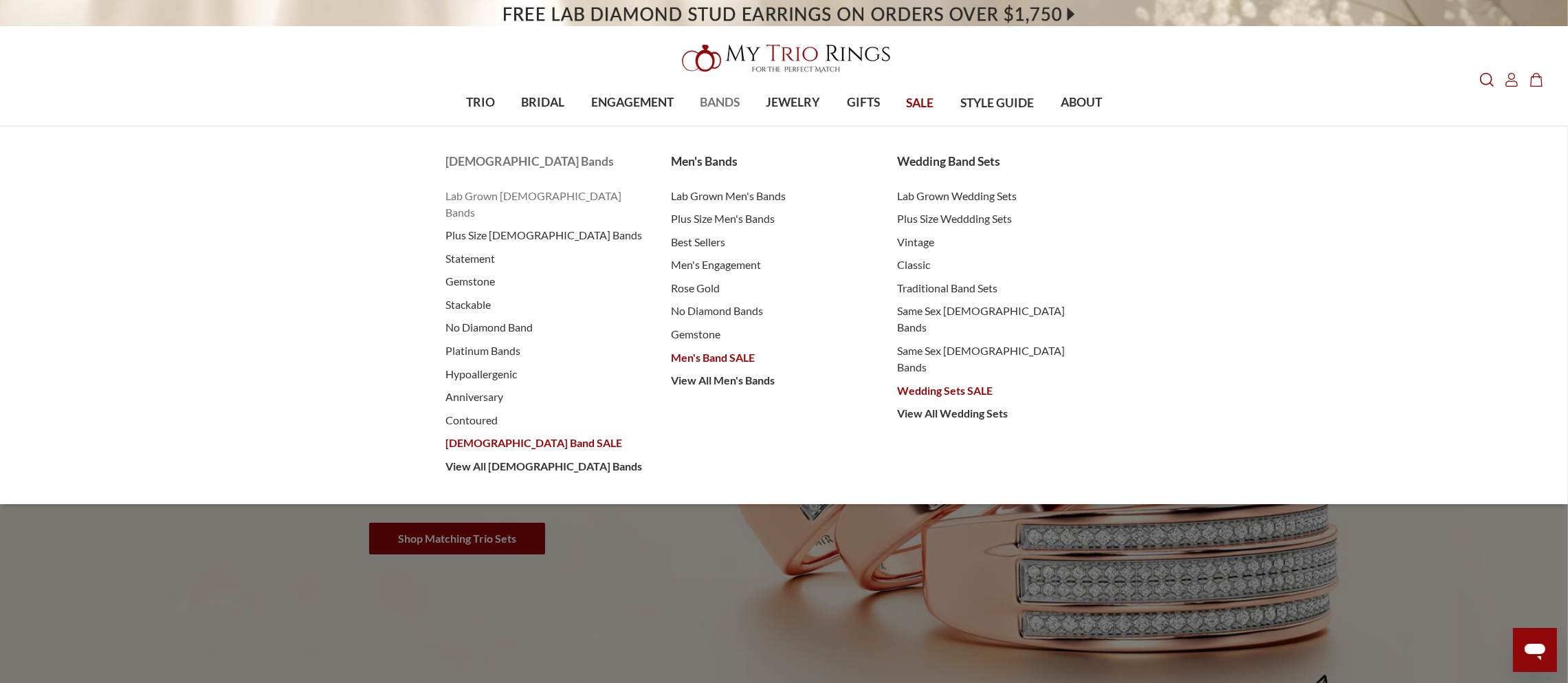 click on "Lab Grown [DEMOGRAPHIC_DATA] Bands" at bounding box center (544, 204) 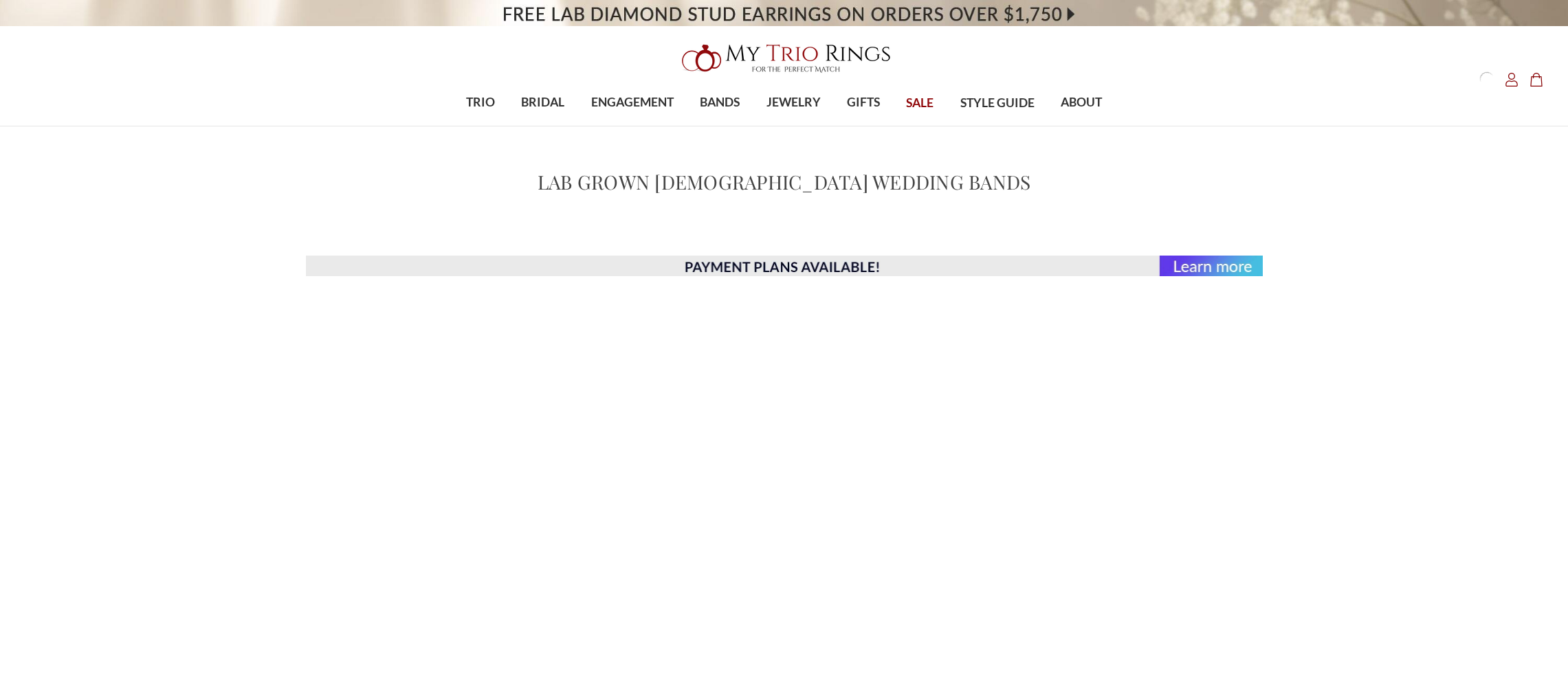 scroll, scrollTop: 0, scrollLeft: 0, axis: both 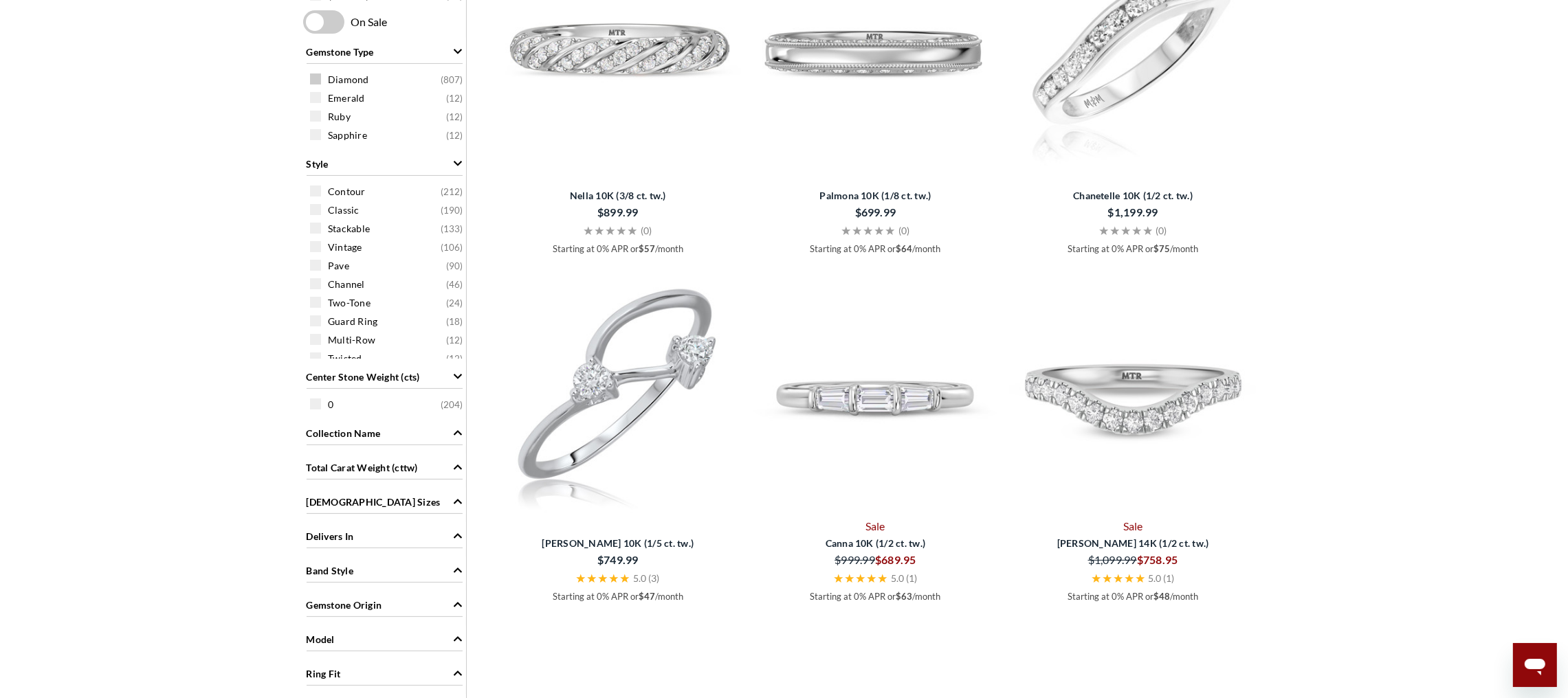 click at bounding box center (316, 79) 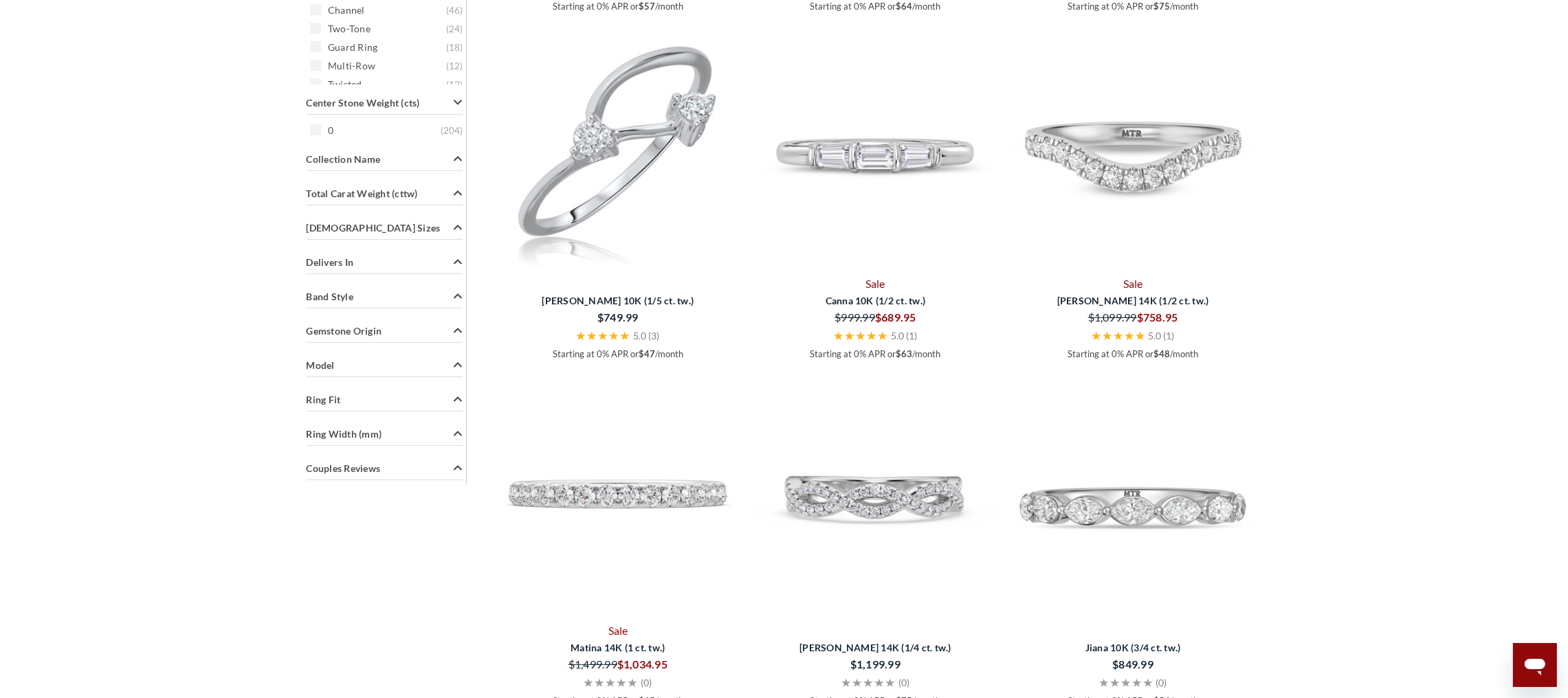 scroll, scrollTop: 688, scrollLeft: 0, axis: vertical 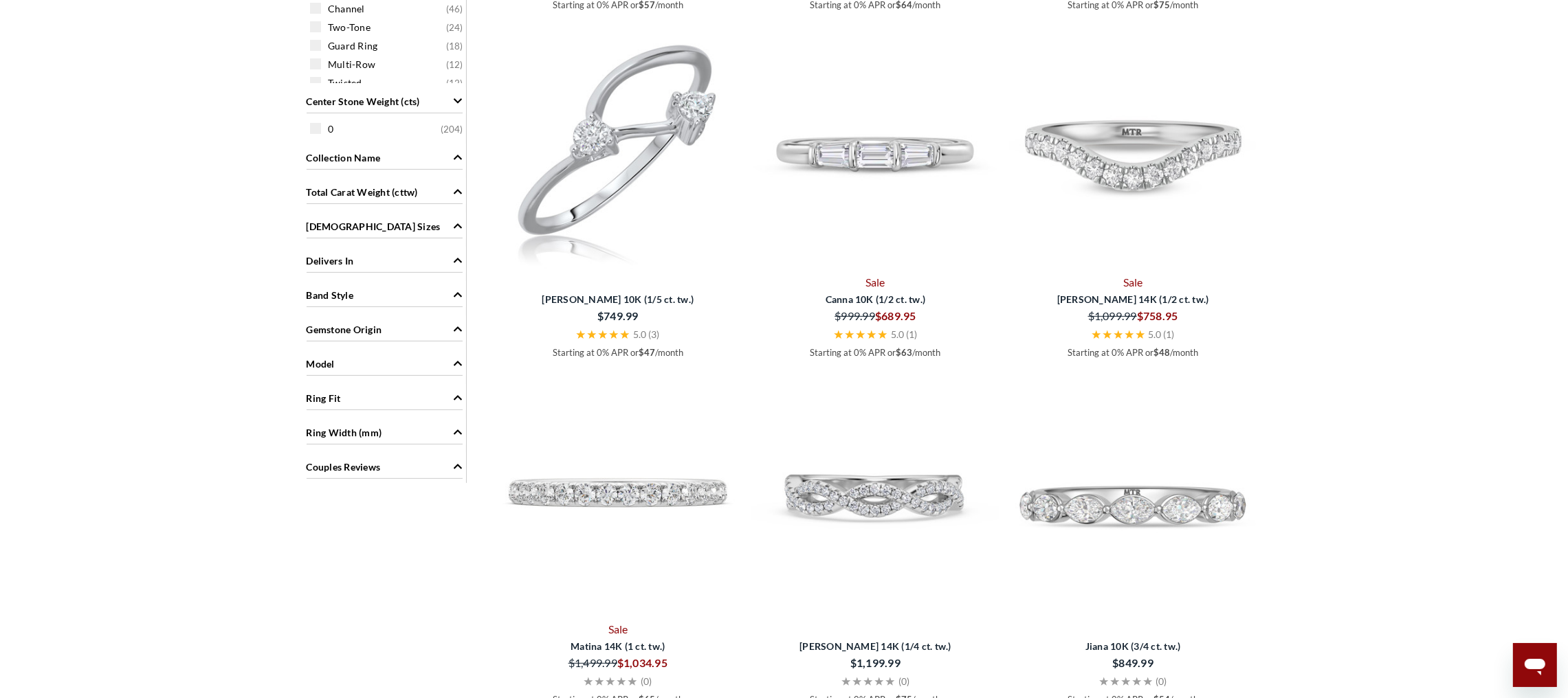 click on "Ring Width (mm)" at bounding box center (344, 432) 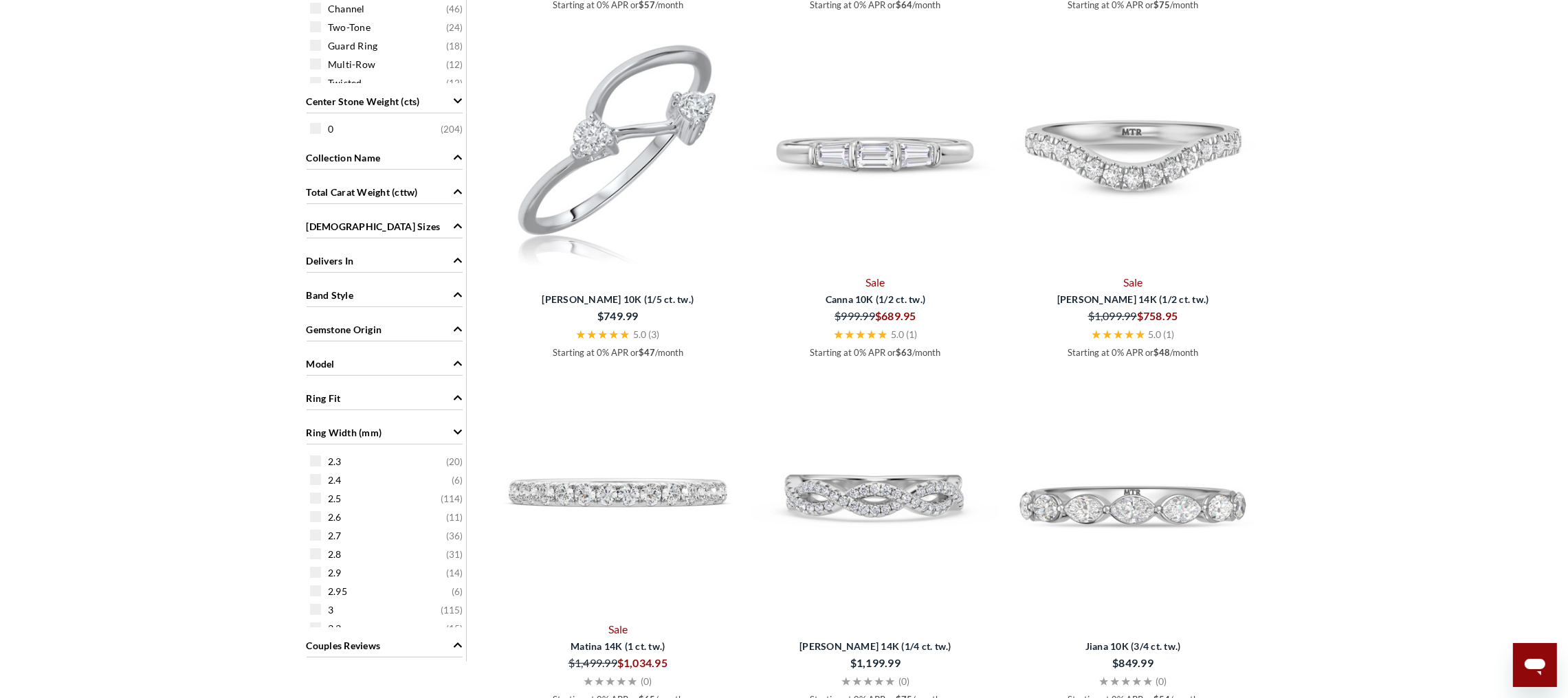 scroll, scrollTop: 206, scrollLeft: 0, axis: vertical 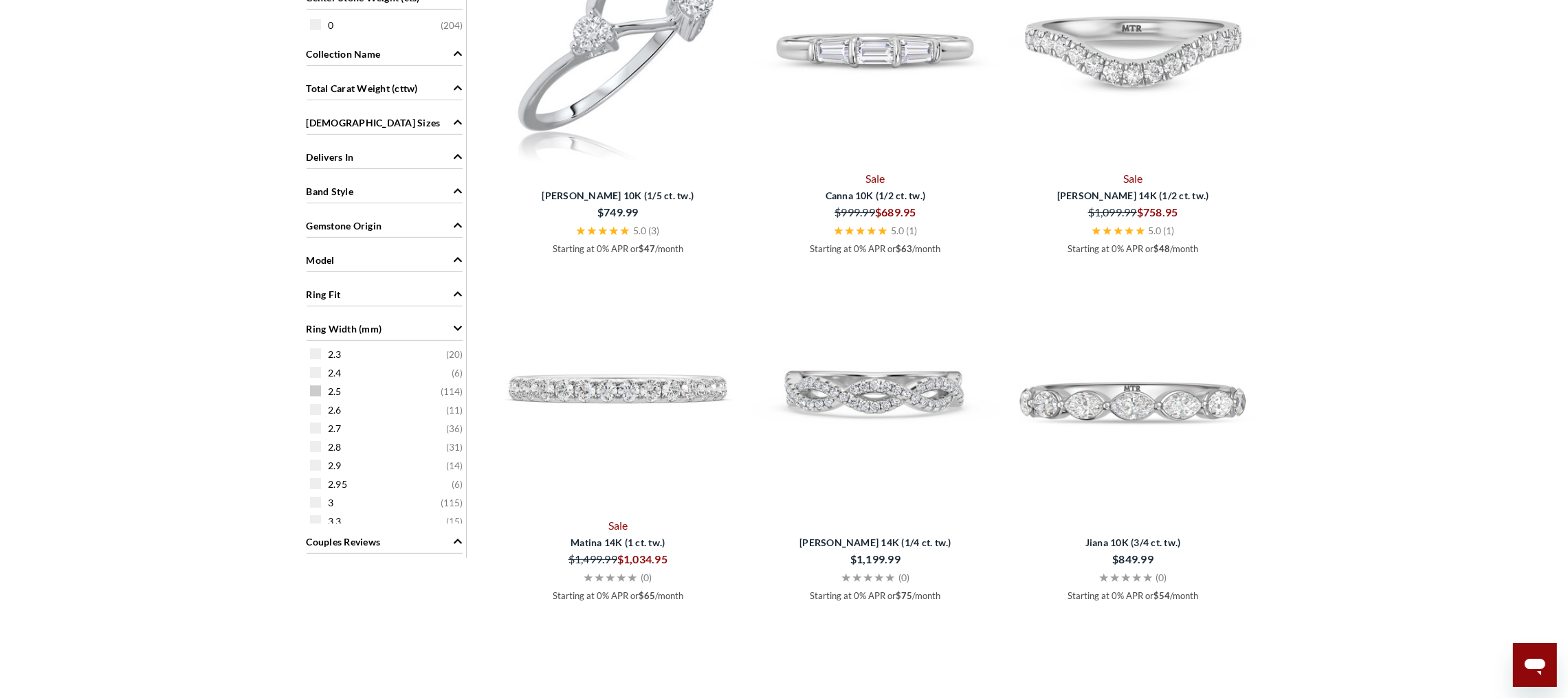 click at bounding box center [316, 391] 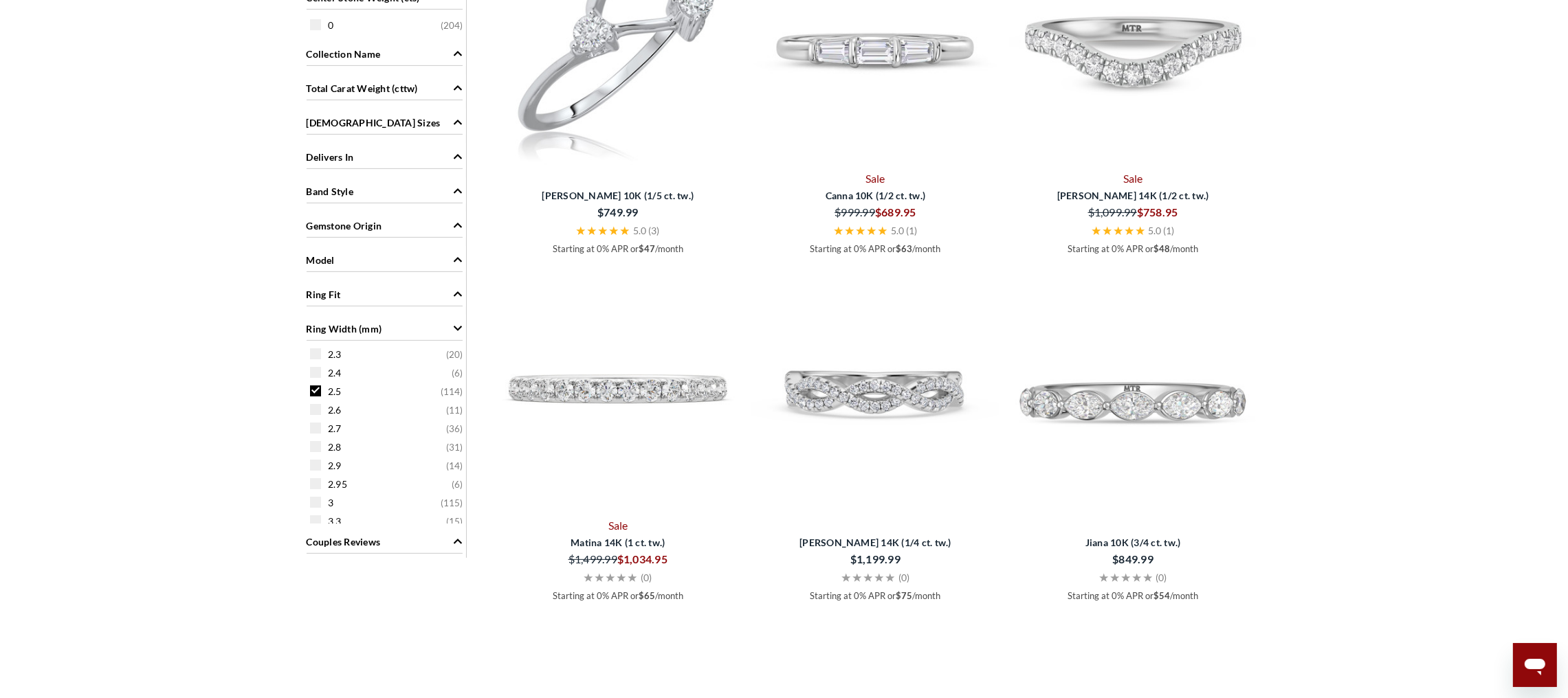 scroll, scrollTop: 123, scrollLeft: 0, axis: vertical 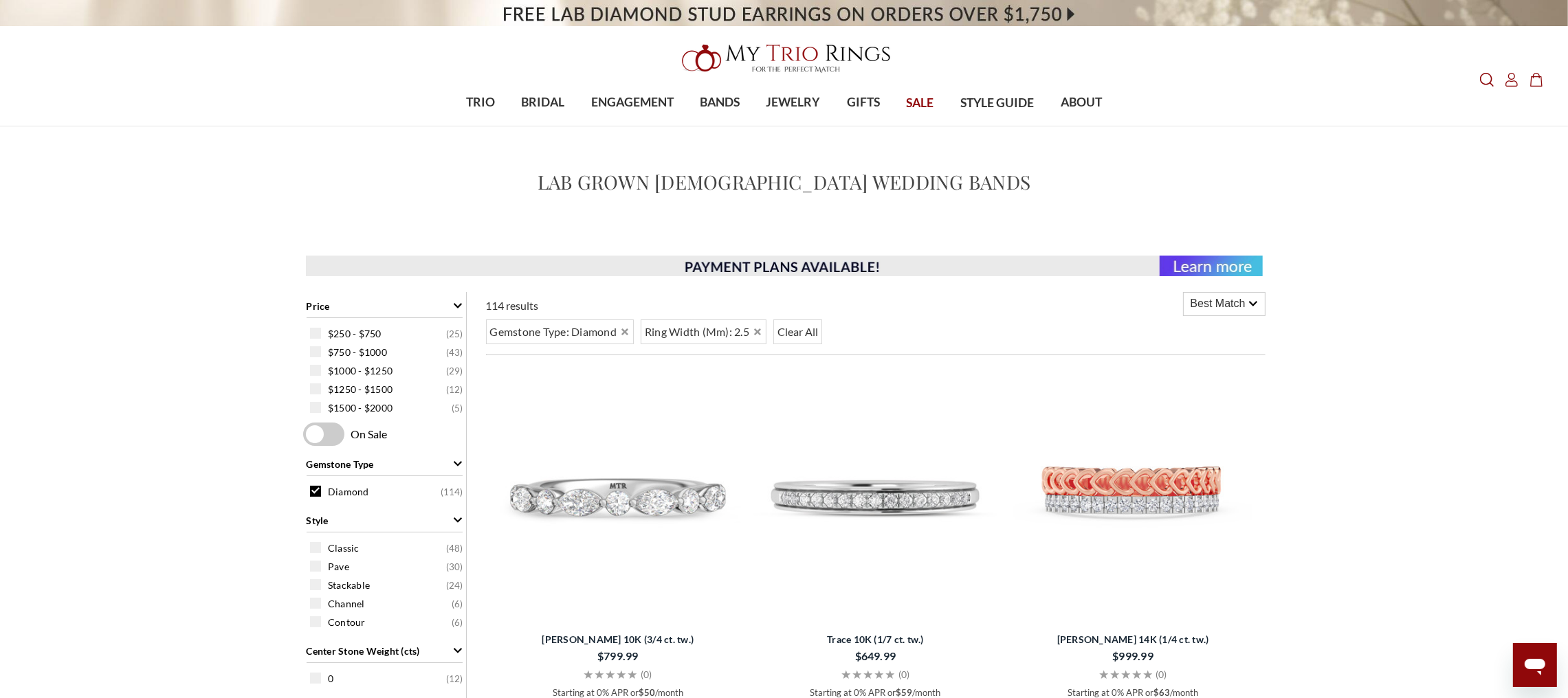 drag, startPoint x: 1484, startPoint y: 80, endPoint x: 1404, endPoint y: 107, distance: 84.433406 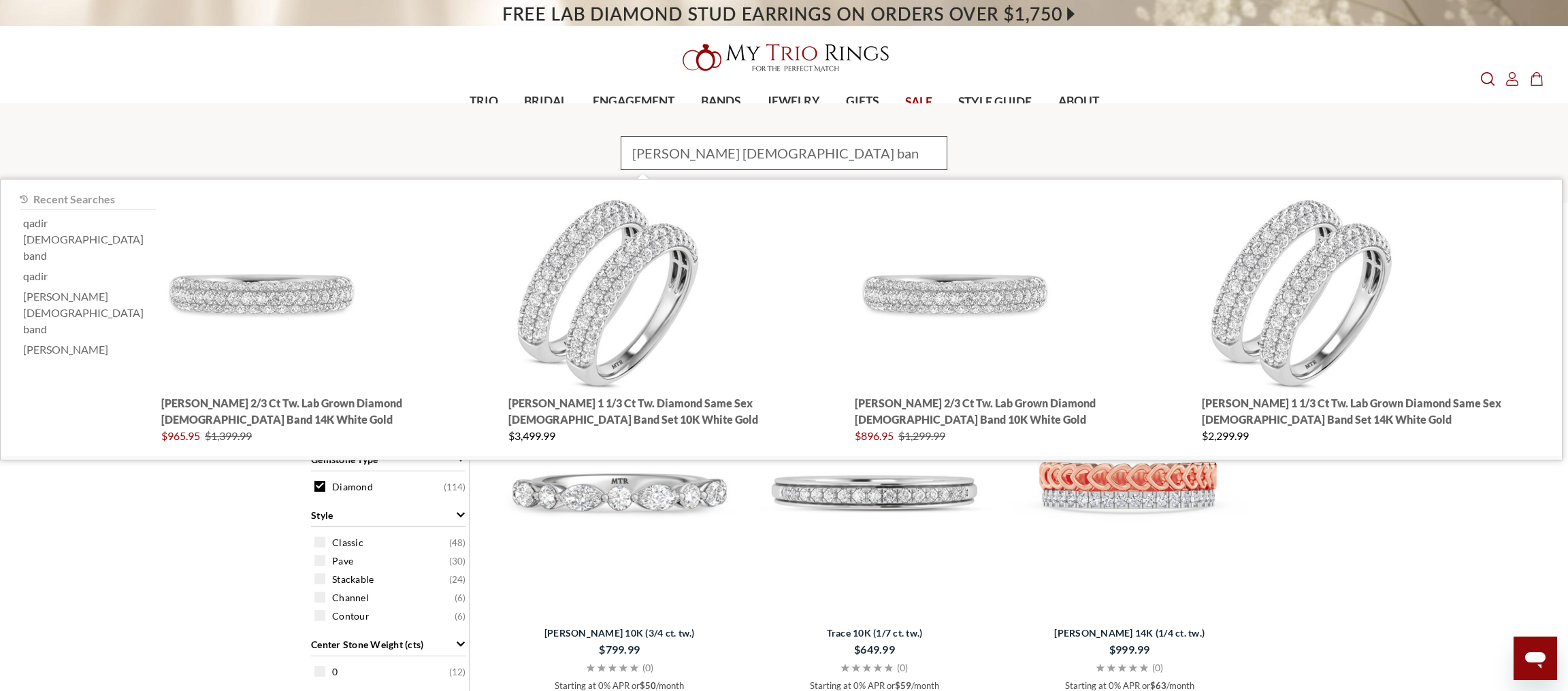 type on "jiles ladies band" 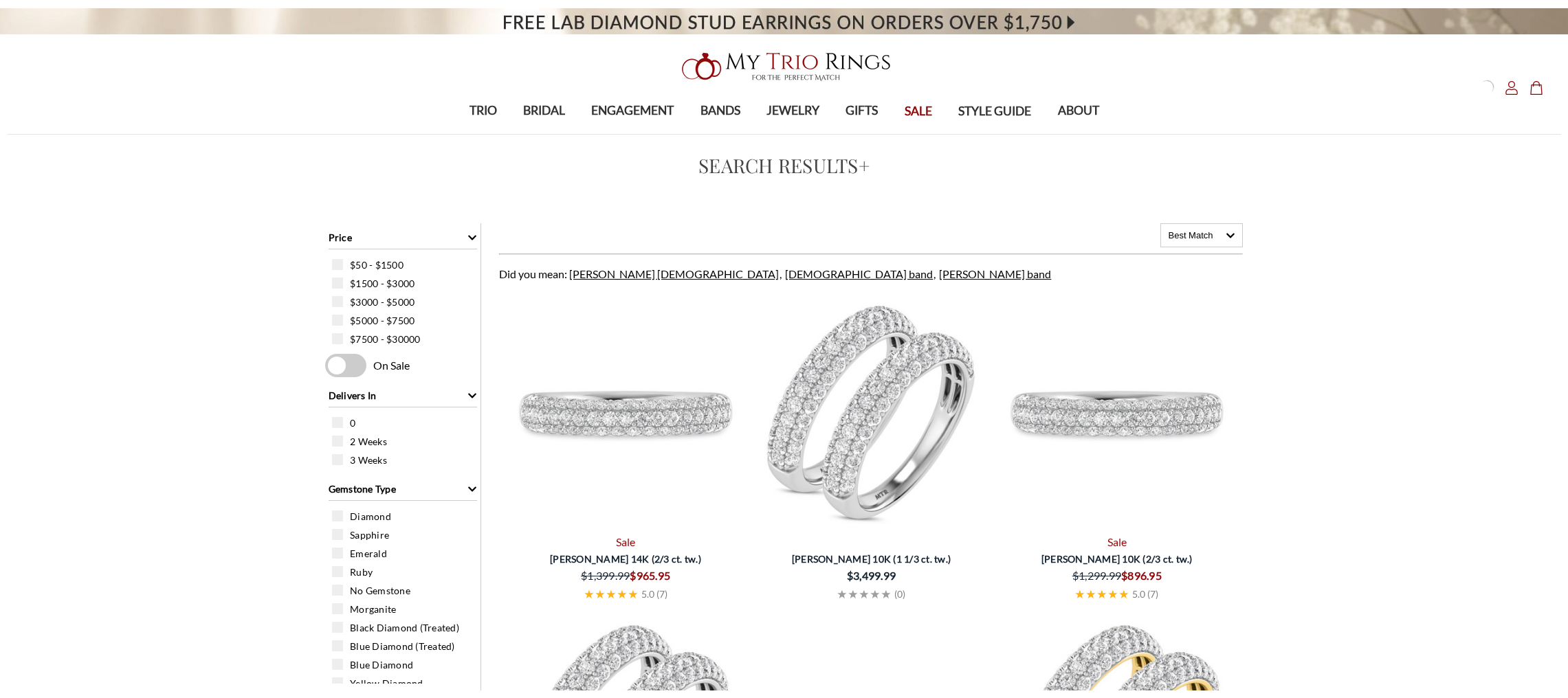 scroll, scrollTop: 0, scrollLeft: 0, axis: both 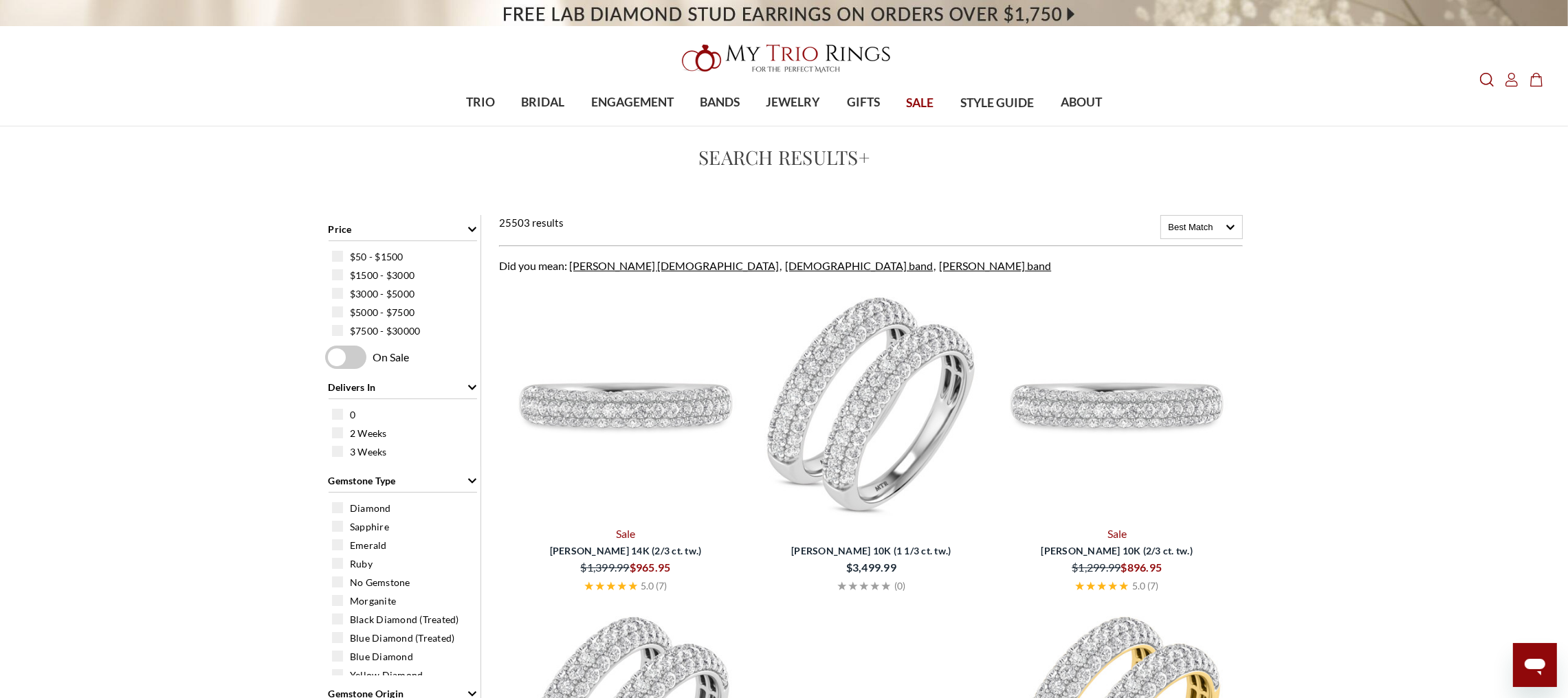 click at bounding box center (625, 404) 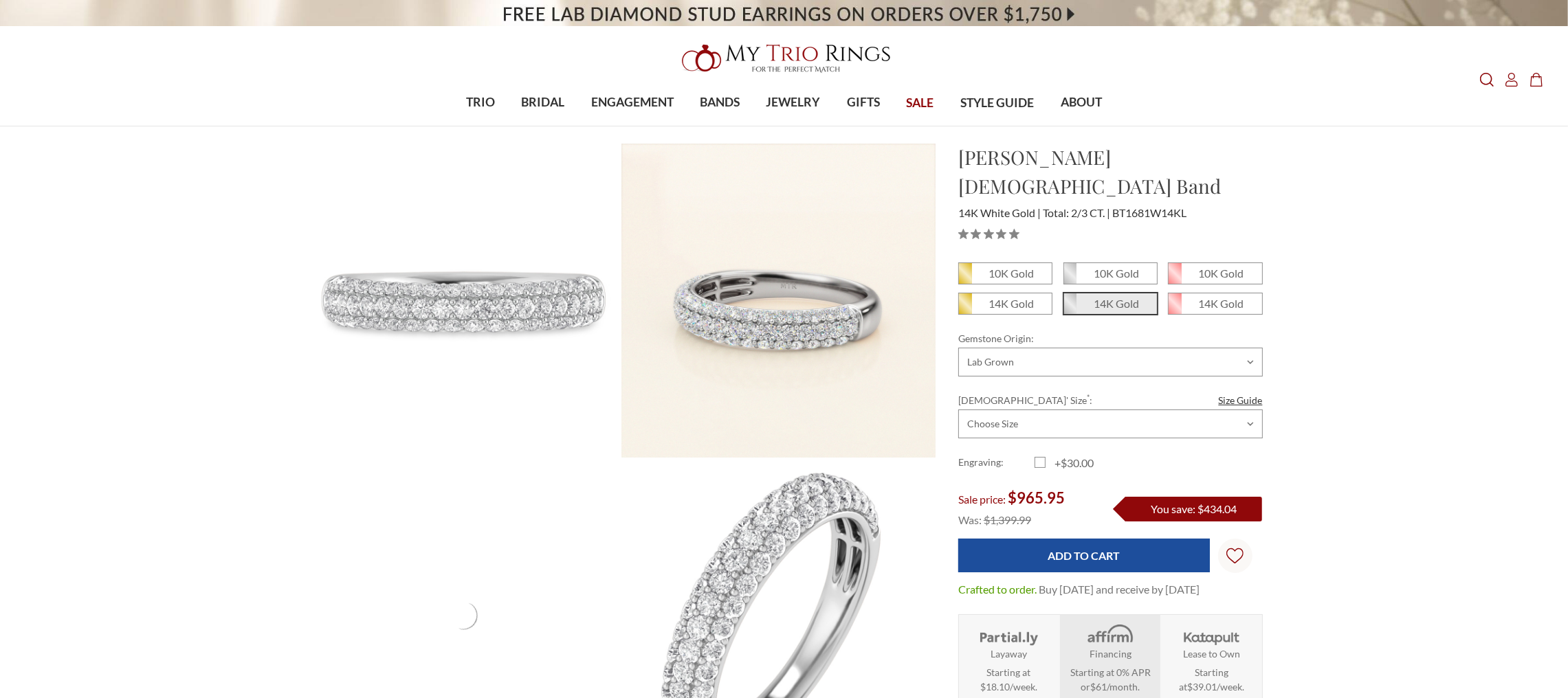 scroll, scrollTop: 0, scrollLeft: 0, axis: both 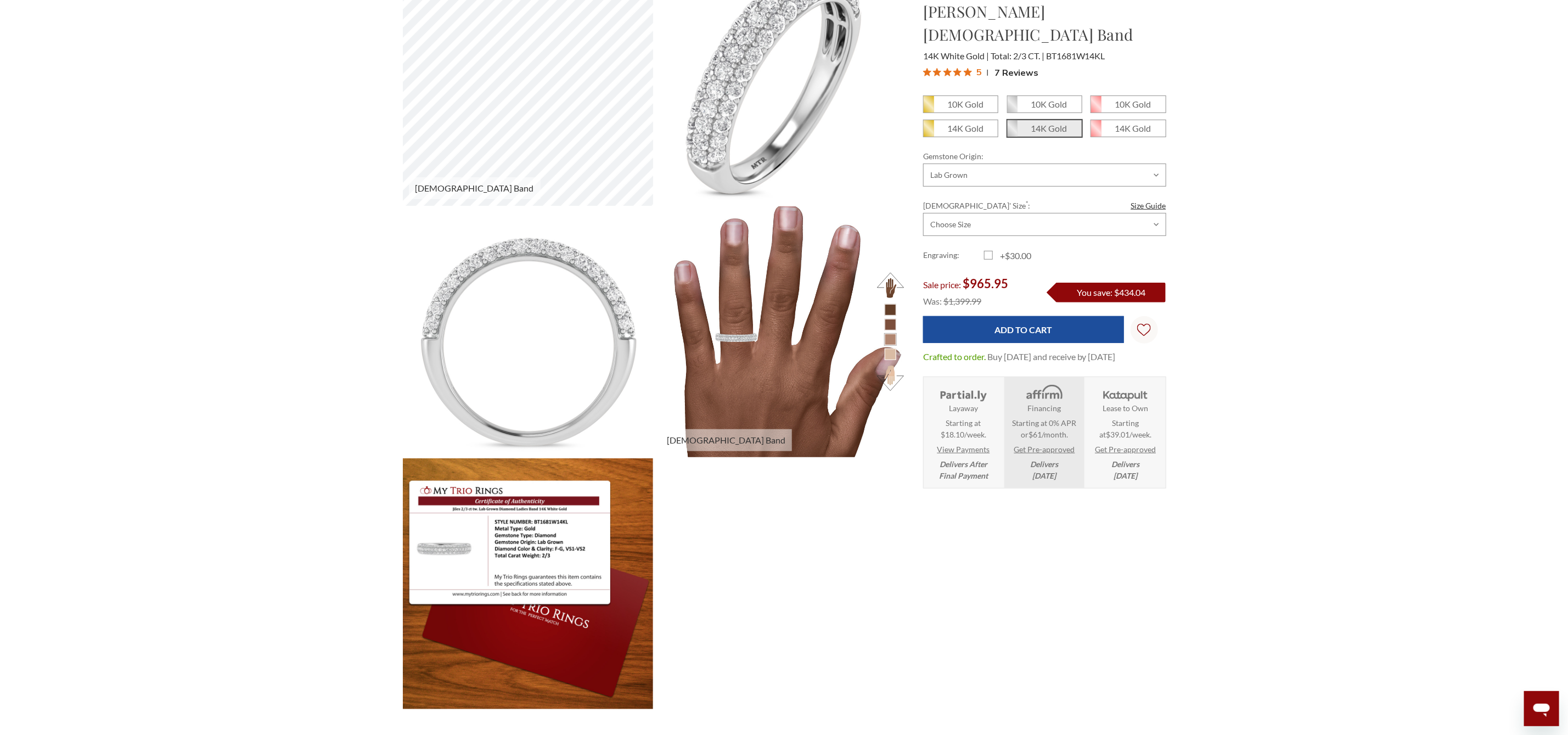 click at bounding box center [779, 332] 